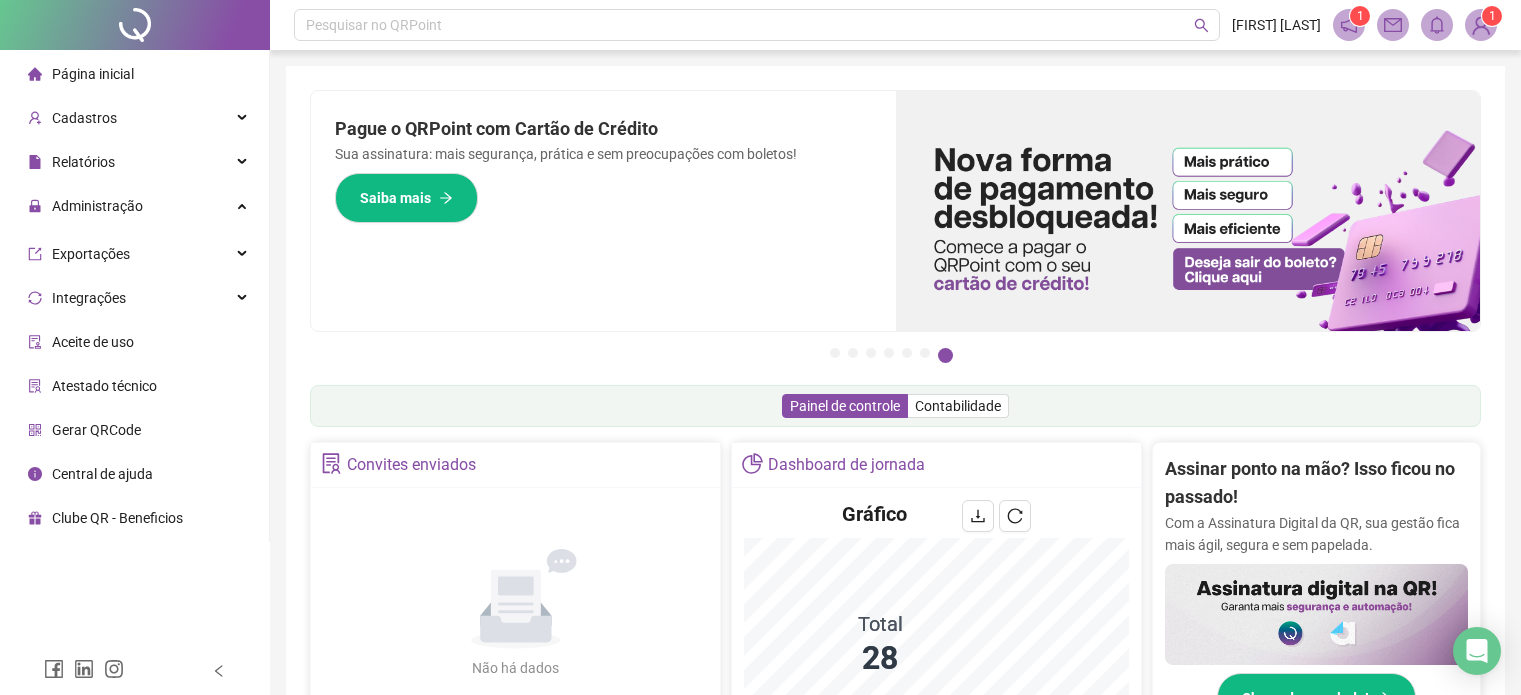 scroll, scrollTop: 0, scrollLeft: 0, axis: both 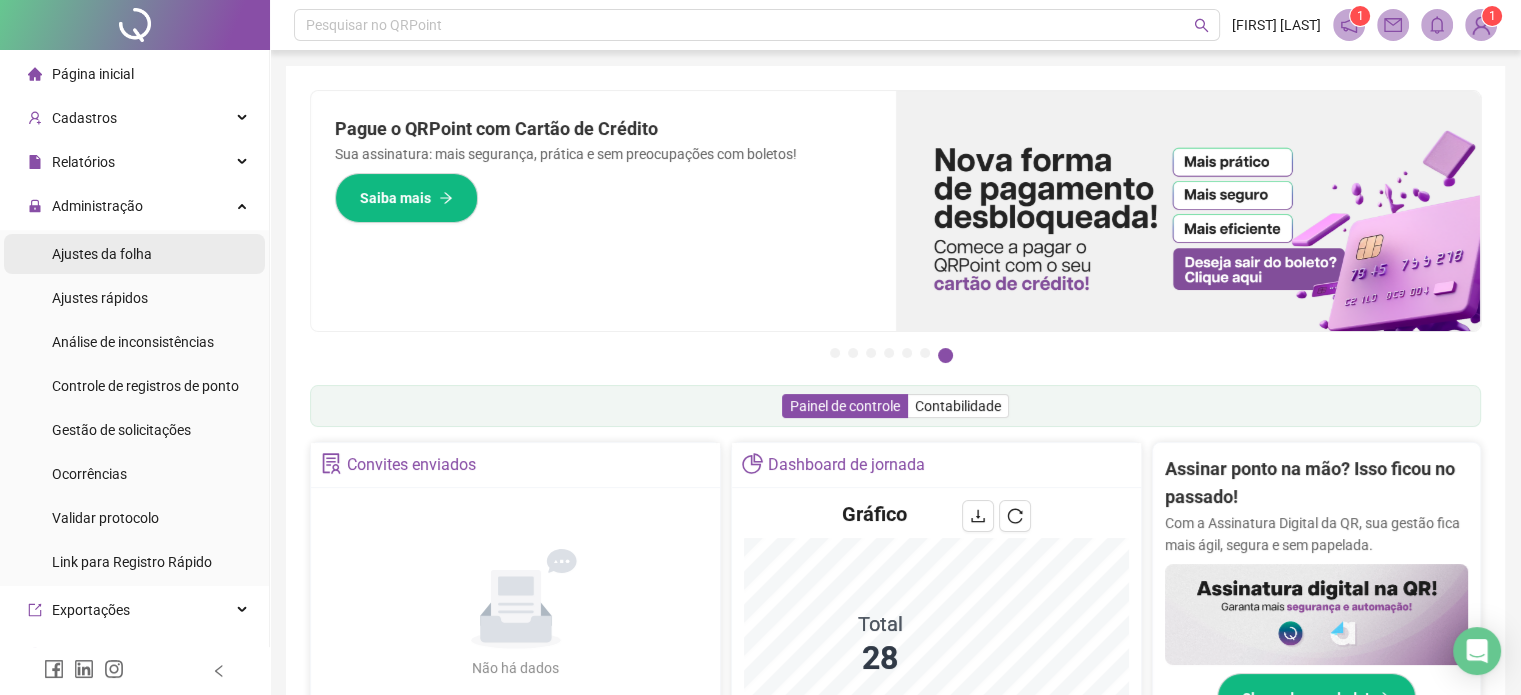 click on "Ajustes da folha" at bounding box center (102, 254) 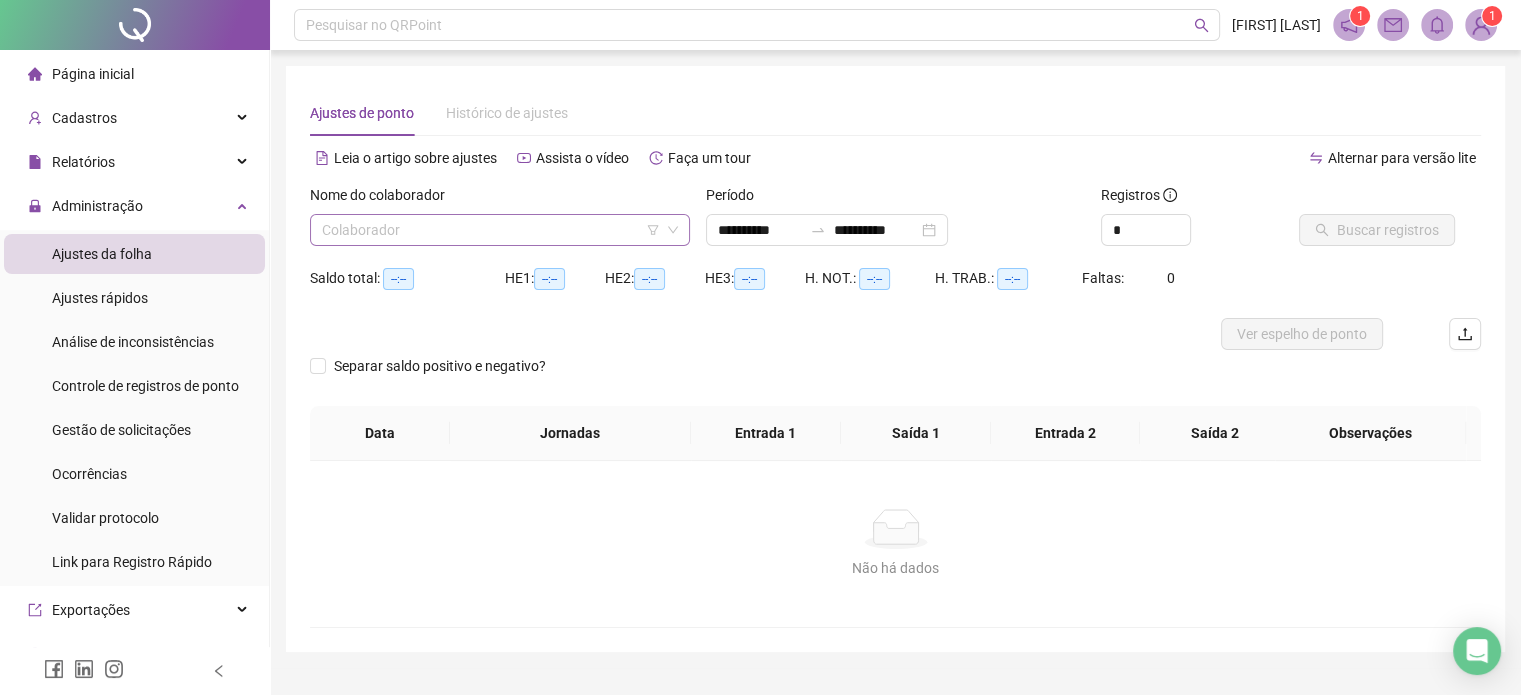 click at bounding box center [491, 230] 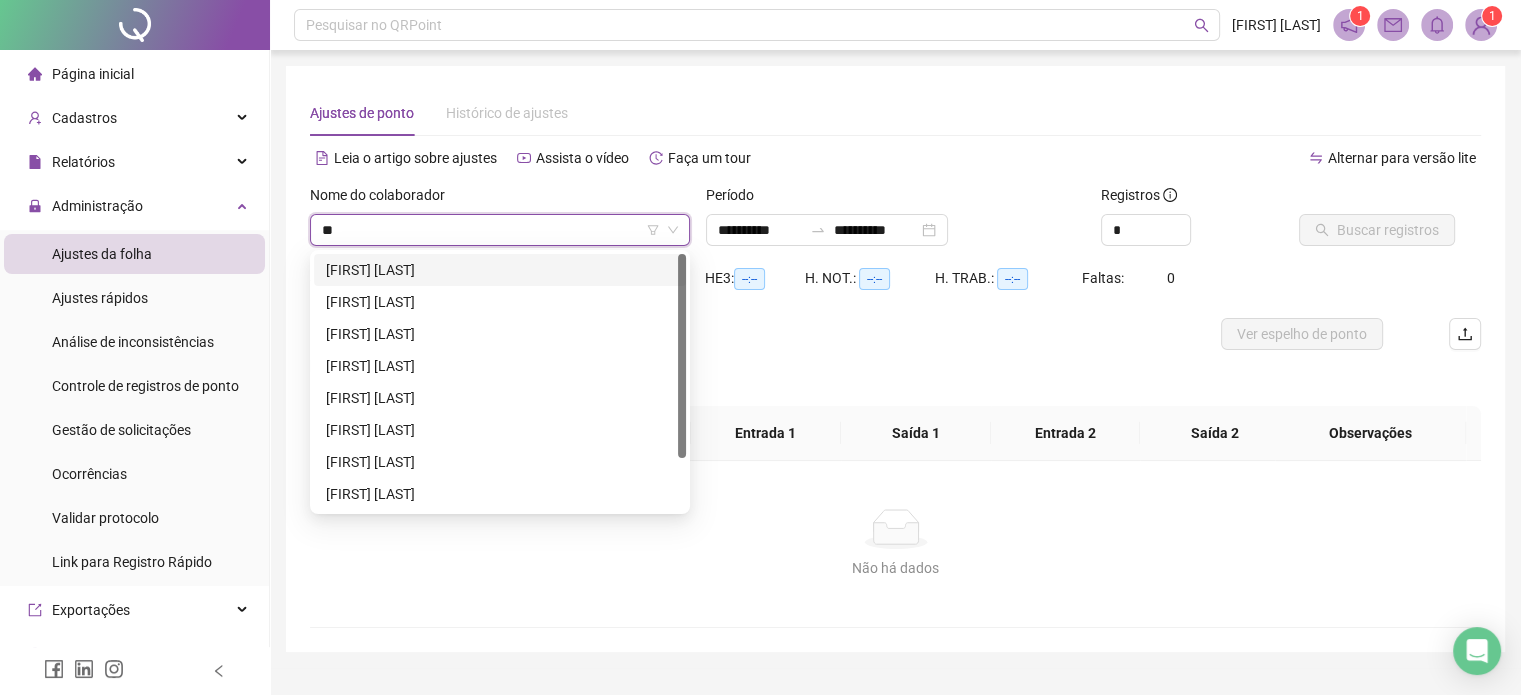 type on "***" 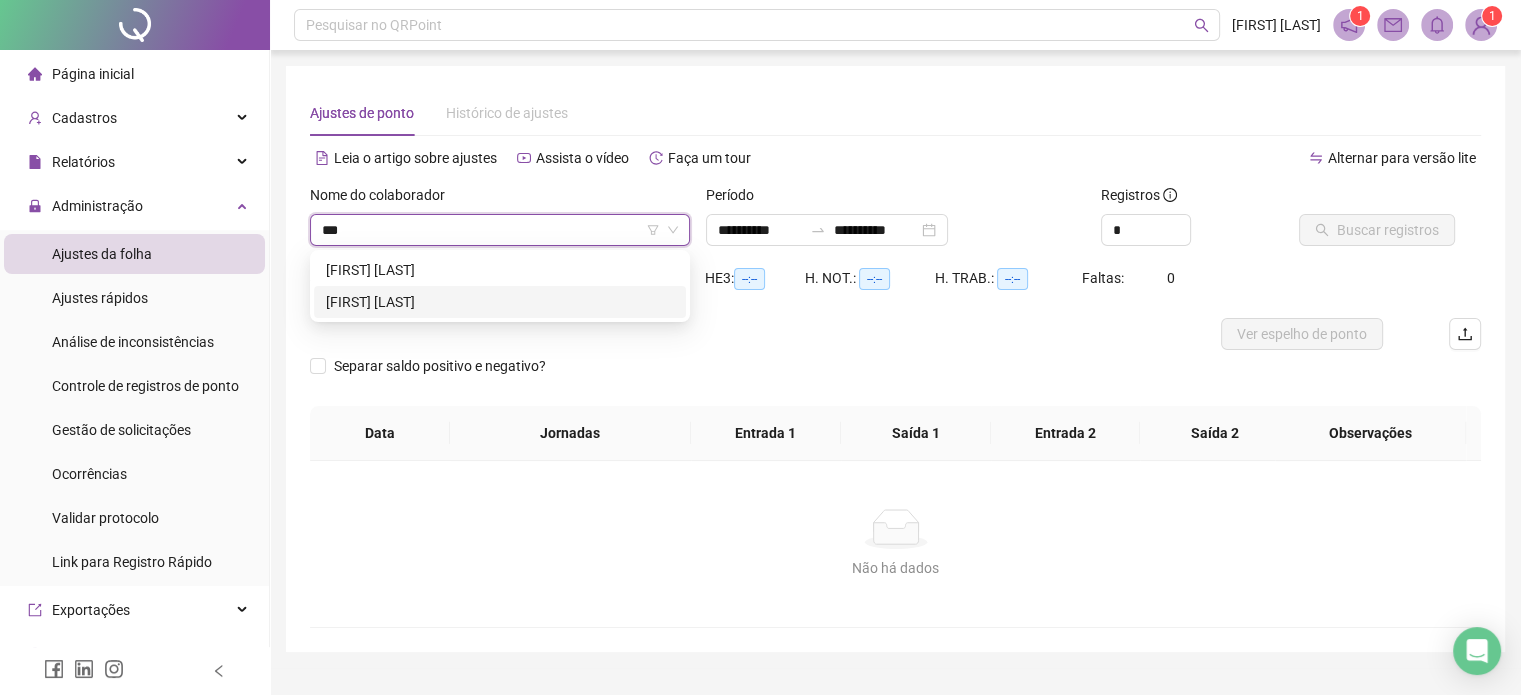click on "[FIRST] [LAST]" at bounding box center [500, 302] 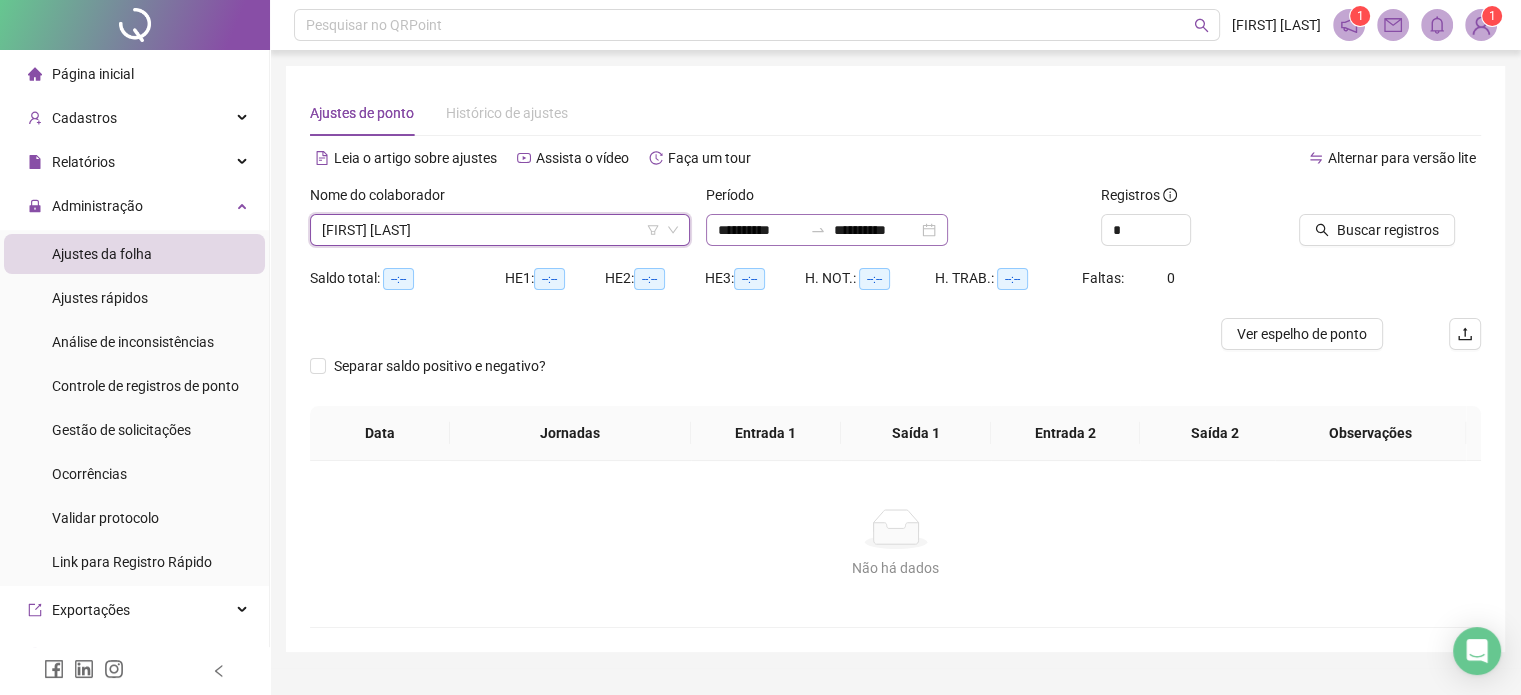 click on "**********" at bounding box center [827, 230] 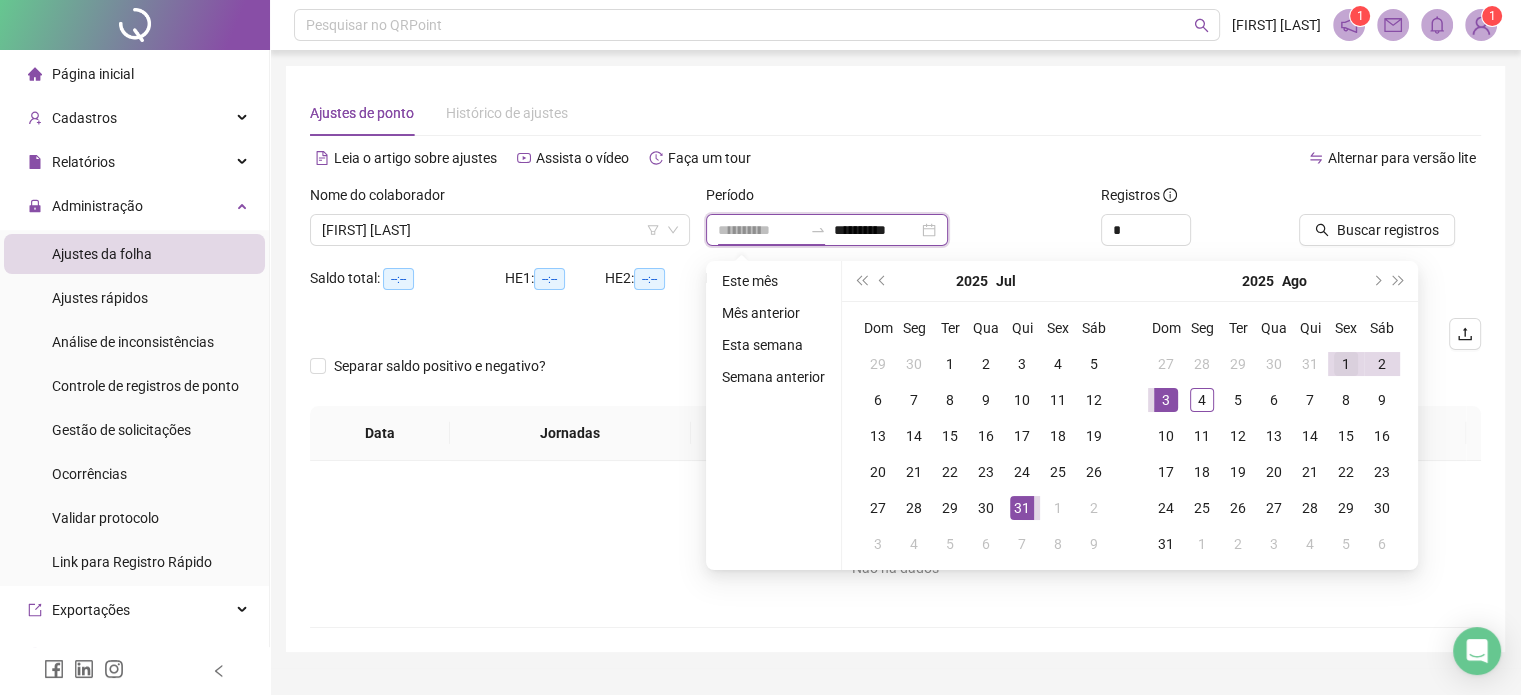 type on "**********" 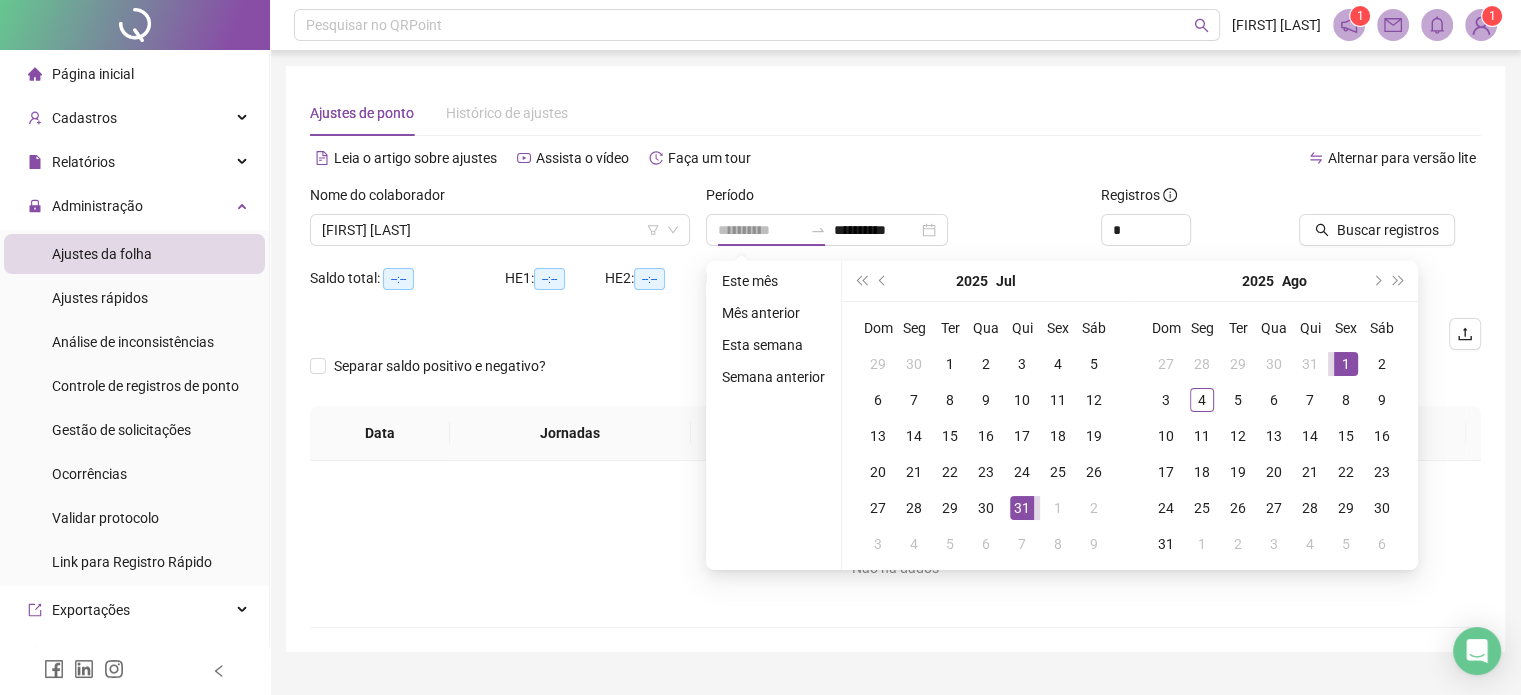 click on "1" at bounding box center [1346, 364] 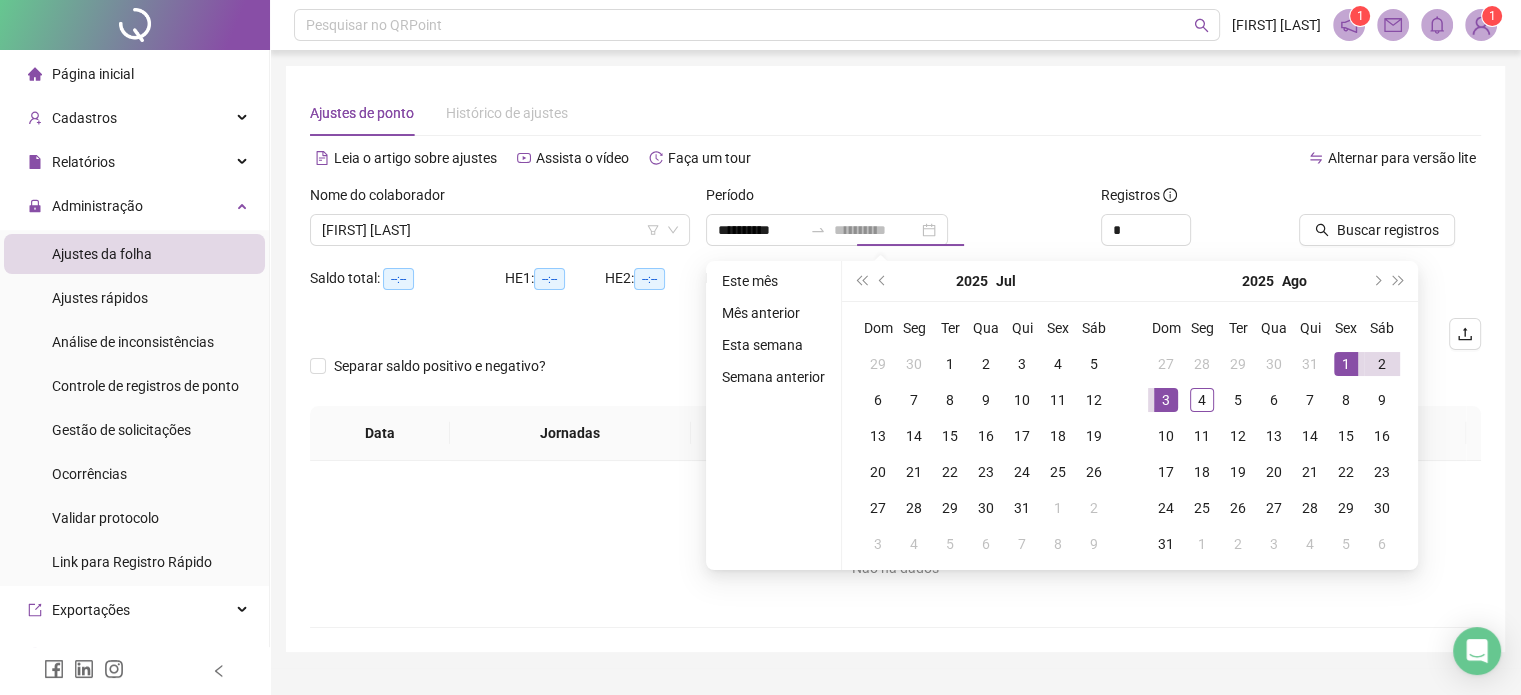 click on "Dom Seg Ter Qua Qui Sex Sáb 27 28 29 30 31 1 2 3 4 5 6 7 8 9 10 11 12 13 14 15 16 17 18 19 20 21 22 23 24 25 26 27 28 29 30 31 1 2 3 4 5 6" at bounding box center (1274, 436) 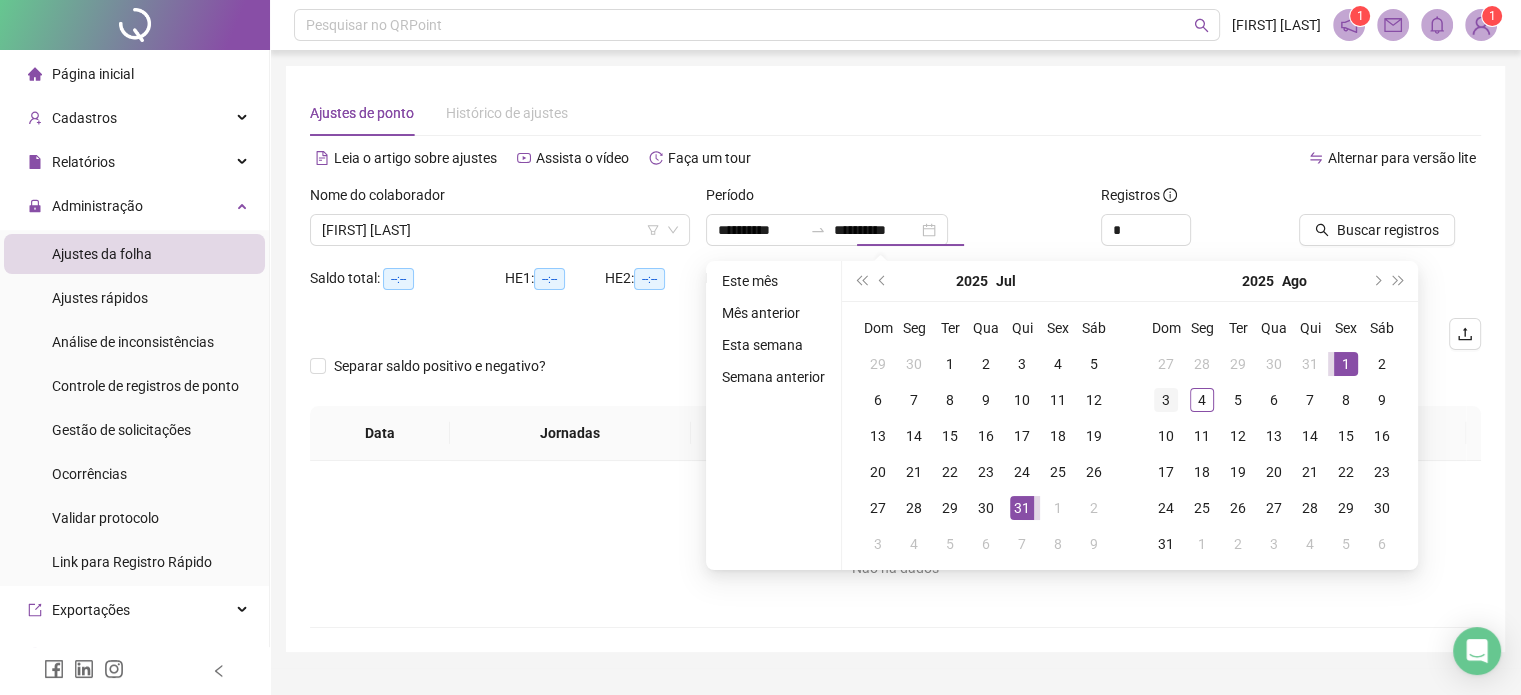 type on "**********" 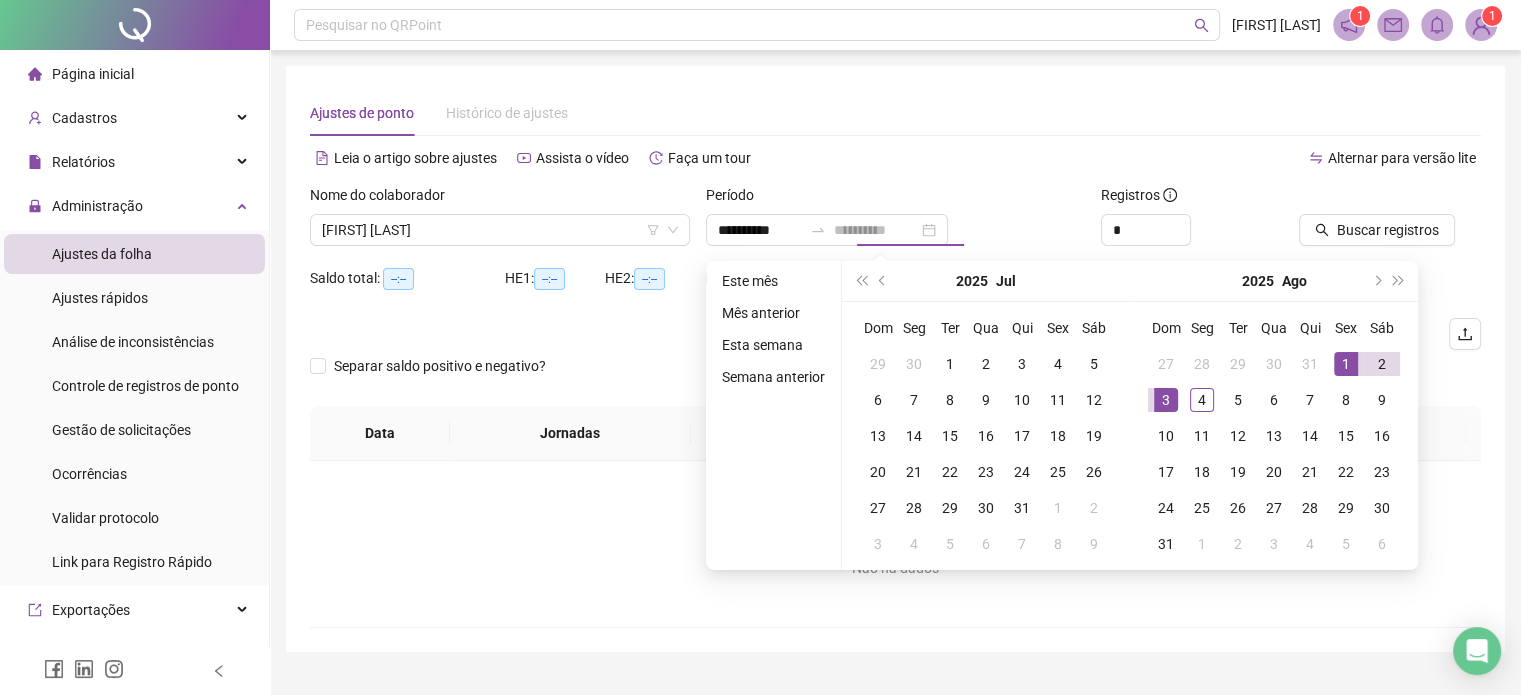click on "3" at bounding box center [1166, 400] 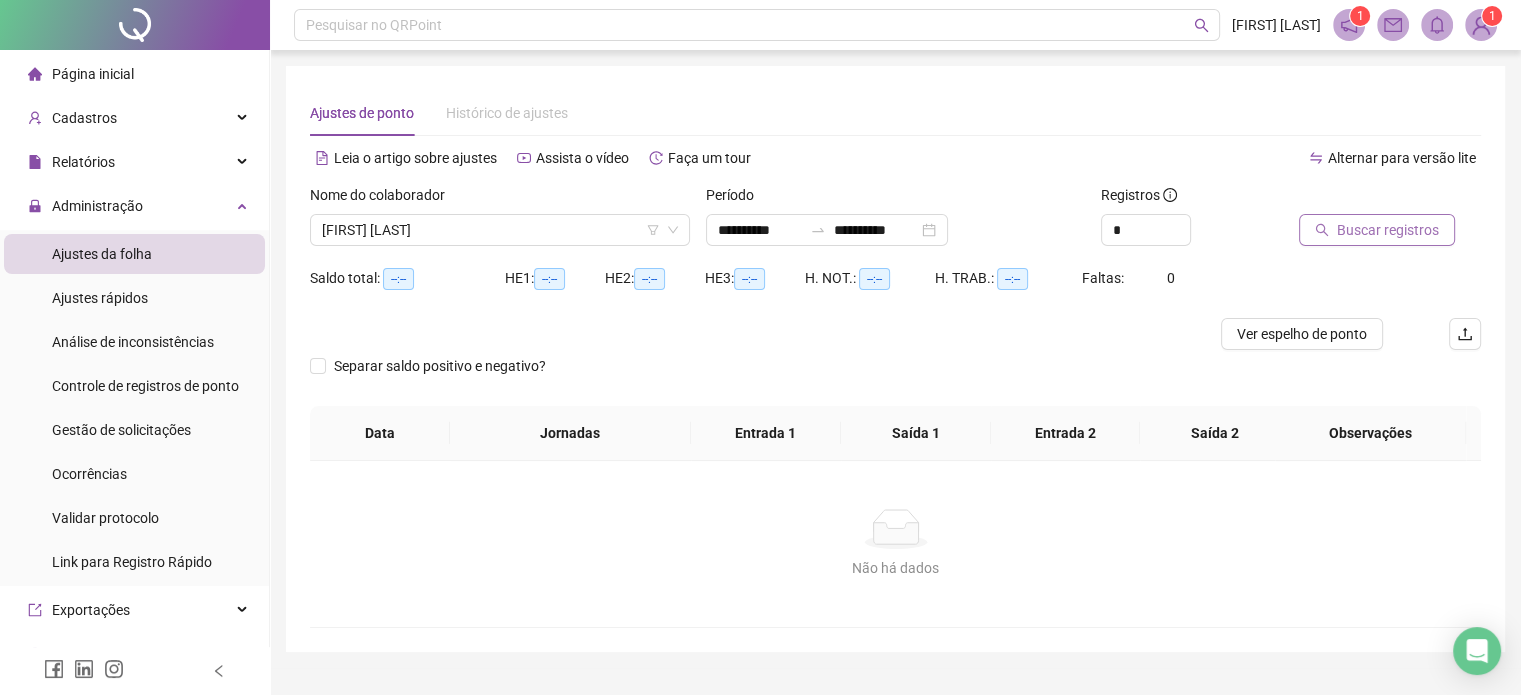 click on "Buscar registros" at bounding box center (1388, 230) 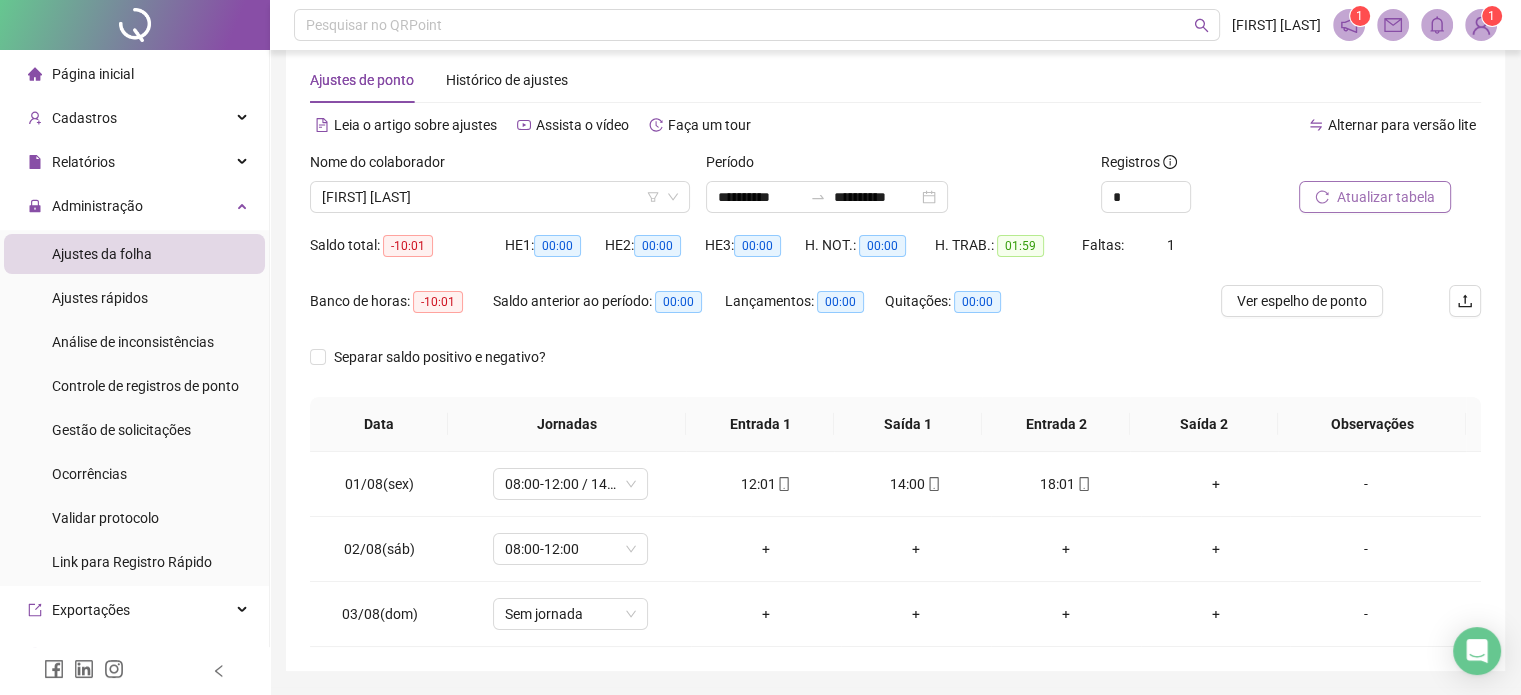 scroll, scrollTop: 0, scrollLeft: 0, axis: both 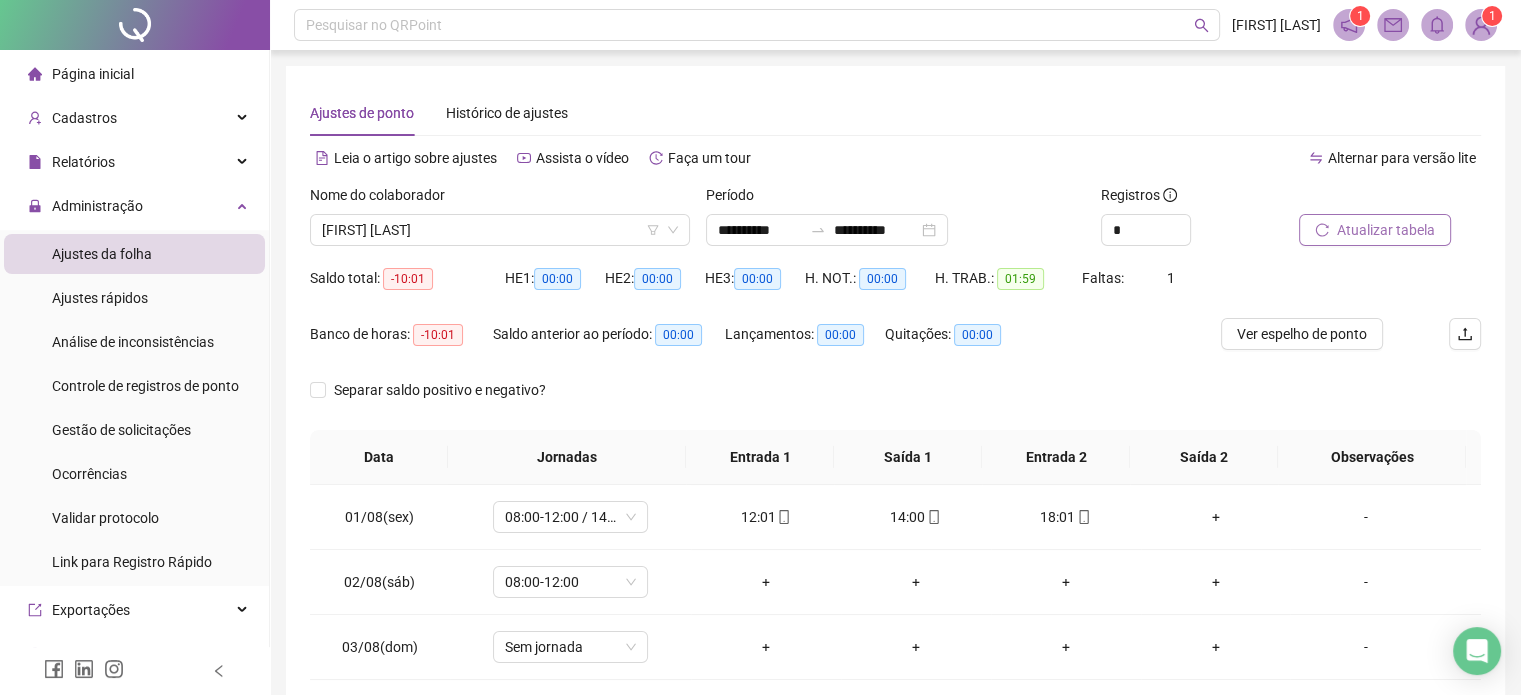 click on "Atualizar tabela" at bounding box center (1386, 230) 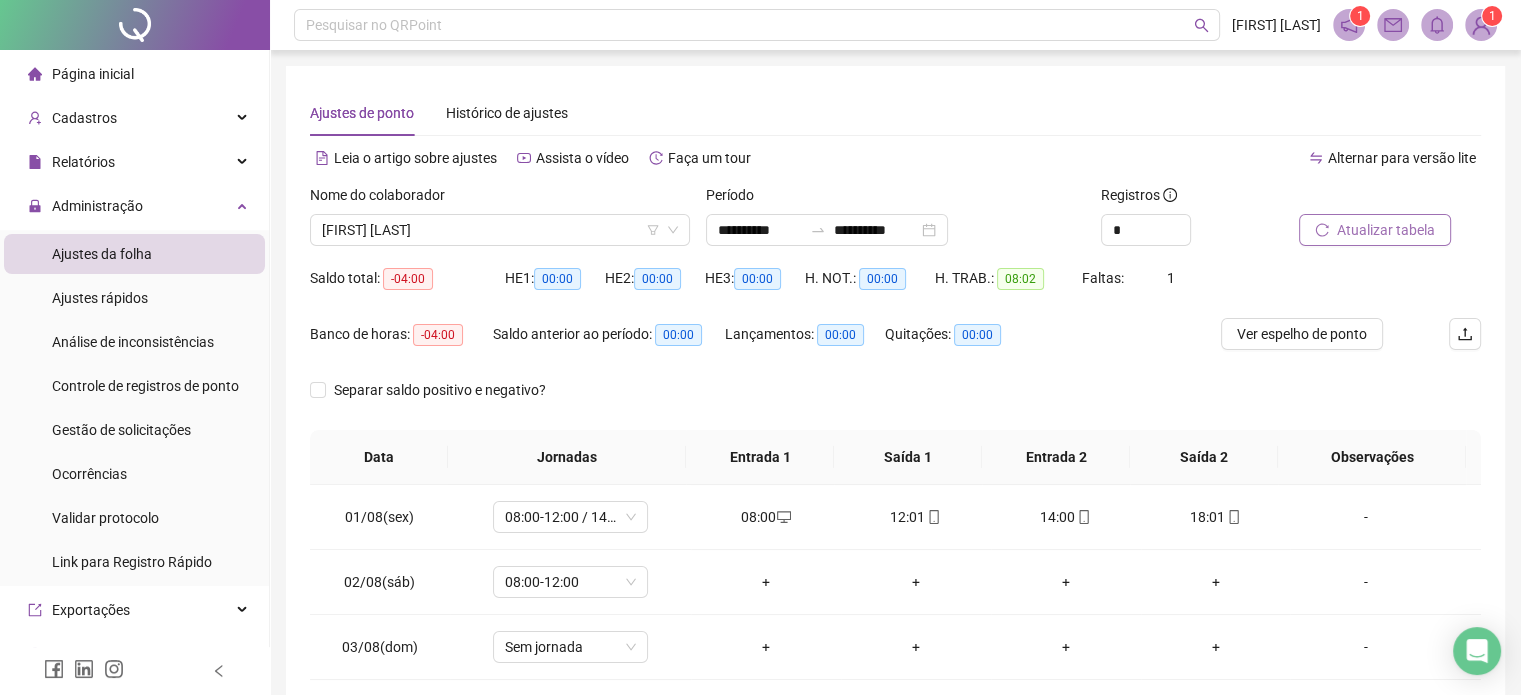 click on "Atualizar tabela" at bounding box center (1386, 230) 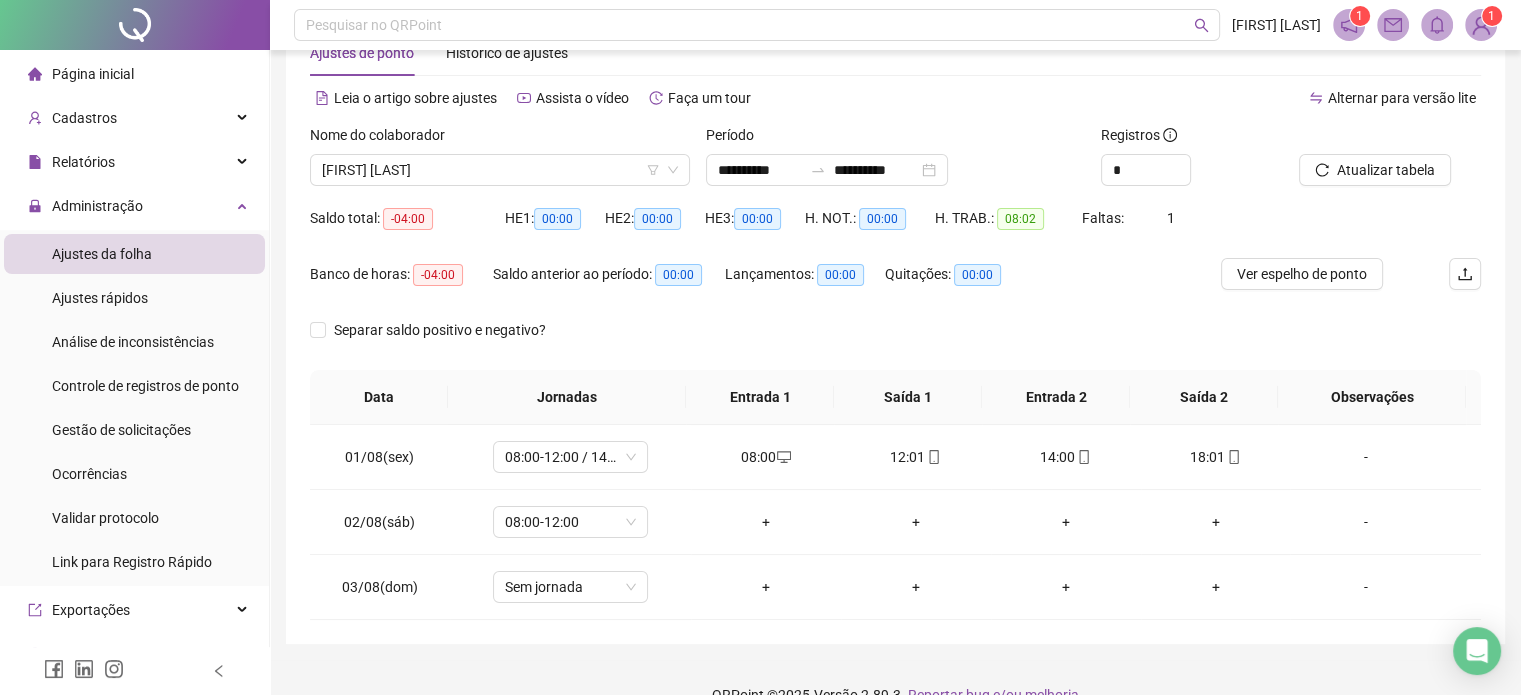 scroll, scrollTop: 94, scrollLeft: 0, axis: vertical 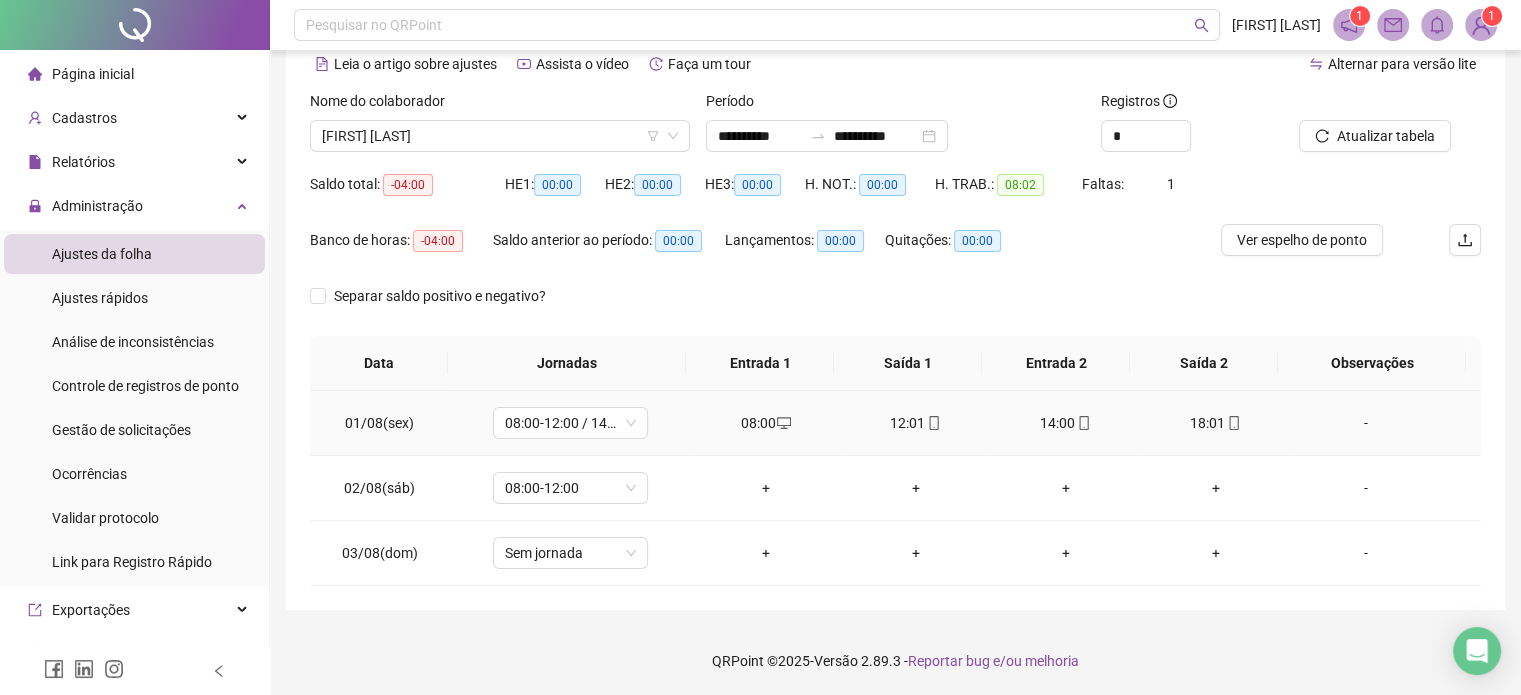 click 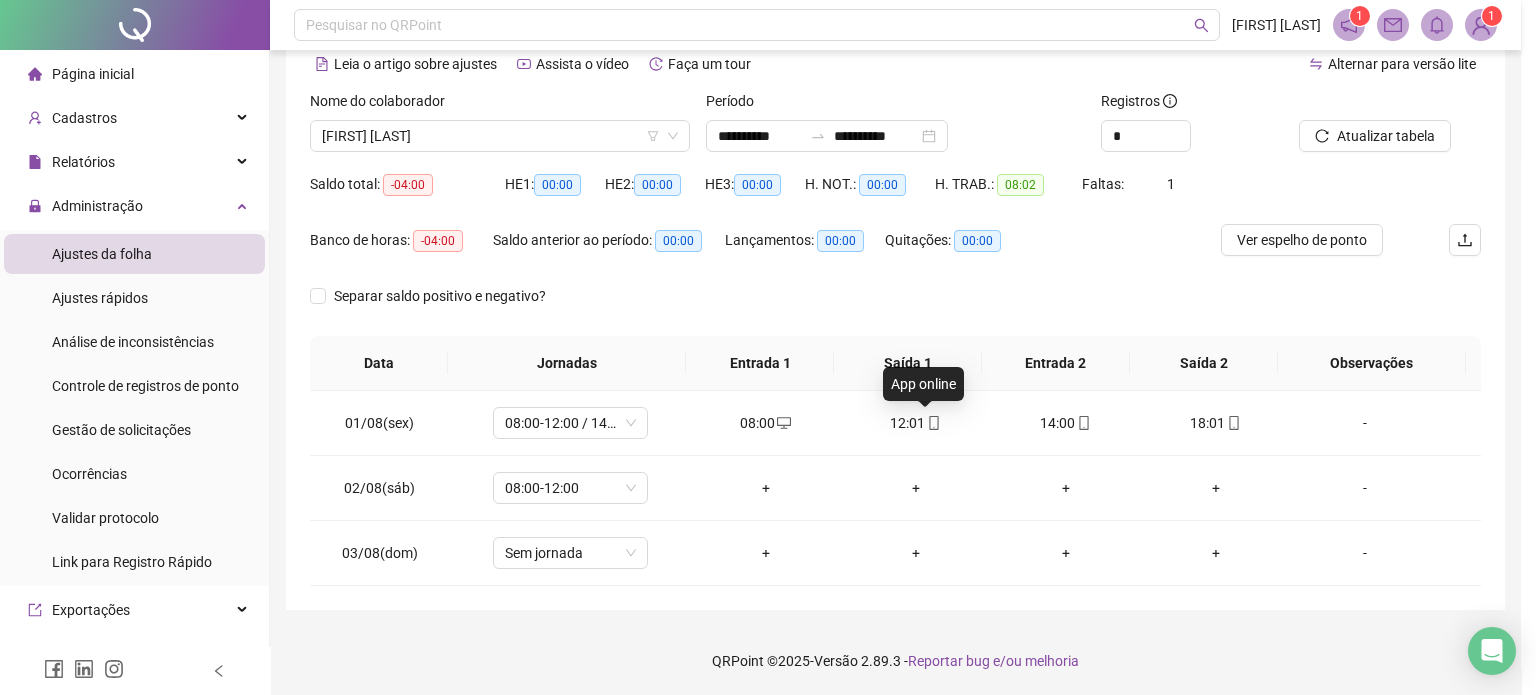 type on "**********" 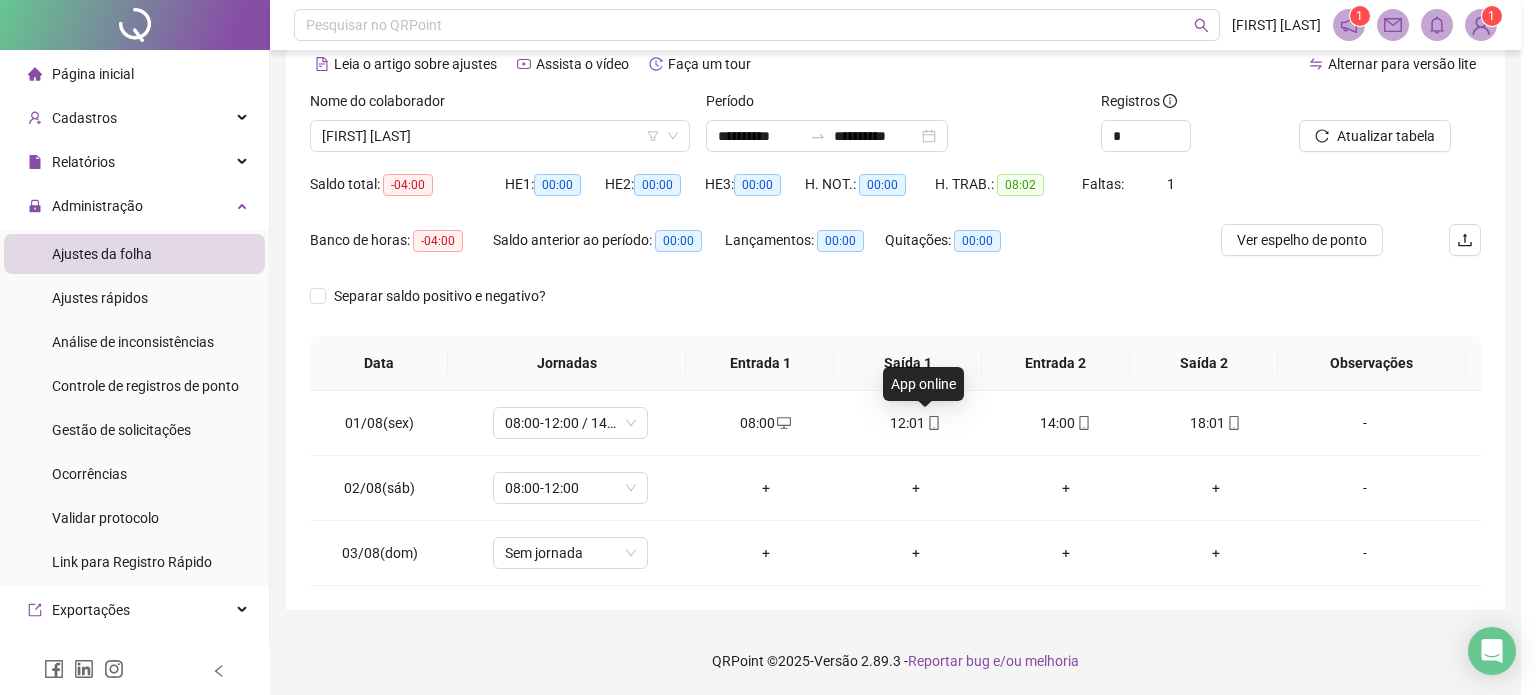type on "**********" 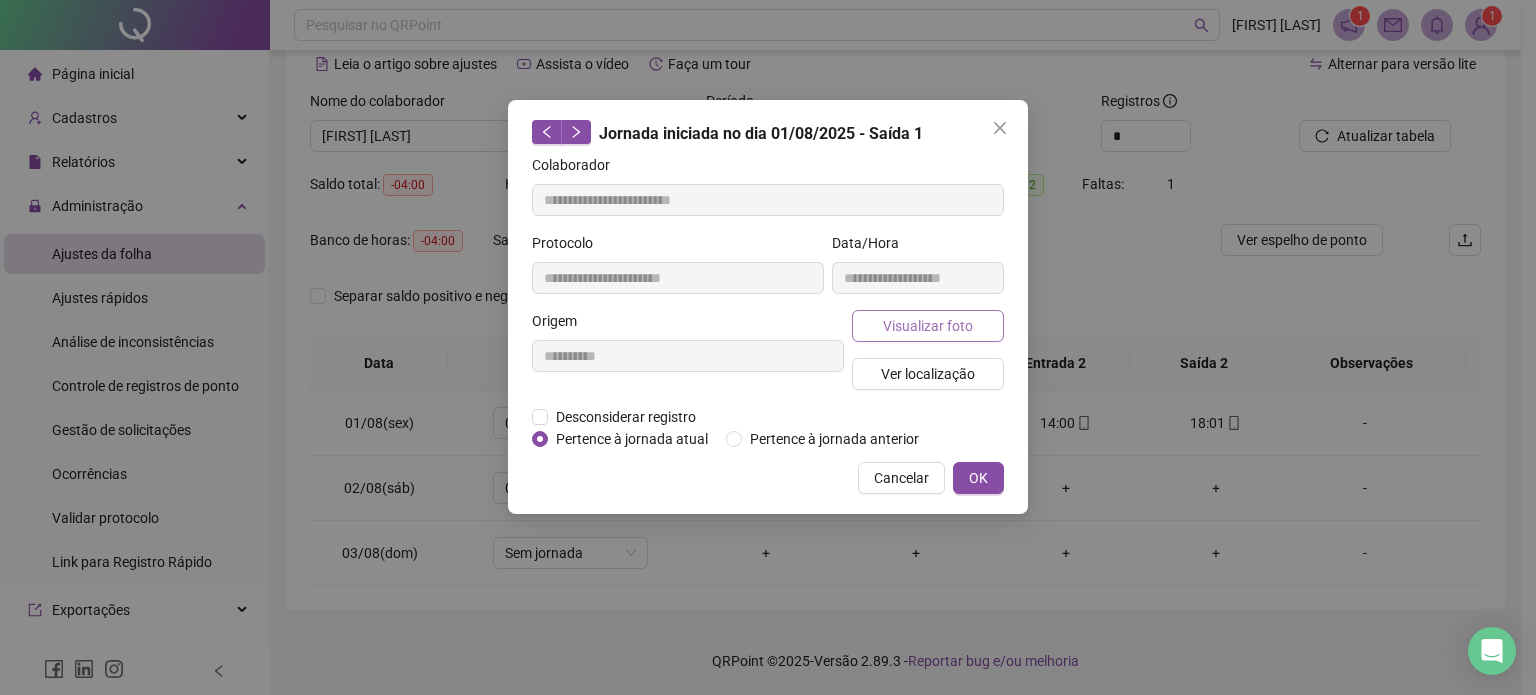 click on "Visualizar foto" at bounding box center (928, 326) 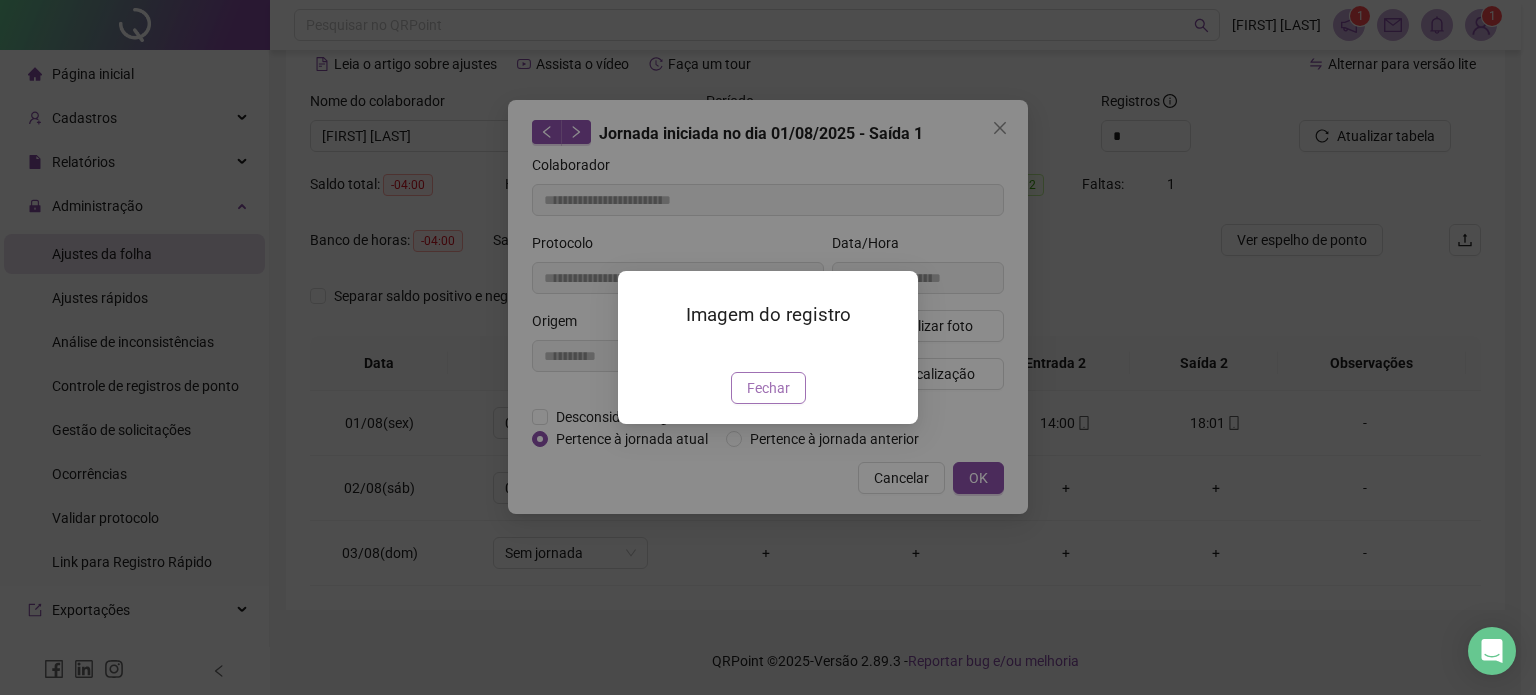 click on "Fechar" at bounding box center (768, 388) 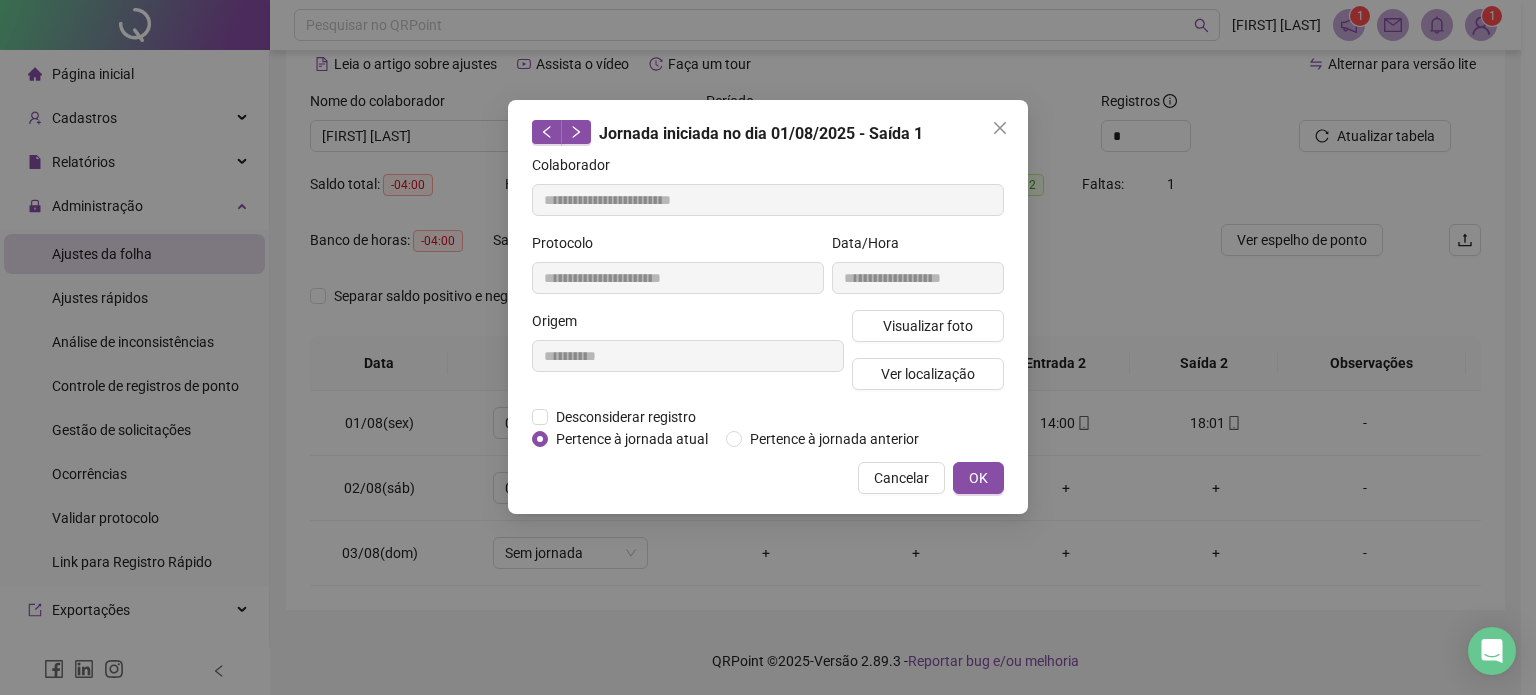 type 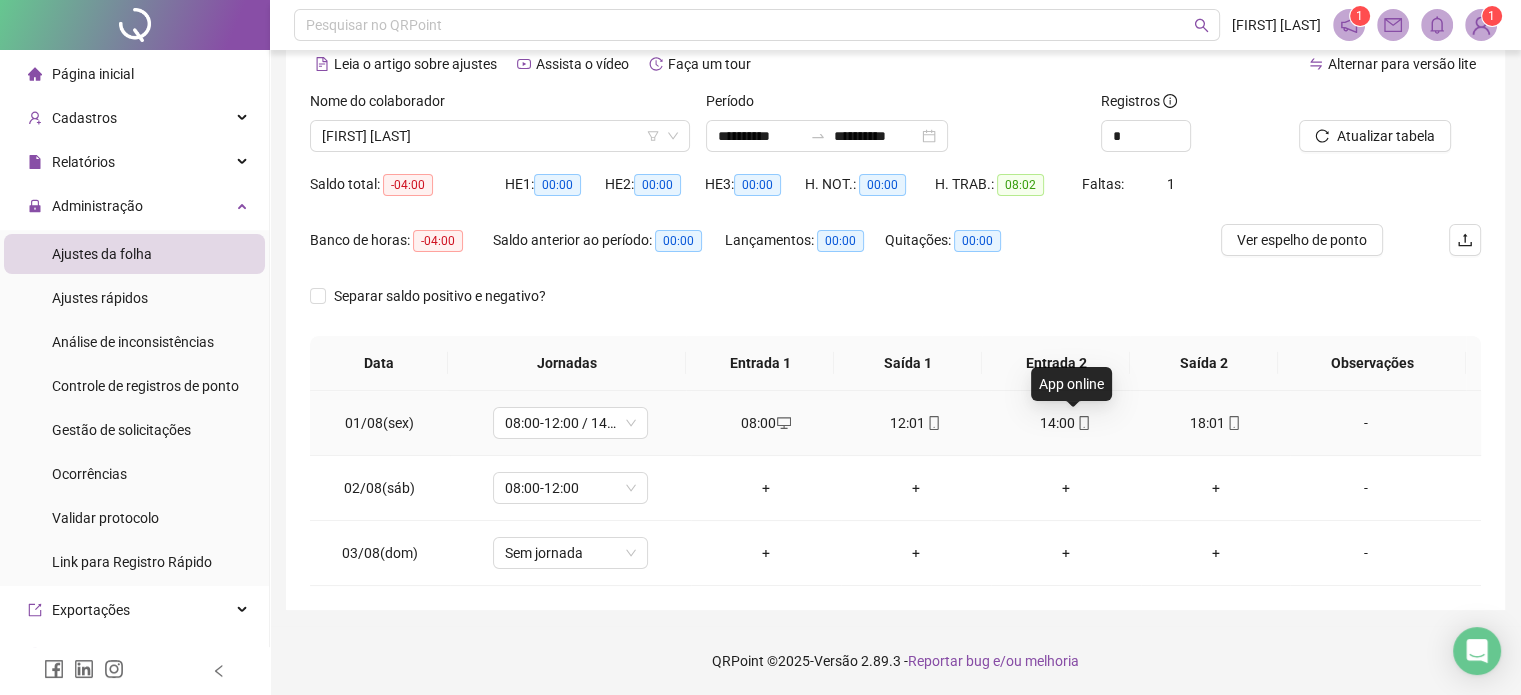 click 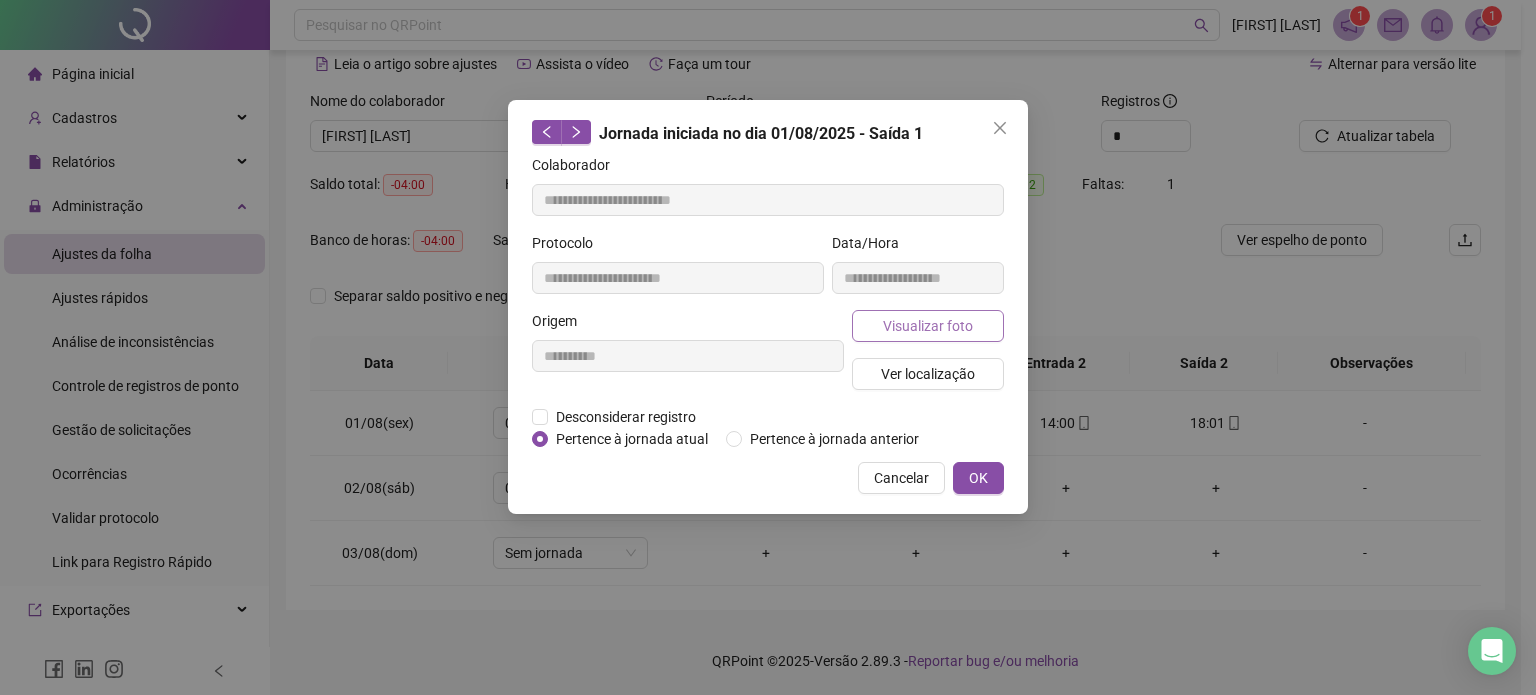 type on "**********" 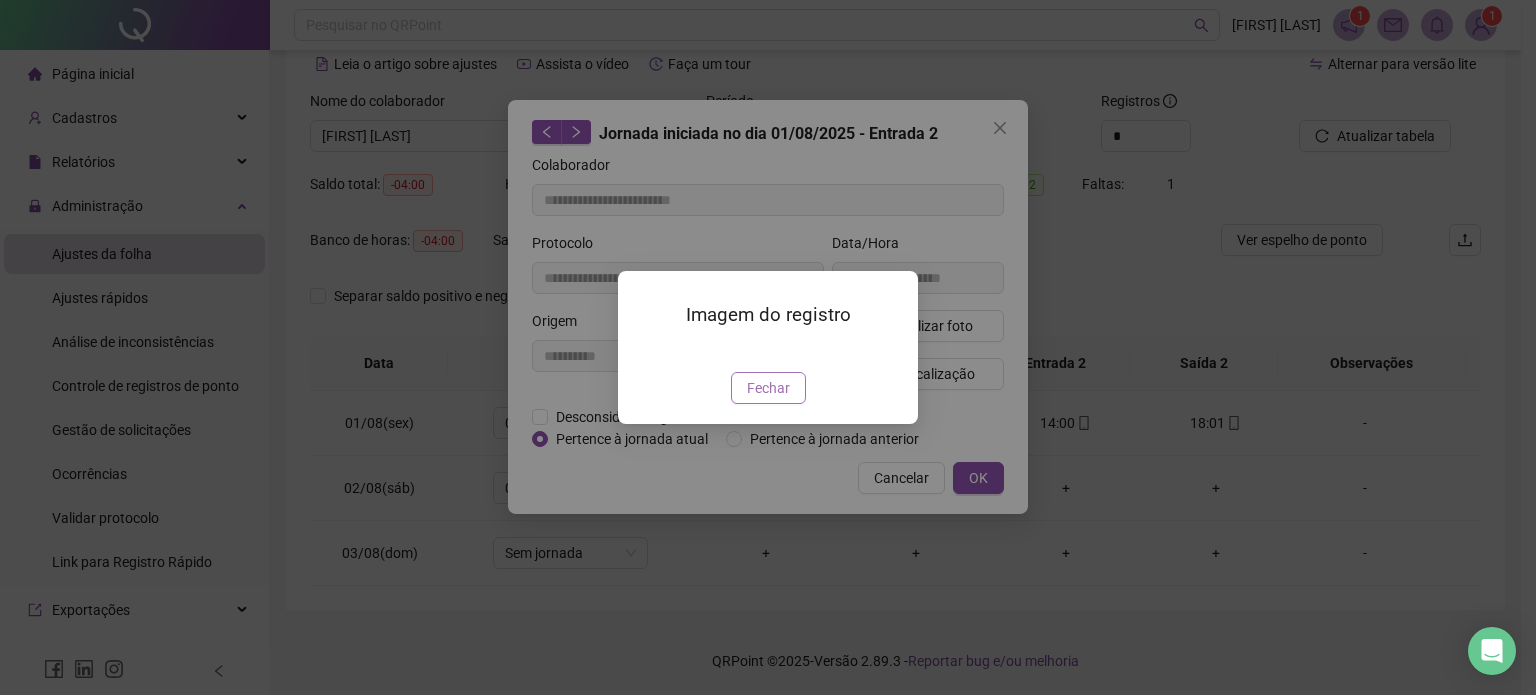 click on "Fechar" at bounding box center (768, 388) 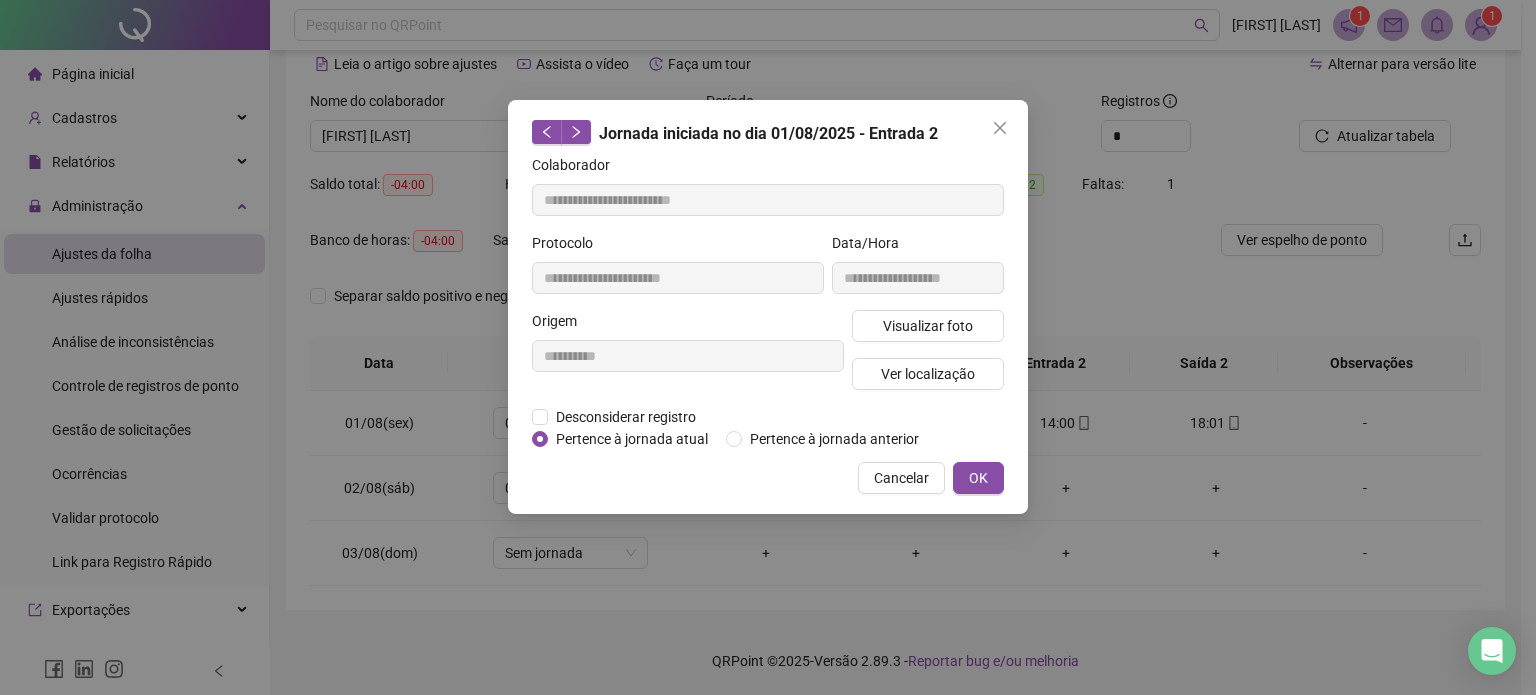 type 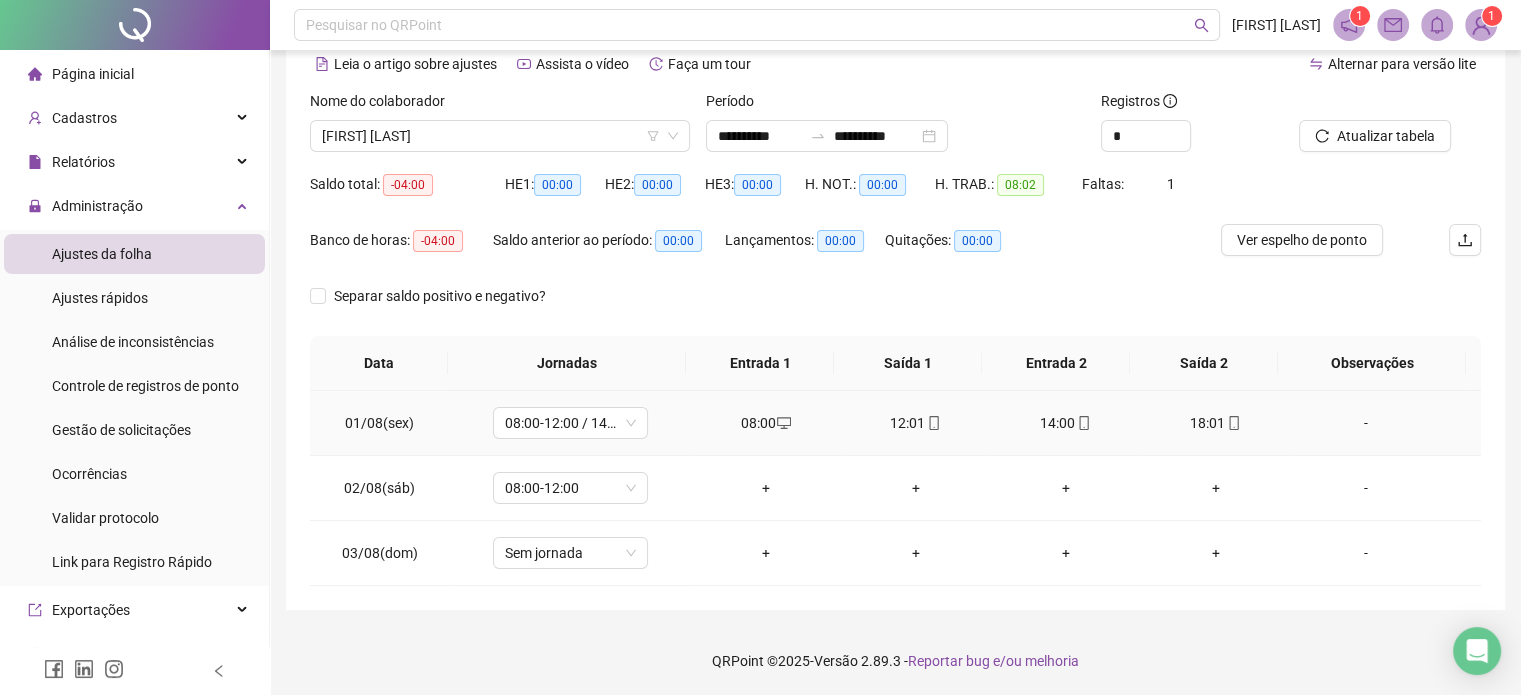 click 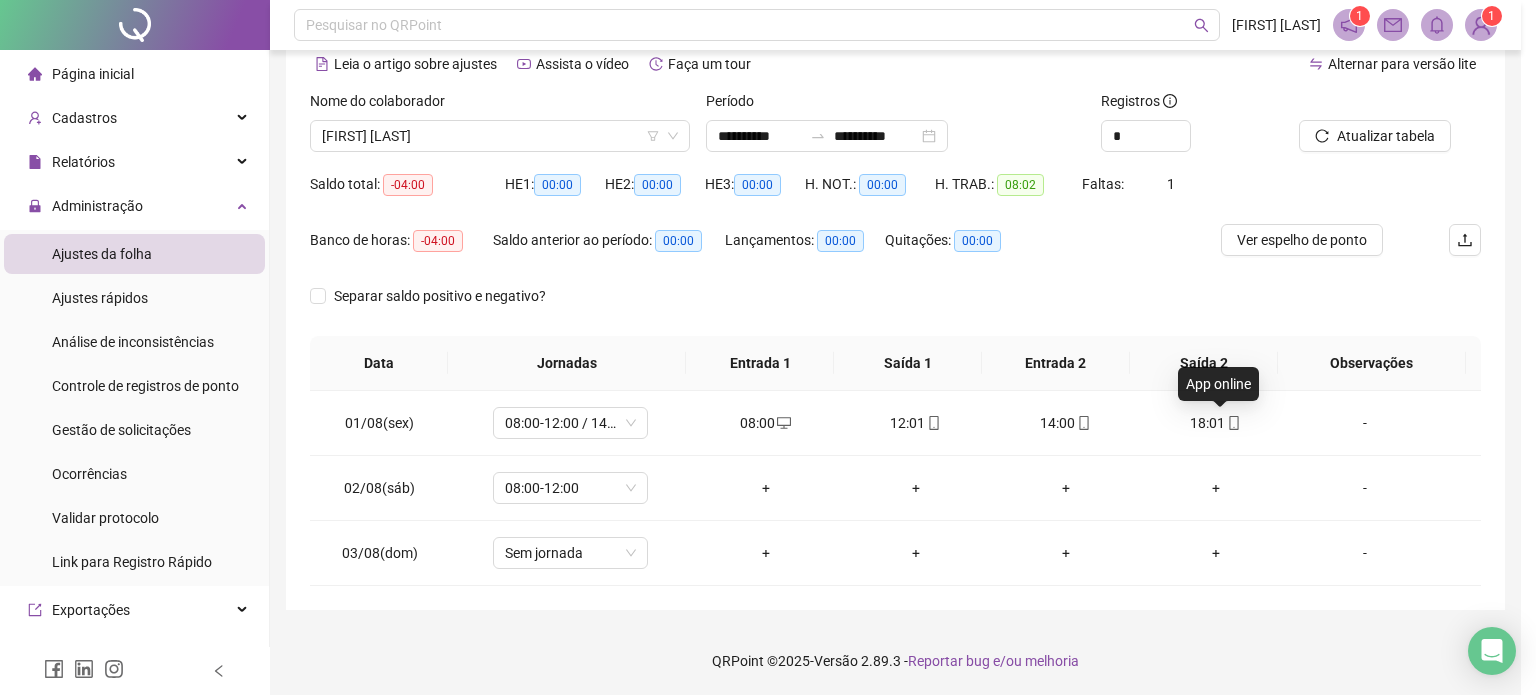 type on "**********" 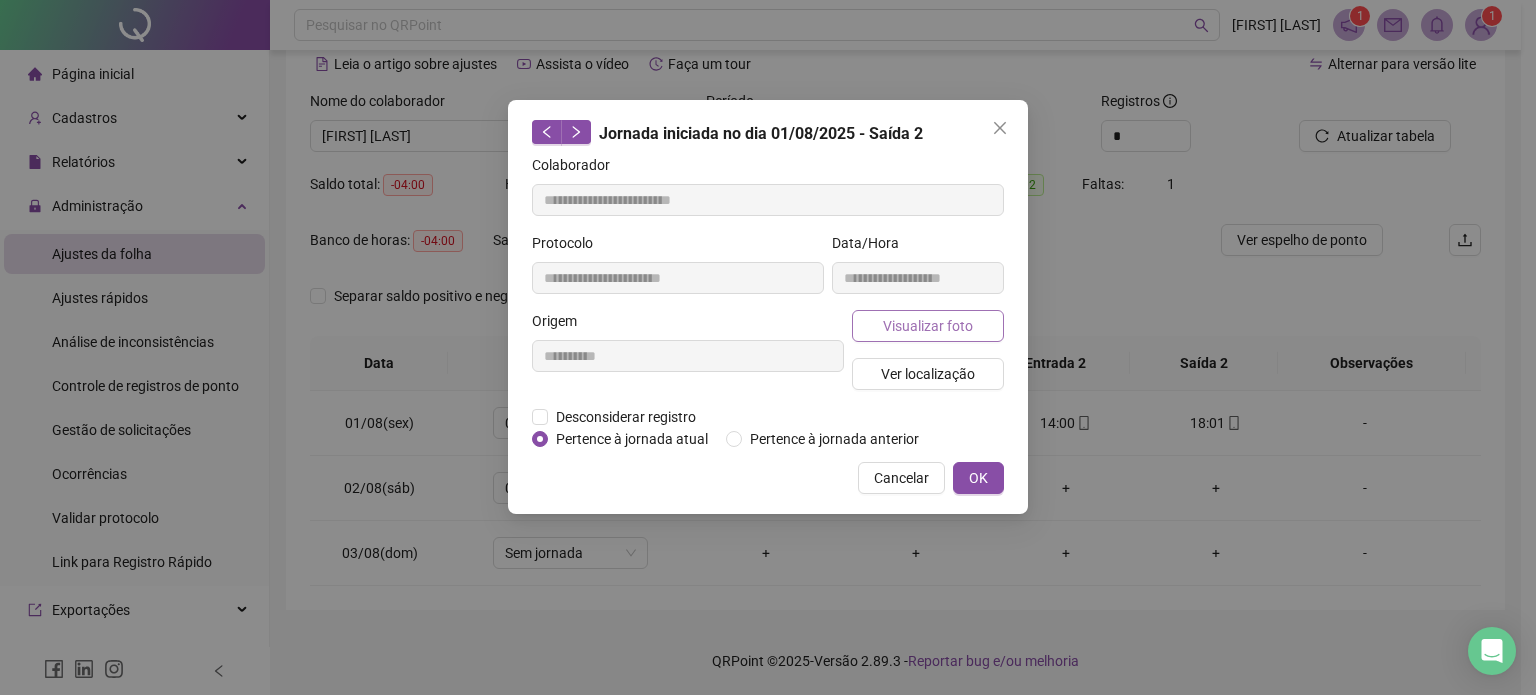 click on "Visualizar foto" at bounding box center (928, 326) 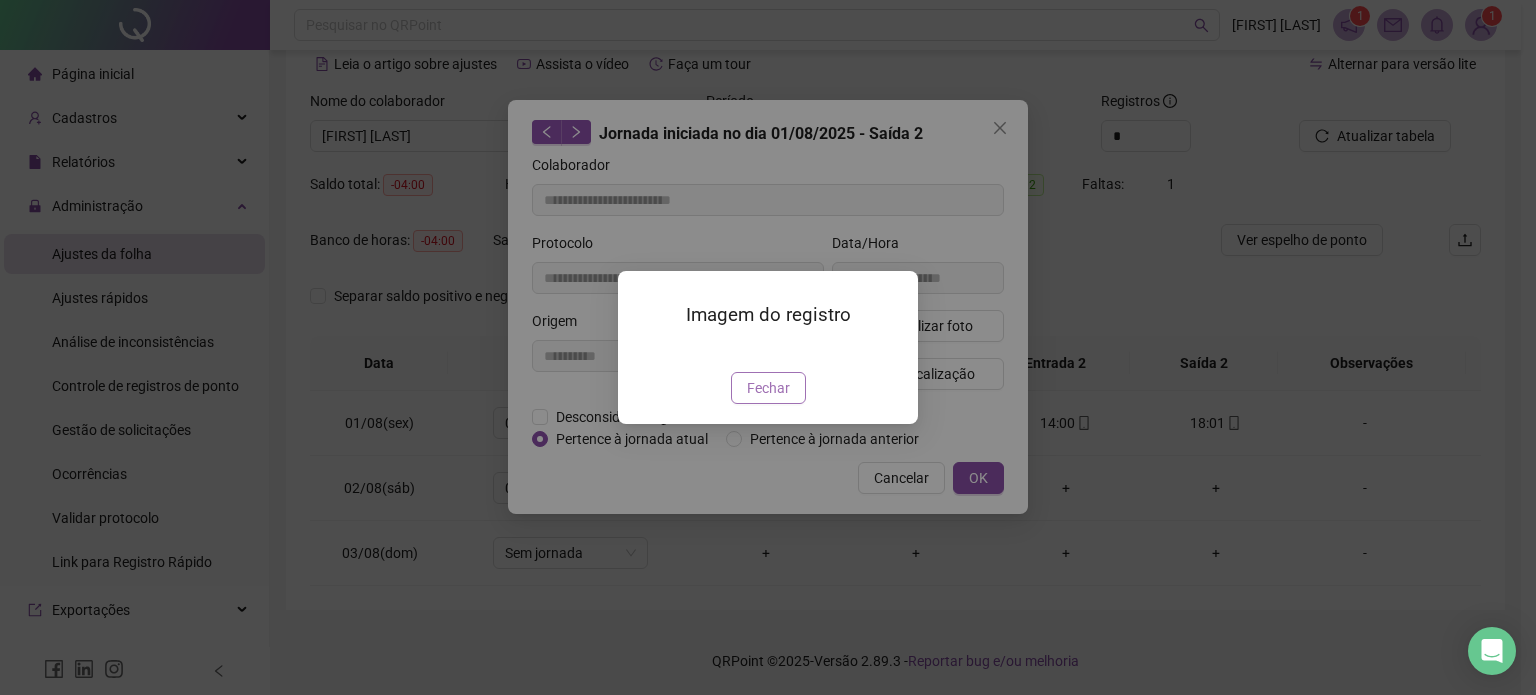 click on "Fechar" at bounding box center [768, 388] 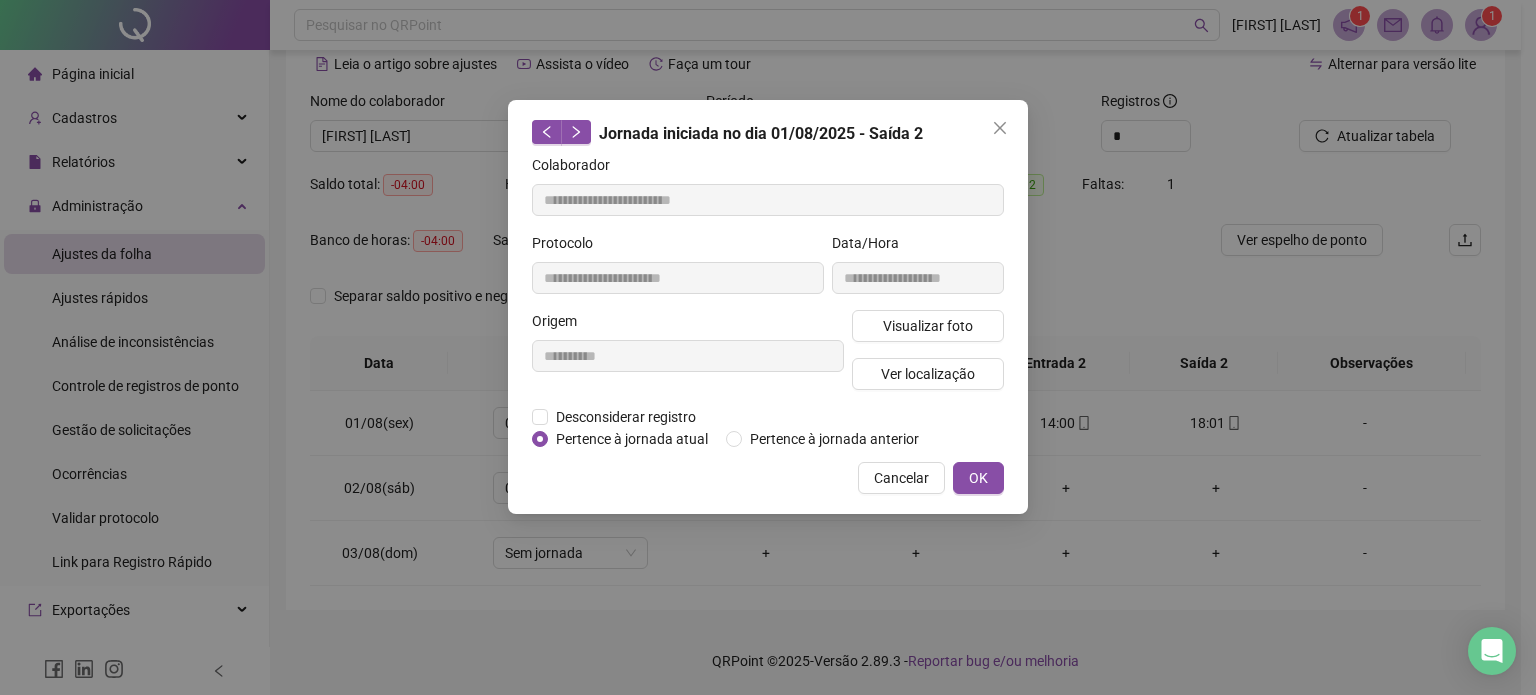 type 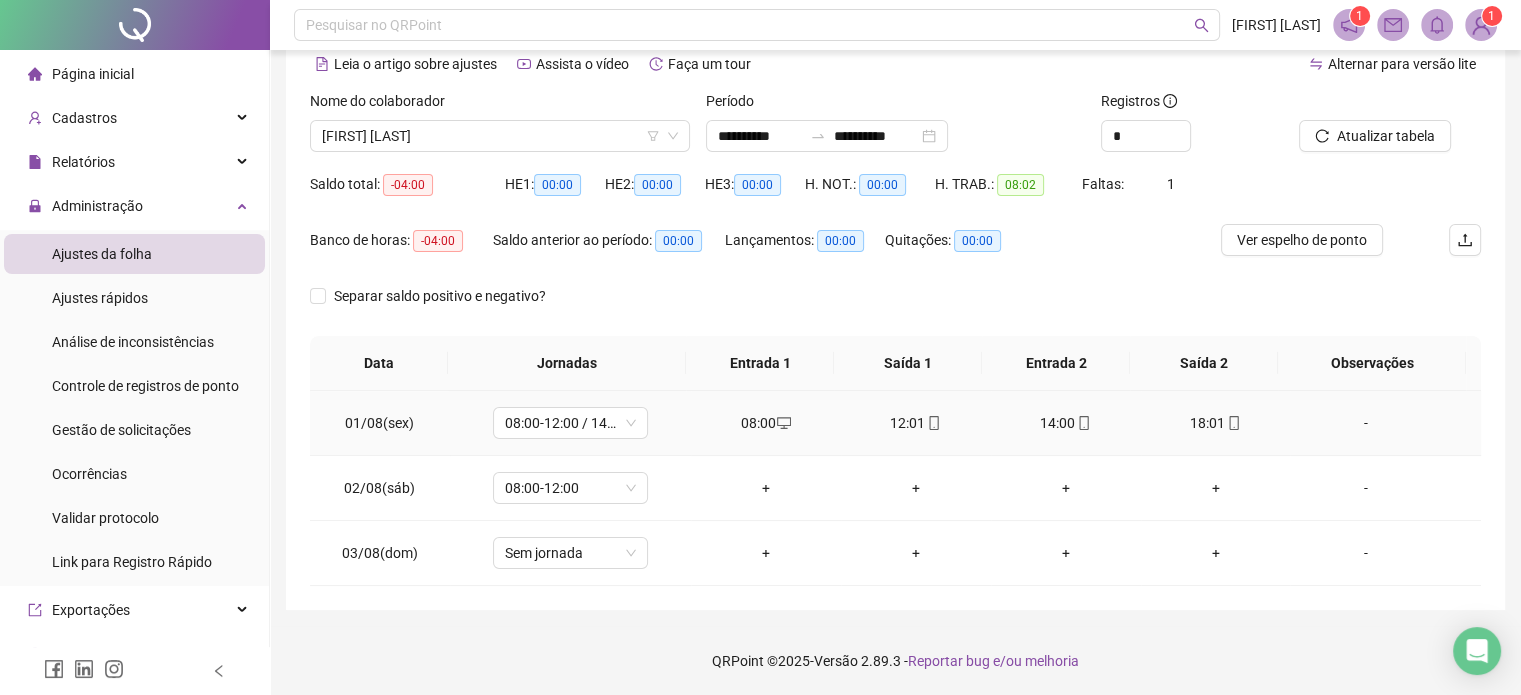 click 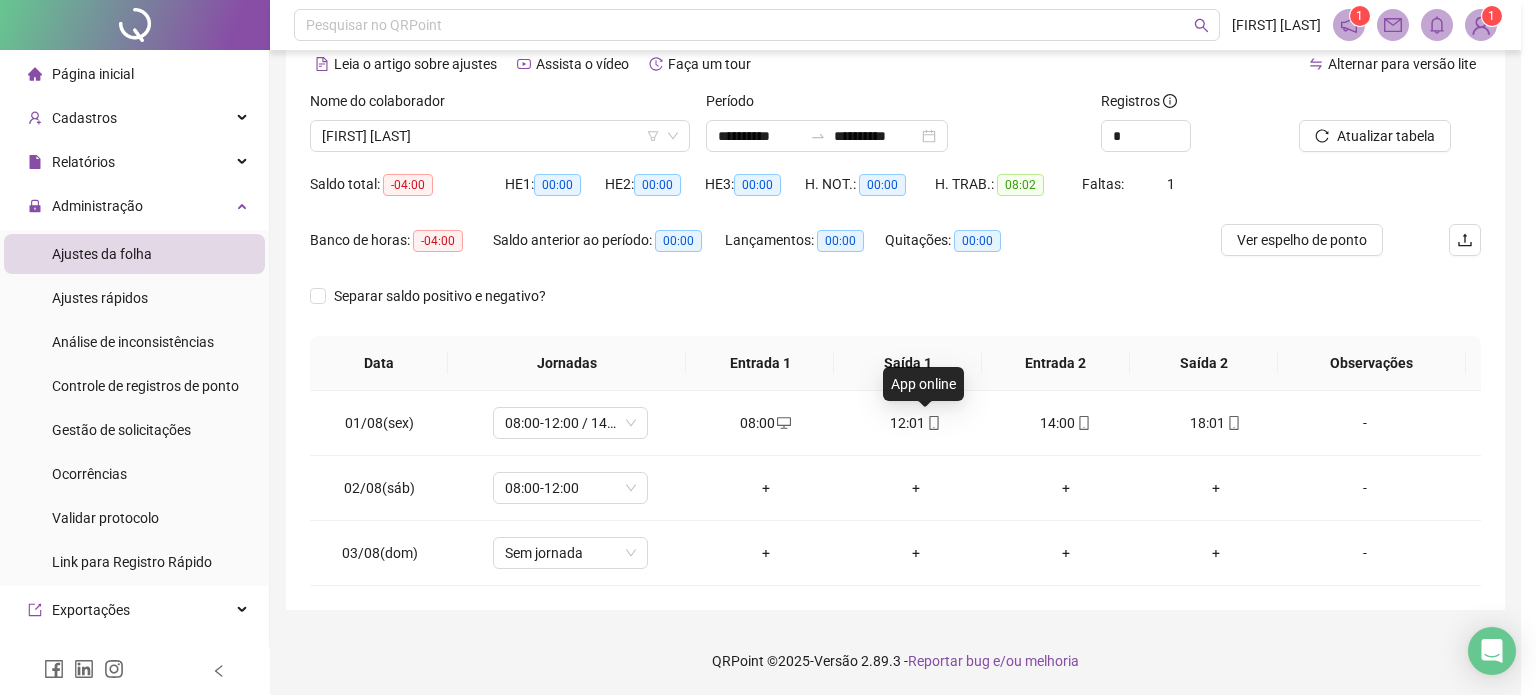 type on "**********" 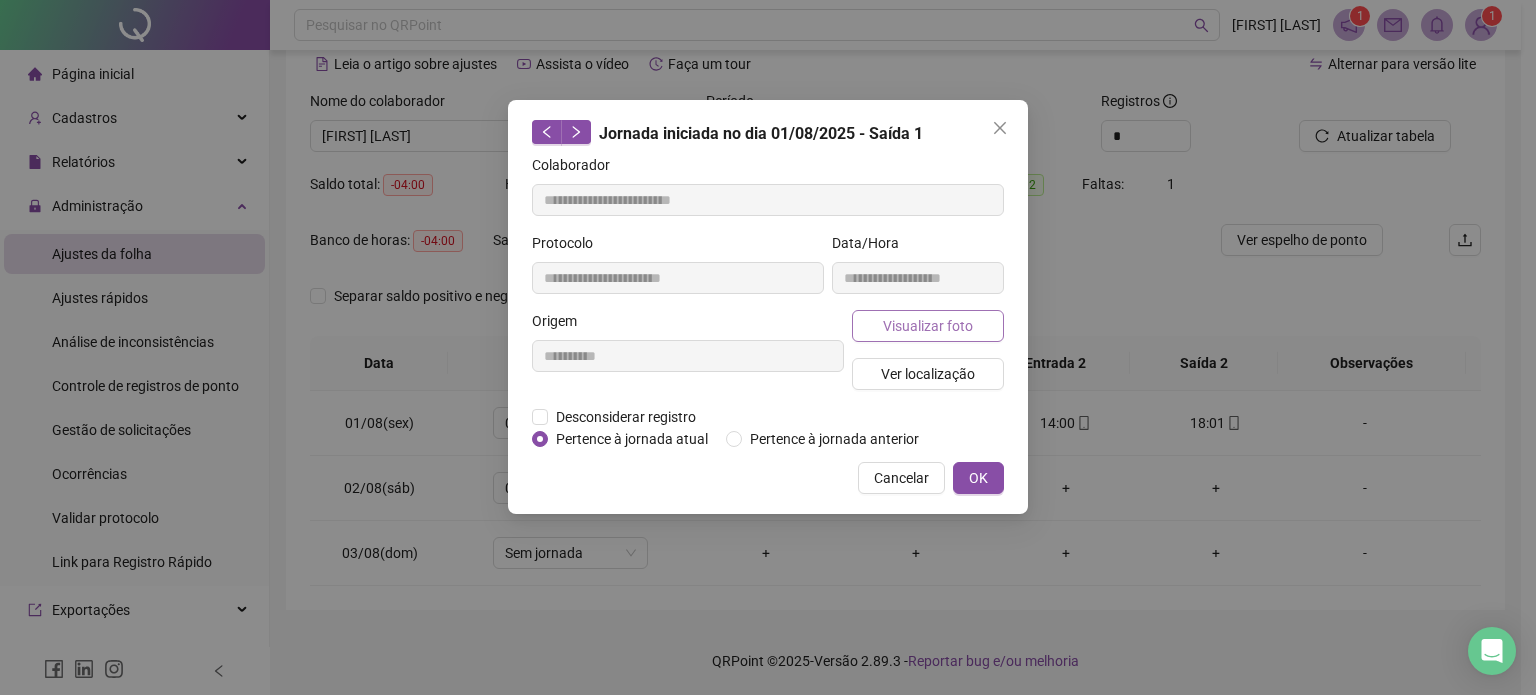 click on "Visualizar foto" at bounding box center [928, 326] 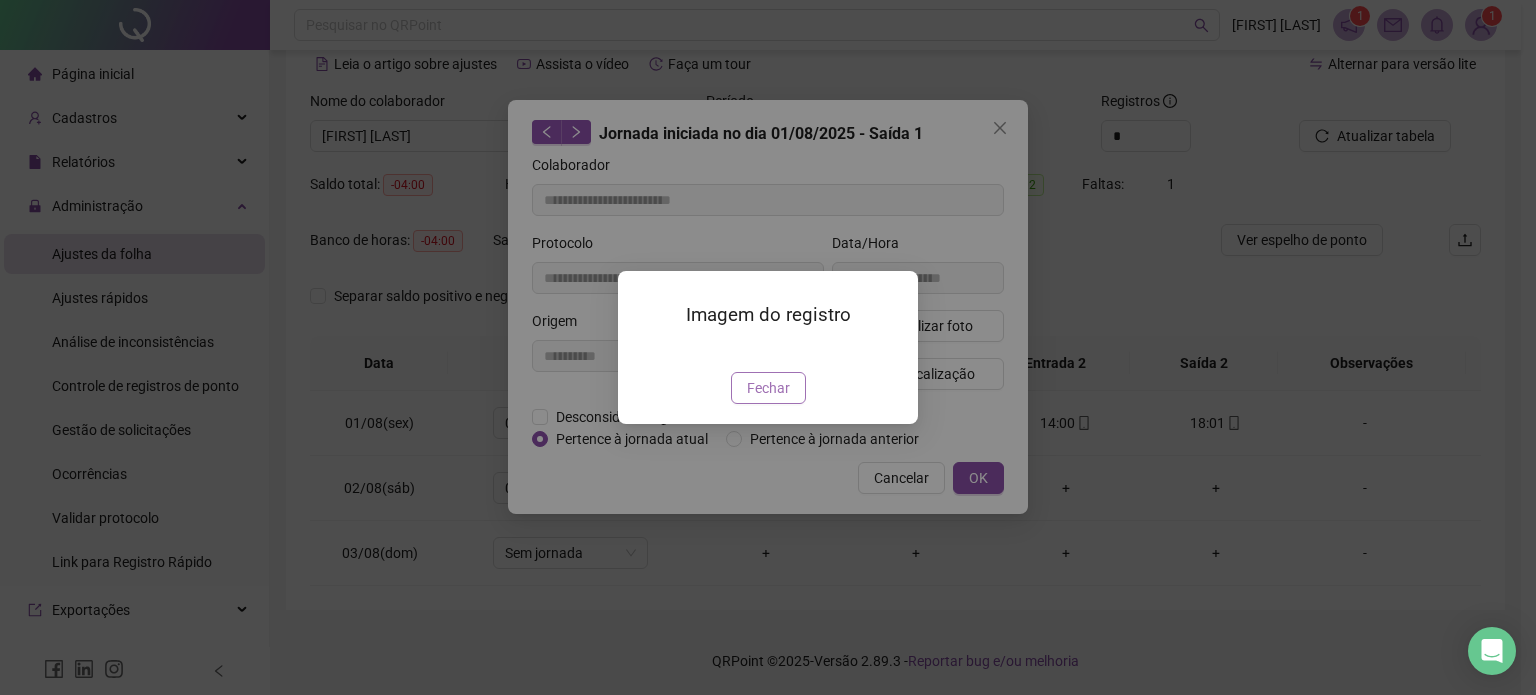 click on "Fechar" at bounding box center [768, 388] 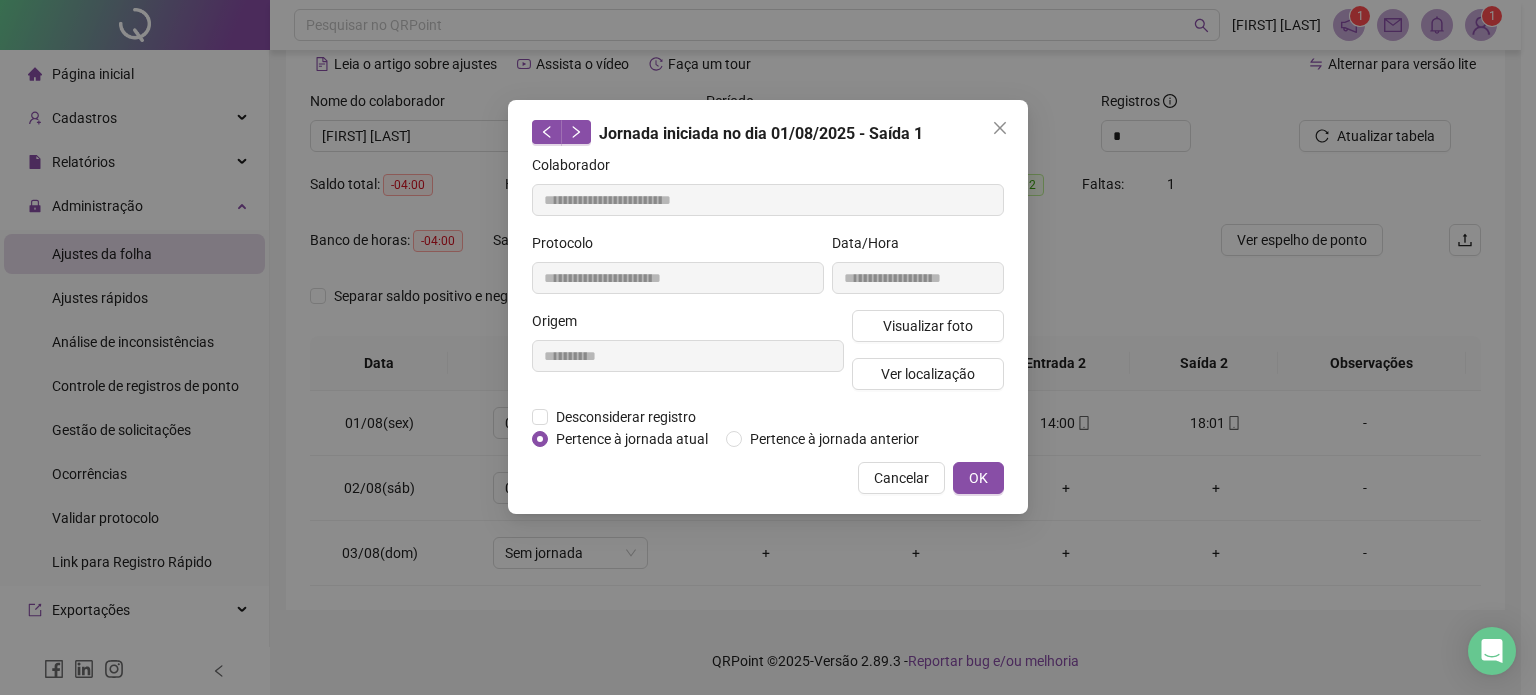 type 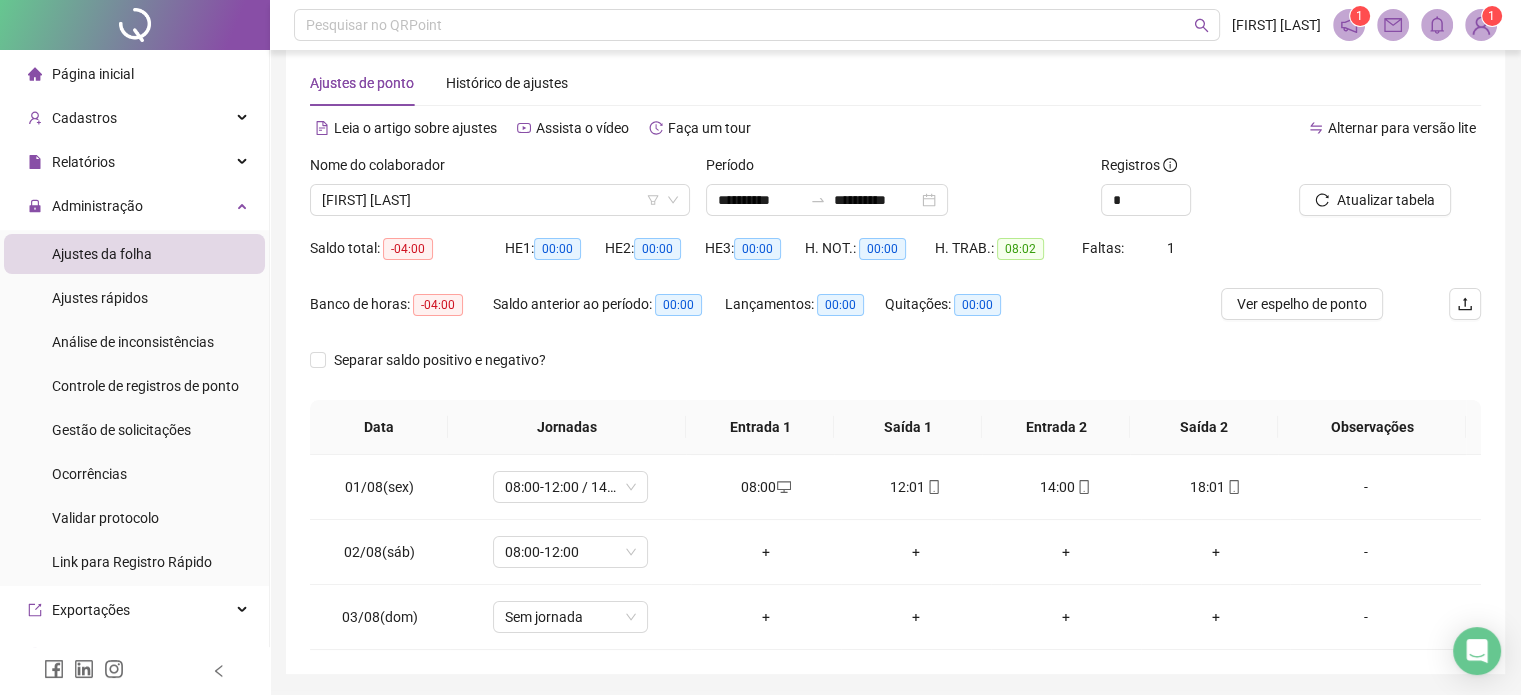 scroll, scrollTop: 0, scrollLeft: 0, axis: both 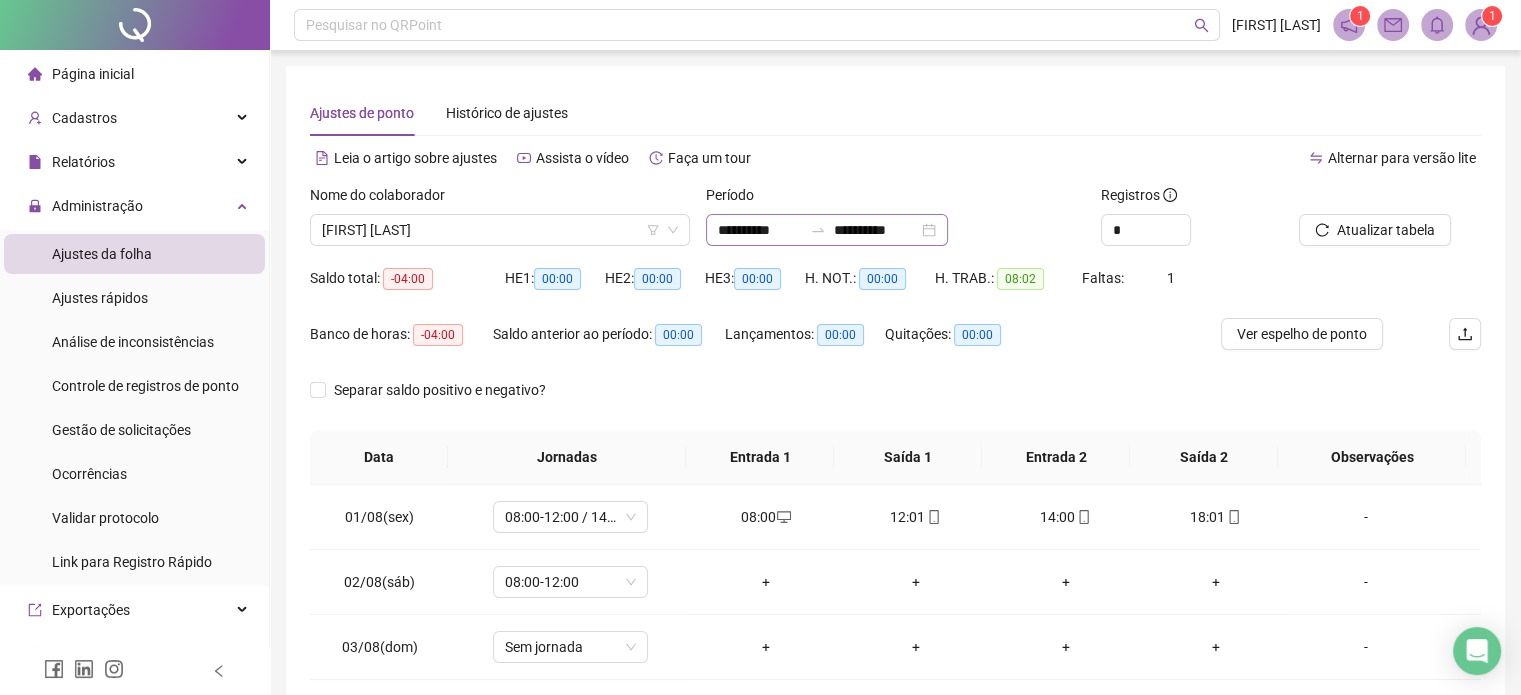 click on "**********" at bounding box center [827, 230] 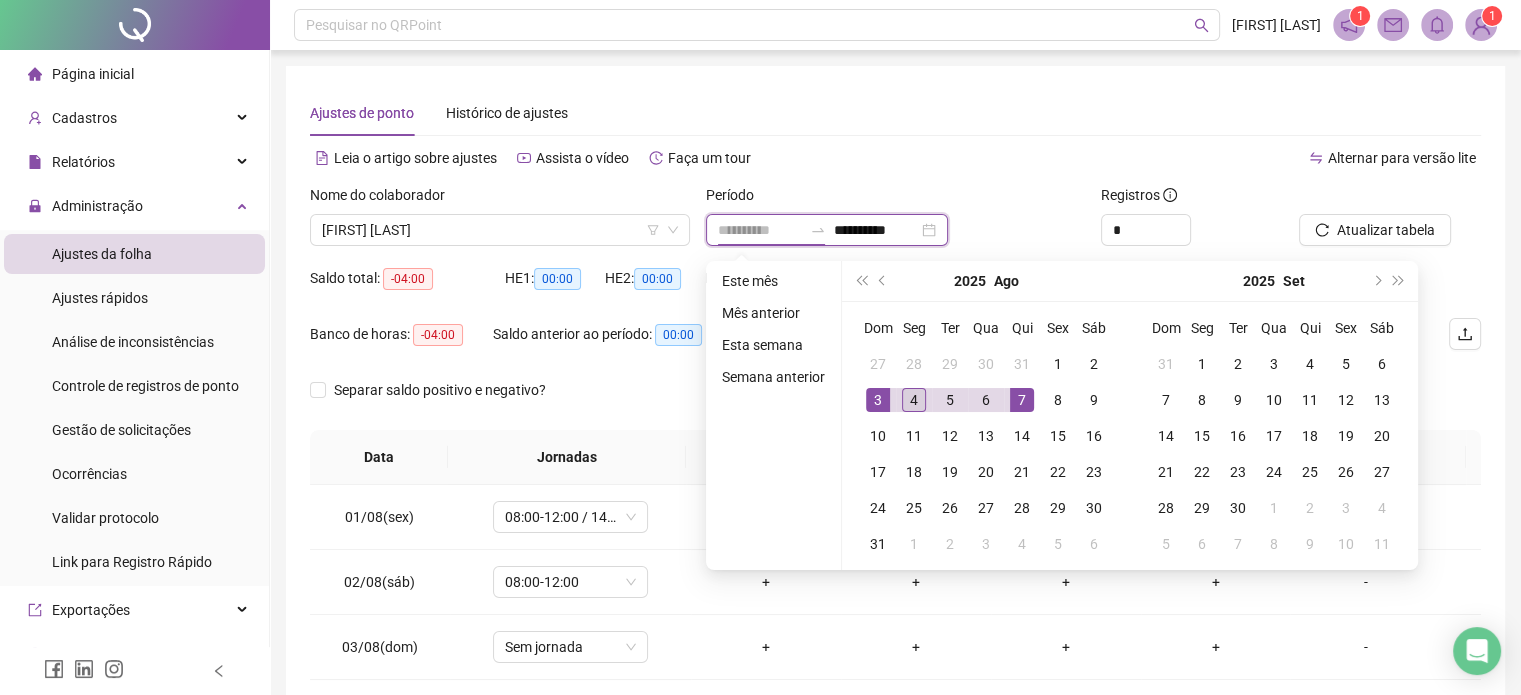 type on "**********" 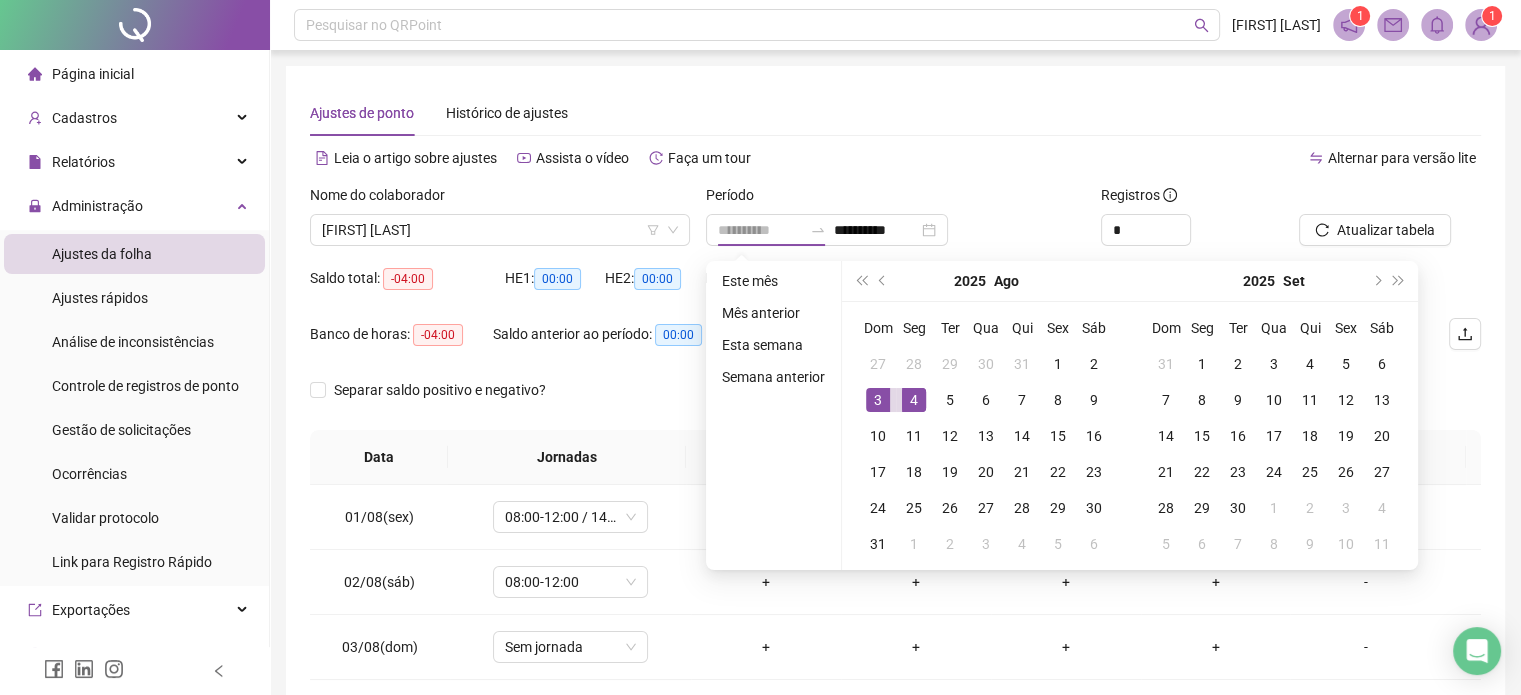 click on "4" at bounding box center [914, 400] 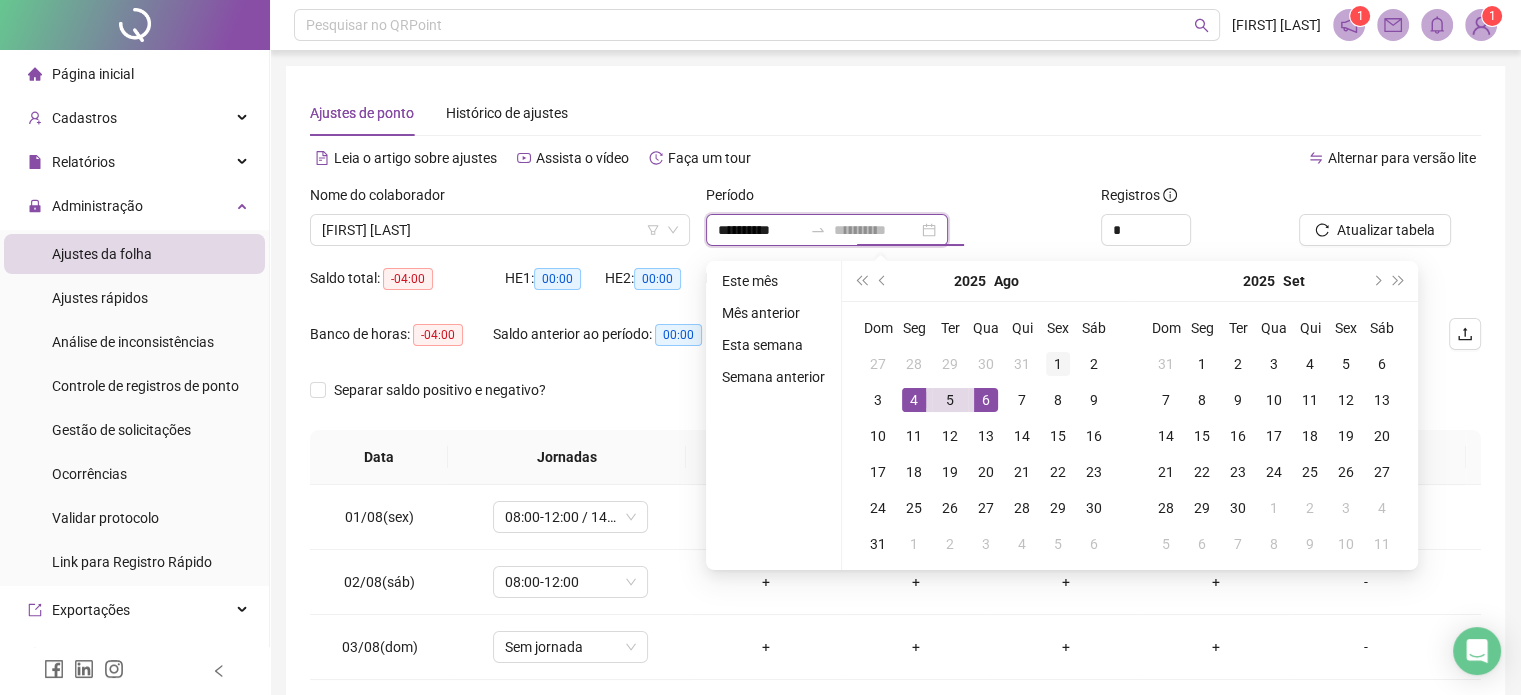 type on "**********" 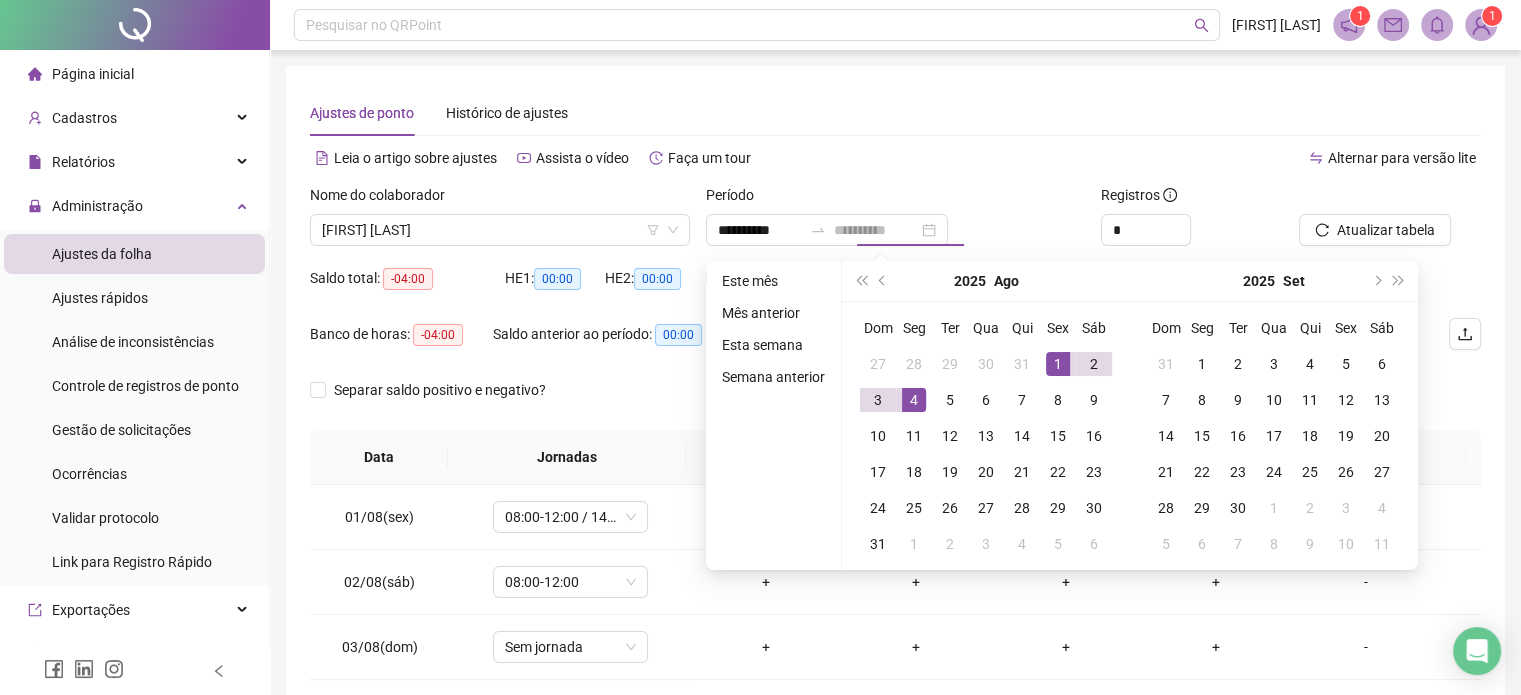 drag, startPoint x: 1060, startPoint y: 367, endPoint x: 1166, endPoint y: 270, distance: 143.68369 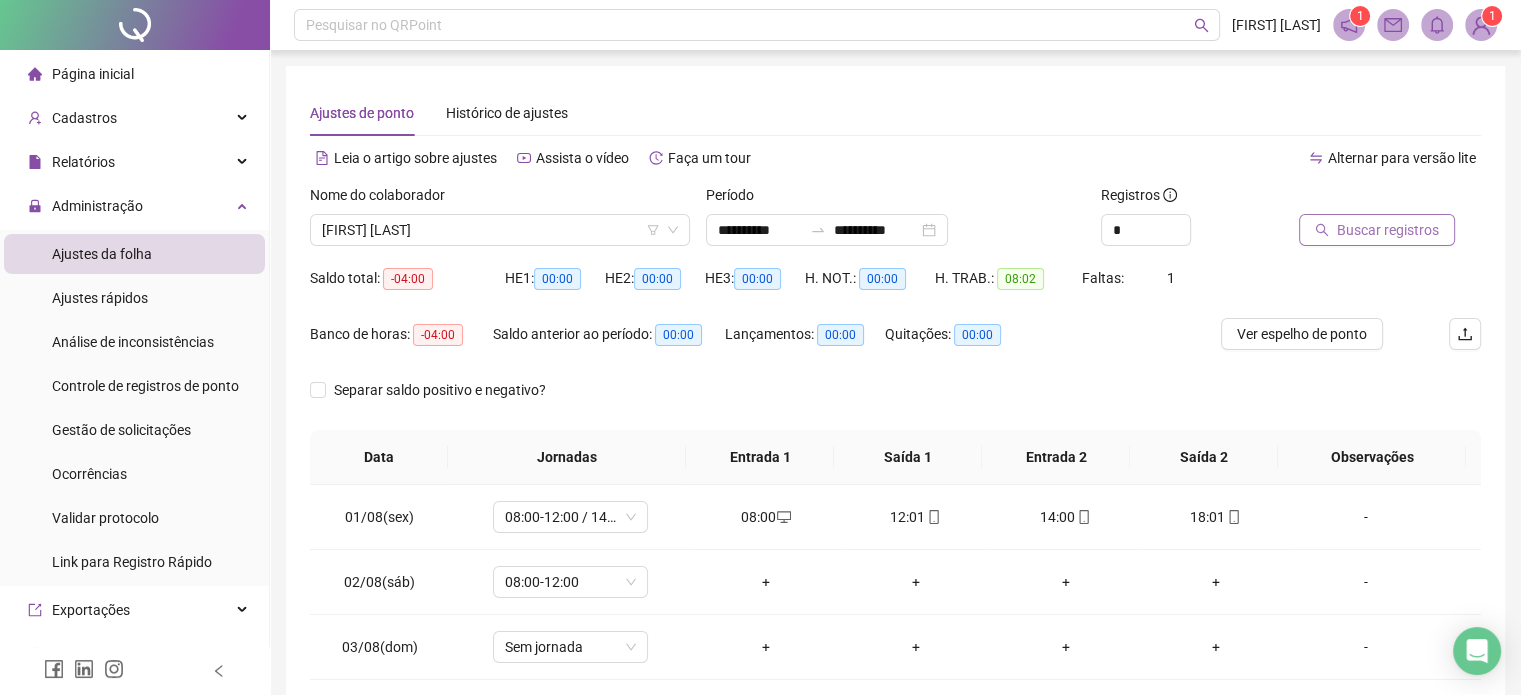 click on "Buscar registros" at bounding box center [1388, 230] 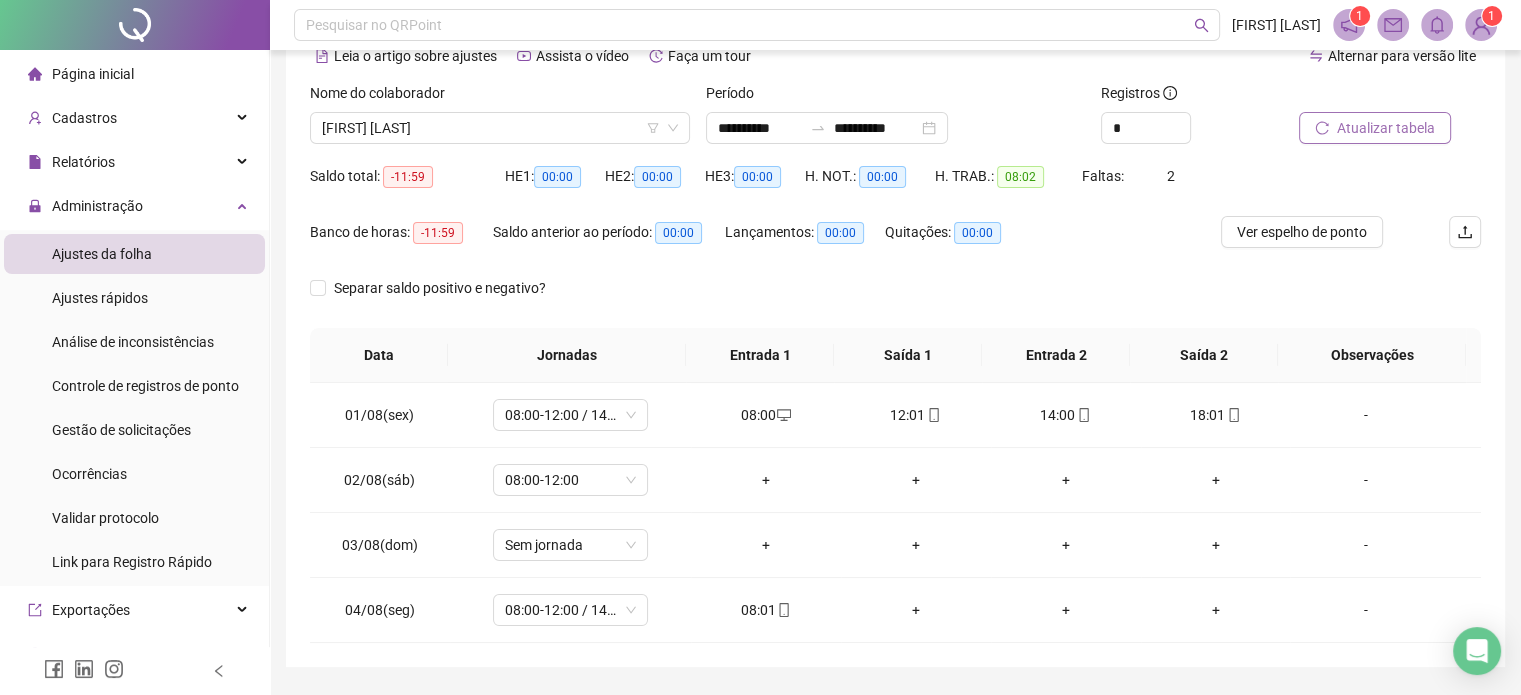 scroll, scrollTop: 159, scrollLeft: 0, axis: vertical 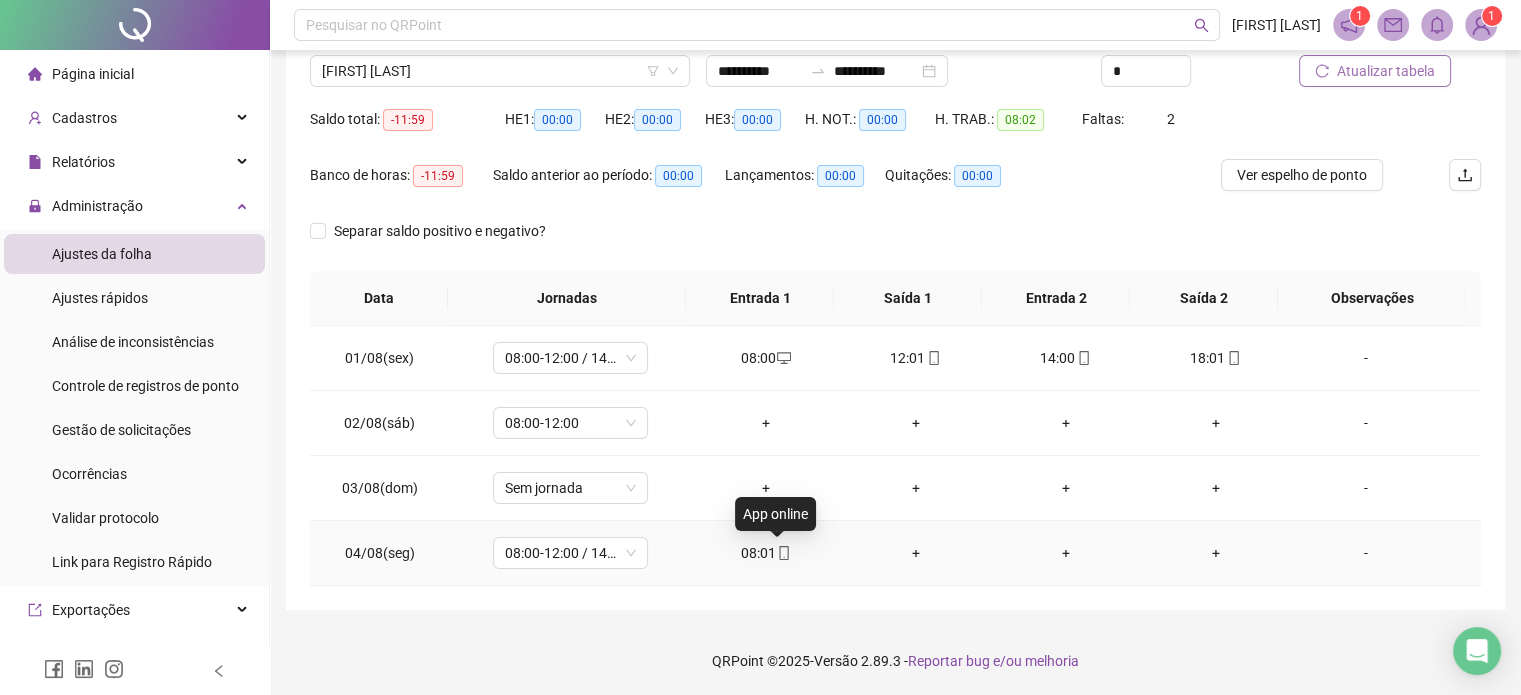 click 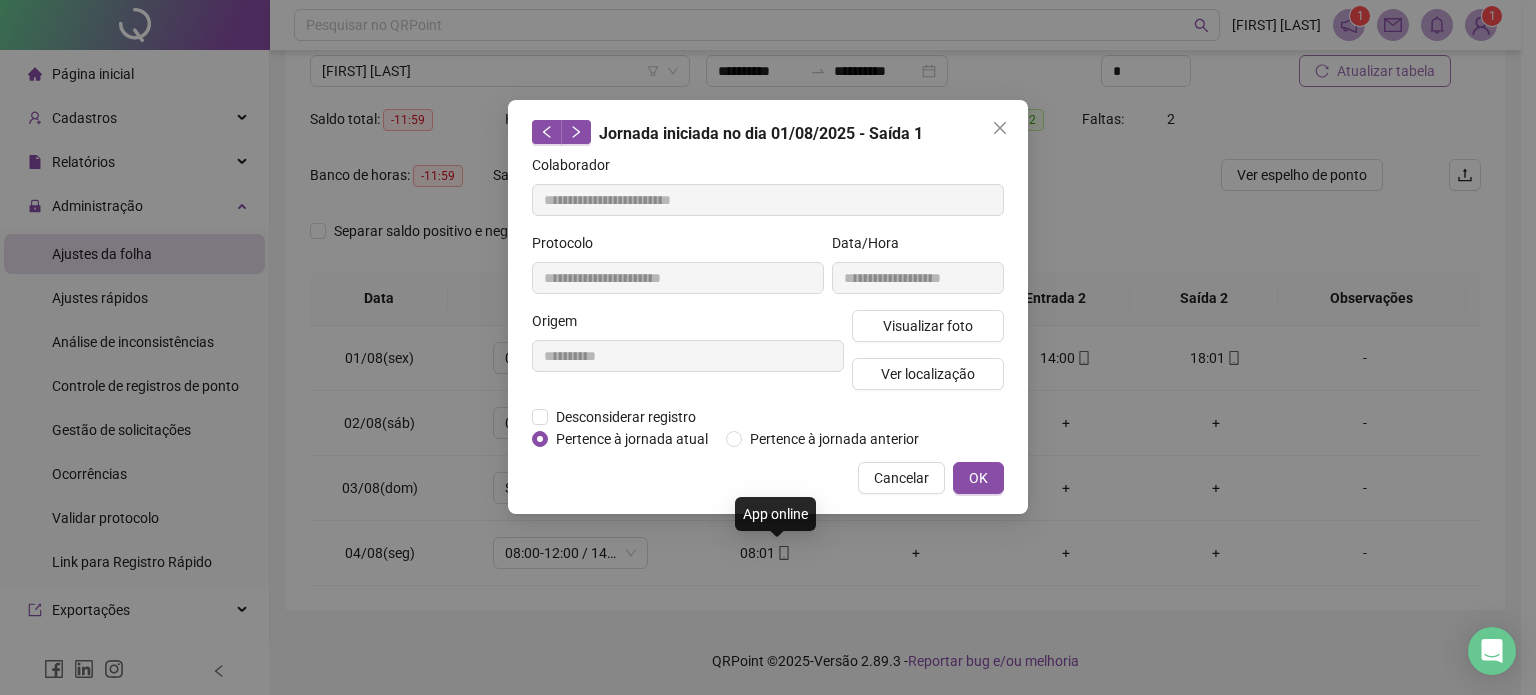 type on "**********" 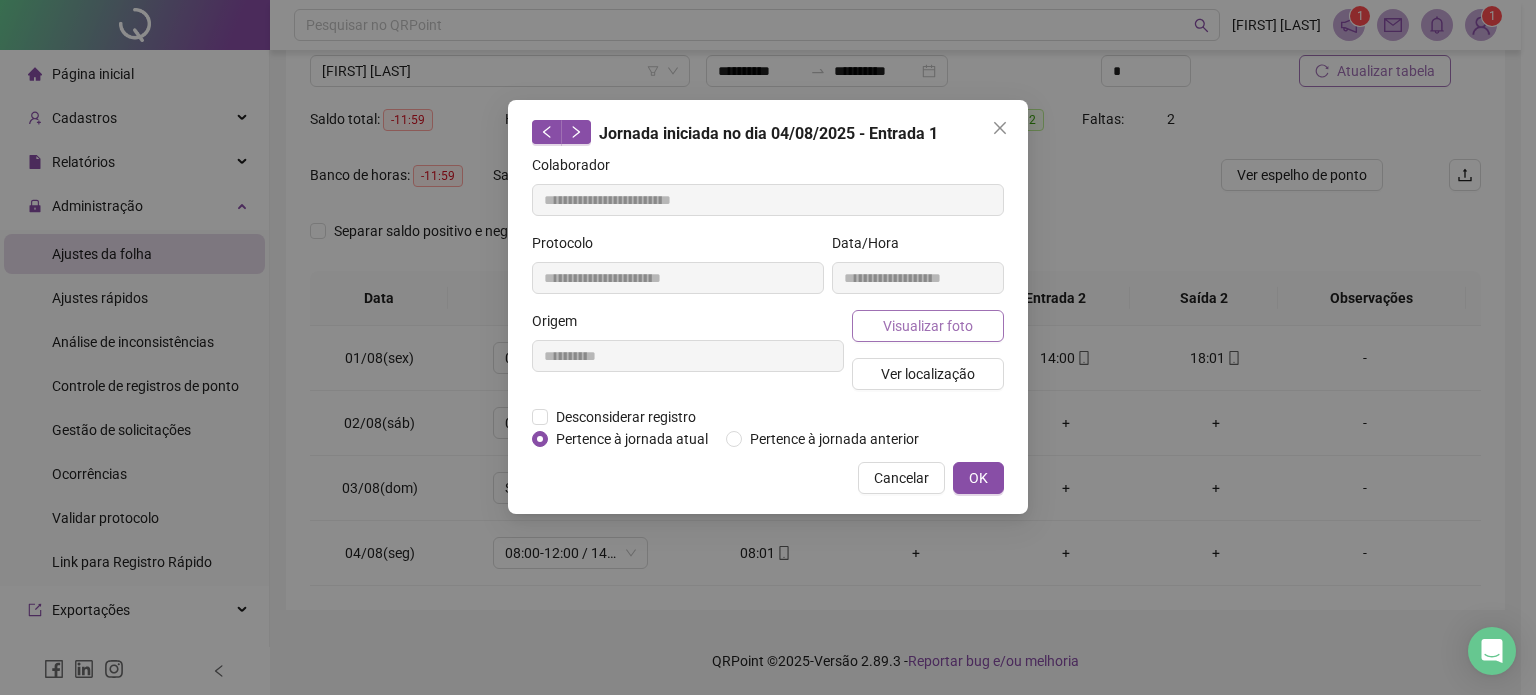 click on "Visualizar foto" at bounding box center [928, 326] 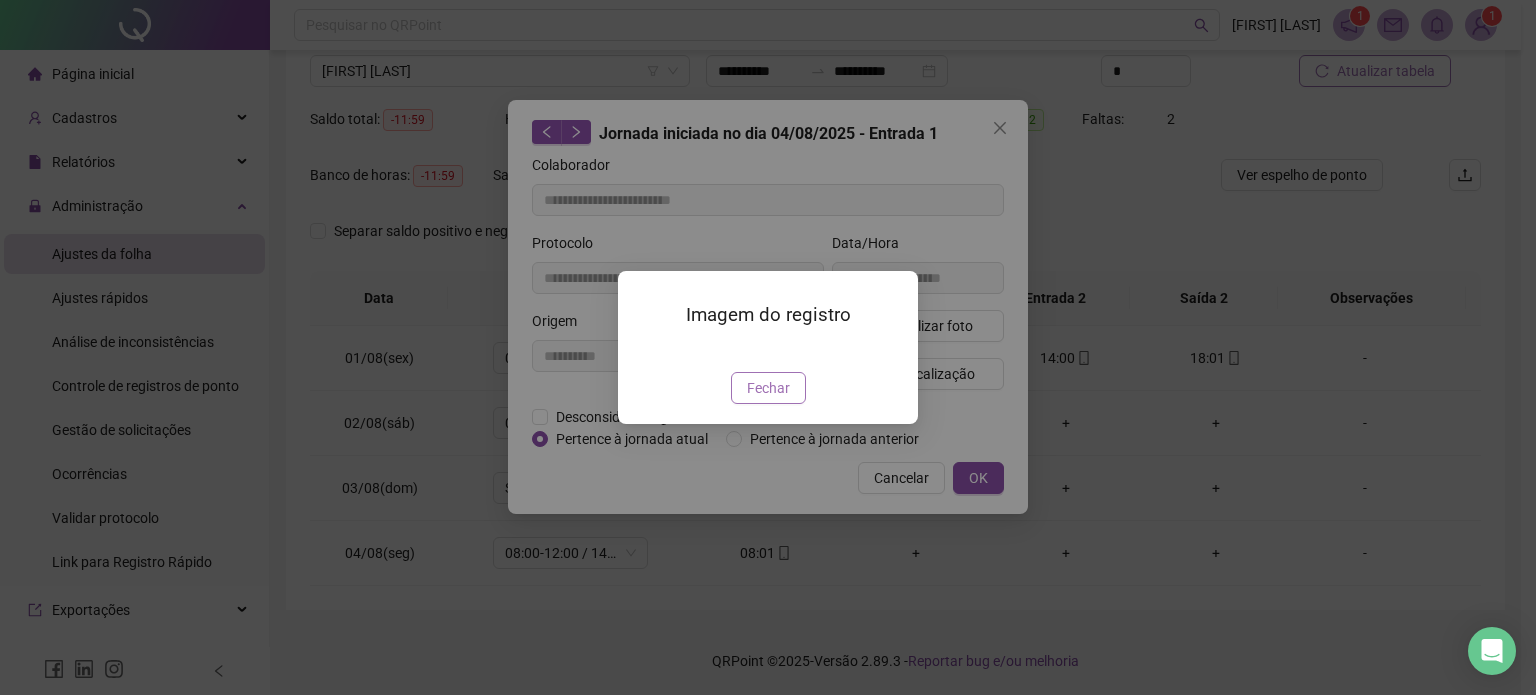 click on "Fechar" at bounding box center (768, 388) 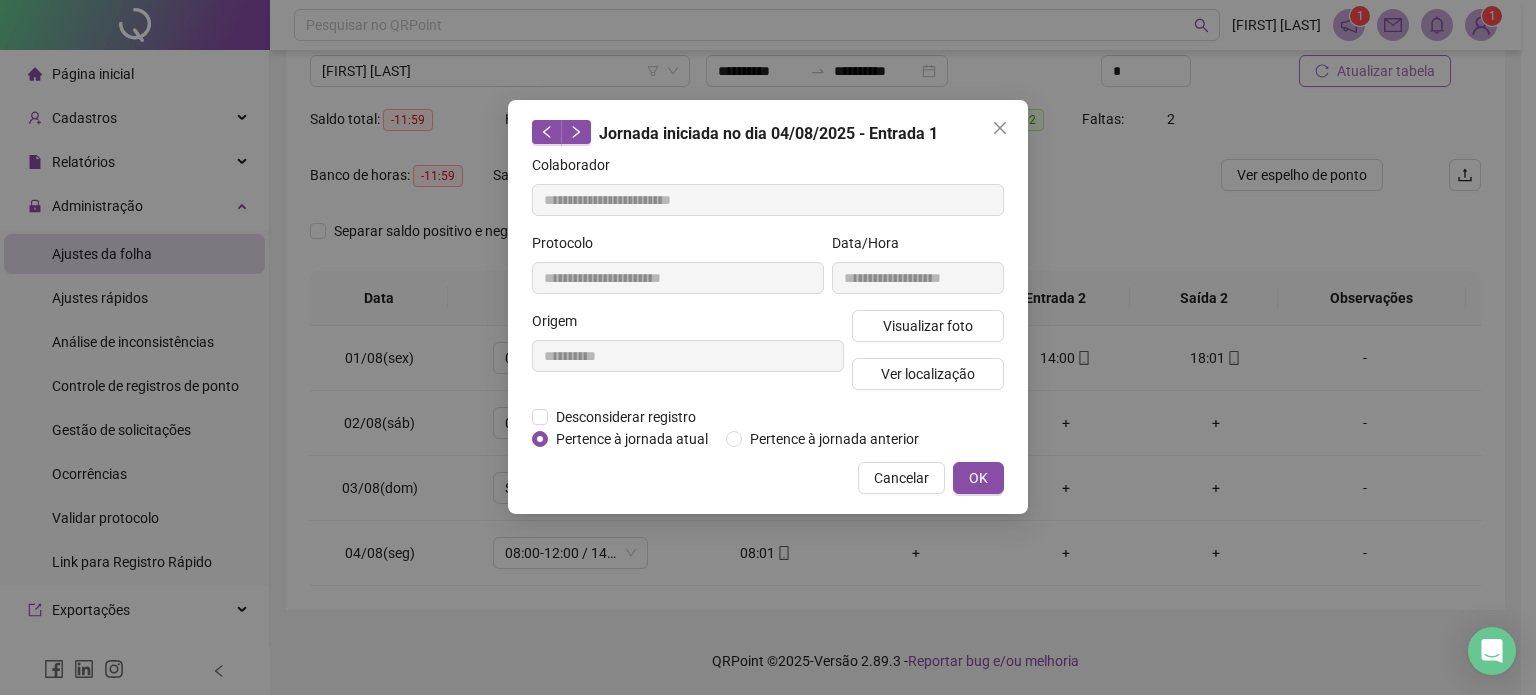 type 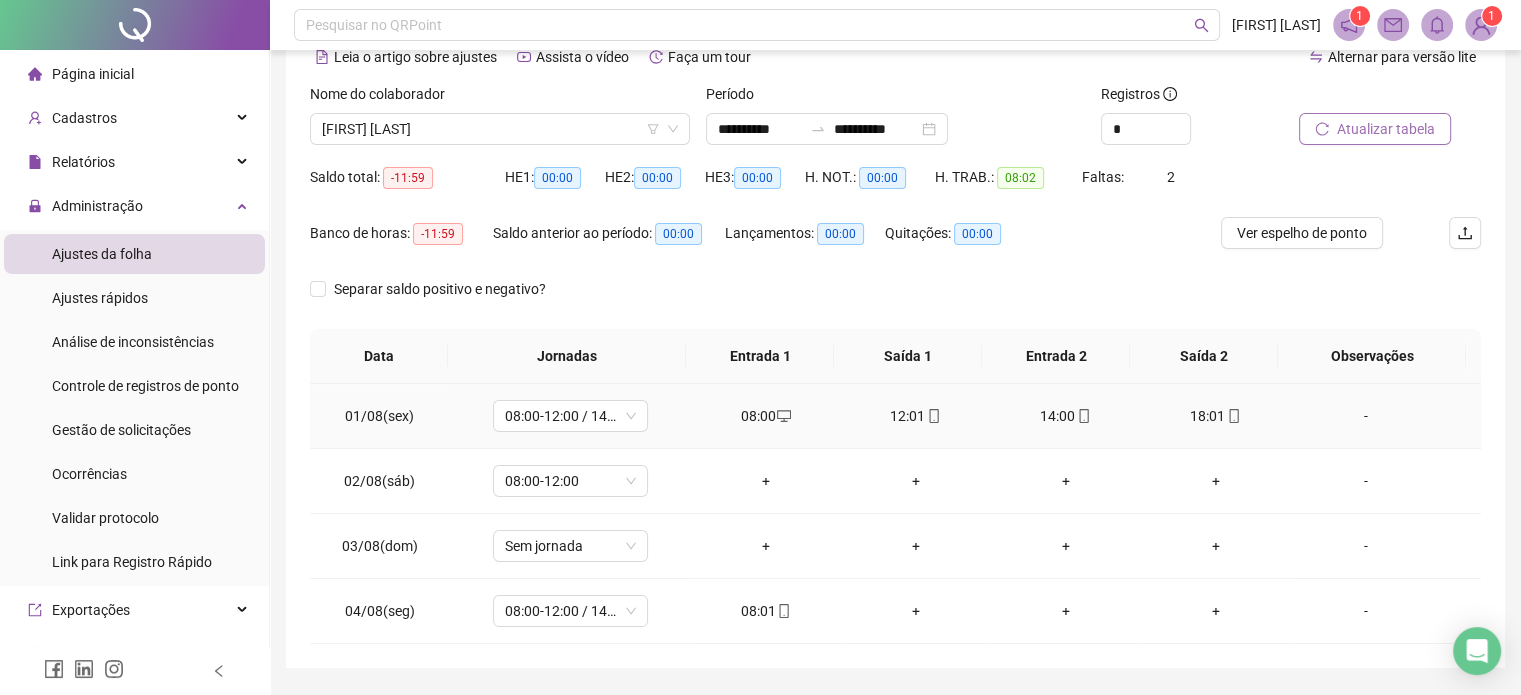 scroll, scrollTop: 0, scrollLeft: 0, axis: both 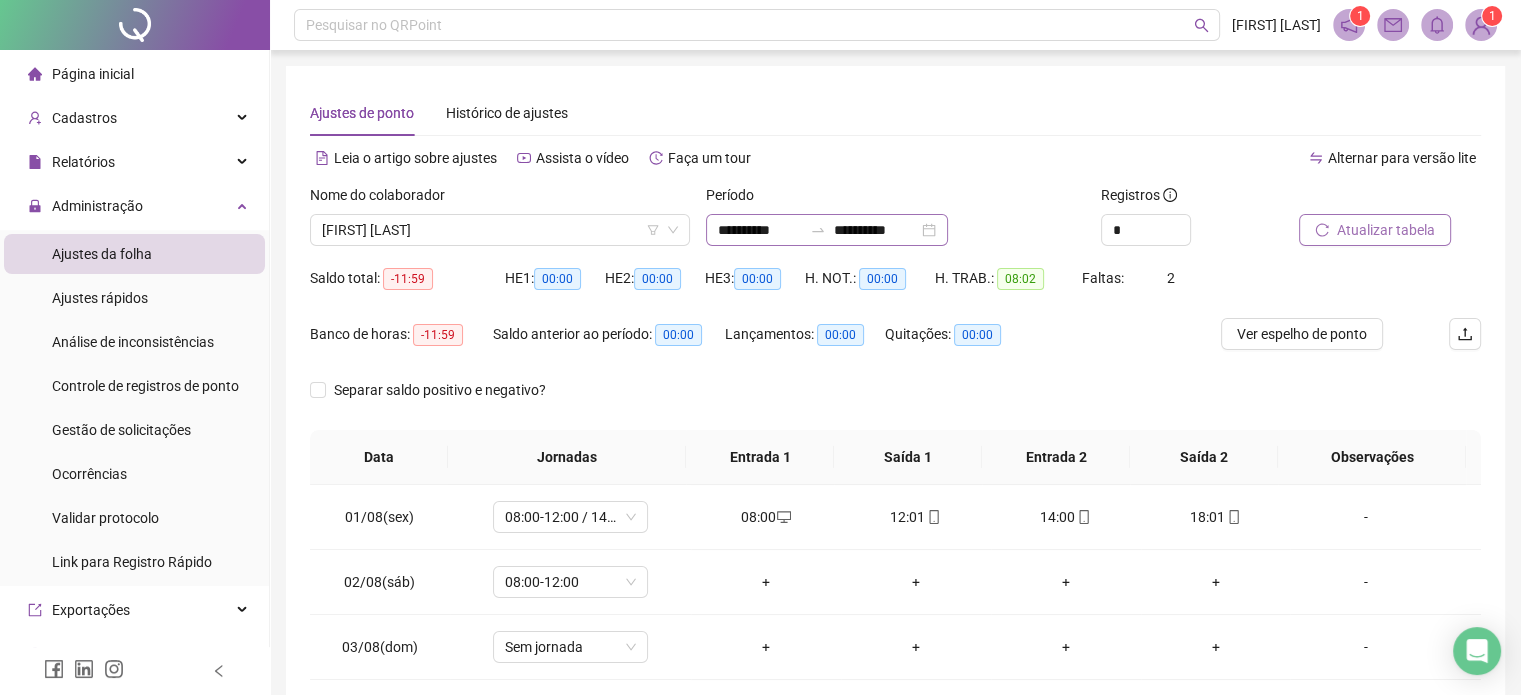 click on "**********" at bounding box center [827, 230] 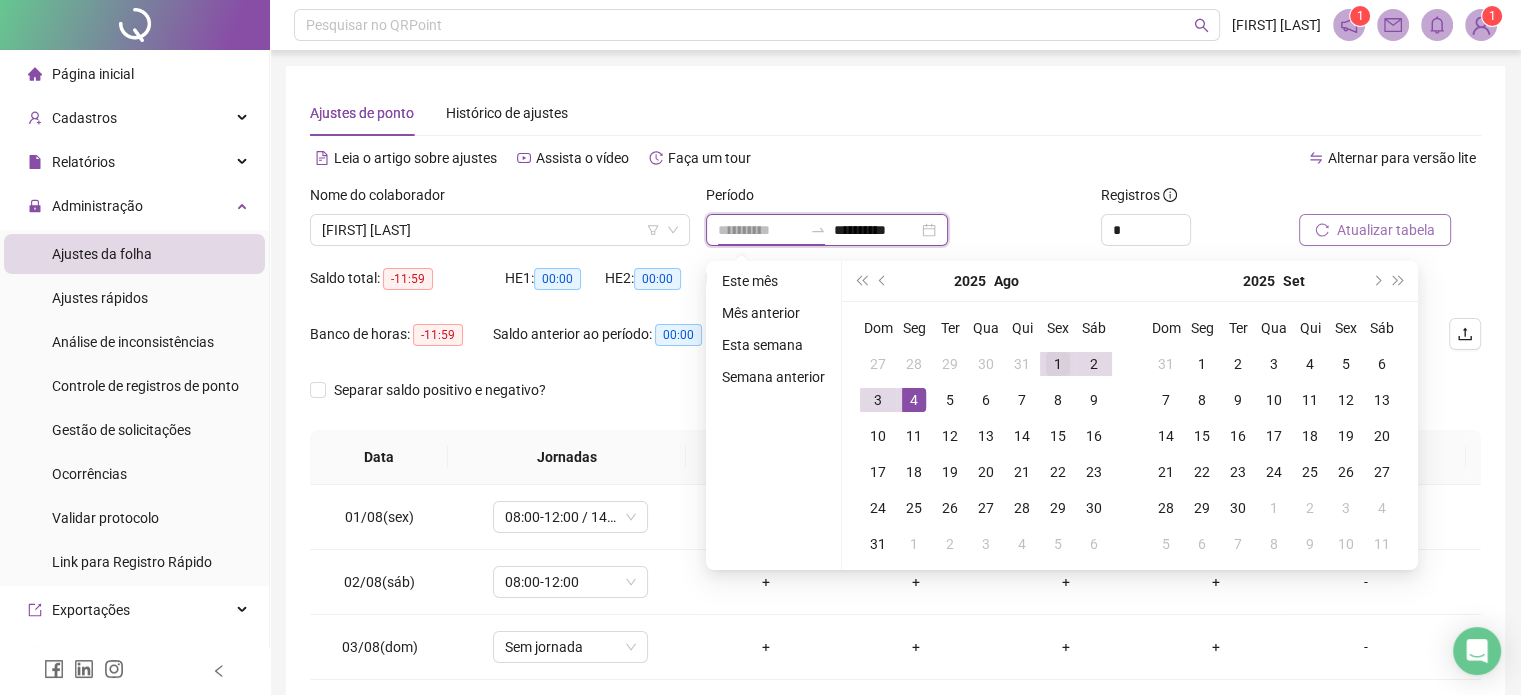 type on "**********" 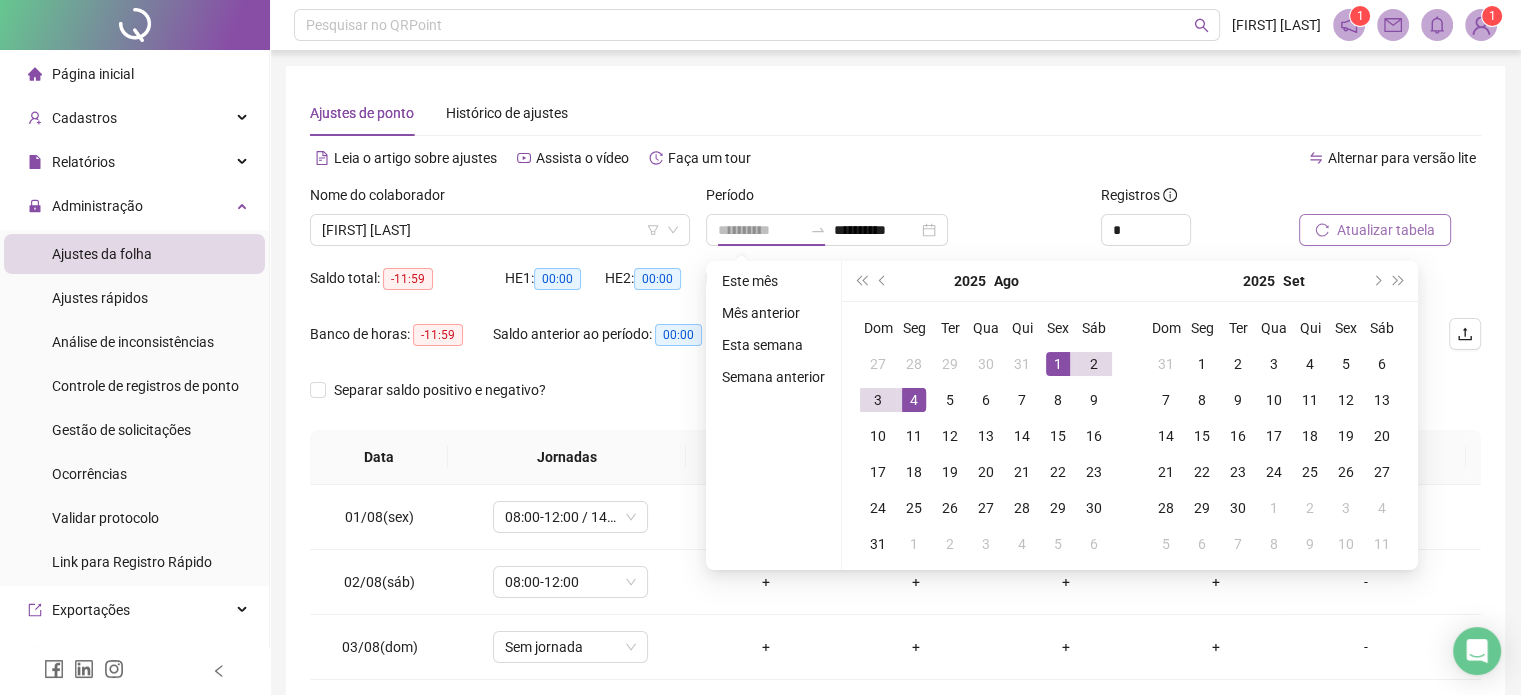 click on "1" at bounding box center (1058, 364) 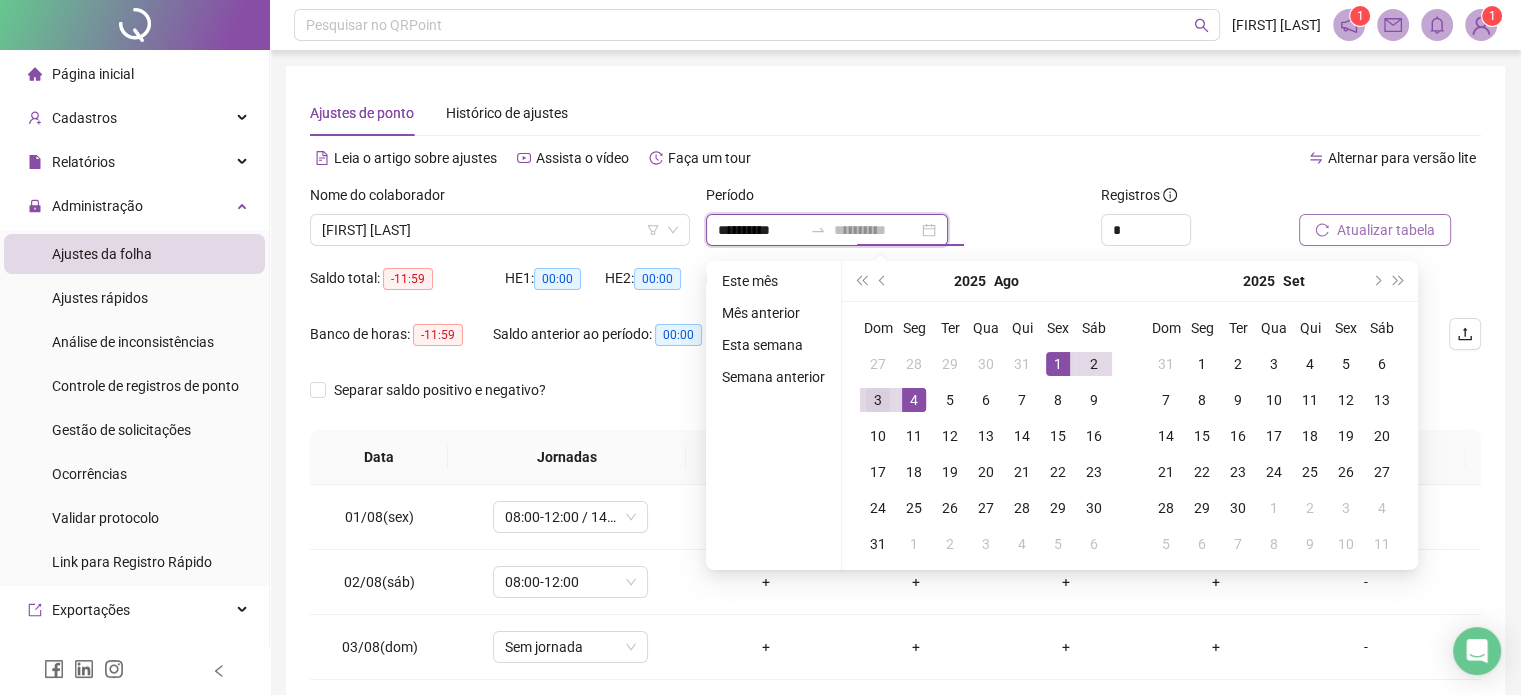 type on "**********" 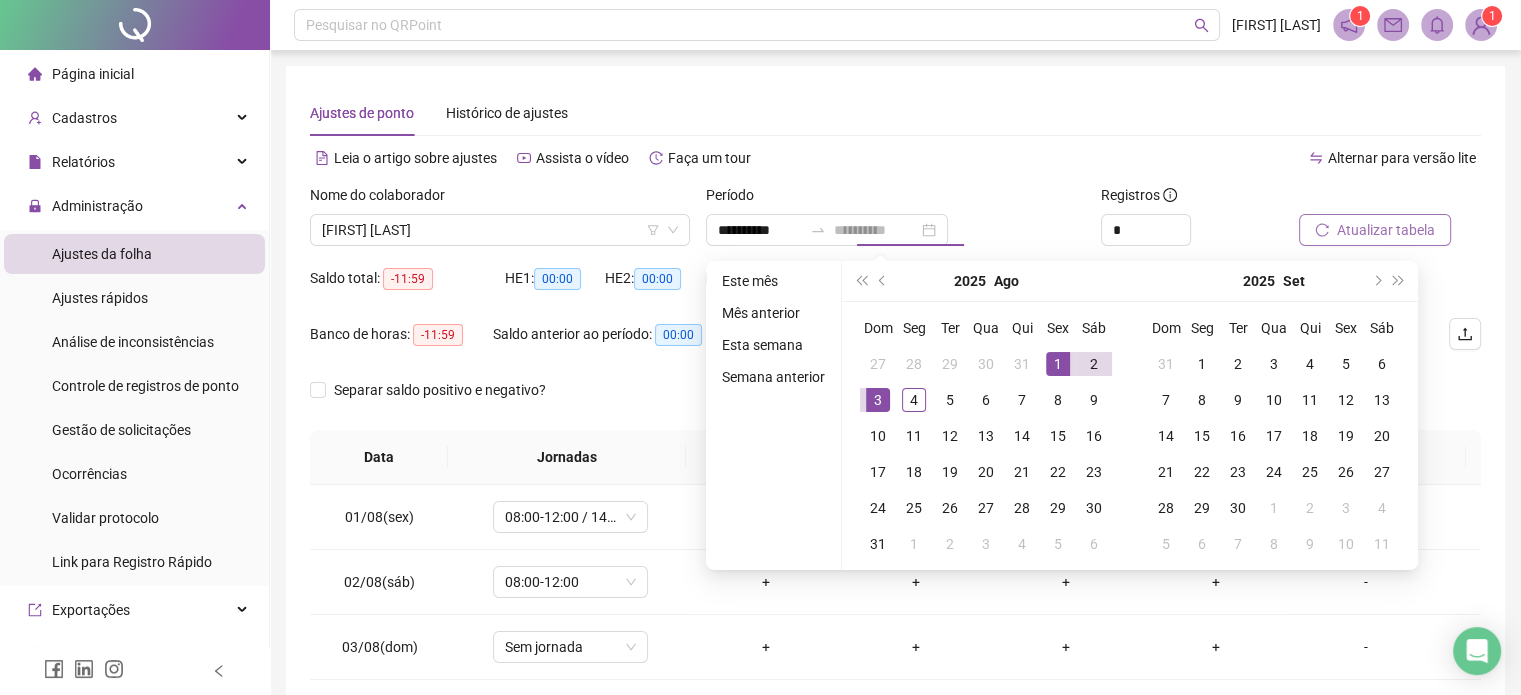 click on "3" at bounding box center [878, 400] 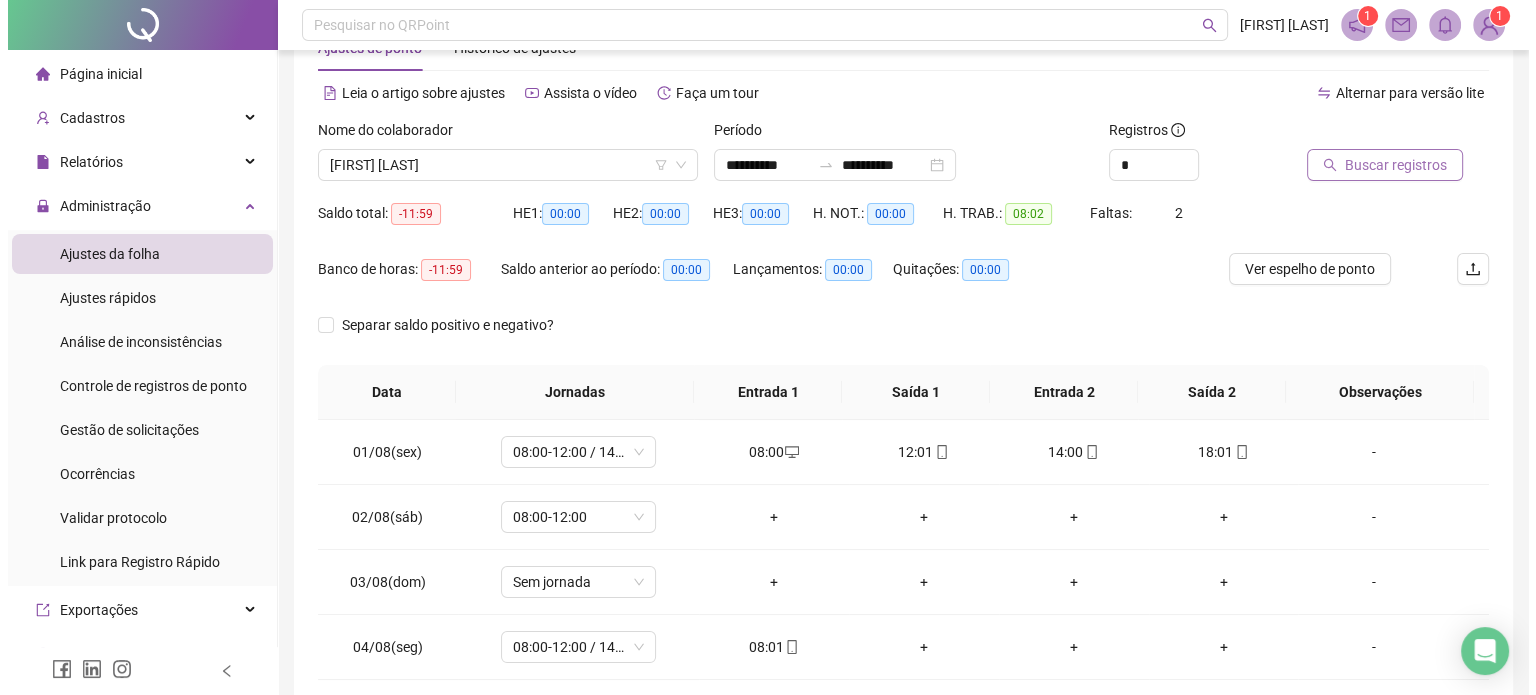scroll, scrollTop: 100, scrollLeft: 0, axis: vertical 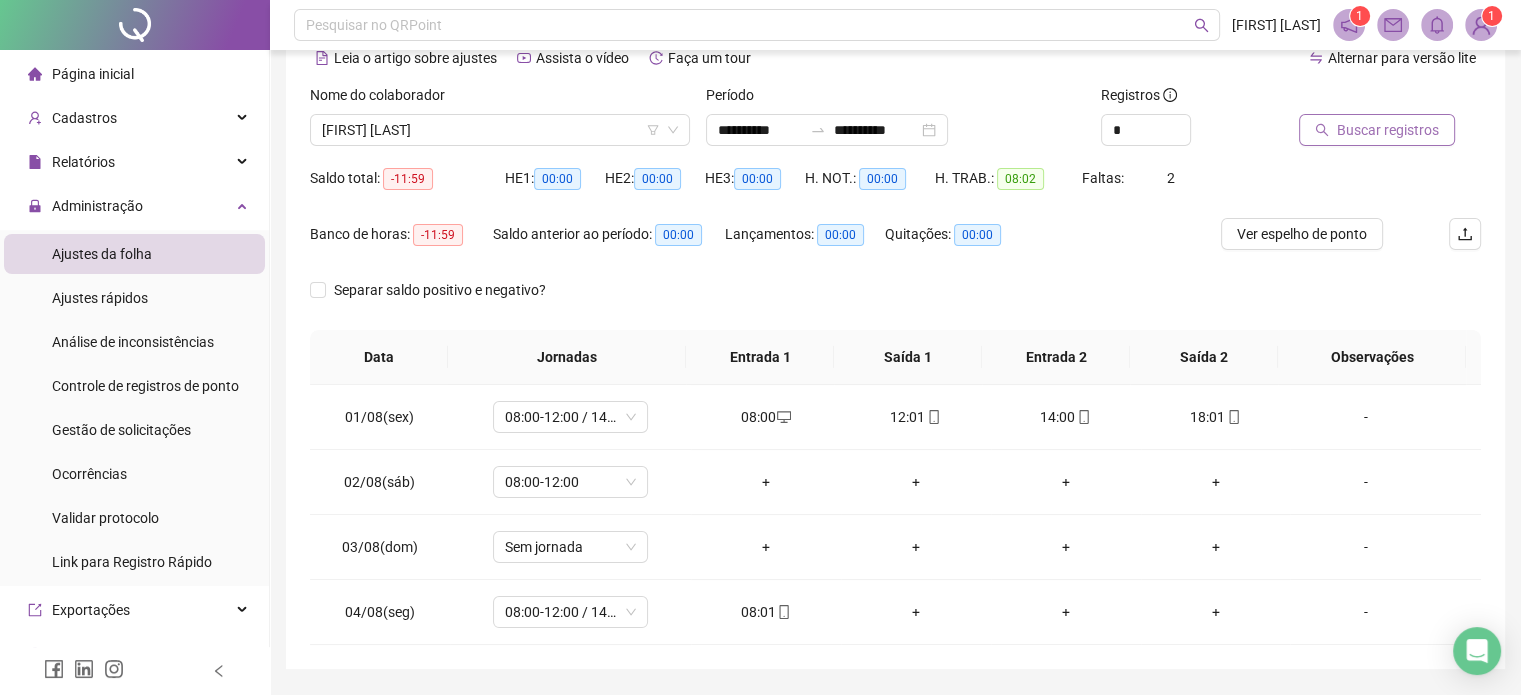 click on "Buscar registros" at bounding box center [1388, 130] 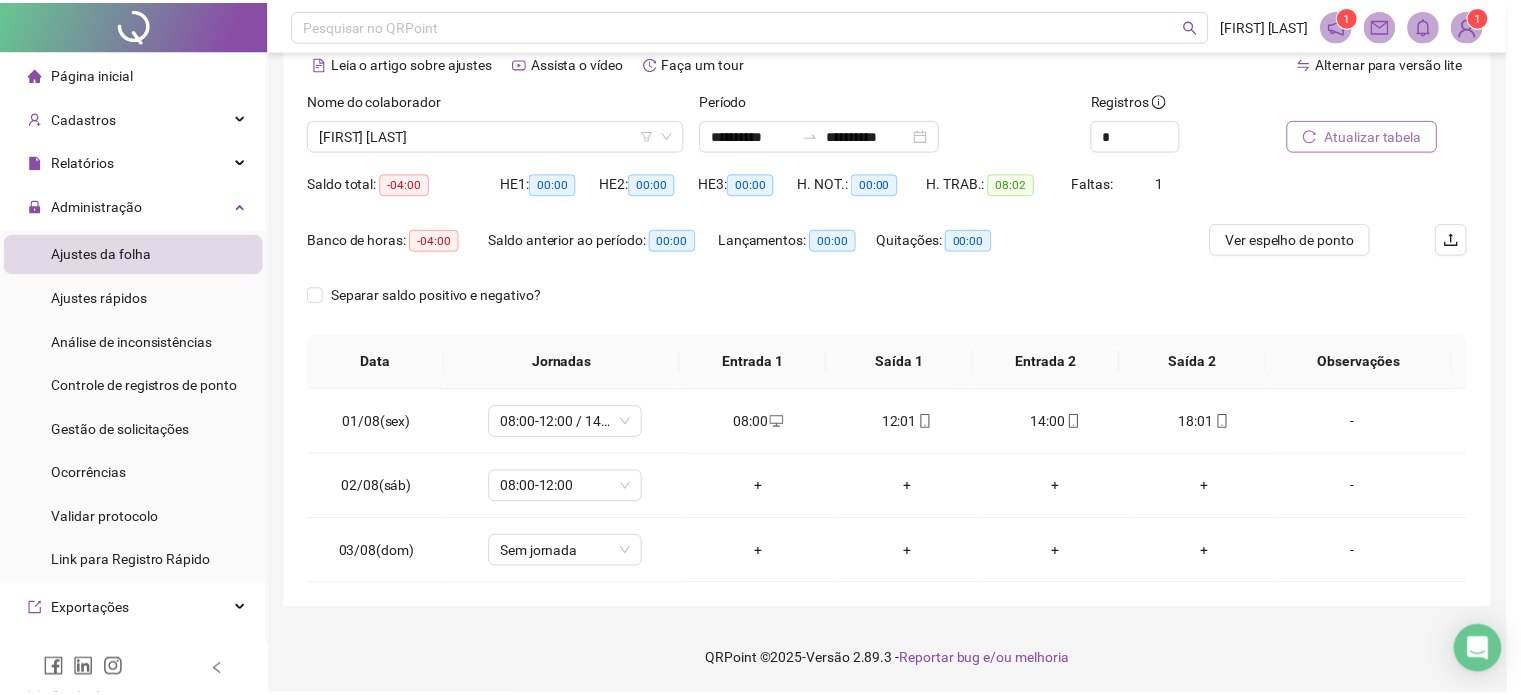 scroll, scrollTop: 94, scrollLeft: 0, axis: vertical 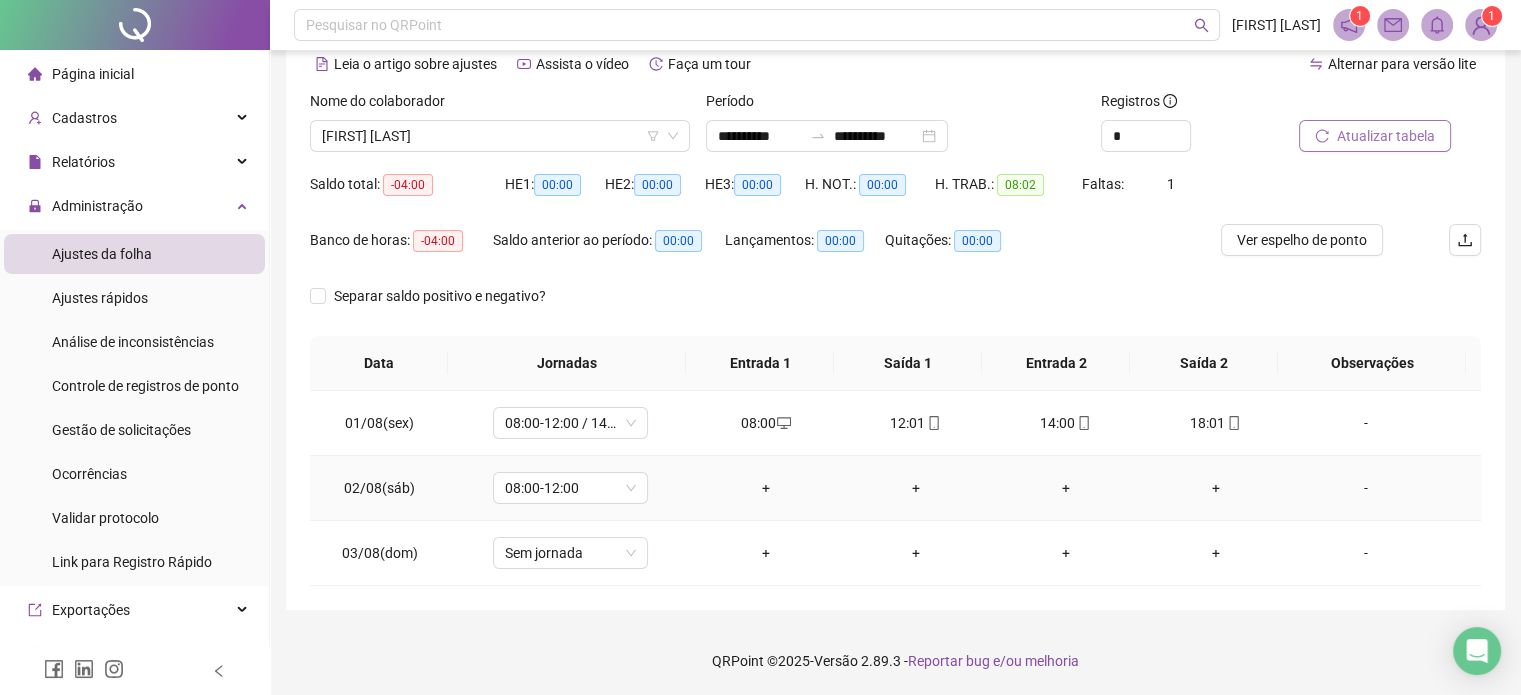 click on "-" at bounding box center [1365, 488] 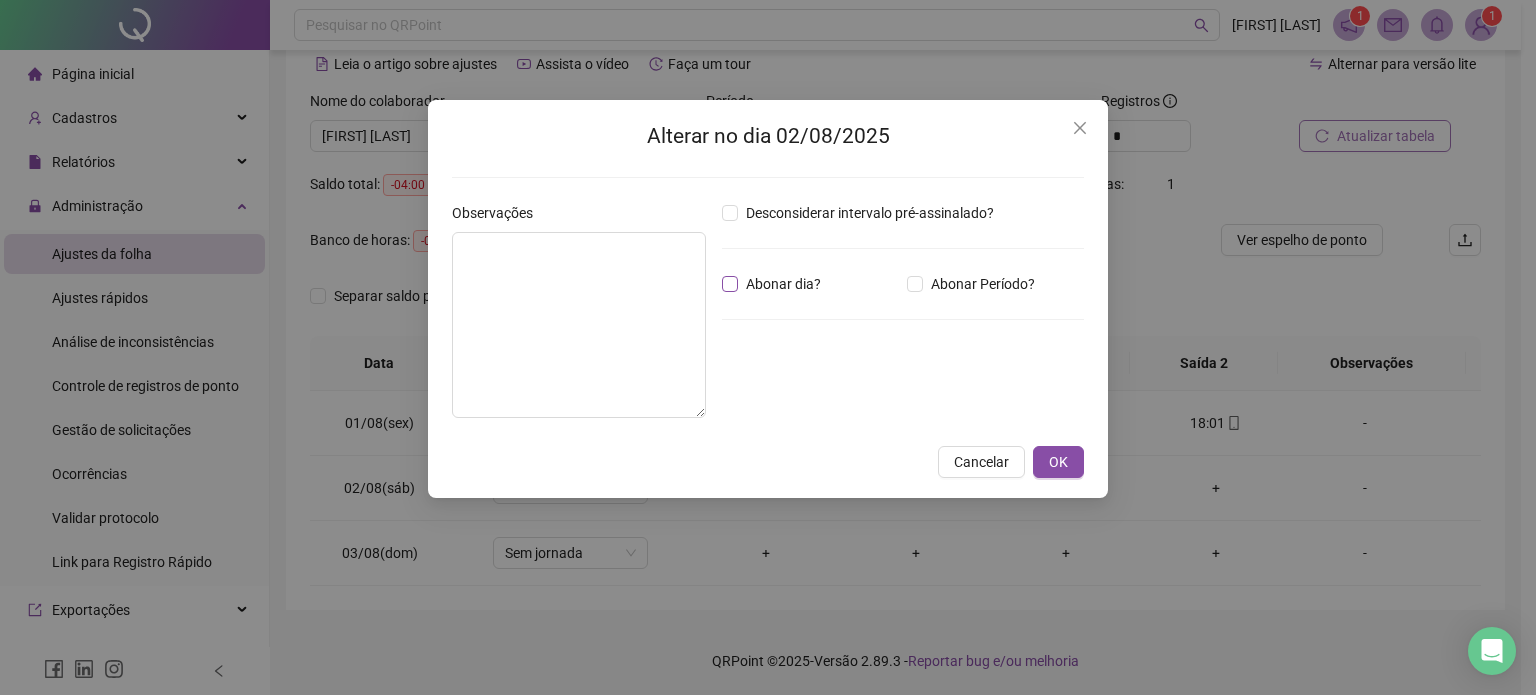 click on "Abonar dia?" at bounding box center [775, 284] 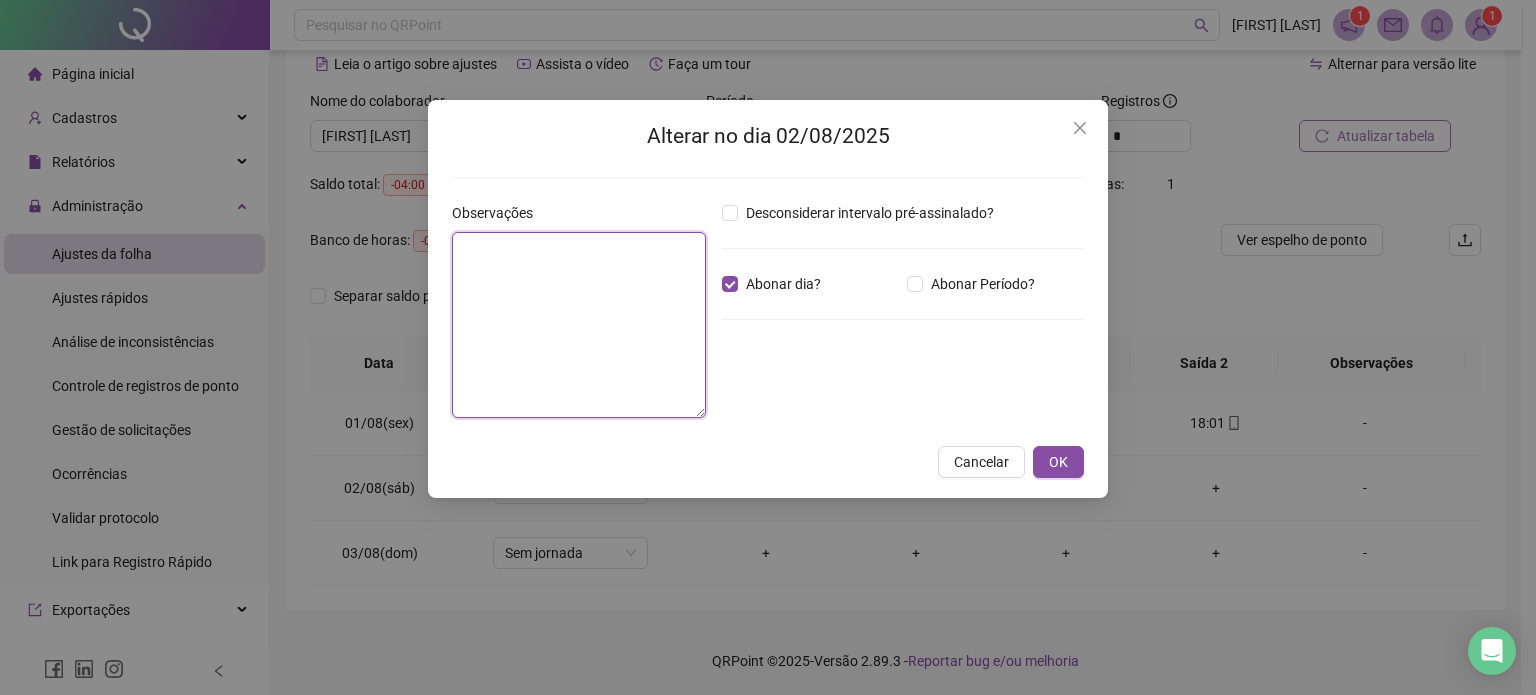 click at bounding box center (579, 325) 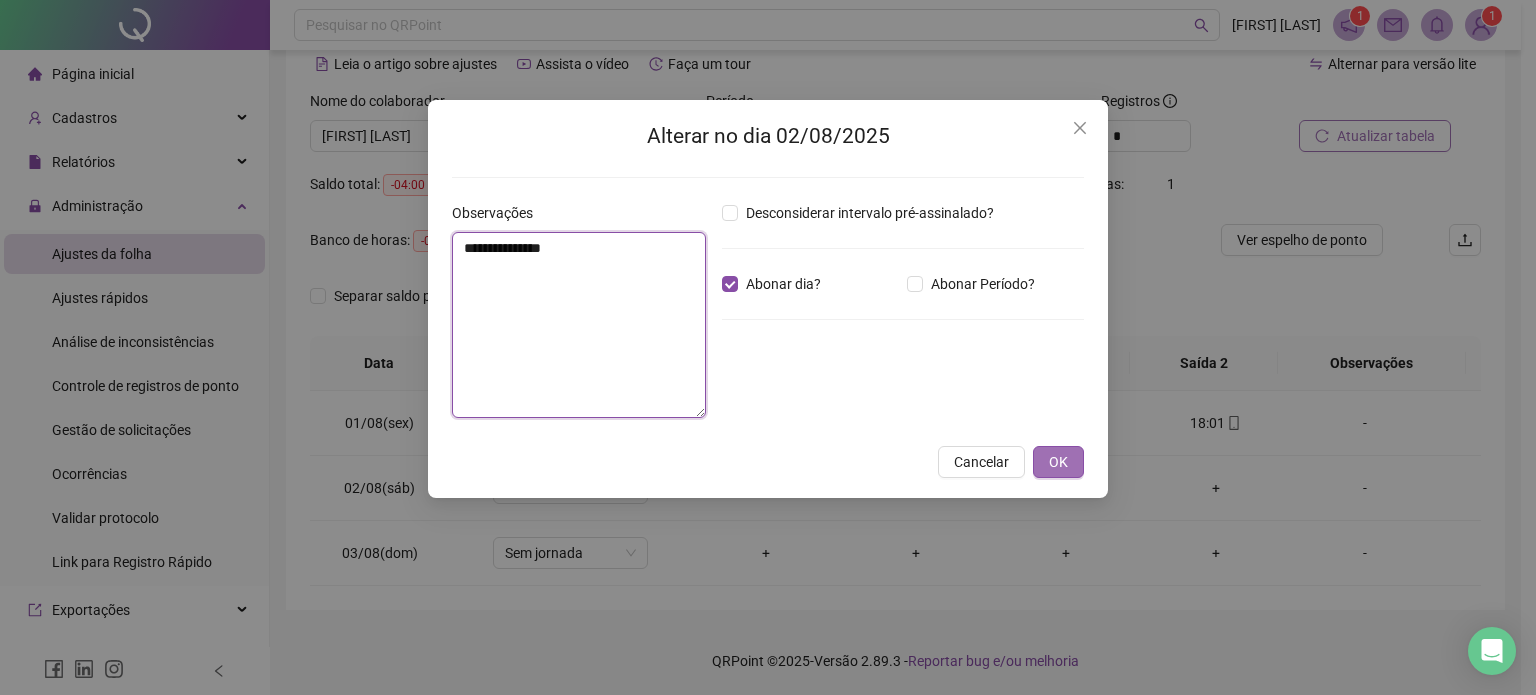 type on "**********" 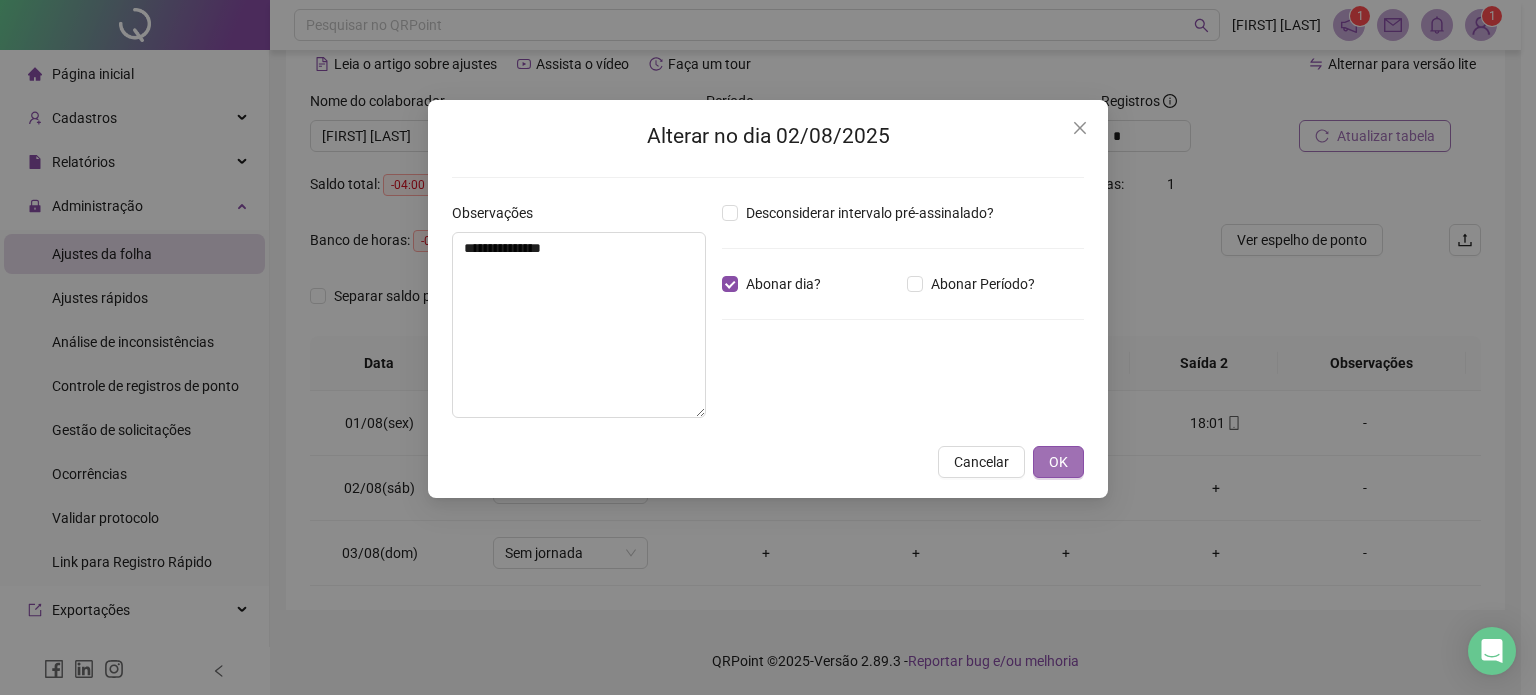 click on "OK" at bounding box center (1058, 462) 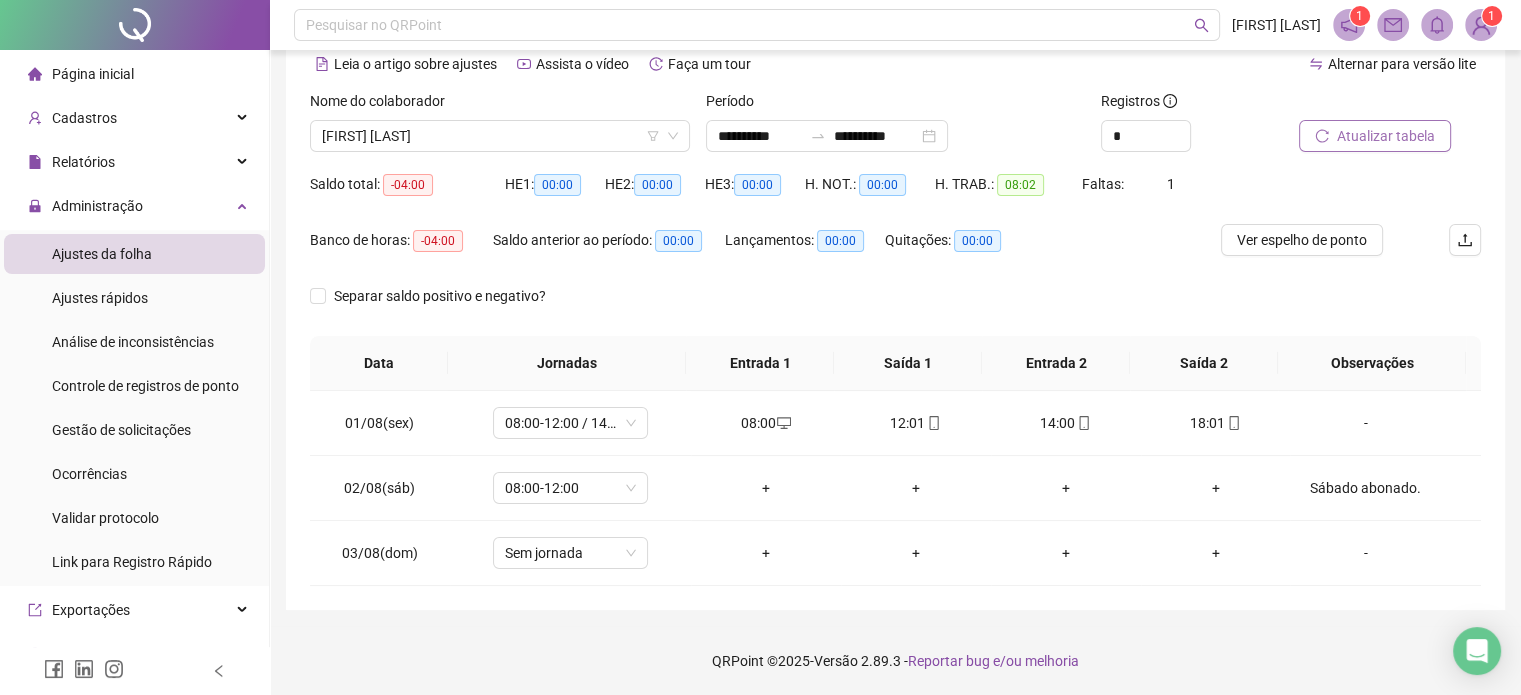 click on "Atualizar tabela" at bounding box center [1386, 136] 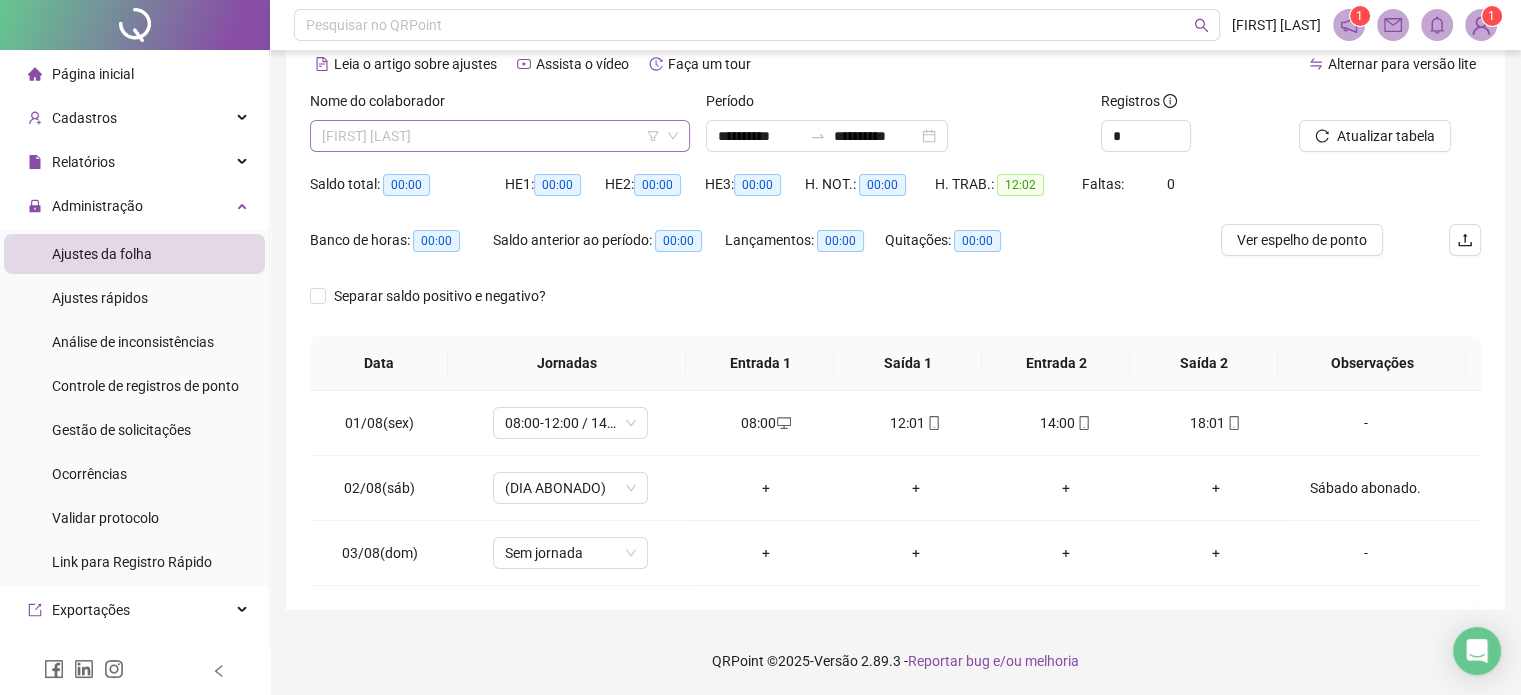 scroll, scrollTop: 320, scrollLeft: 0, axis: vertical 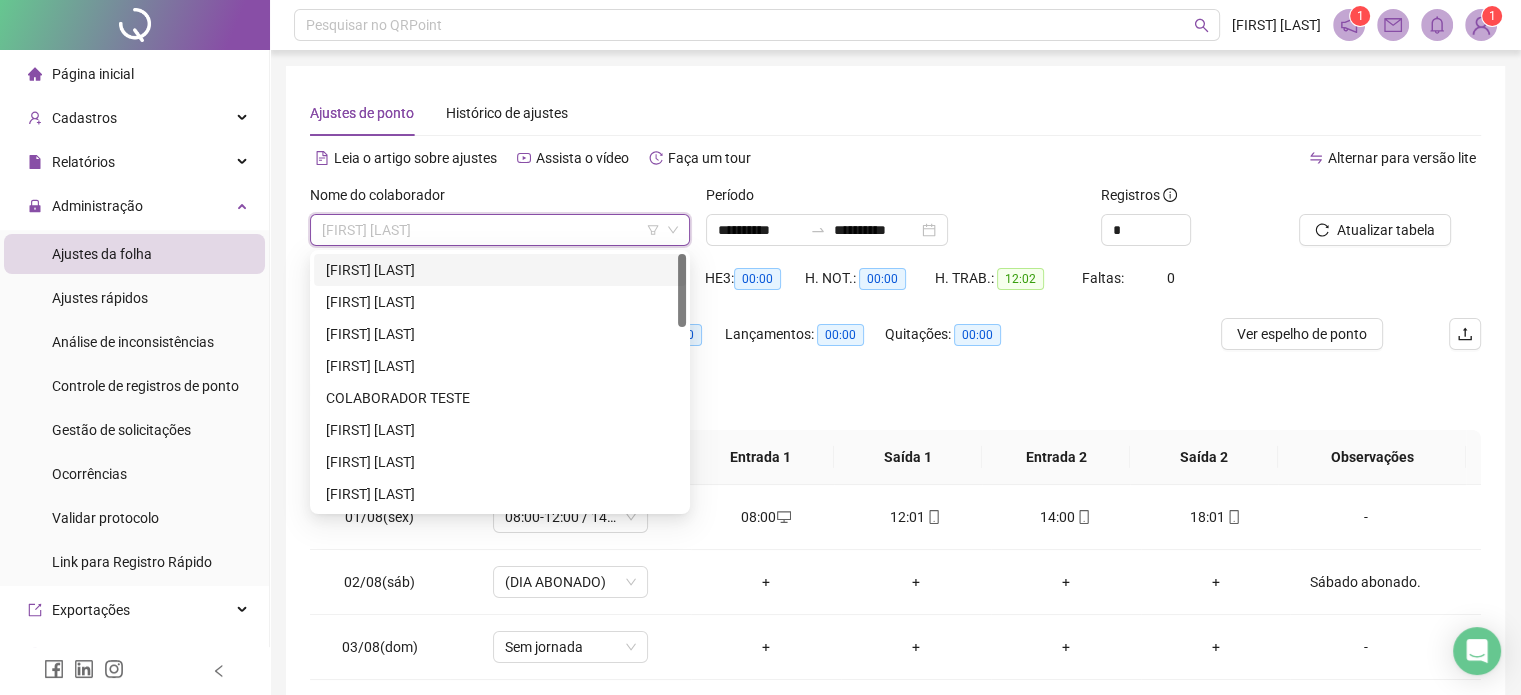 click on "[FIRST] [LAST]" at bounding box center [500, 270] 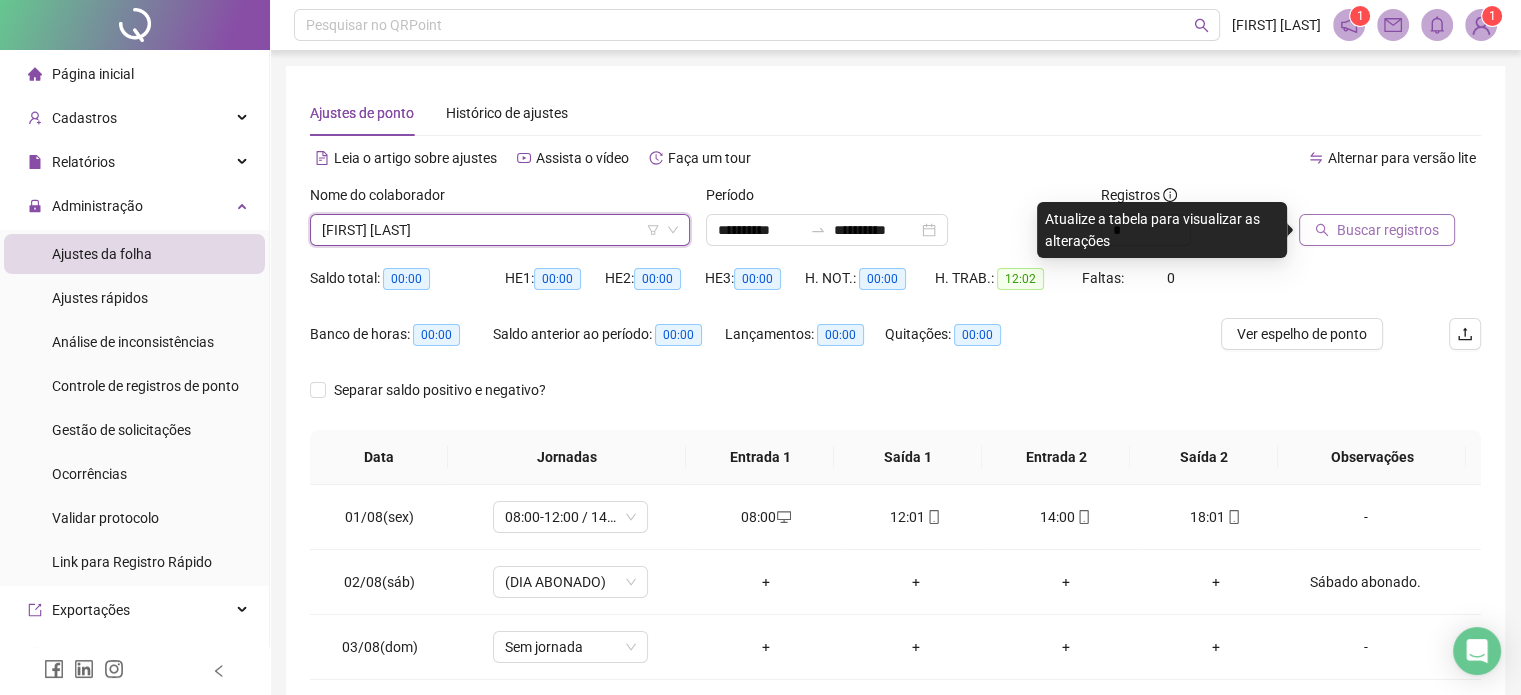 click on "Buscar registros" at bounding box center (1388, 230) 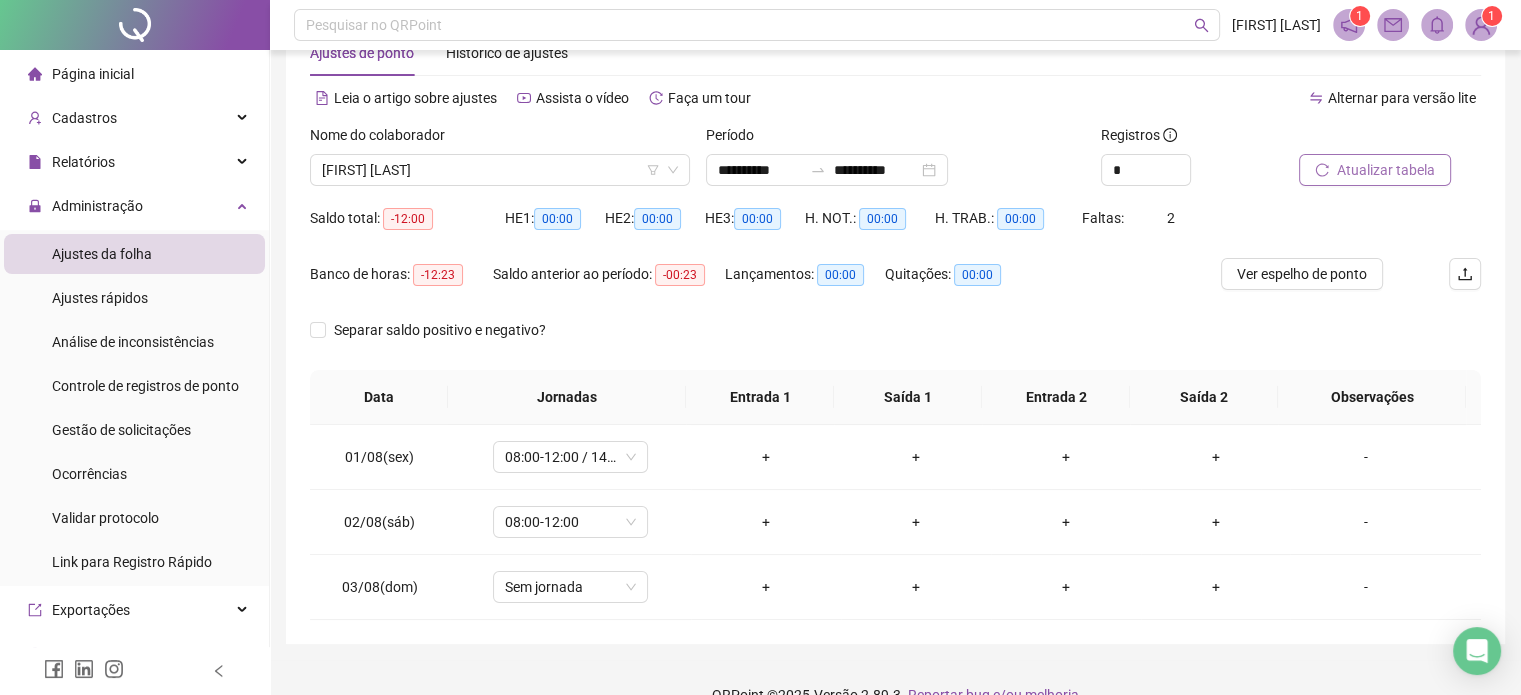 scroll, scrollTop: 94, scrollLeft: 0, axis: vertical 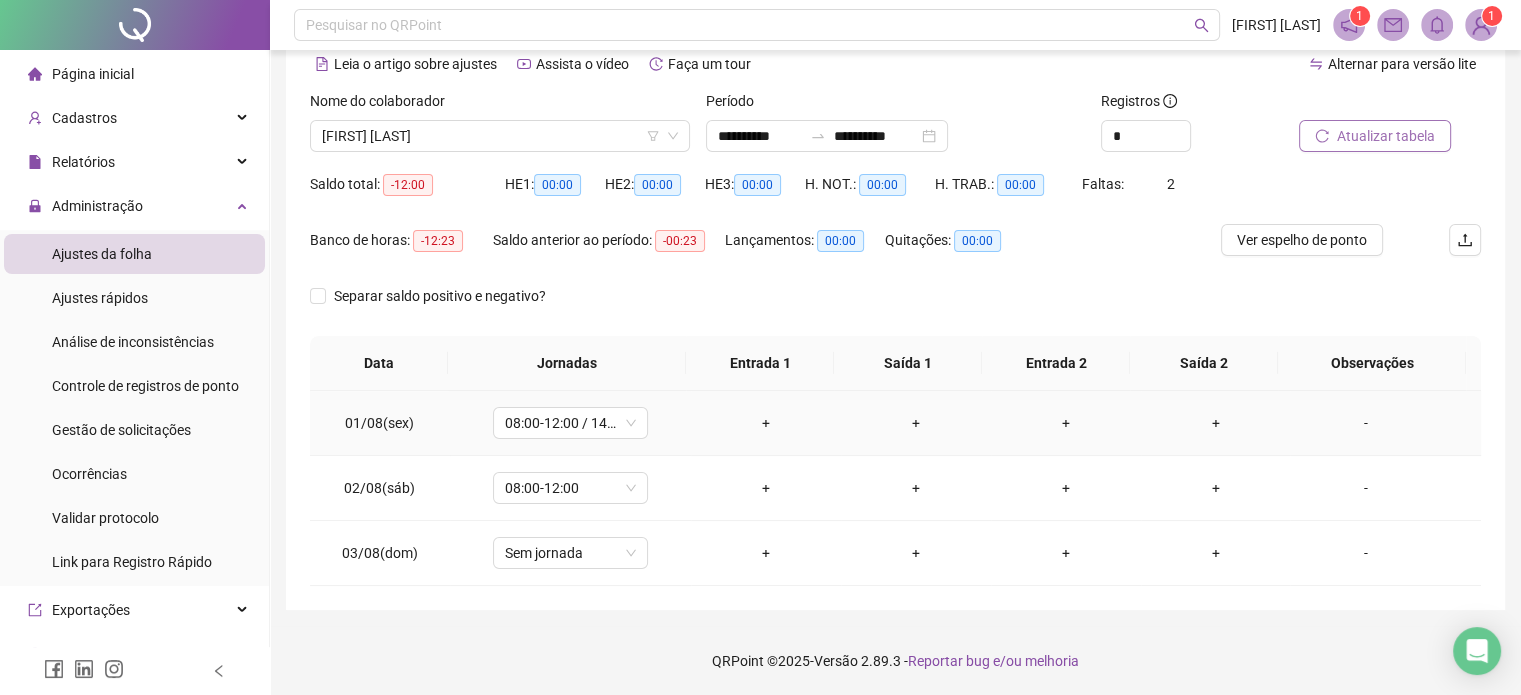 click on "-" at bounding box center [1365, 423] 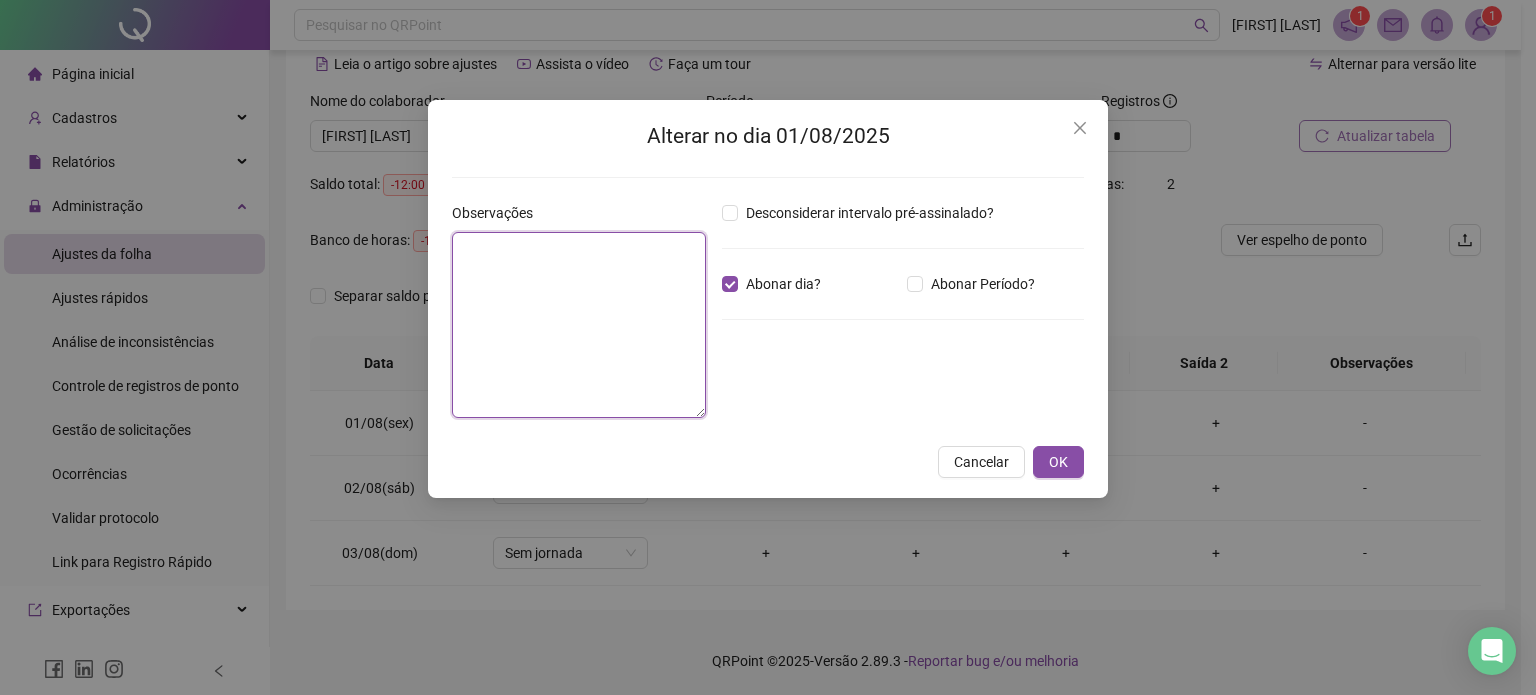 click at bounding box center (579, 325) 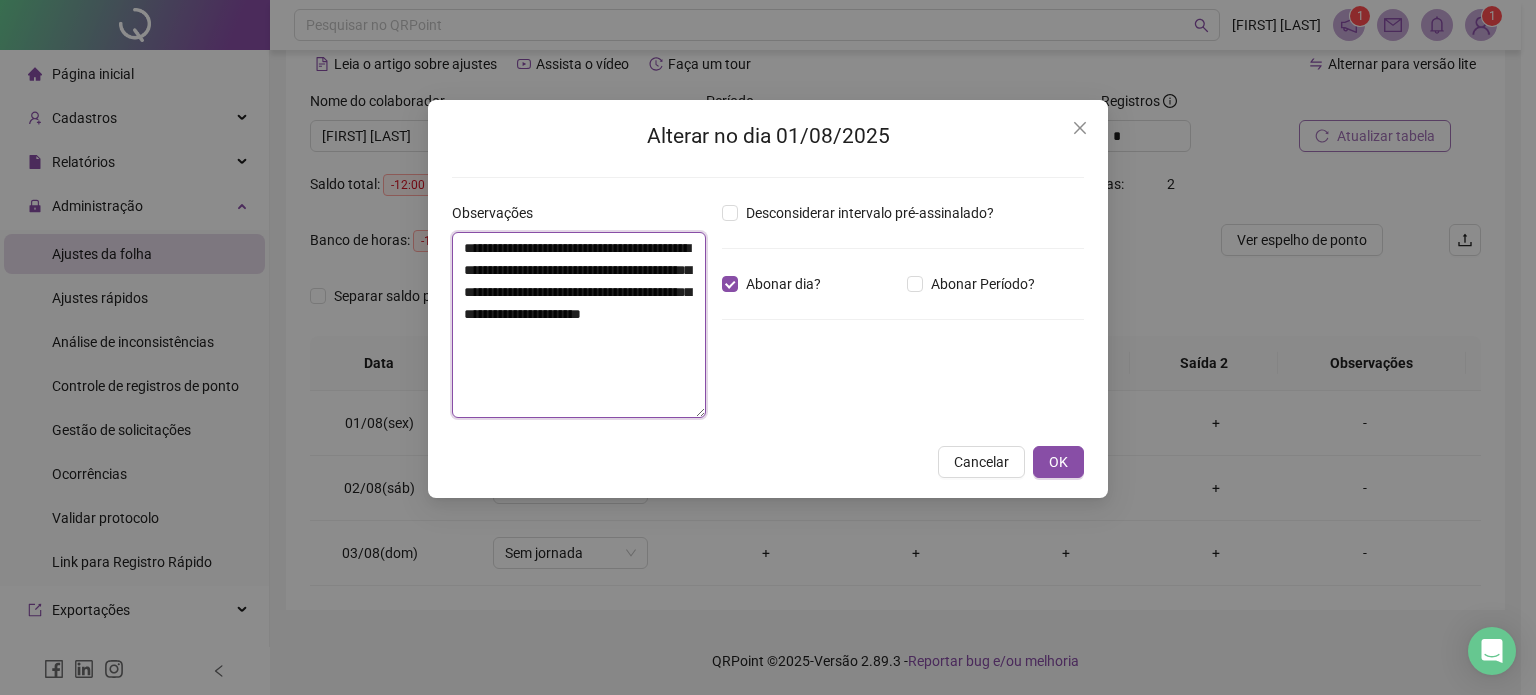drag, startPoint x: 462, startPoint y: 251, endPoint x: 418, endPoint y: 312, distance: 75.21303 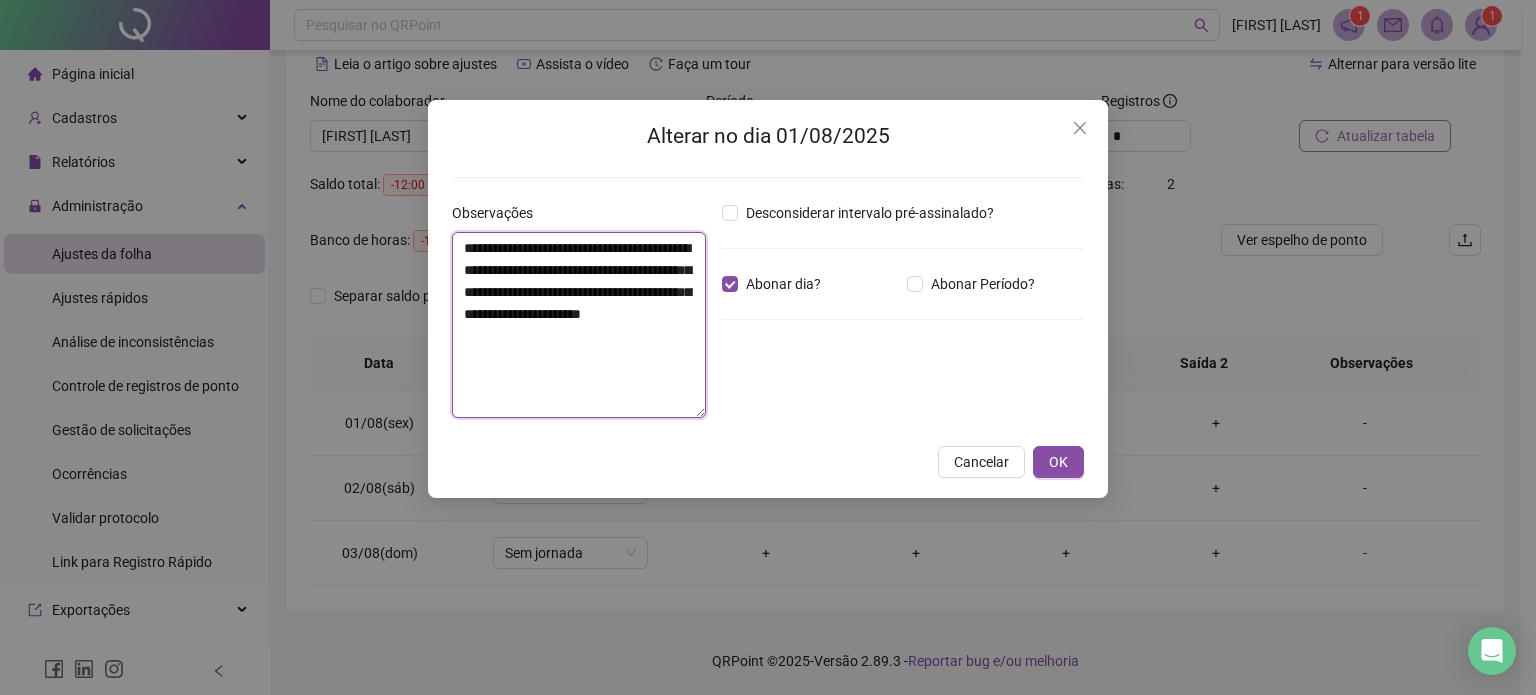 click on "**********" at bounding box center [579, 325] 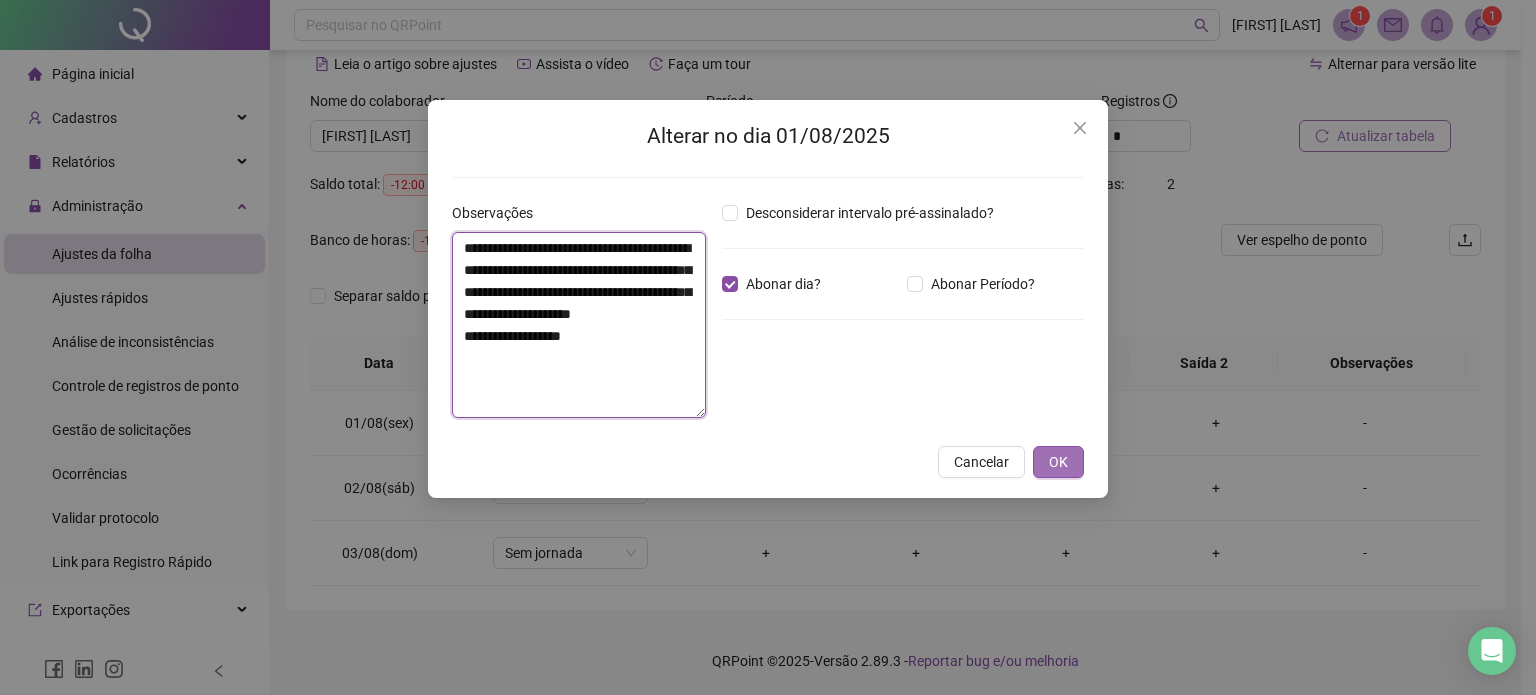 type on "**********" 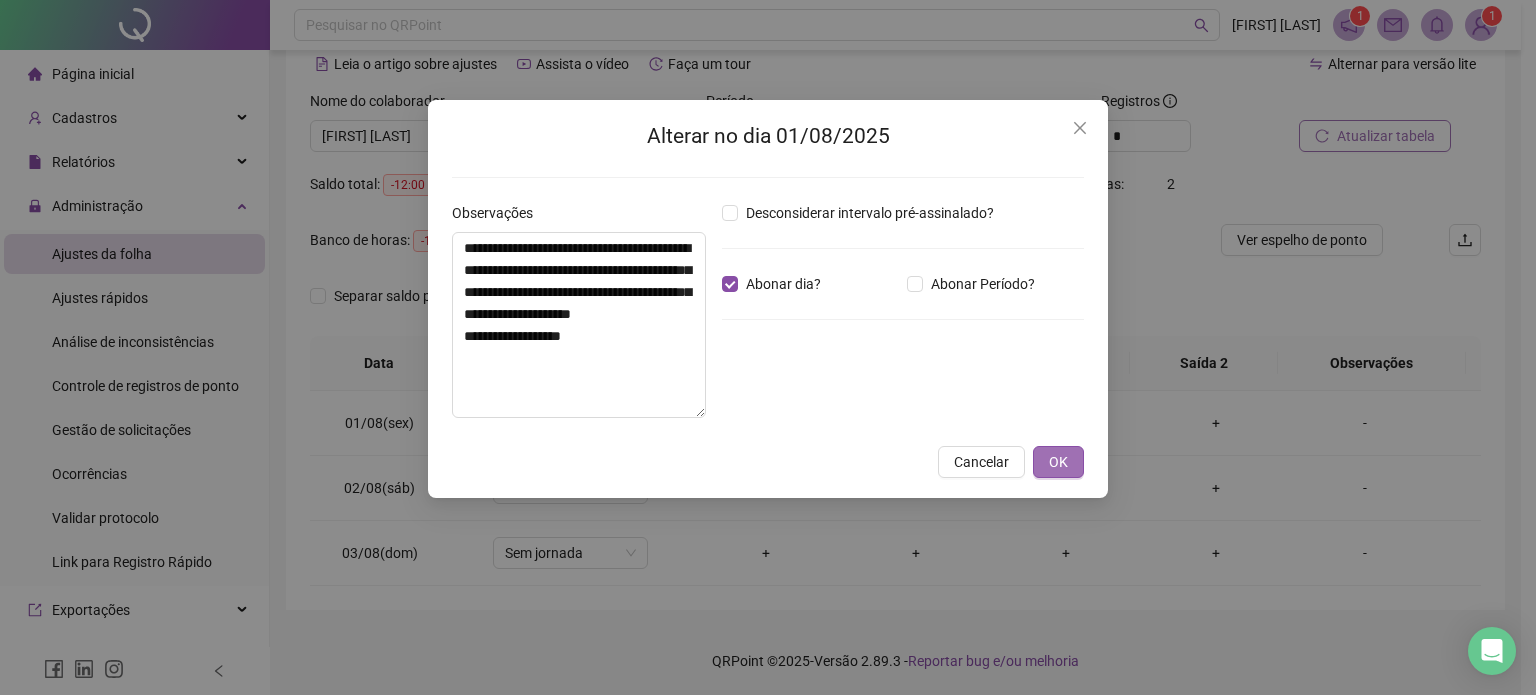 click on "OK" at bounding box center [1058, 462] 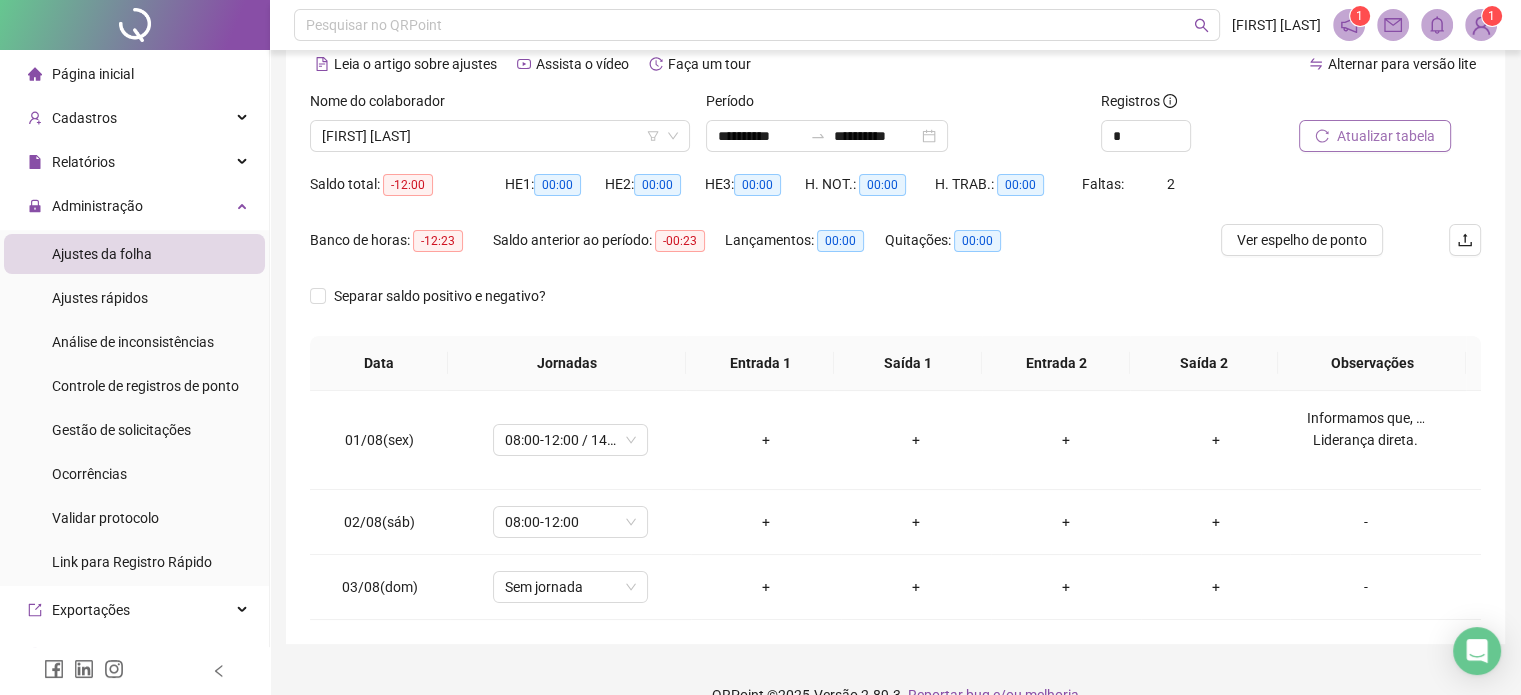 click on "Atualizar tabela" at bounding box center [1386, 136] 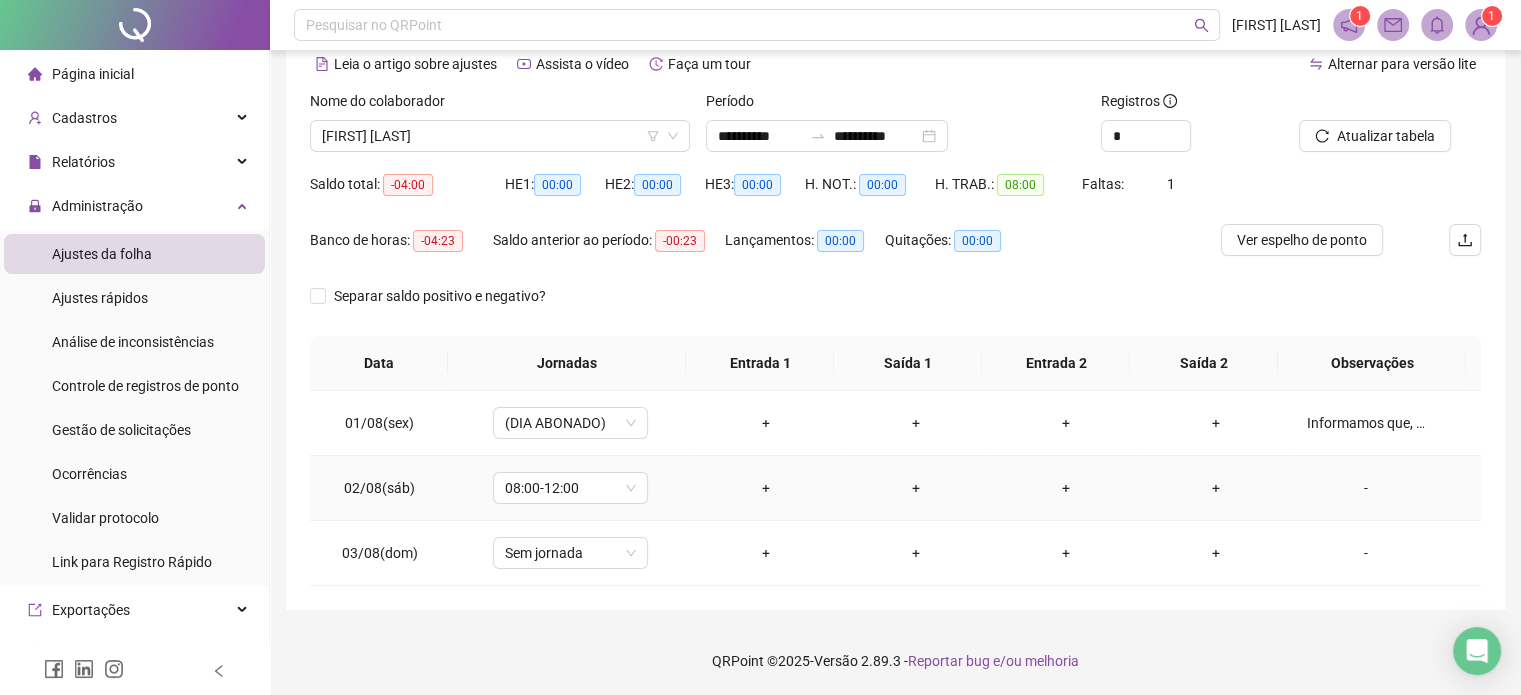 click on "-" at bounding box center [1365, 488] 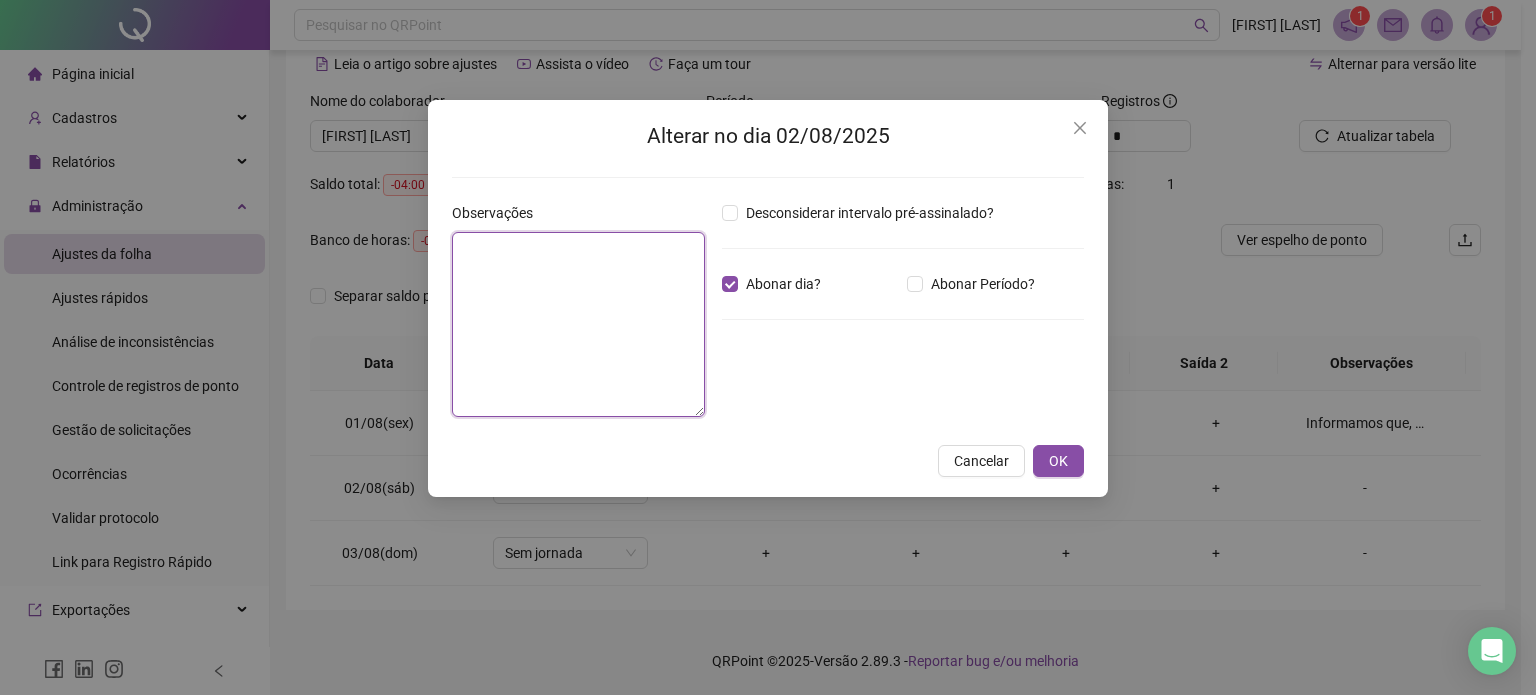 click at bounding box center (578, 324) 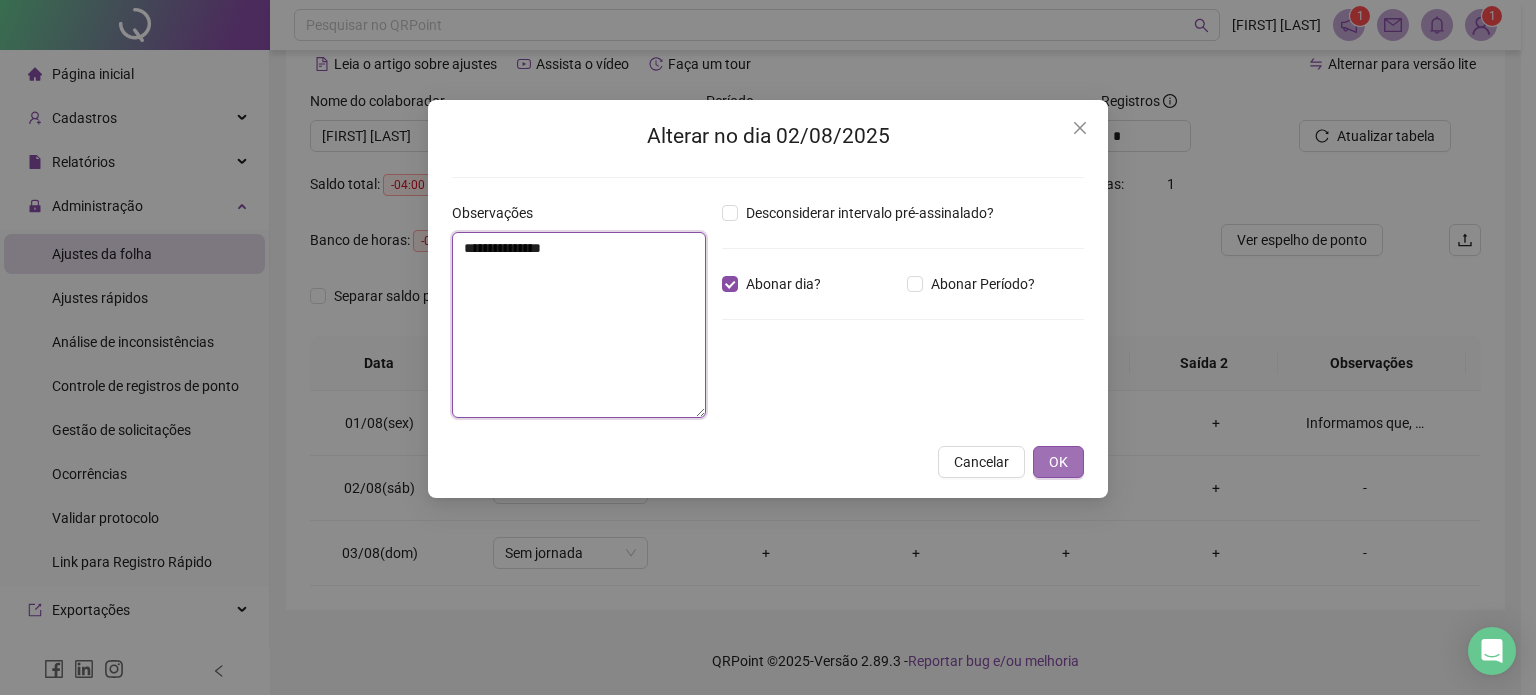type on "**********" 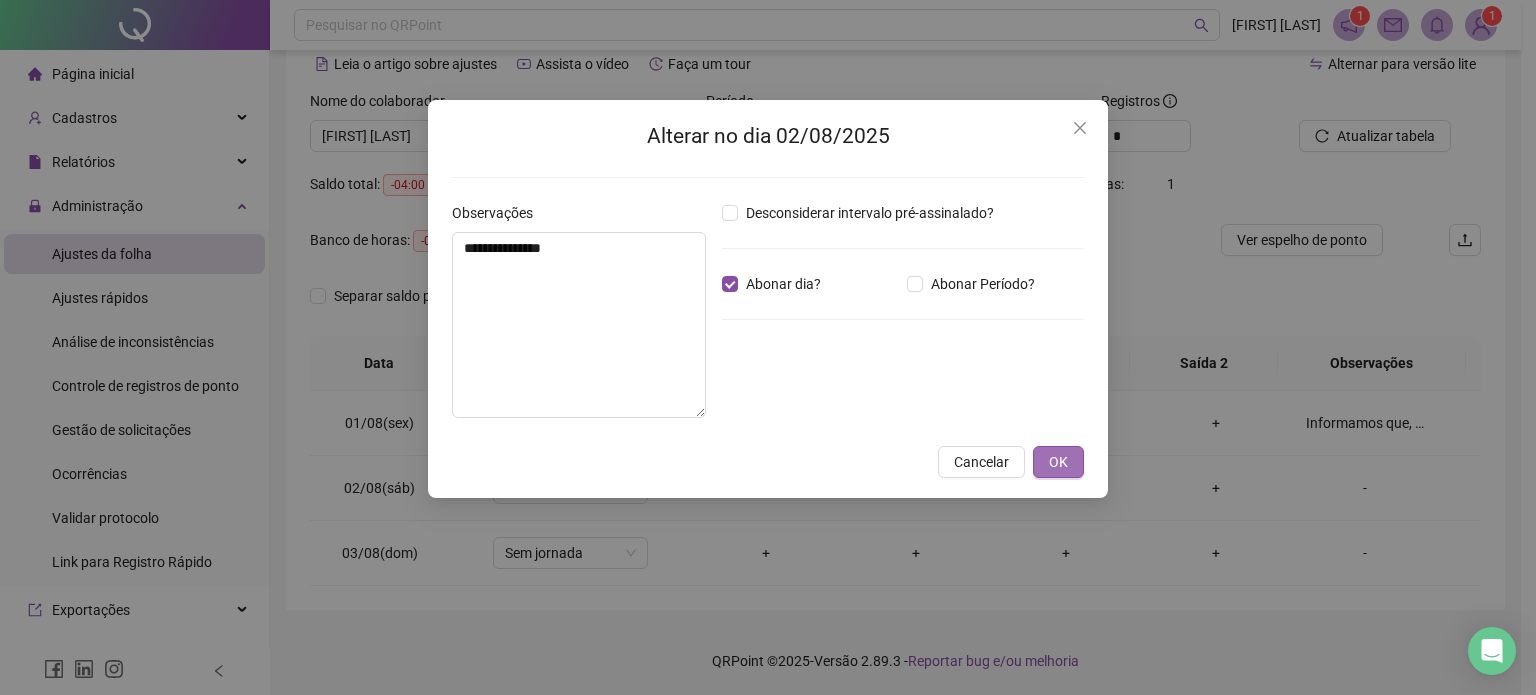 click on "OK" at bounding box center (1058, 462) 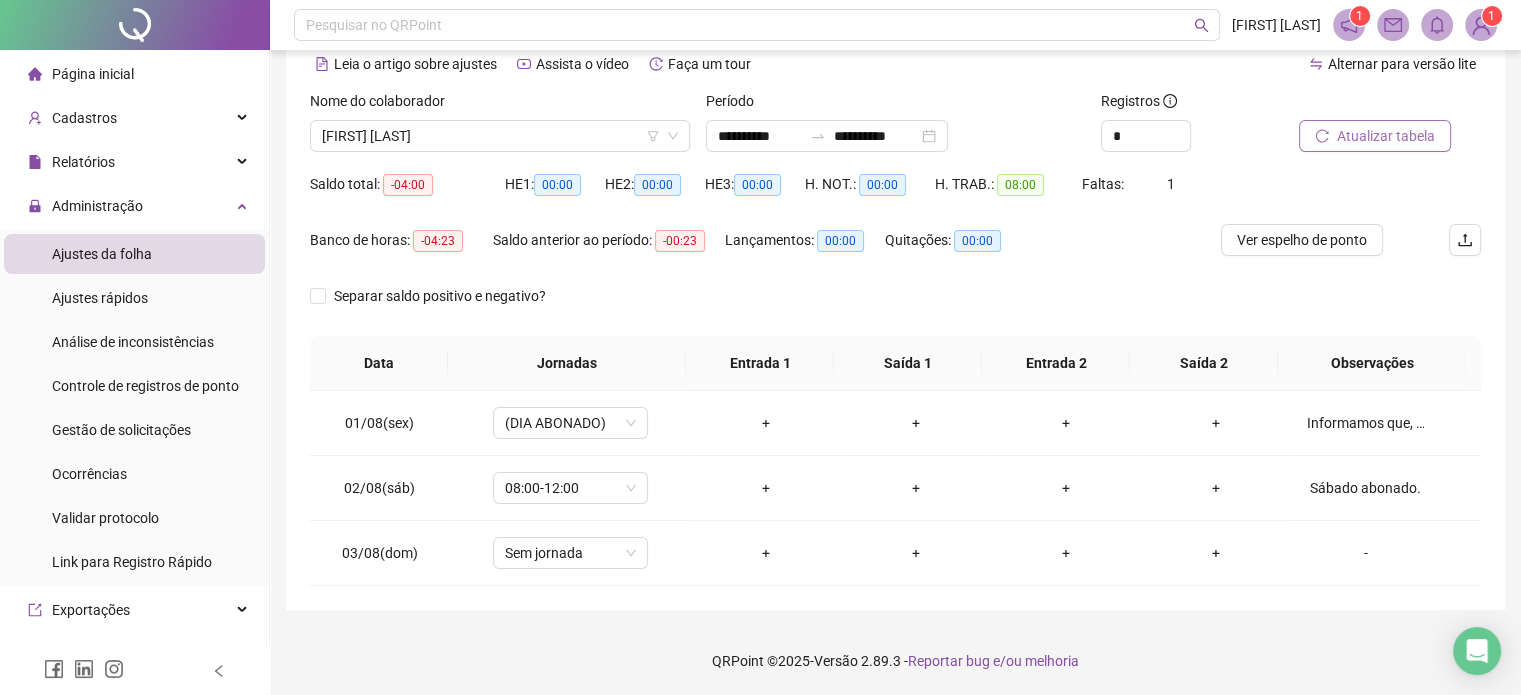 click on "Atualizar tabela" at bounding box center [1386, 136] 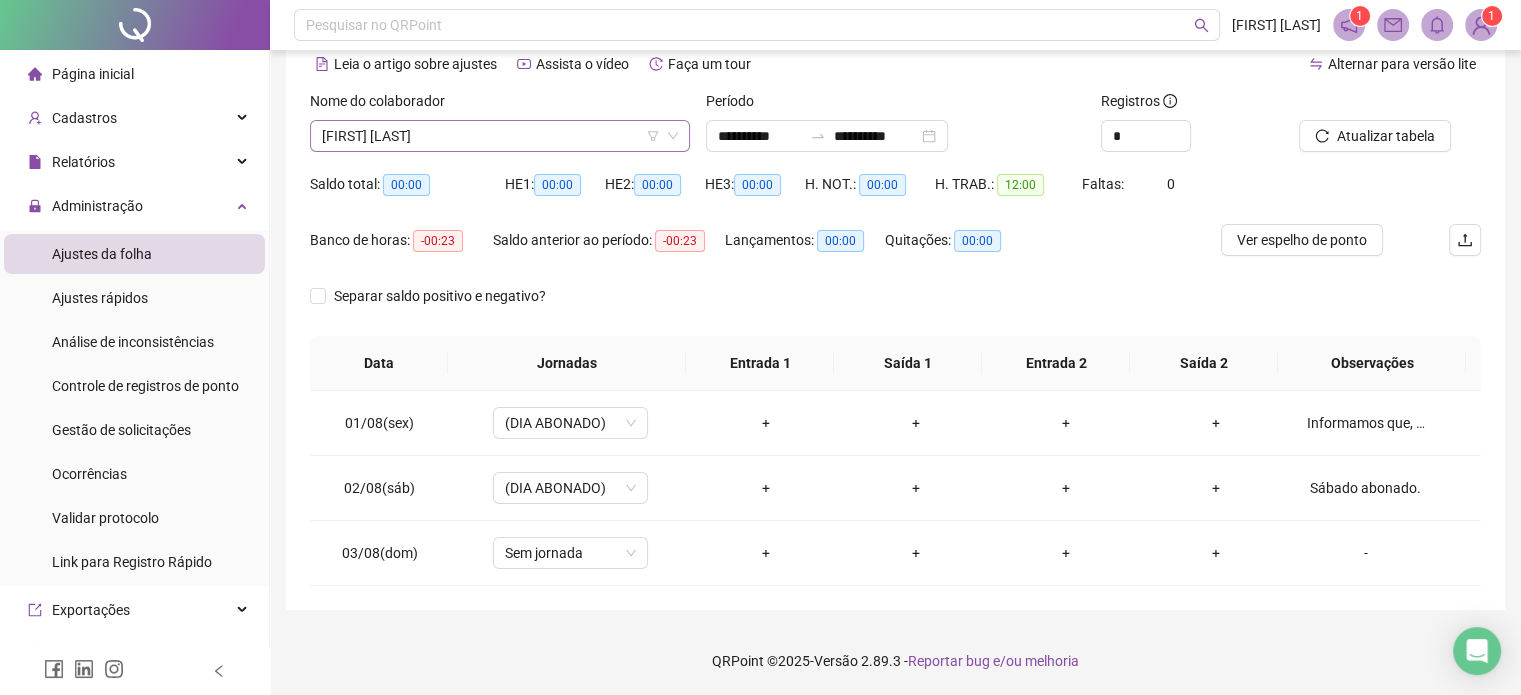 click on "[FIRST] [LAST]" at bounding box center [500, 136] 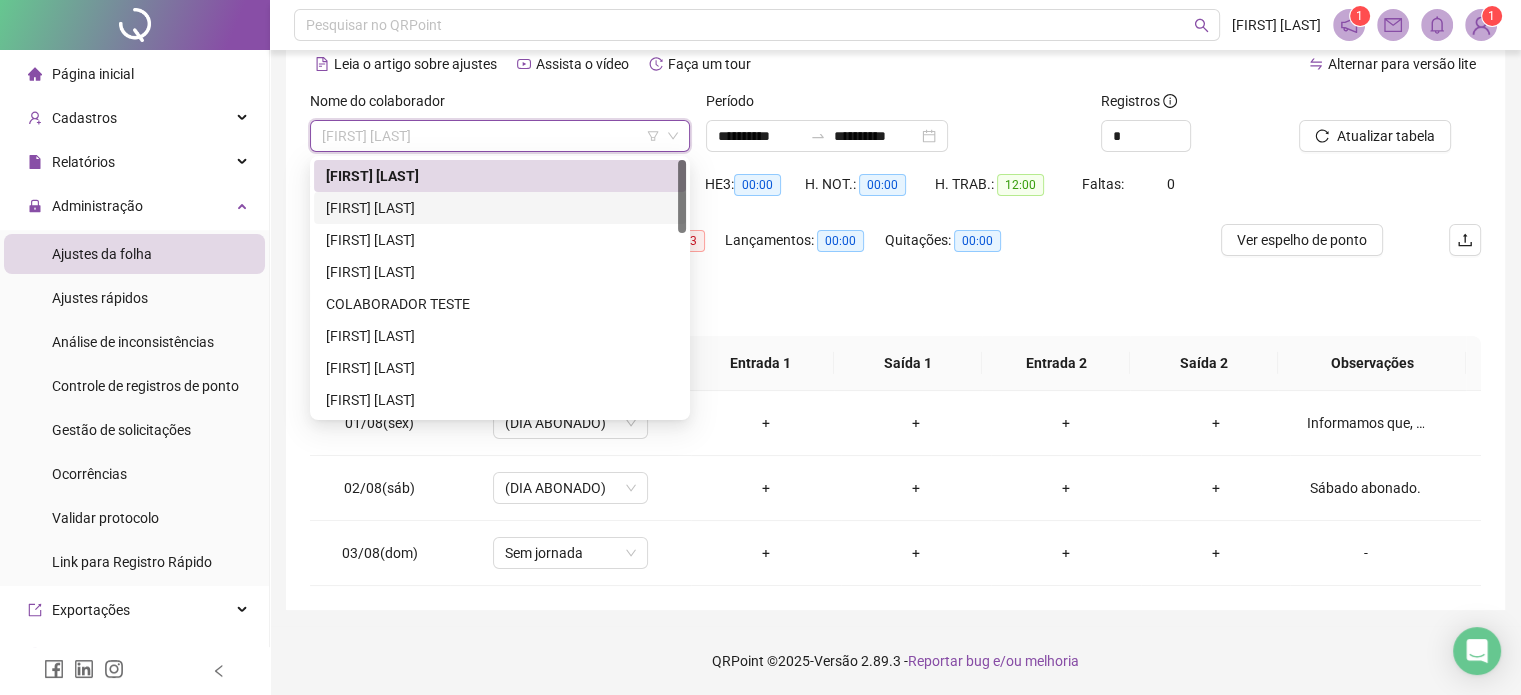 click on "[FIRST] [LAST]" at bounding box center [500, 208] 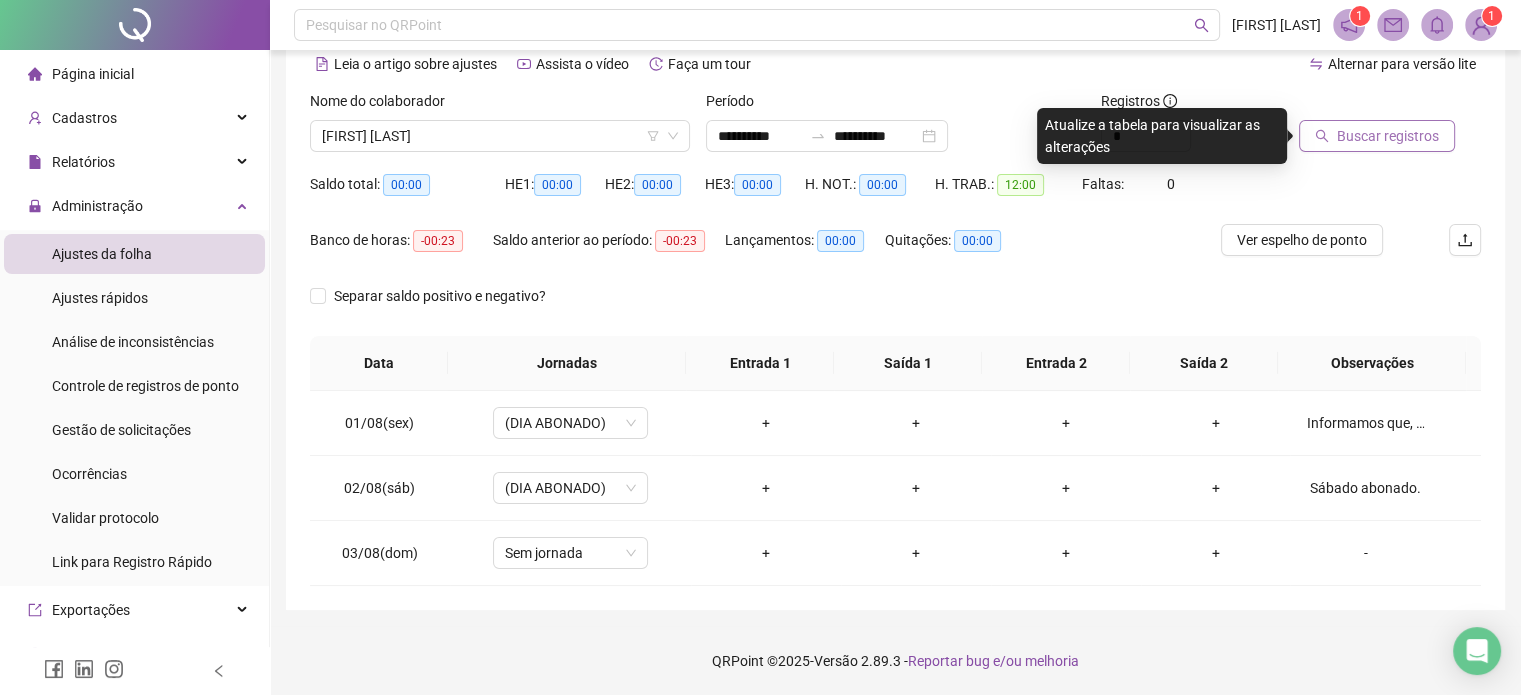 click on "Buscar registros" at bounding box center (1377, 136) 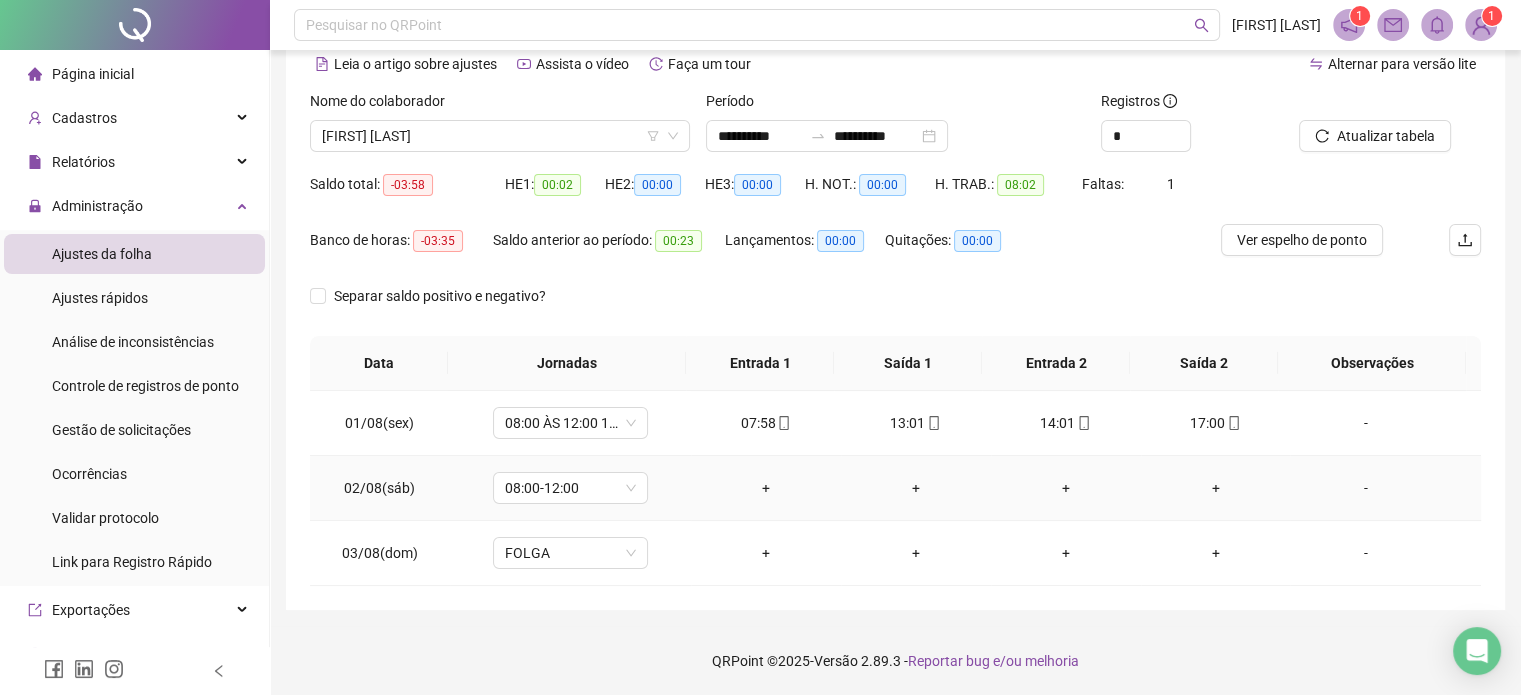 click on "-" at bounding box center (1365, 488) 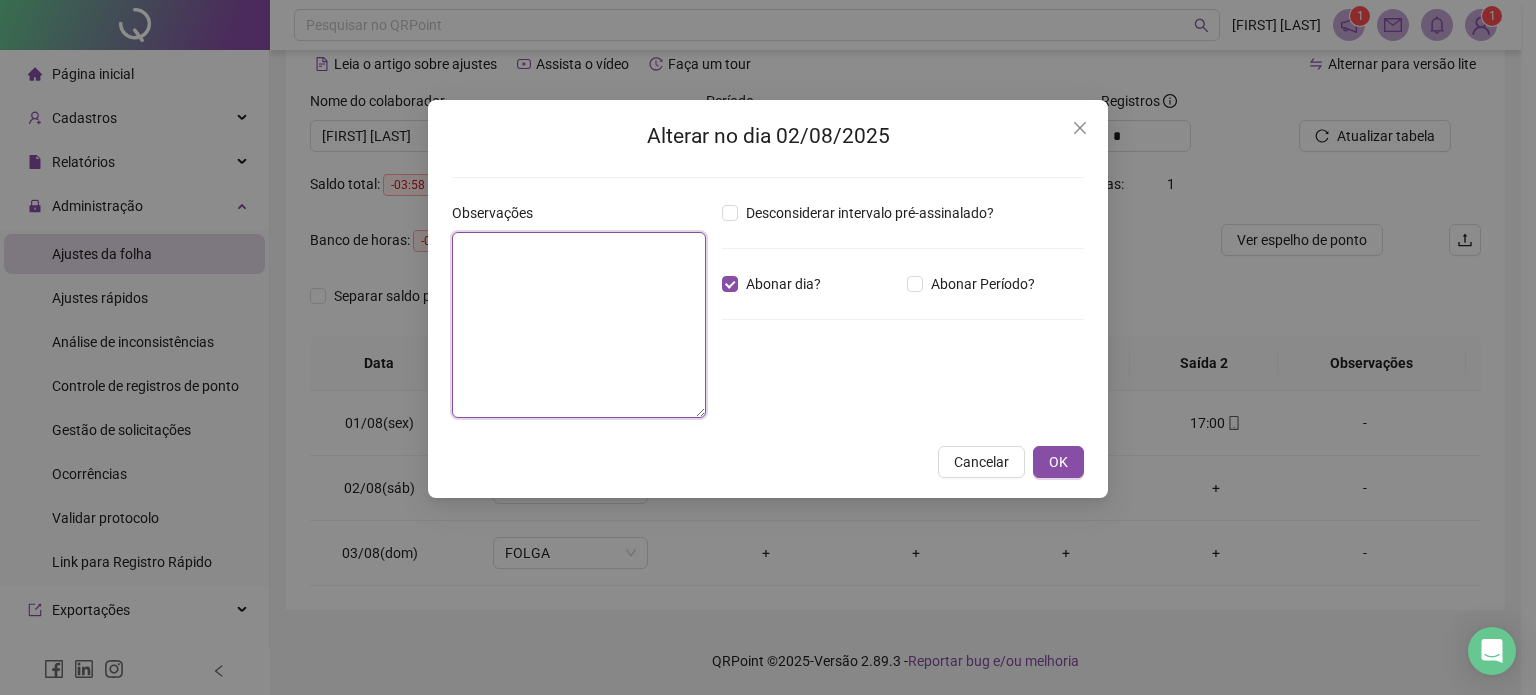 click at bounding box center (579, 325) 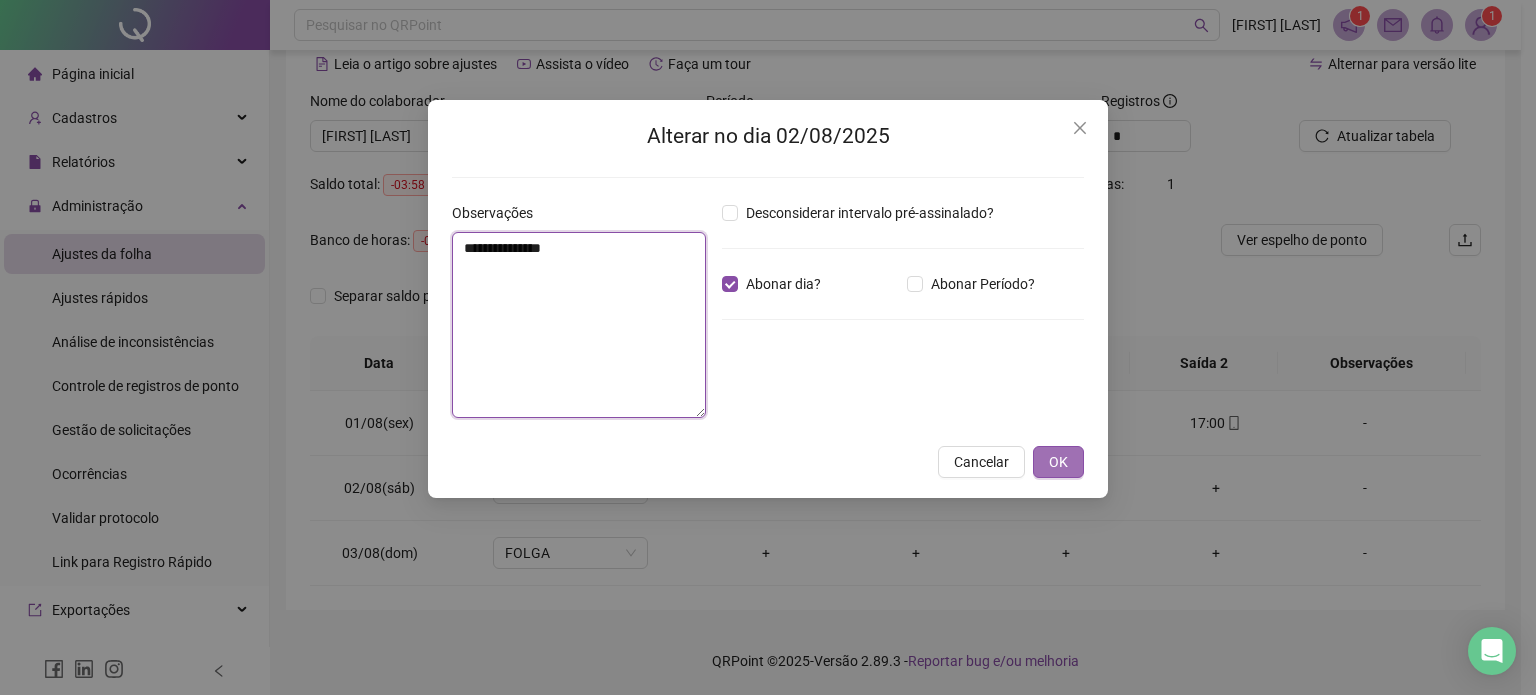 type on "**********" 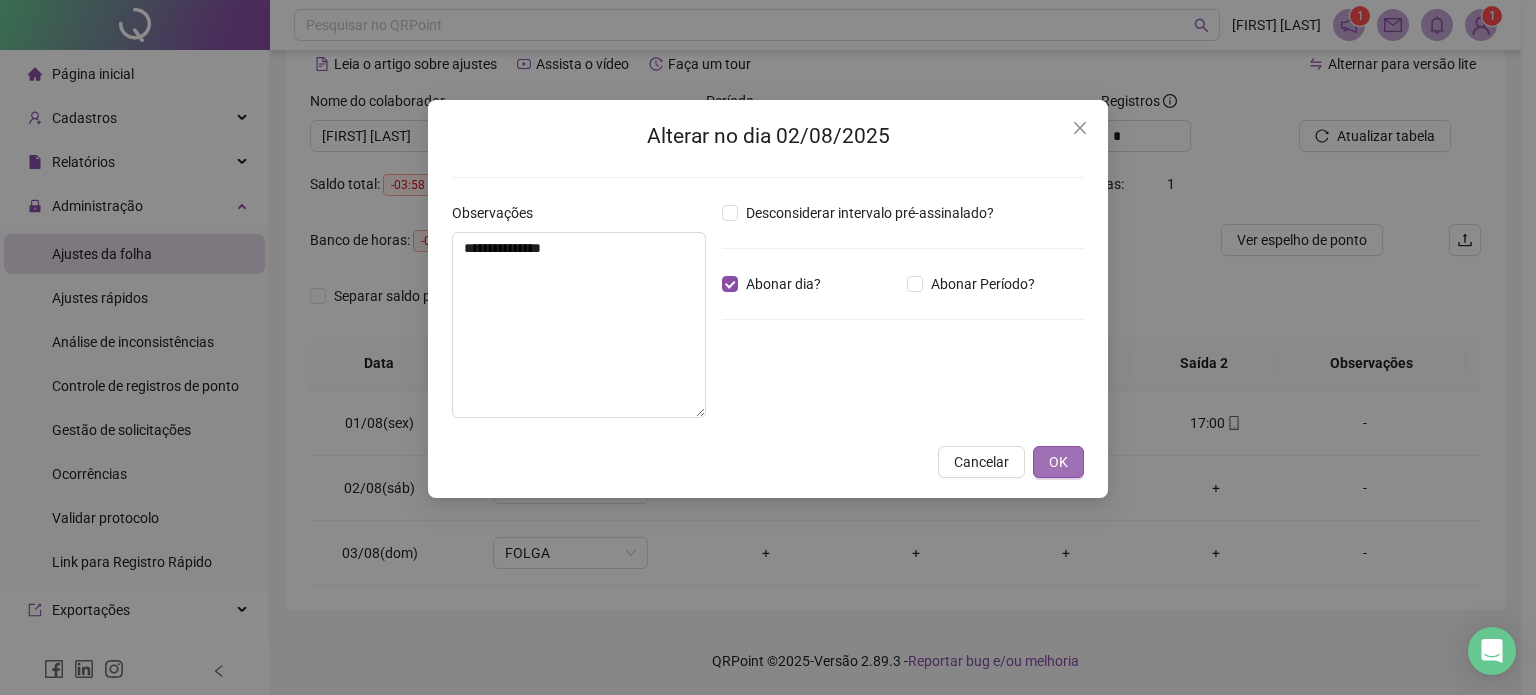 click on "OK" at bounding box center [1058, 462] 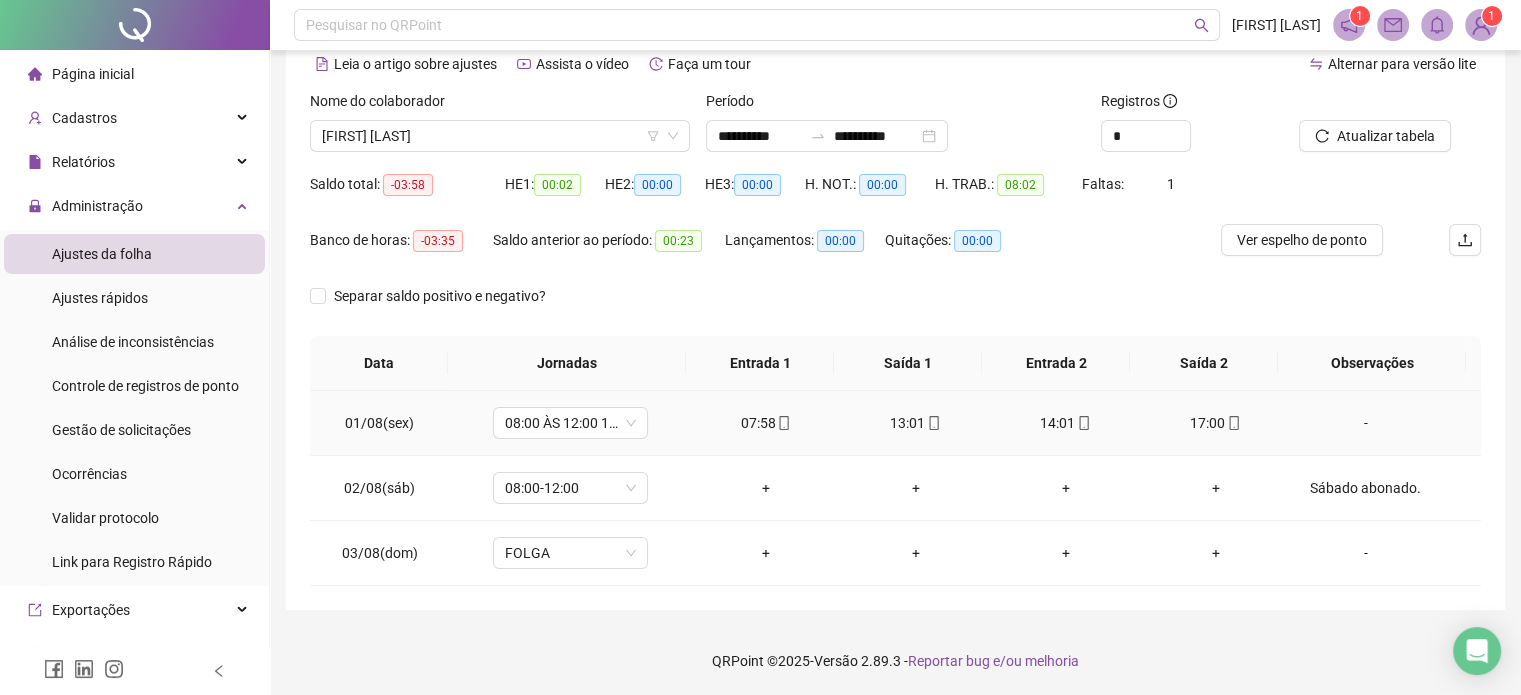 click 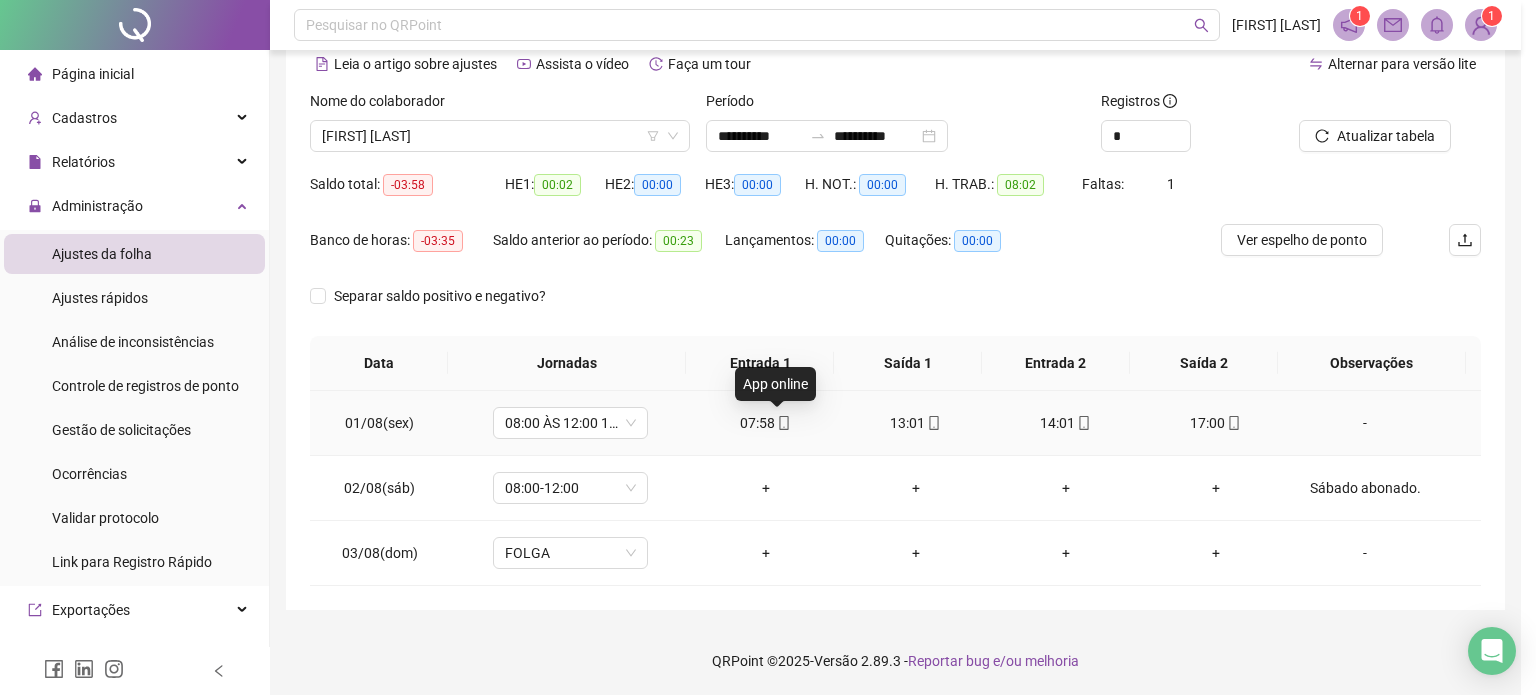 type on "**********" 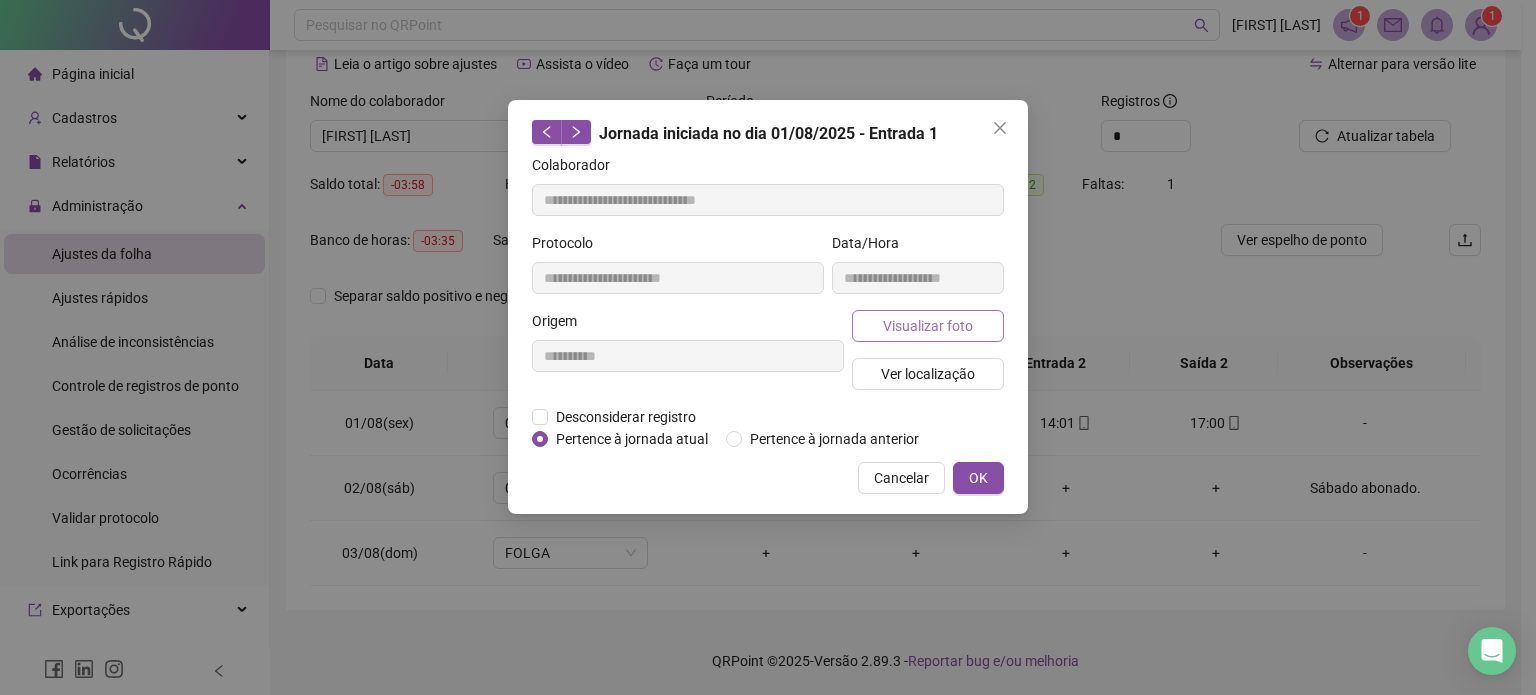 click on "Visualizar foto" at bounding box center (928, 326) 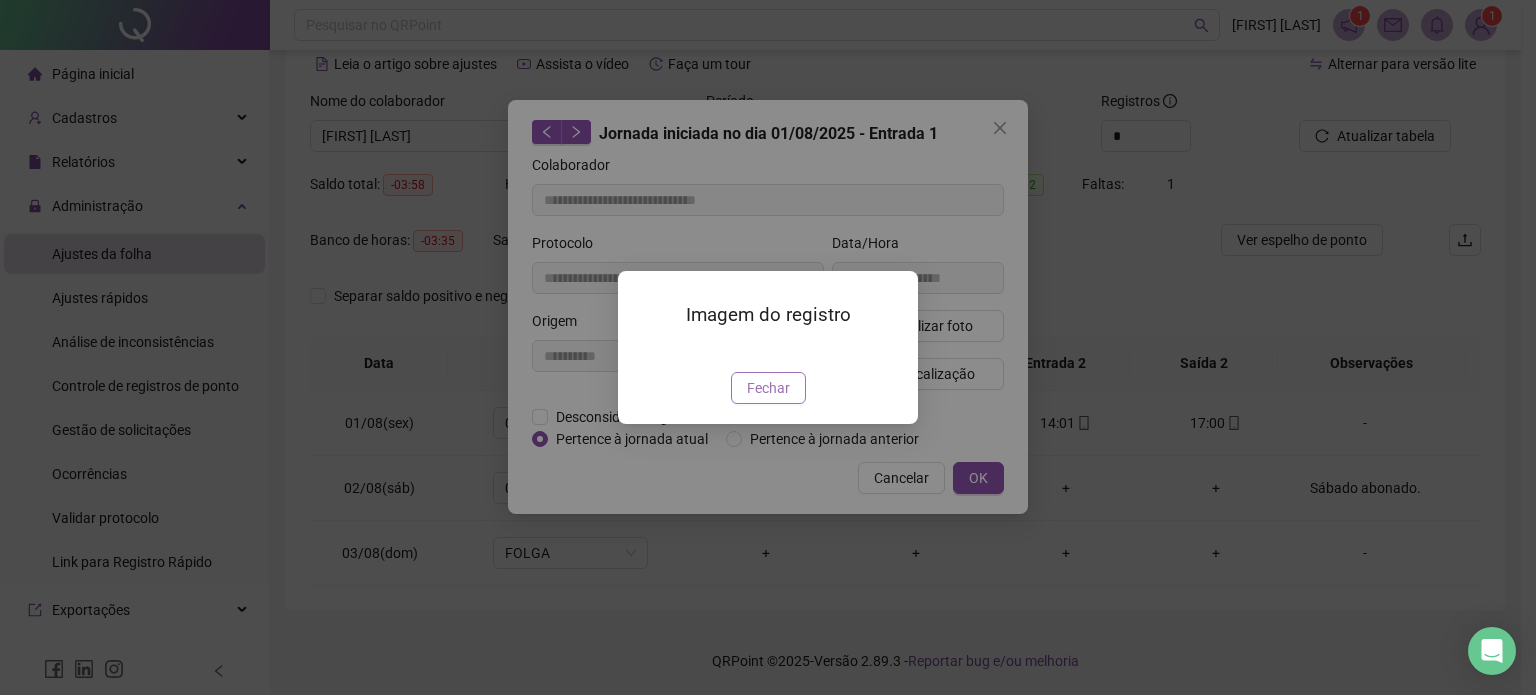click on "Fechar" at bounding box center [768, 388] 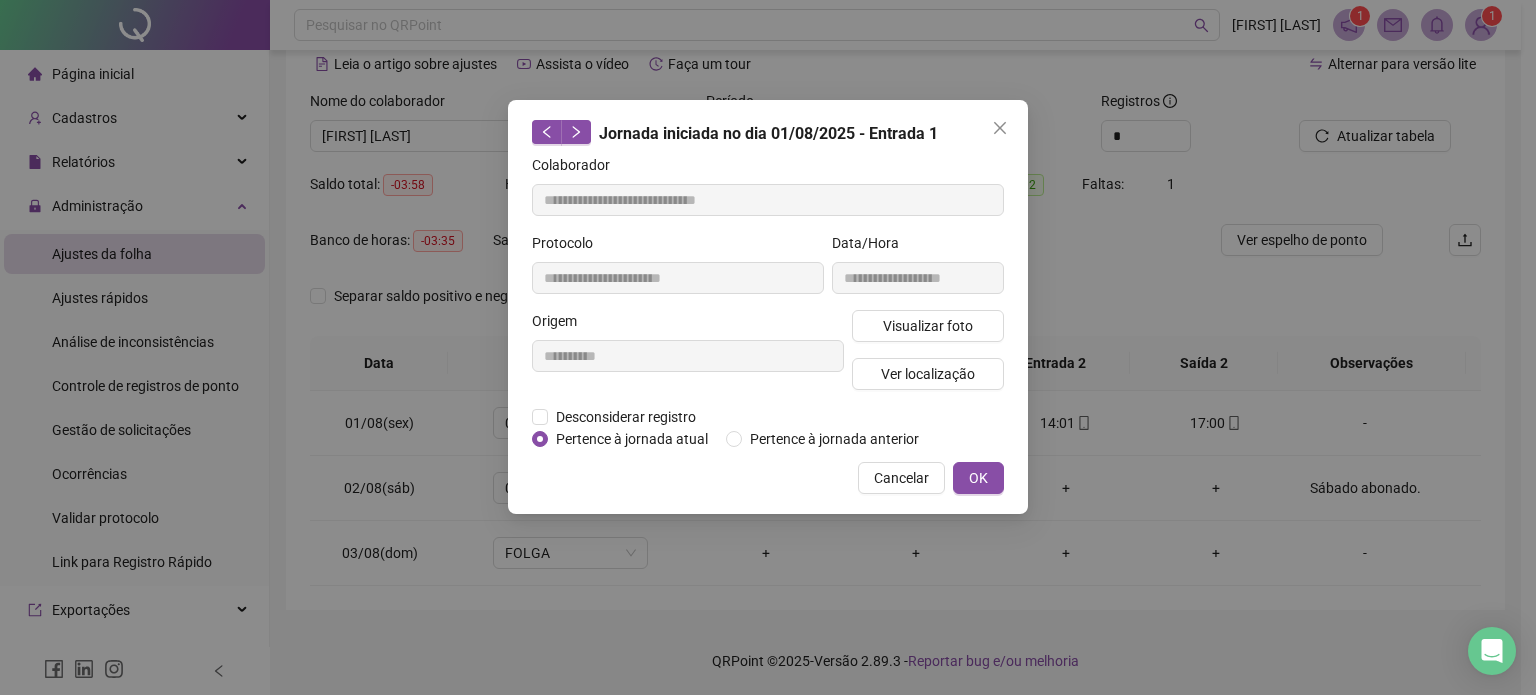 type 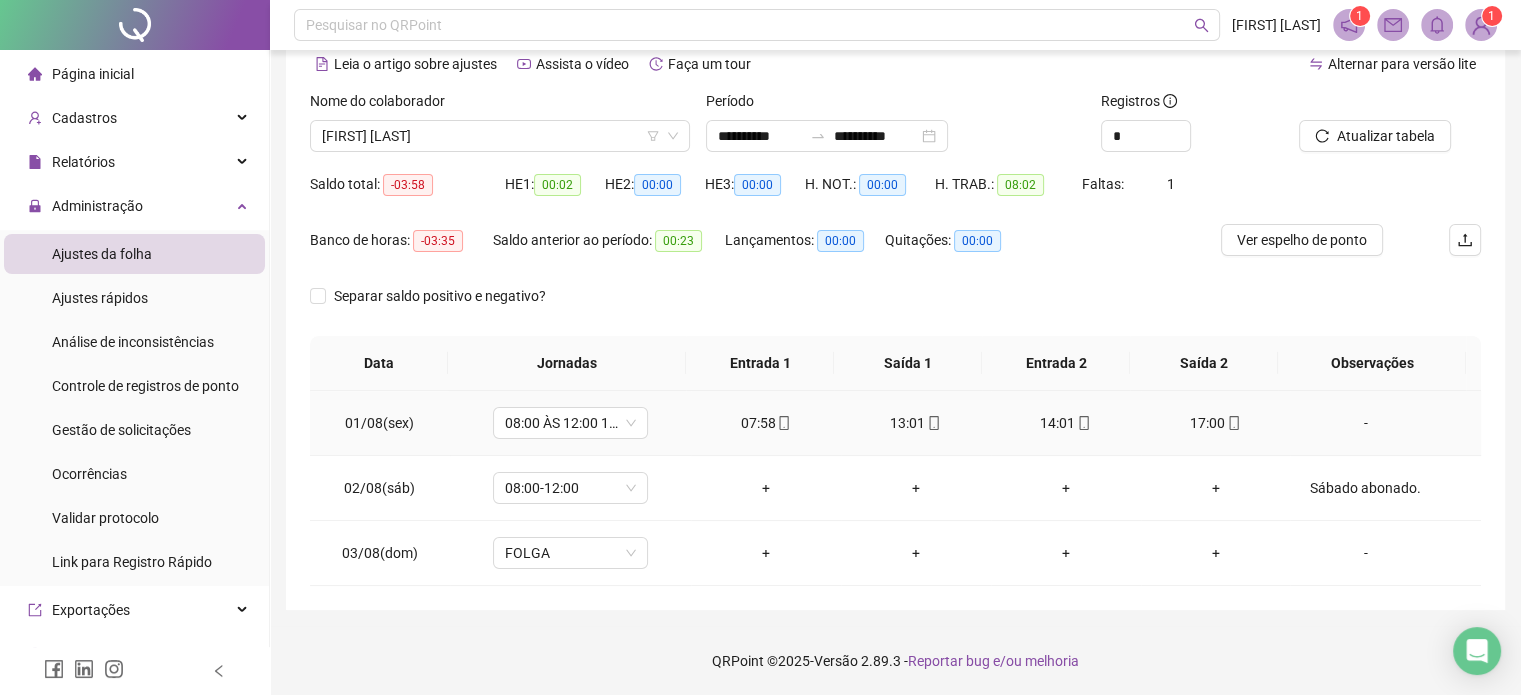 click at bounding box center (933, 423) 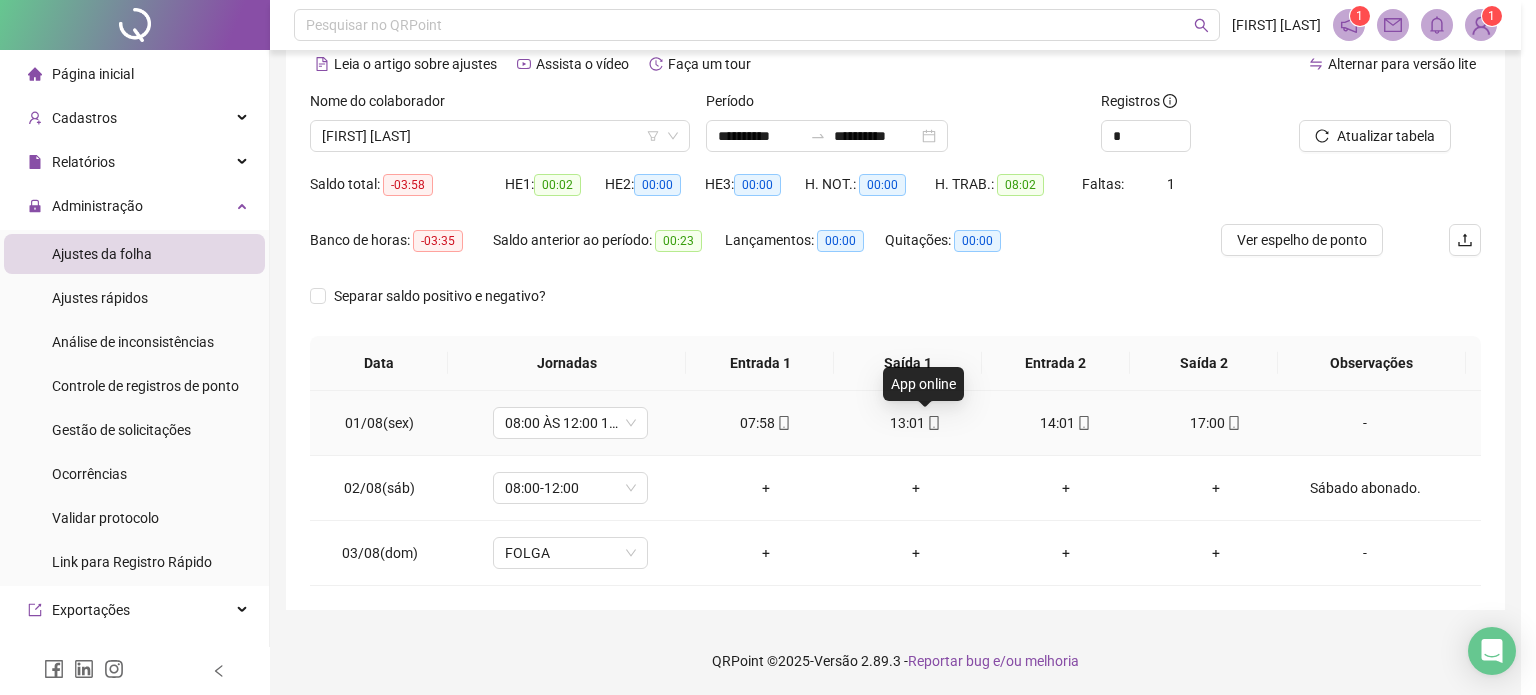type on "**********" 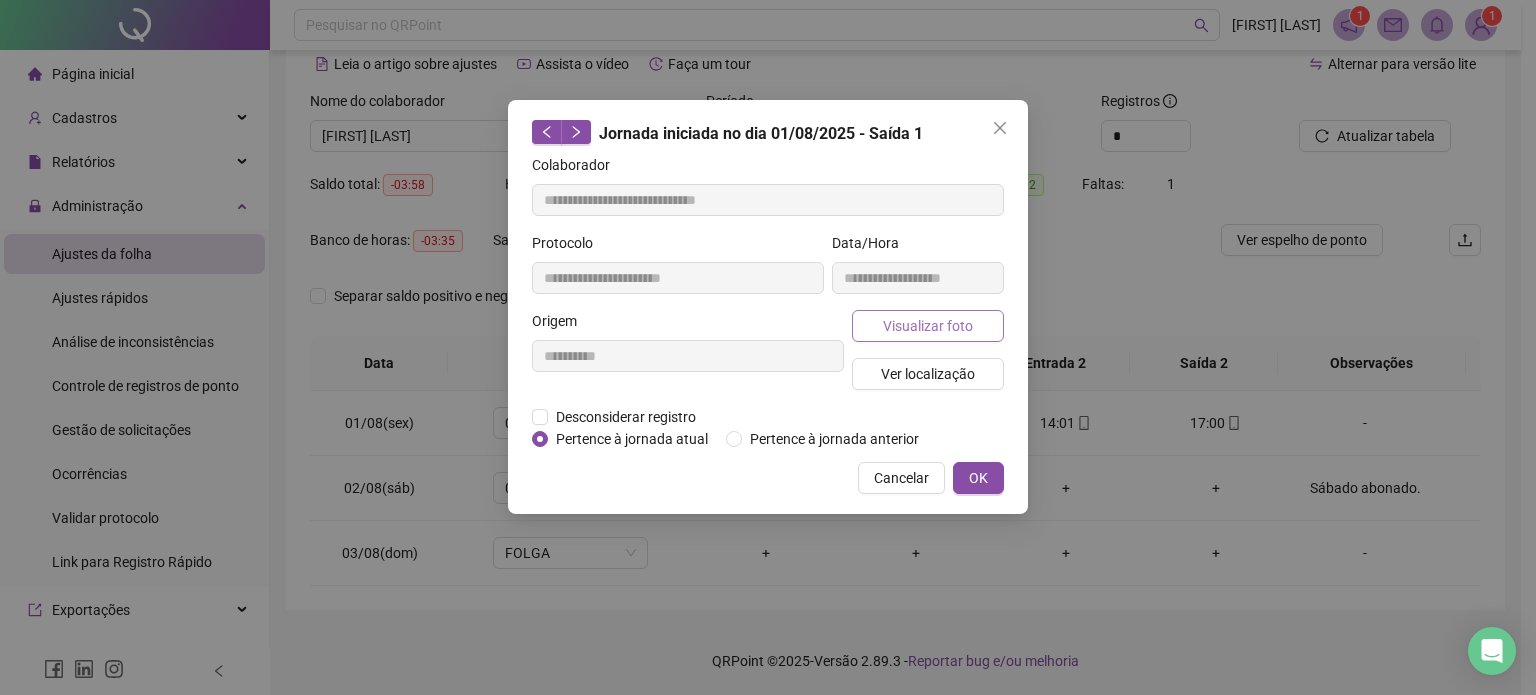 click on "Visualizar foto" at bounding box center [928, 326] 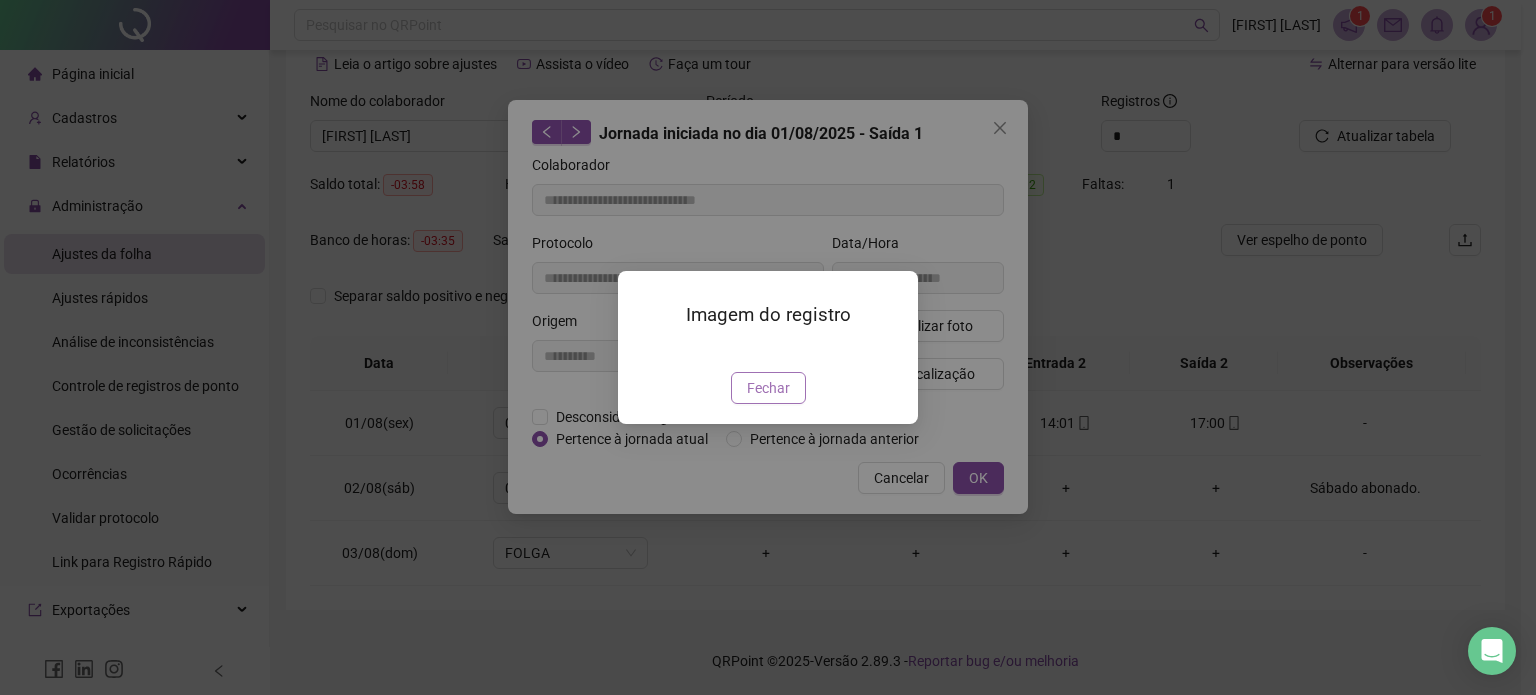 click on "Fechar" at bounding box center [768, 388] 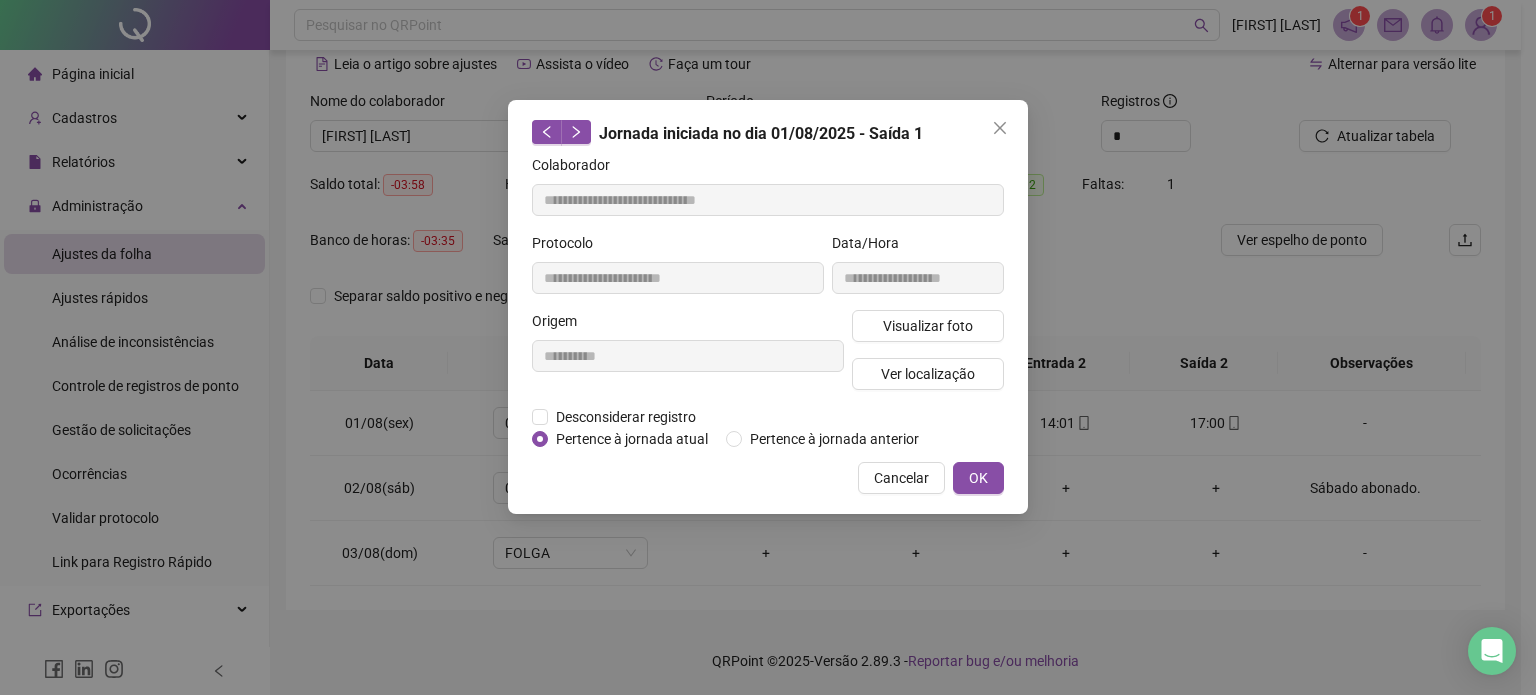 type 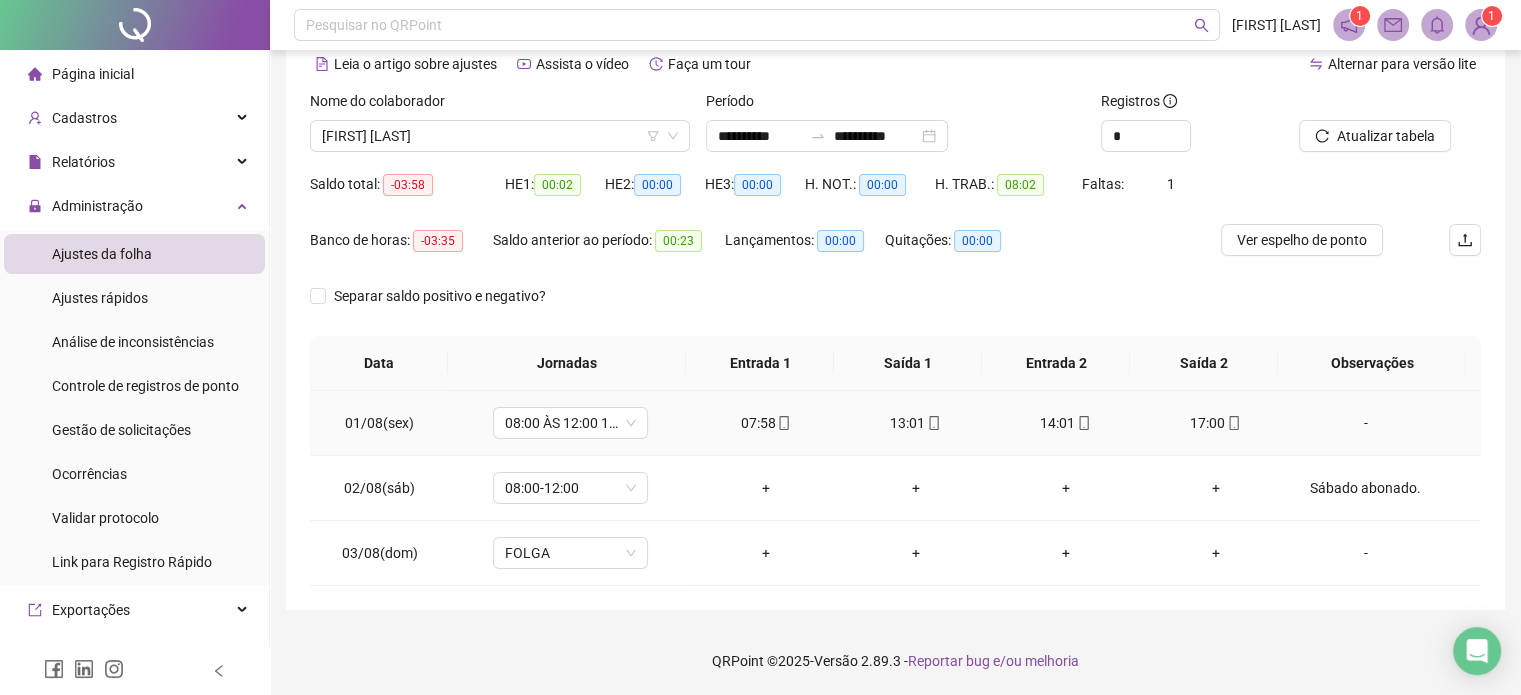 click 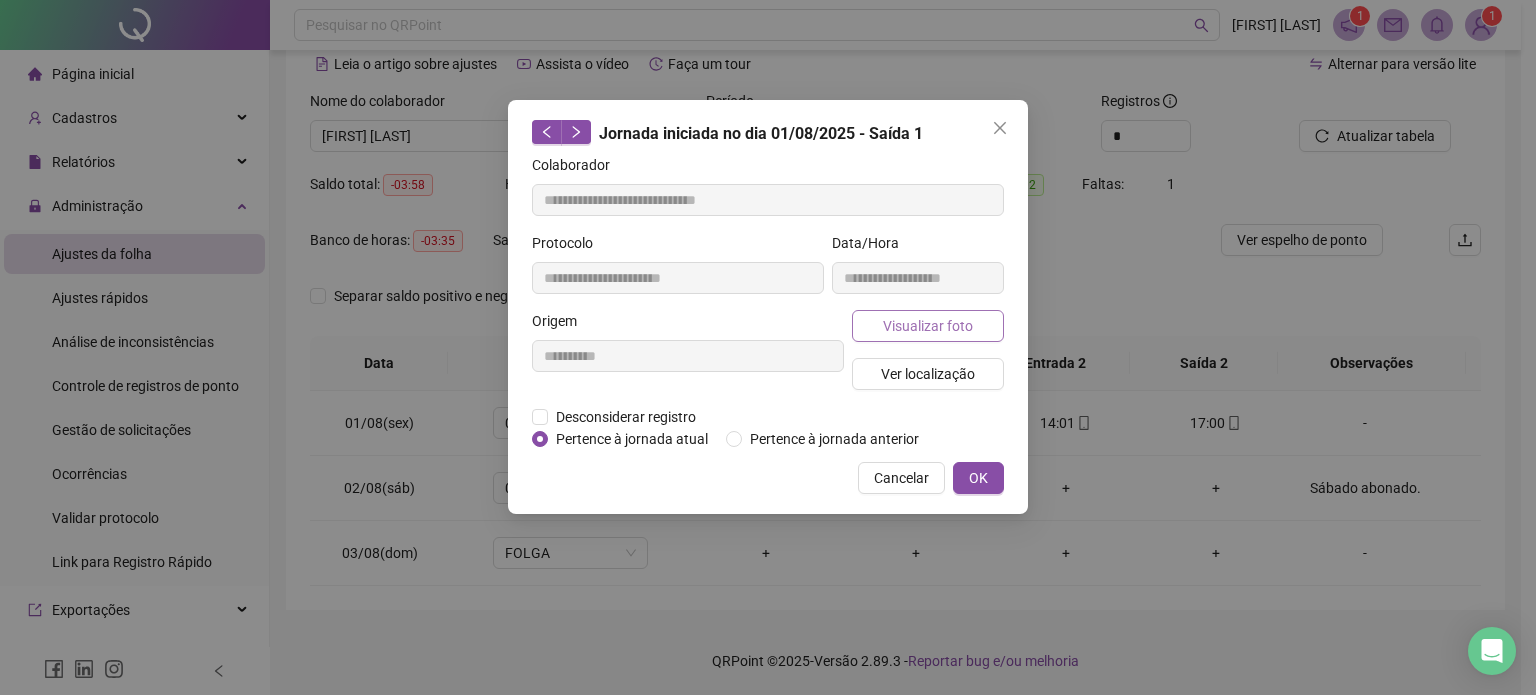 click on "Visualizar foto" at bounding box center [928, 326] 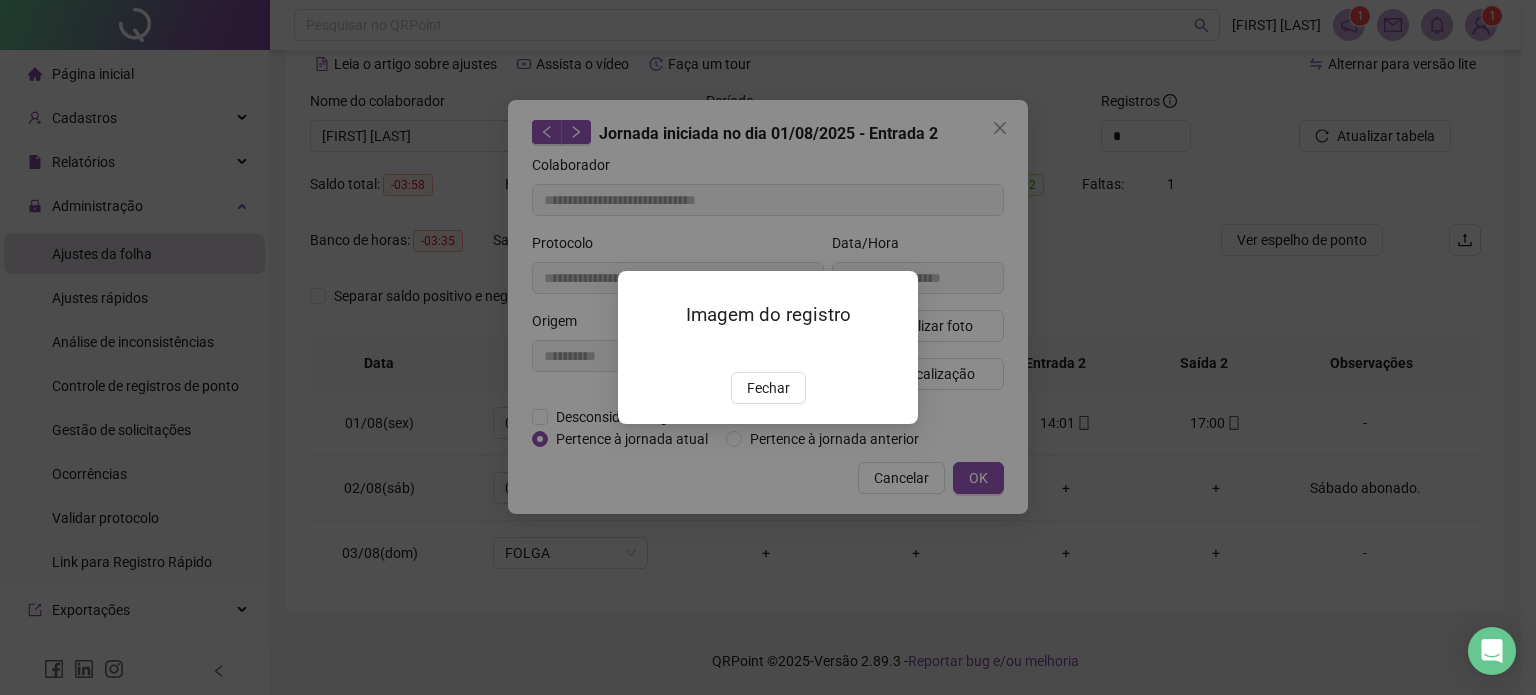 drag, startPoint x: 774, startPoint y: 512, endPoint x: 805, endPoint y: 503, distance: 32.280025 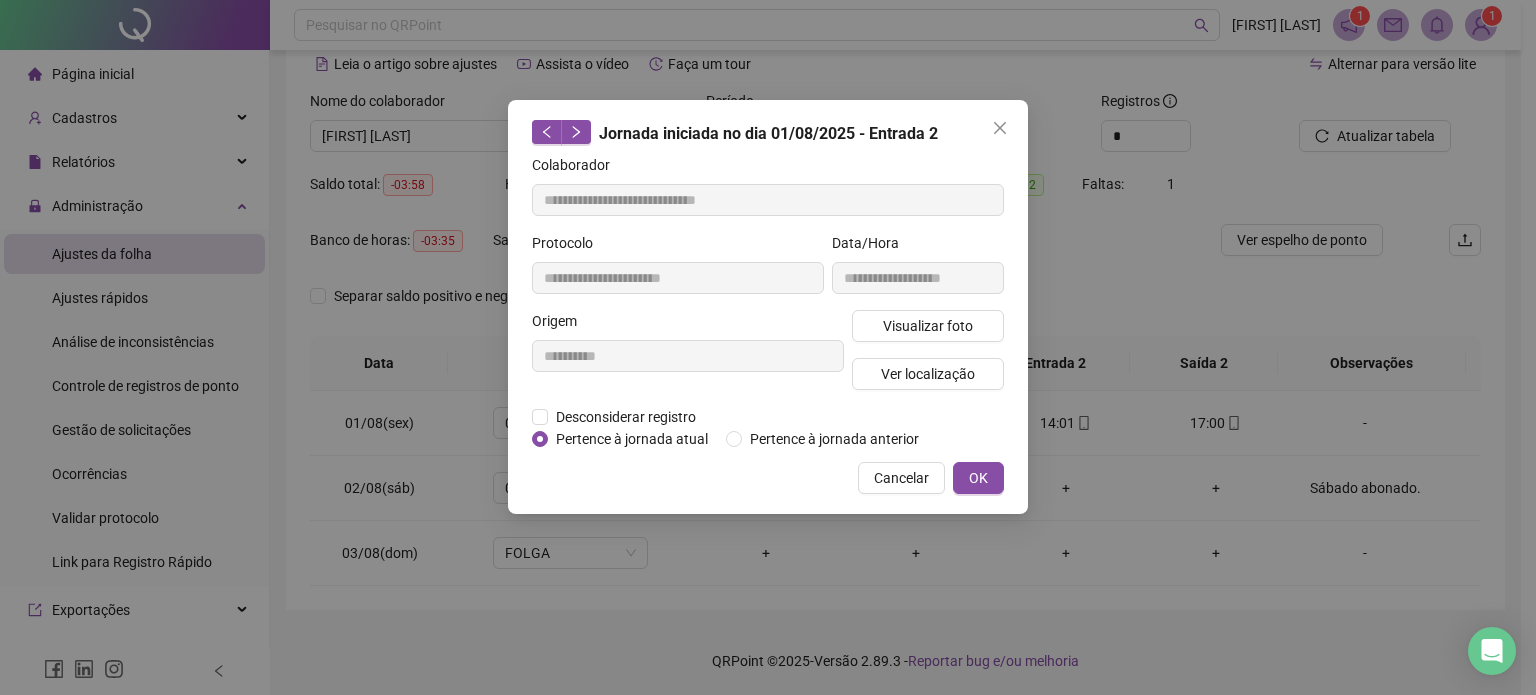 type 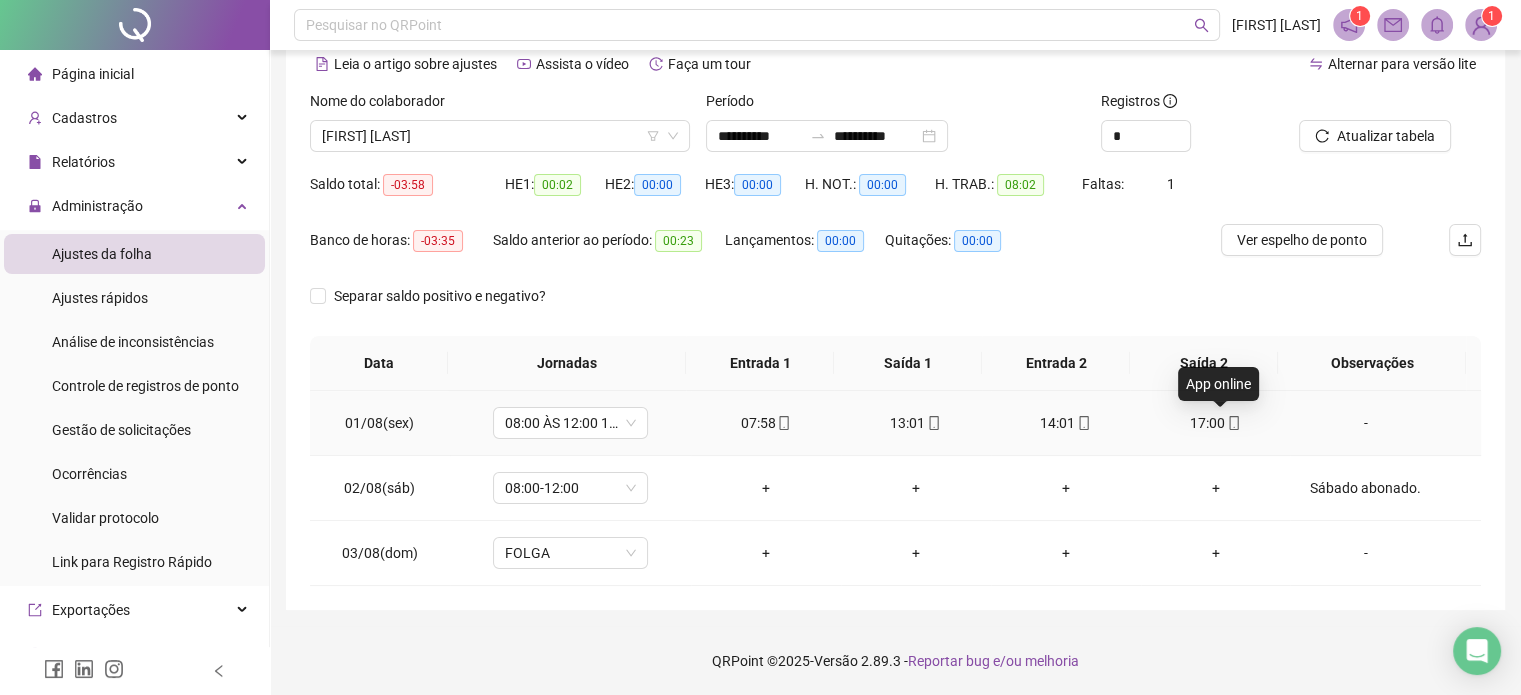 click 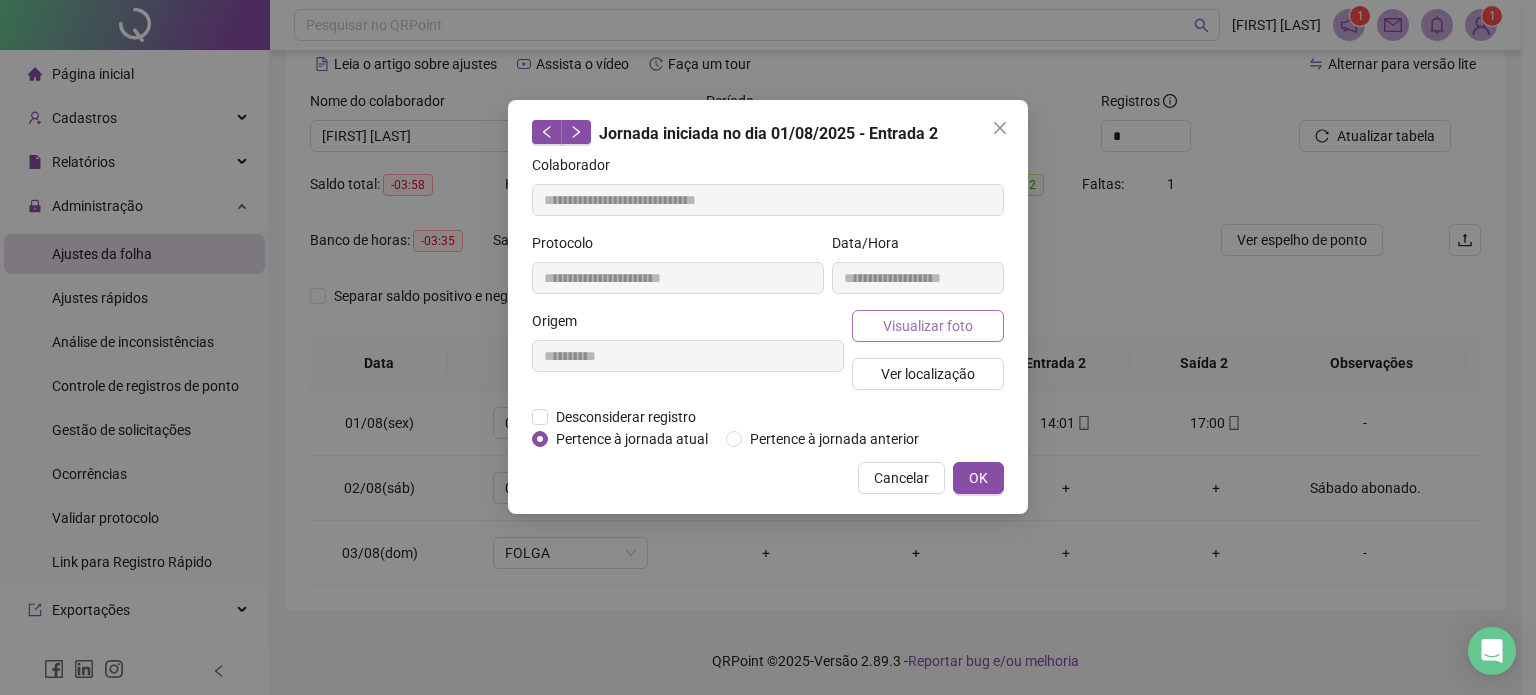 click on "Visualizar foto" at bounding box center (928, 326) 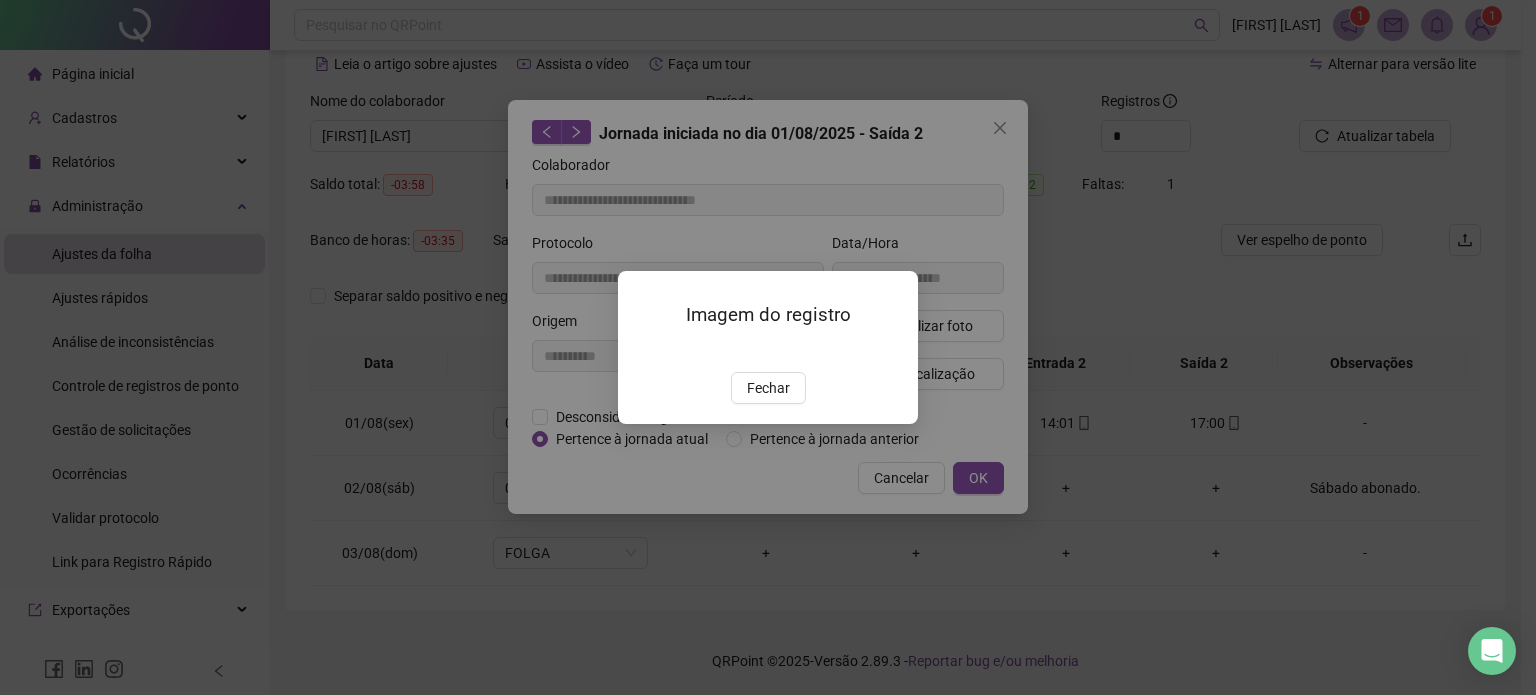 drag, startPoint x: 769, startPoint y: 496, endPoint x: 802, endPoint y: 477, distance: 38.078865 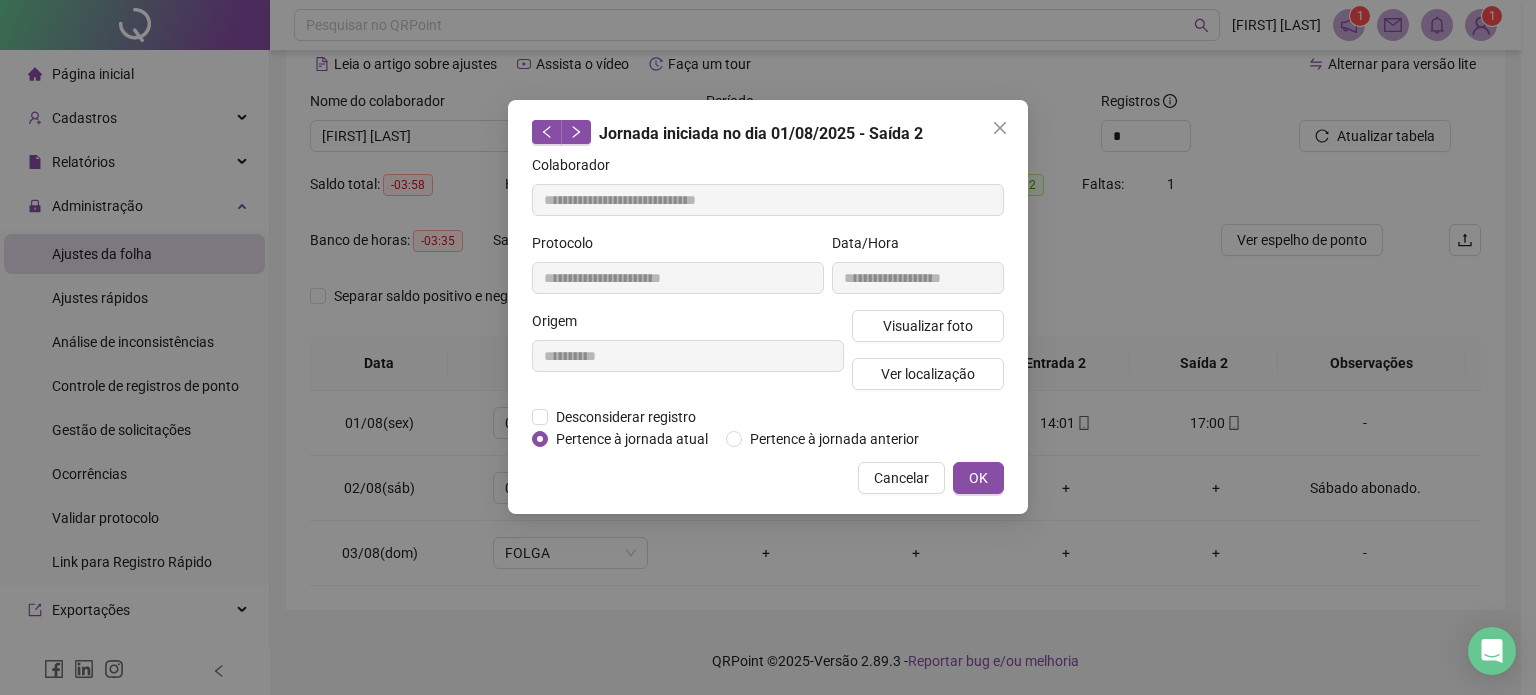 type 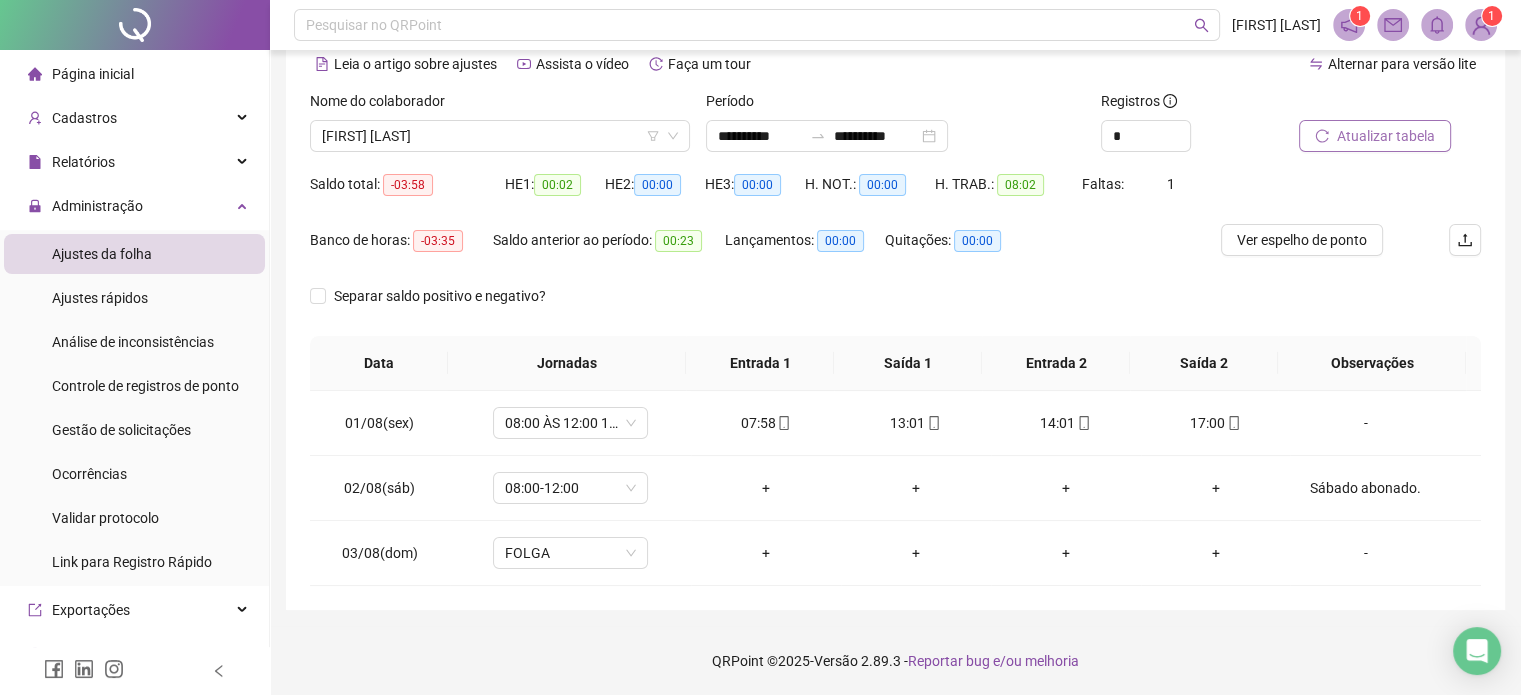 click on "Atualizar tabela" at bounding box center [1386, 136] 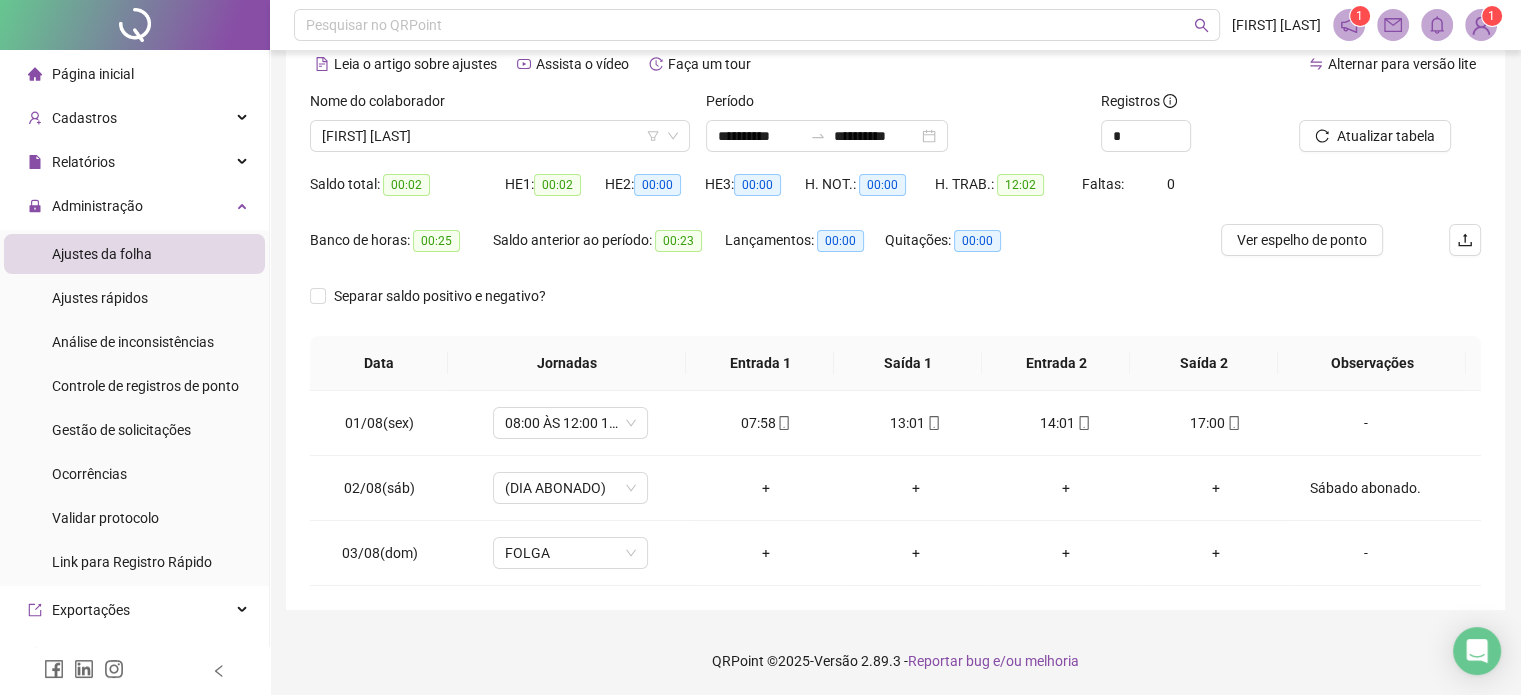 scroll, scrollTop: 0, scrollLeft: 0, axis: both 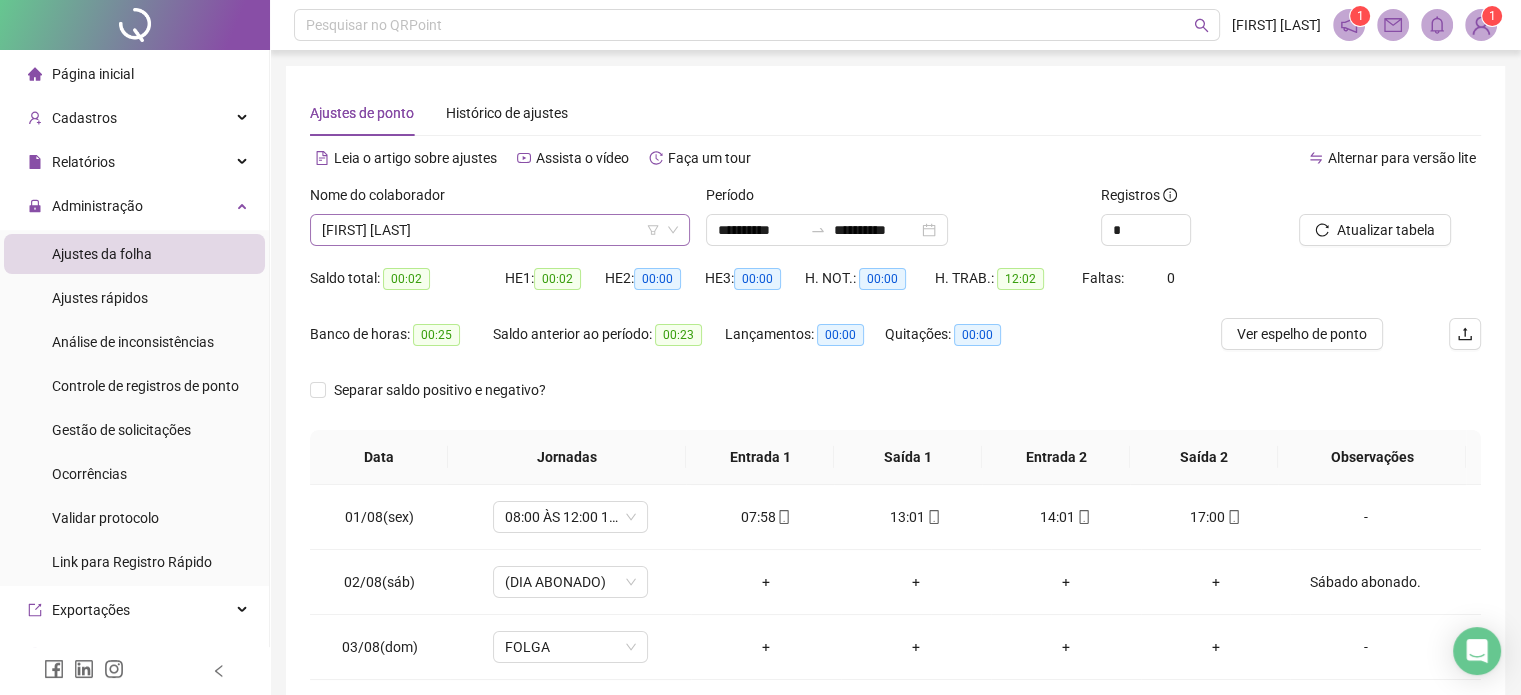 click on "[FIRST] [LAST]" at bounding box center [500, 230] 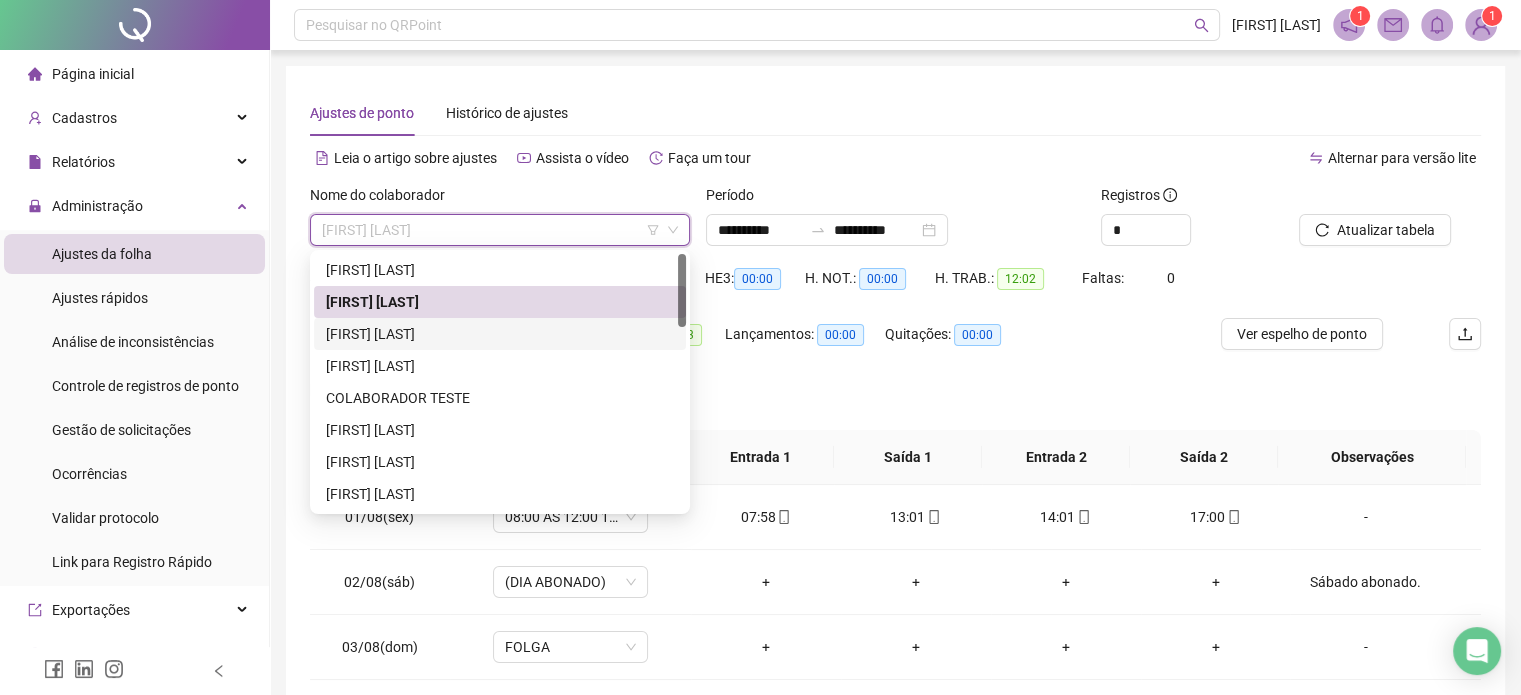 click on "[FIRST] [LAST]" at bounding box center (500, 334) 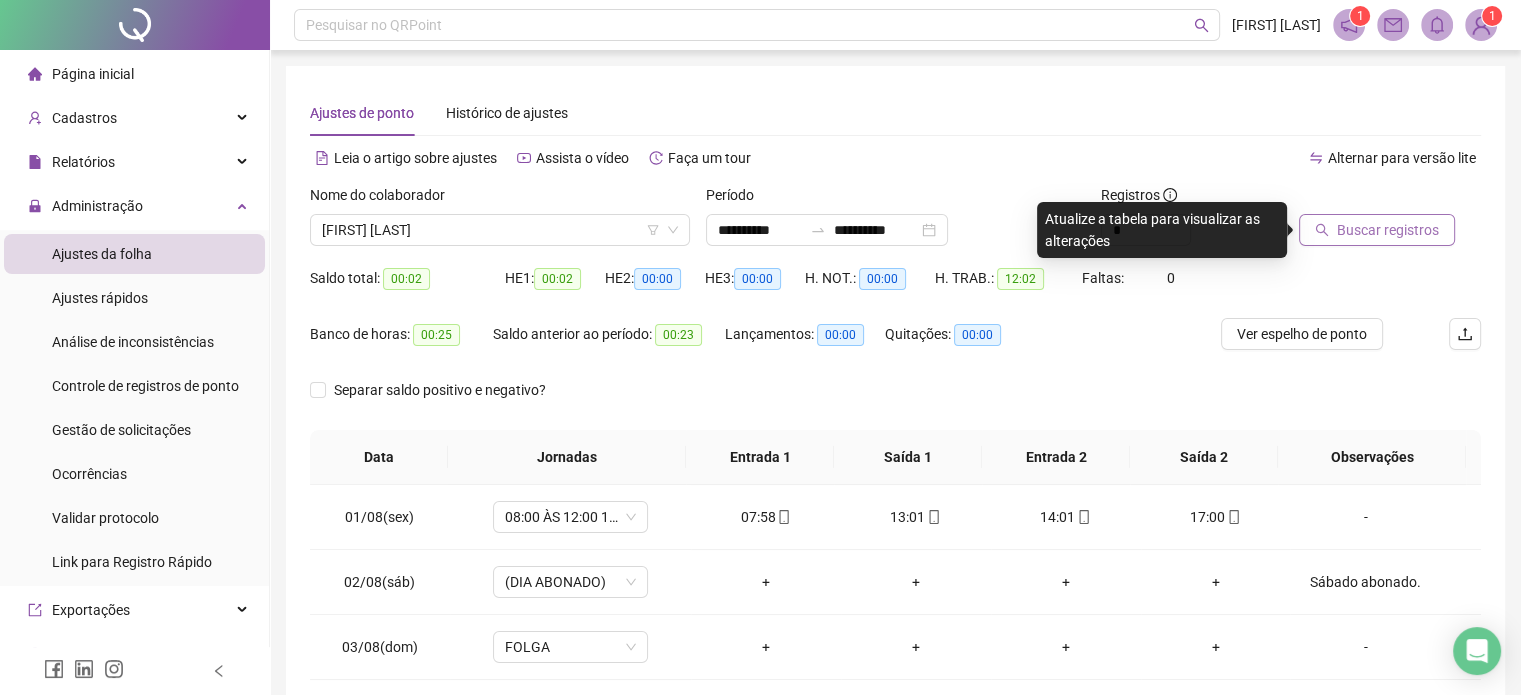 click on "Buscar registros" at bounding box center [1388, 230] 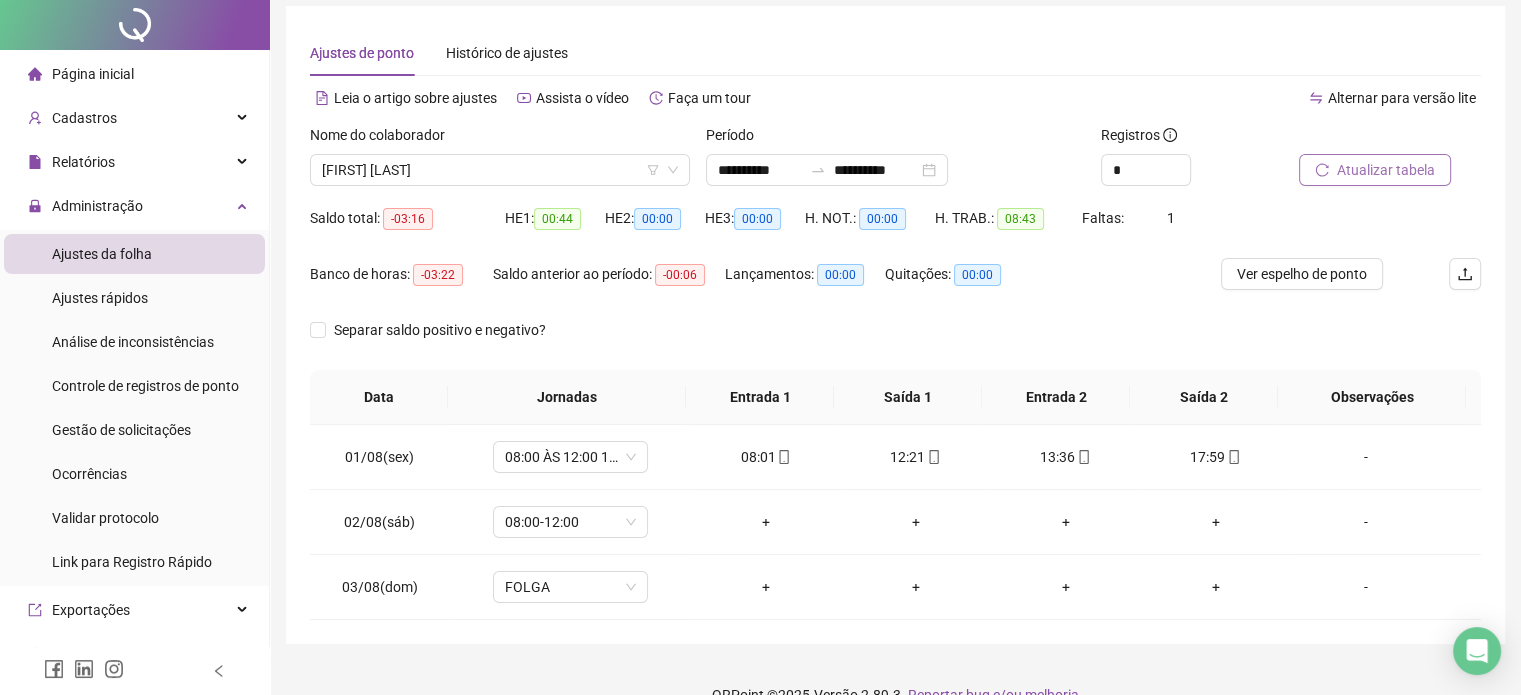 scroll, scrollTop: 94, scrollLeft: 0, axis: vertical 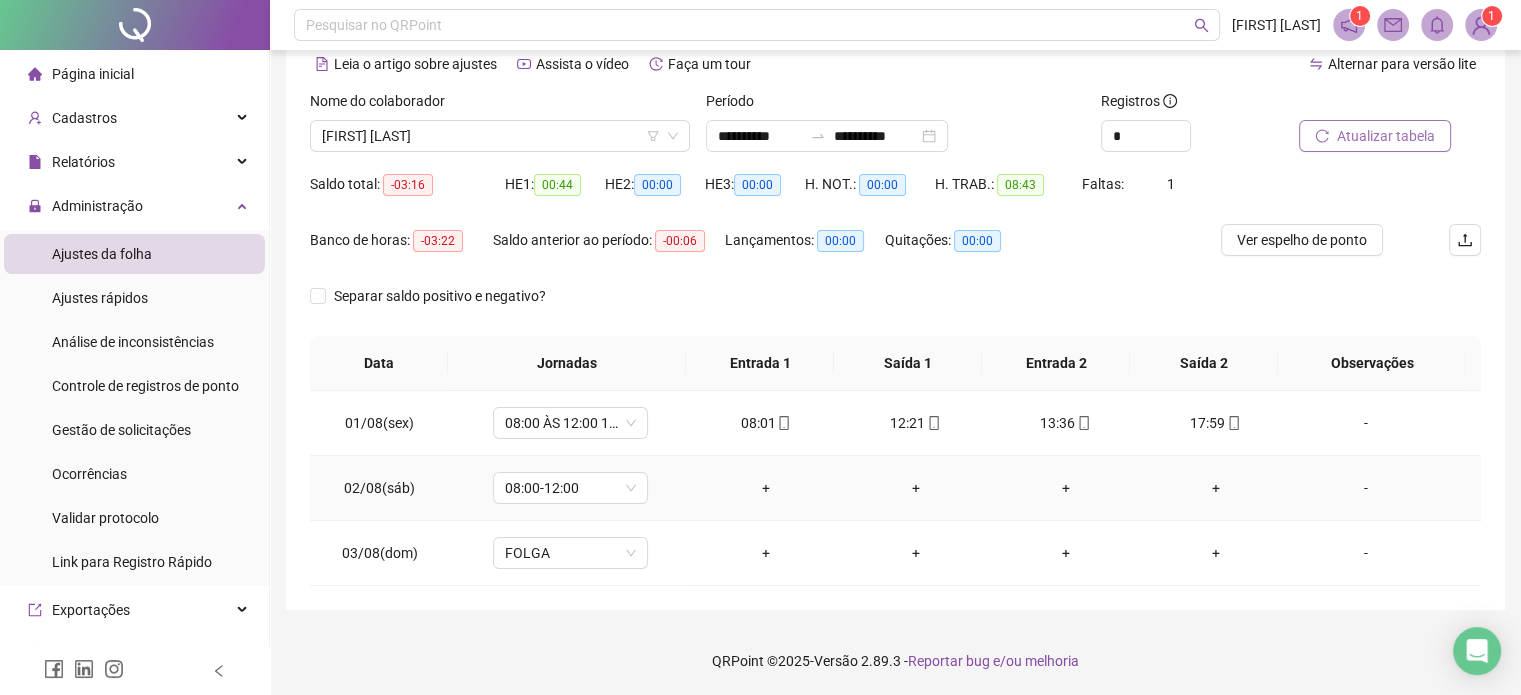 click on "-" at bounding box center (1365, 488) 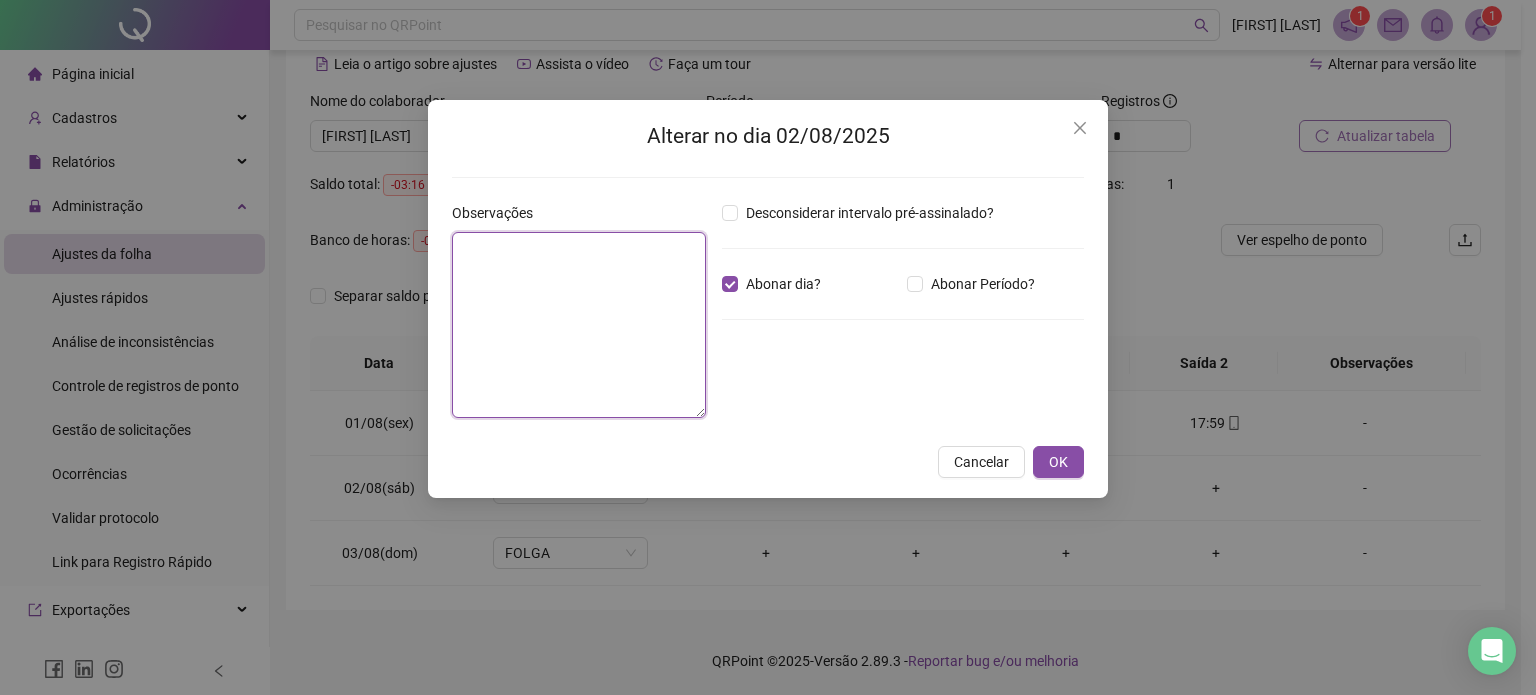 click at bounding box center (579, 325) 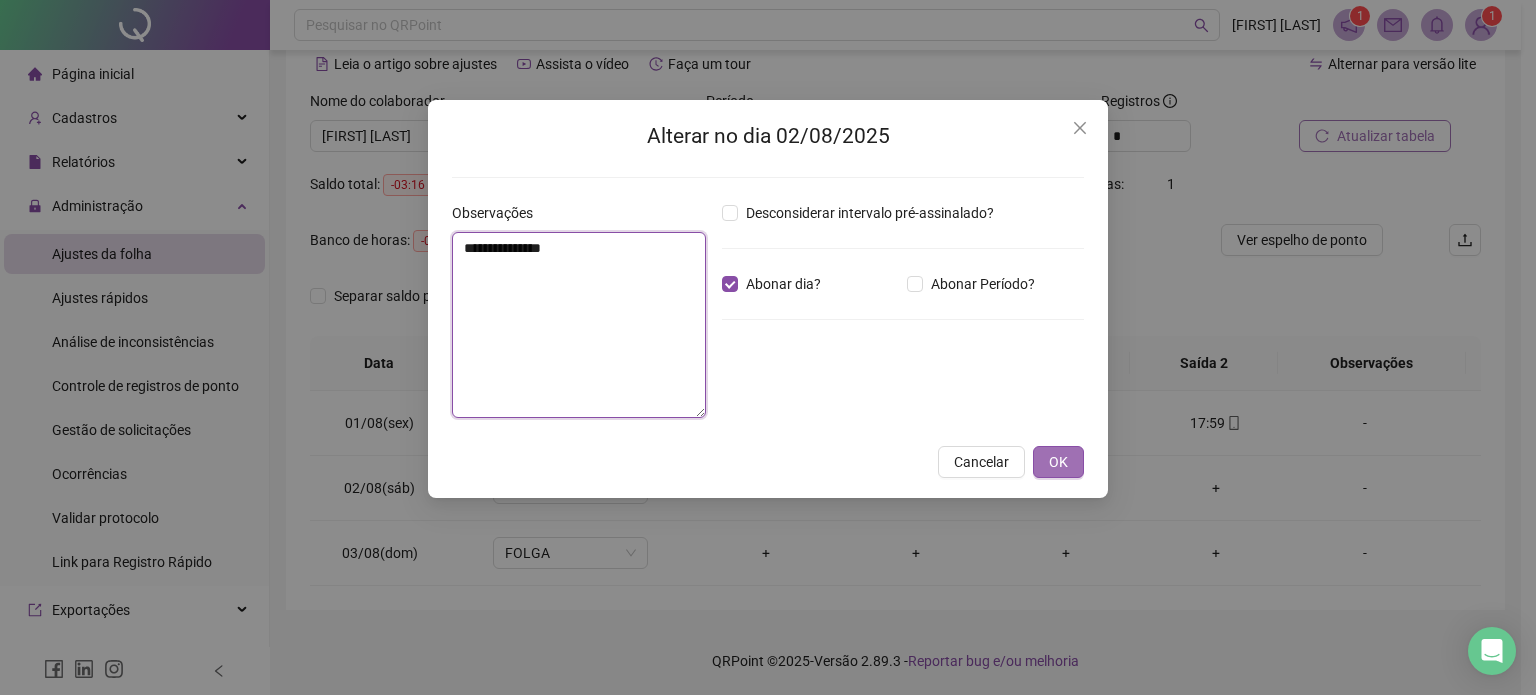type on "**********" 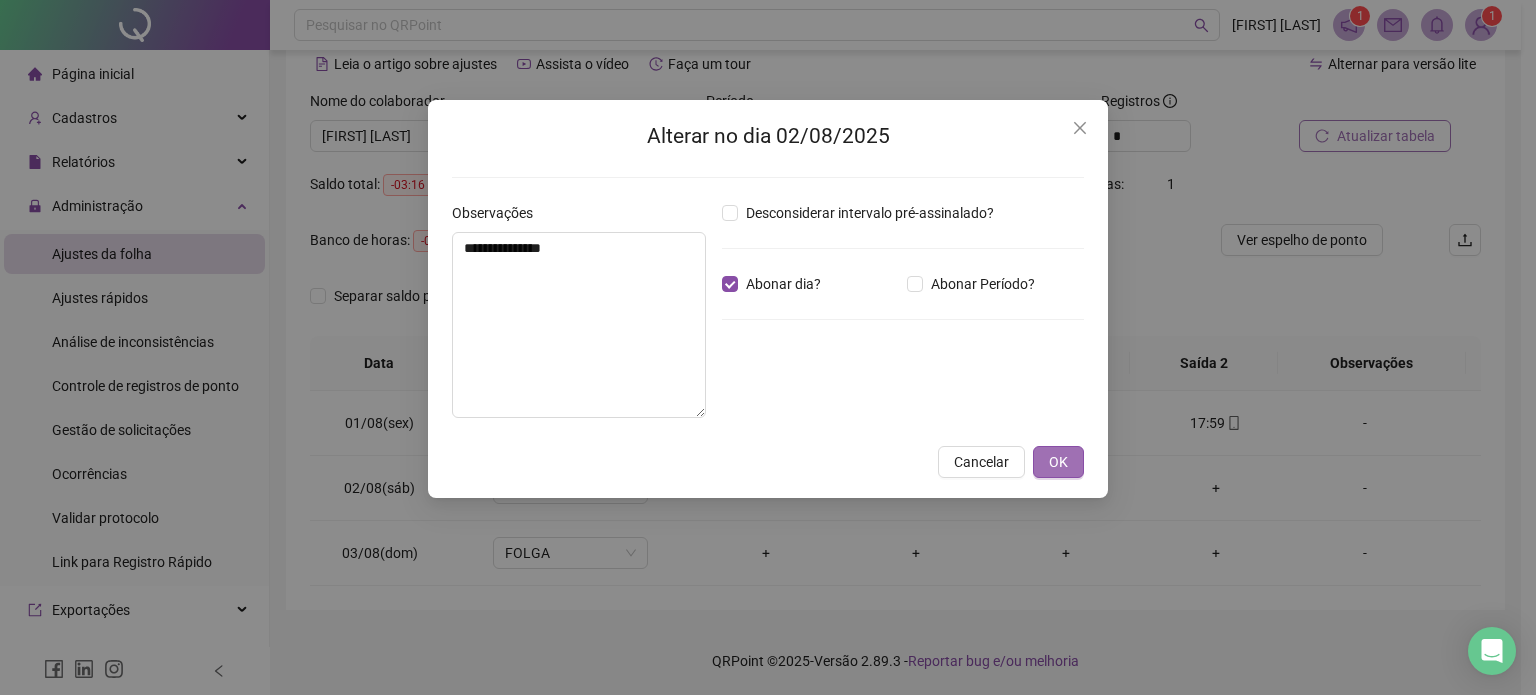 click on "OK" at bounding box center [1058, 462] 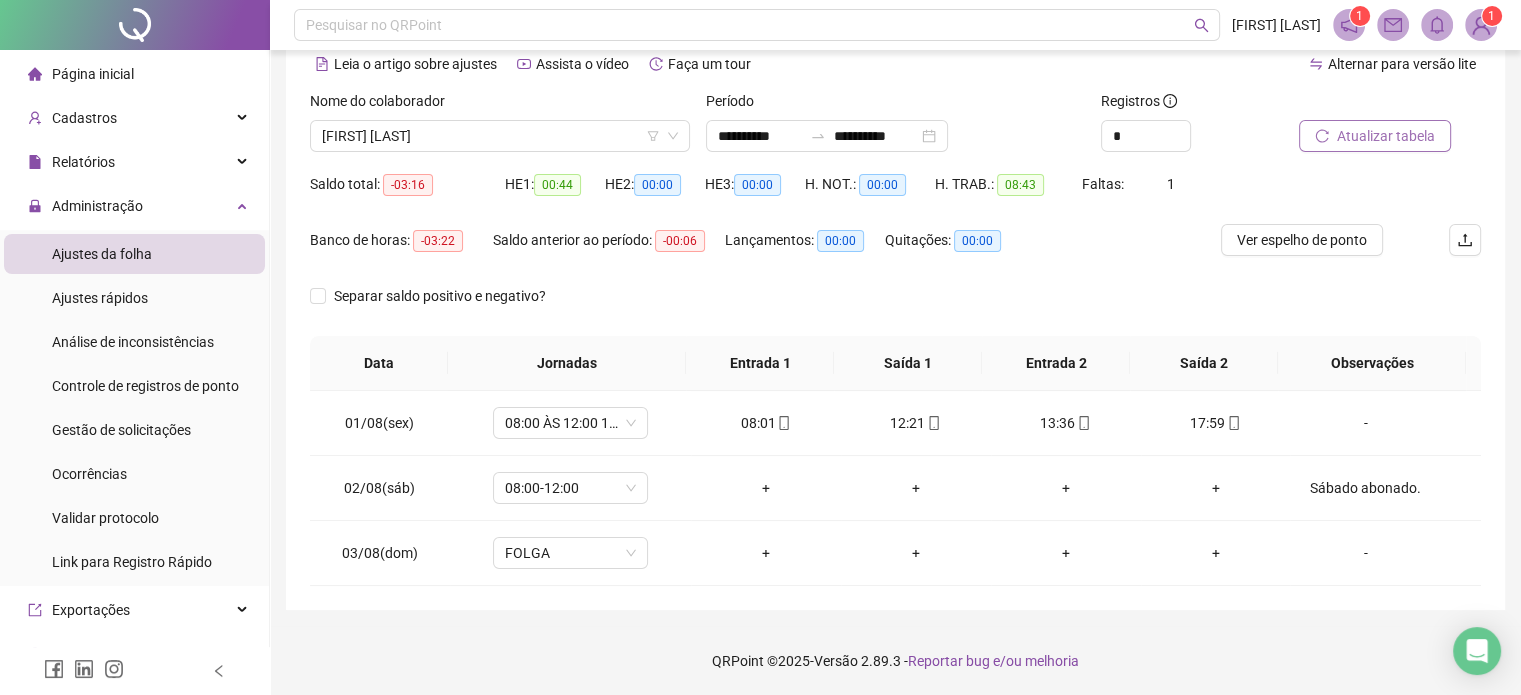 click on "Atualizar tabela" at bounding box center [1386, 136] 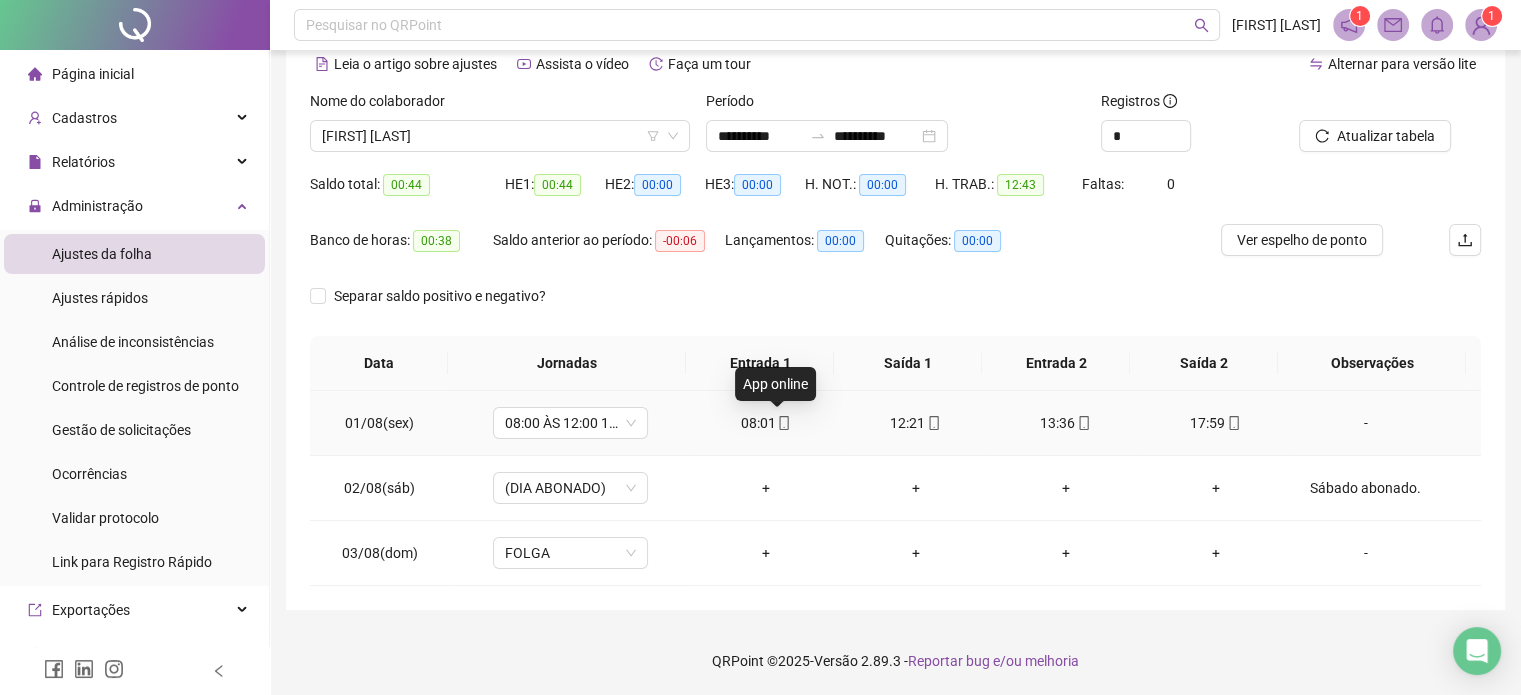 click 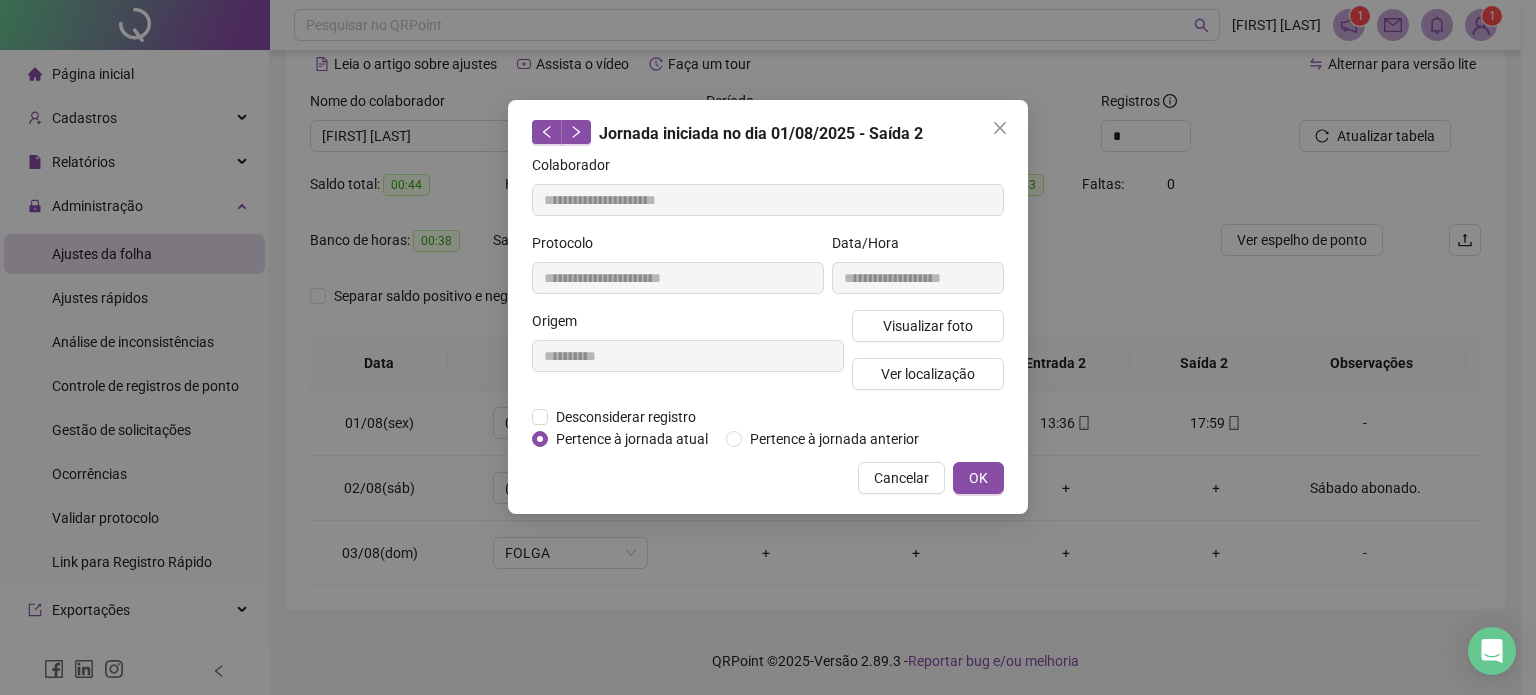 type on "**********" 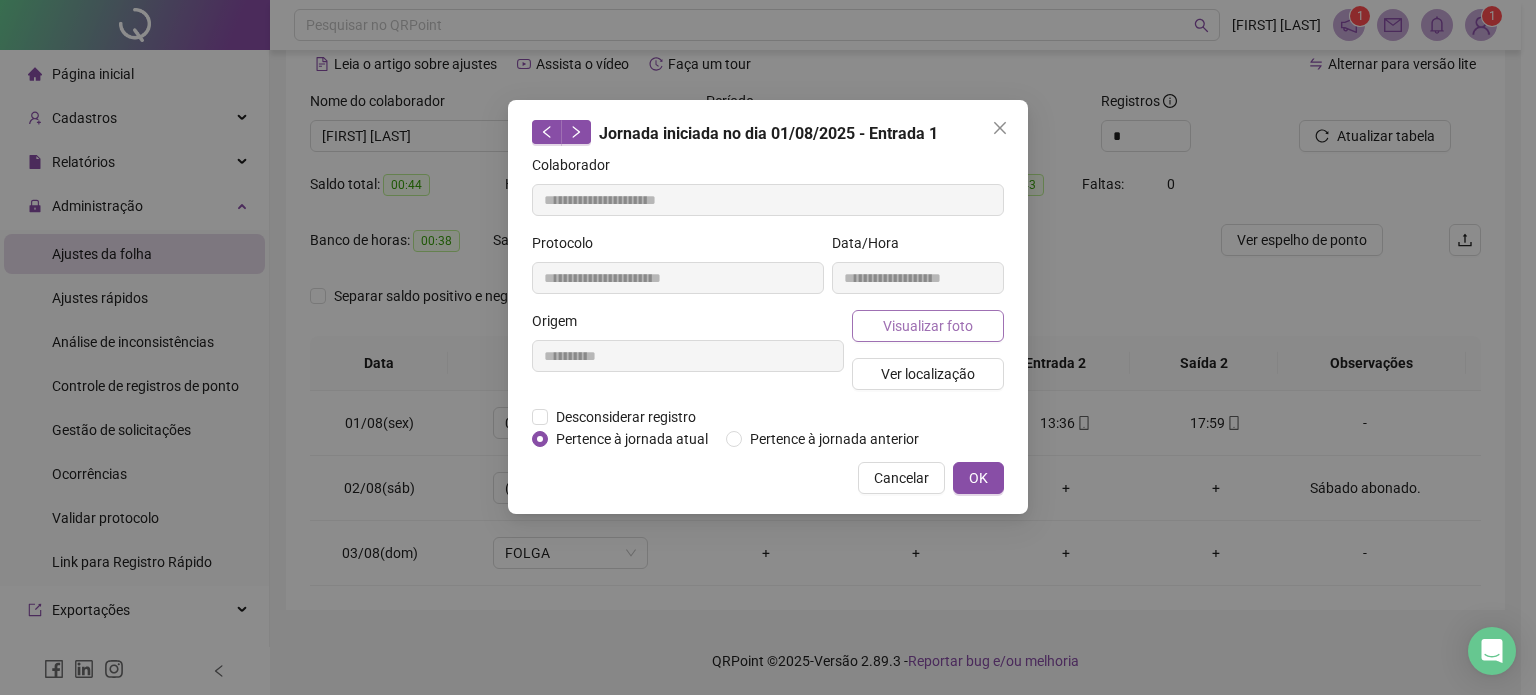 click on "Visualizar foto" at bounding box center [928, 326] 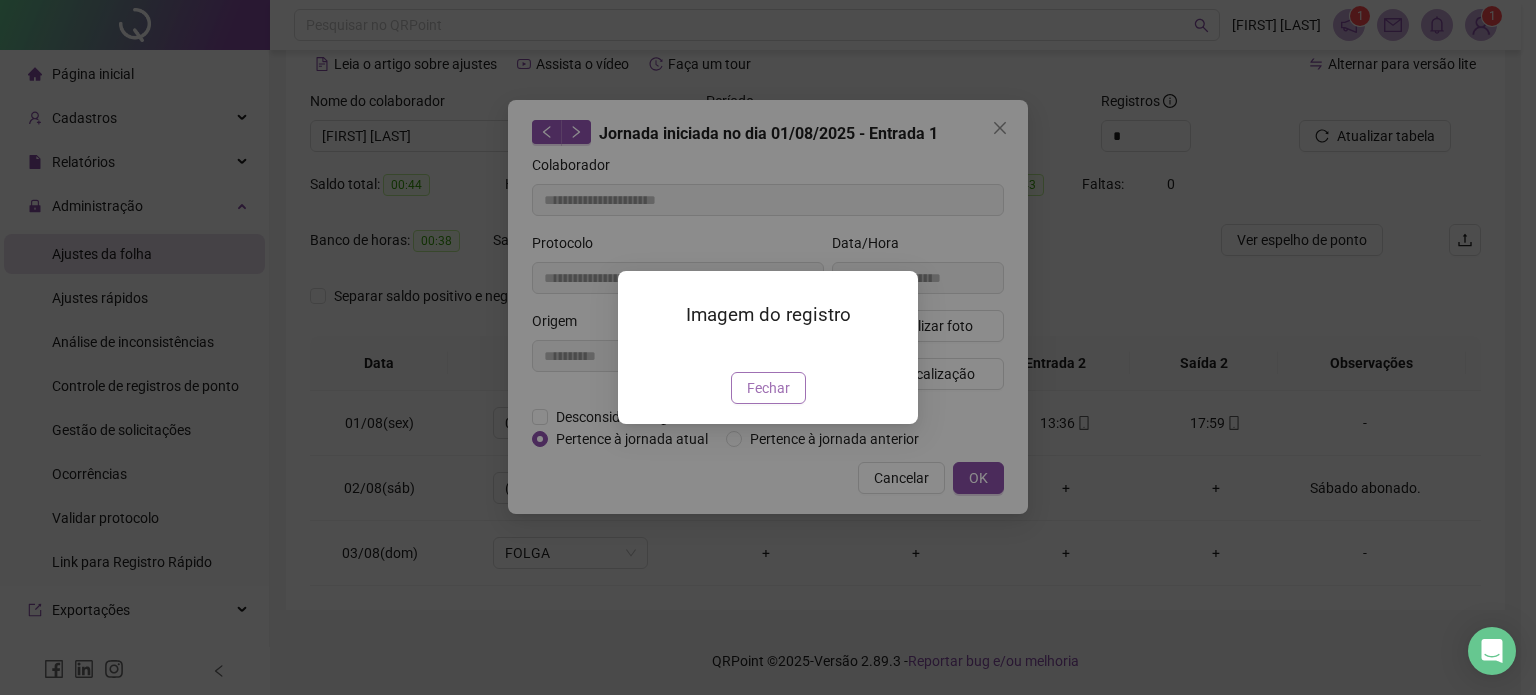 click on "Fechar" at bounding box center (768, 388) 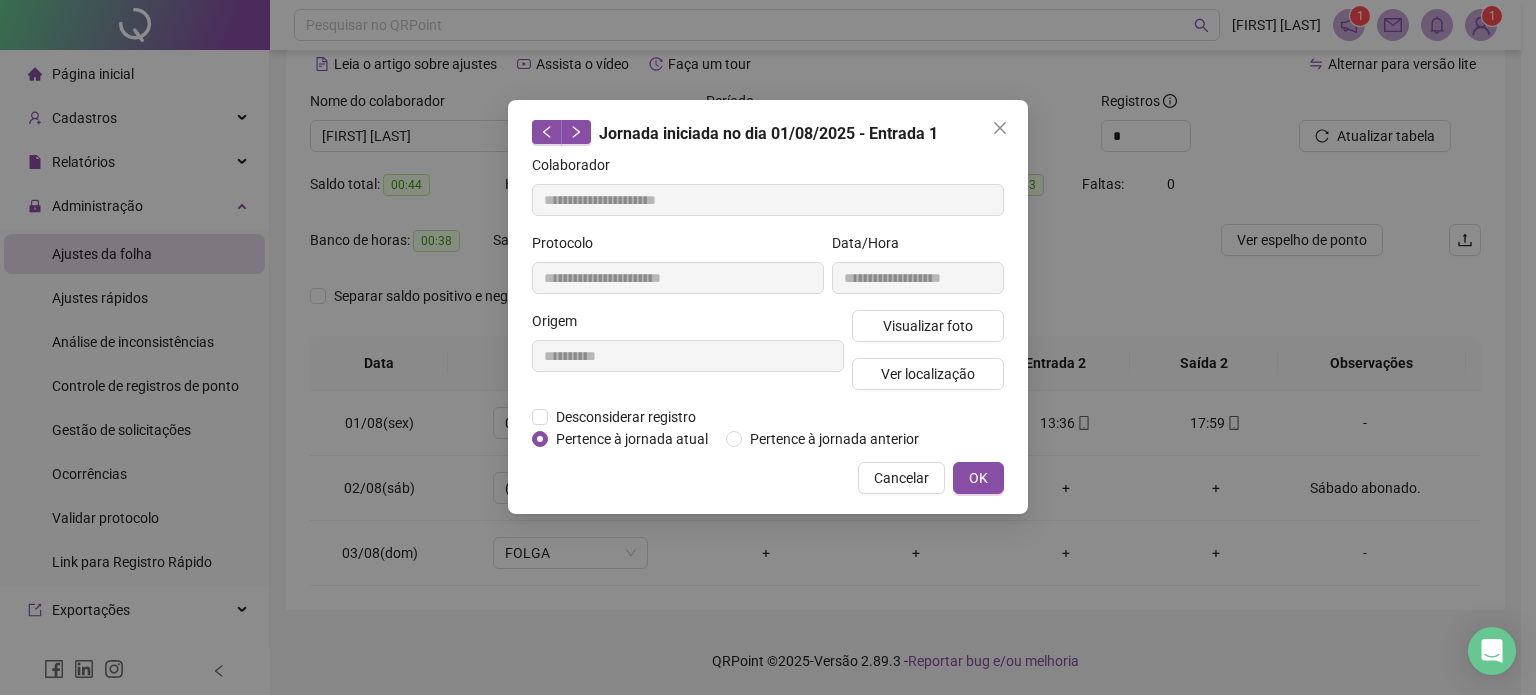 type 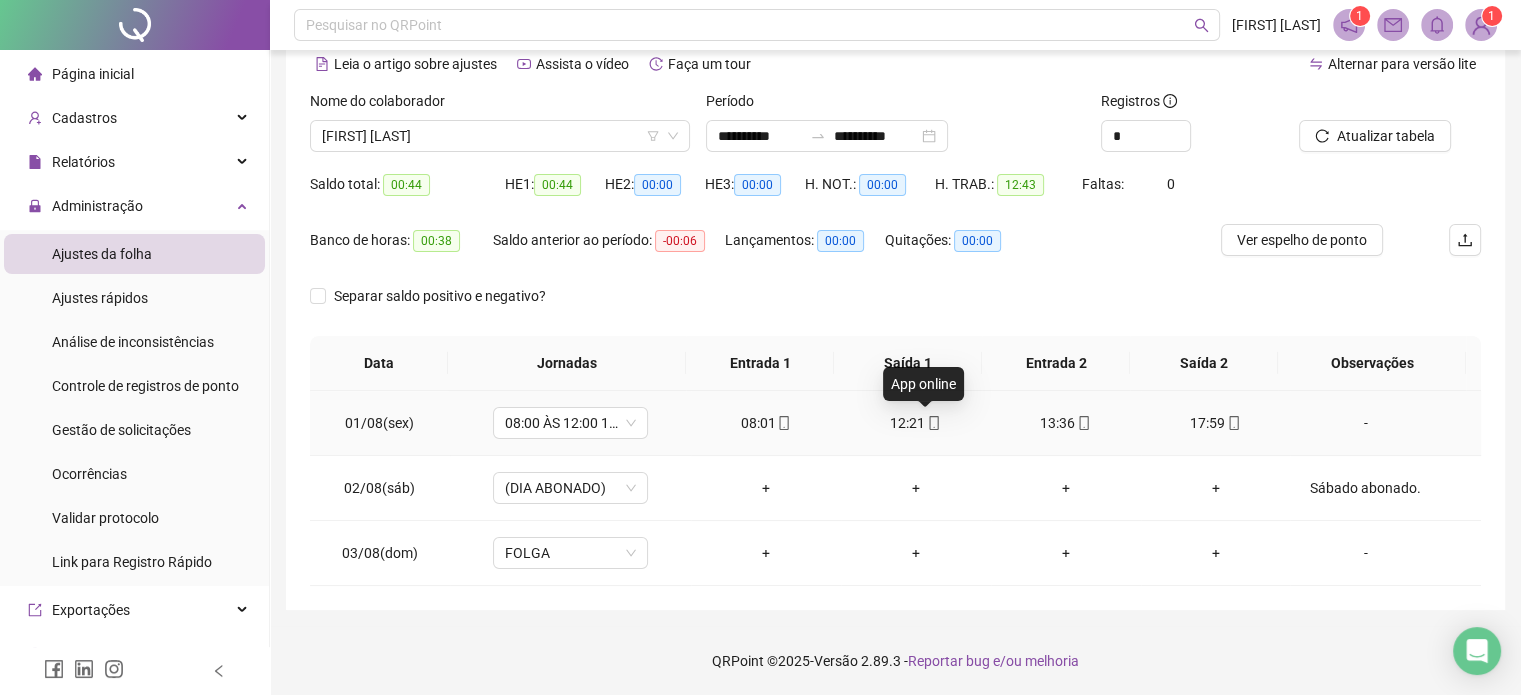 click 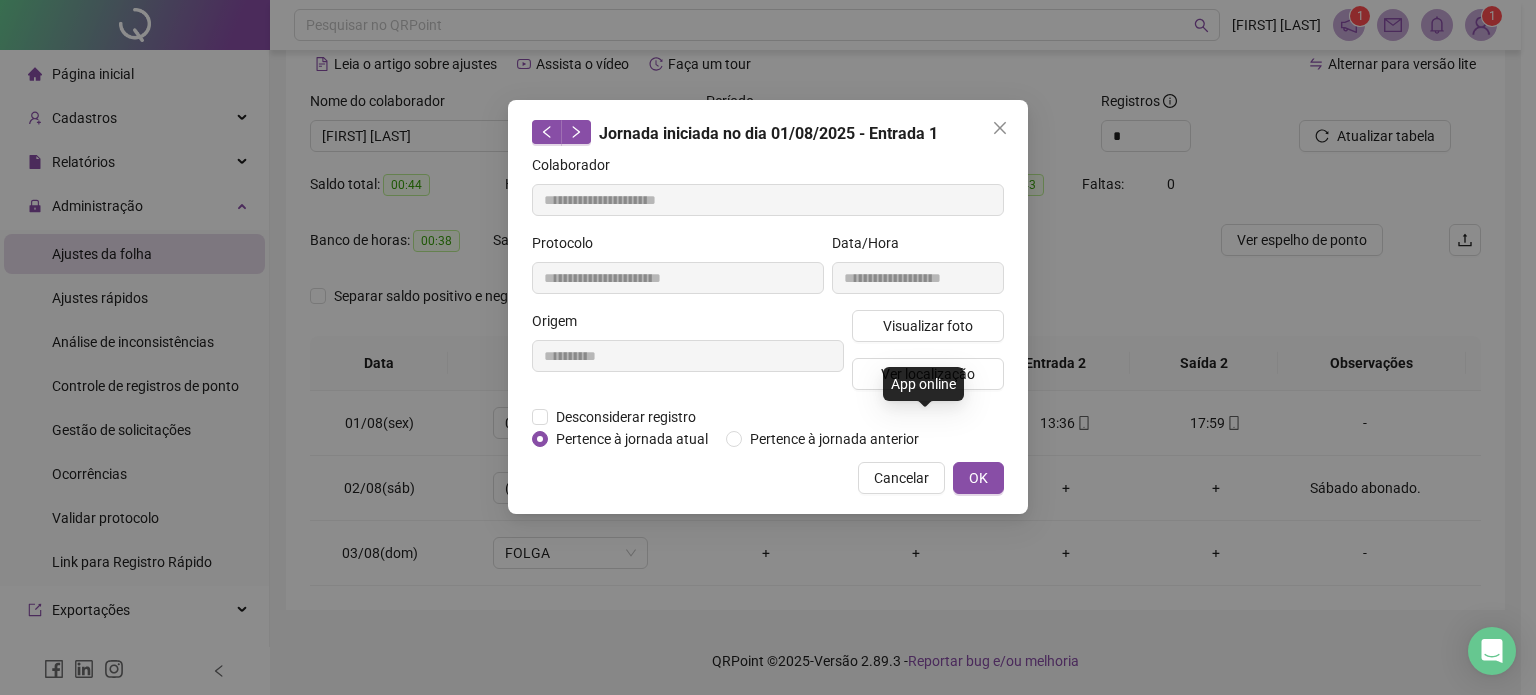 type on "**********" 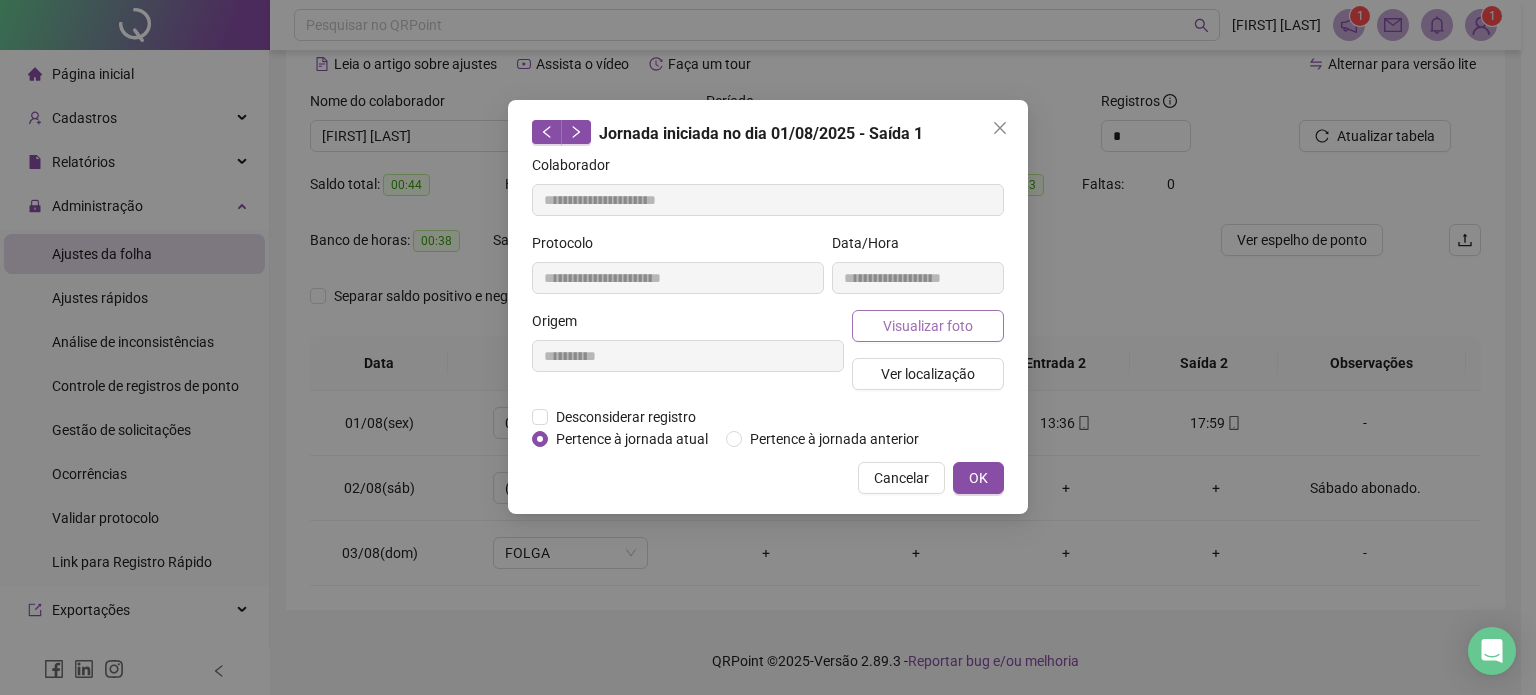 click on "Visualizar foto" at bounding box center (928, 326) 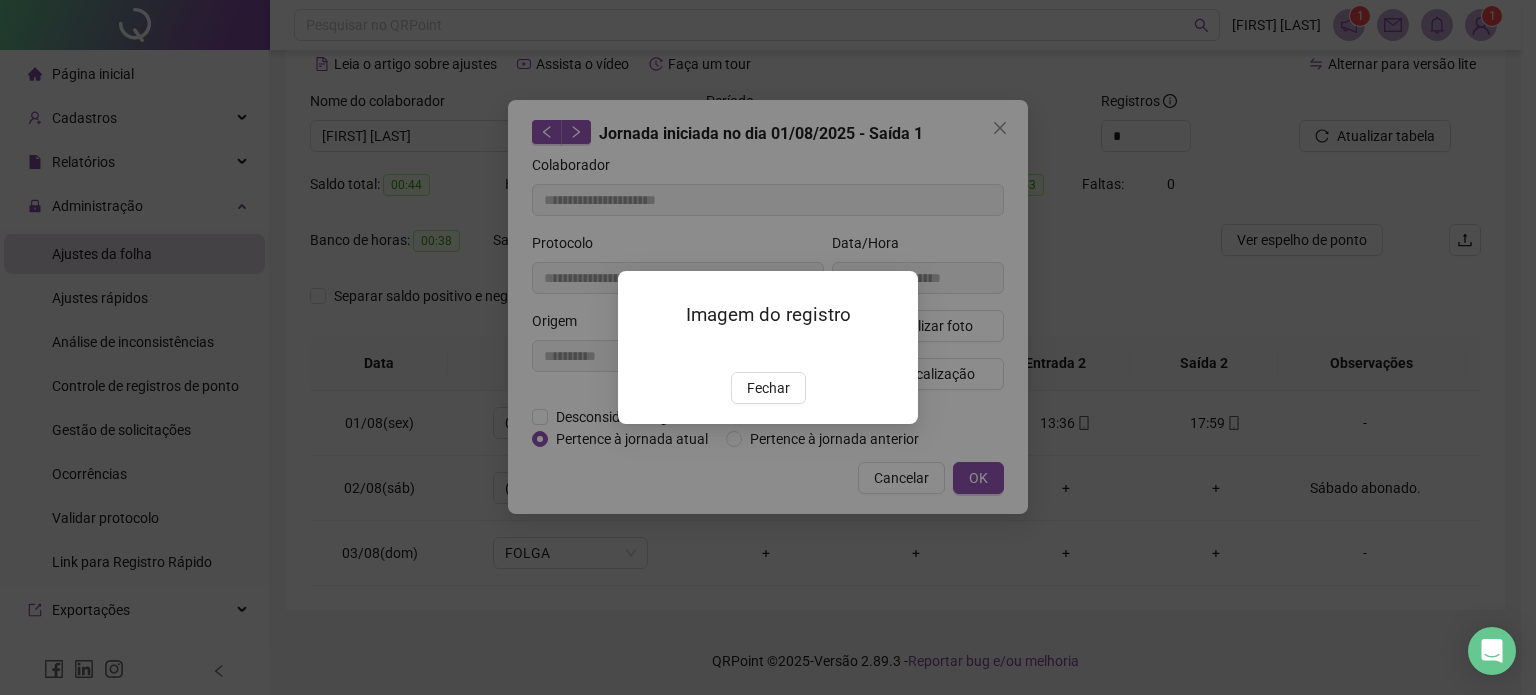 click on "Fechar" at bounding box center [768, 388] 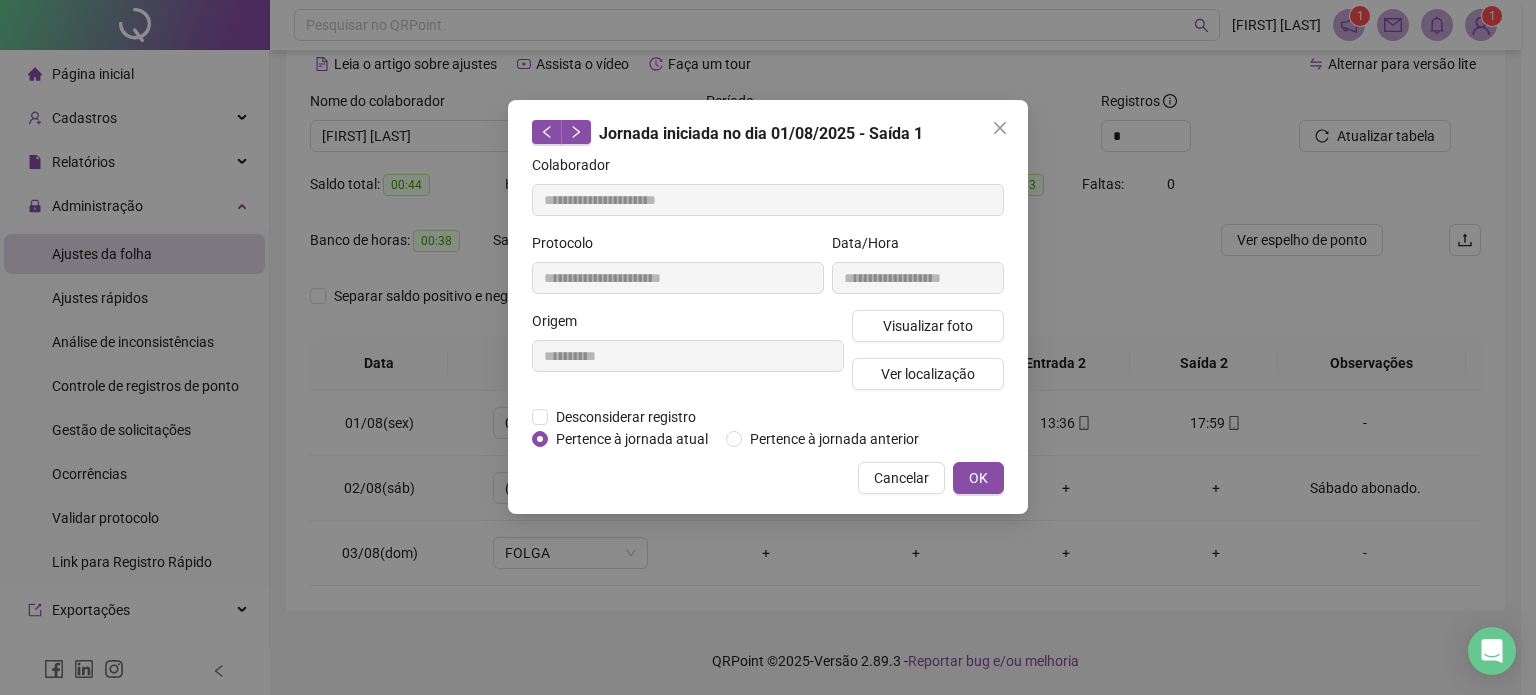 type 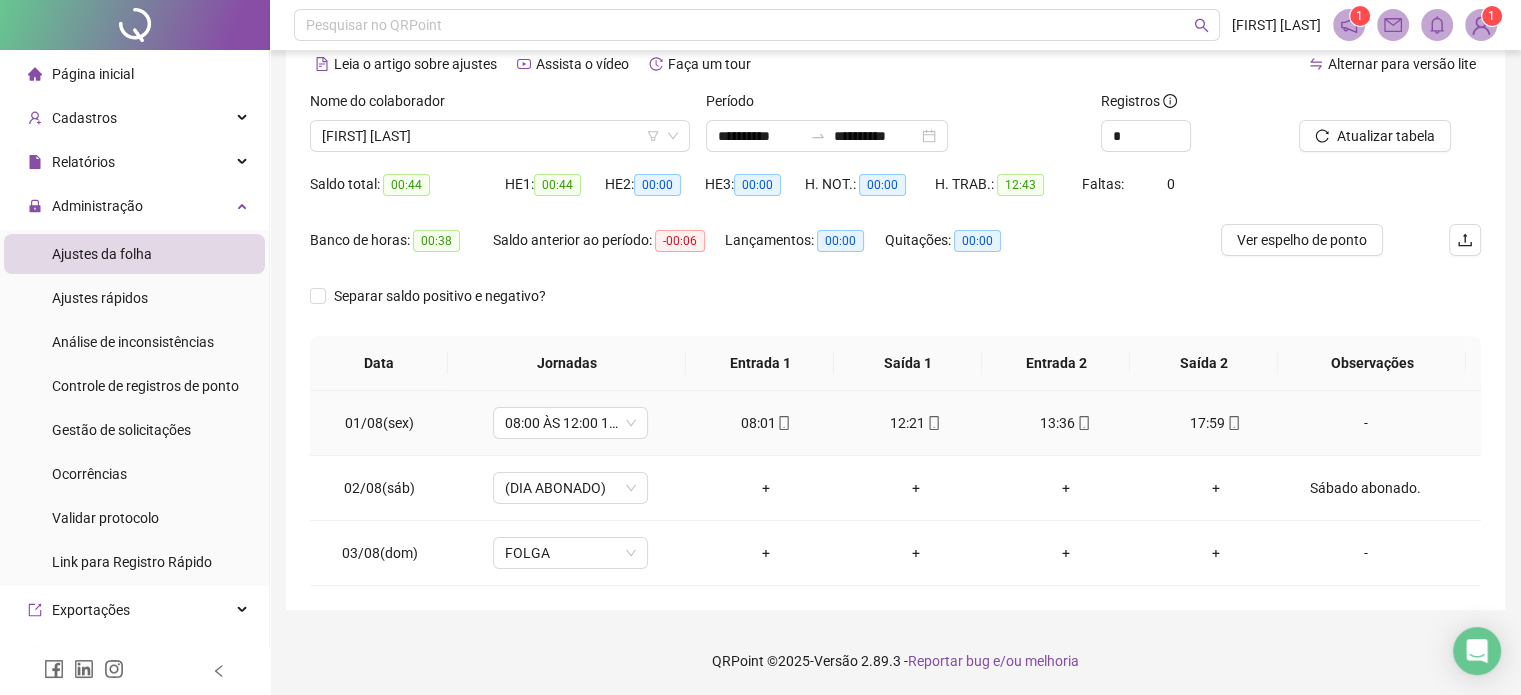 click 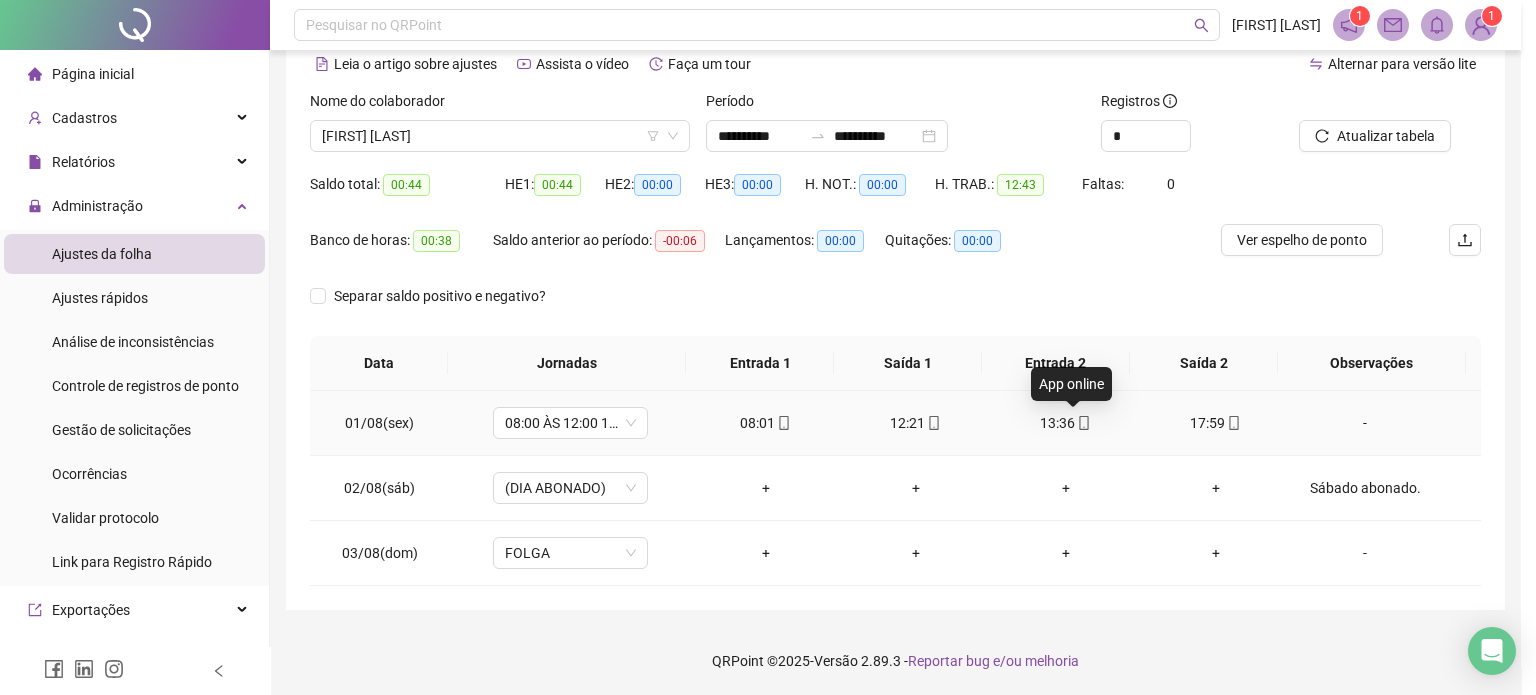 type on "**********" 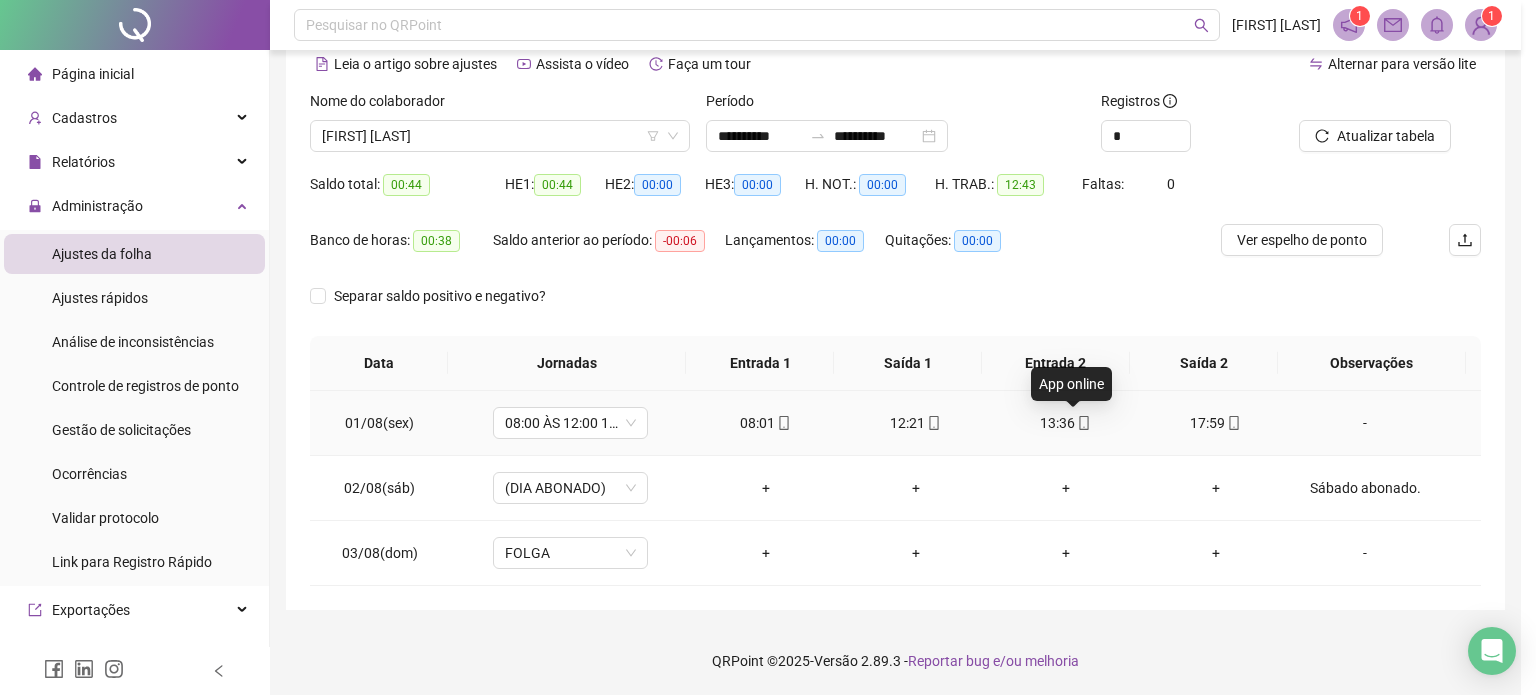 type on "**********" 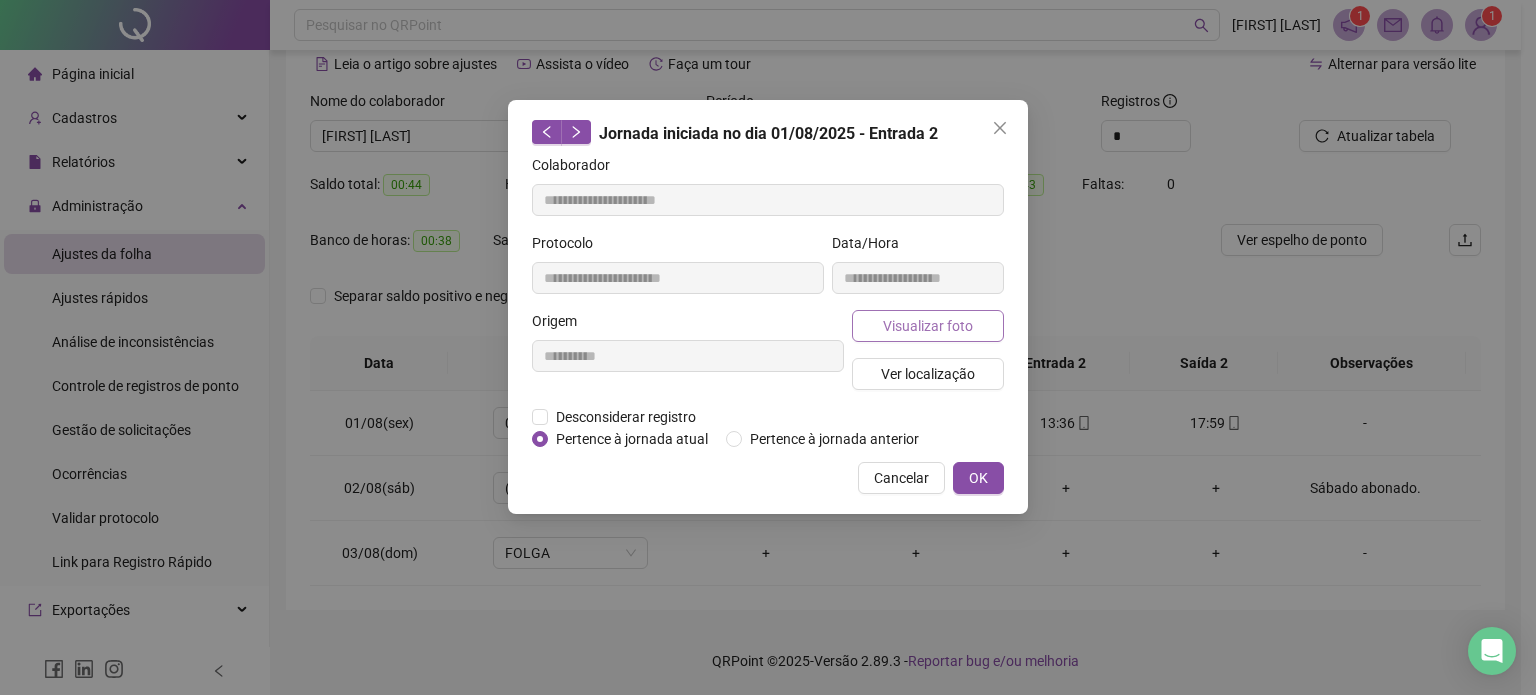 click on "Visualizar foto" at bounding box center (928, 326) 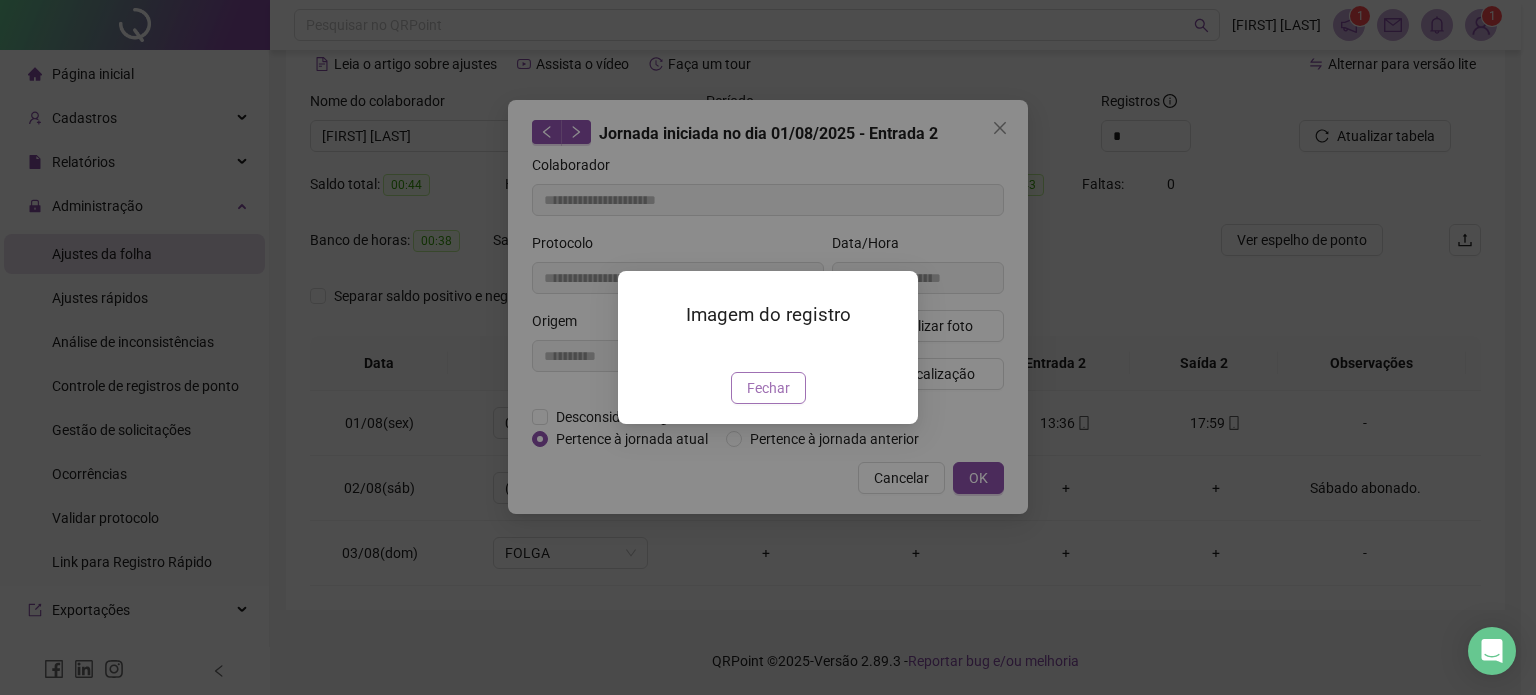 click on "Fechar" at bounding box center (768, 388) 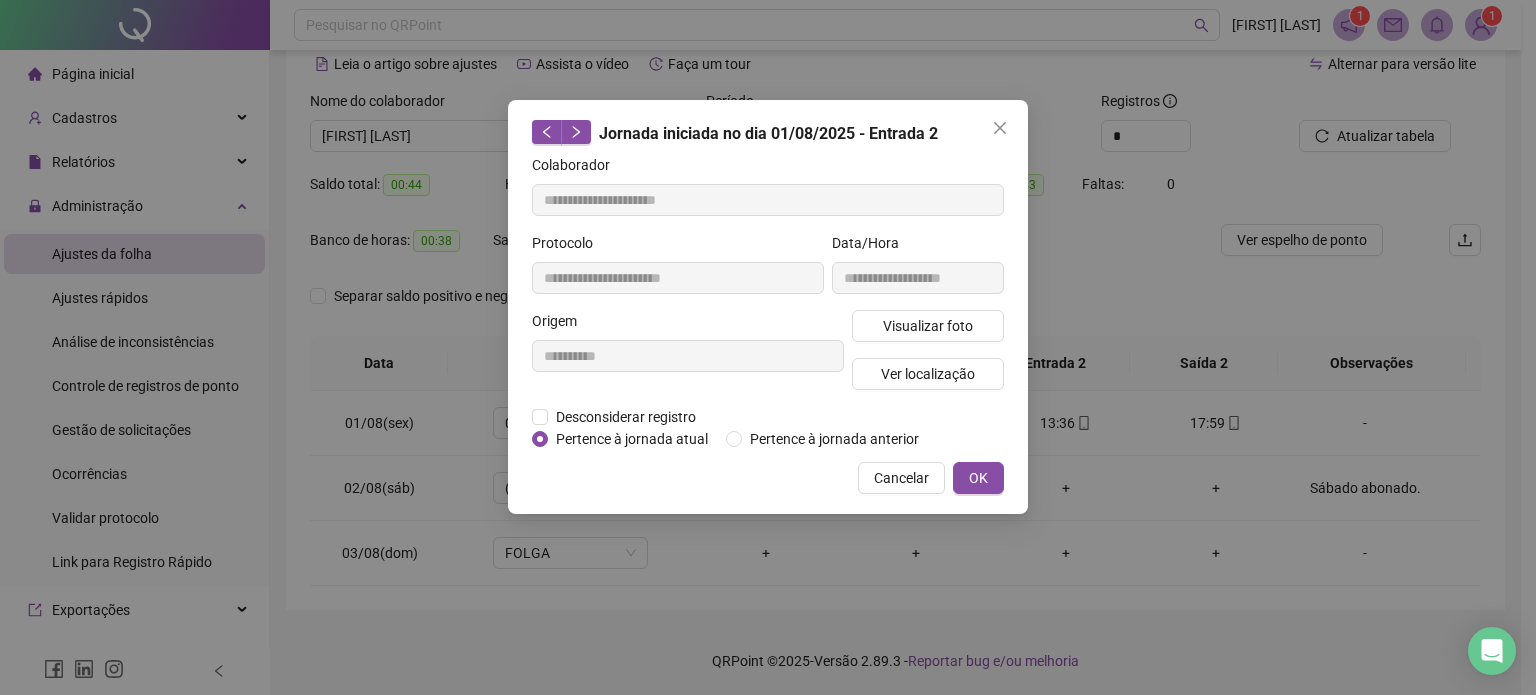 type 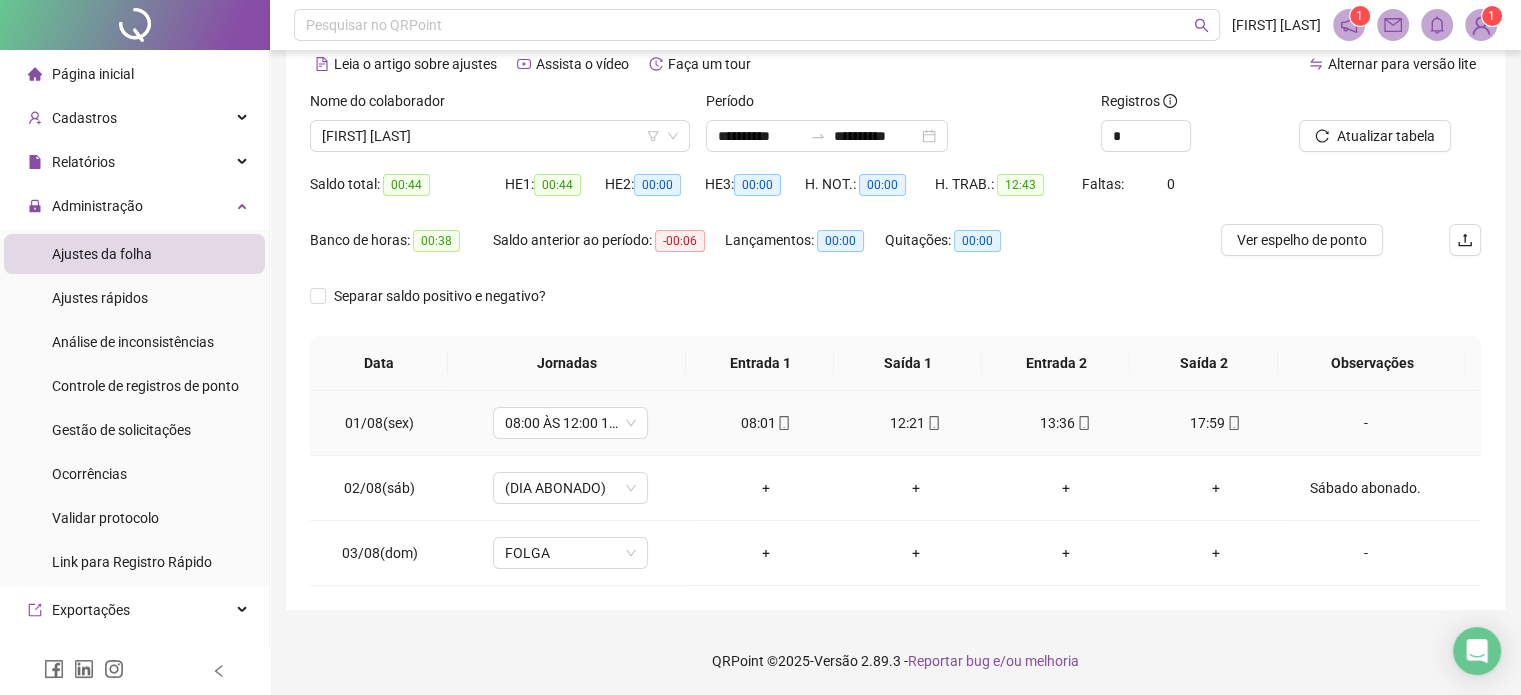 click 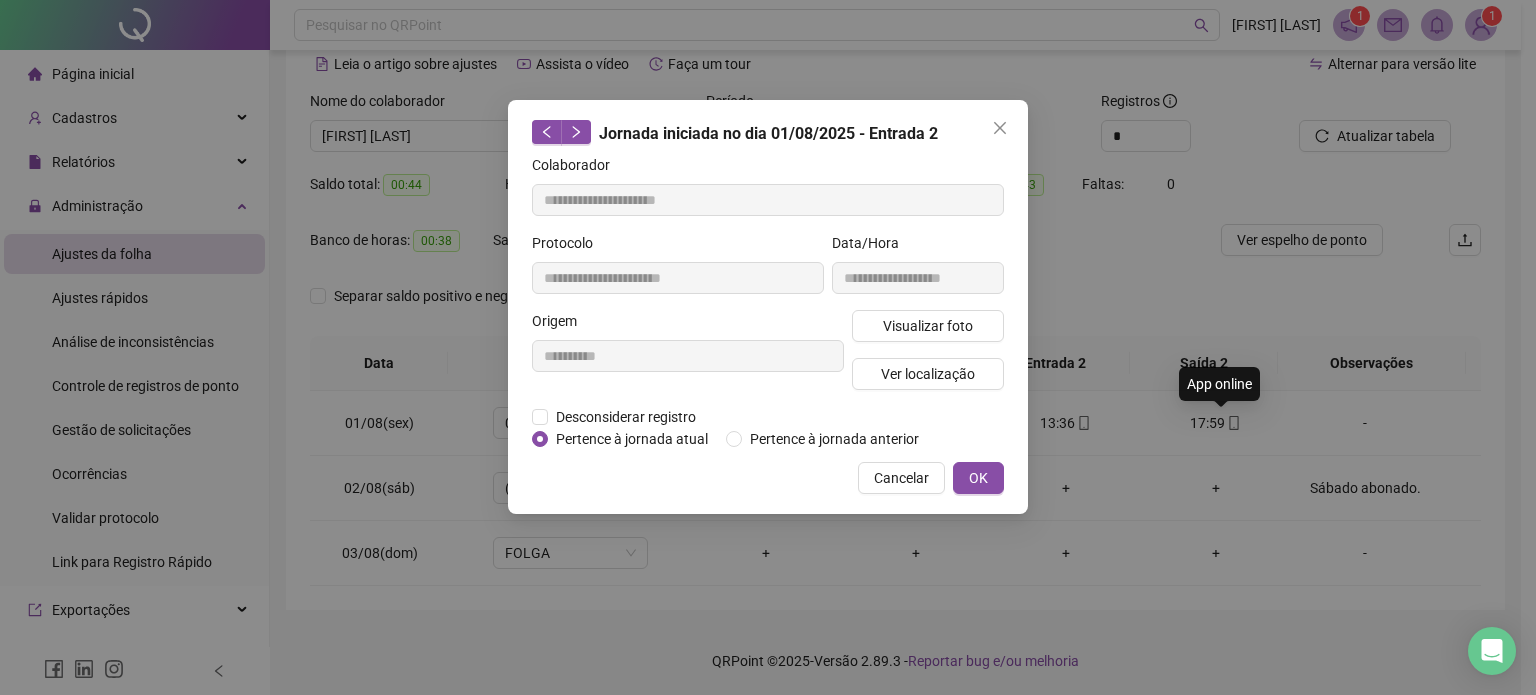 type on "**********" 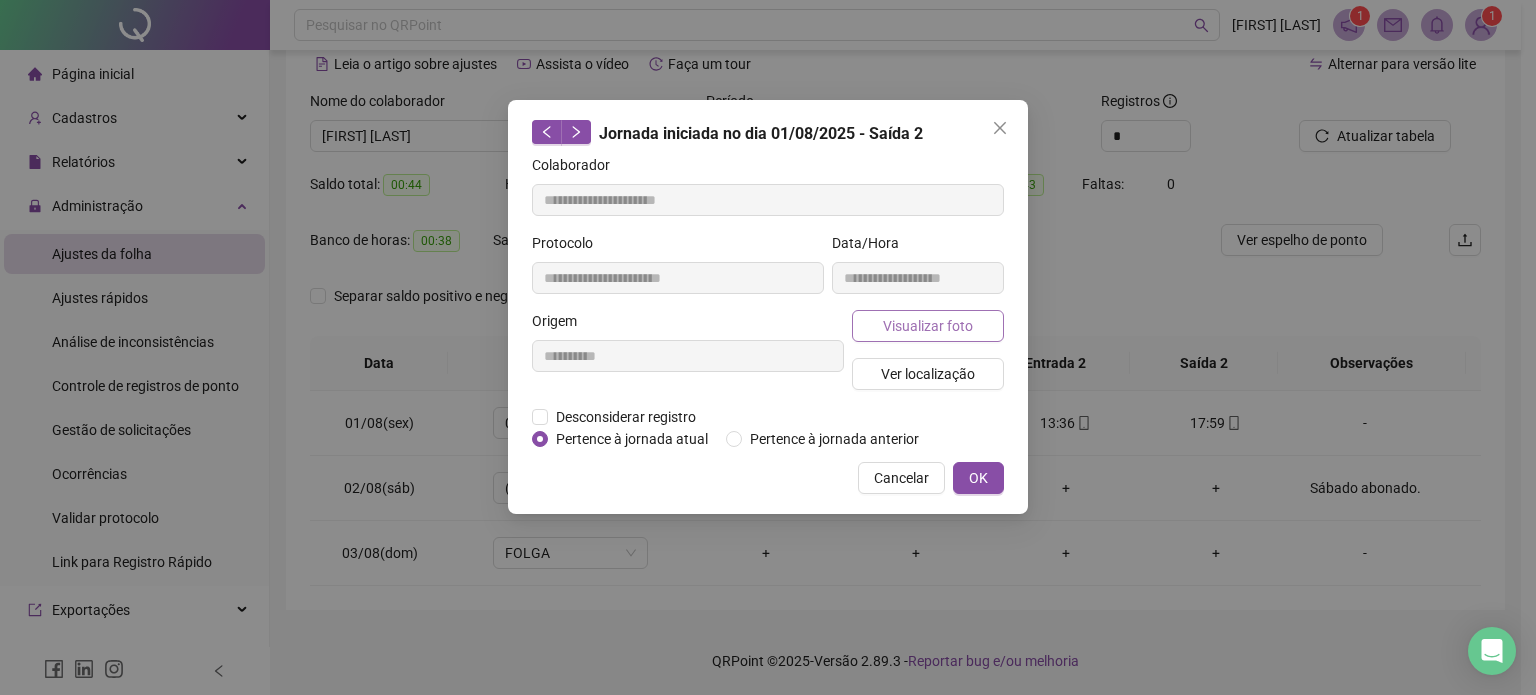 click on "Visualizar foto" at bounding box center [928, 326] 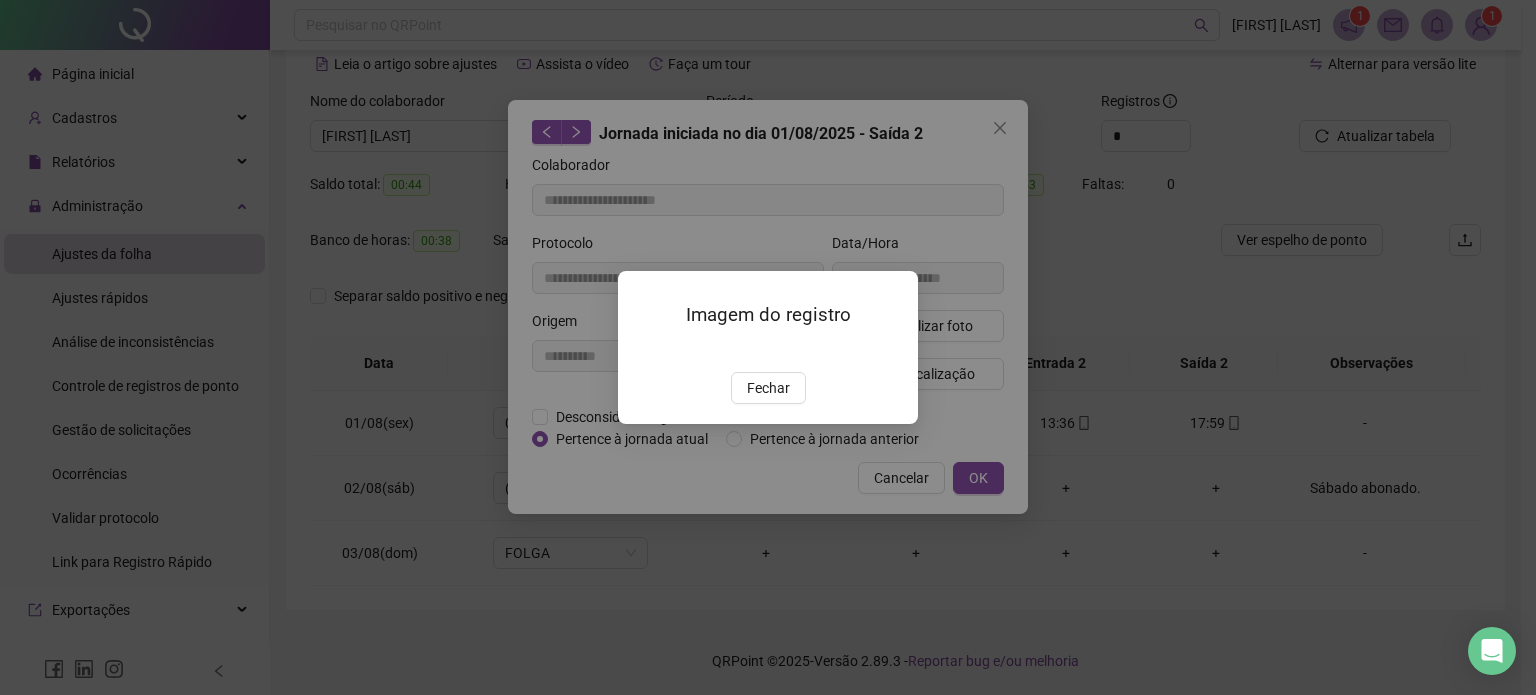 click on "Fechar" at bounding box center (768, 388) 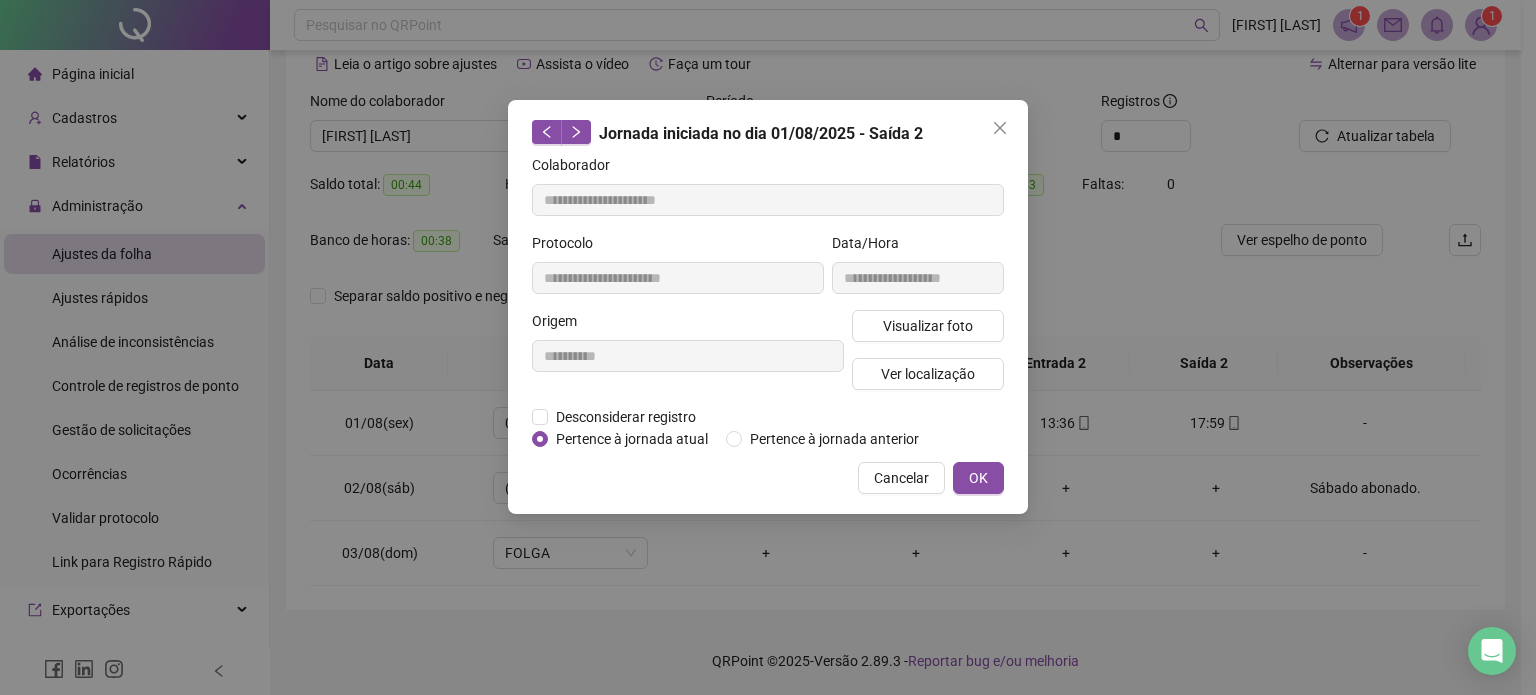 type 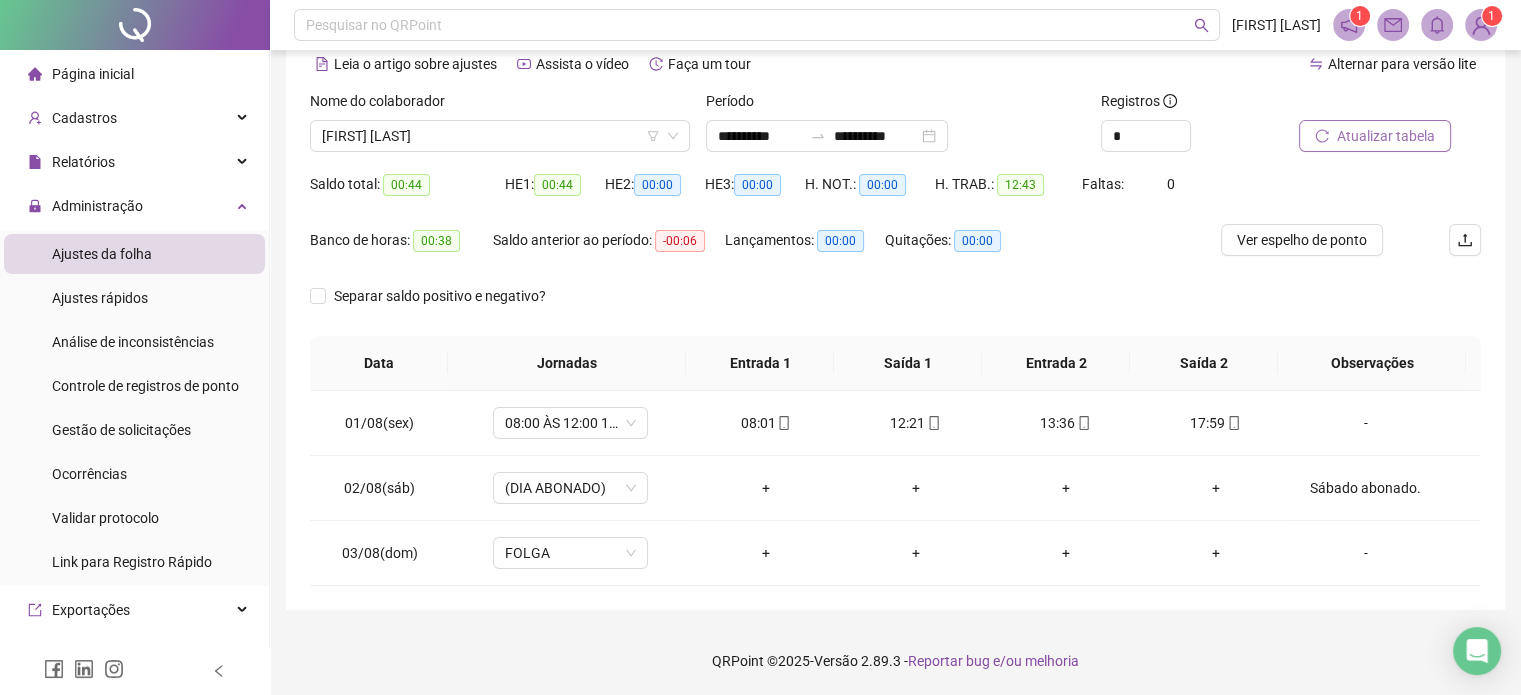 click on "Atualizar tabela" at bounding box center (1375, 136) 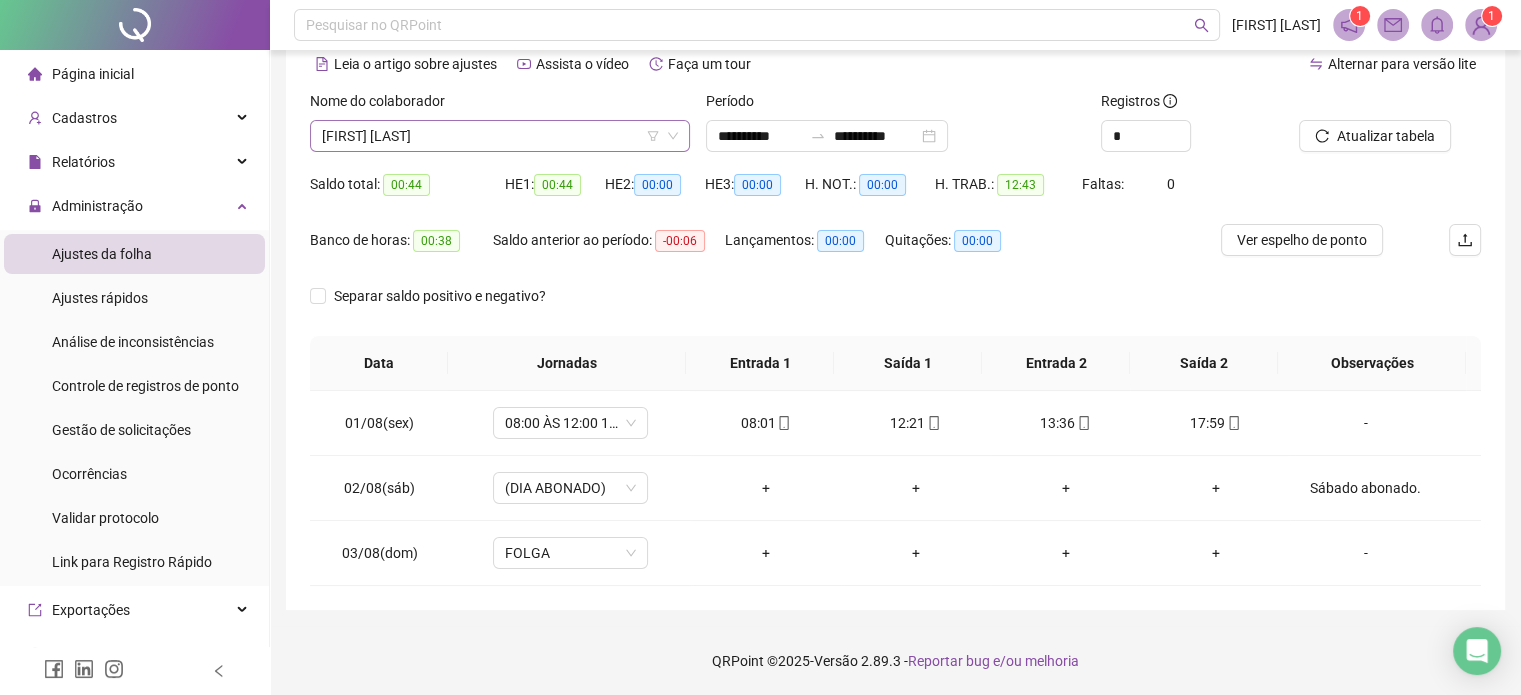 click on "[FIRST] [LAST]" at bounding box center (500, 136) 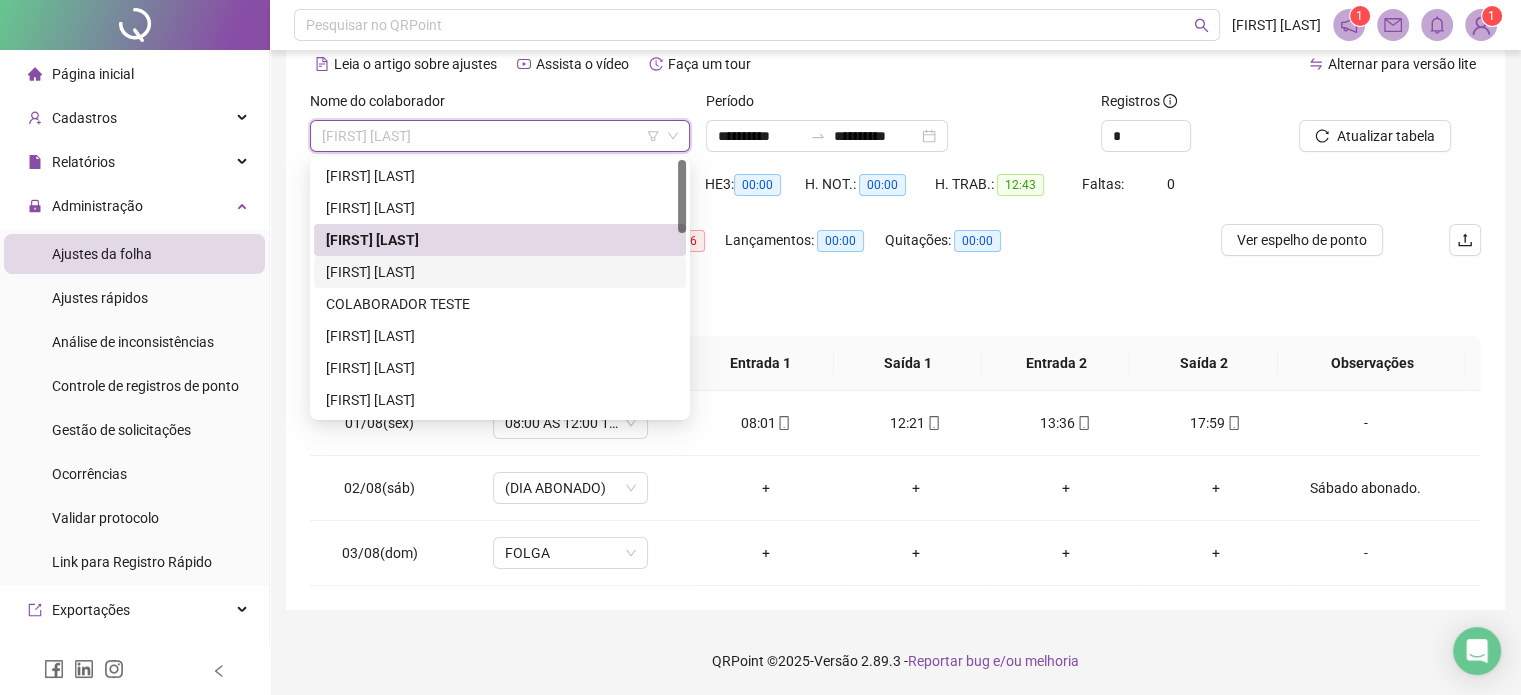 click on "[FIRST] [LAST]" at bounding box center (500, 272) 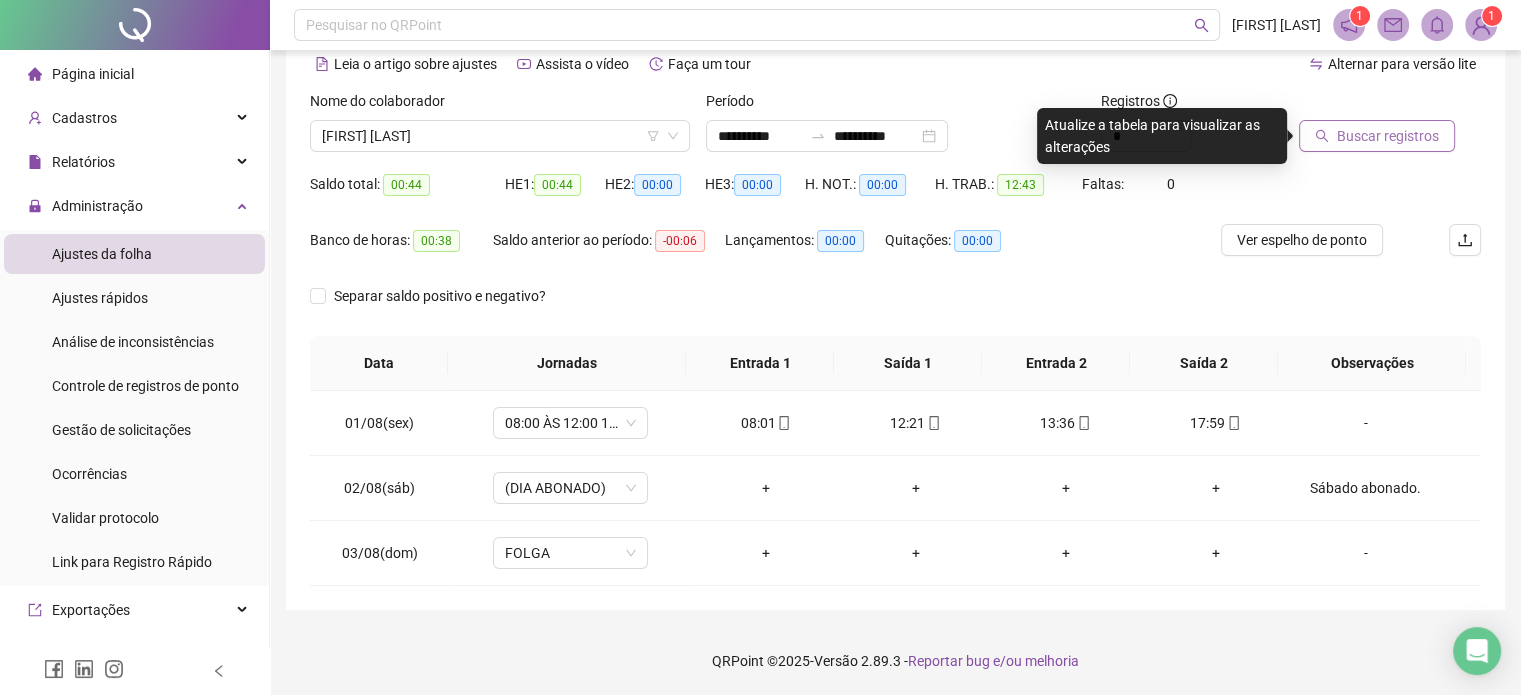 click on "Buscar registros" at bounding box center (1377, 136) 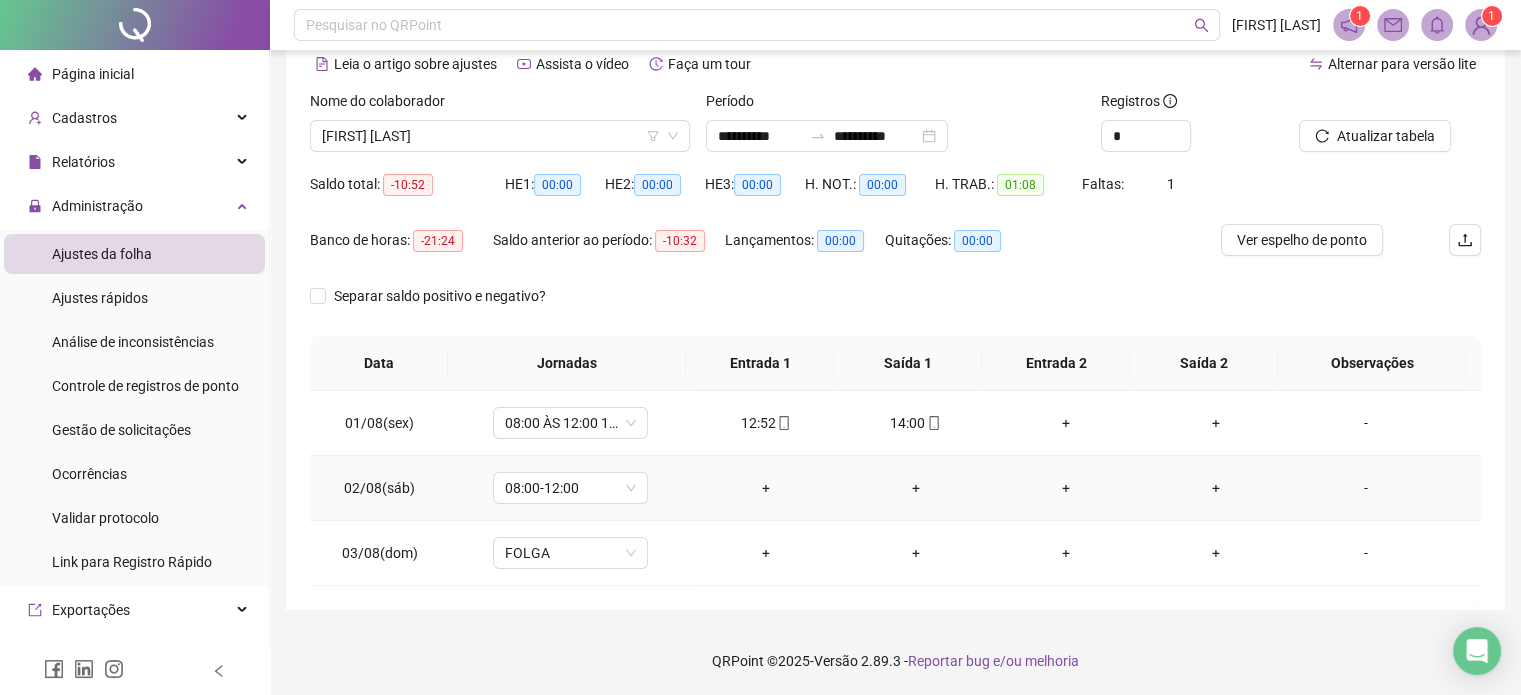 click on "-" at bounding box center (1365, 488) 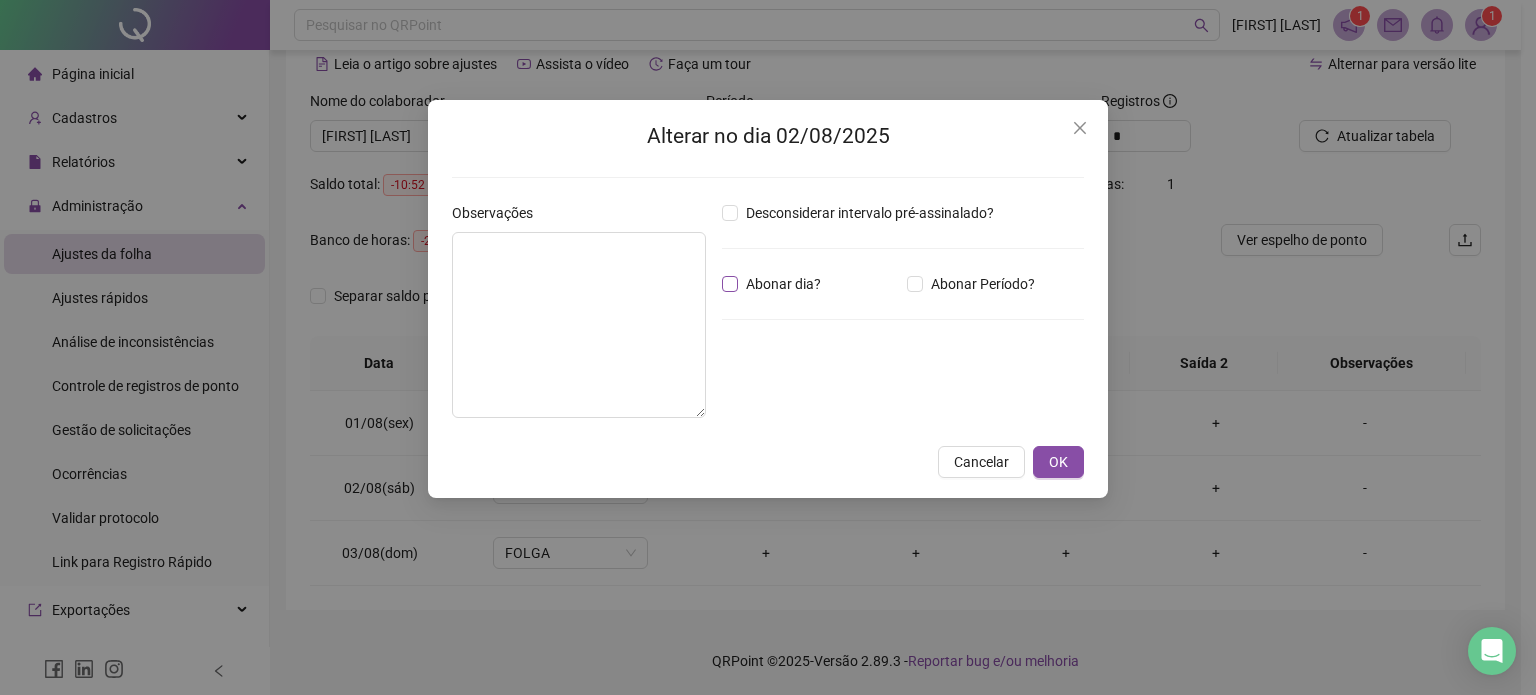 click on "Abonar dia?" at bounding box center [783, 284] 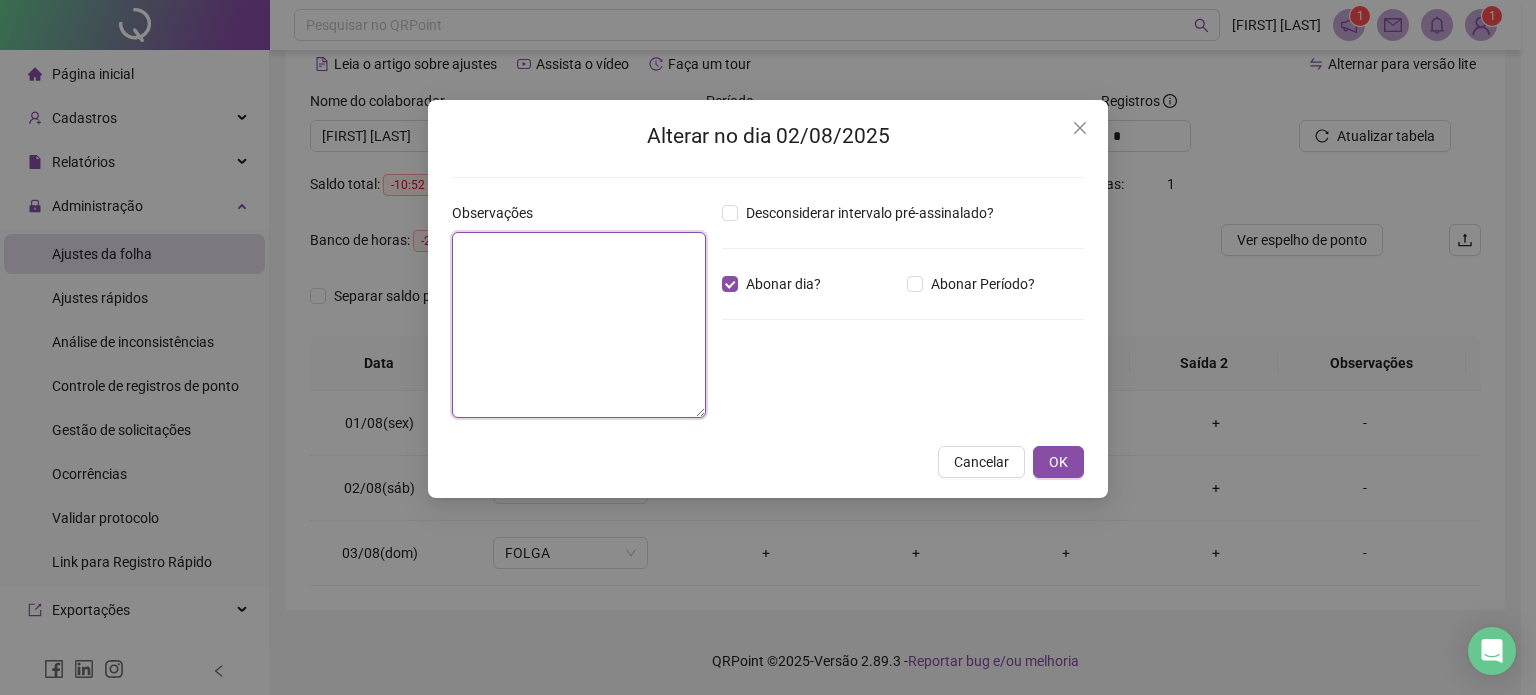 click at bounding box center [579, 325] 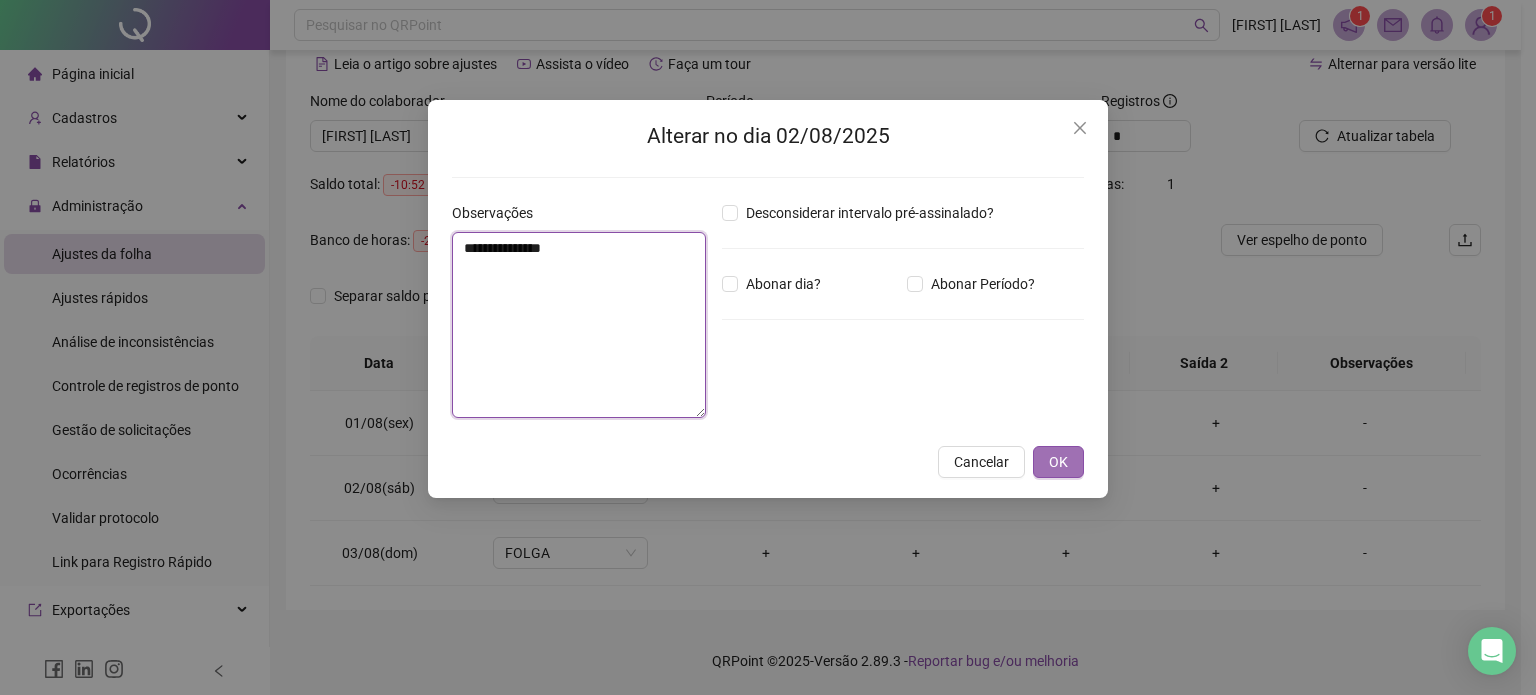 type on "**********" 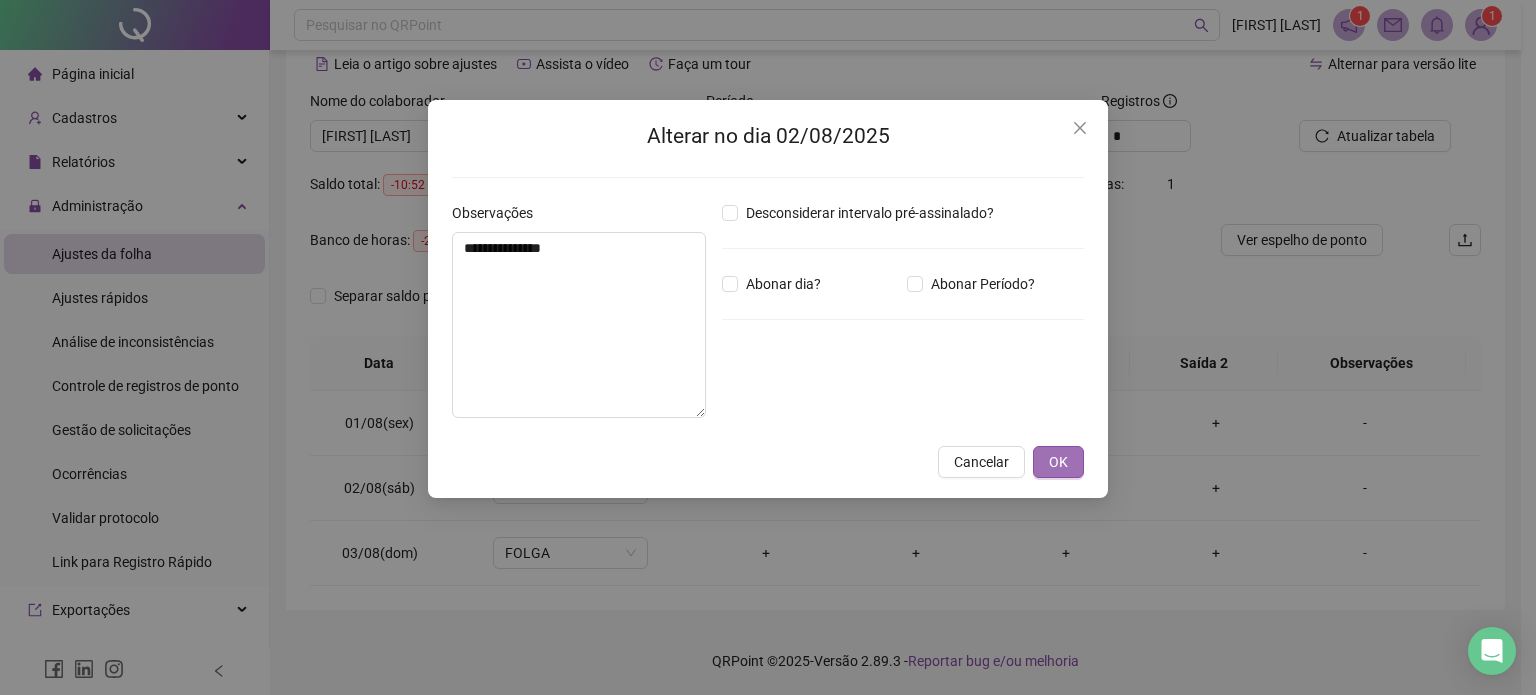 click on "OK" at bounding box center [1058, 462] 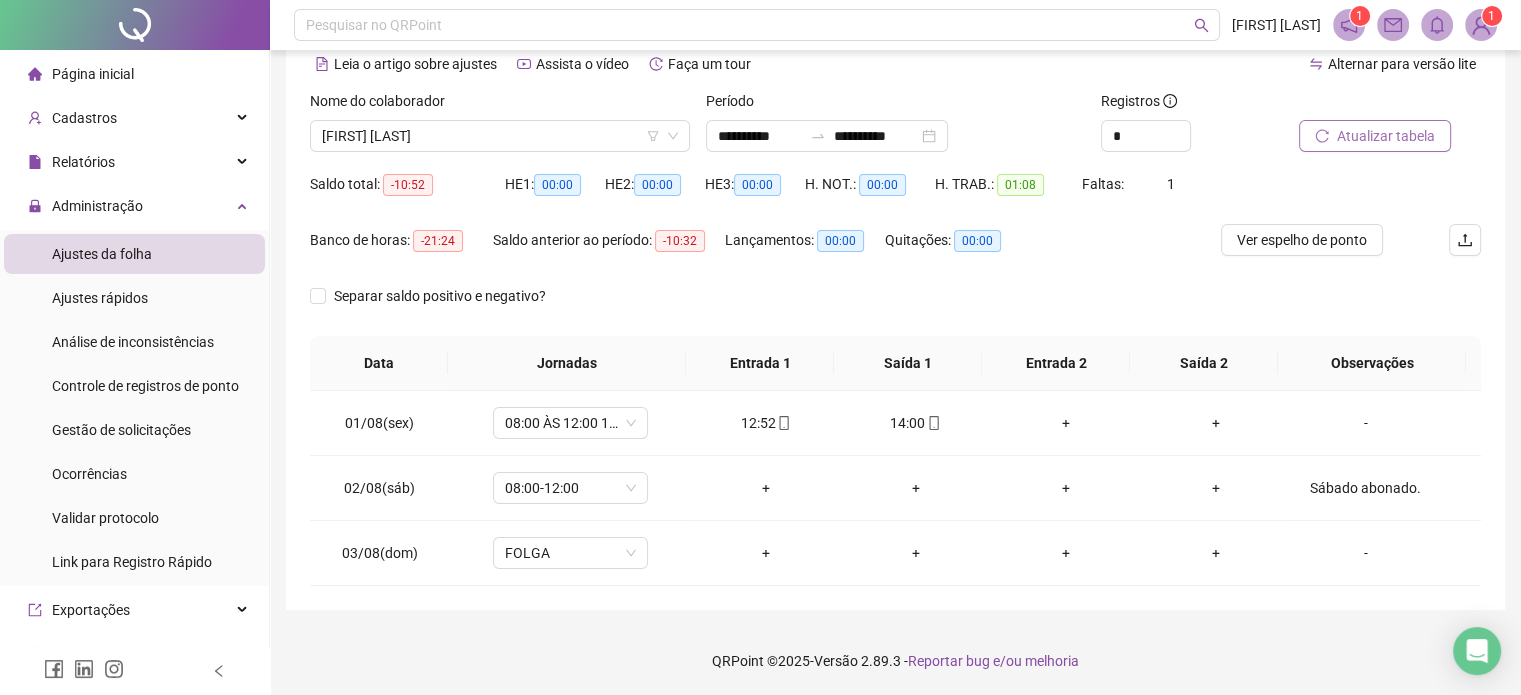 click on "Atualizar tabela" at bounding box center [1386, 136] 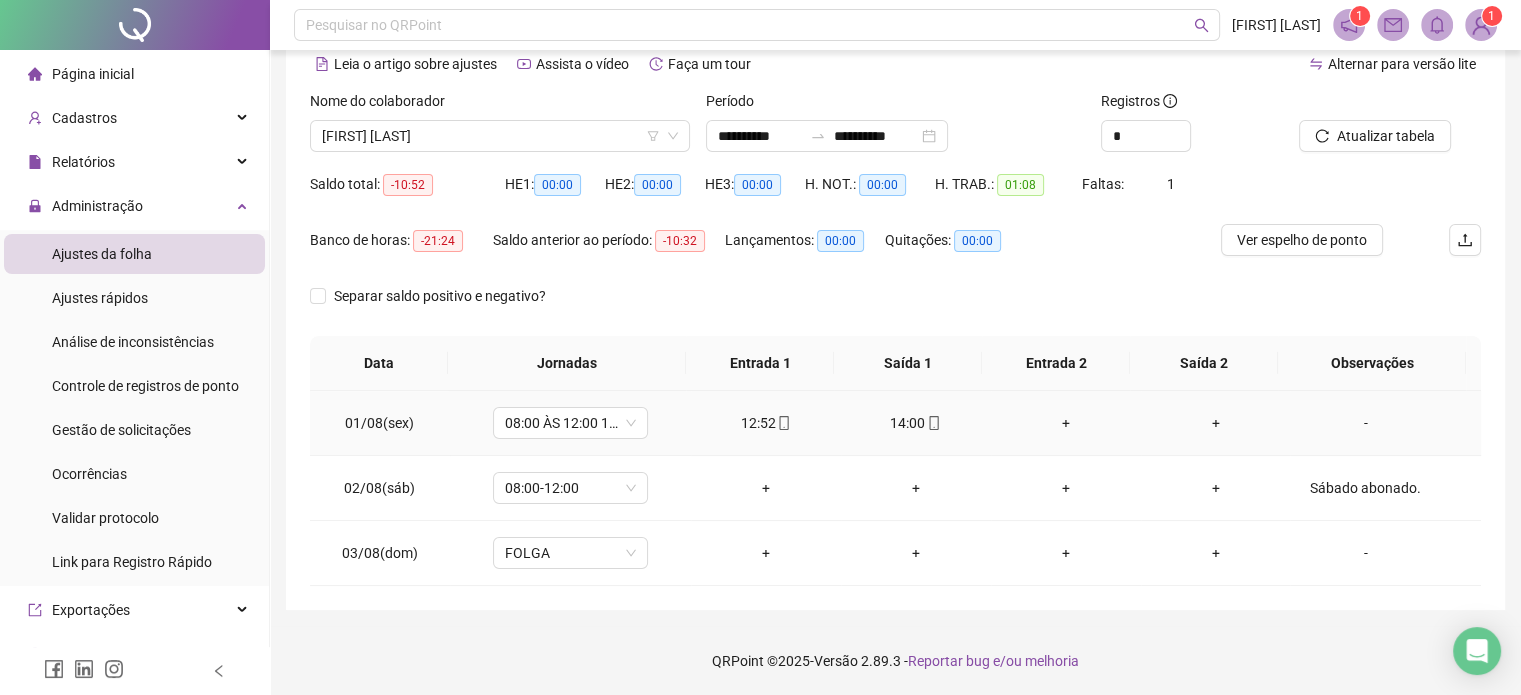 click on "12:52" at bounding box center (766, 423) 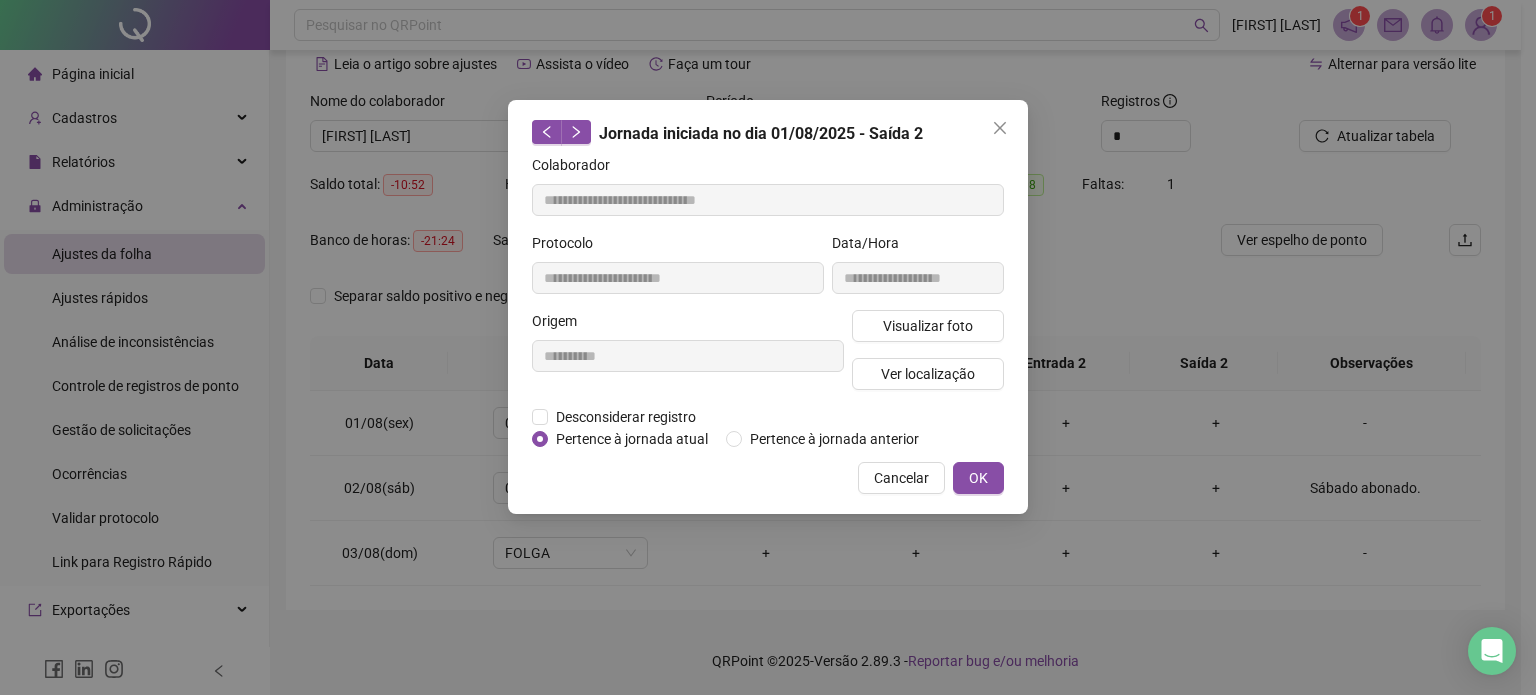 type on "**********" 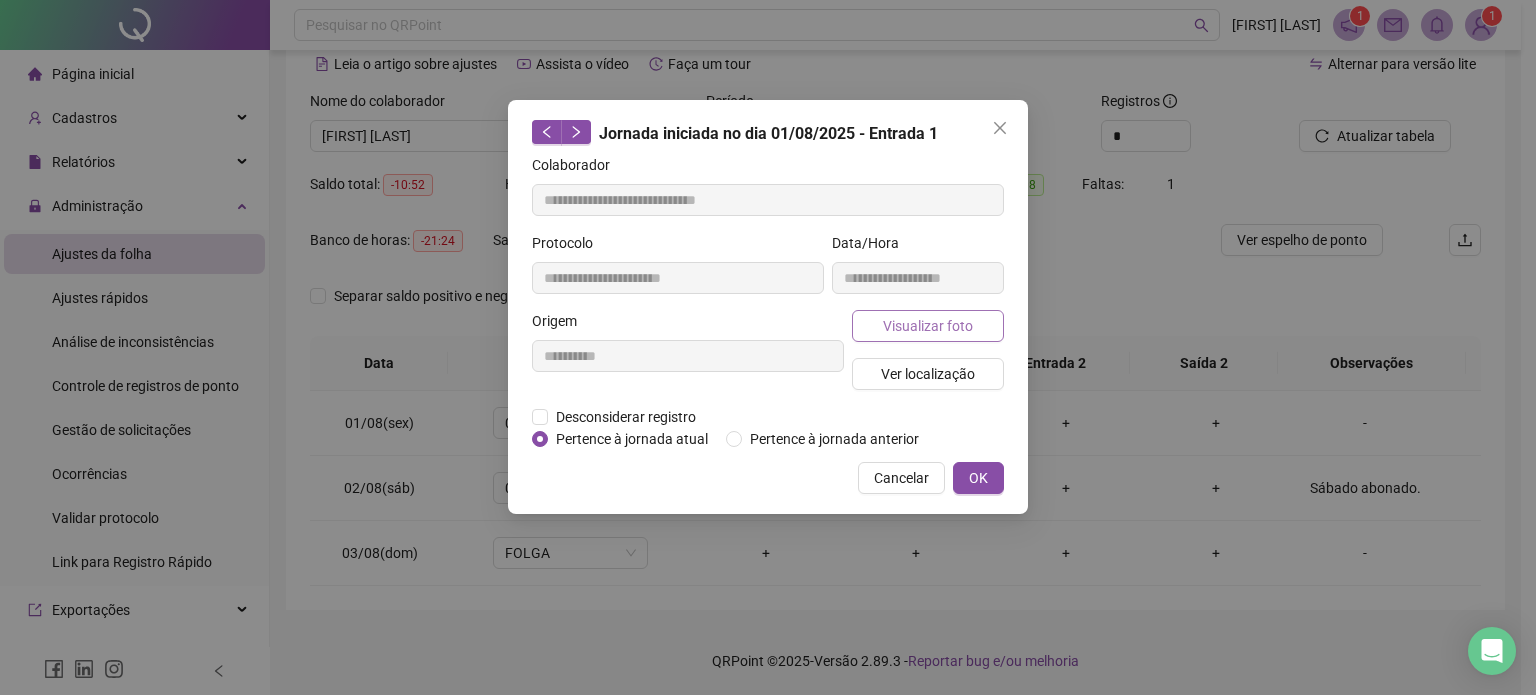 click on "Visualizar foto" at bounding box center [928, 326] 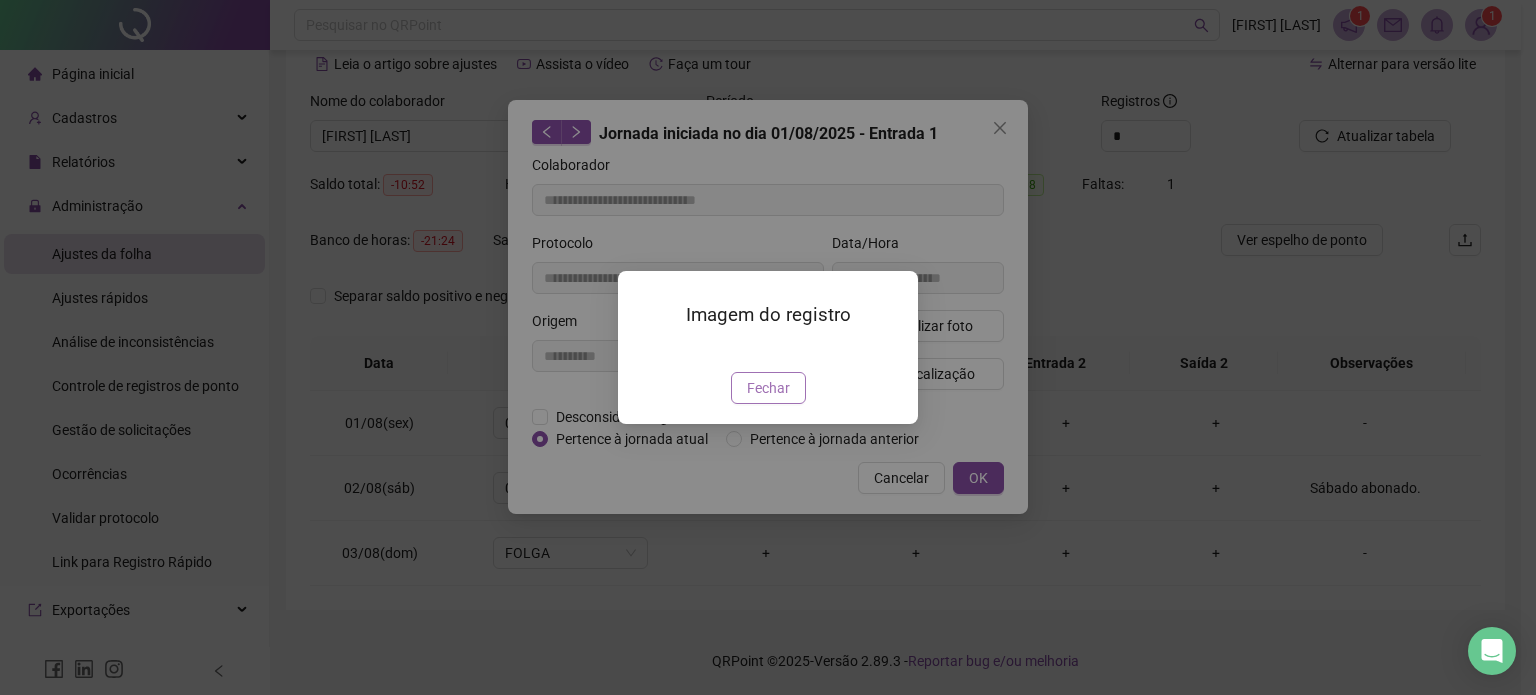 click on "Fechar" at bounding box center (768, 388) 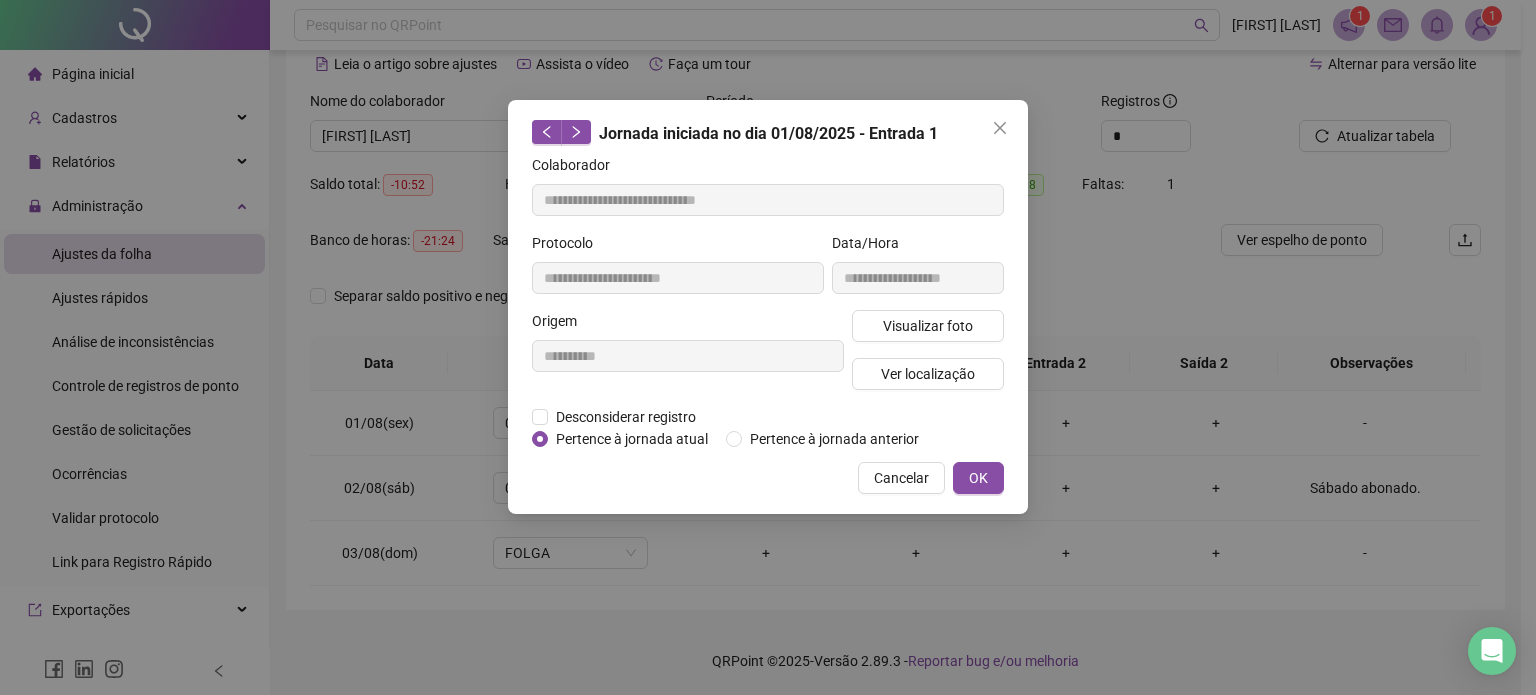 type 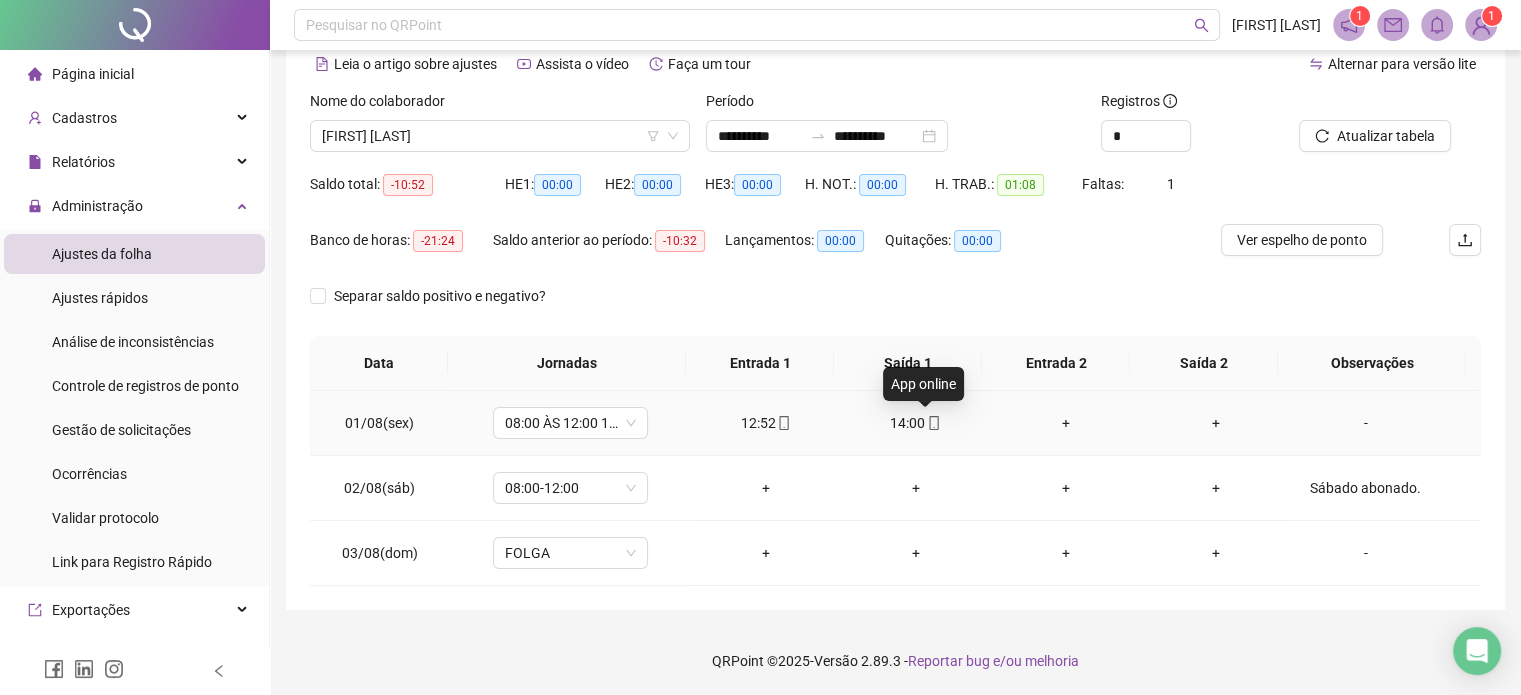 click 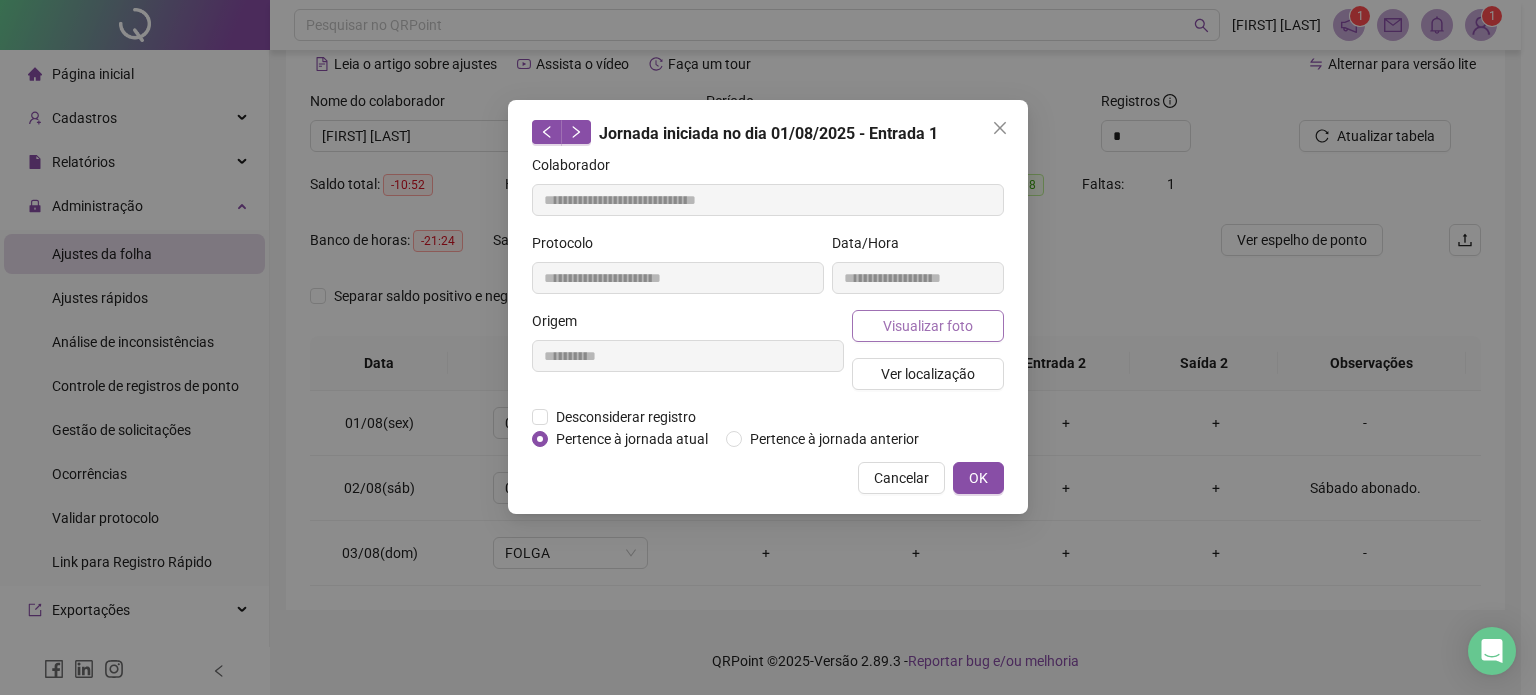 click on "Visualizar foto" at bounding box center [928, 326] 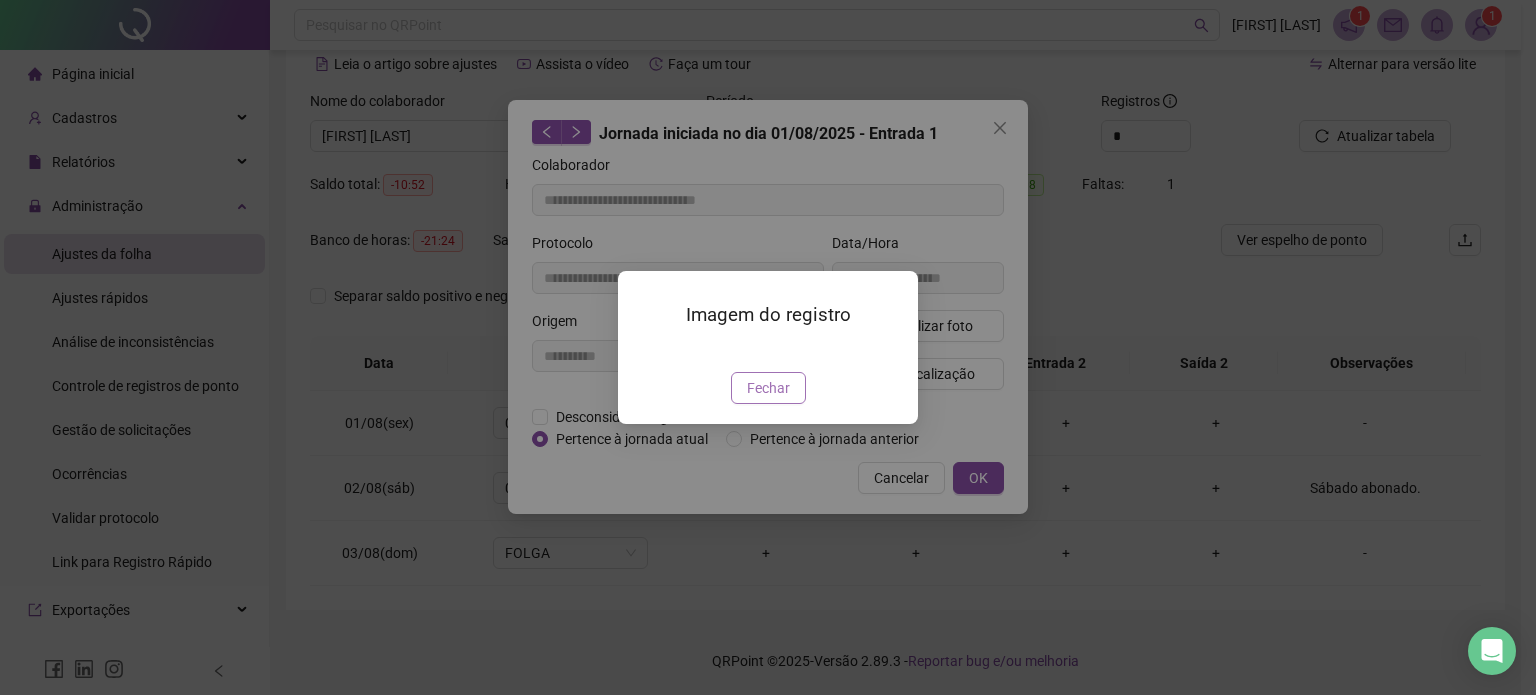 type on "**********" 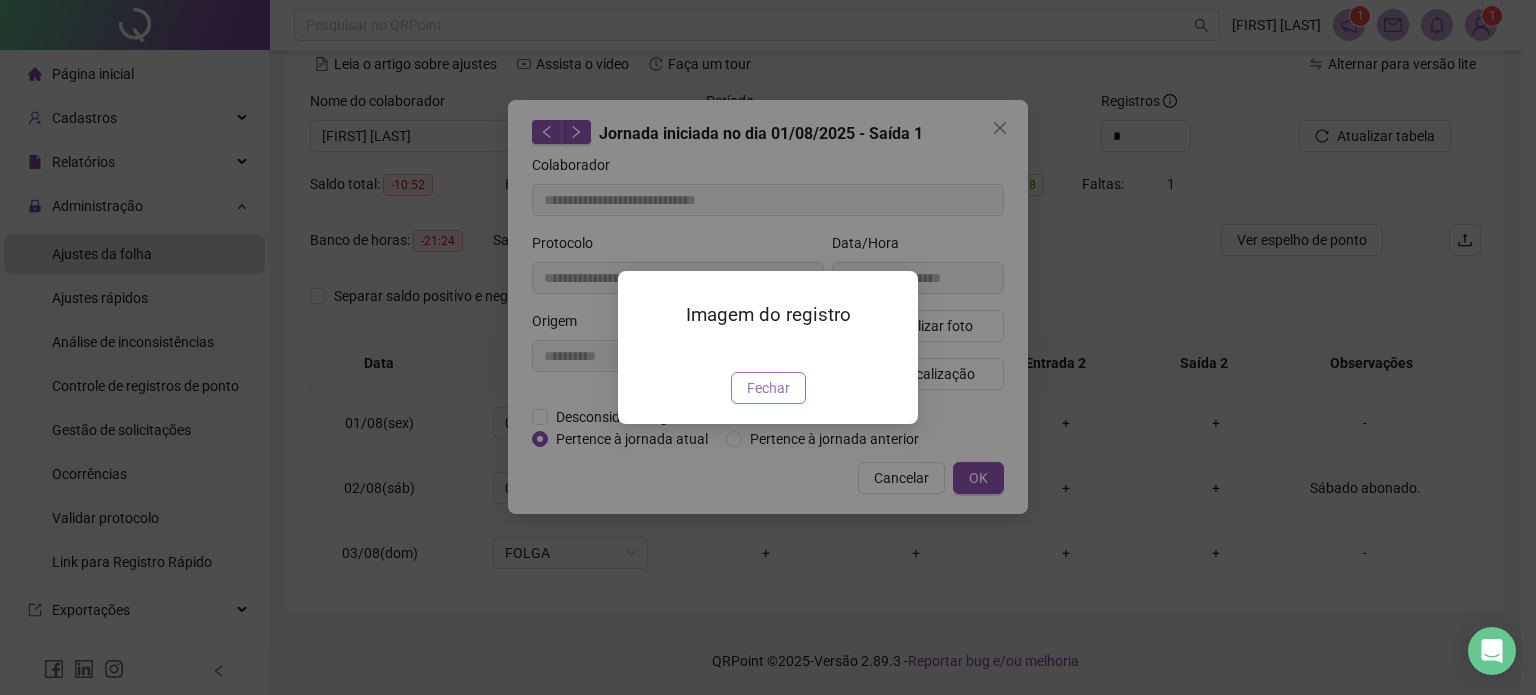 click on "Fechar" at bounding box center [768, 388] 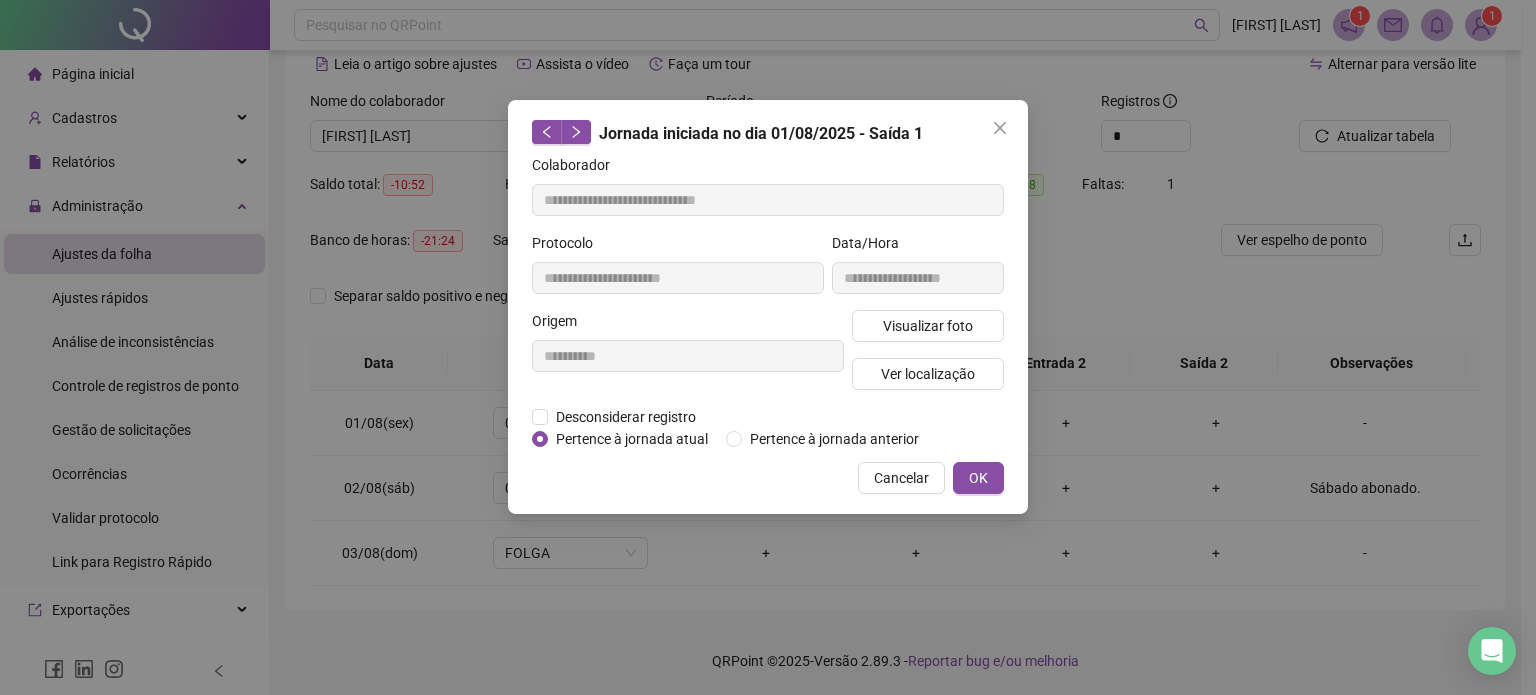 type 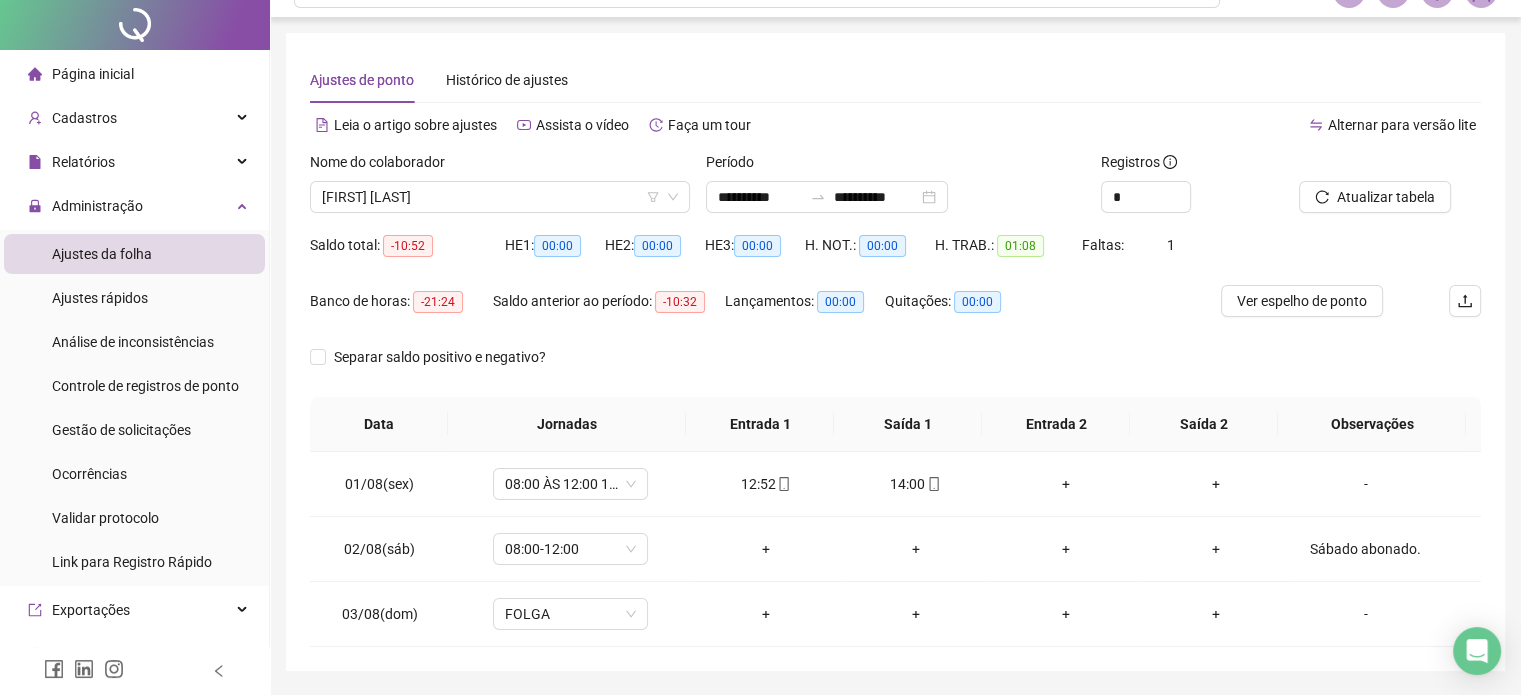 scroll, scrollTop: 0, scrollLeft: 0, axis: both 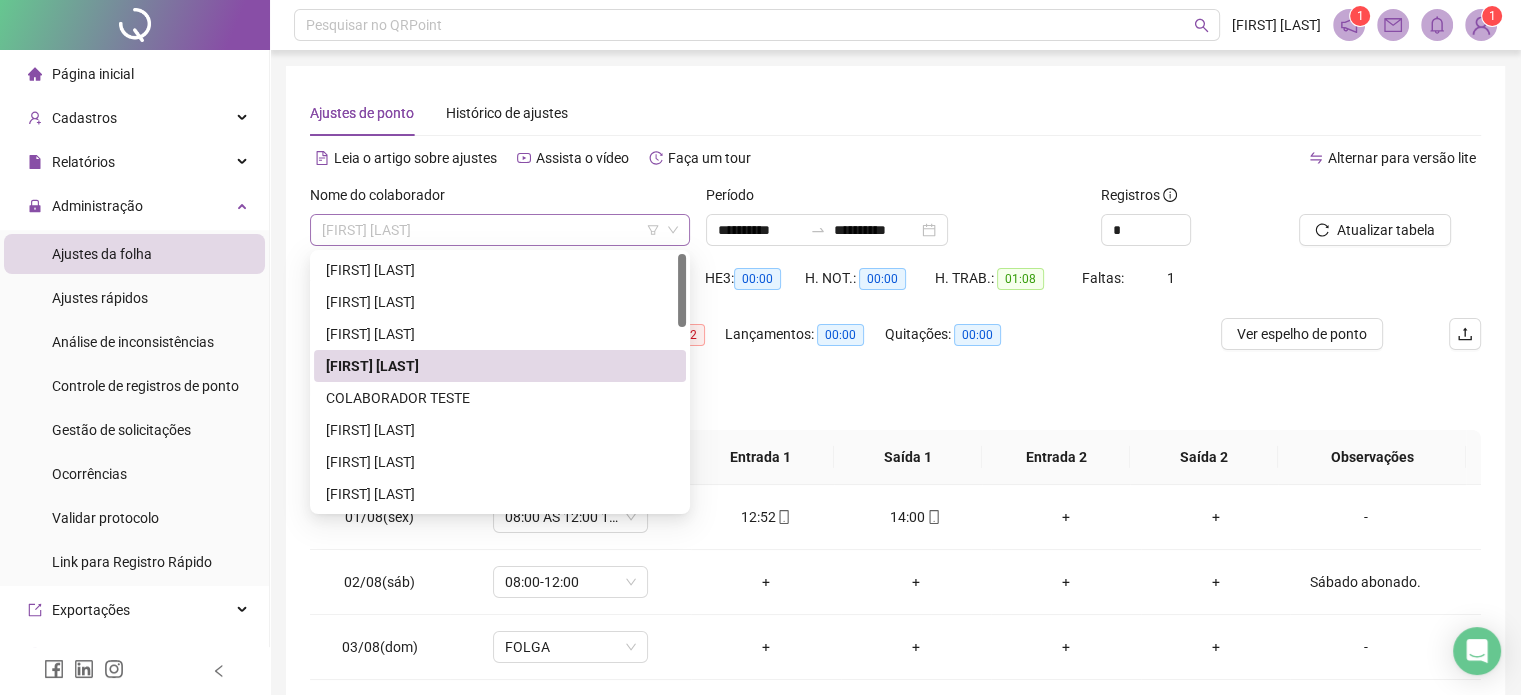 click on "[FIRST] [LAST]" at bounding box center (500, 230) 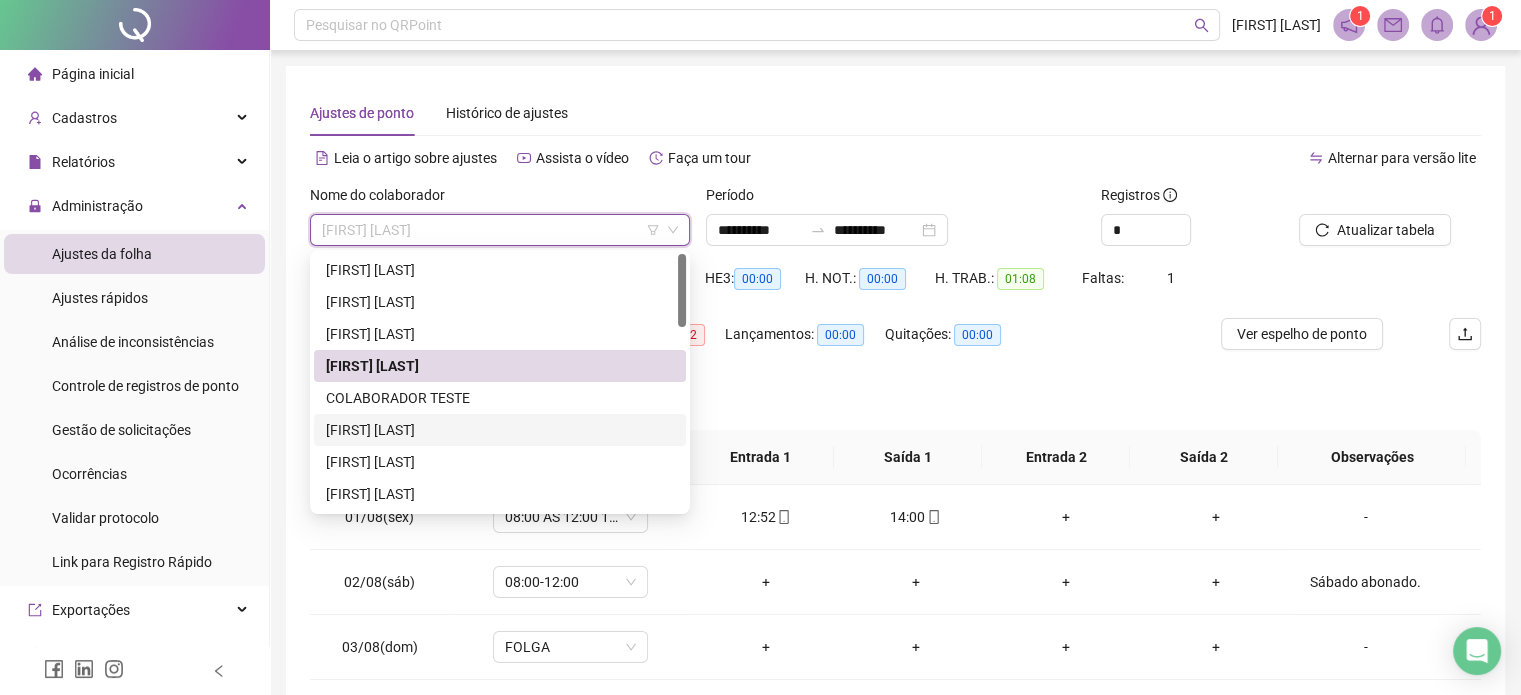 click on "[FIRST] [LAST]" at bounding box center (500, 430) 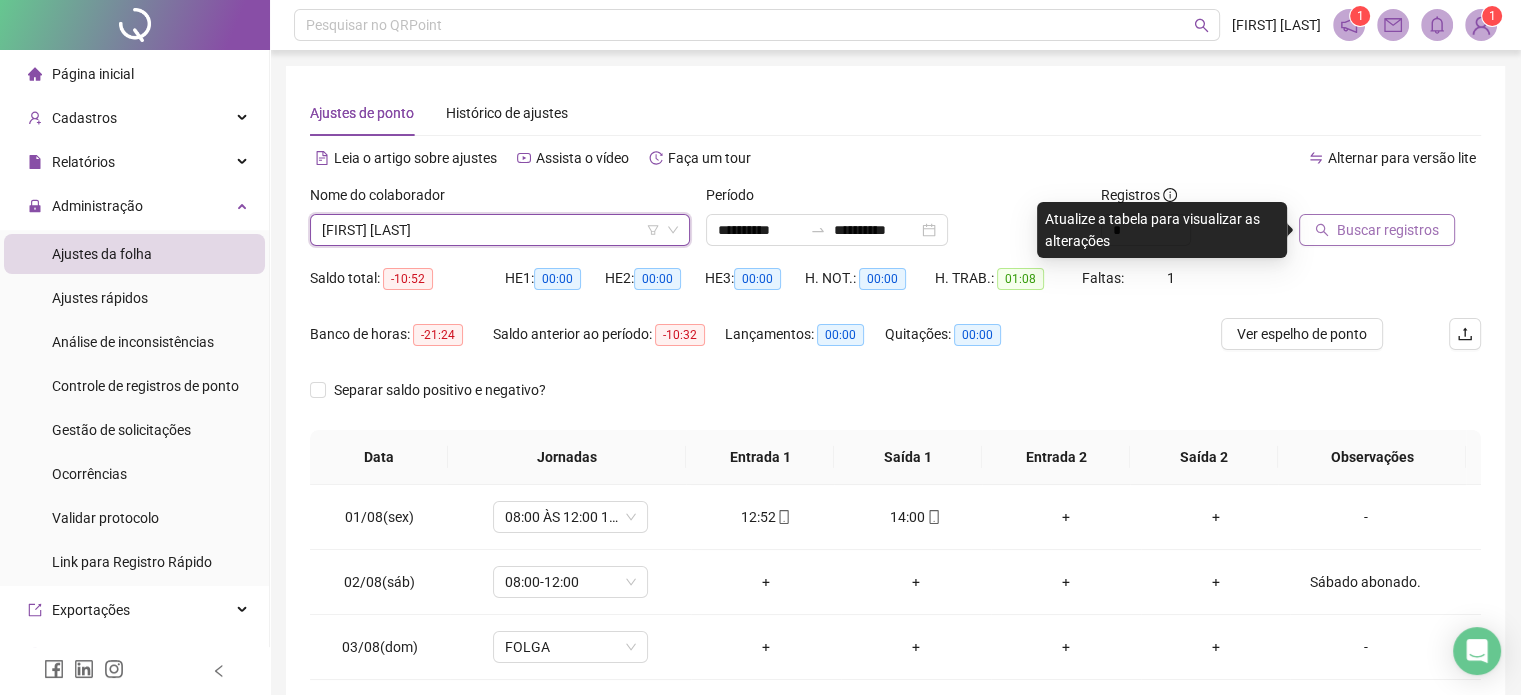 click on "Buscar registros" at bounding box center [1388, 230] 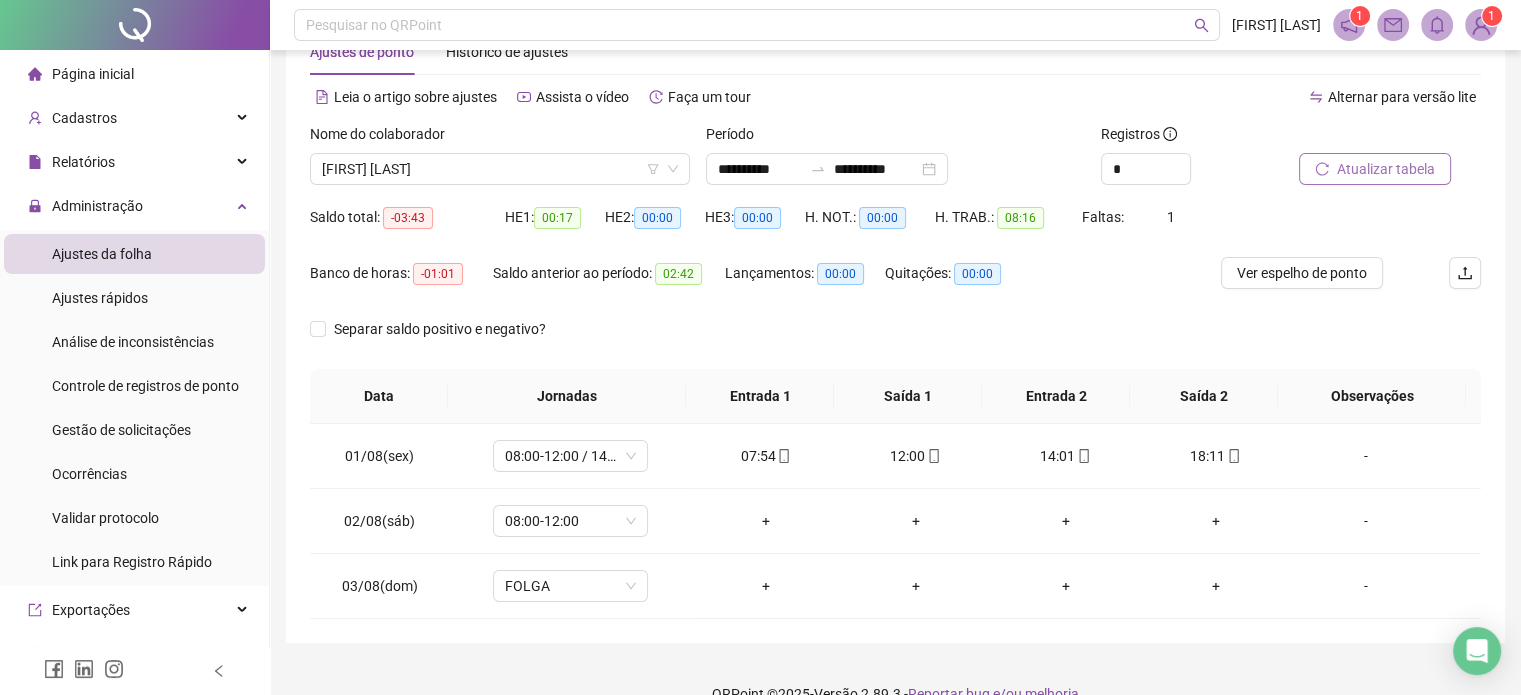scroll, scrollTop: 94, scrollLeft: 0, axis: vertical 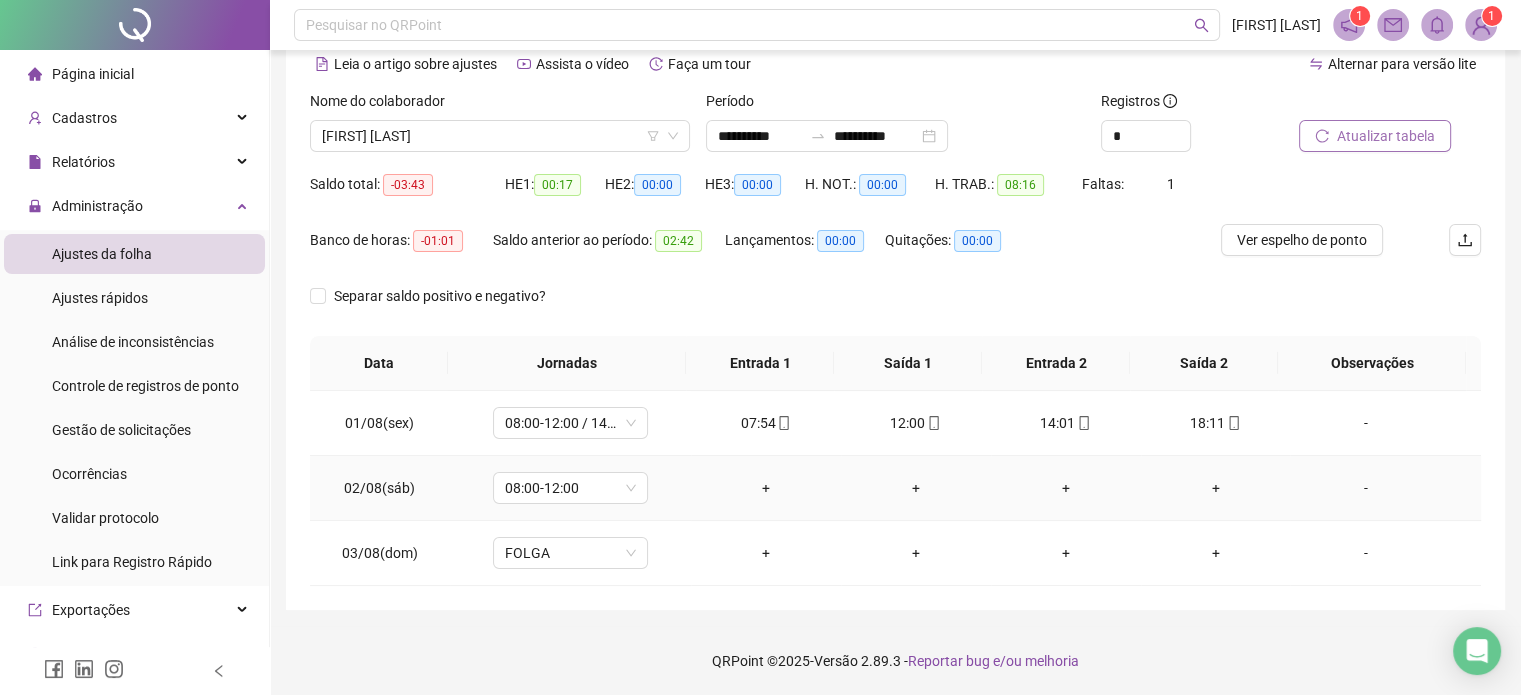 click on "-" at bounding box center [1365, 488] 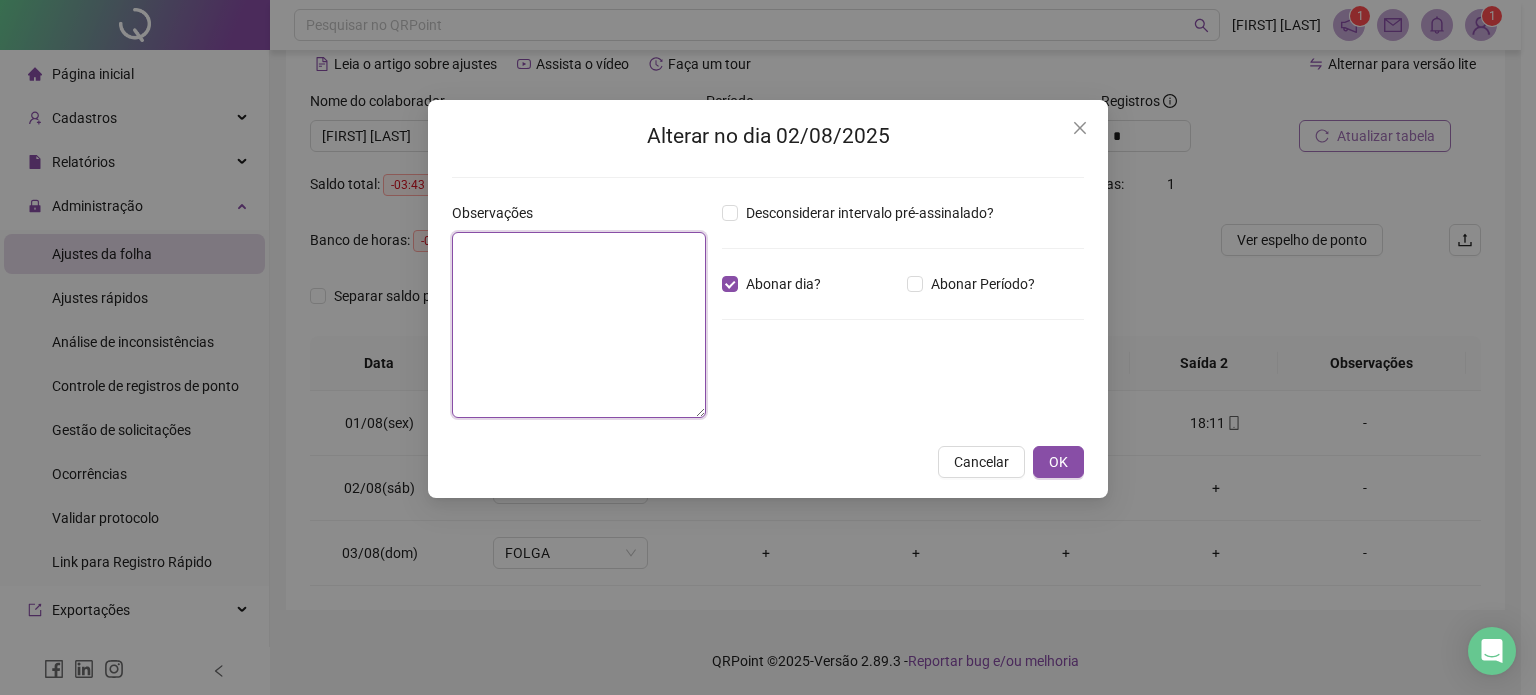 click at bounding box center [579, 325] 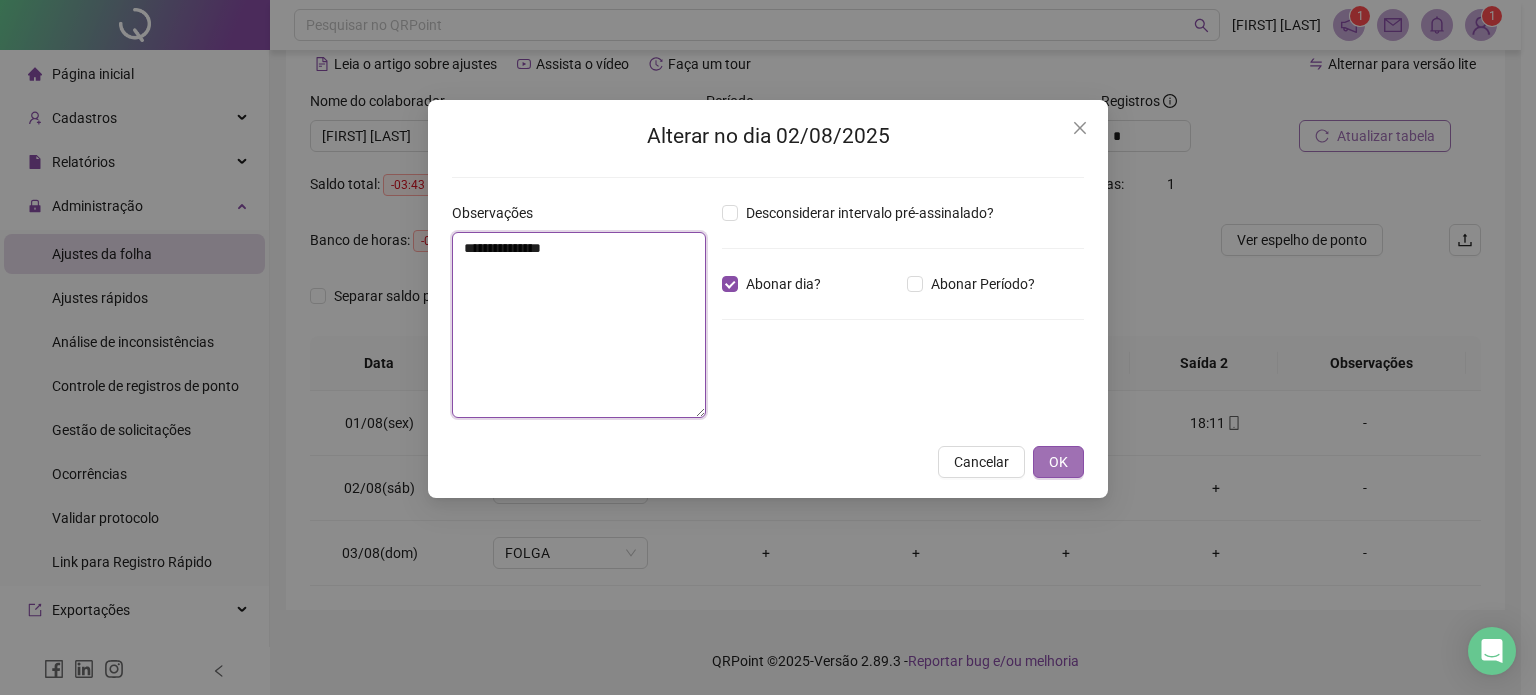 type on "**********" 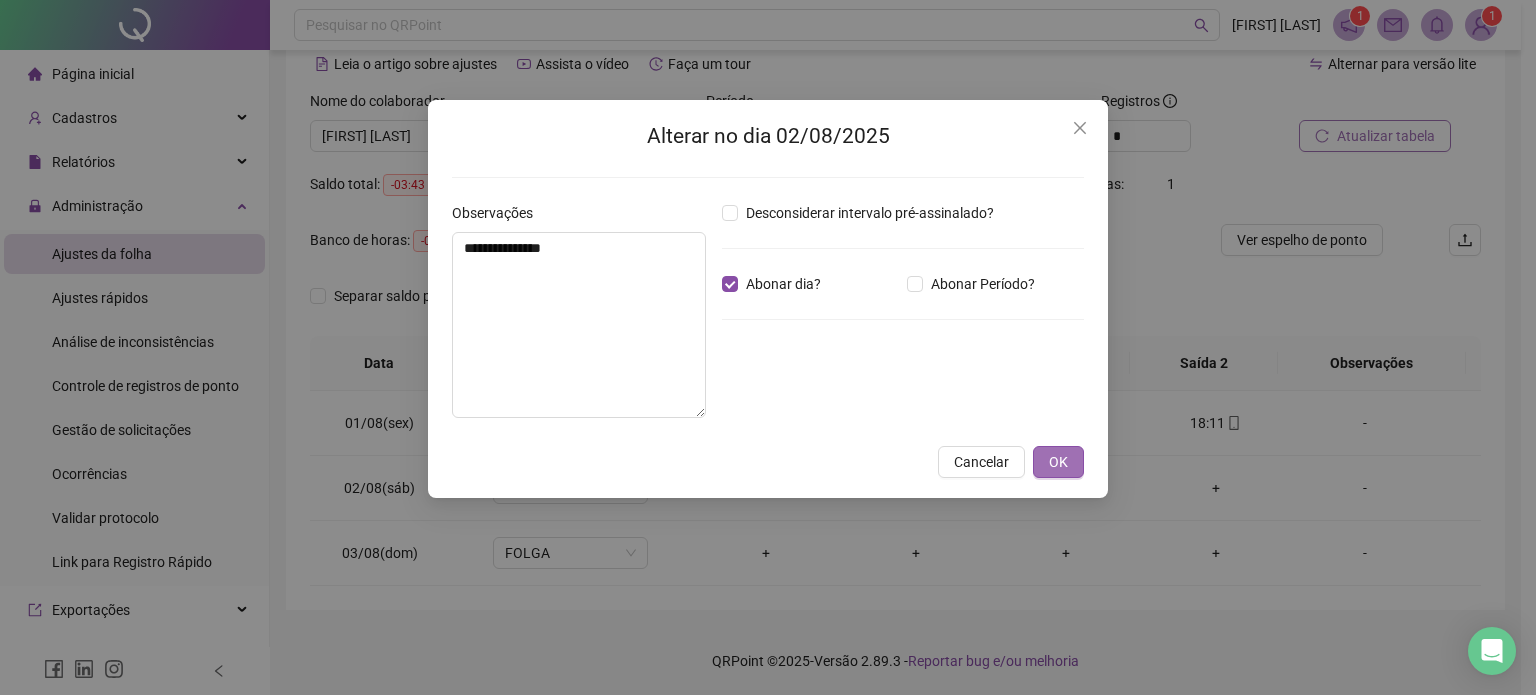 click on "OK" at bounding box center (1058, 462) 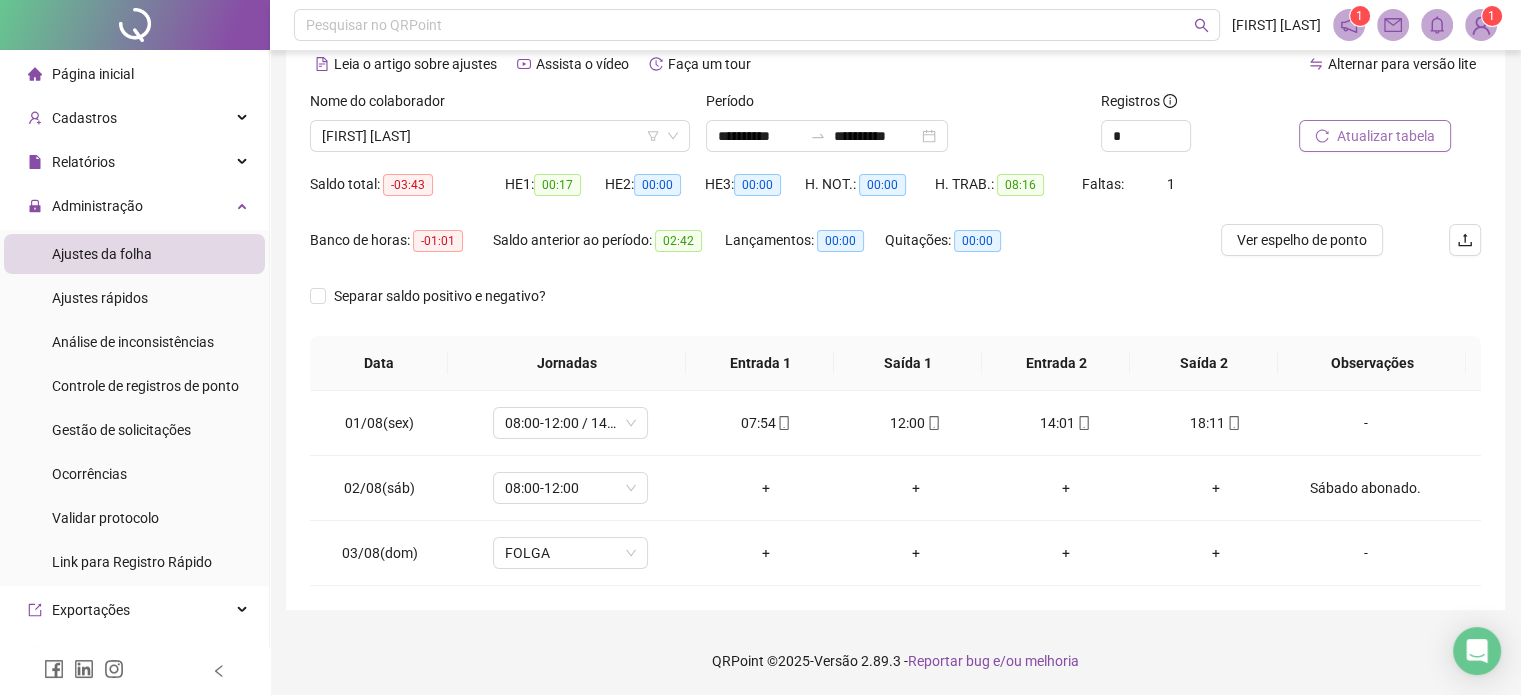 click on "Atualizar tabela" at bounding box center [1386, 136] 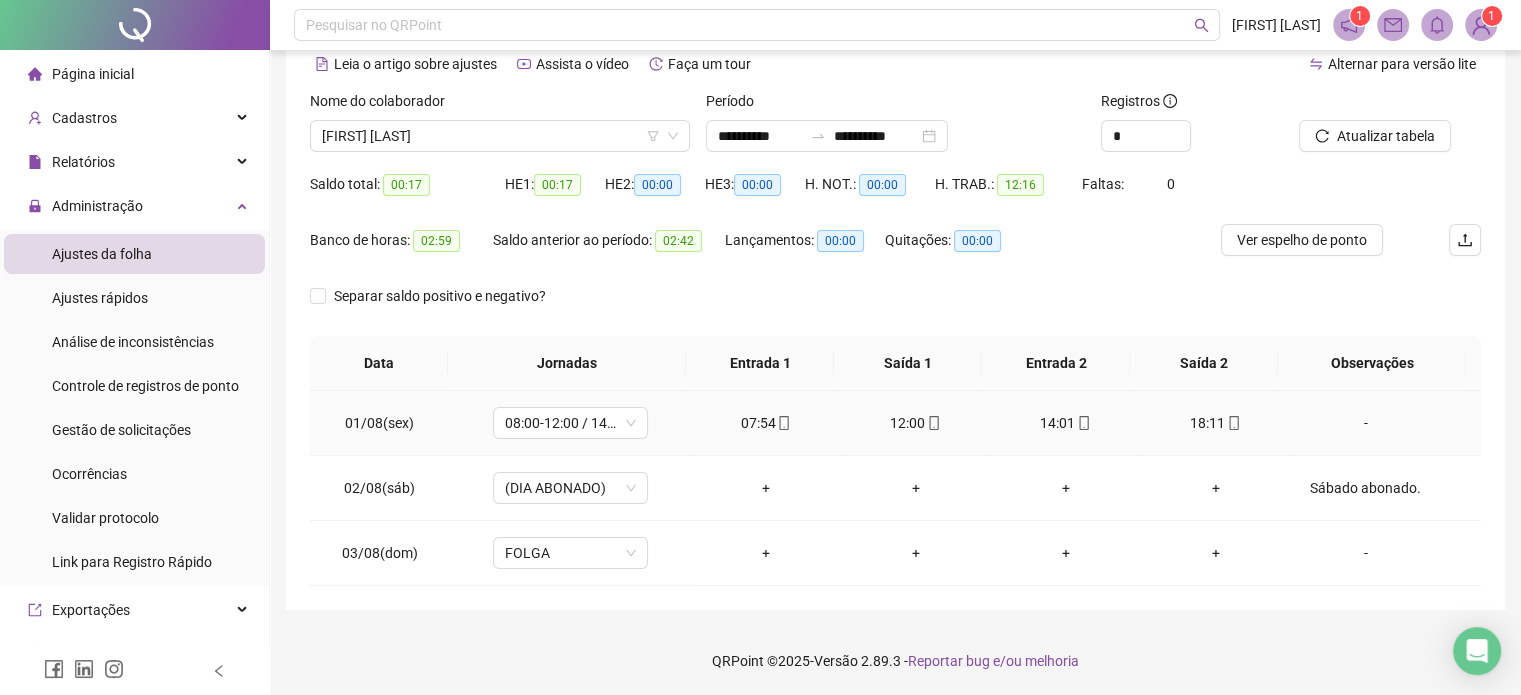 click at bounding box center [783, 423] 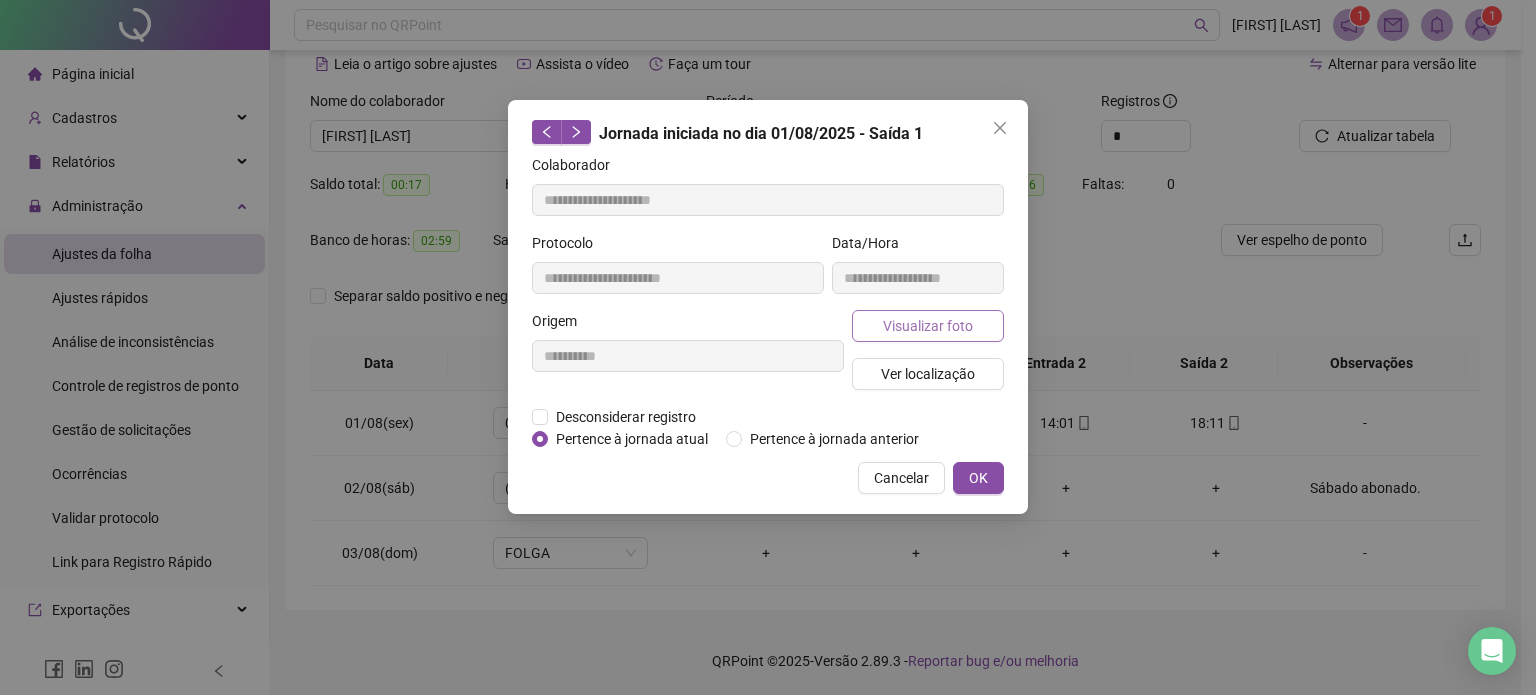 click on "Visualizar foto" at bounding box center (928, 326) 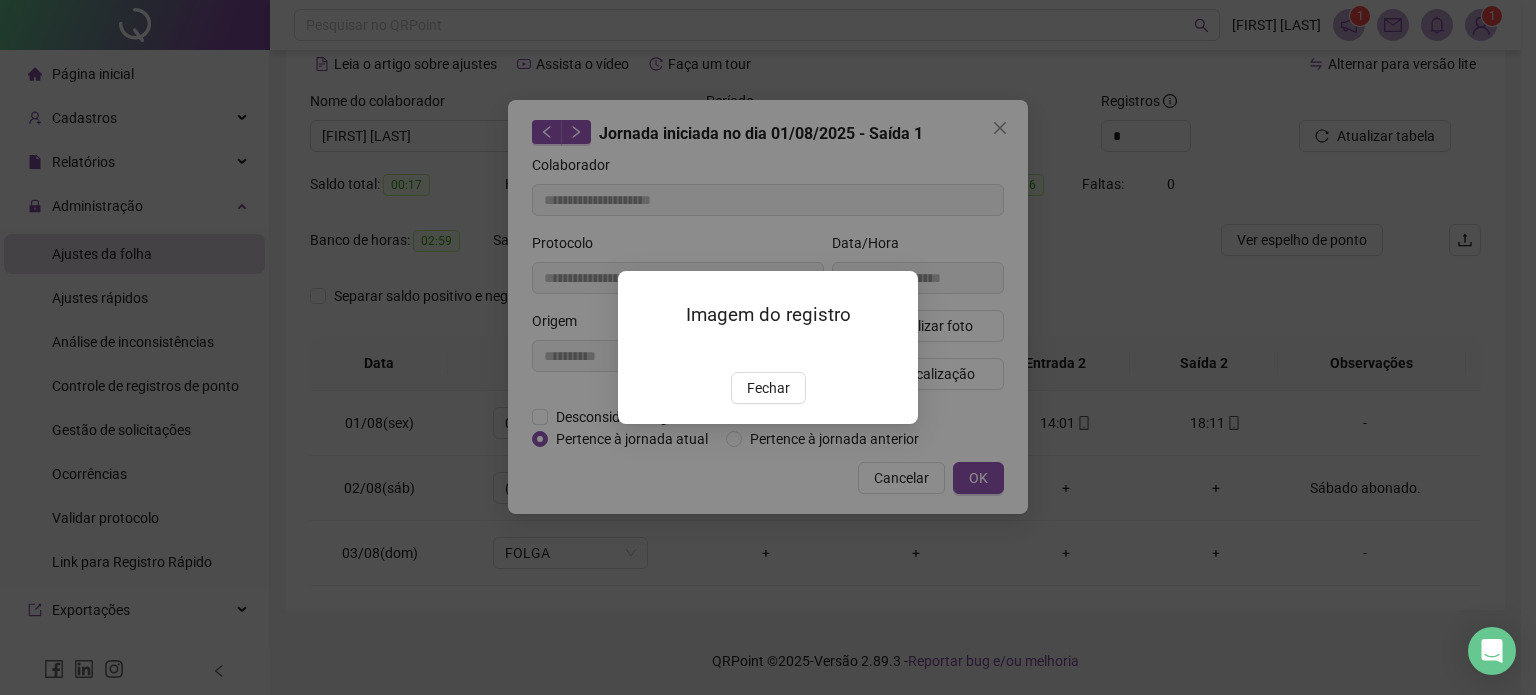 type on "**********" 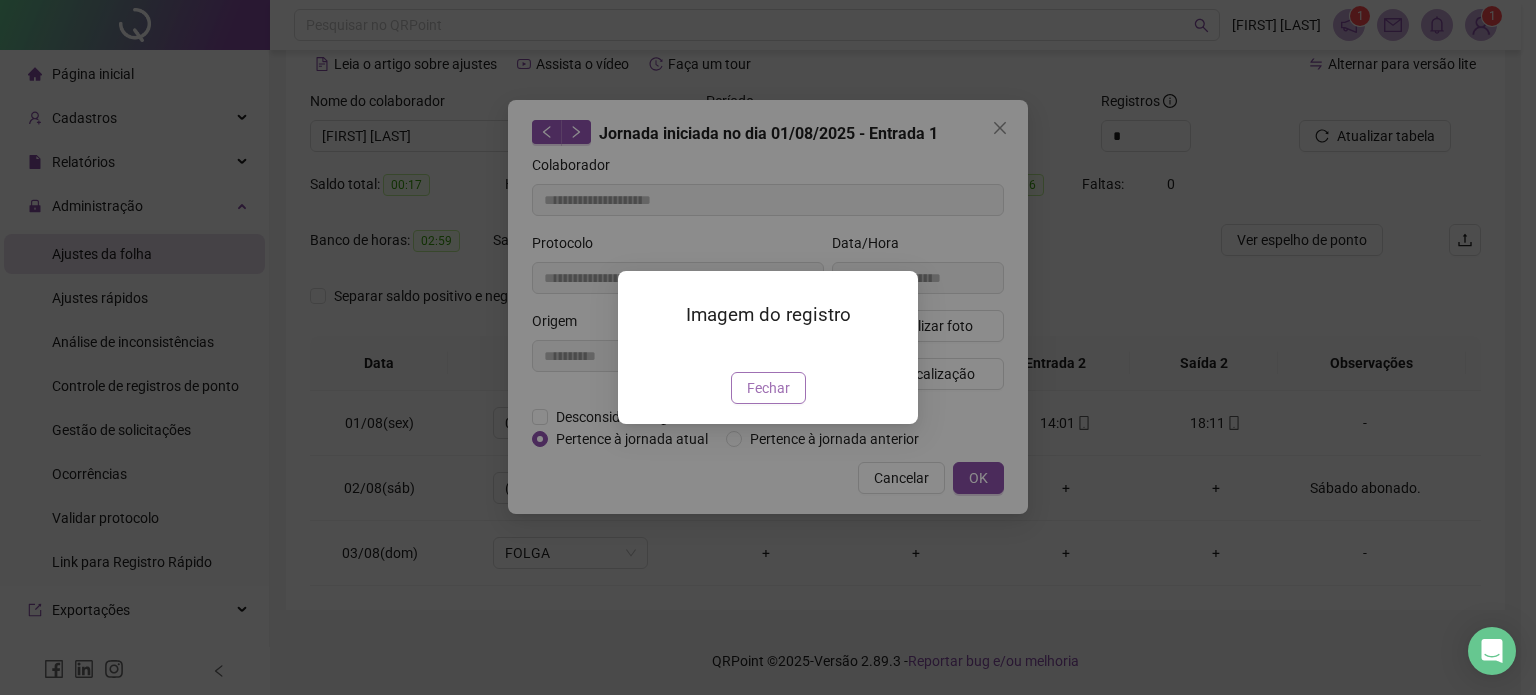 click on "Fechar" at bounding box center (768, 388) 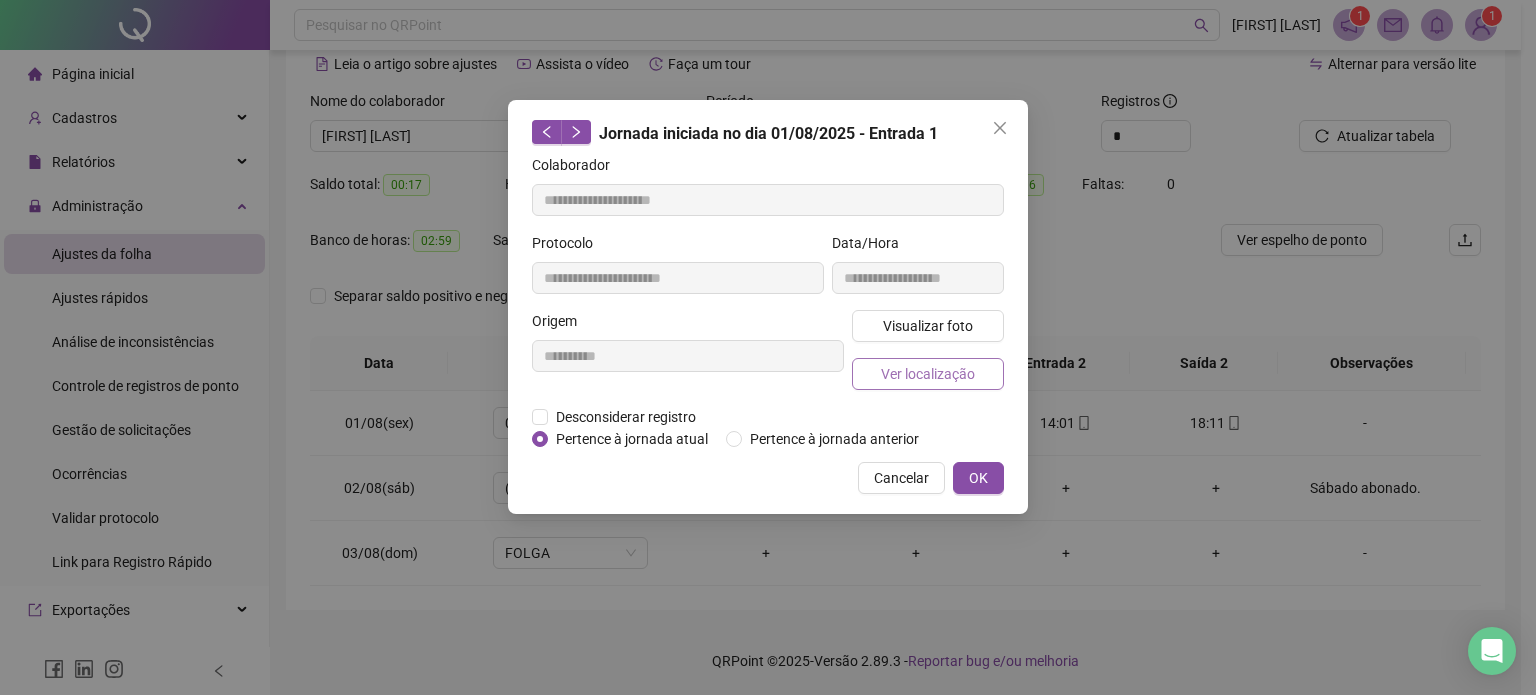 click on "Ver localização" at bounding box center [928, 374] 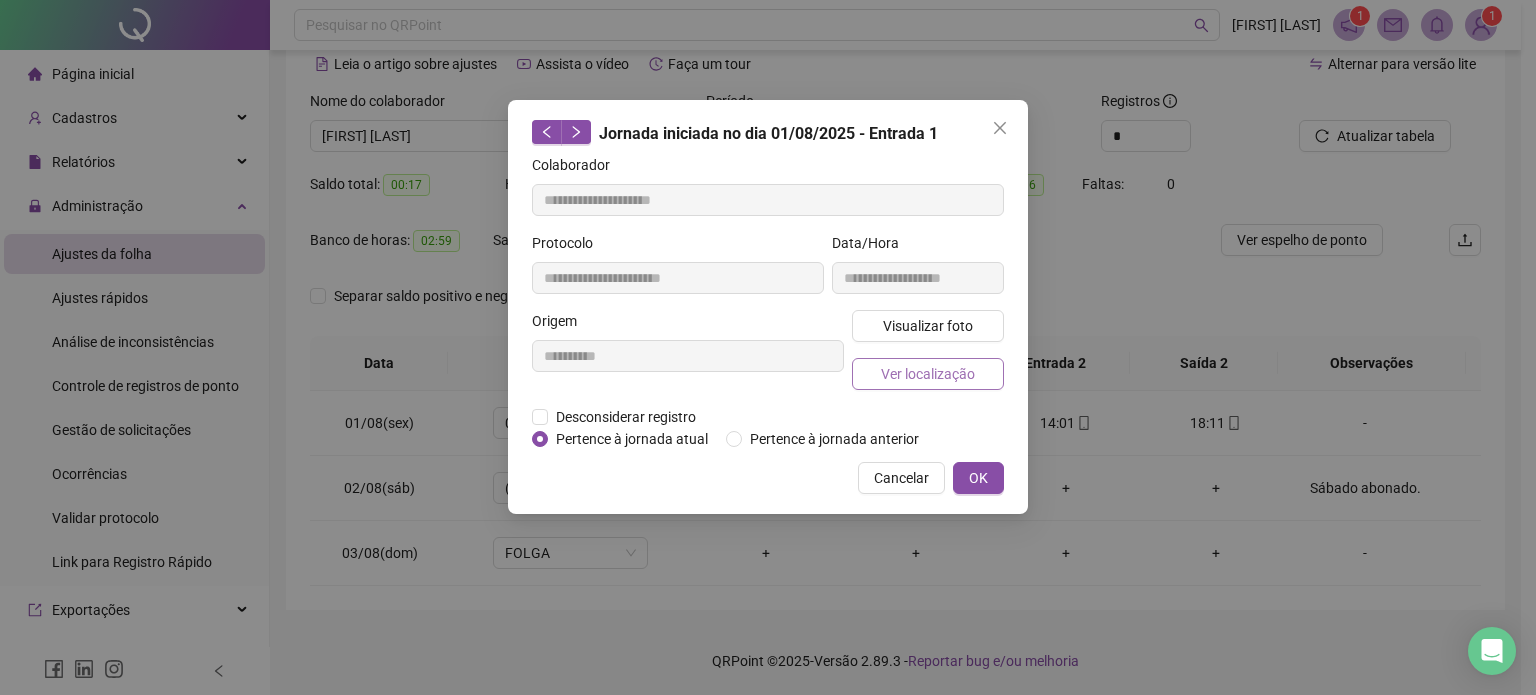 type 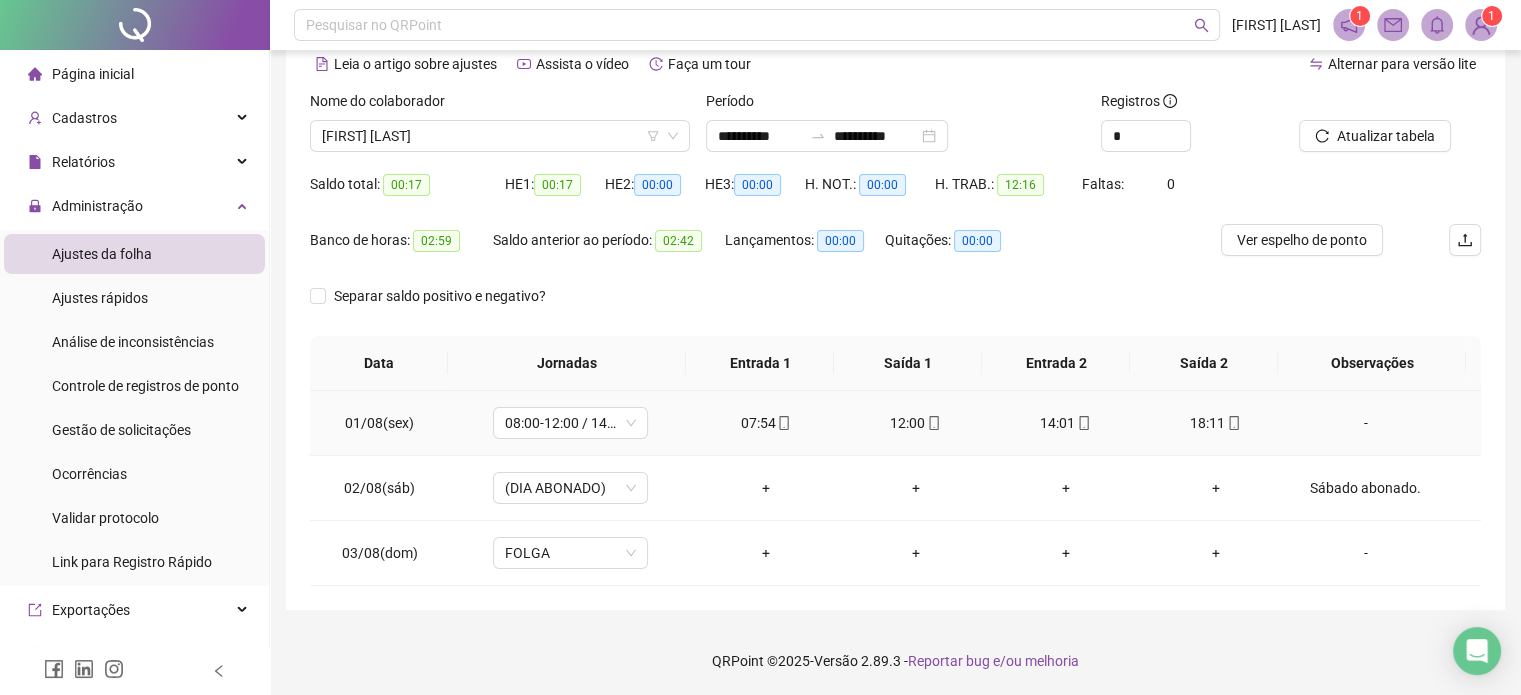 click on "12:00" at bounding box center (916, 423) 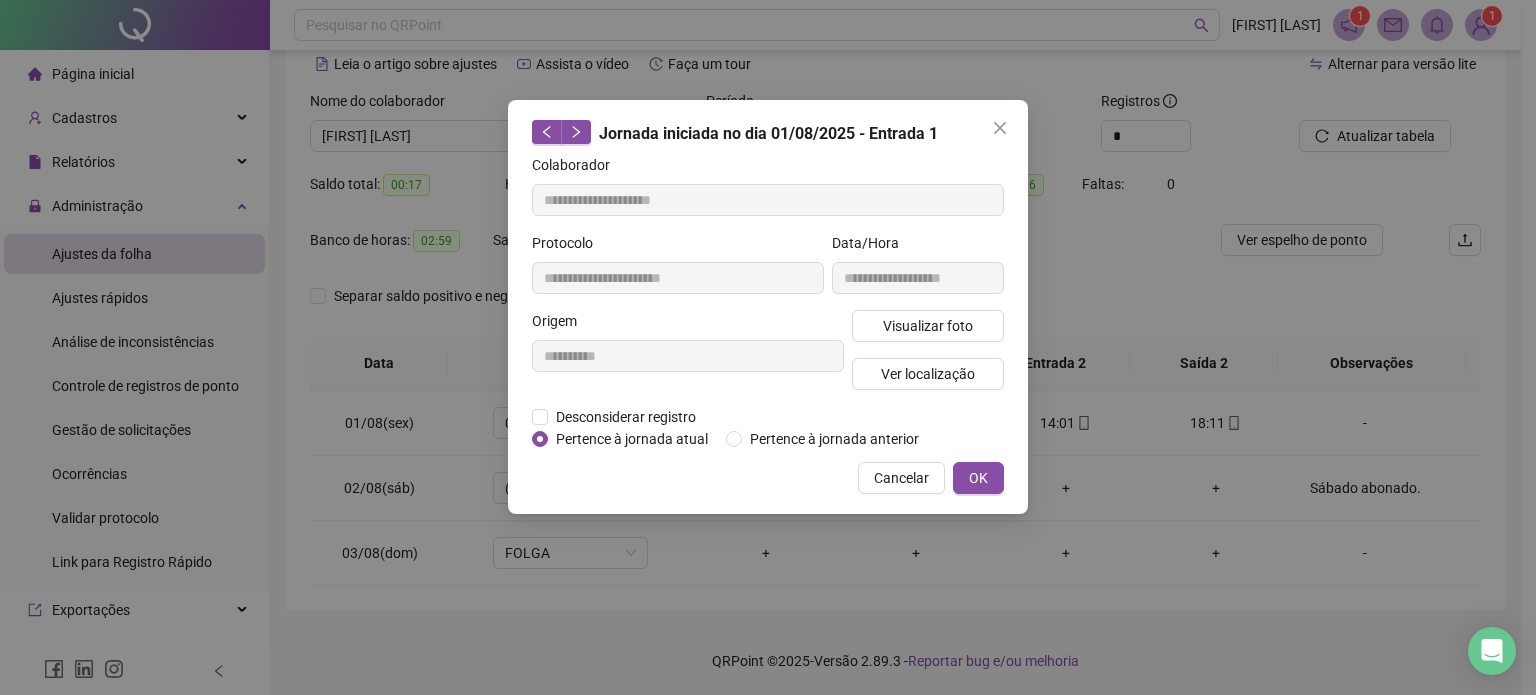 type on "**********" 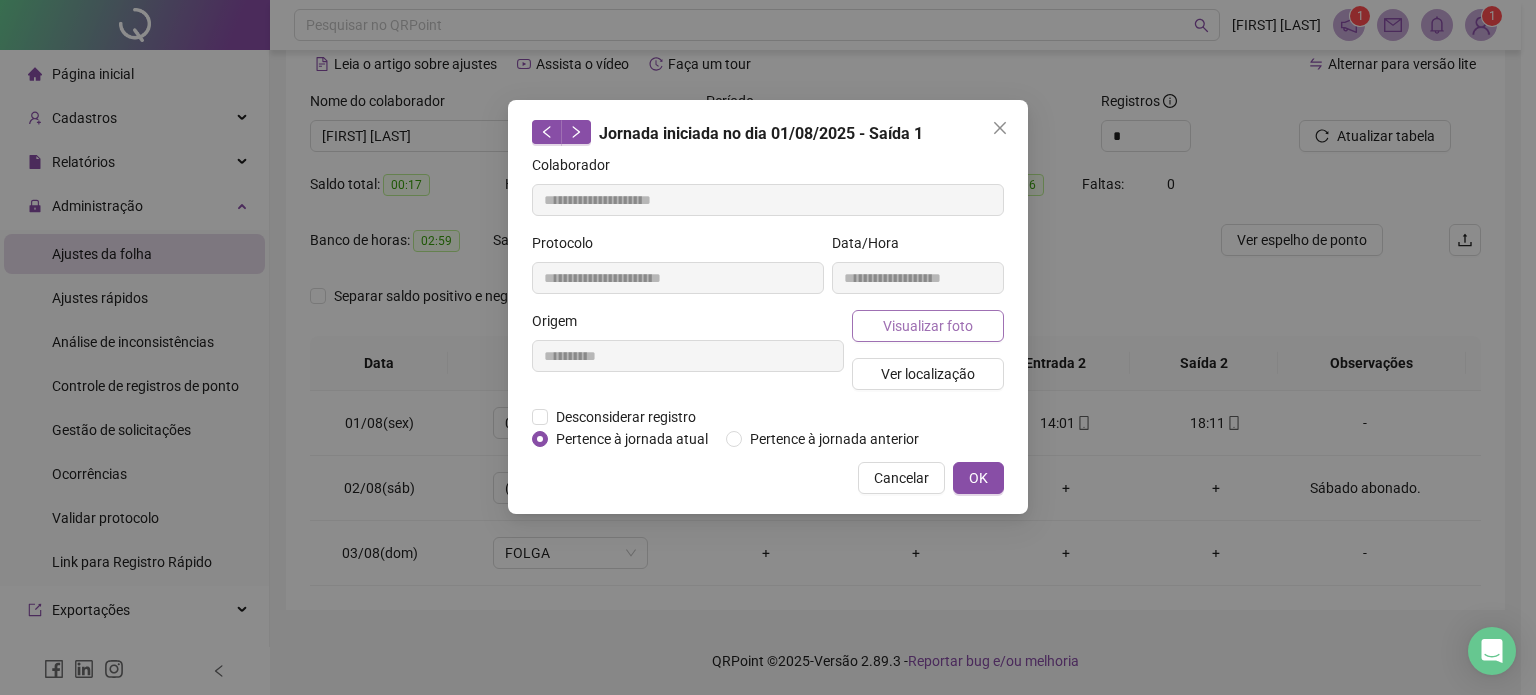 click on "Visualizar foto" at bounding box center [928, 326] 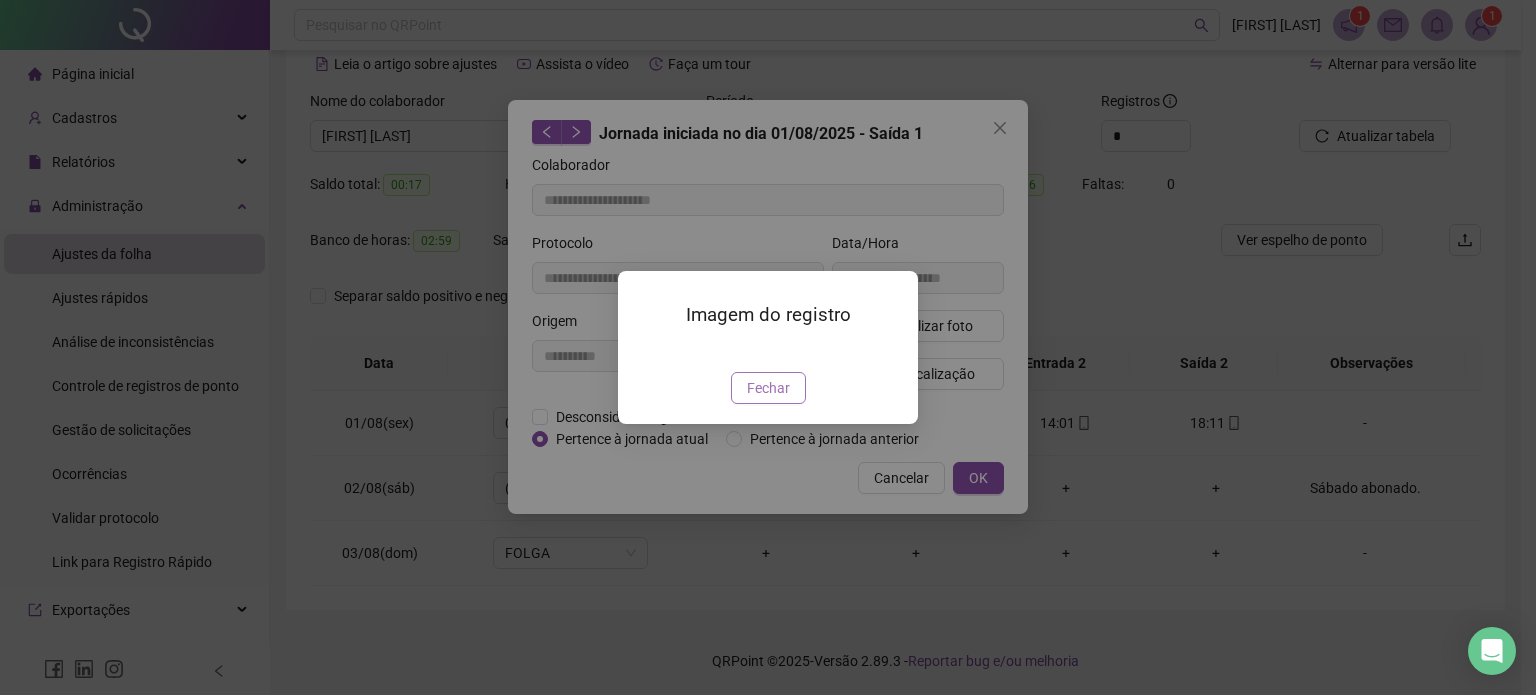 drag, startPoint x: 752, startPoint y: 500, endPoint x: 800, endPoint y: 439, distance: 77.62087 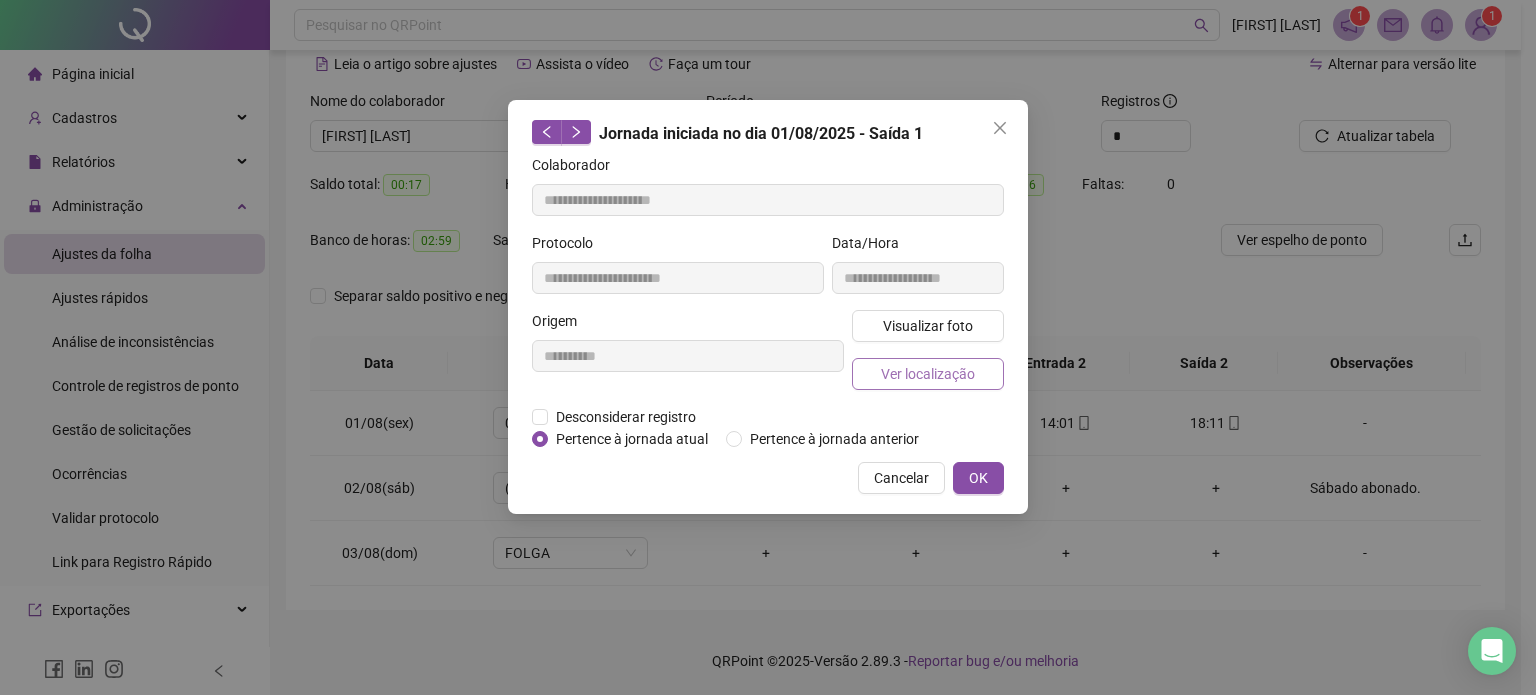 click on "Ver localização" at bounding box center [928, 374] 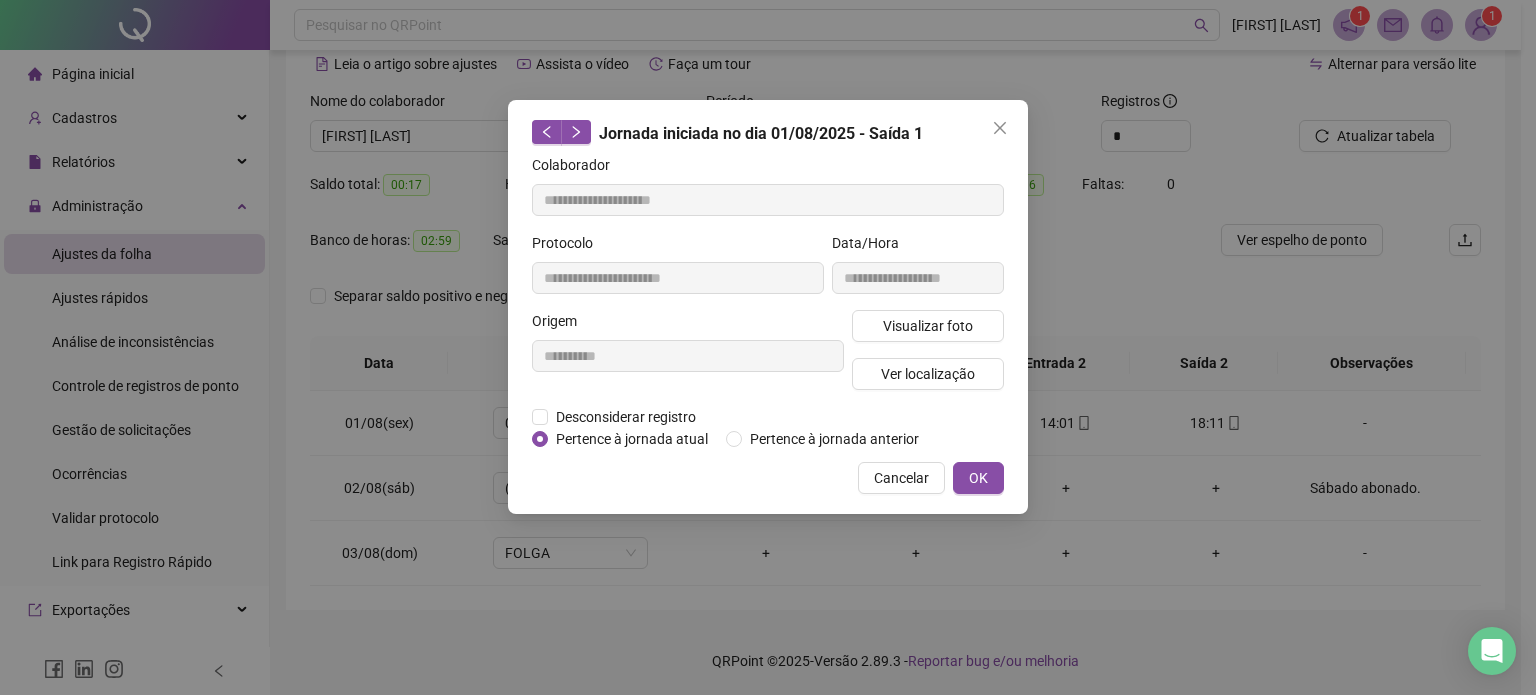 type 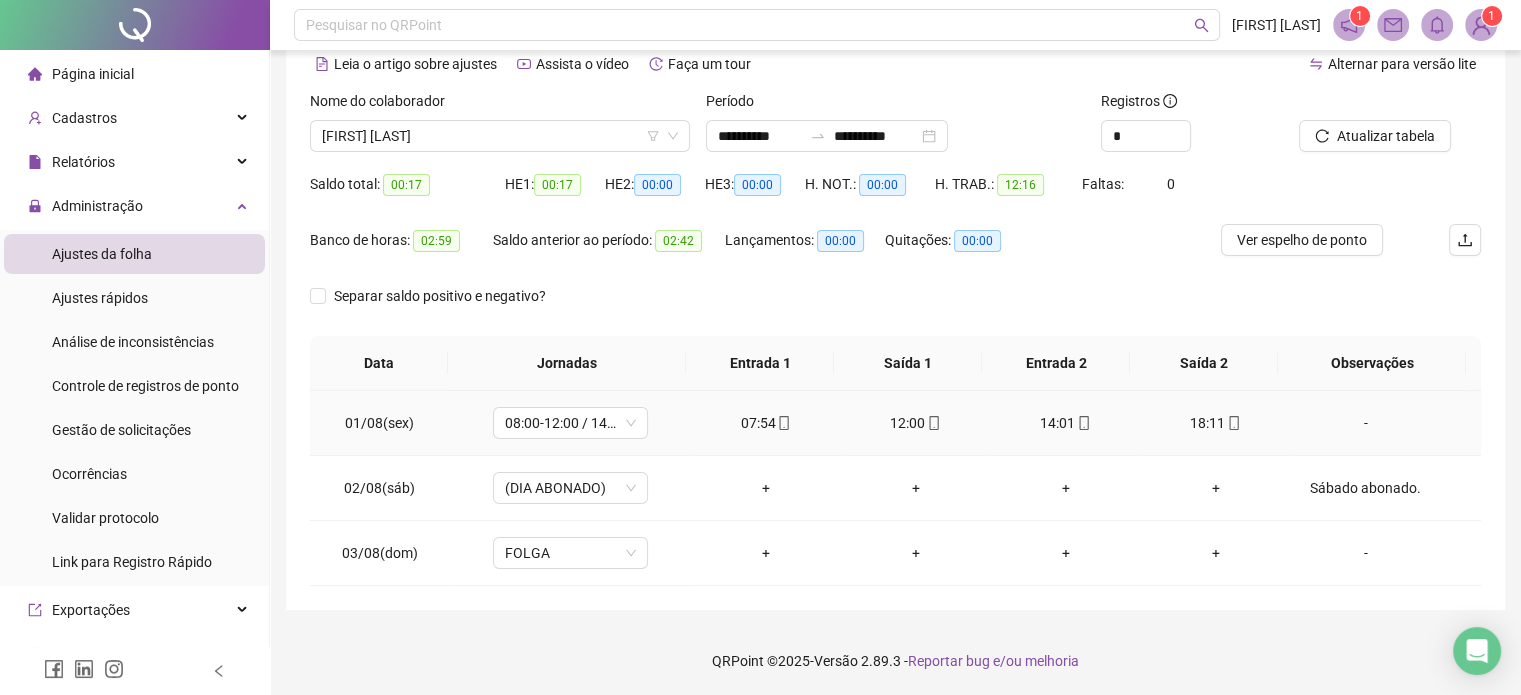 click 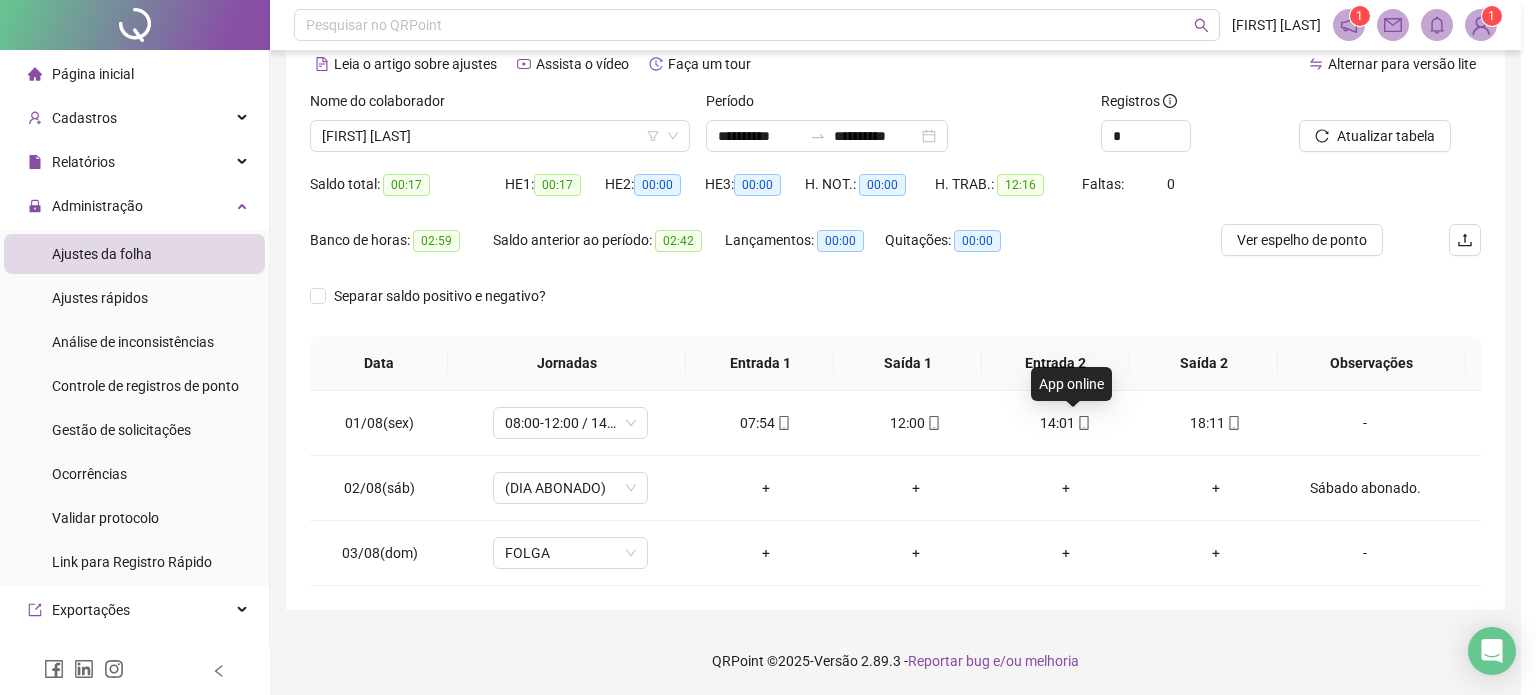 type on "**********" 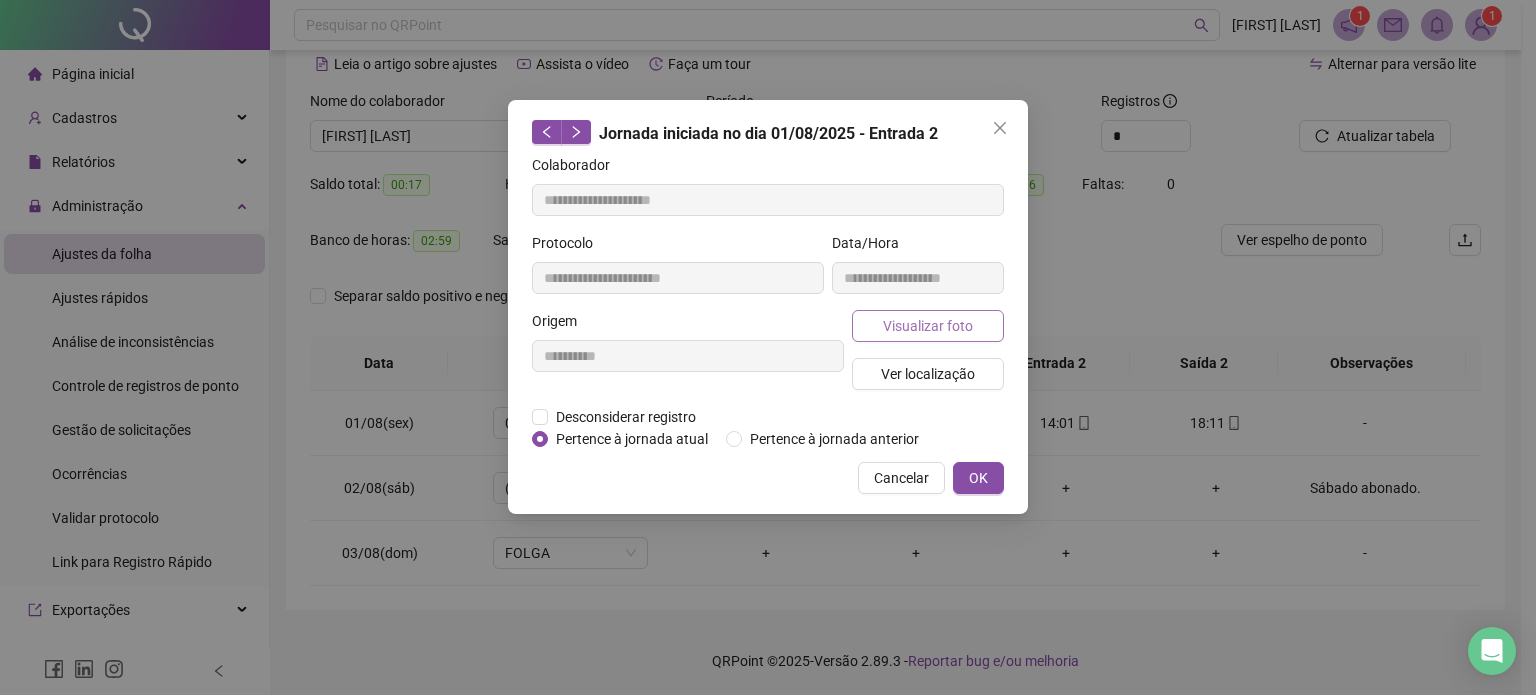 click on "Visualizar foto" at bounding box center (928, 326) 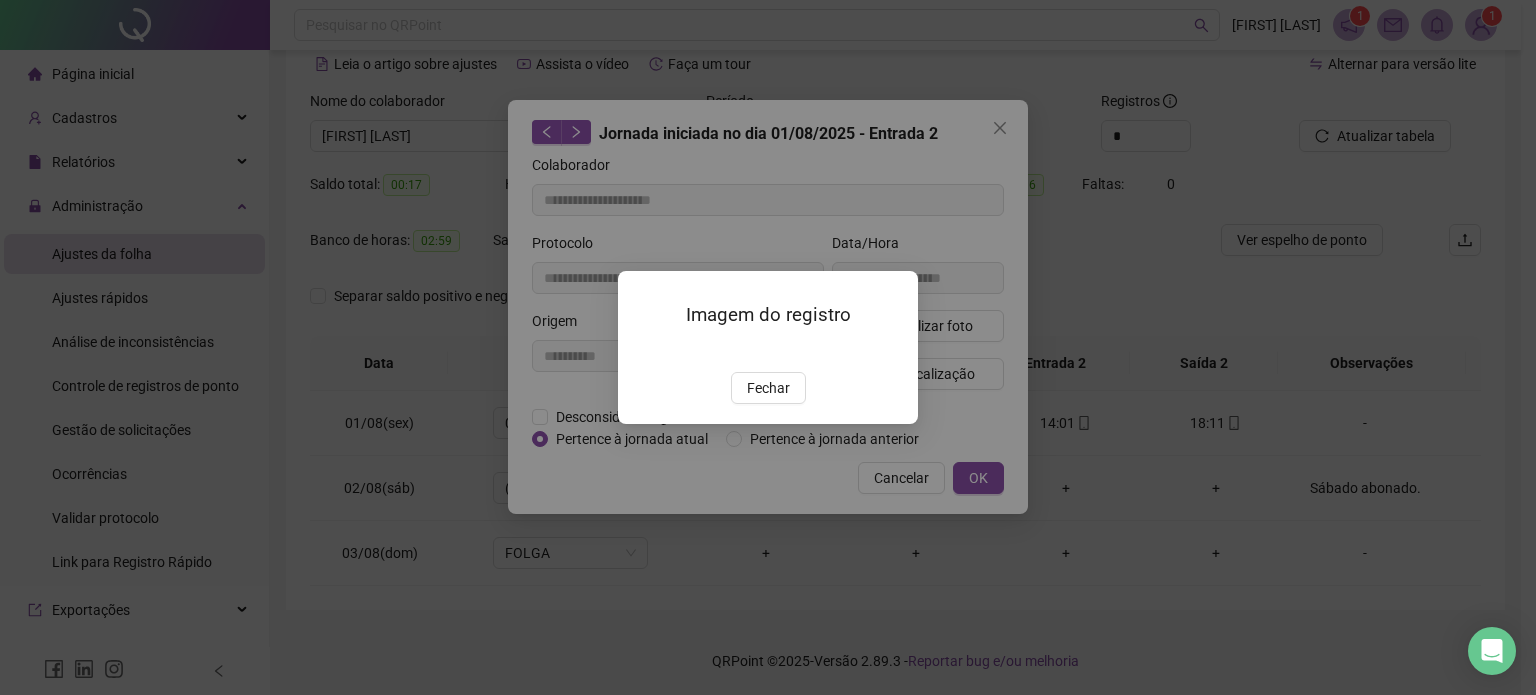 drag, startPoint x: 755, startPoint y: 504, endPoint x: 884, endPoint y: 399, distance: 166.331 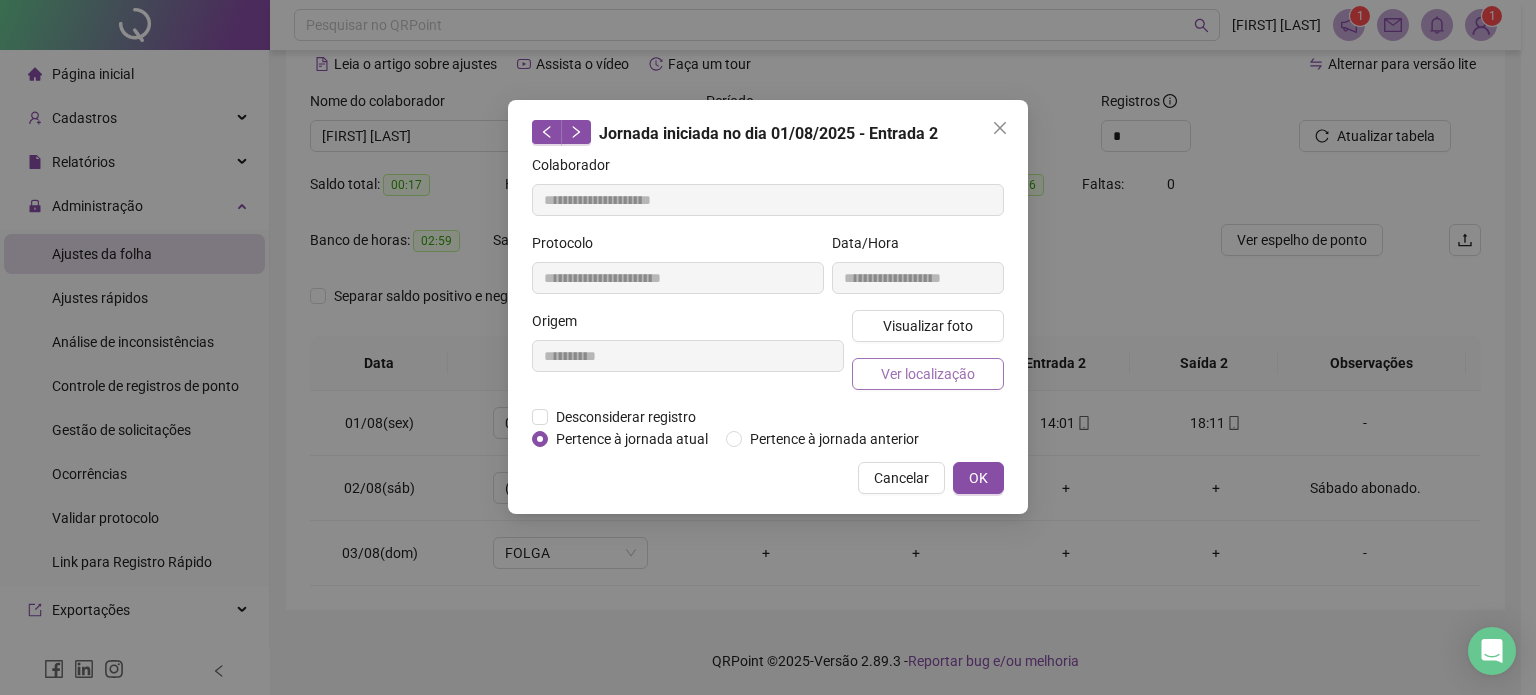 click on "Ver localização" at bounding box center [928, 374] 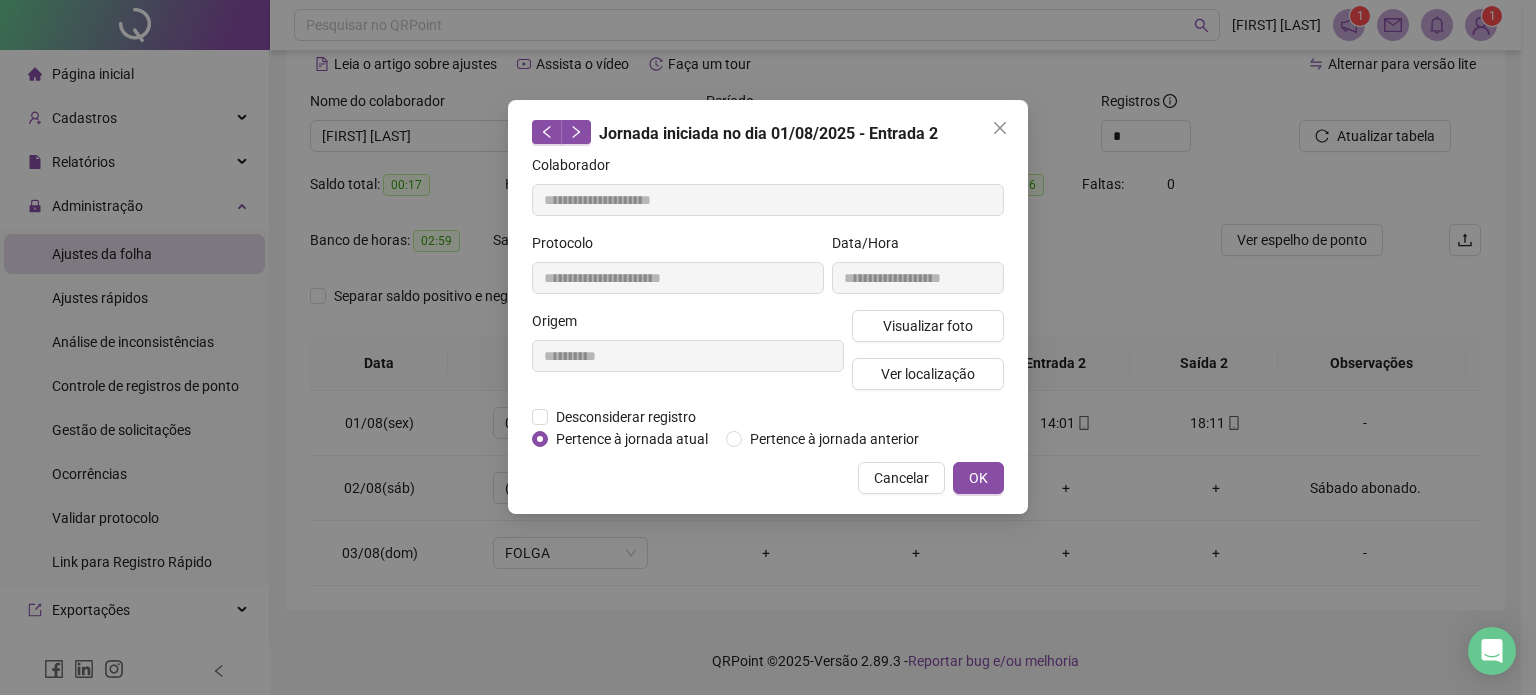 type 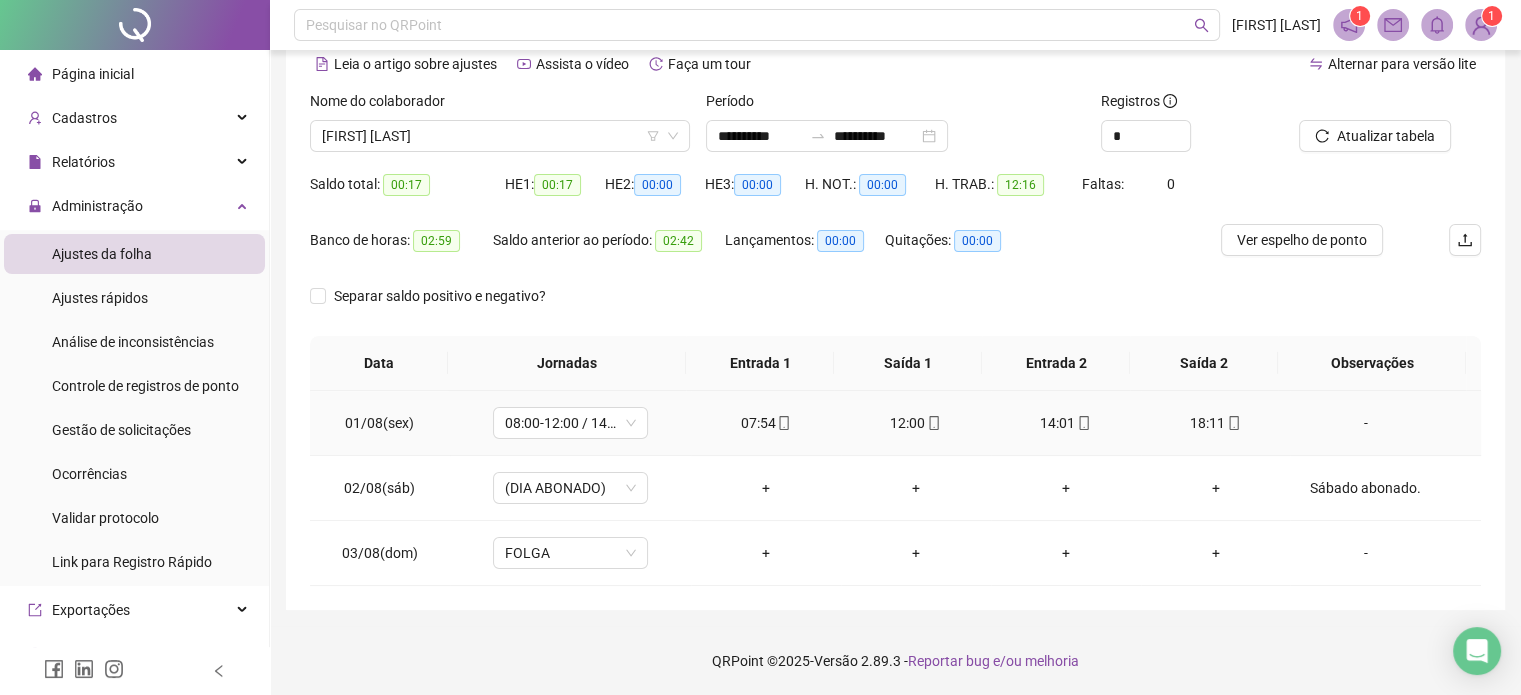 click on "18:11" at bounding box center (1216, 423) 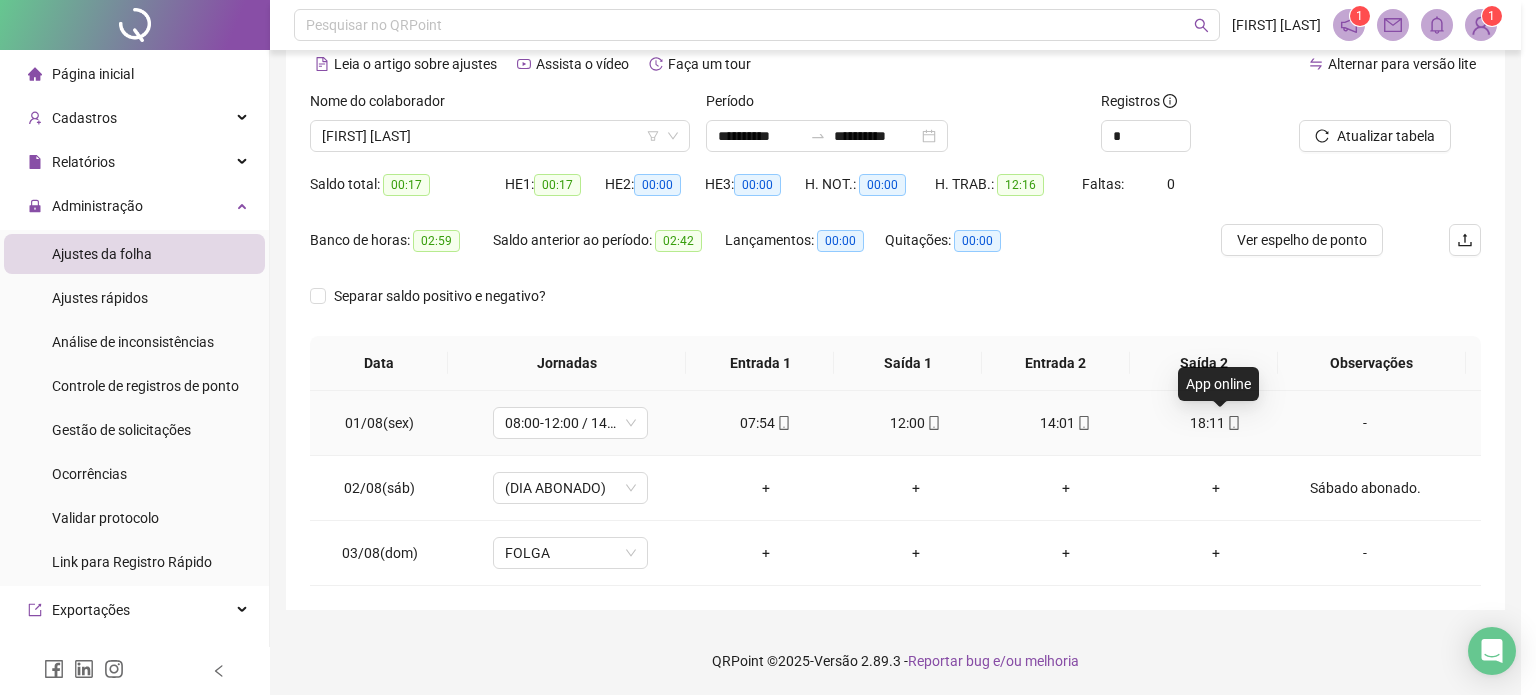 type on "**********" 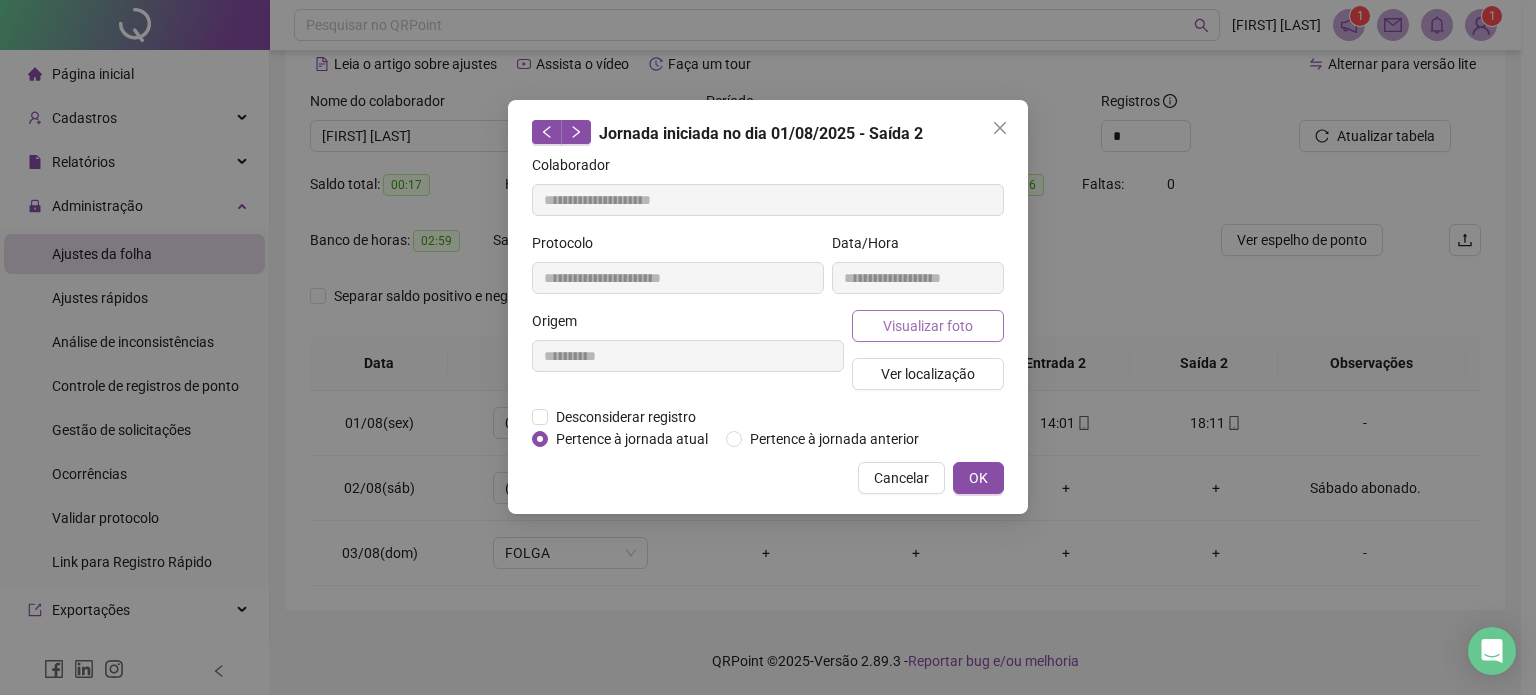 click on "Visualizar foto" at bounding box center [928, 326] 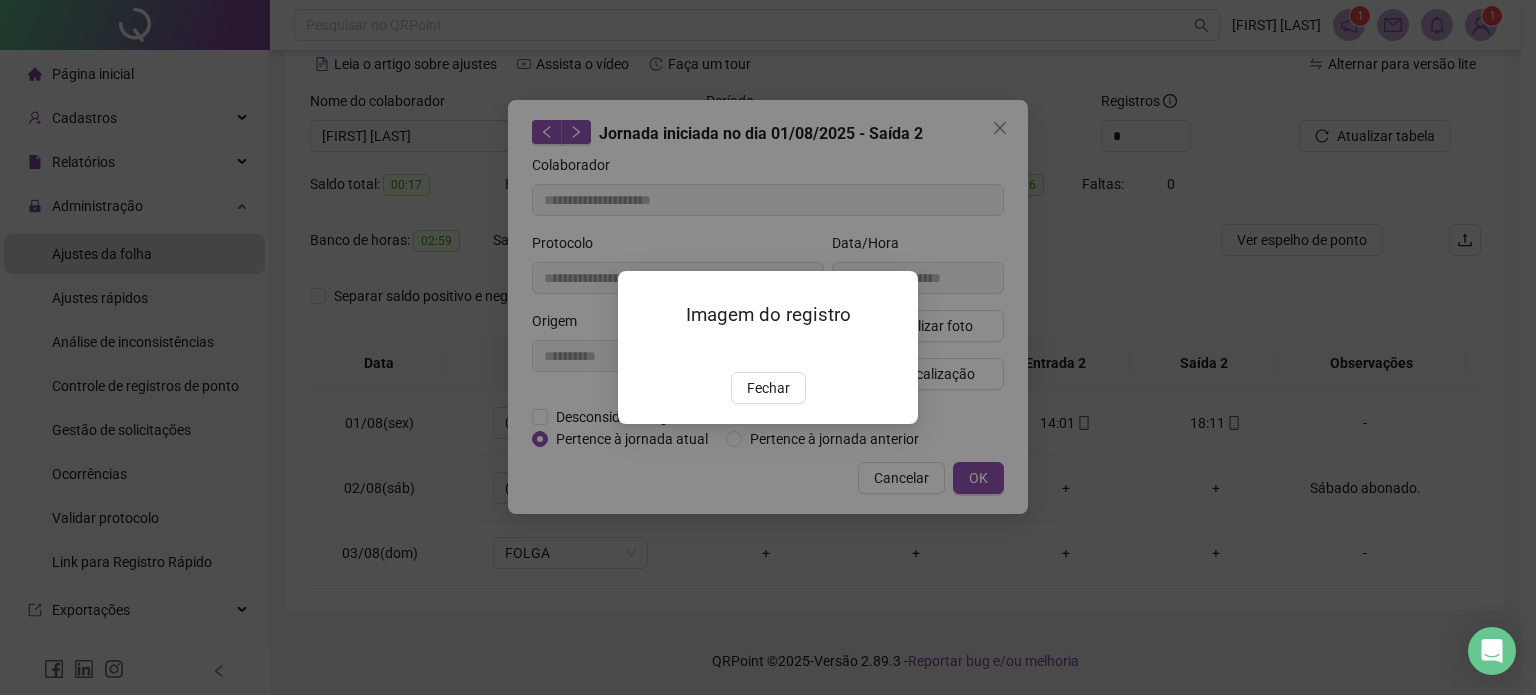 drag, startPoint x: 780, startPoint y: 495, endPoint x: 810, endPoint y: 463, distance: 43.863426 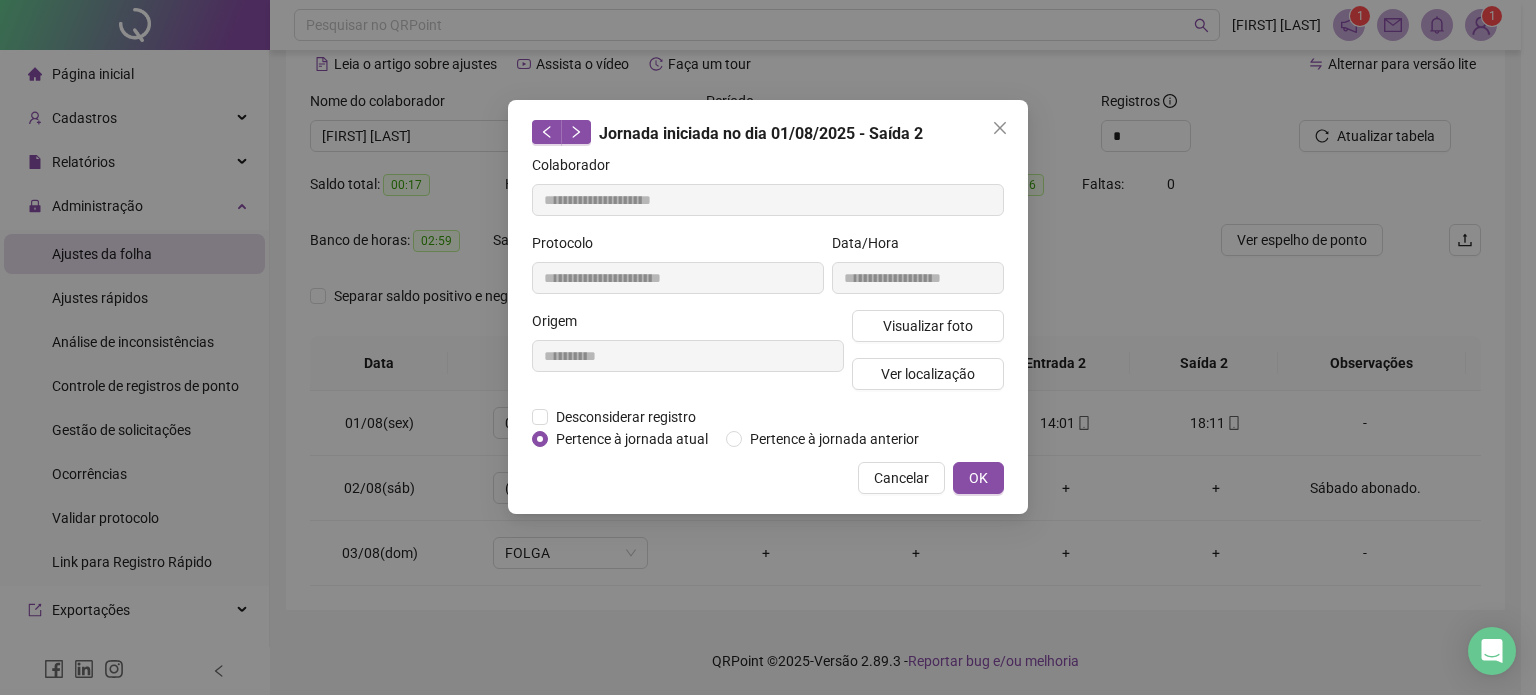 click on "Ver localização" at bounding box center [928, 374] 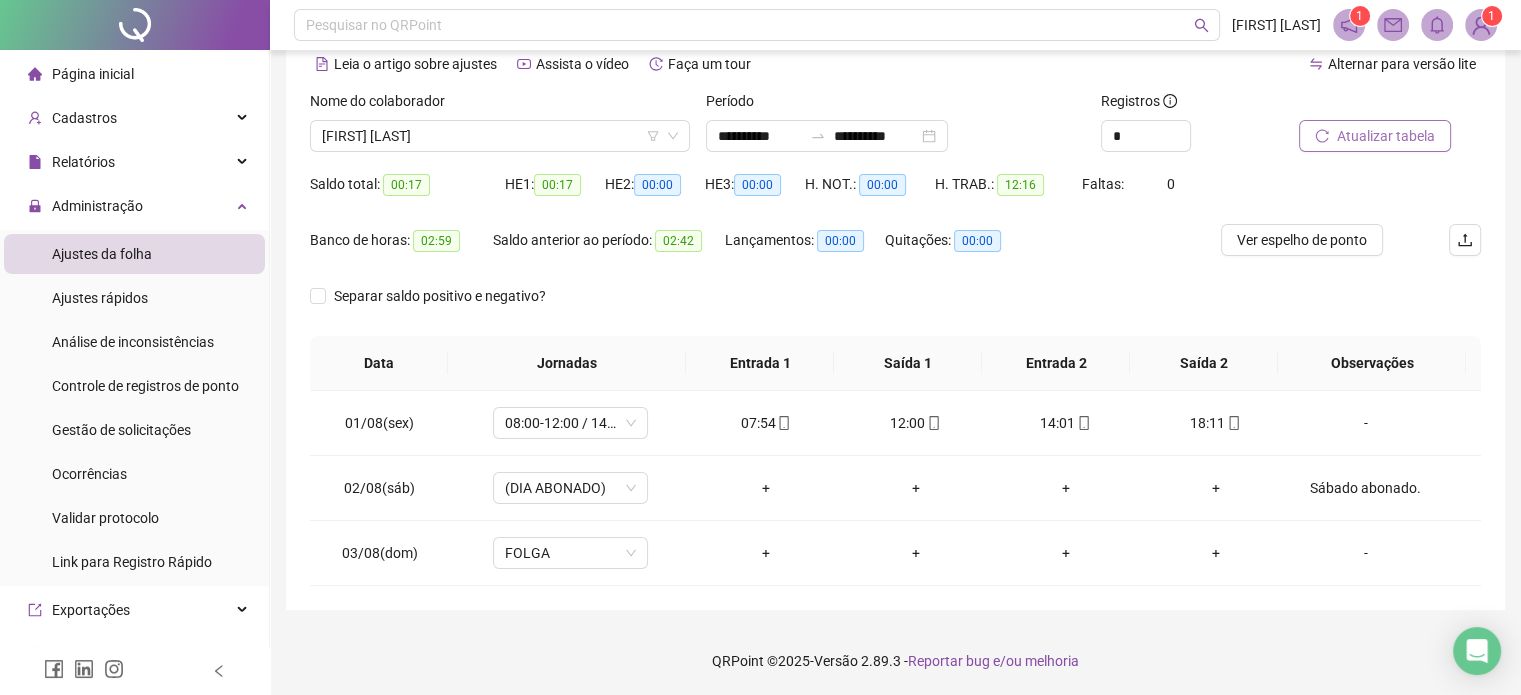 click on "Atualizar tabela" at bounding box center (1386, 136) 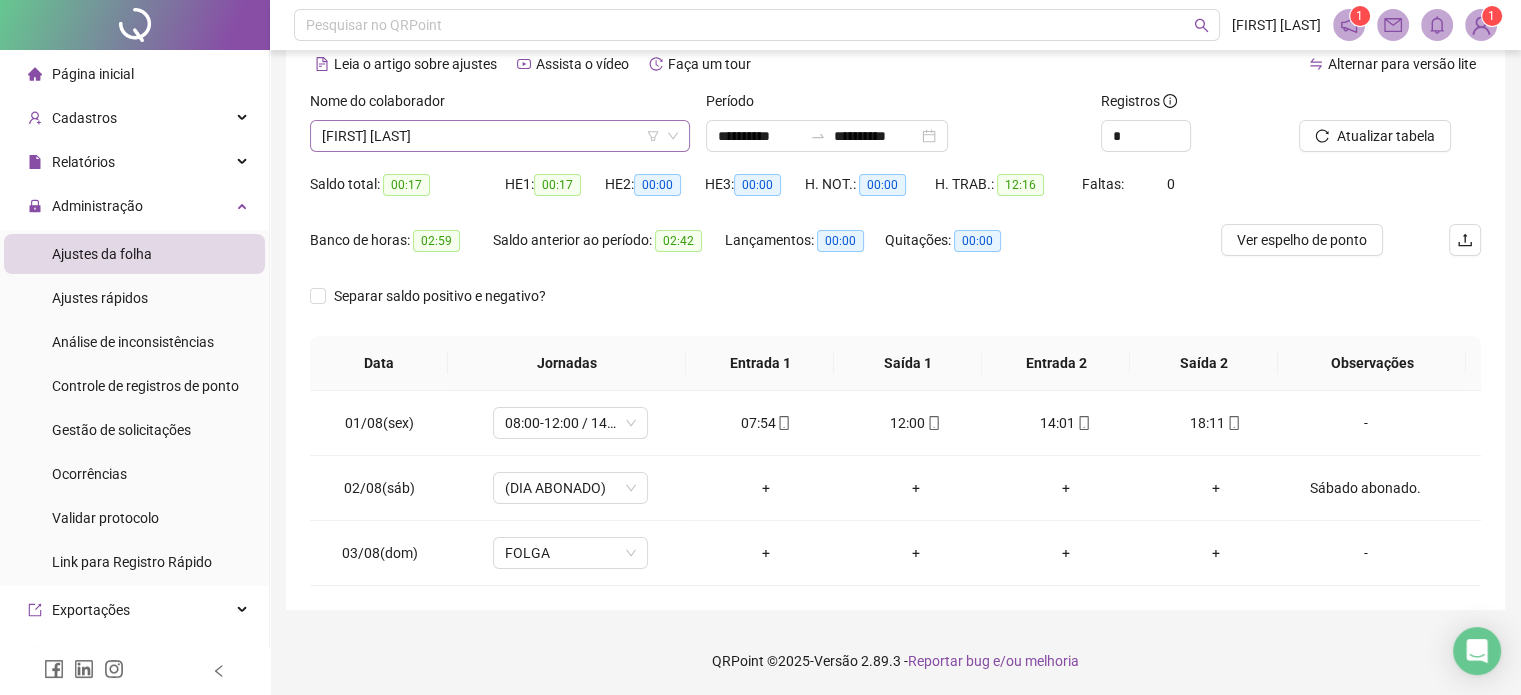 click on "[FIRST] [LAST]" at bounding box center [500, 136] 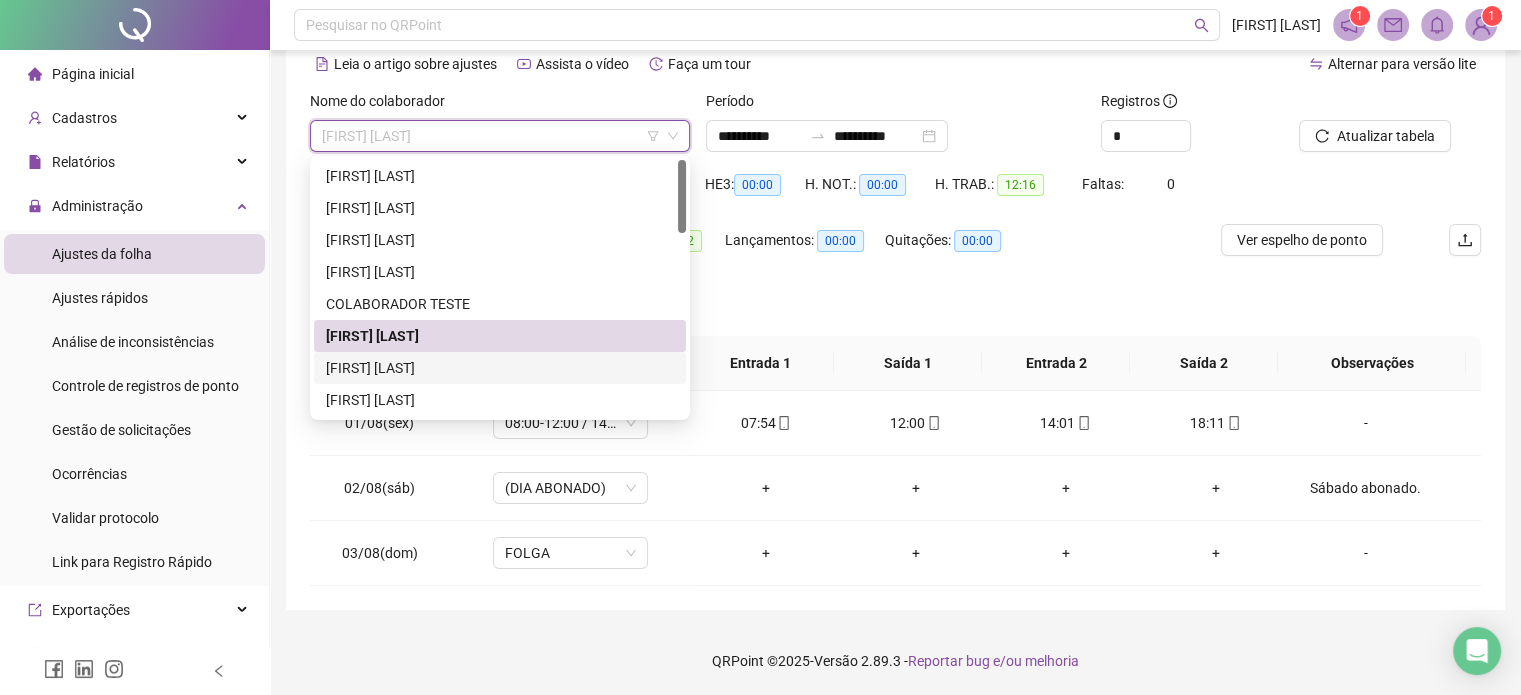 click on "[FIRST] [LAST]" at bounding box center (500, 368) 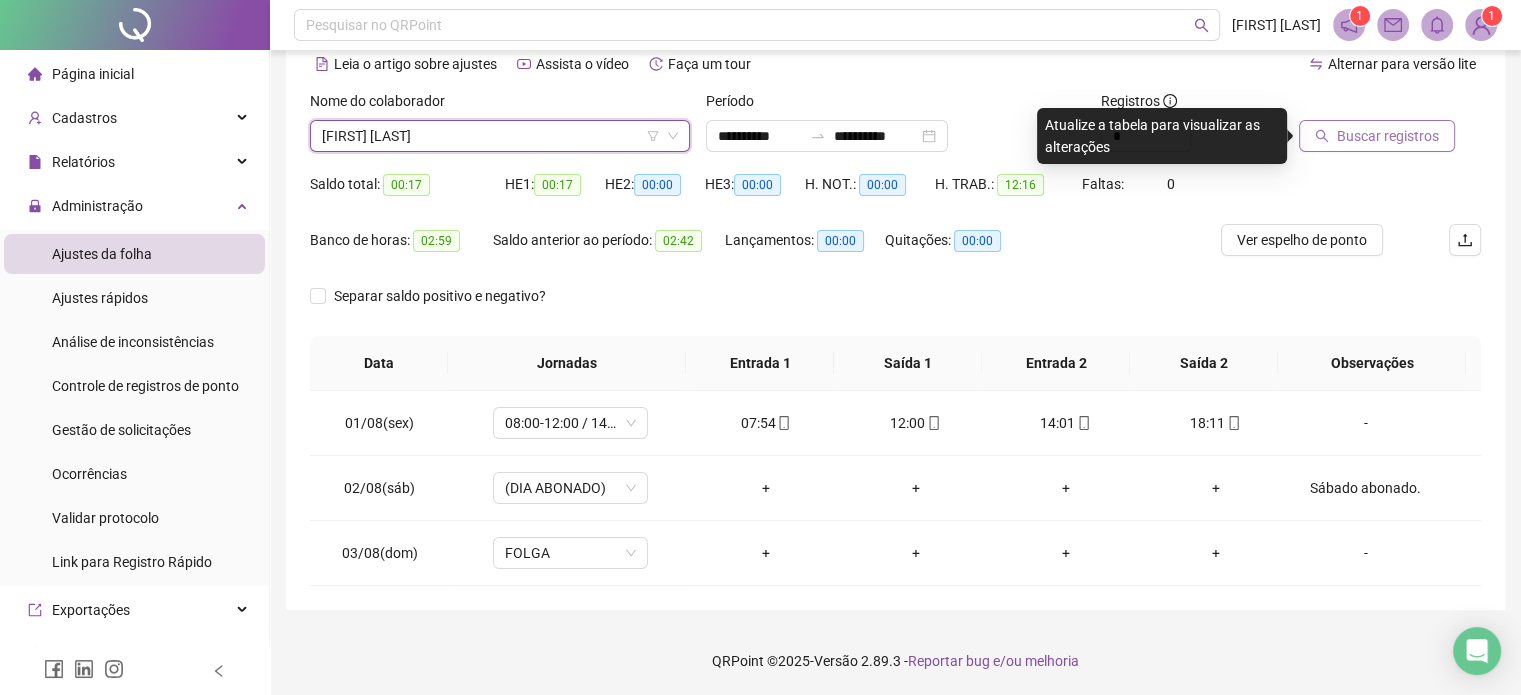 click on "Buscar registros" at bounding box center (1377, 136) 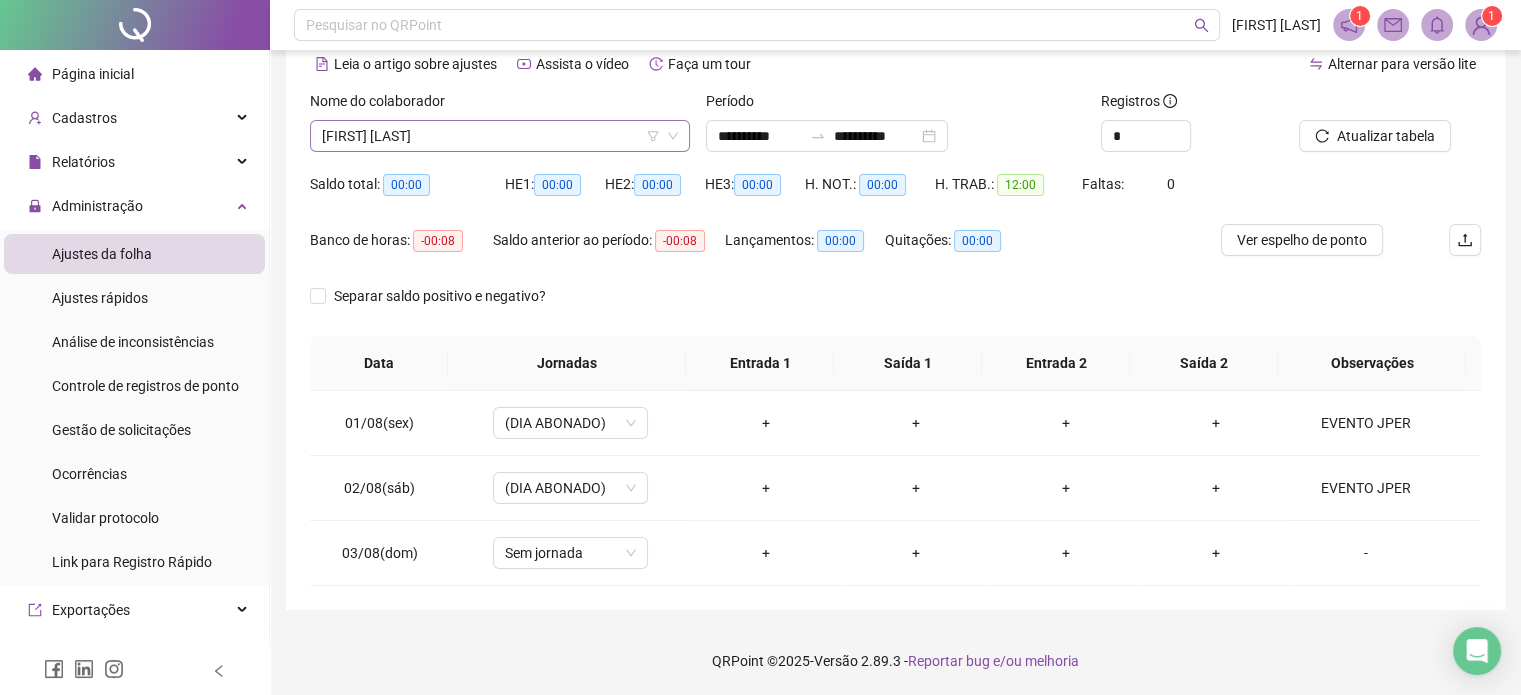 click on "[FIRST] [LAST]" at bounding box center (500, 136) 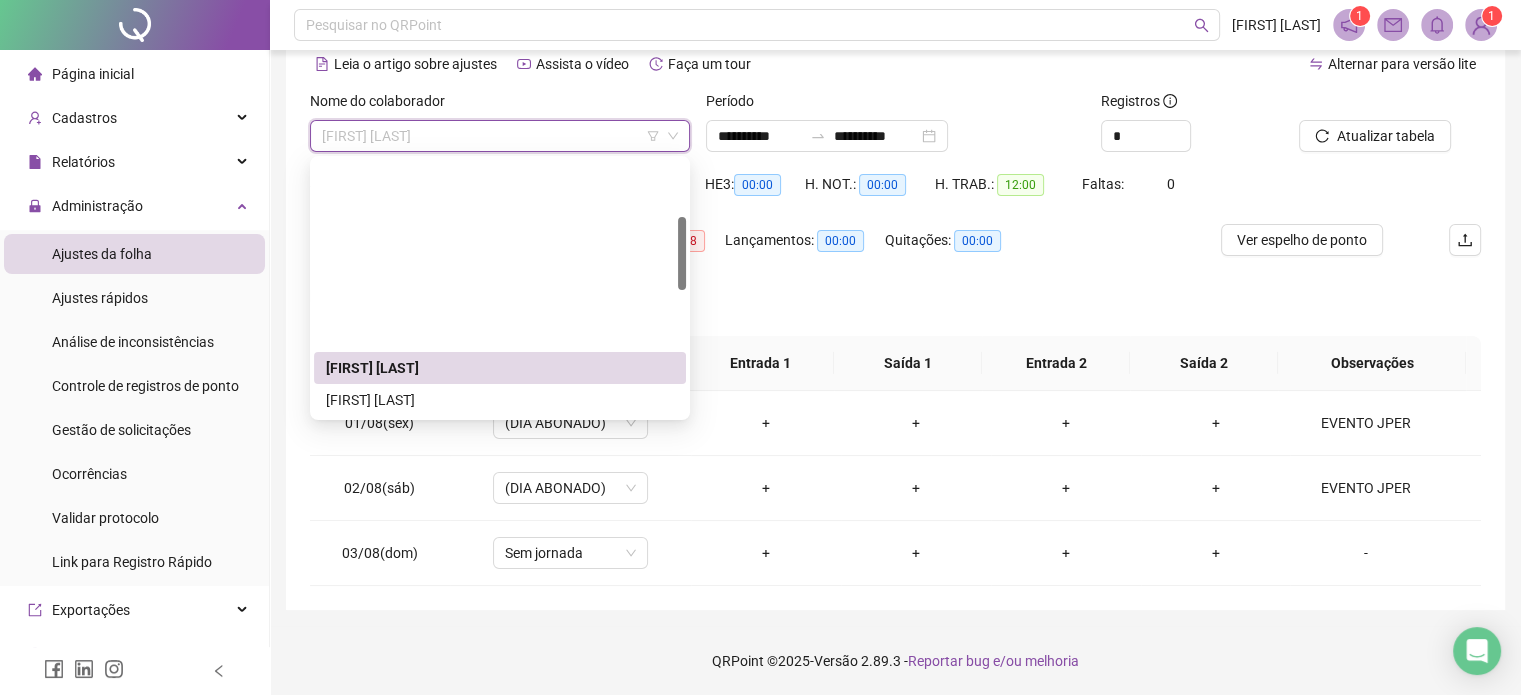scroll, scrollTop: 200, scrollLeft: 0, axis: vertical 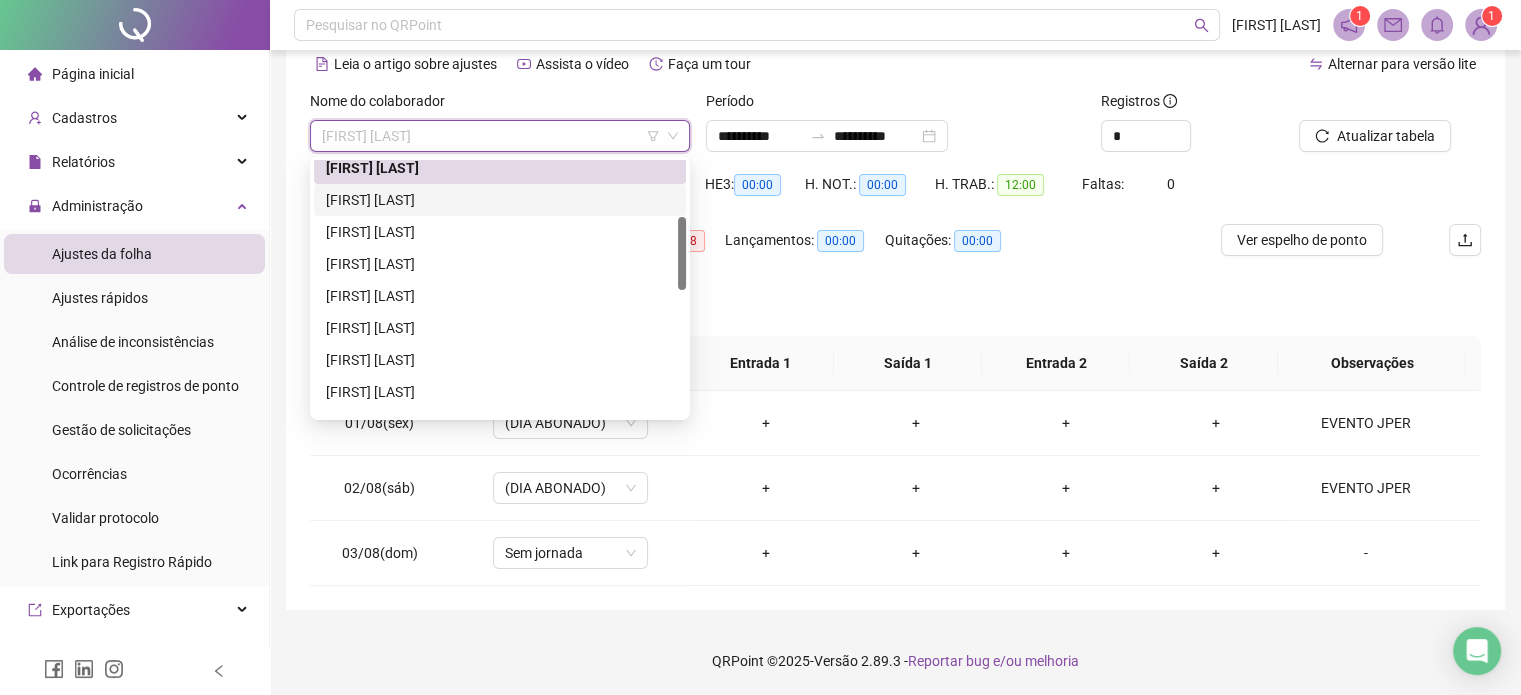 click on "[FIRST] [LAST]" at bounding box center [500, 200] 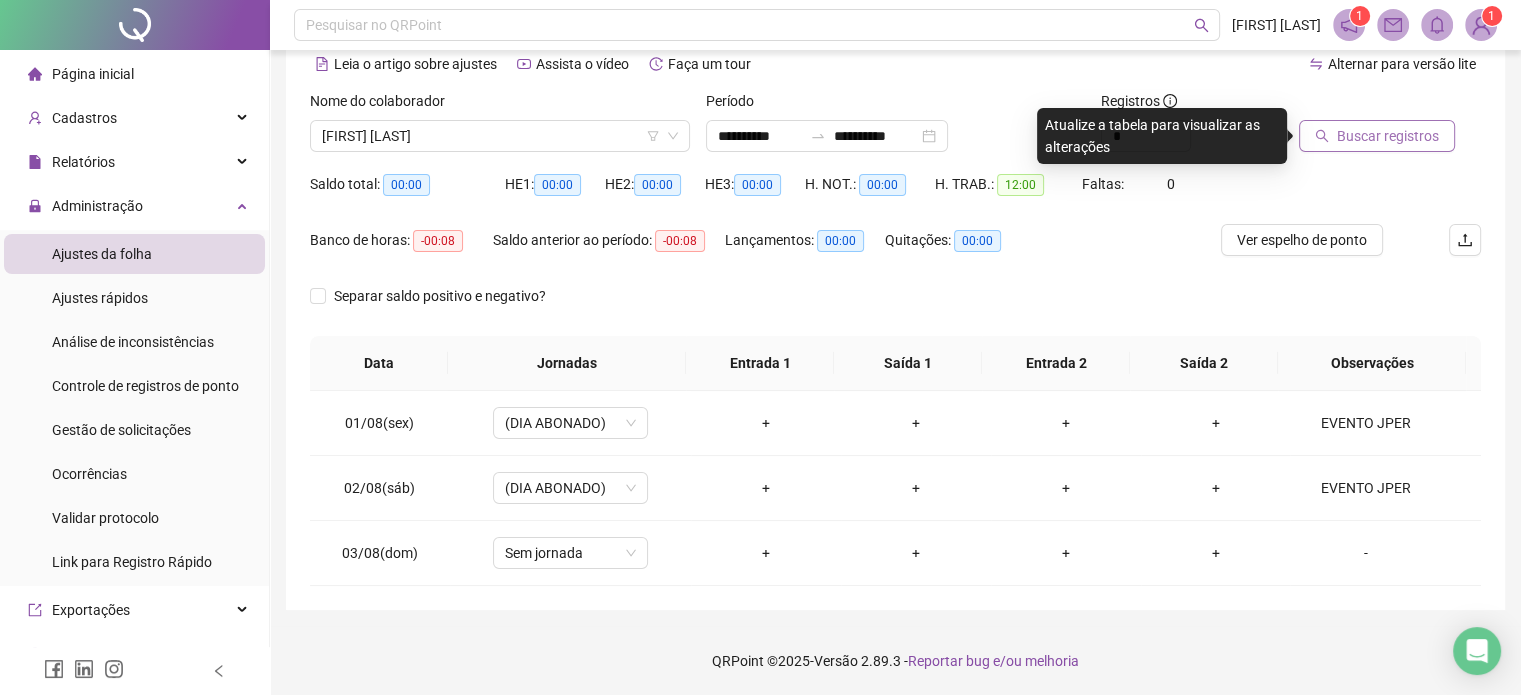 click on "Buscar registros" at bounding box center (1388, 136) 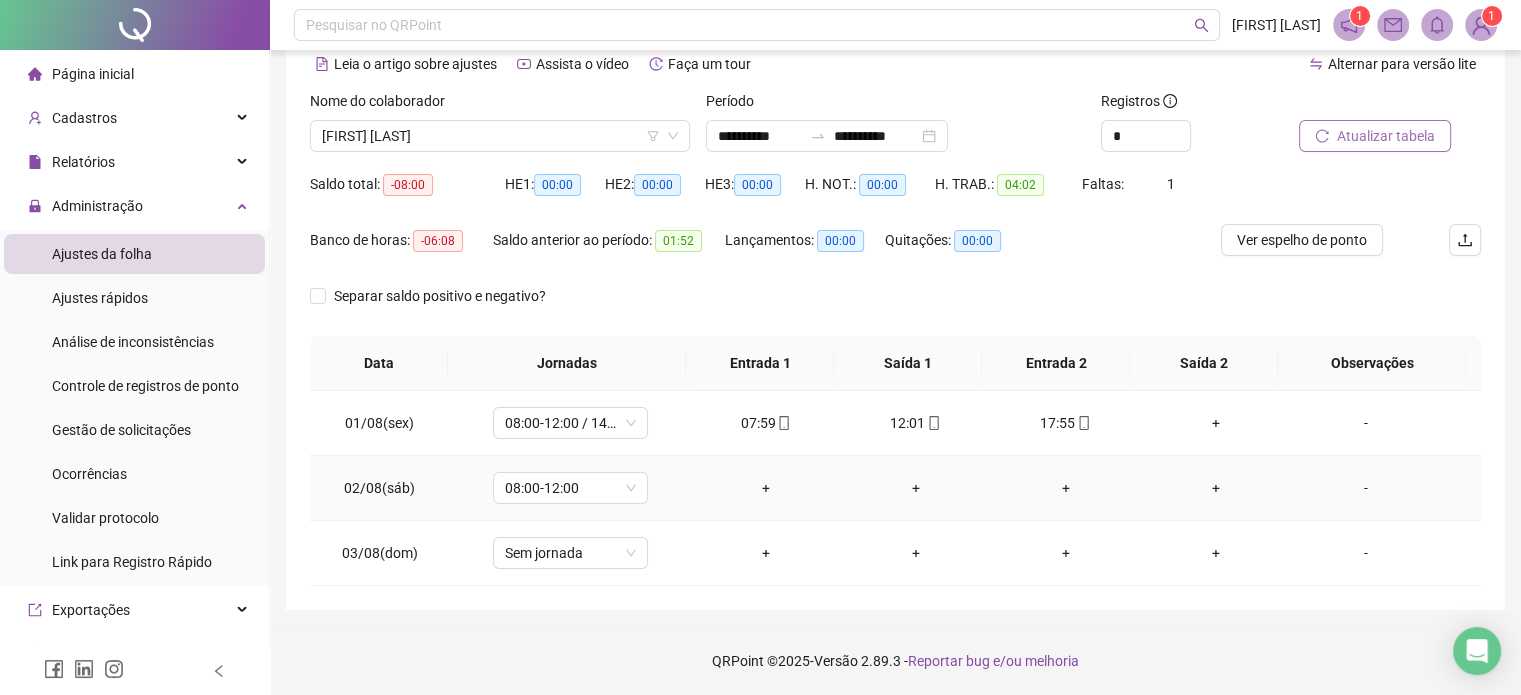 click on "-" at bounding box center (1365, 488) 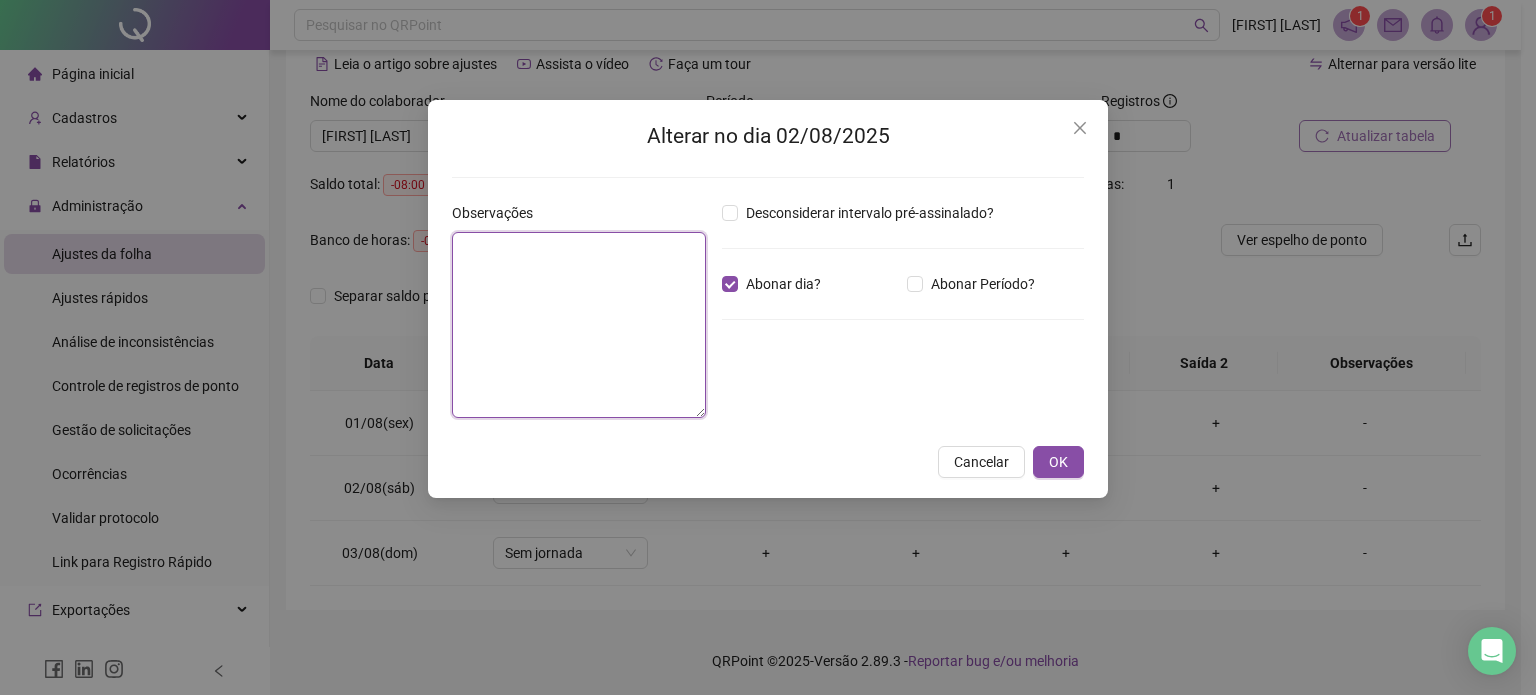 click at bounding box center [579, 325] 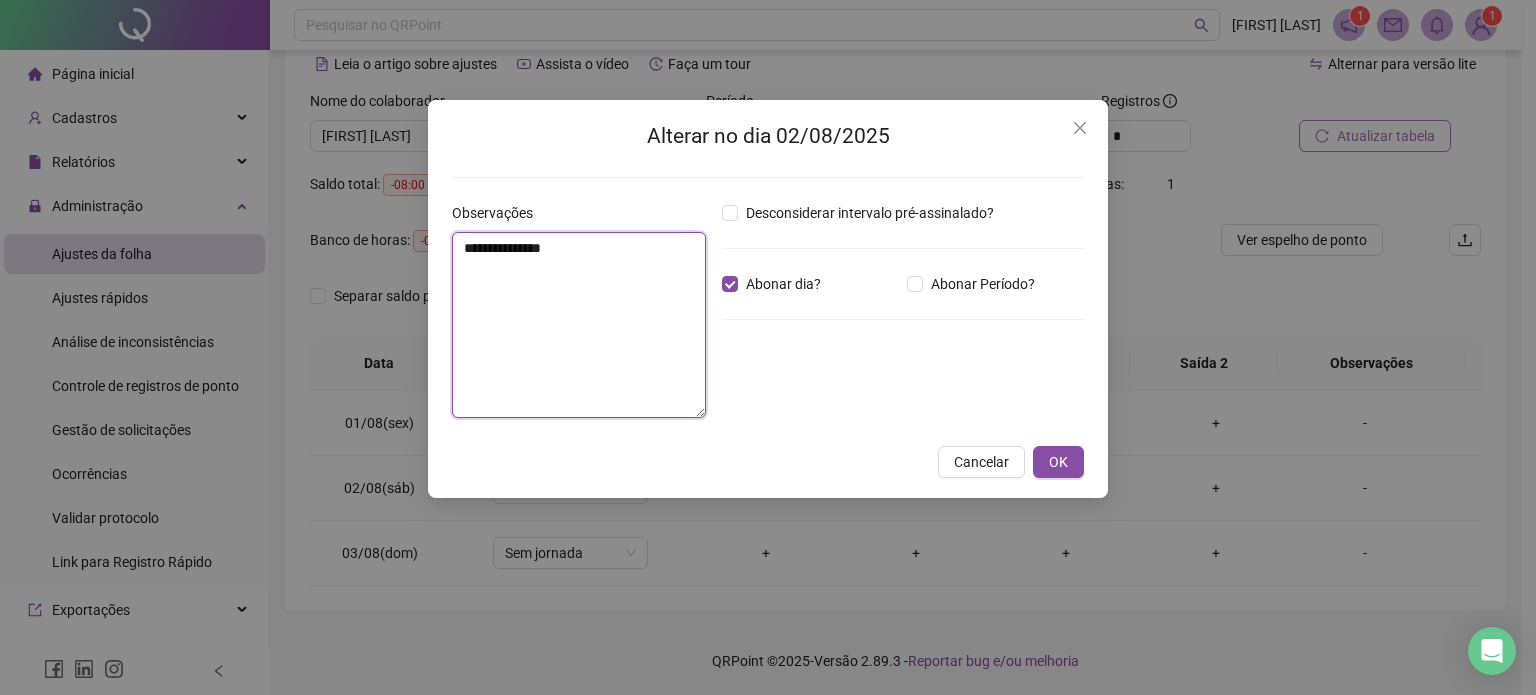 type on "**********" 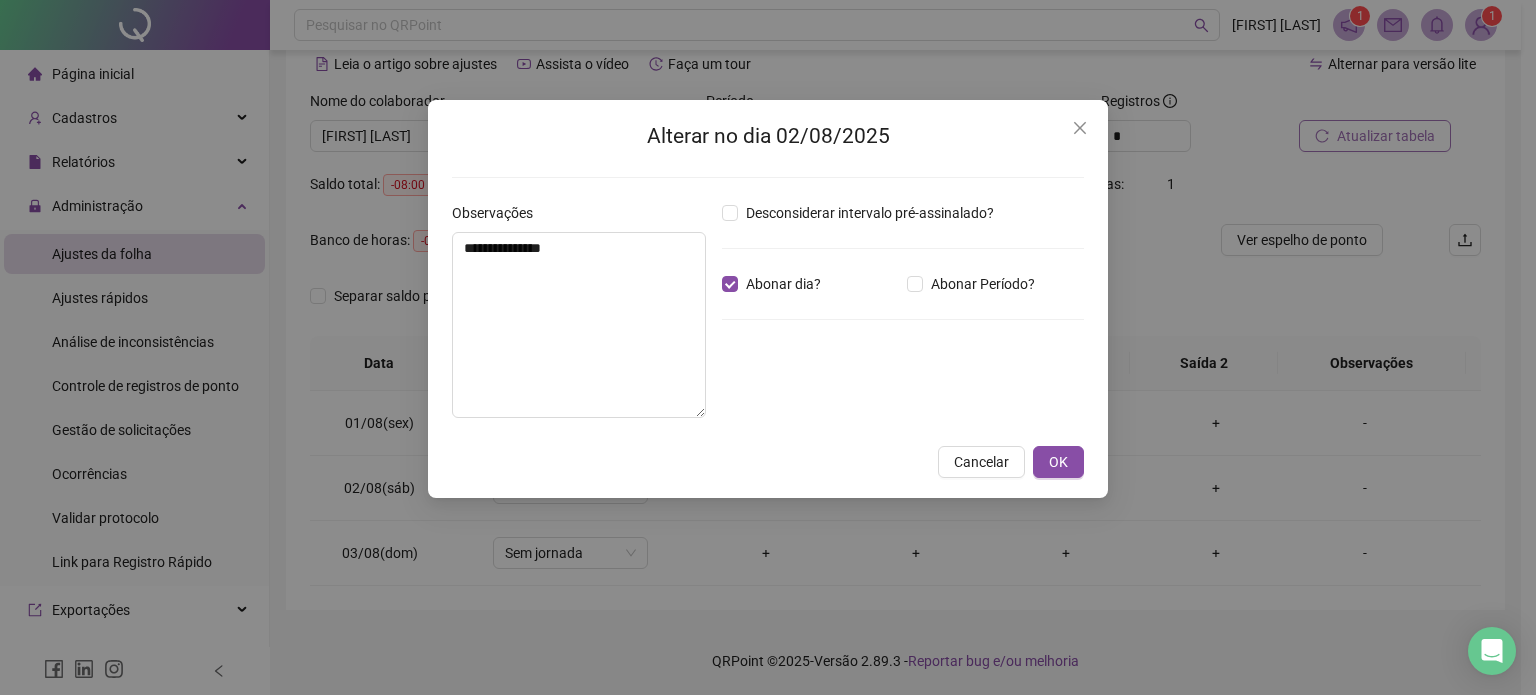 click on "**********" at bounding box center [768, 299] 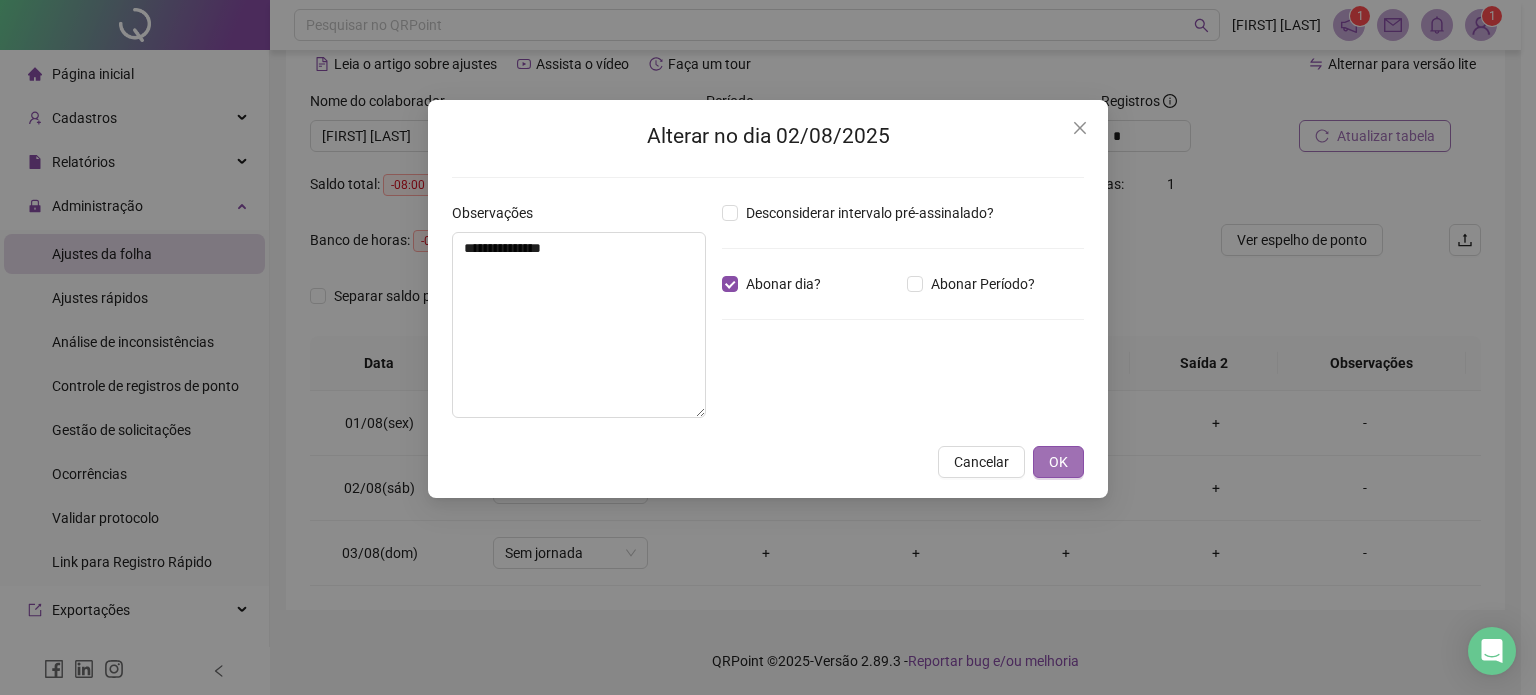 click on "OK" at bounding box center (1058, 462) 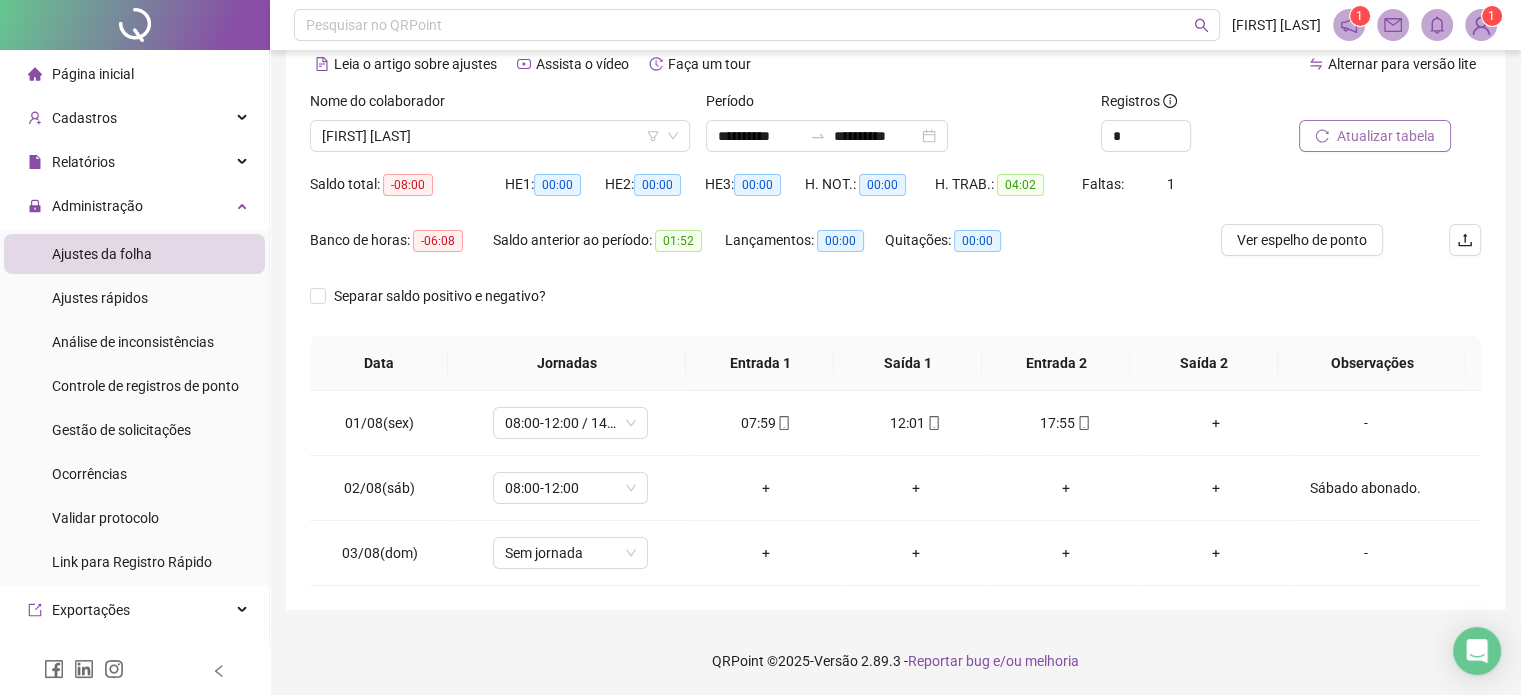 click on "Atualizar tabela" at bounding box center [1386, 136] 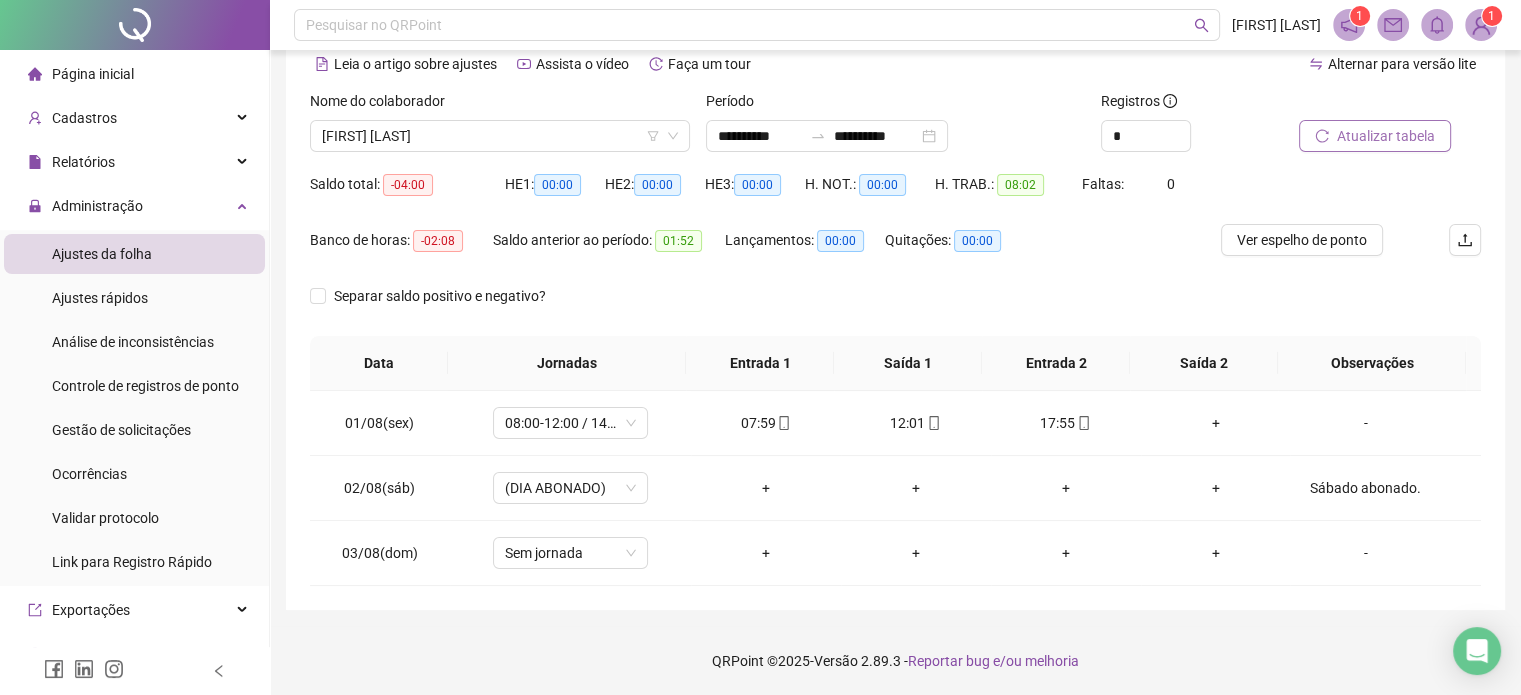 click on "Atualizar tabela" at bounding box center [1386, 136] 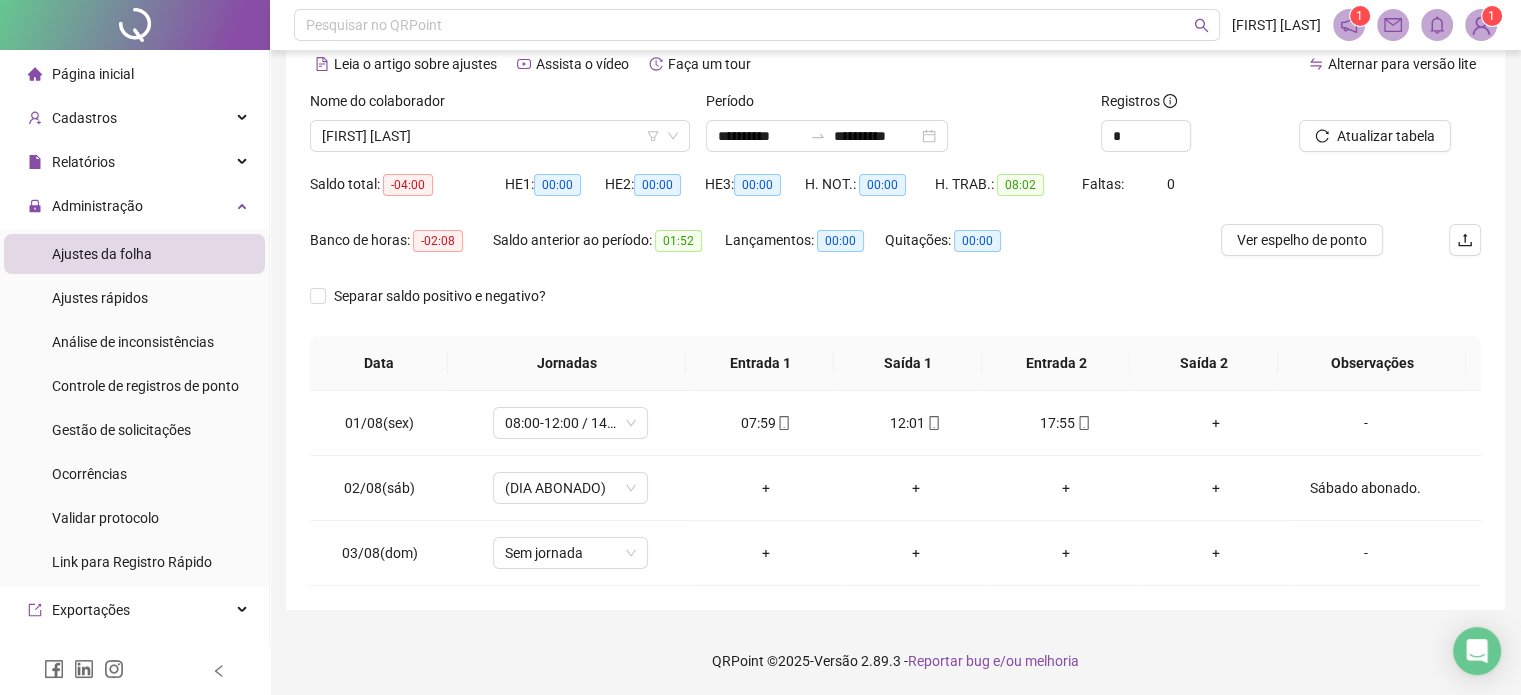 type 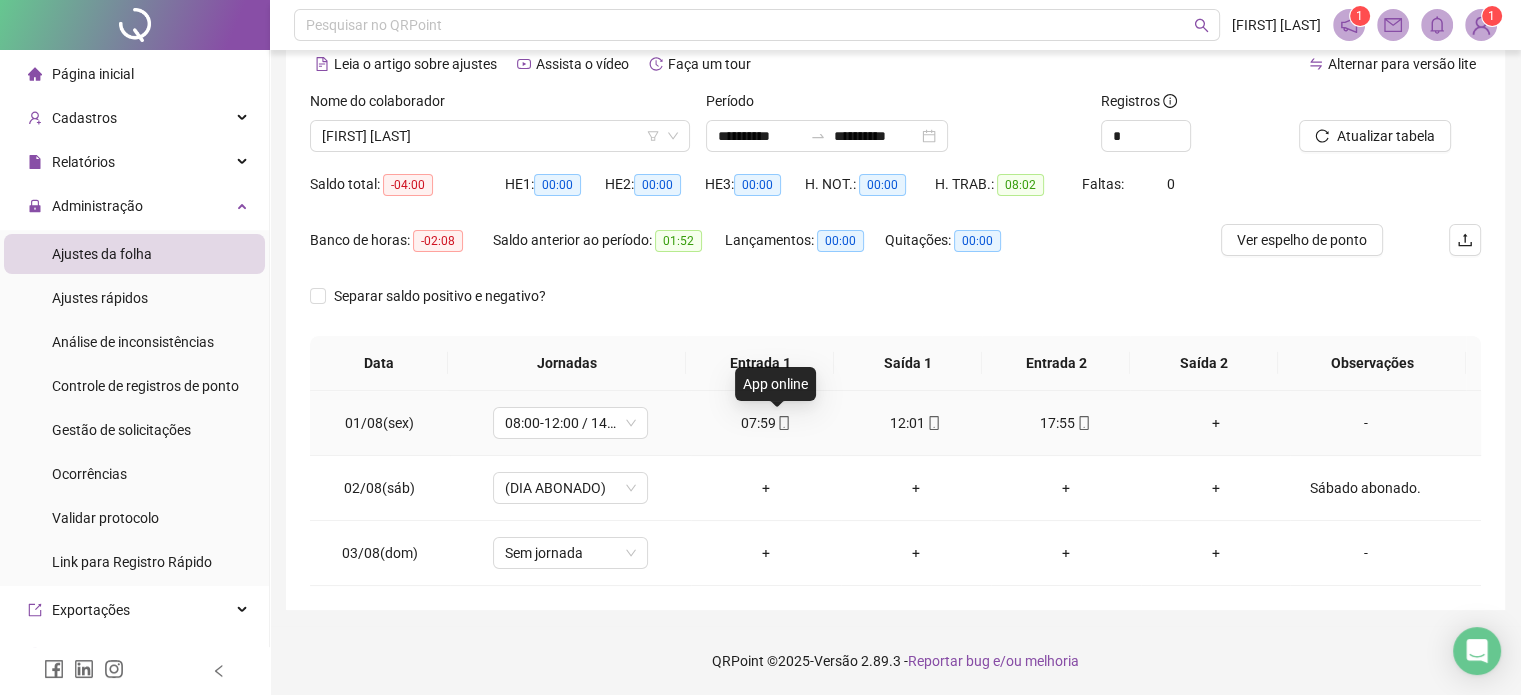 click 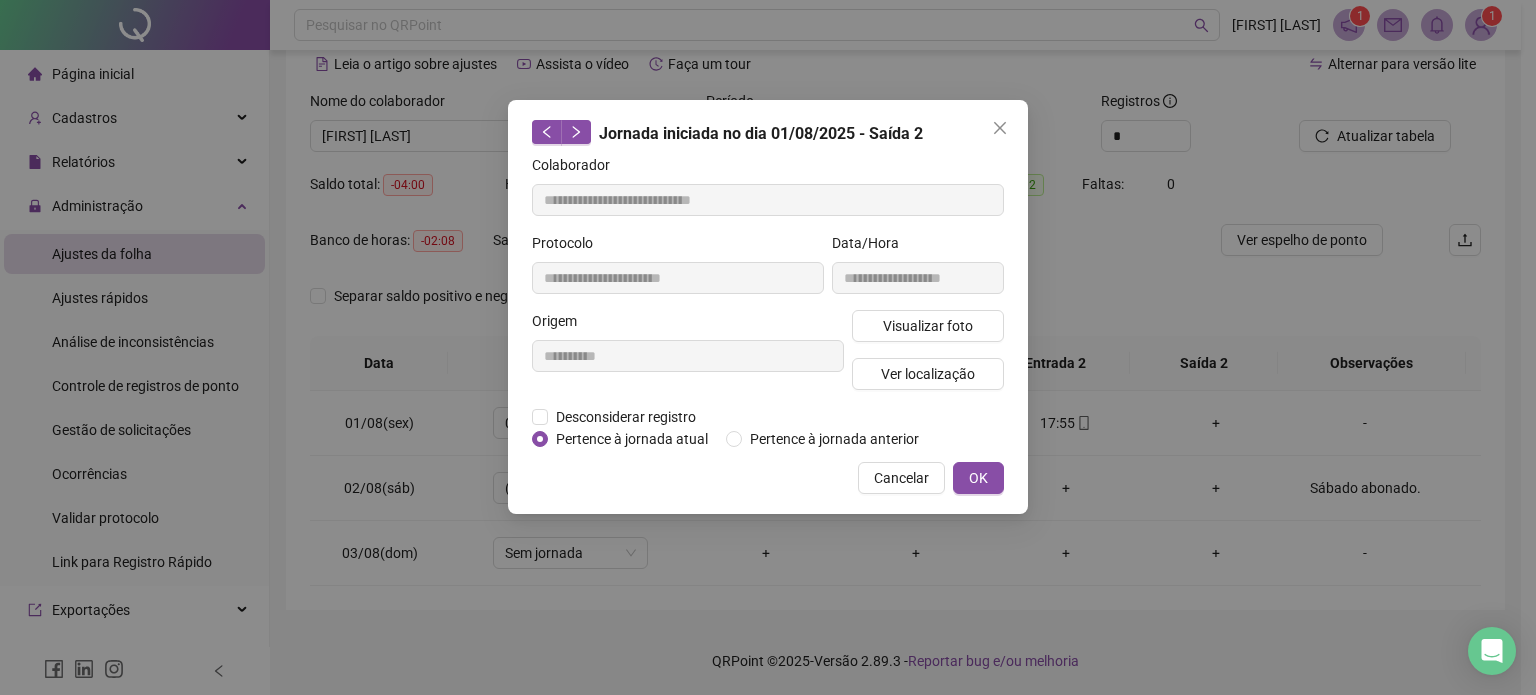 type on "**********" 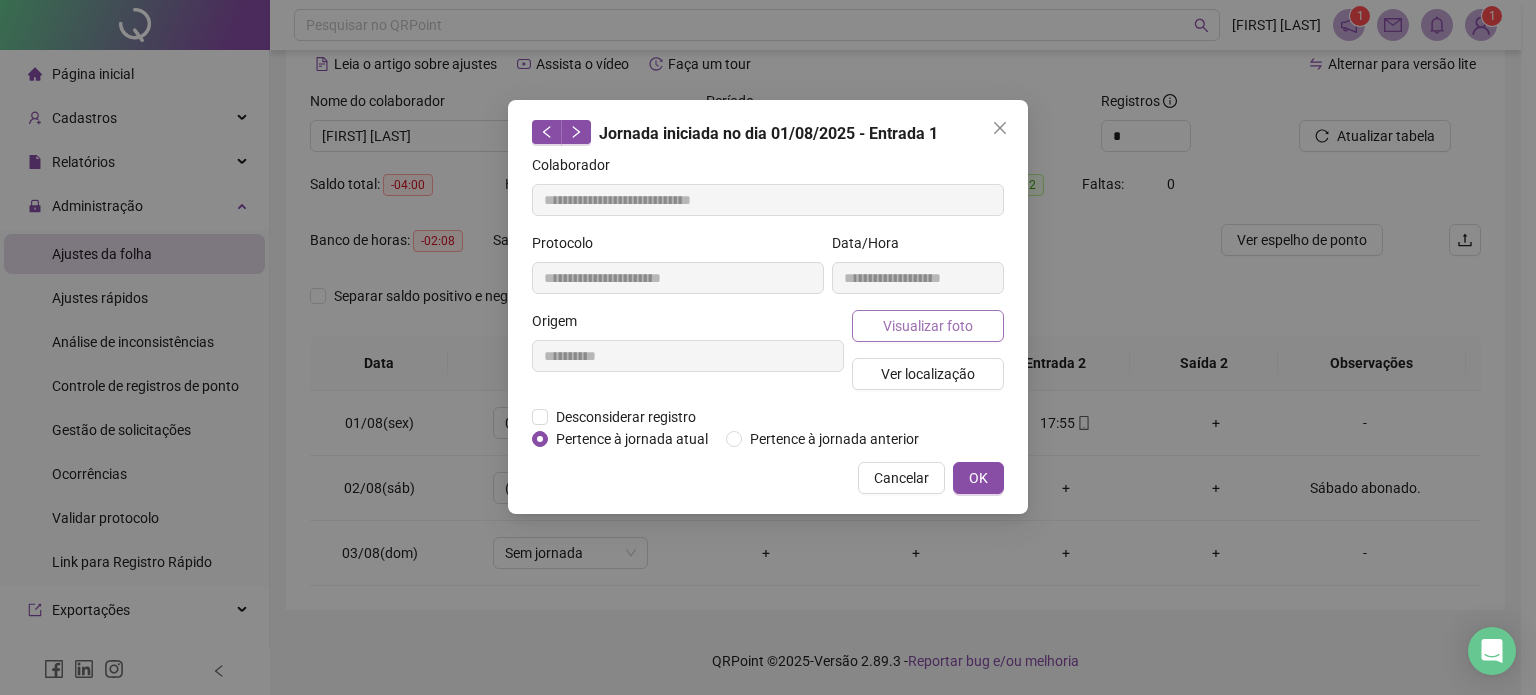 click on "Visualizar foto" at bounding box center [928, 326] 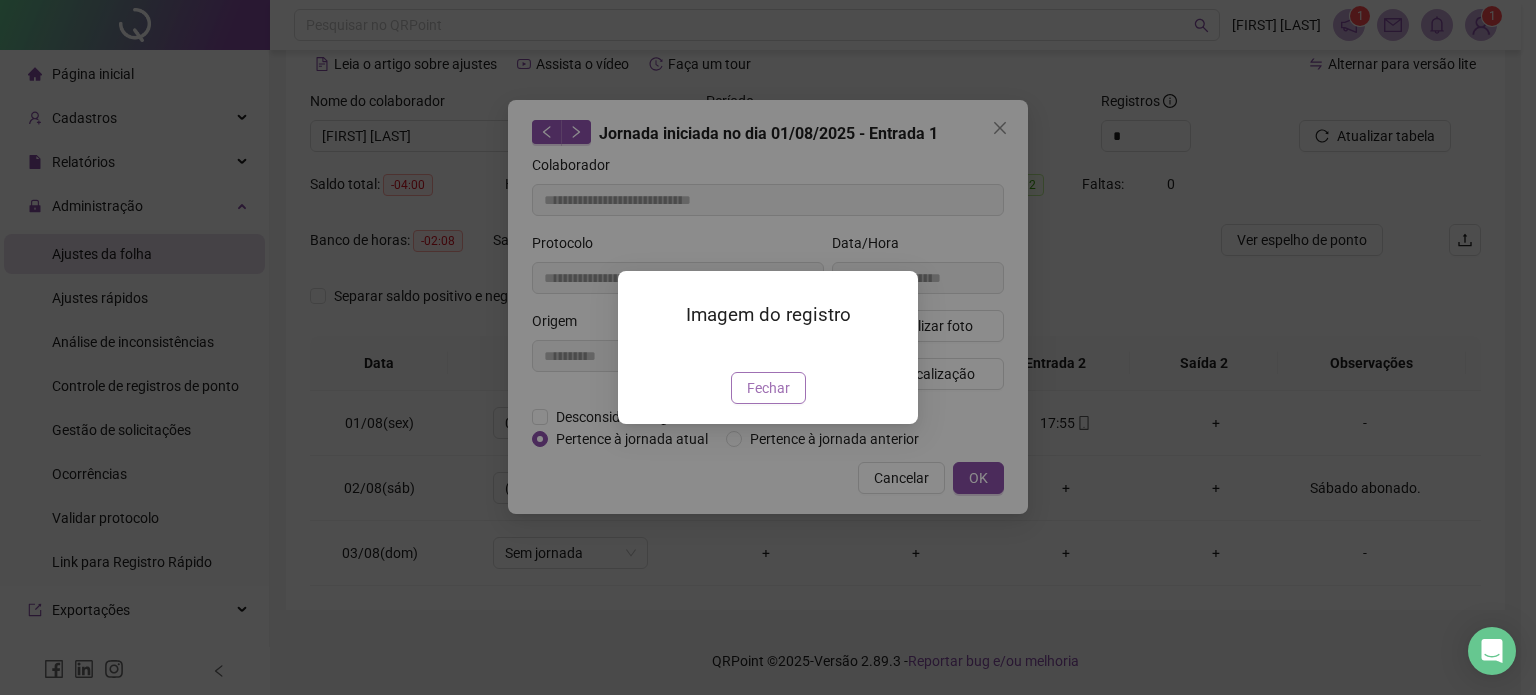 click on "Fechar" at bounding box center (768, 388) 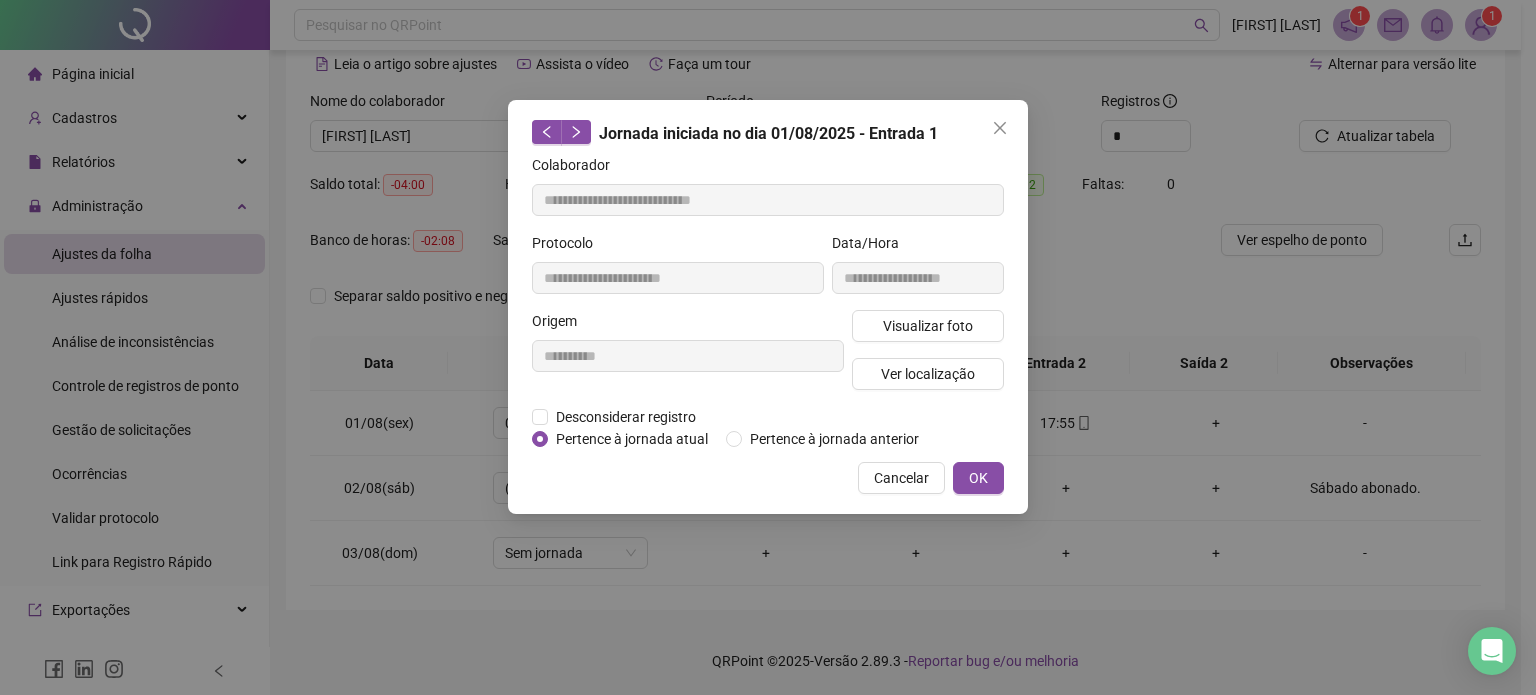 type 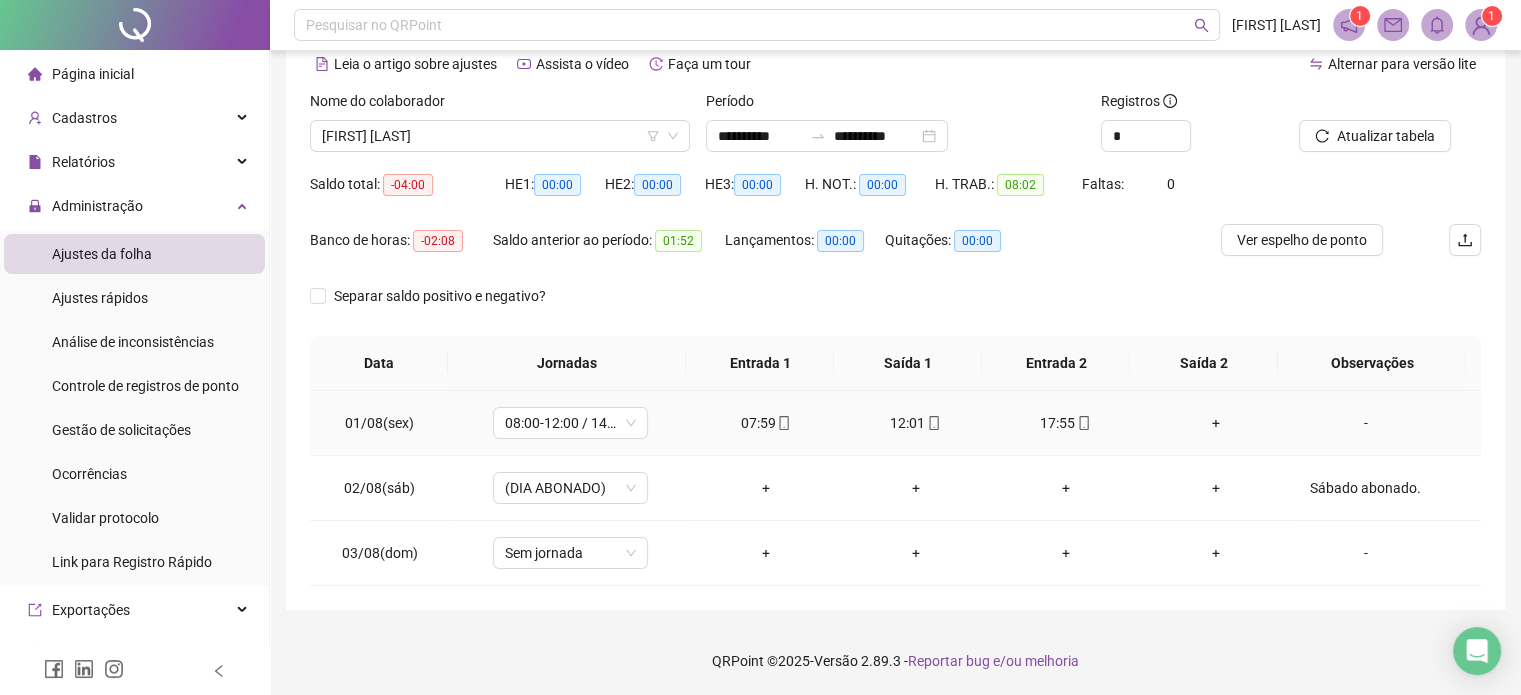click 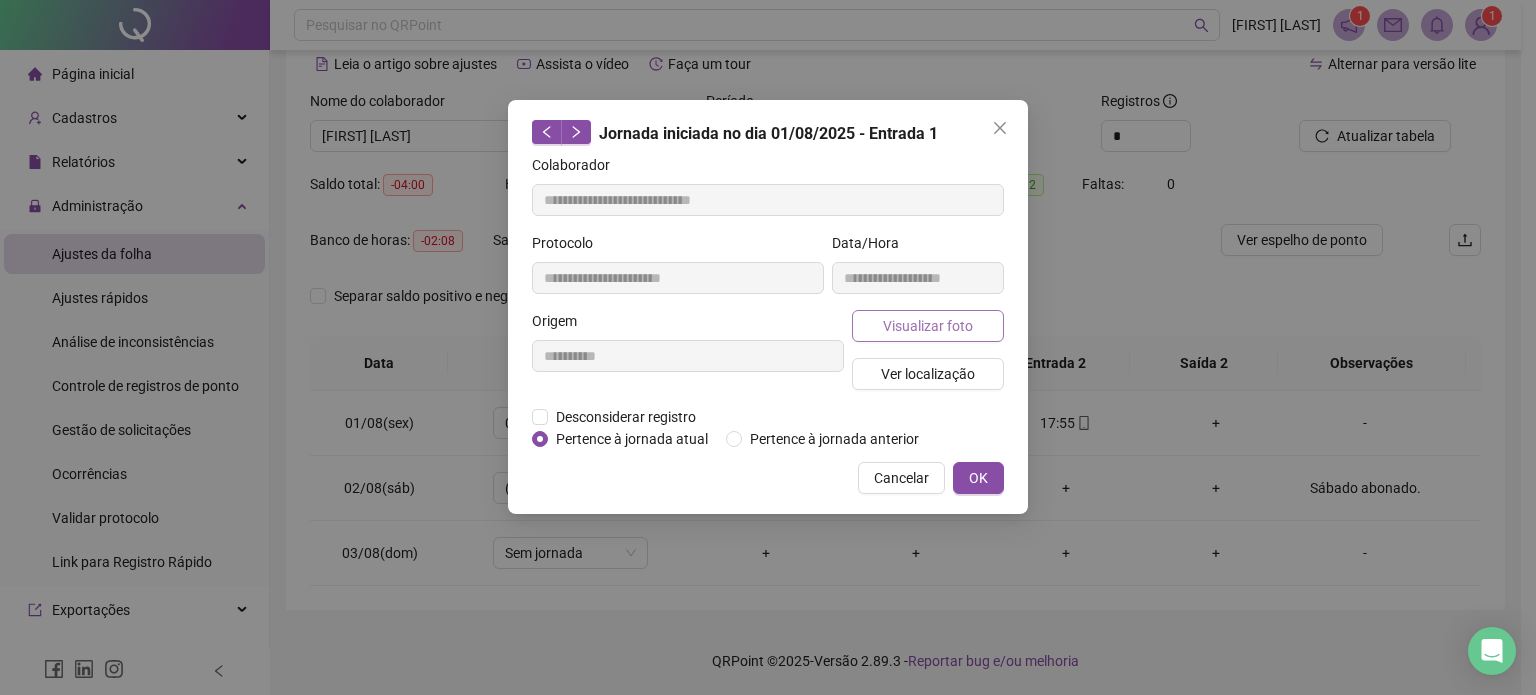 click on "Visualizar foto" at bounding box center (928, 326) 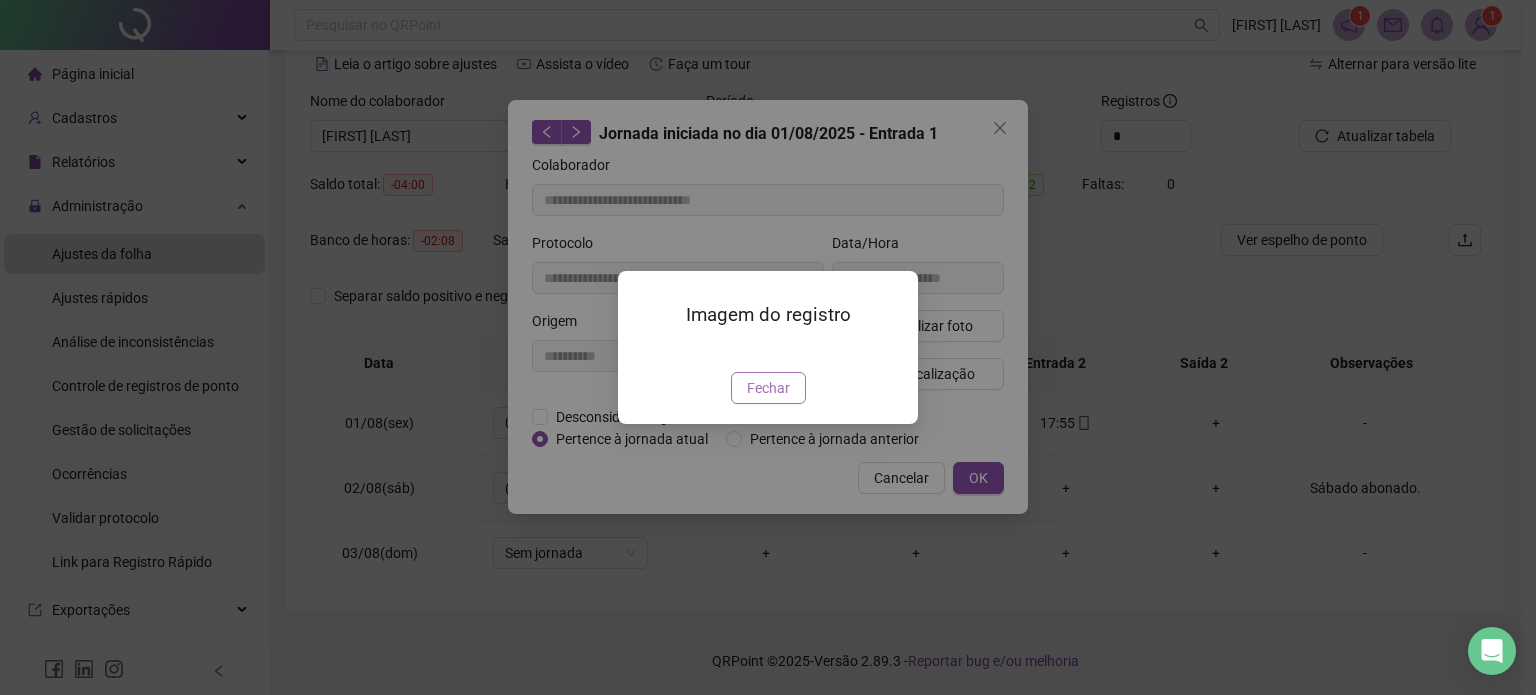 type on "**********" 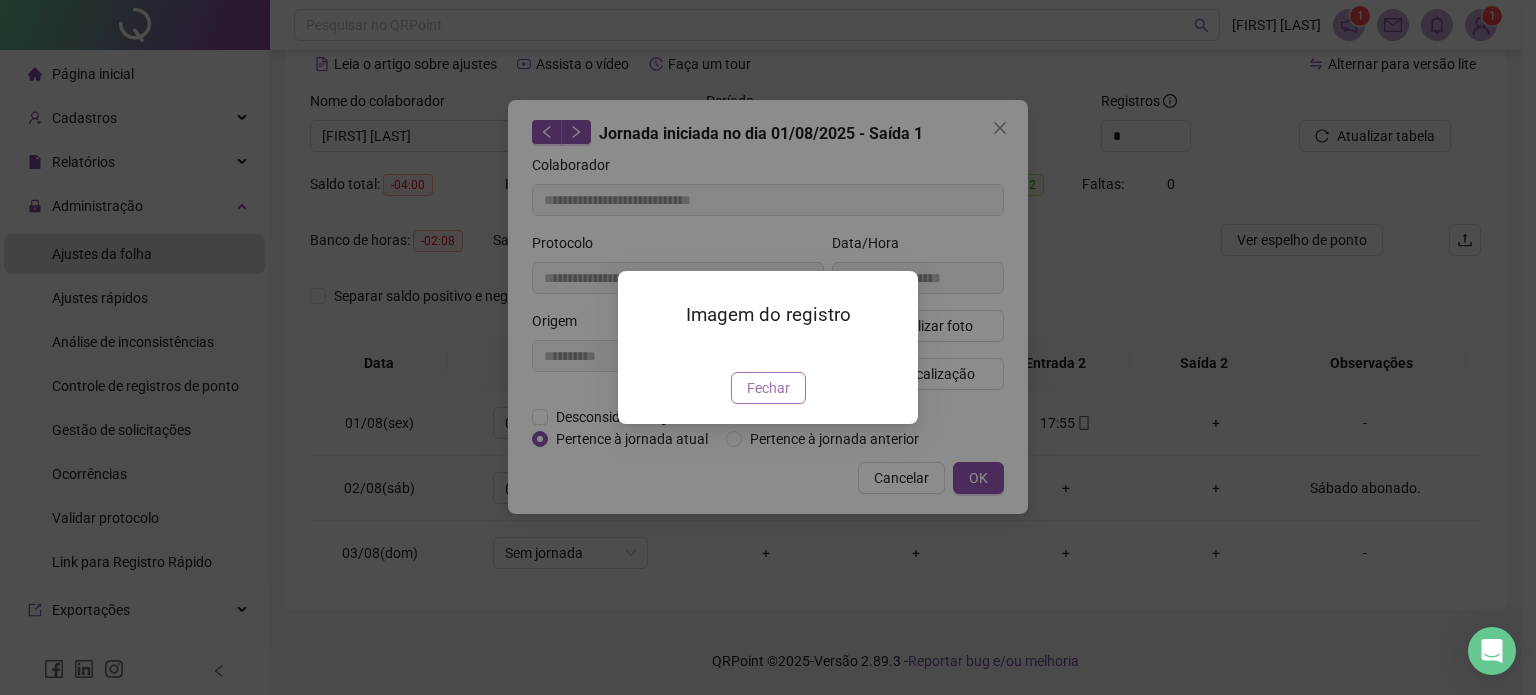 click on "Fechar" at bounding box center (768, 388) 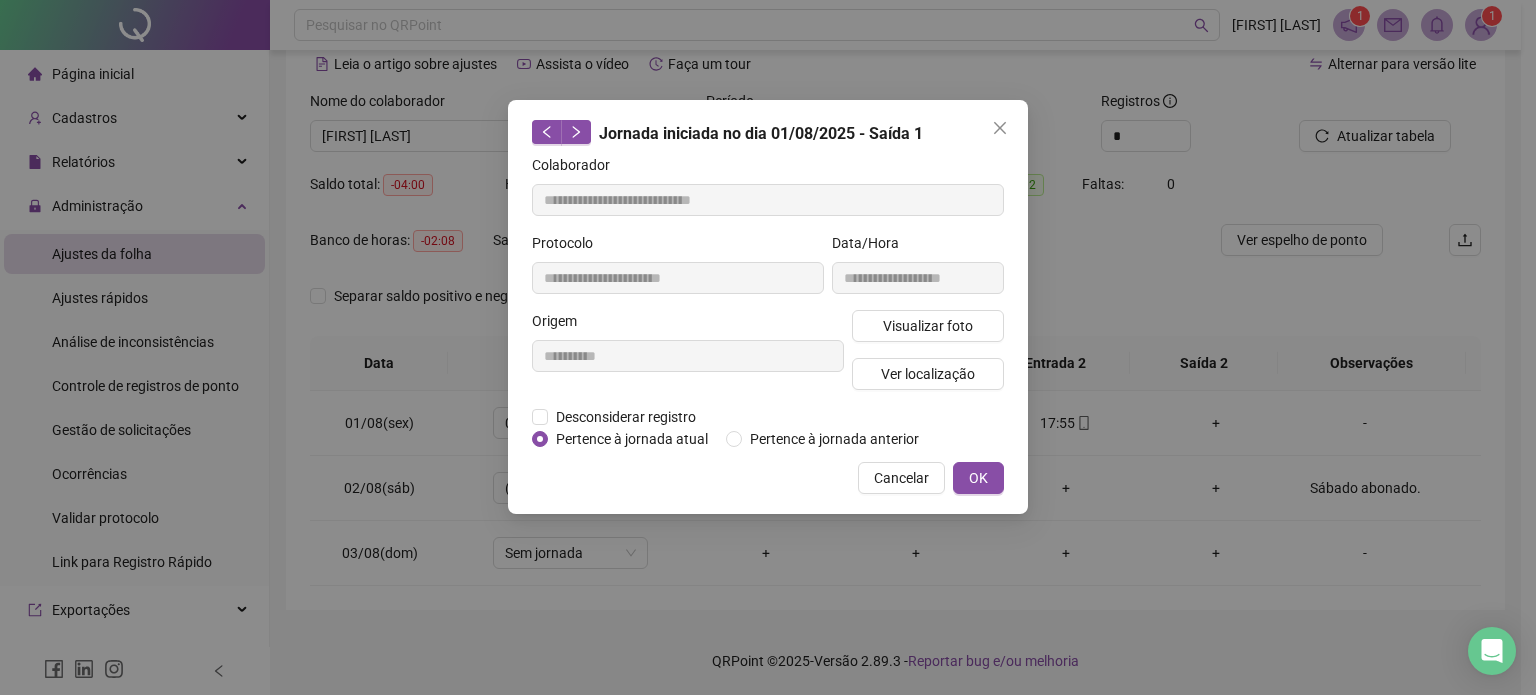 type 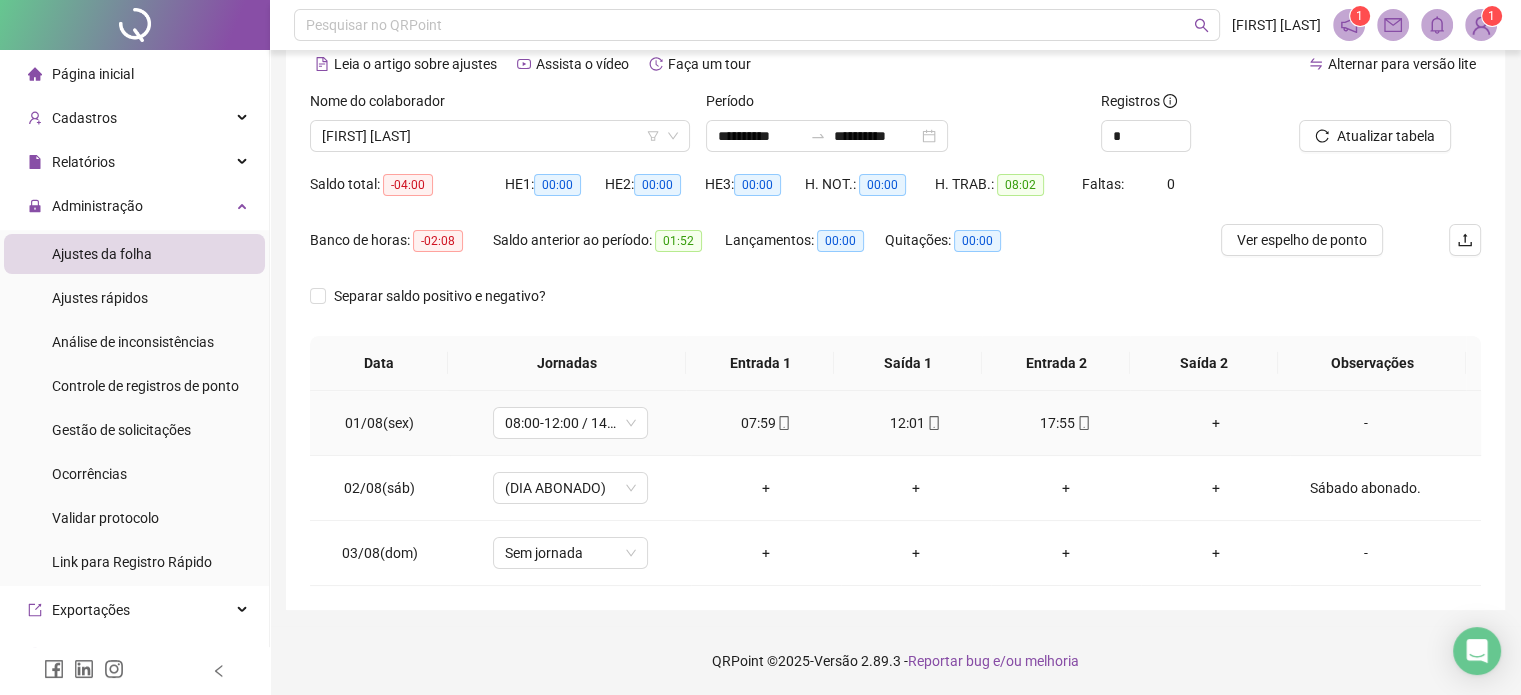 click 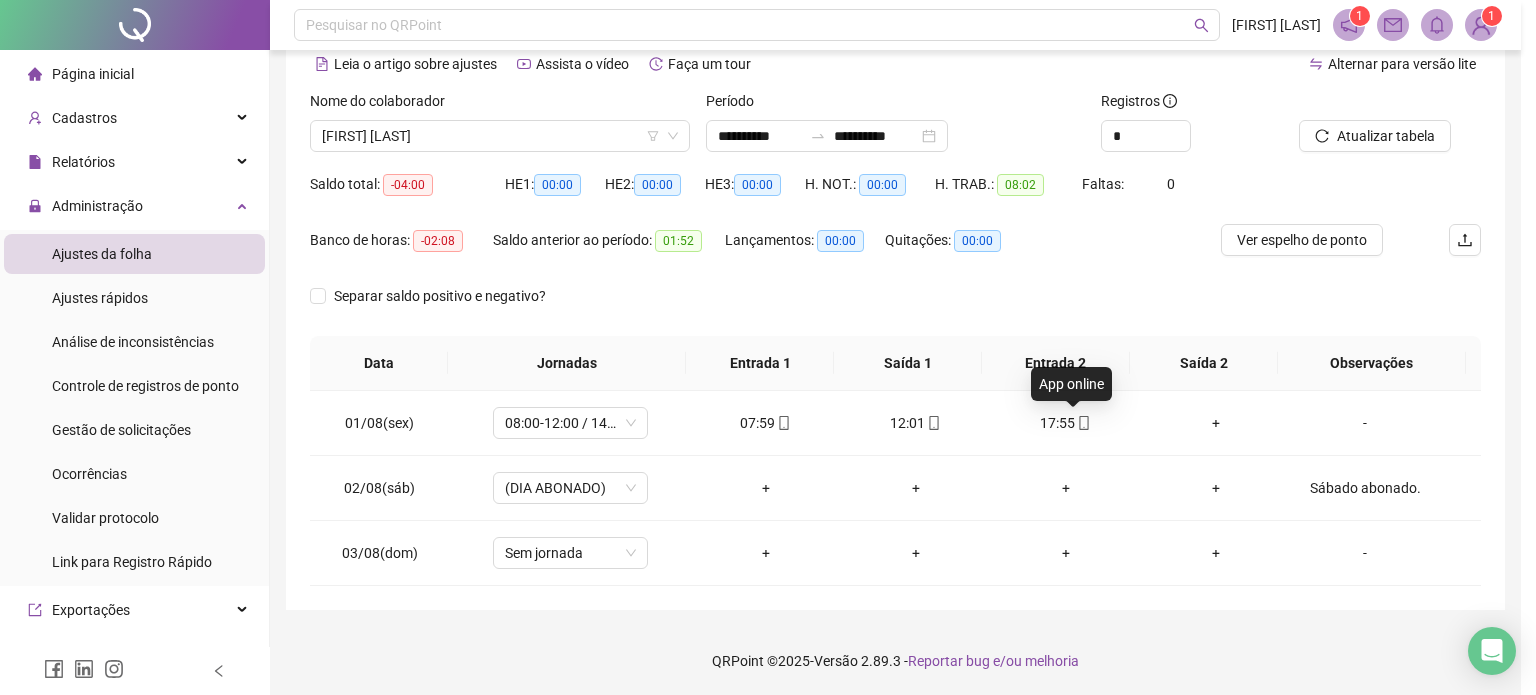 type on "**********" 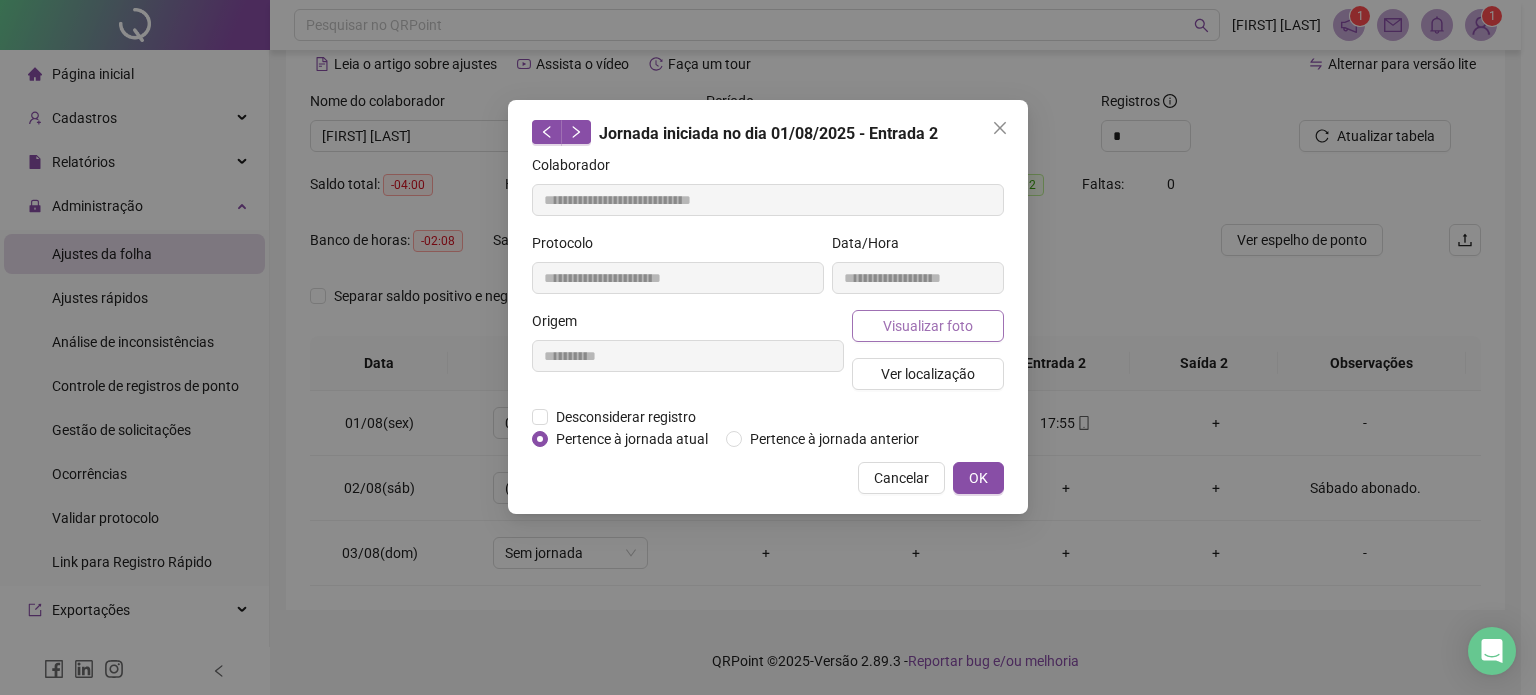 click on "Visualizar foto" at bounding box center (928, 326) 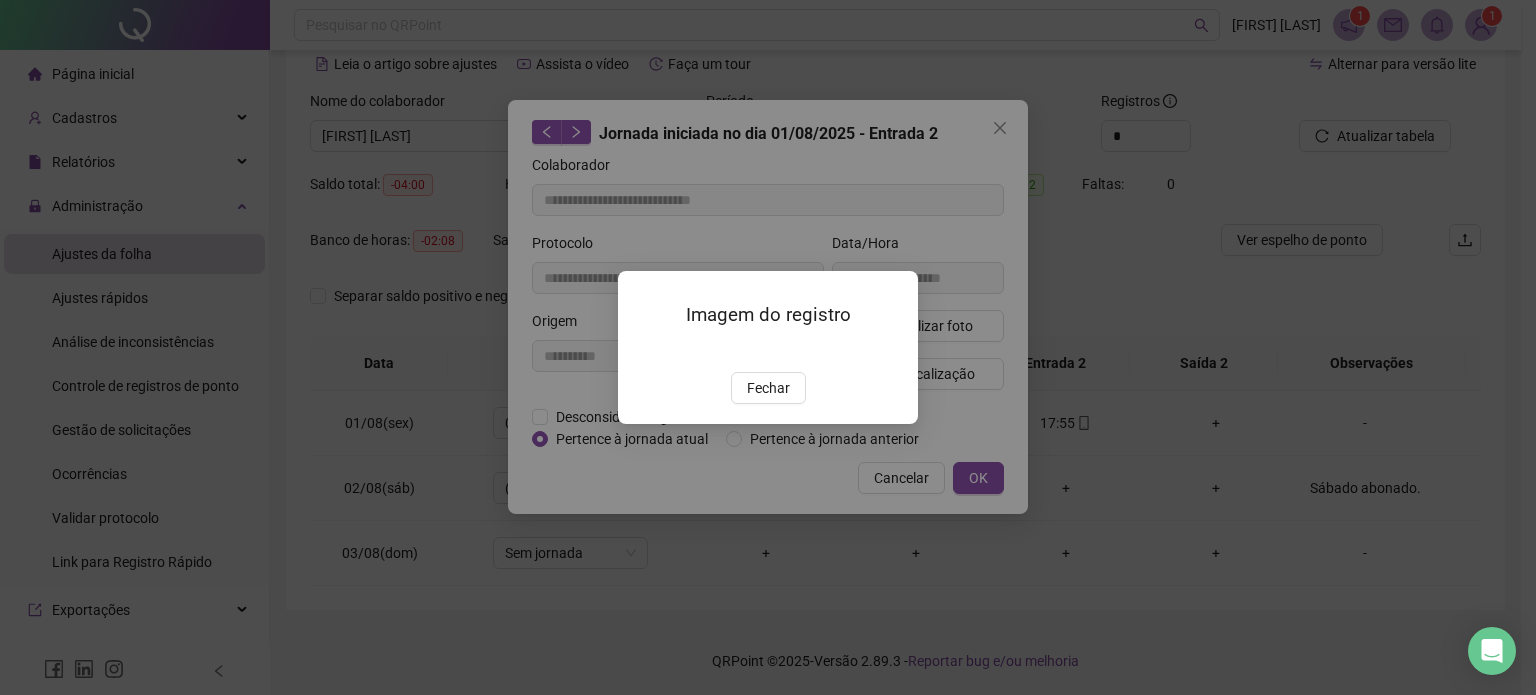 click on "Fechar" at bounding box center [768, 388] 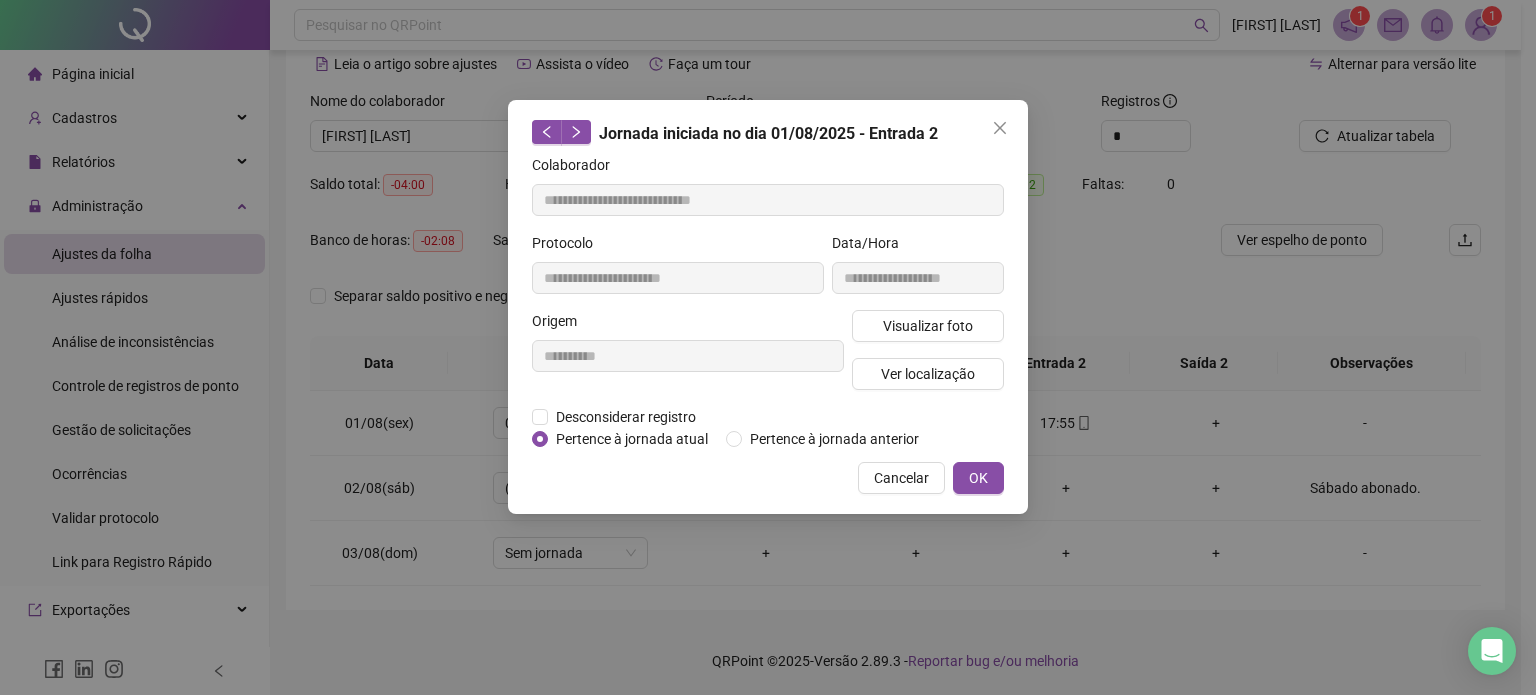 type 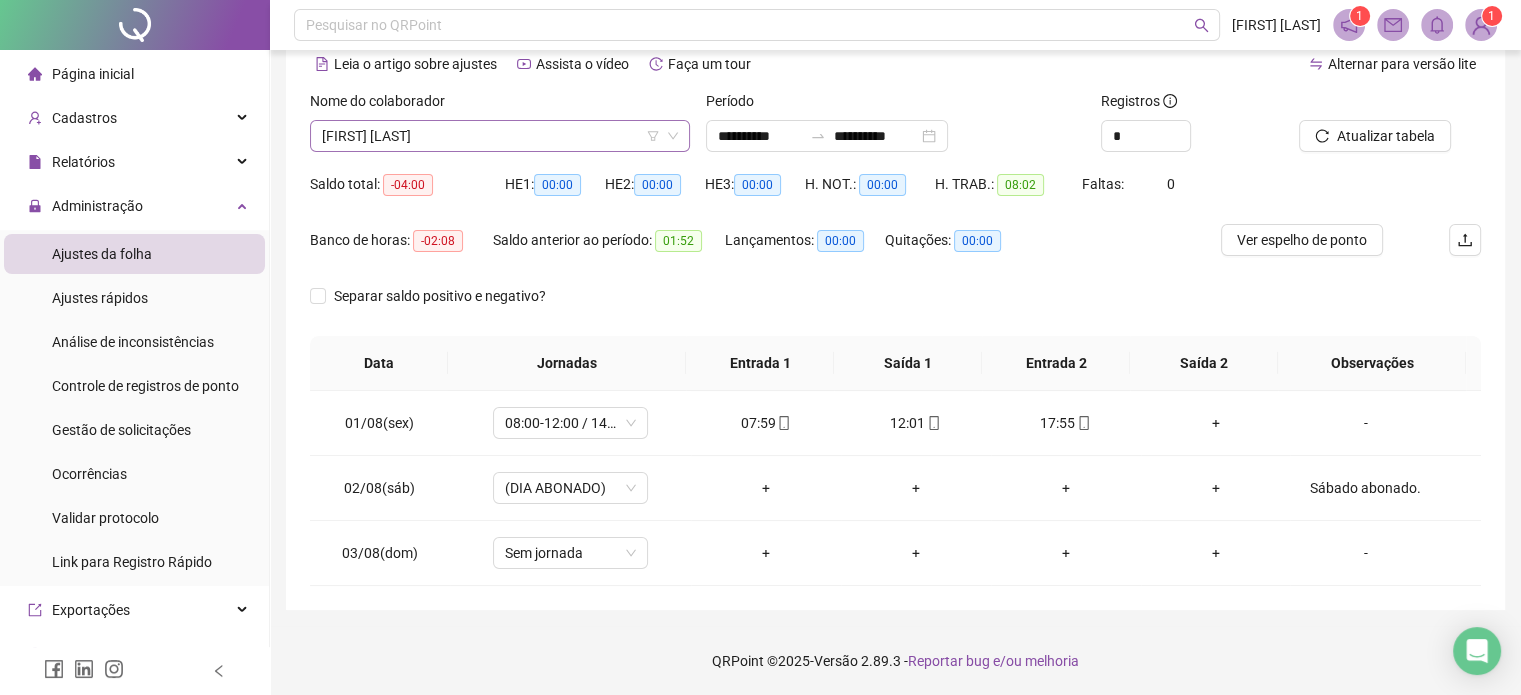 click on "[FIRST] [LAST]" at bounding box center (500, 136) 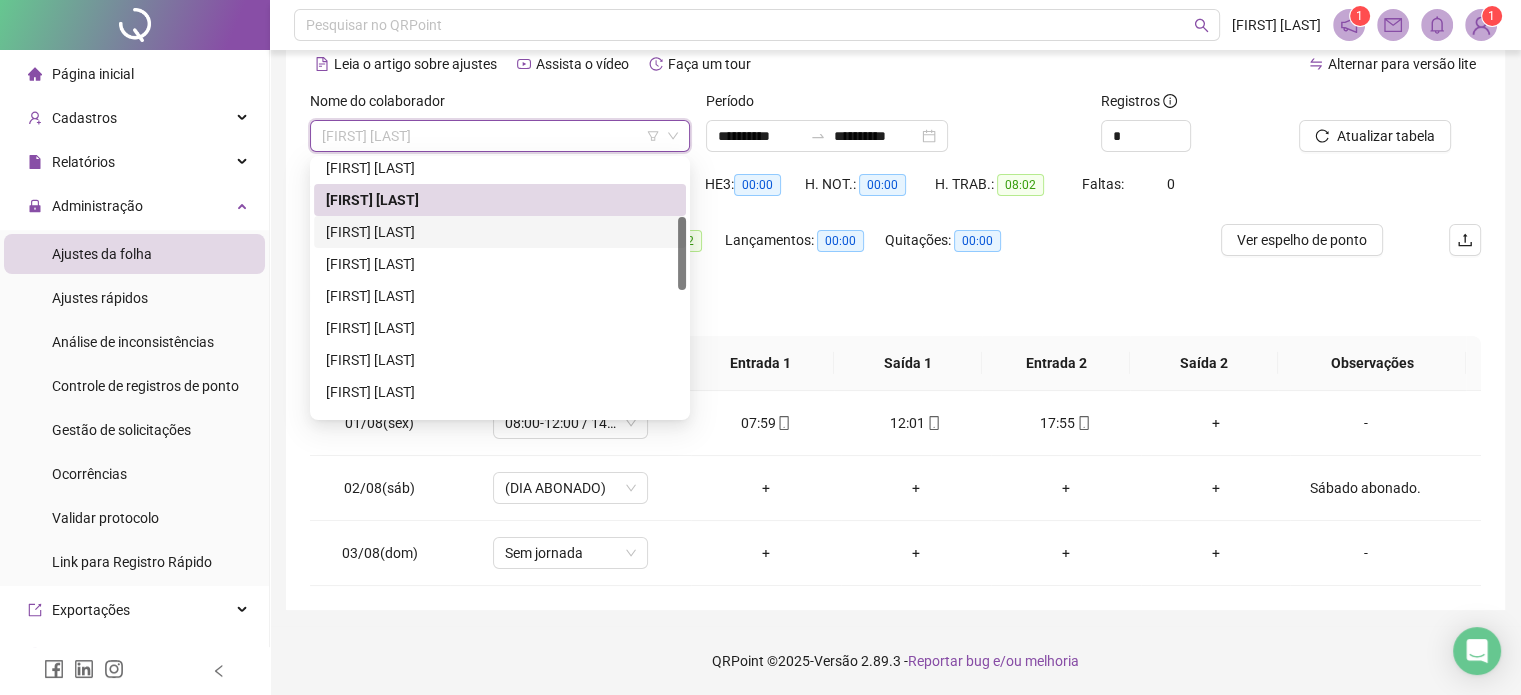 click on "[FIRST] [LAST]" at bounding box center (500, 232) 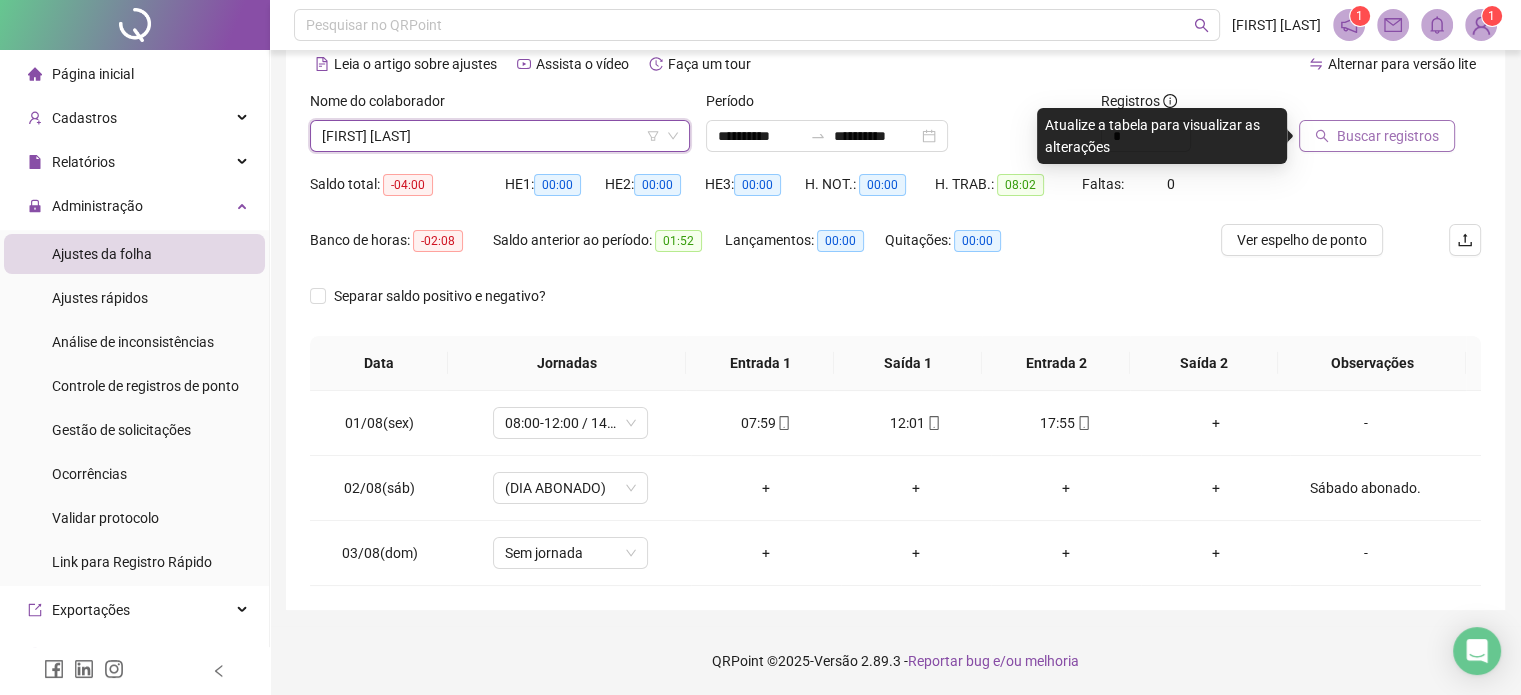 click on "Buscar registros" at bounding box center [1377, 136] 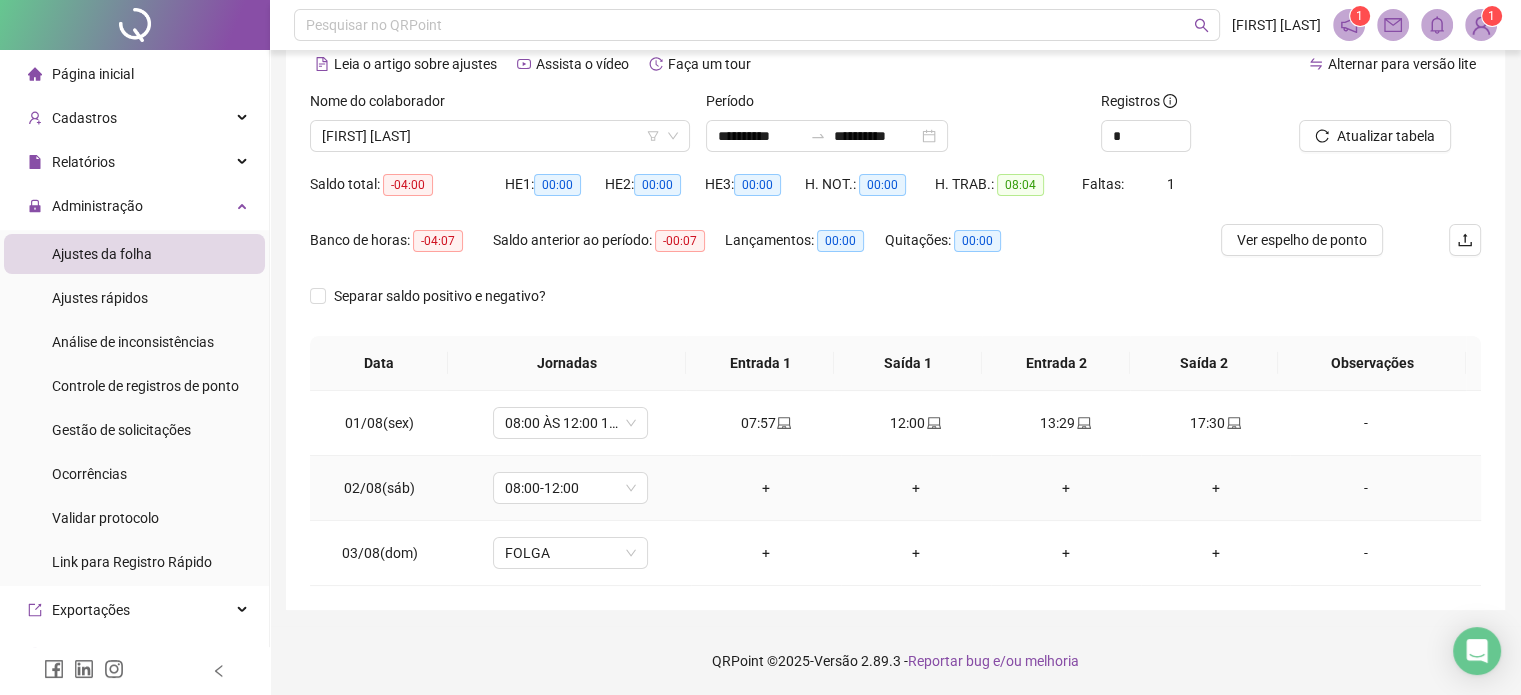 click on "-" at bounding box center (1365, 488) 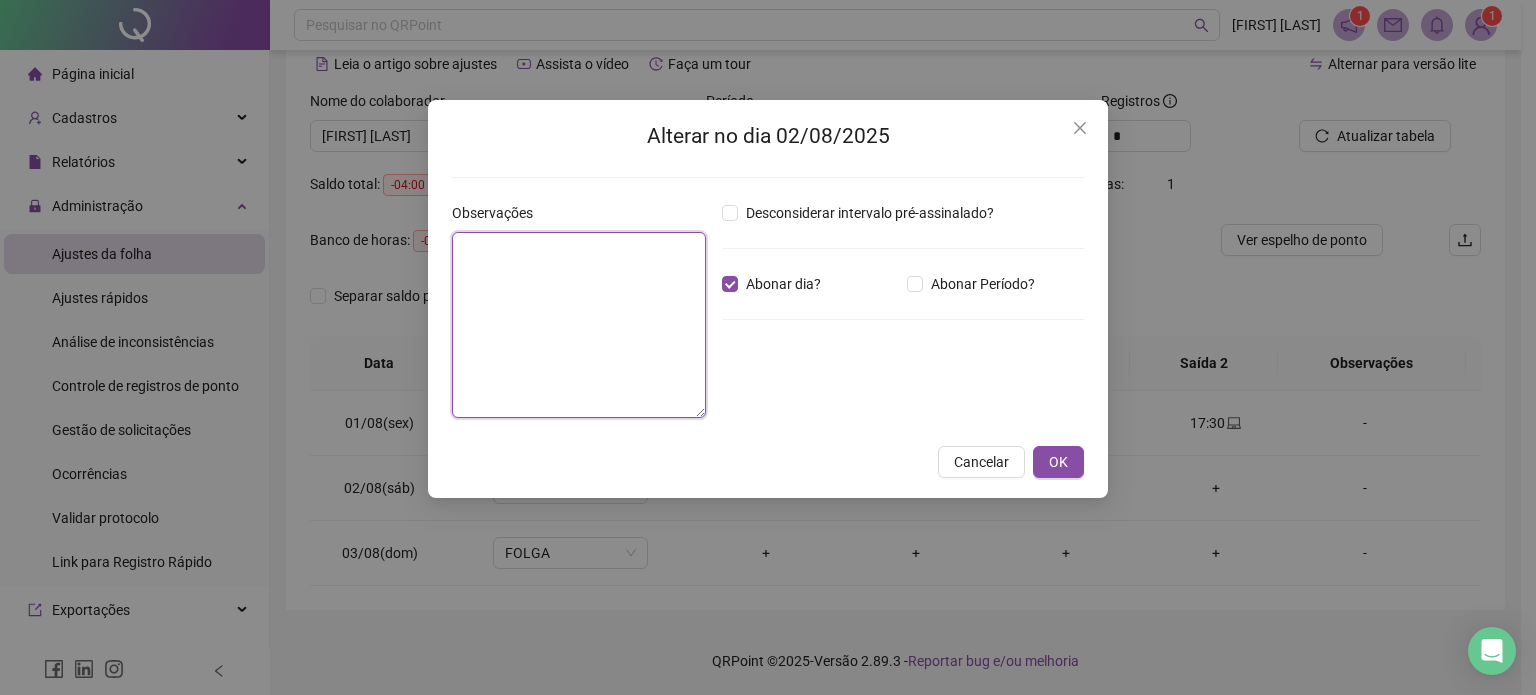 click at bounding box center (579, 325) 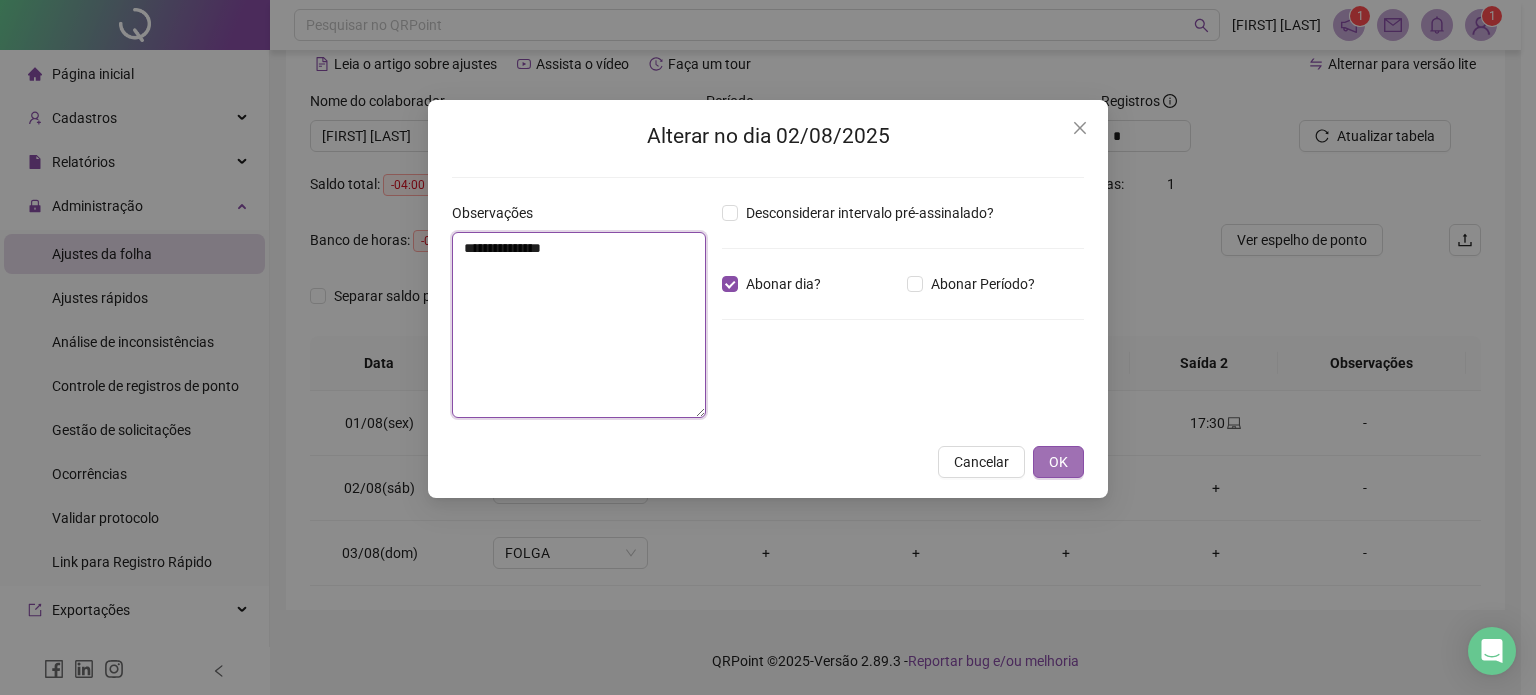 type on "**********" 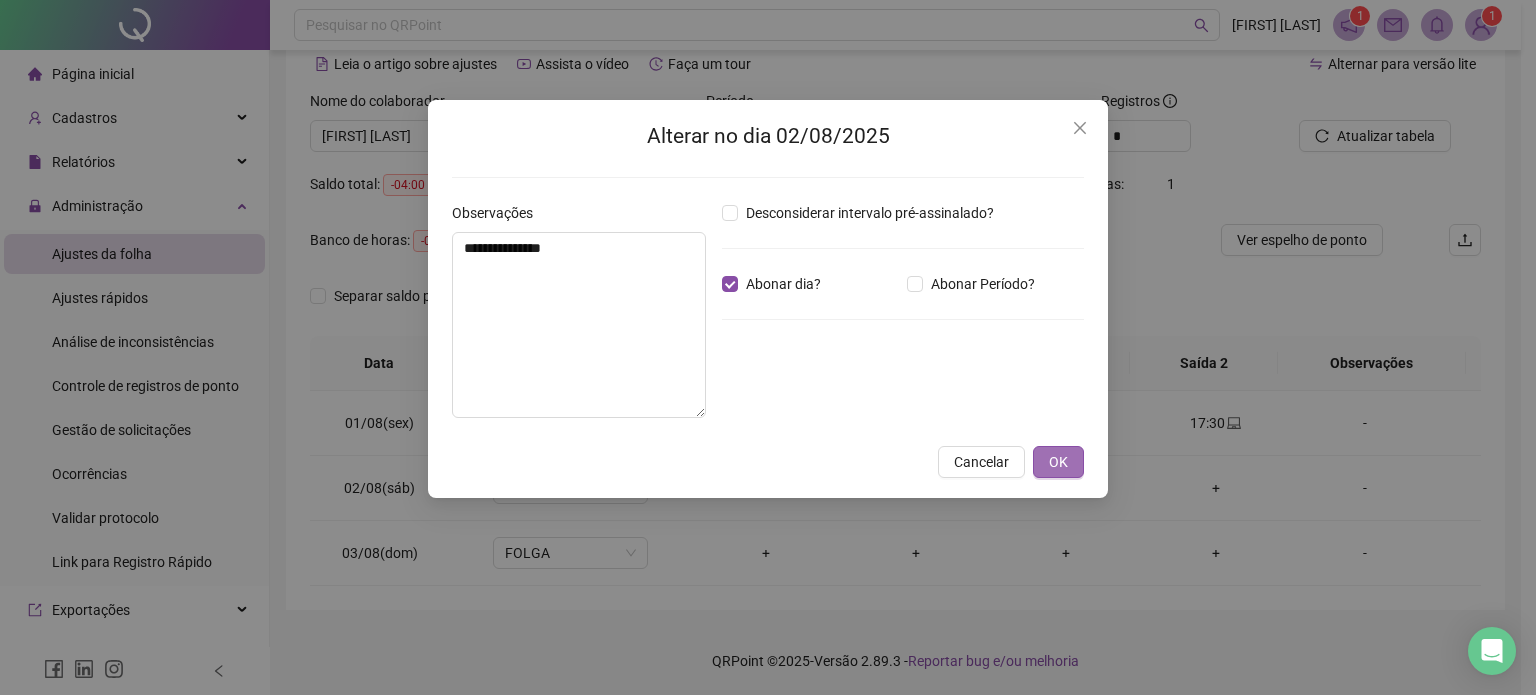click on "OK" at bounding box center [1058, 462] 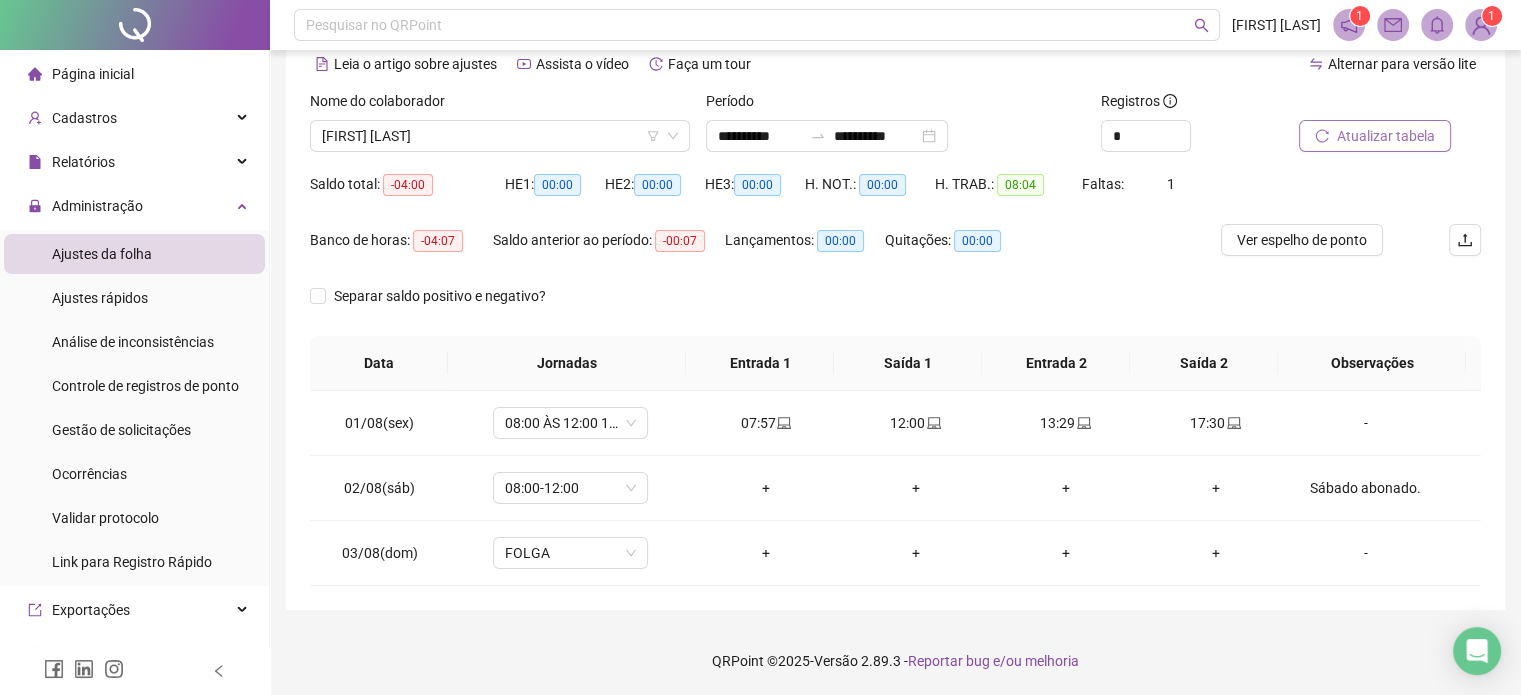 click on "Atualizar tabela" at bounding box center (1386, 136) 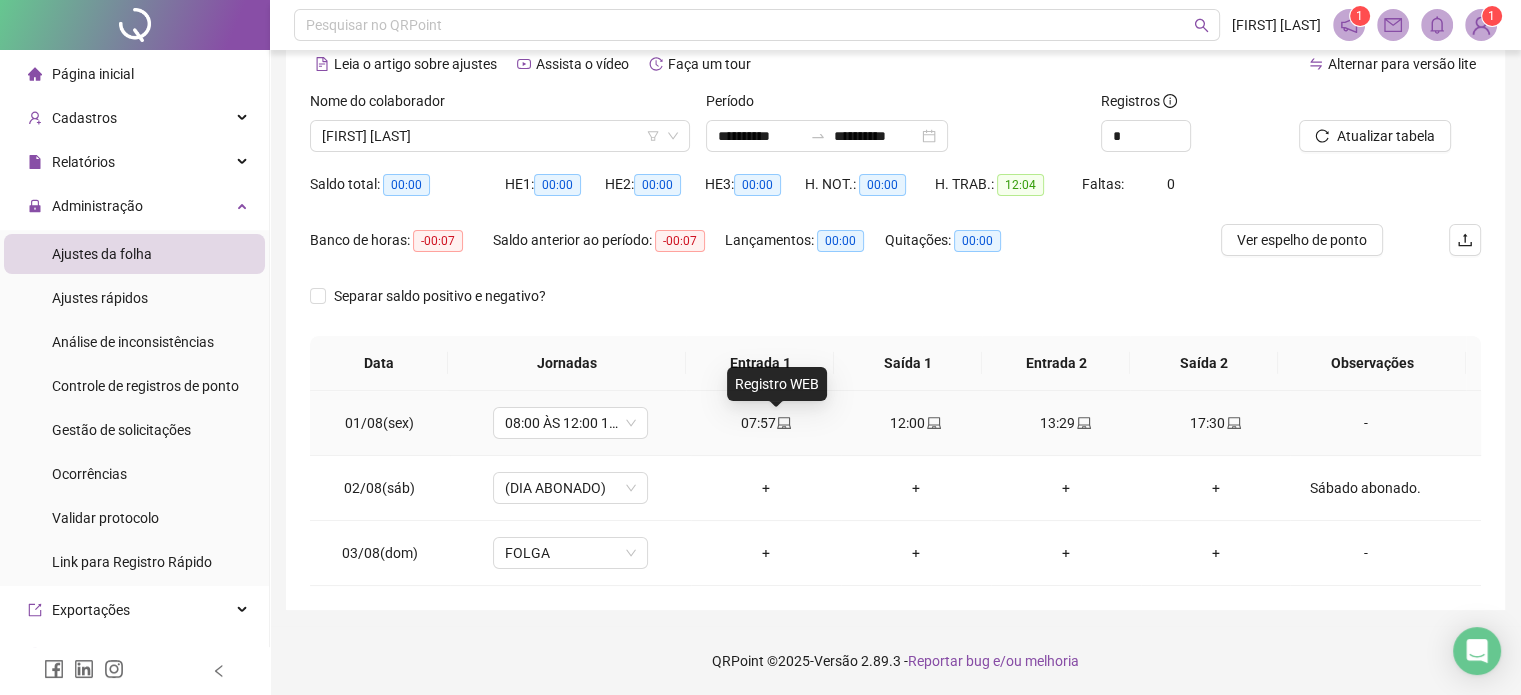 click 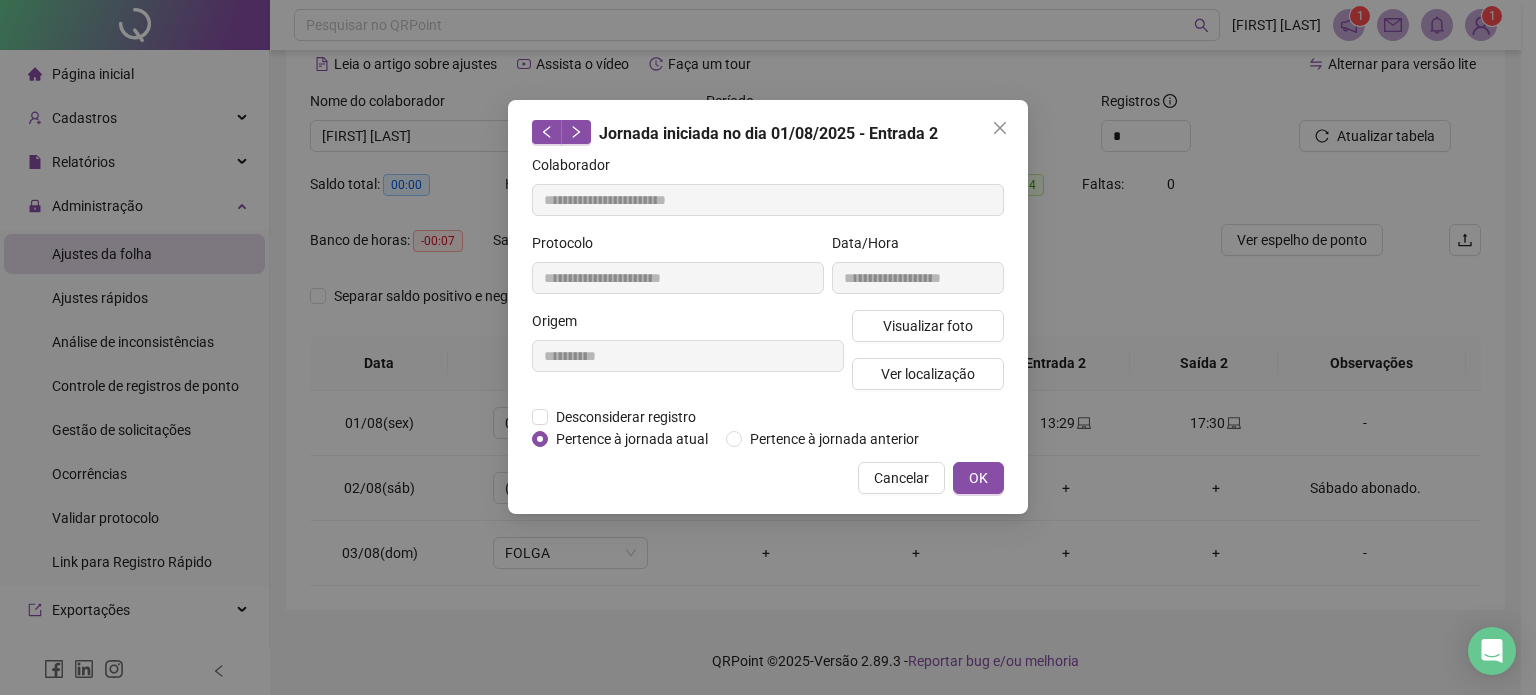 type on "**********" 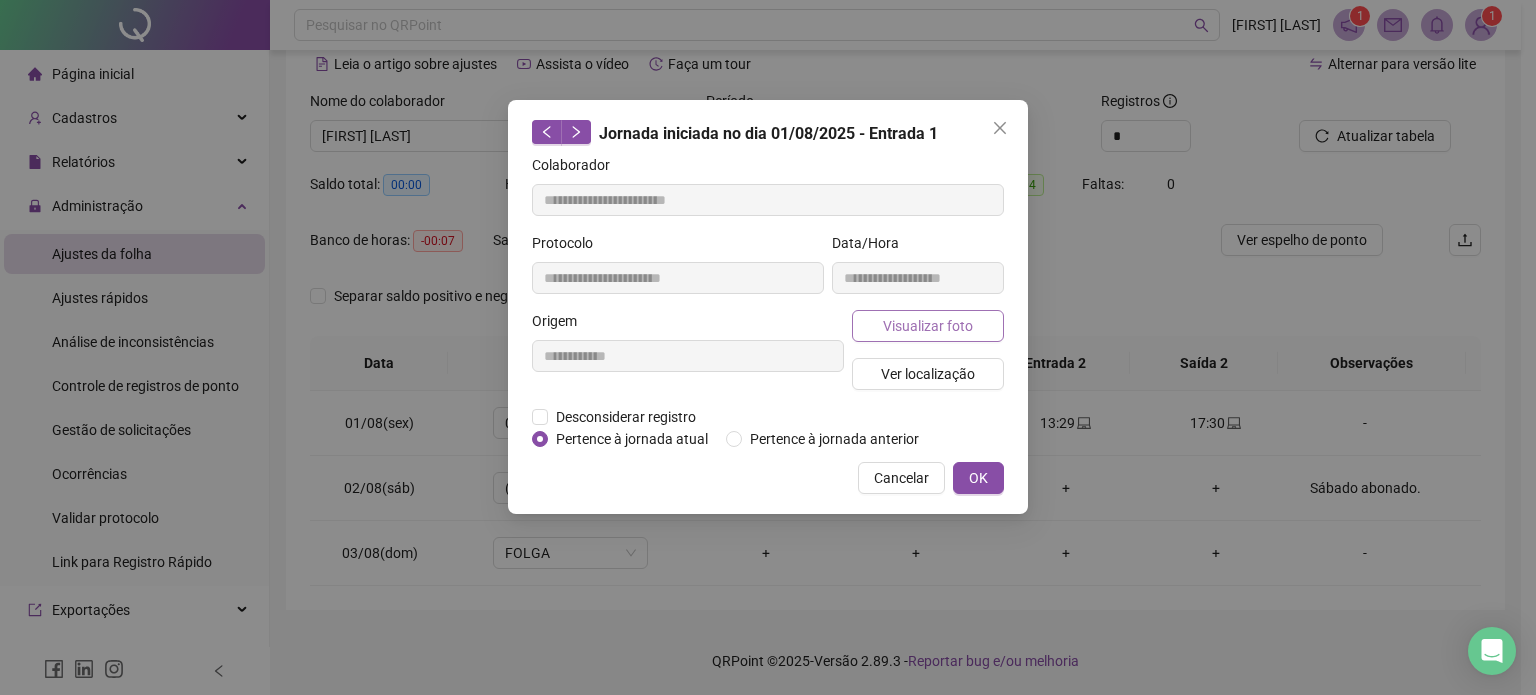 click on "Visualizar foto" at bounding box center (928, 326) 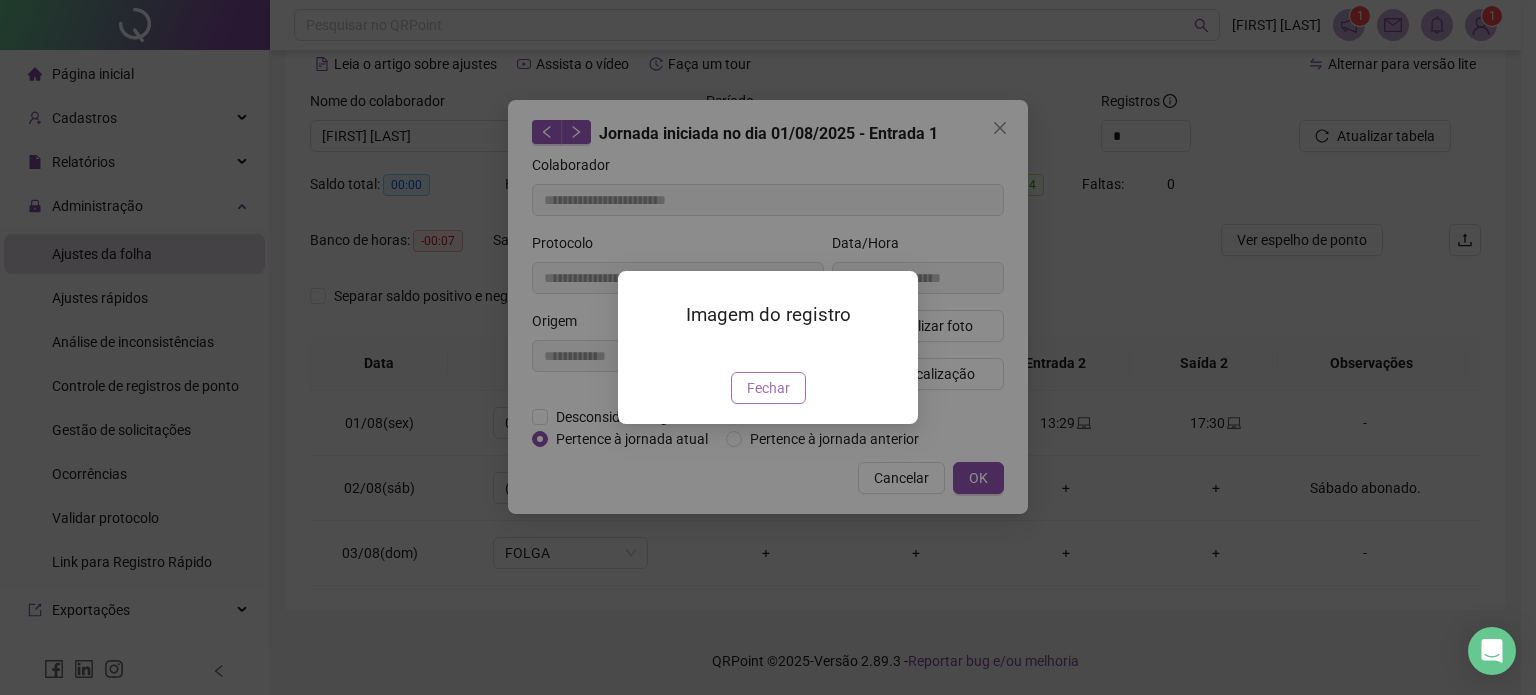 click on "Fechar" at bounding box center [768, 388] 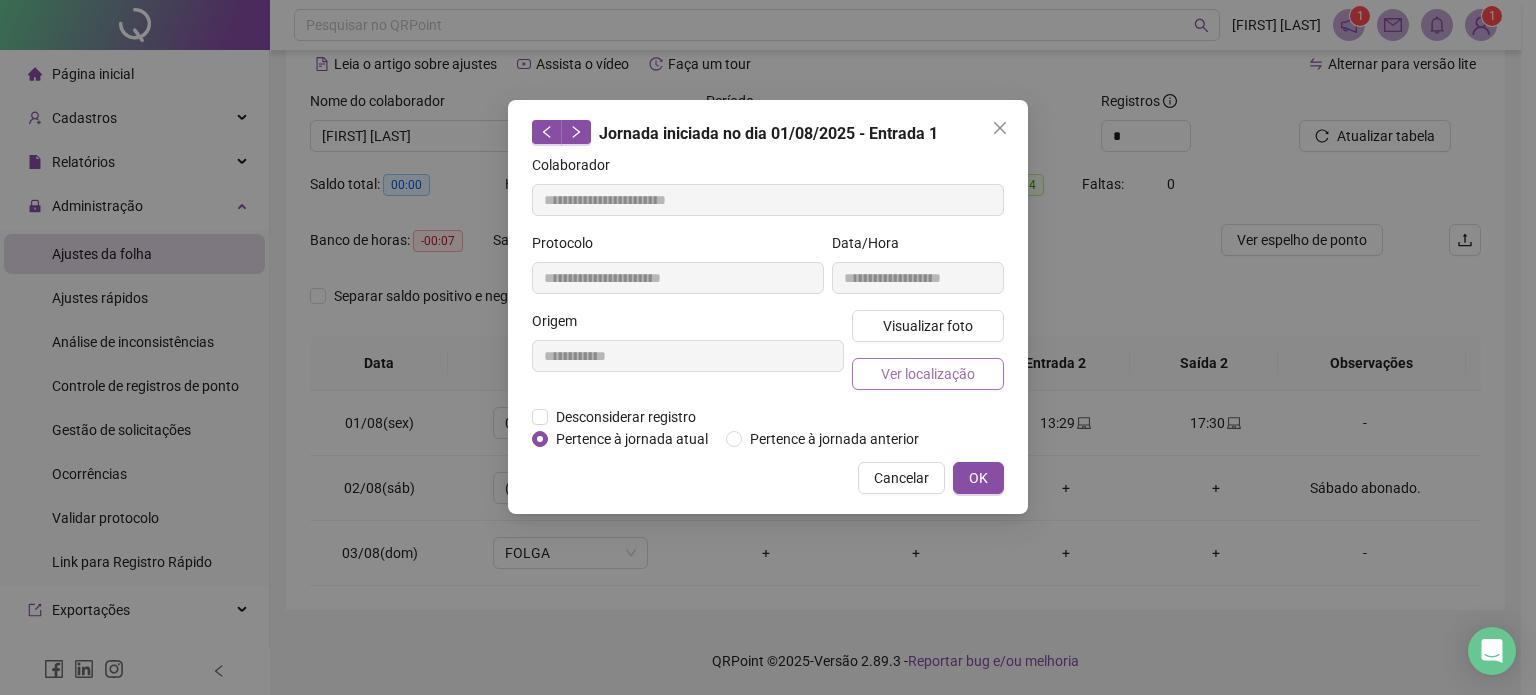 type 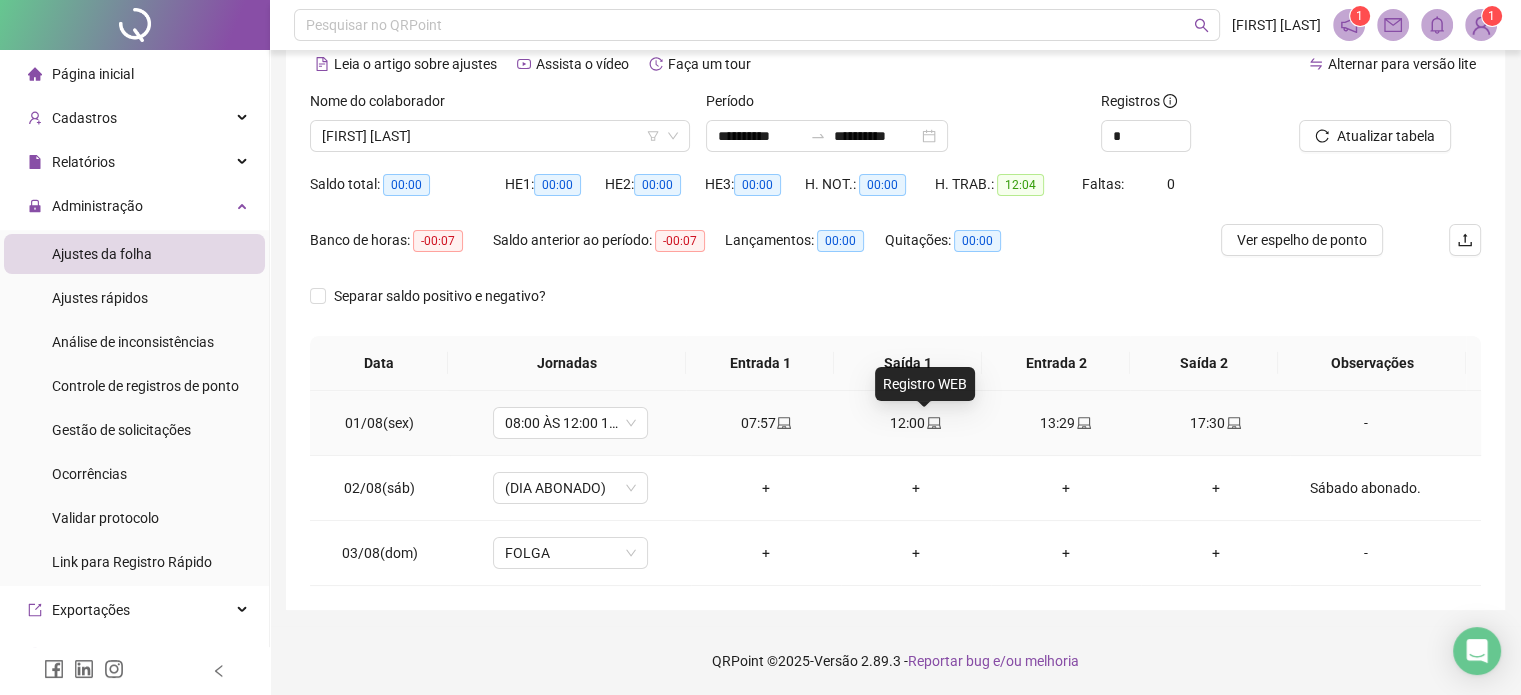 click 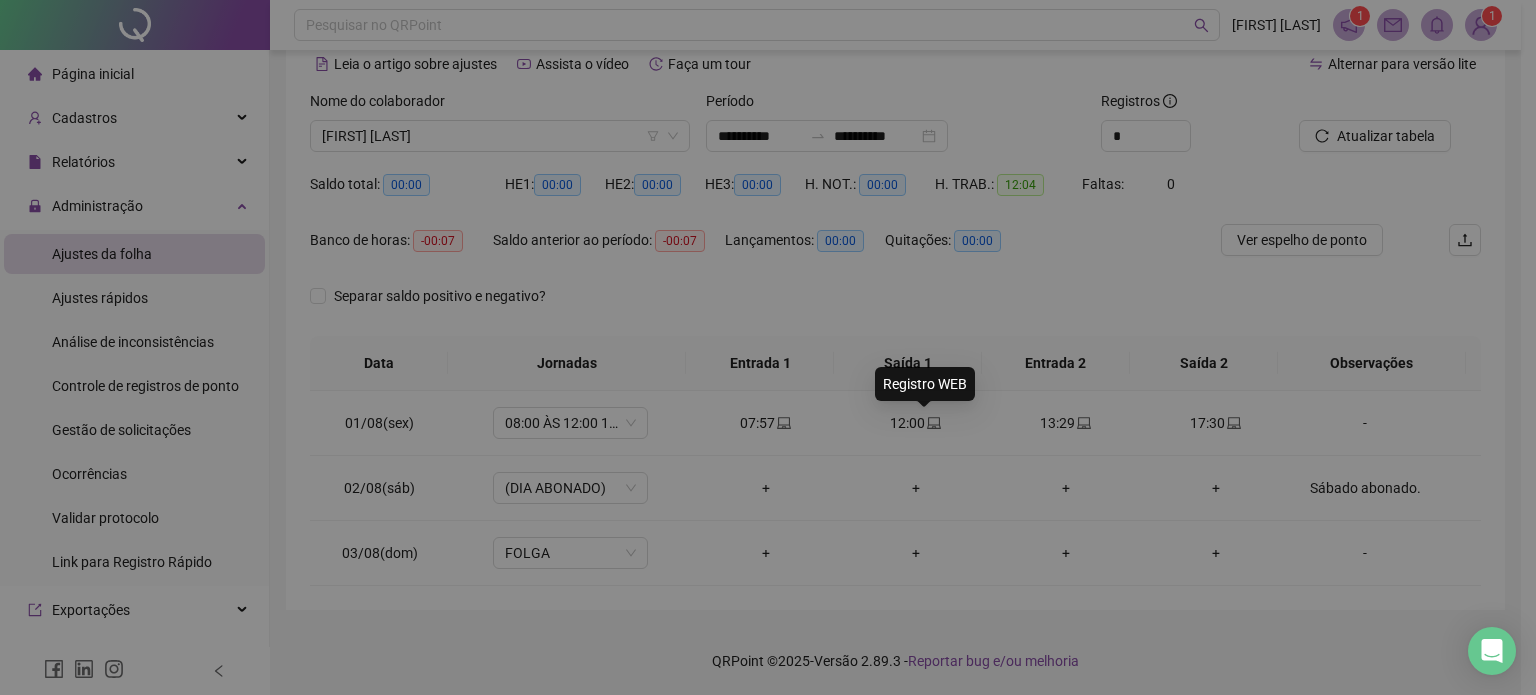 type on "**********" 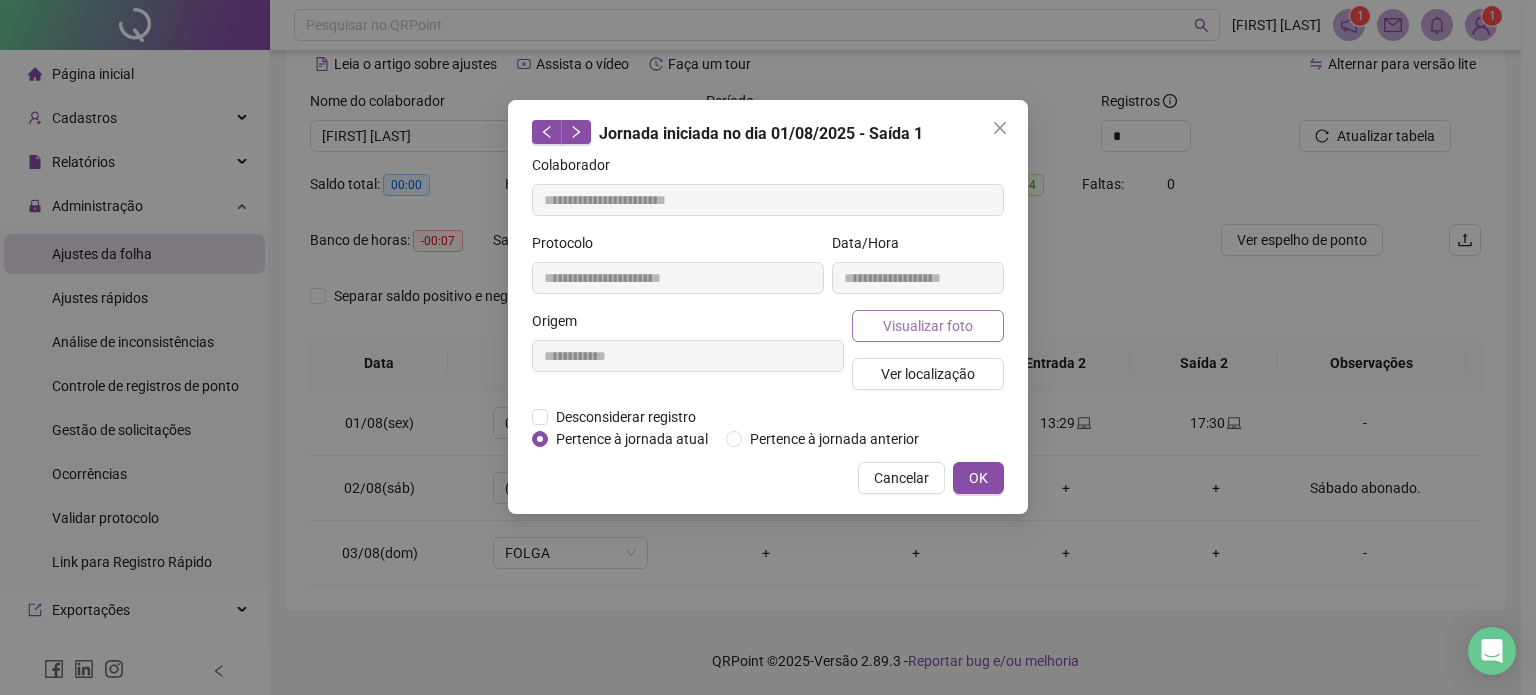 click on "Visualizar foto" at bounding box center (928, 326) 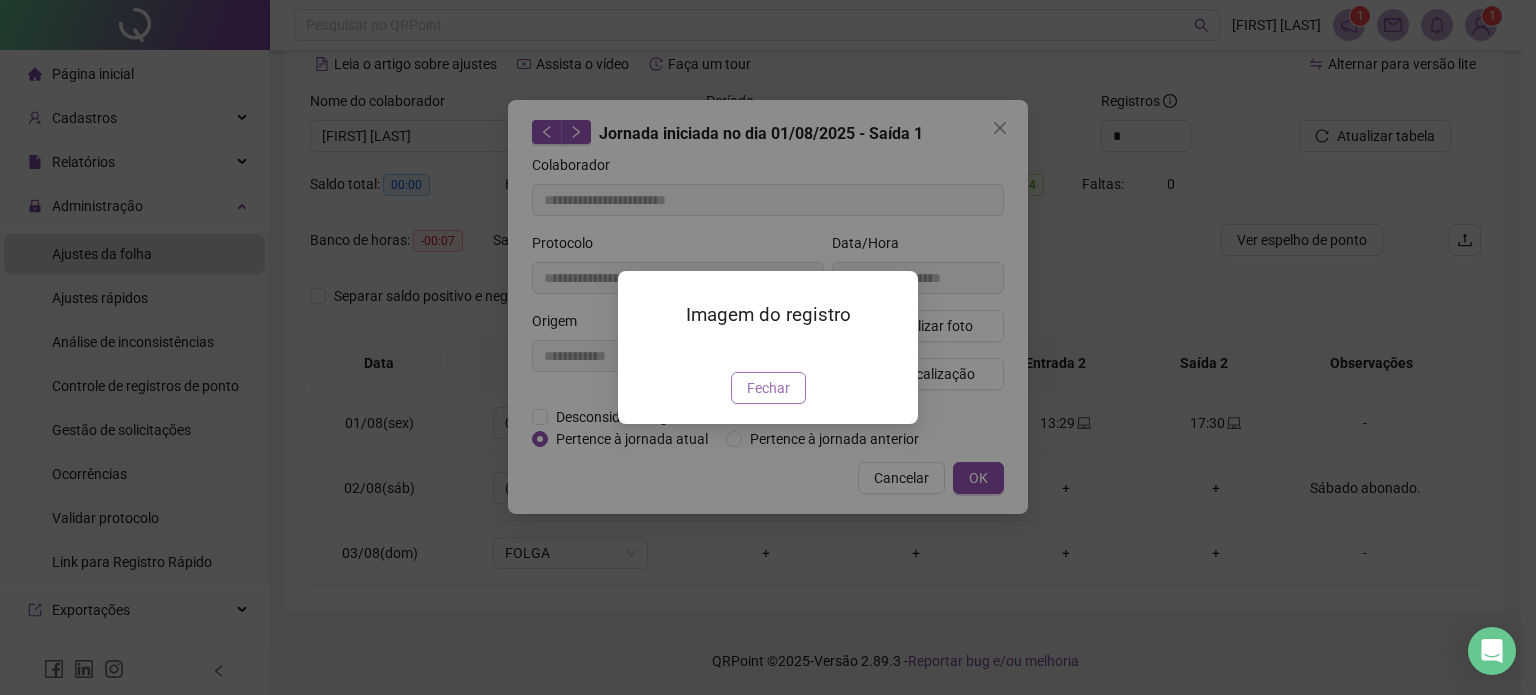 click on "Fechar" at bounding box center (768, 388) 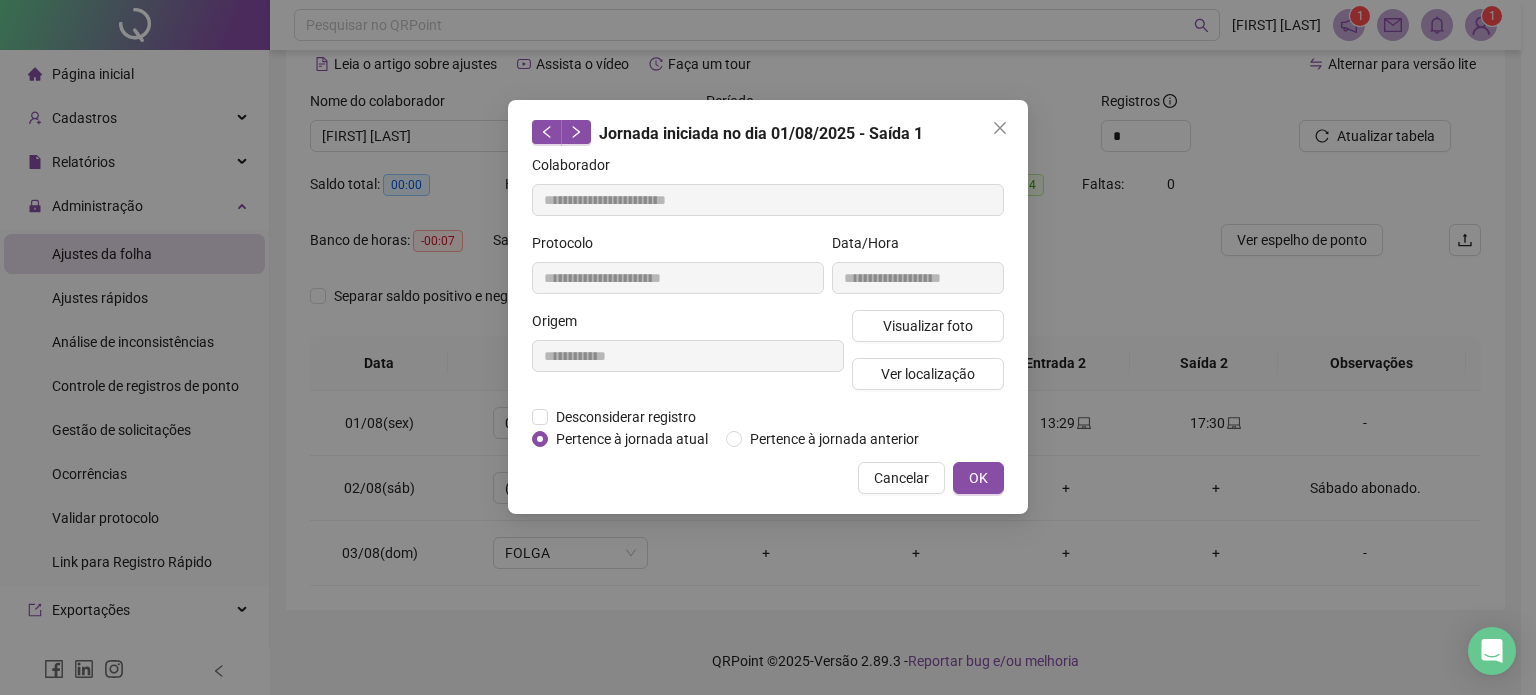 type 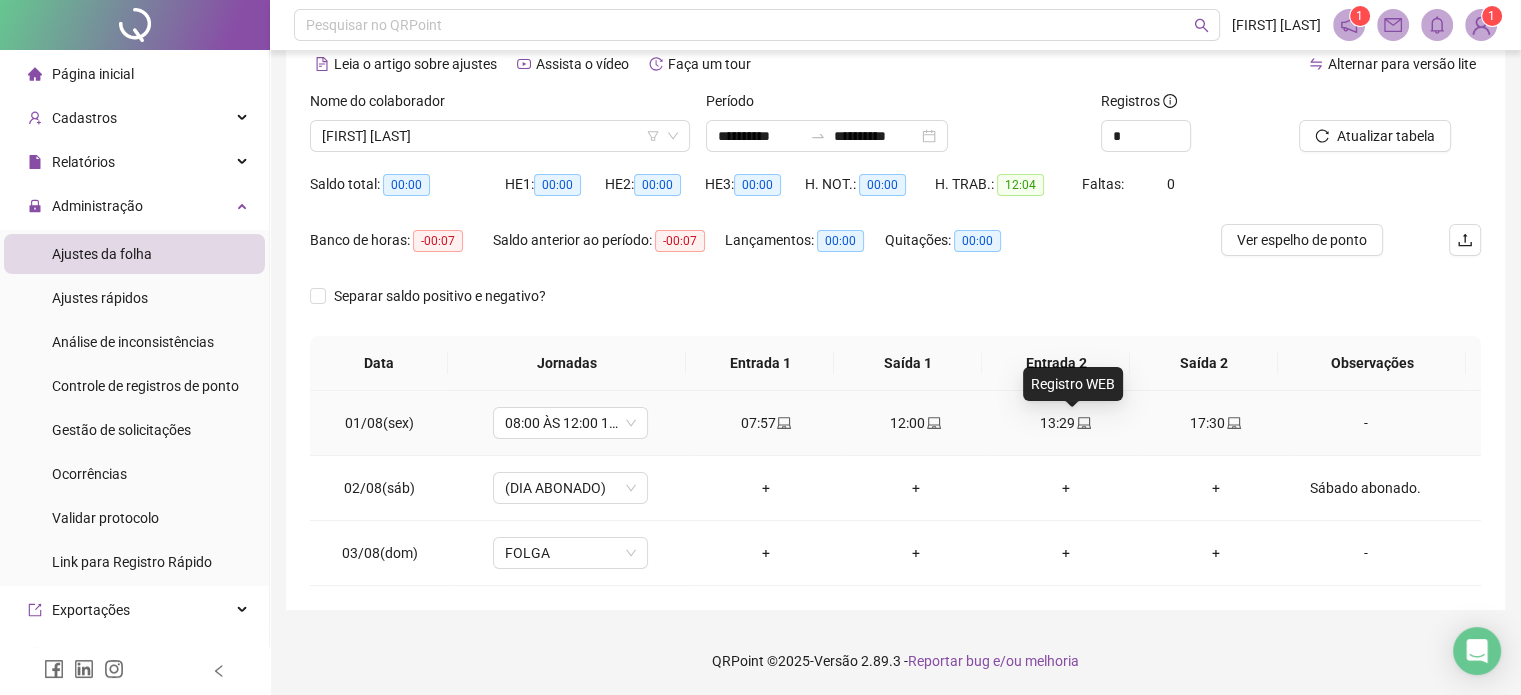 click 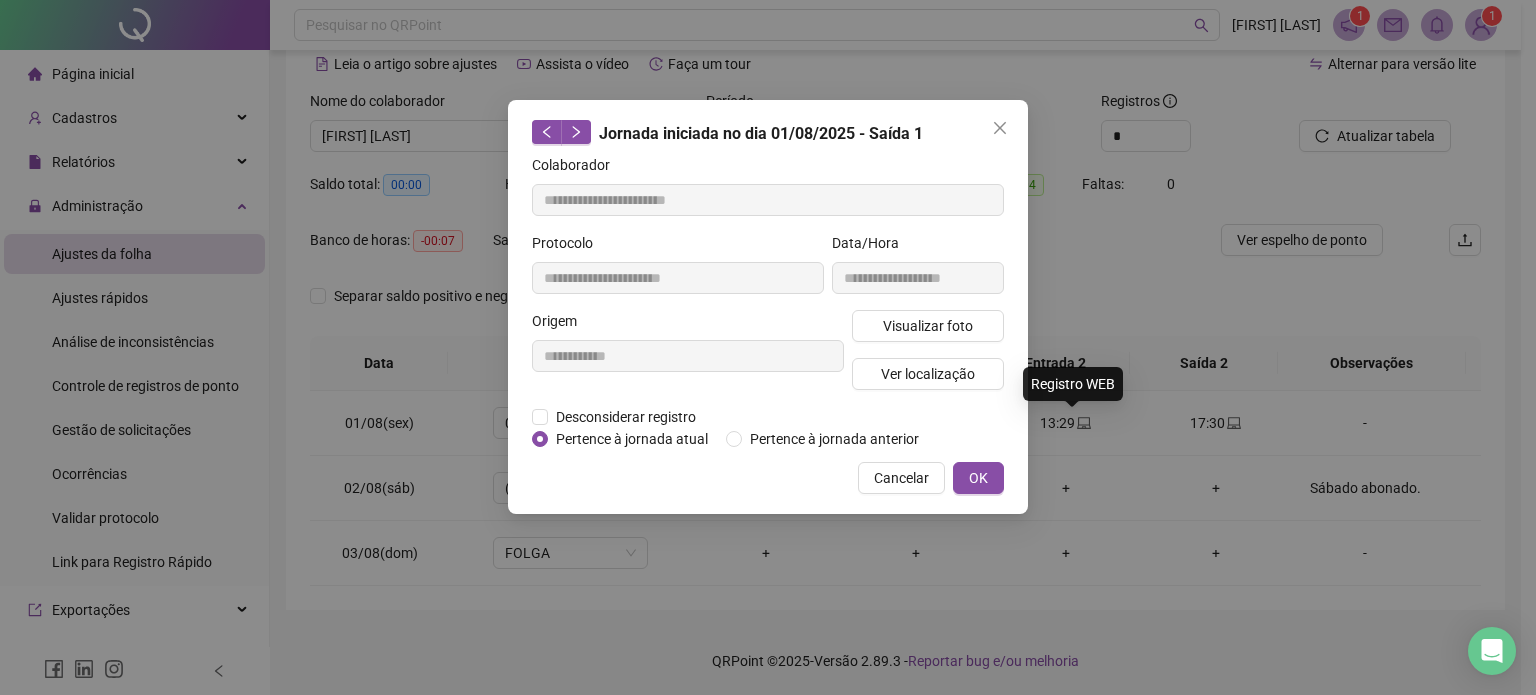 type on "**********" 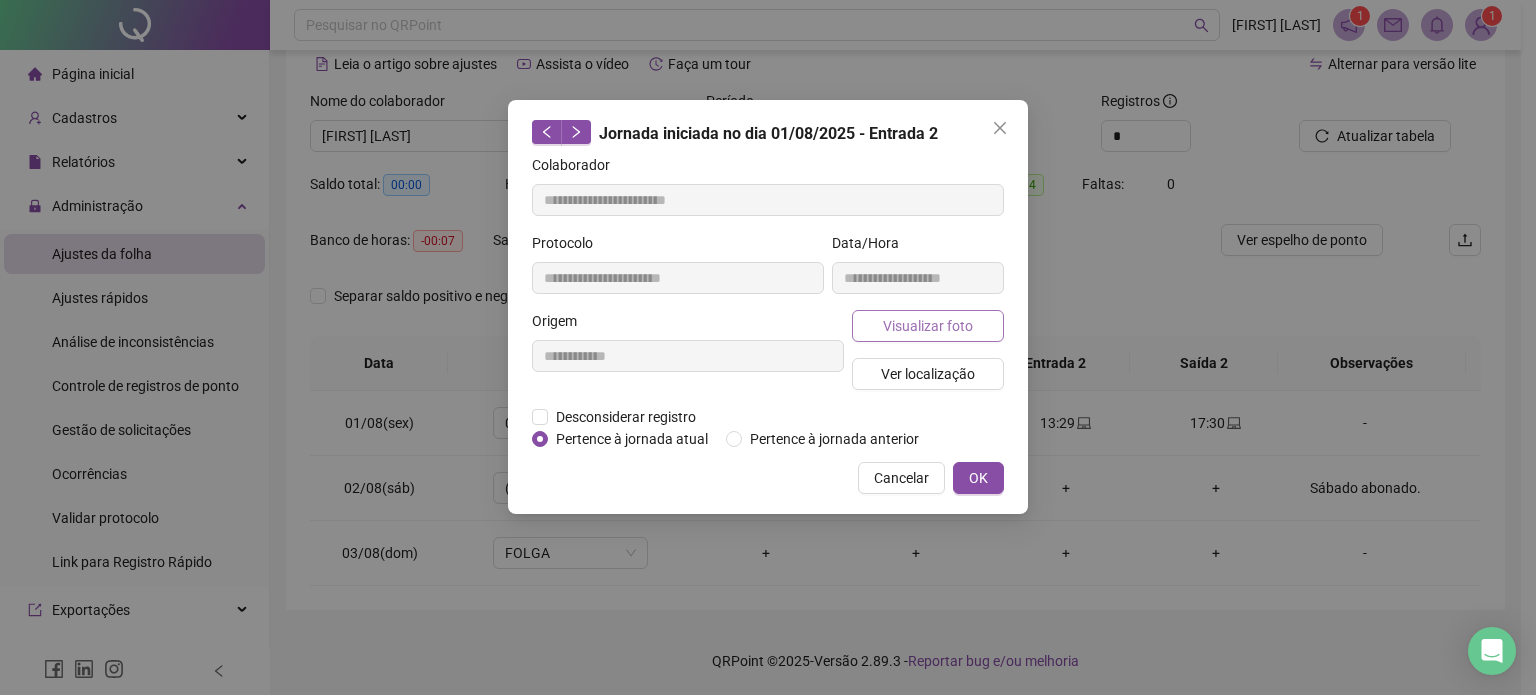 click on "Visualizar foto" at bounding box center [928, 326] 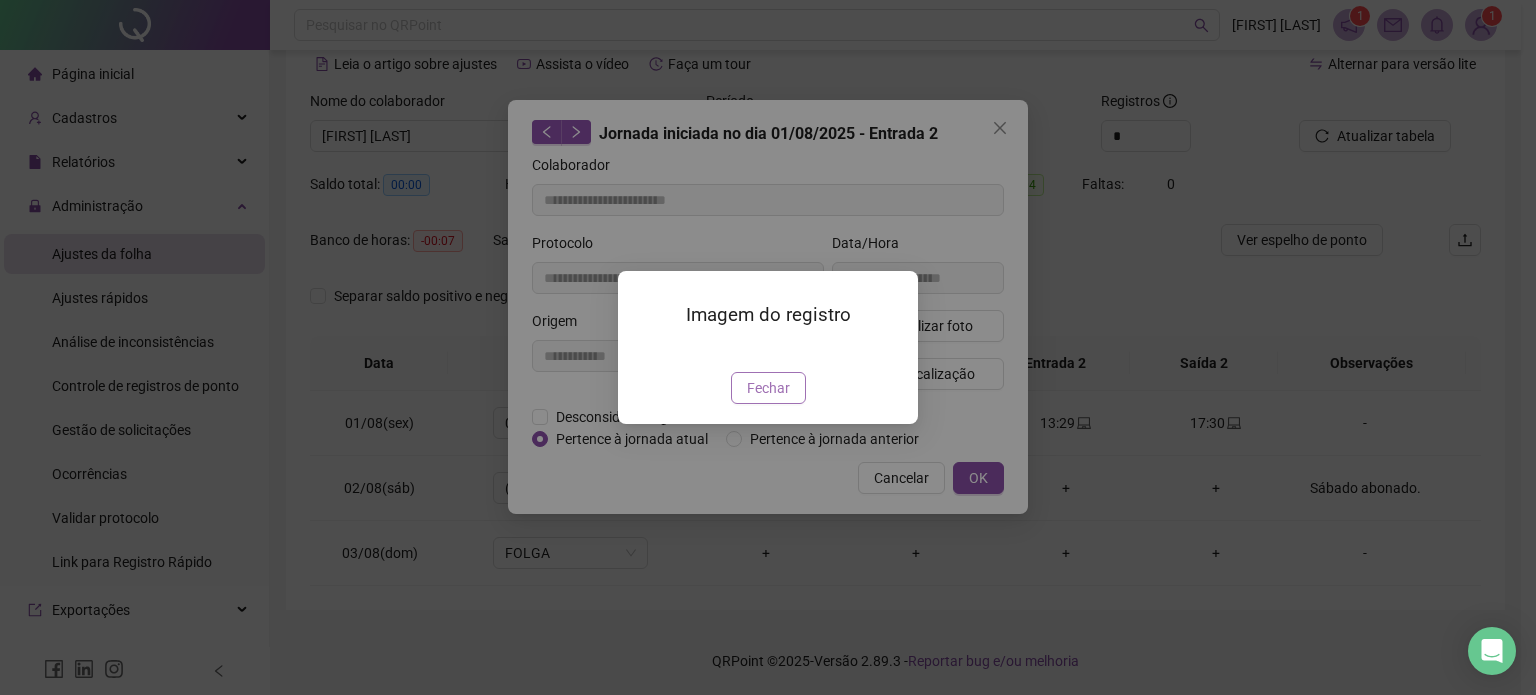 click on "Fechar" at bounding box center [768, 388] 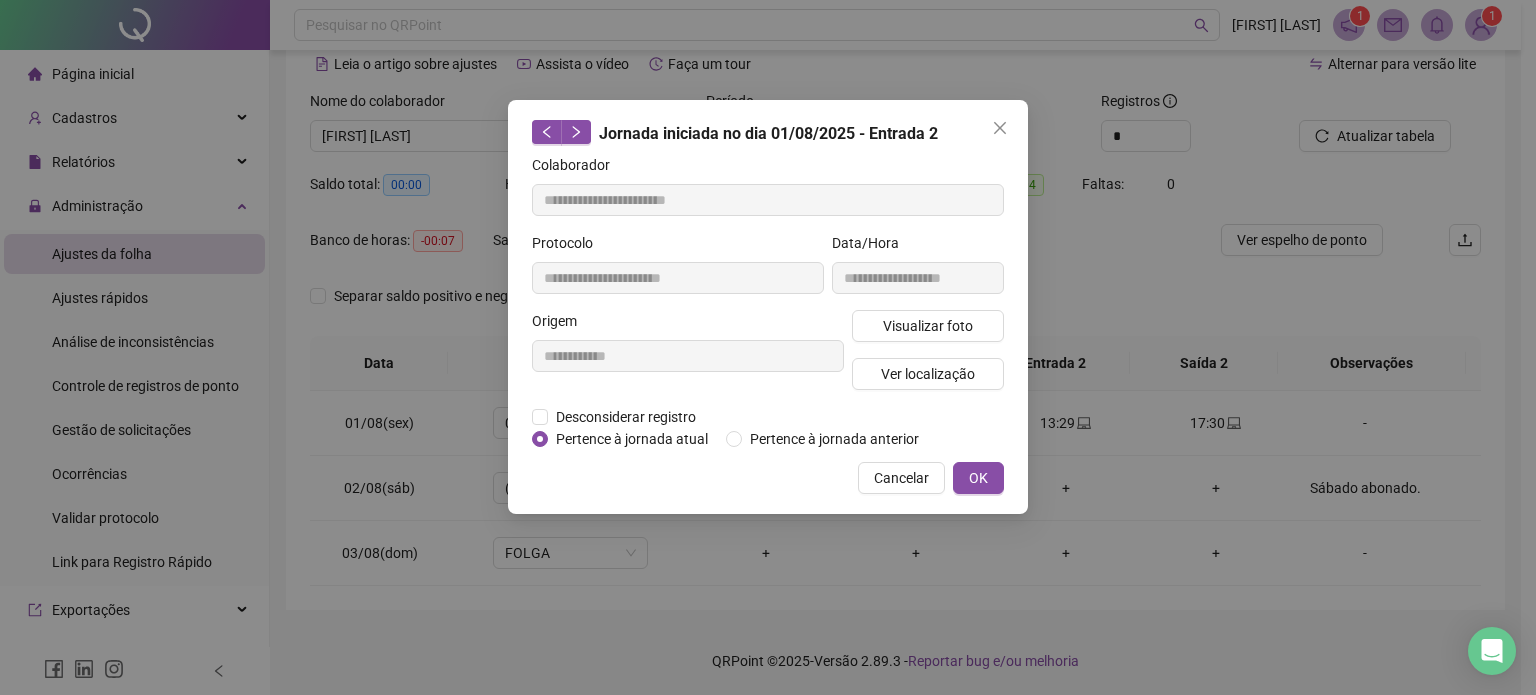 type 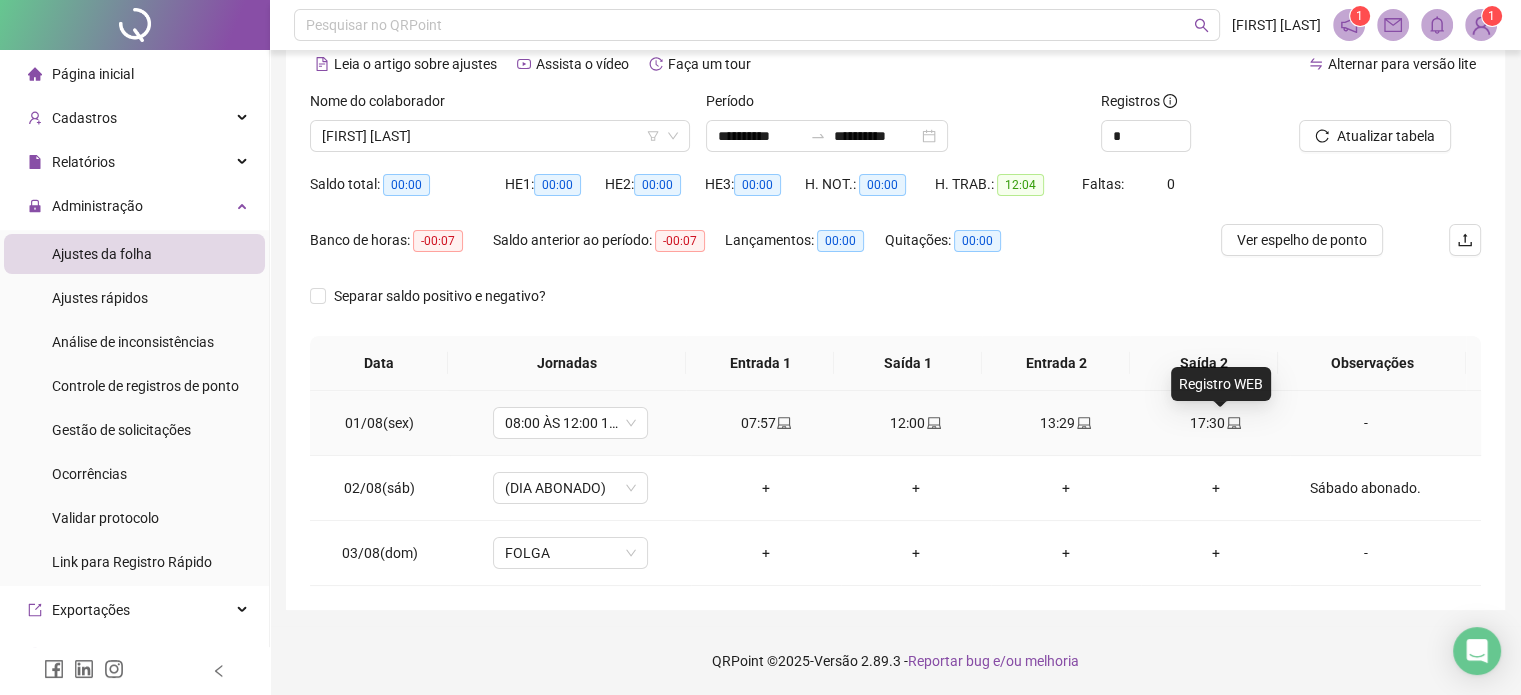 click 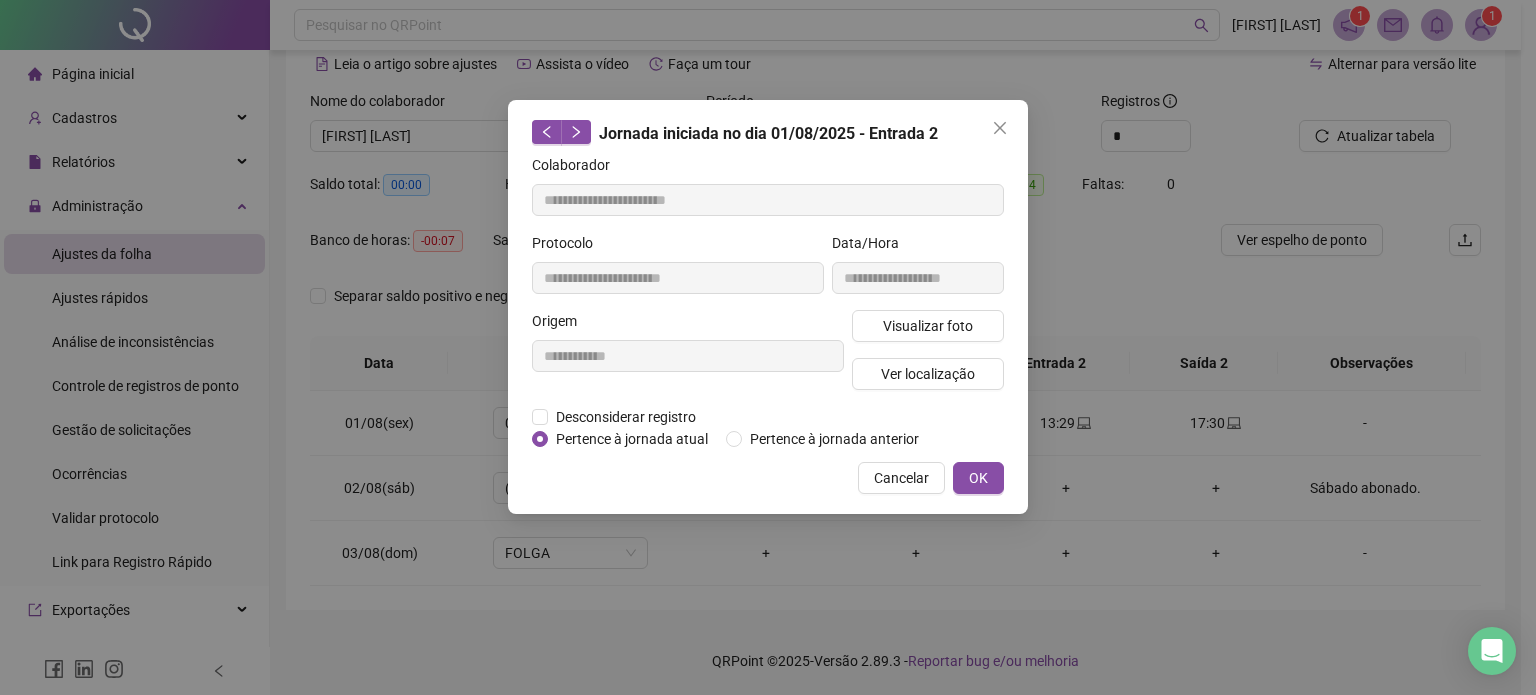 type on "**********" 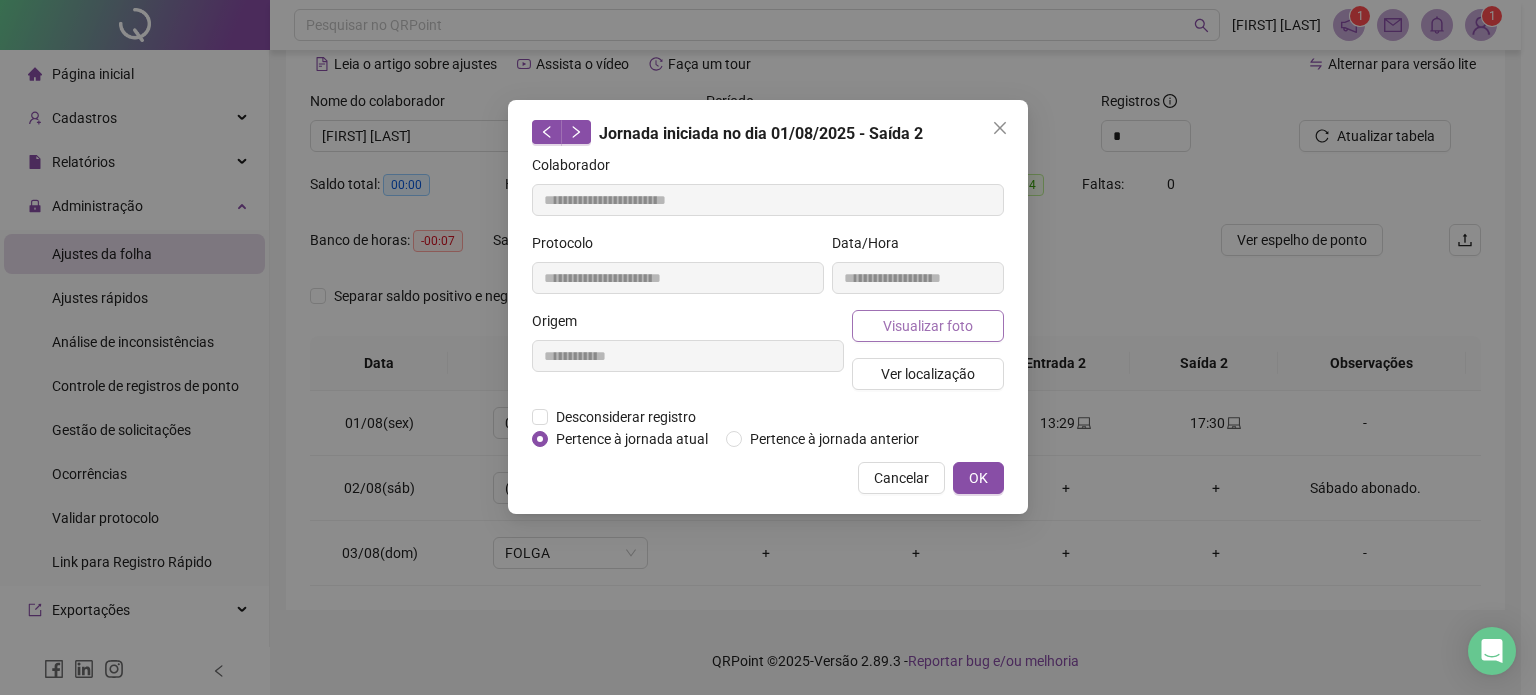 click on "Visualizar foto" at bounding box center [928, 326] 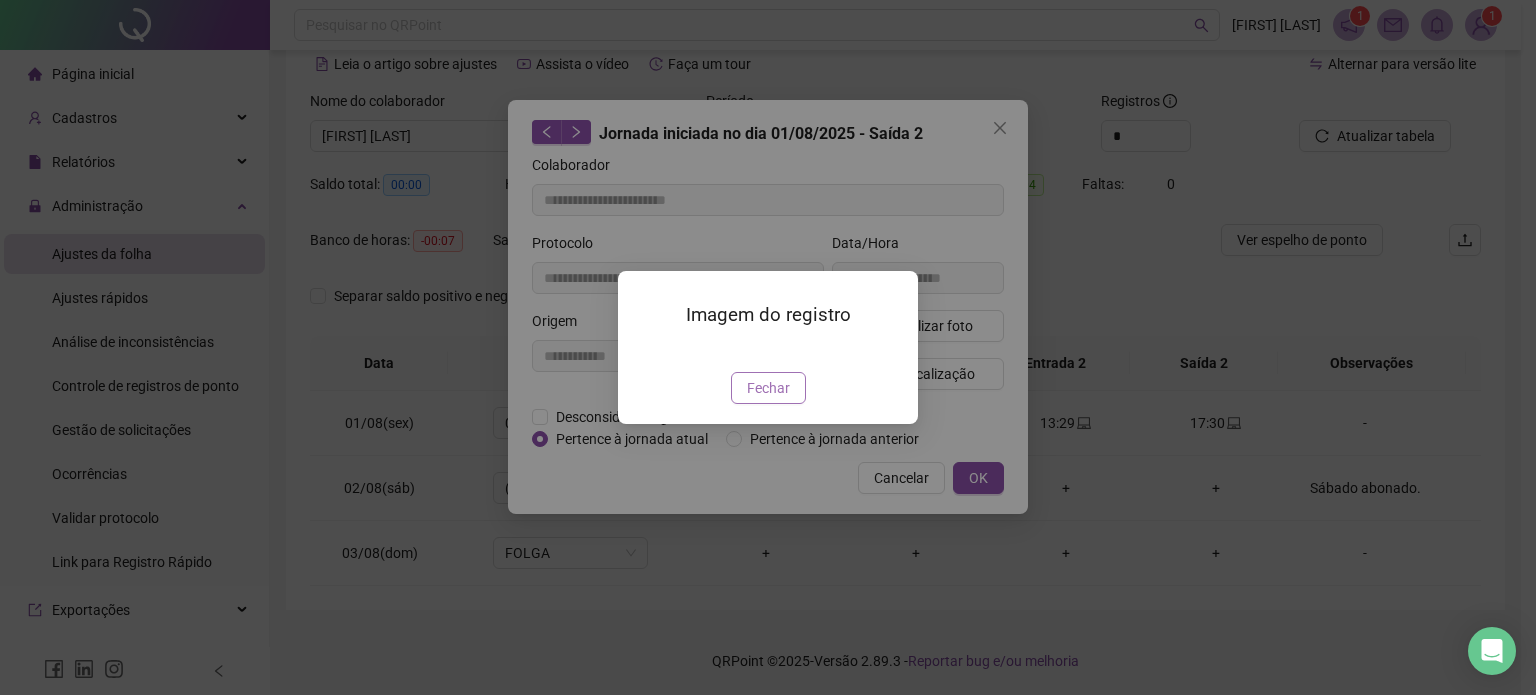 click on "Fechar" at bounding box center (768, 388) 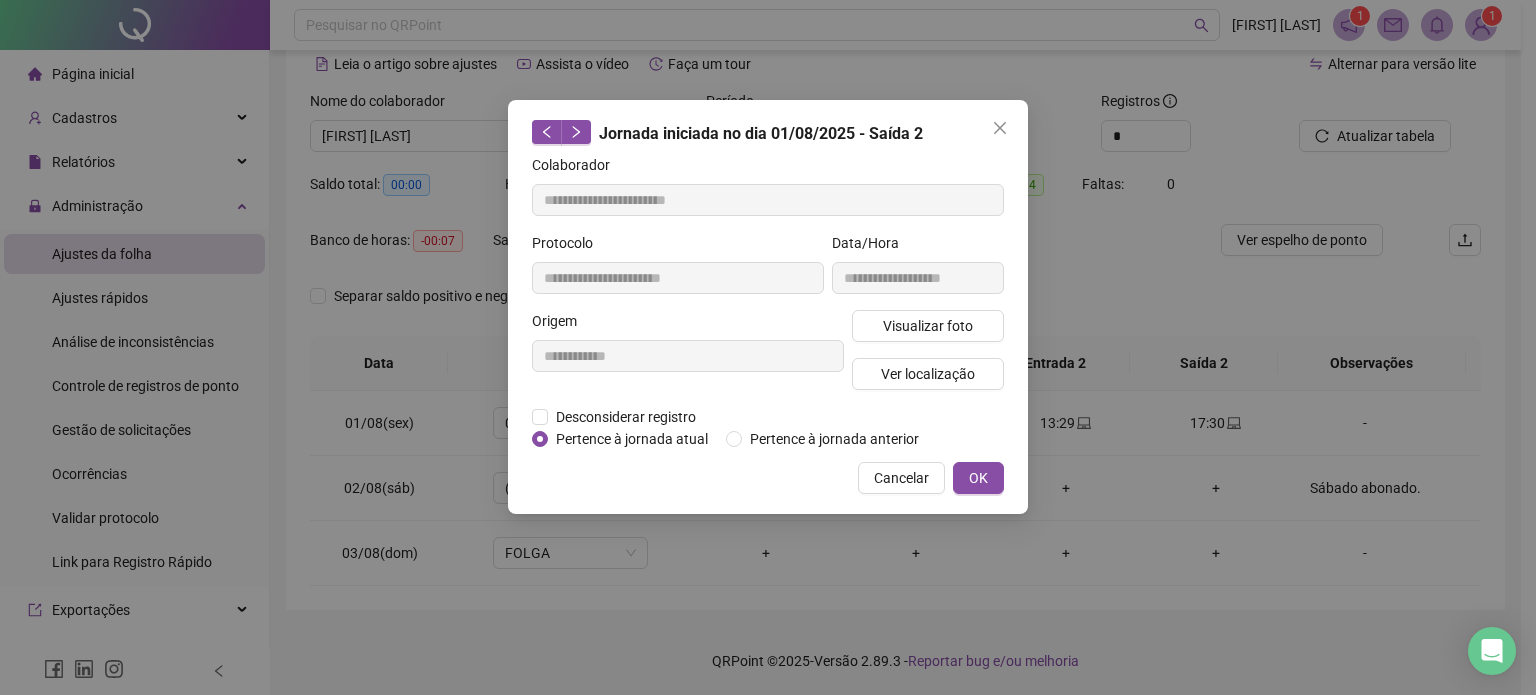 type 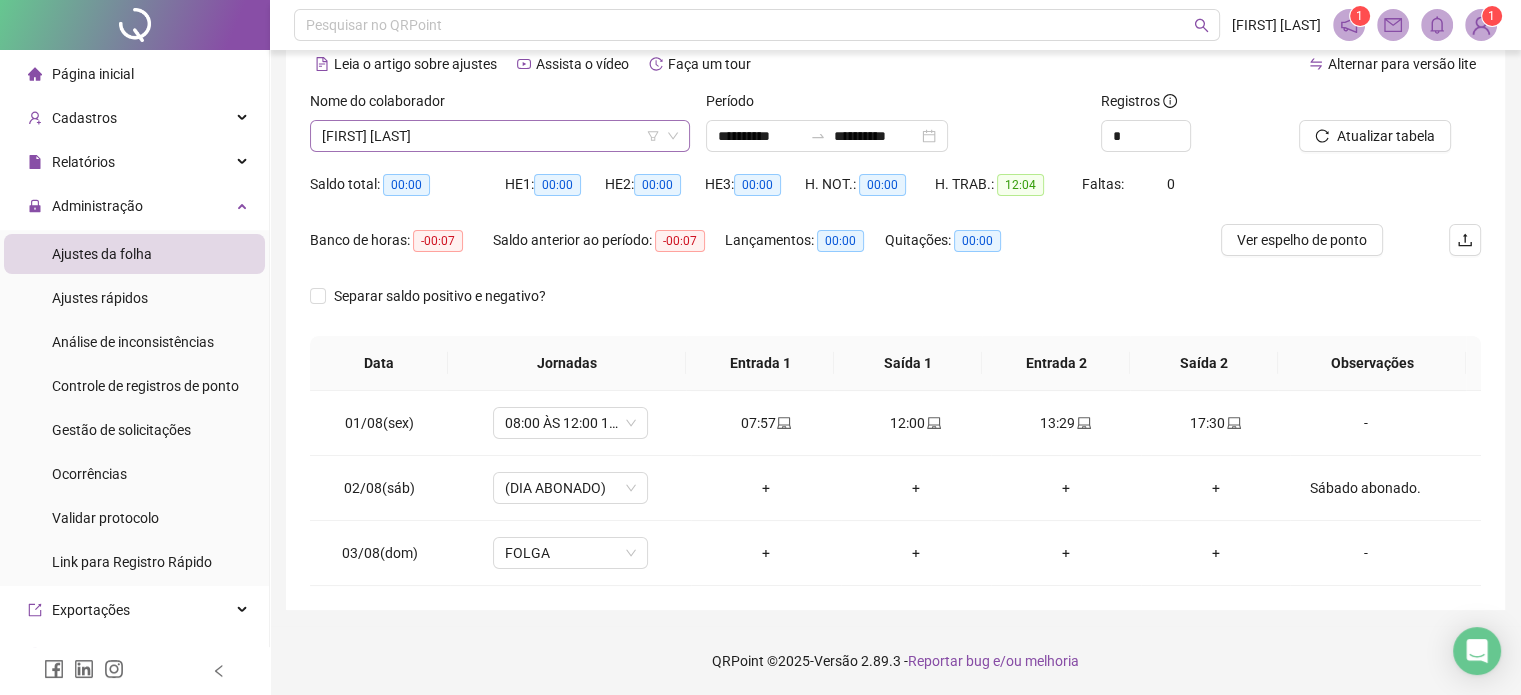 click on "[FIRST] [LAST]" at bounding box center (500, 136) 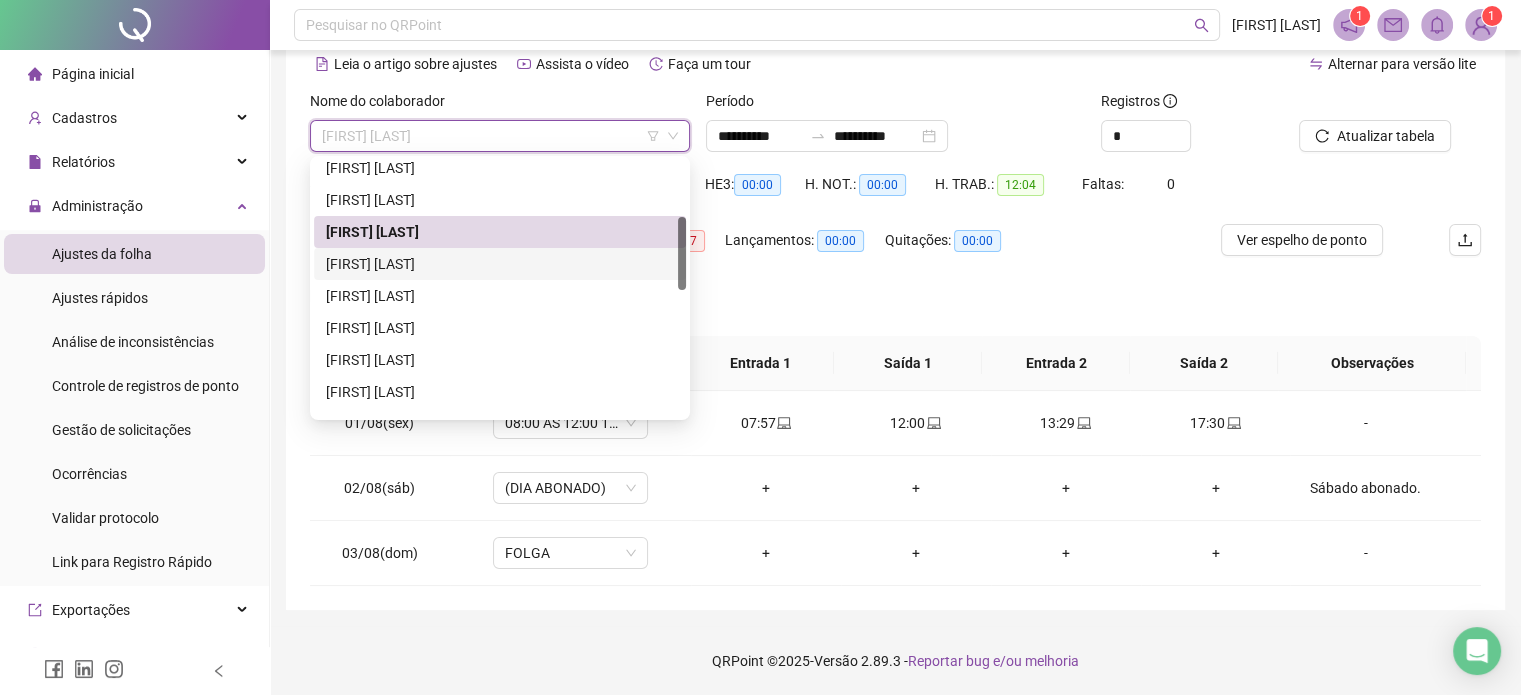 click on "[FIRST] [LAST]" at bounding box center (500, 264) 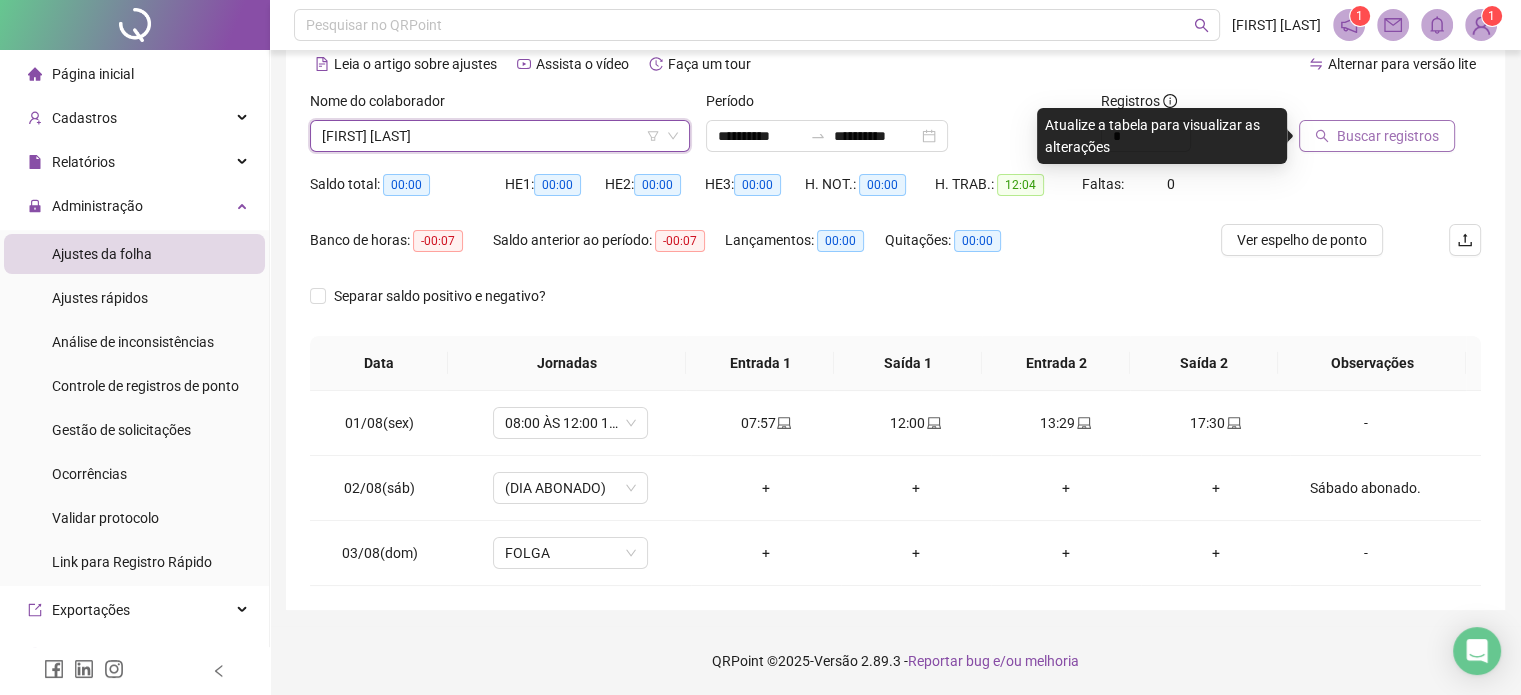 click on "Buscar registros" at bounding box center [1388, 136] 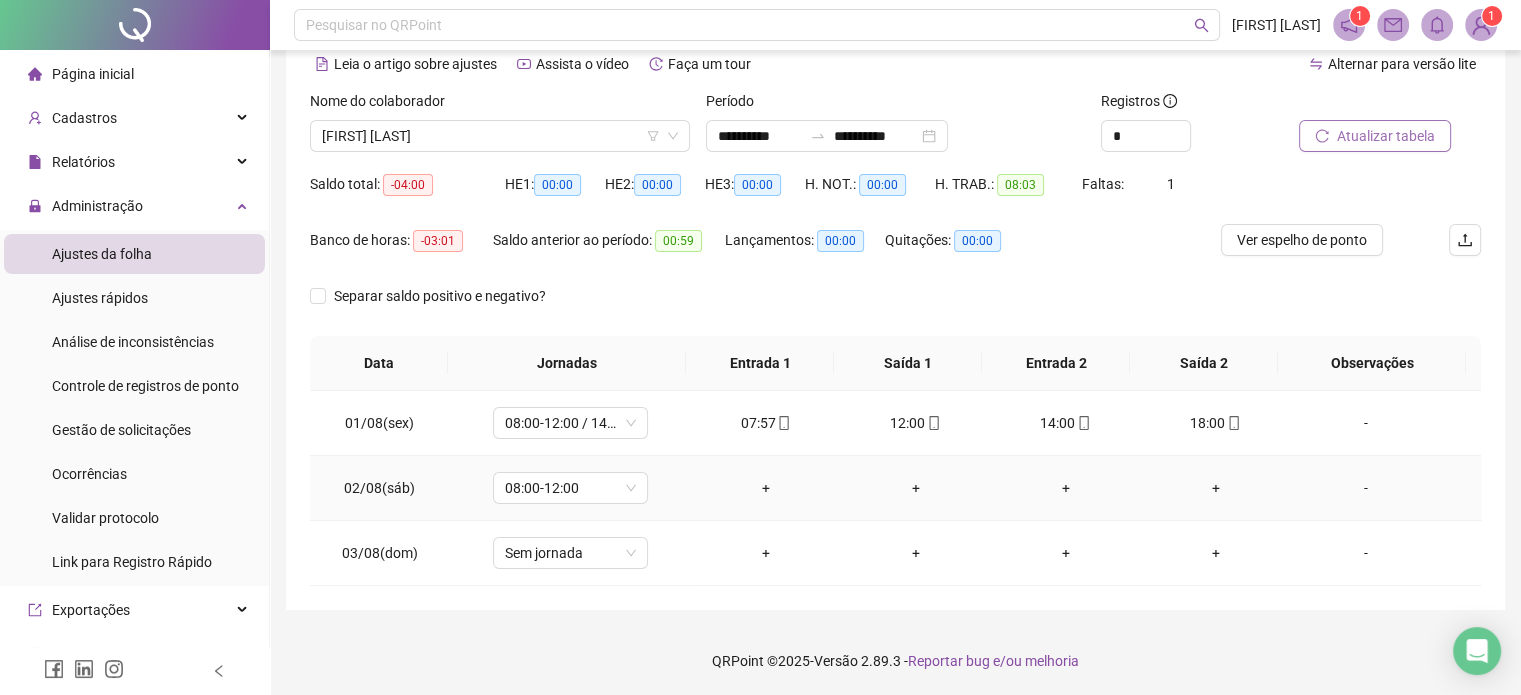 click on "-" at bounding box center [1365, 488] 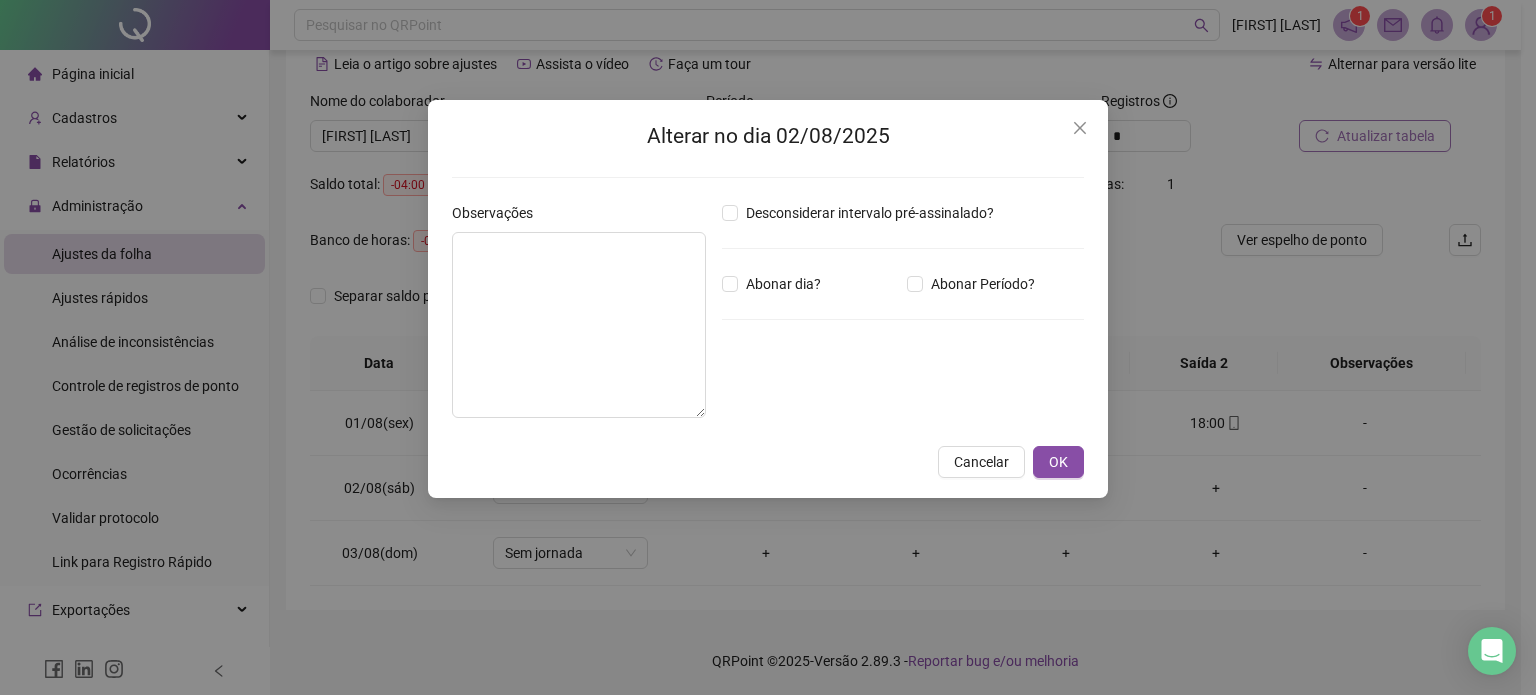 click on "Abonar dia?" at bounding box center (810, 284) 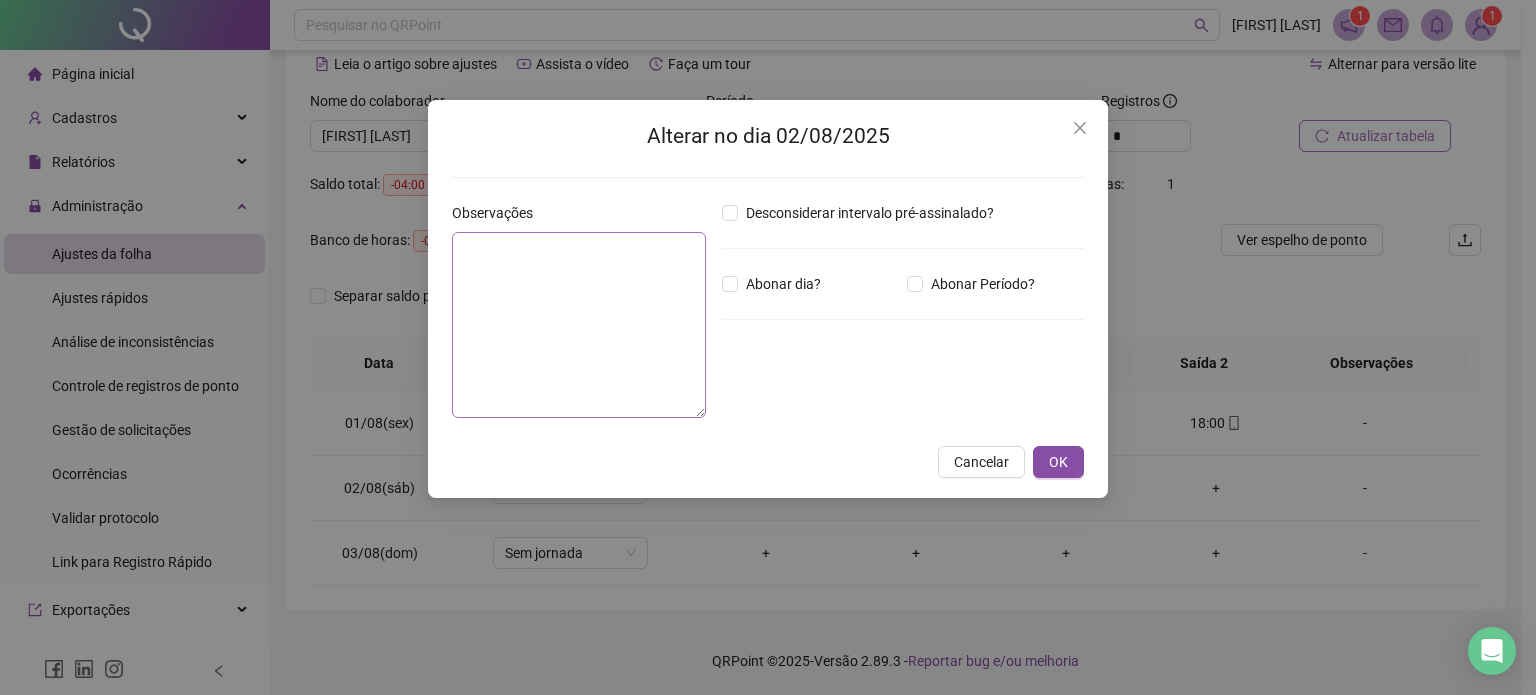 click on "Abonar dia?" at bounding box center (810, 284) 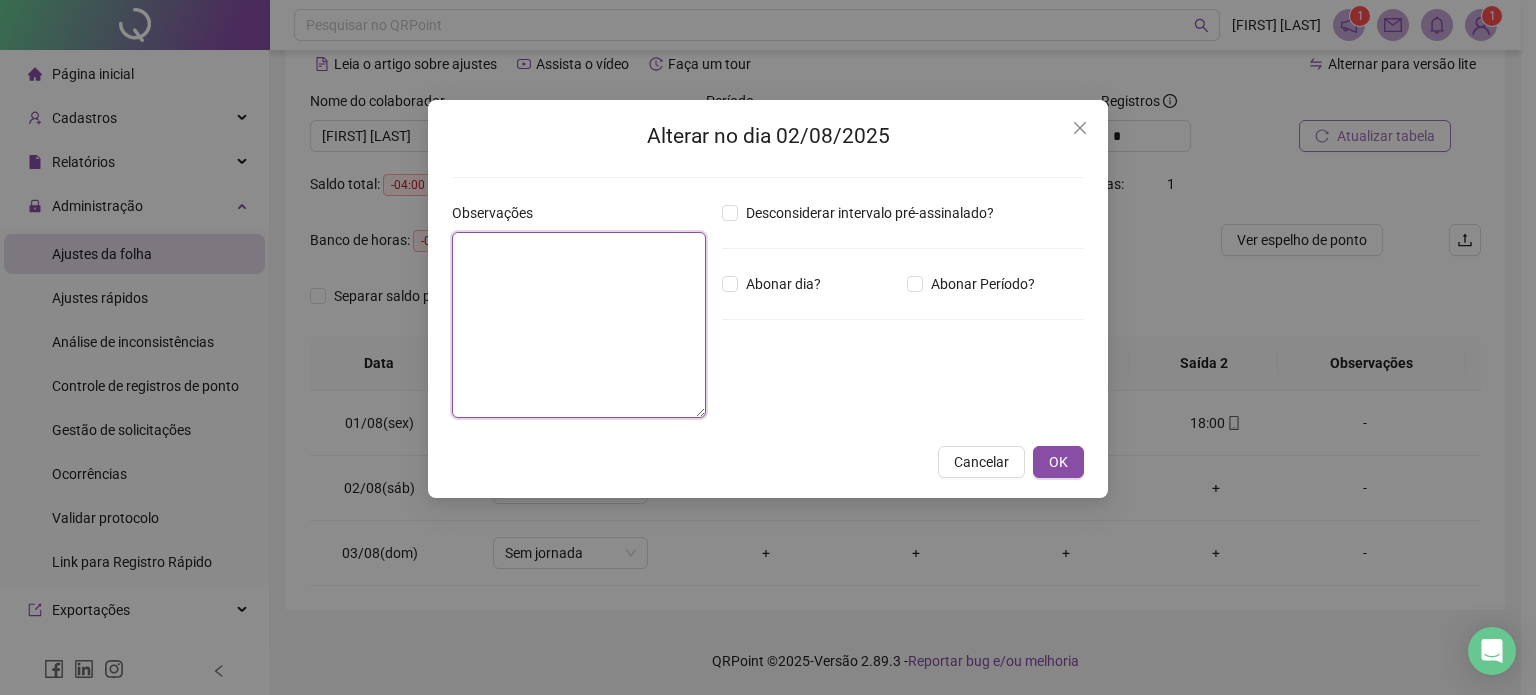 click at bounding box center [579, 325] 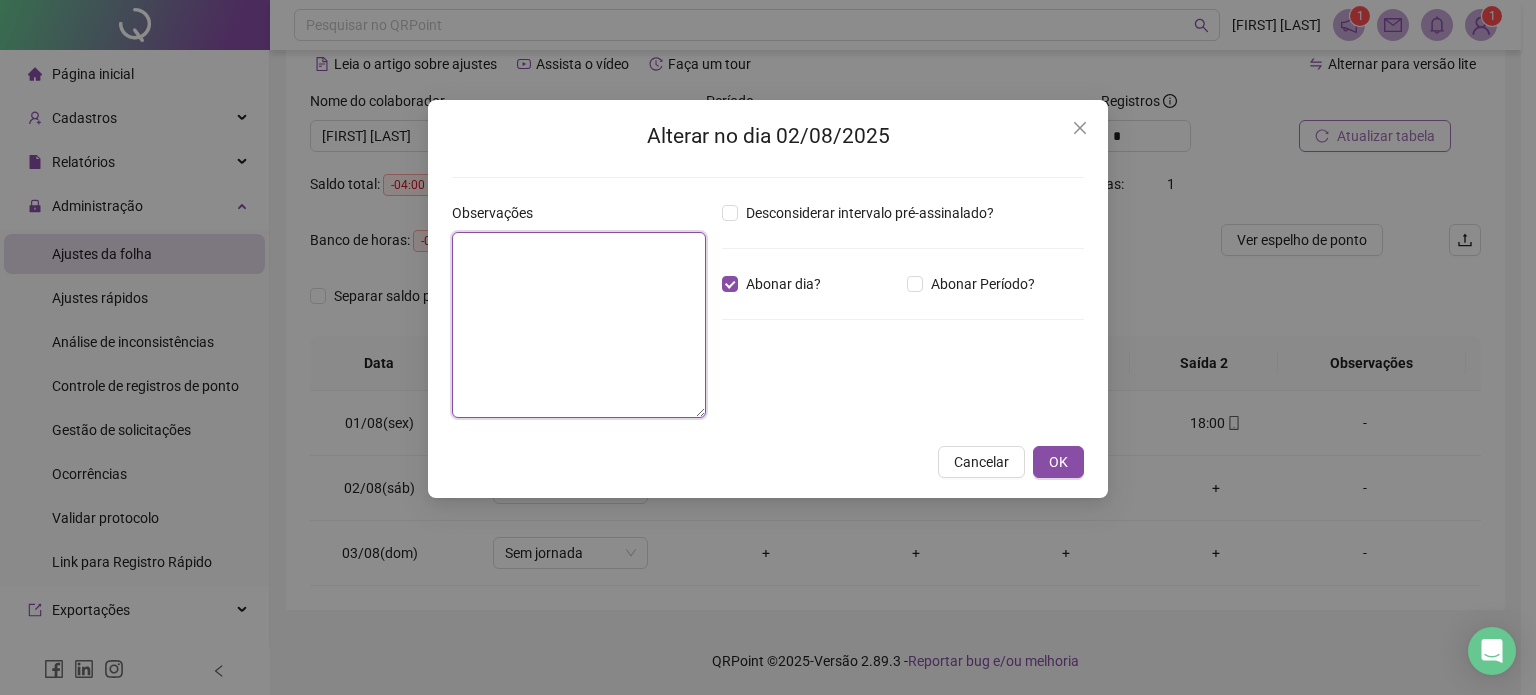 click at bounding box center [579, 325] 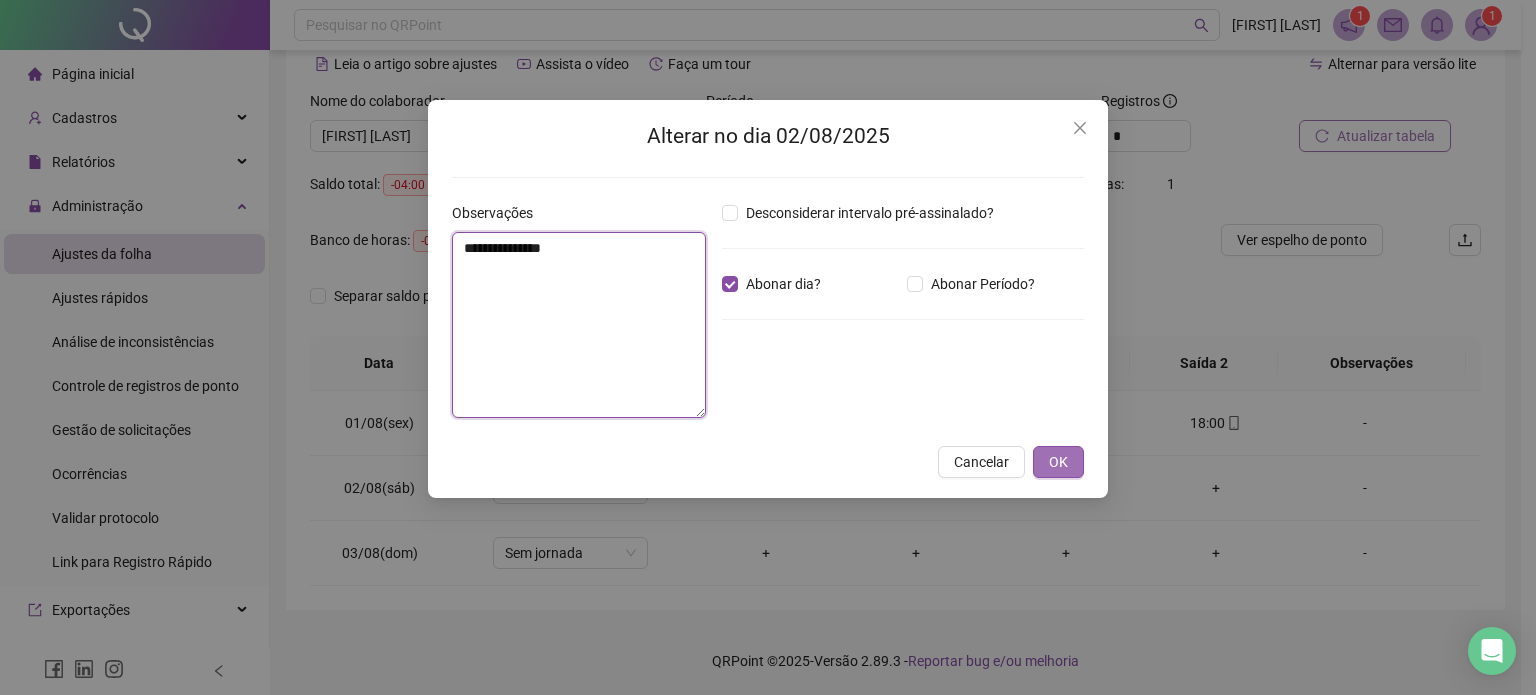 type on "**********" 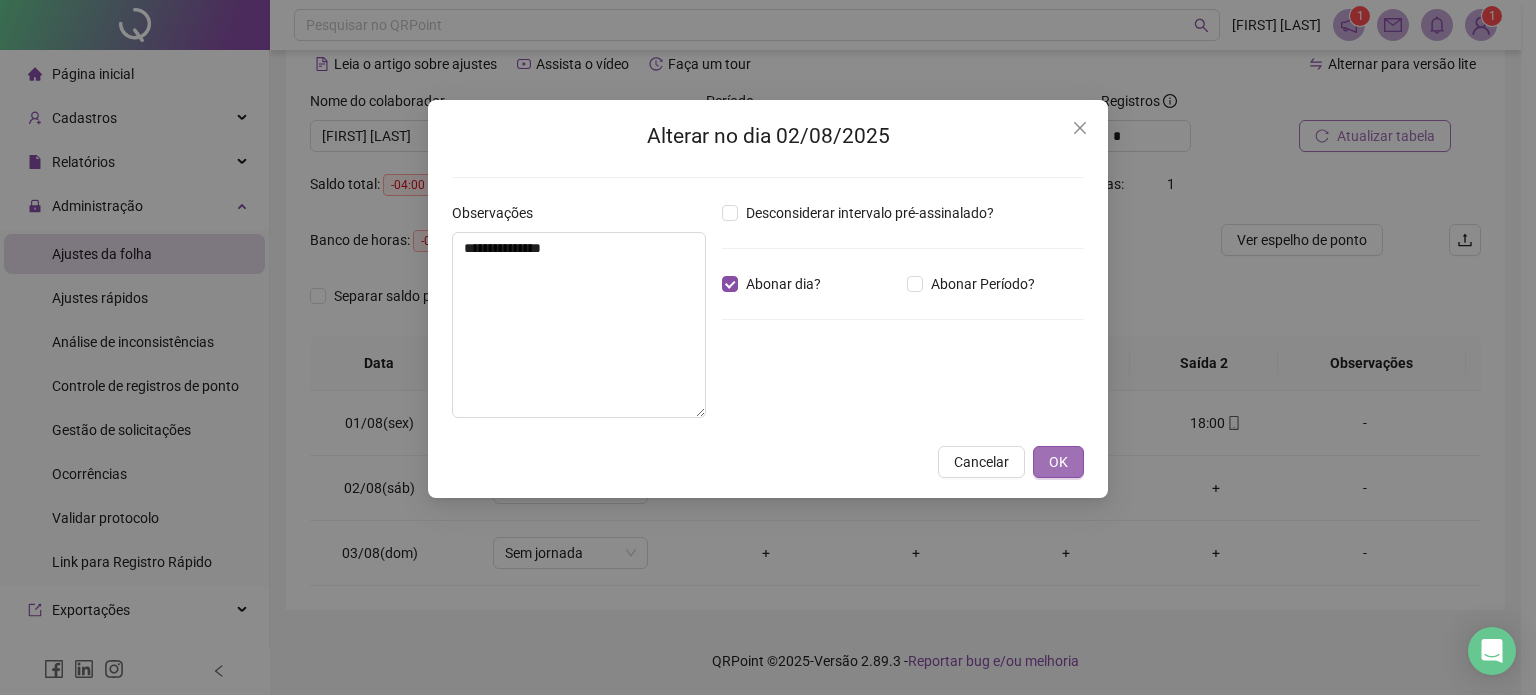 click on "OK" at bounding box center (1058, 462) 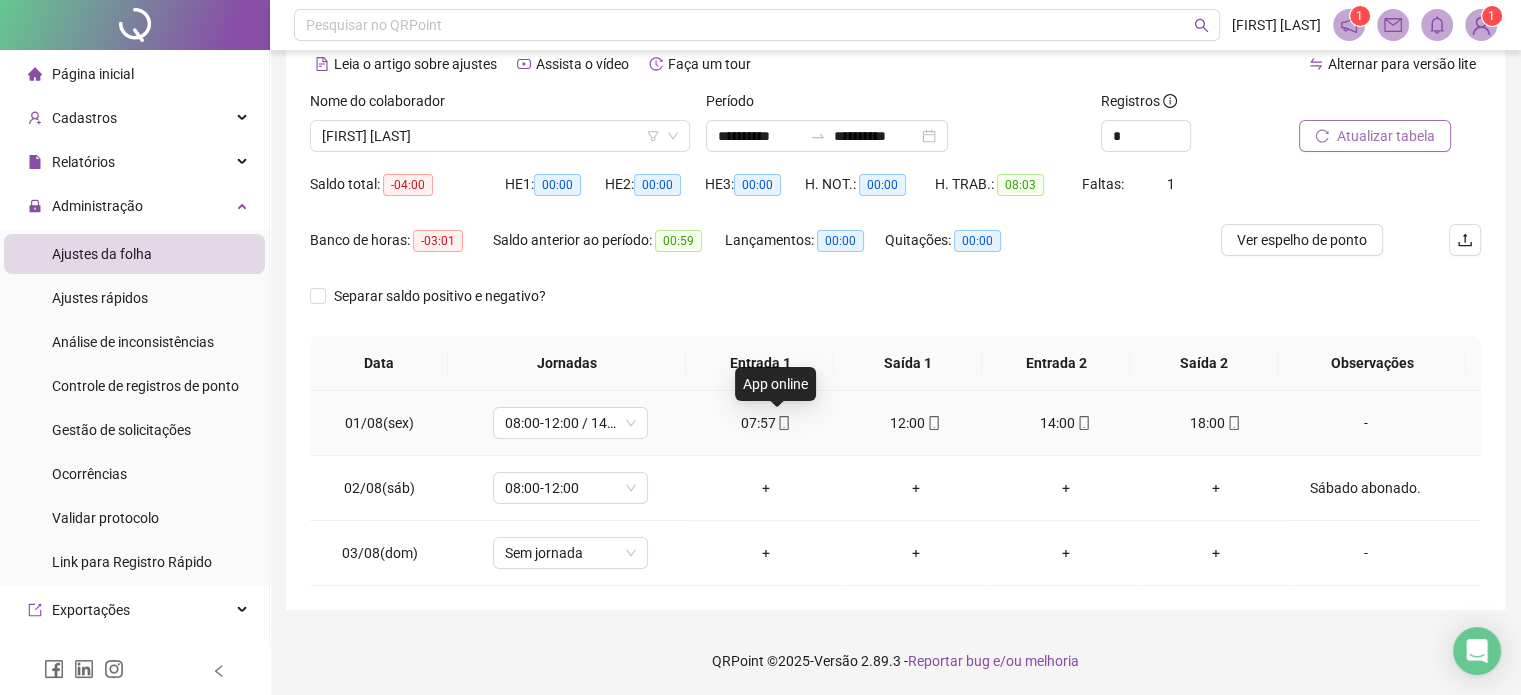 click 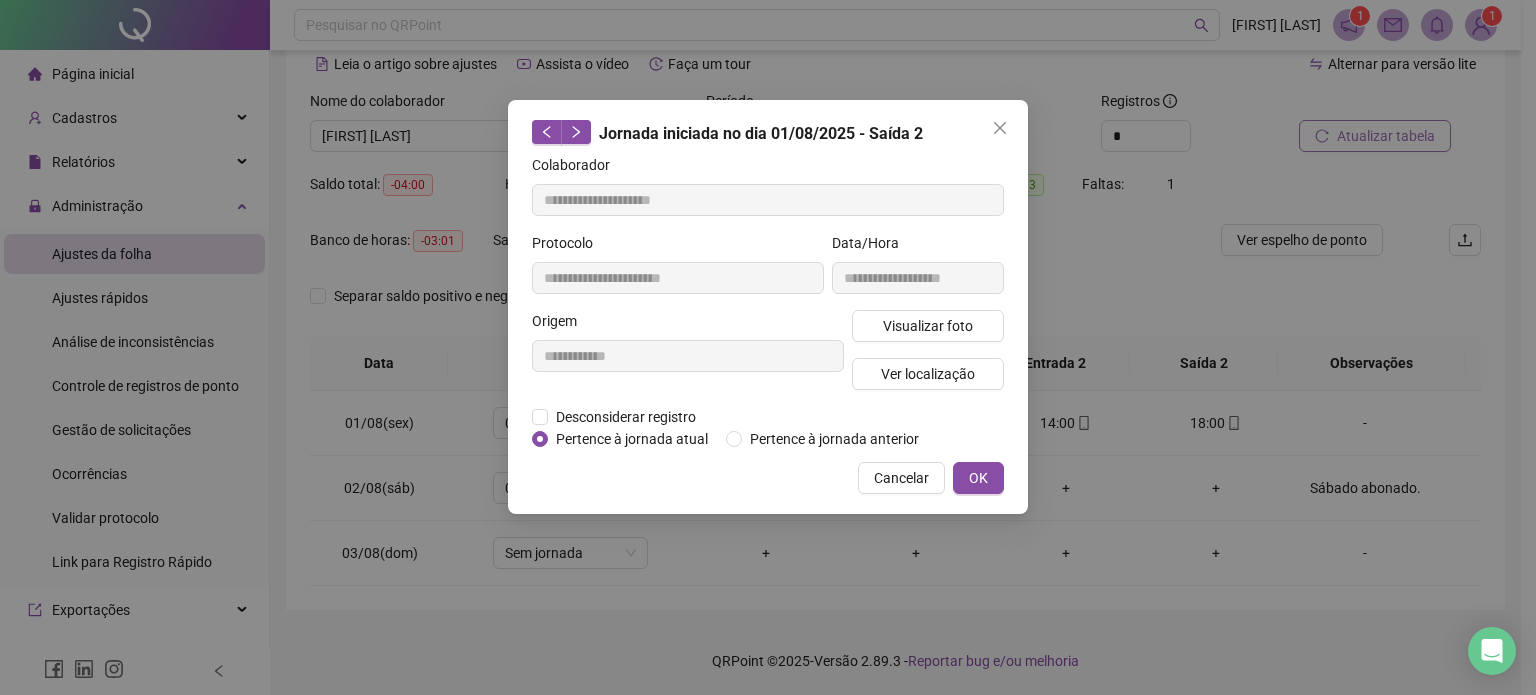 type on "**********" 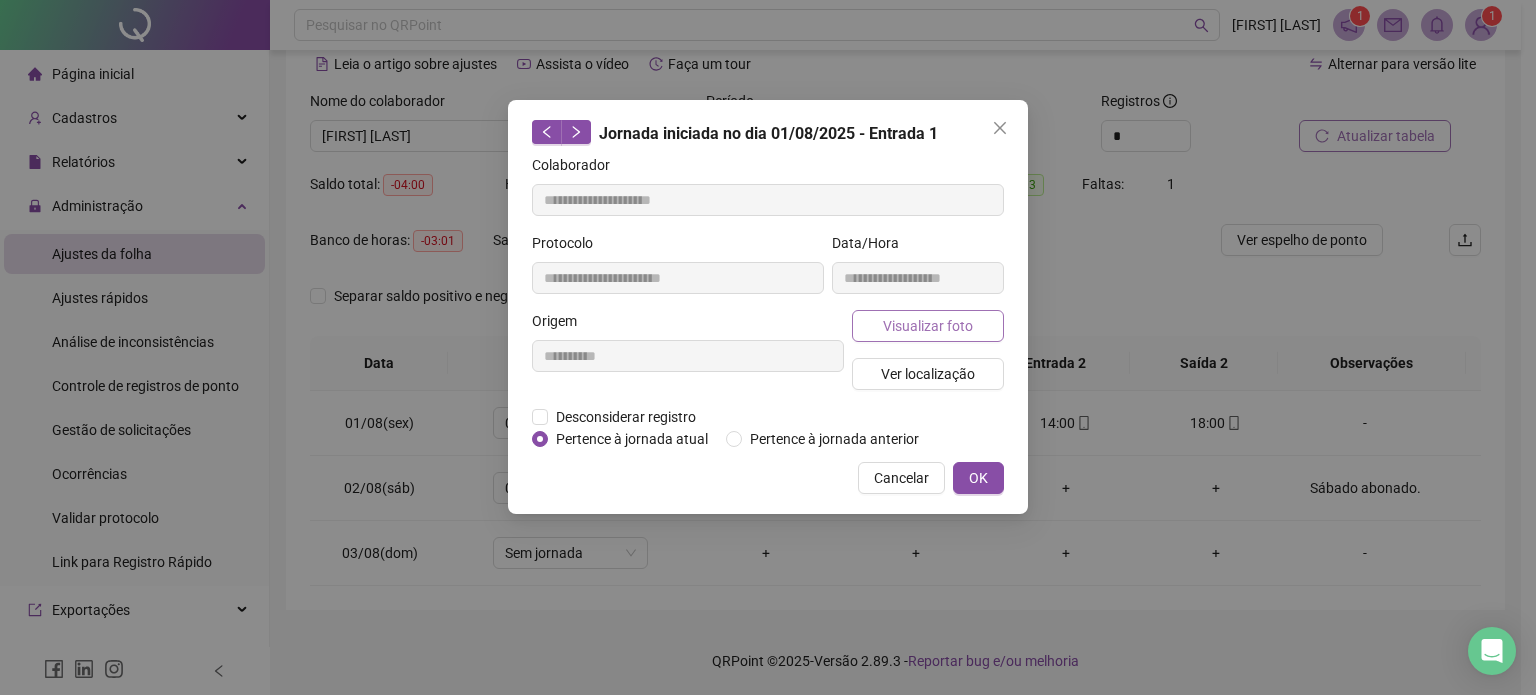 click on "Visualizar foto" at bounding box center (928, 326) 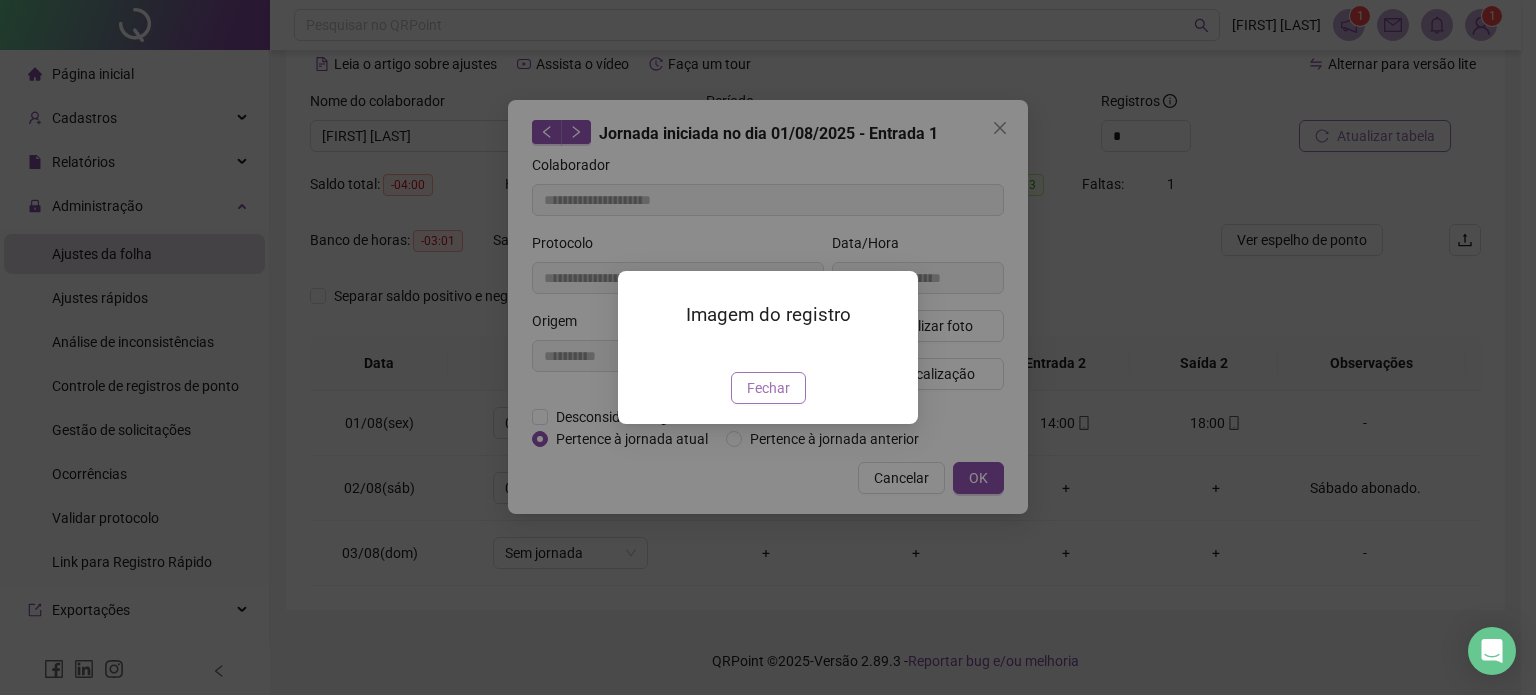 click on "Fechar" at bounding box center (768, 388) 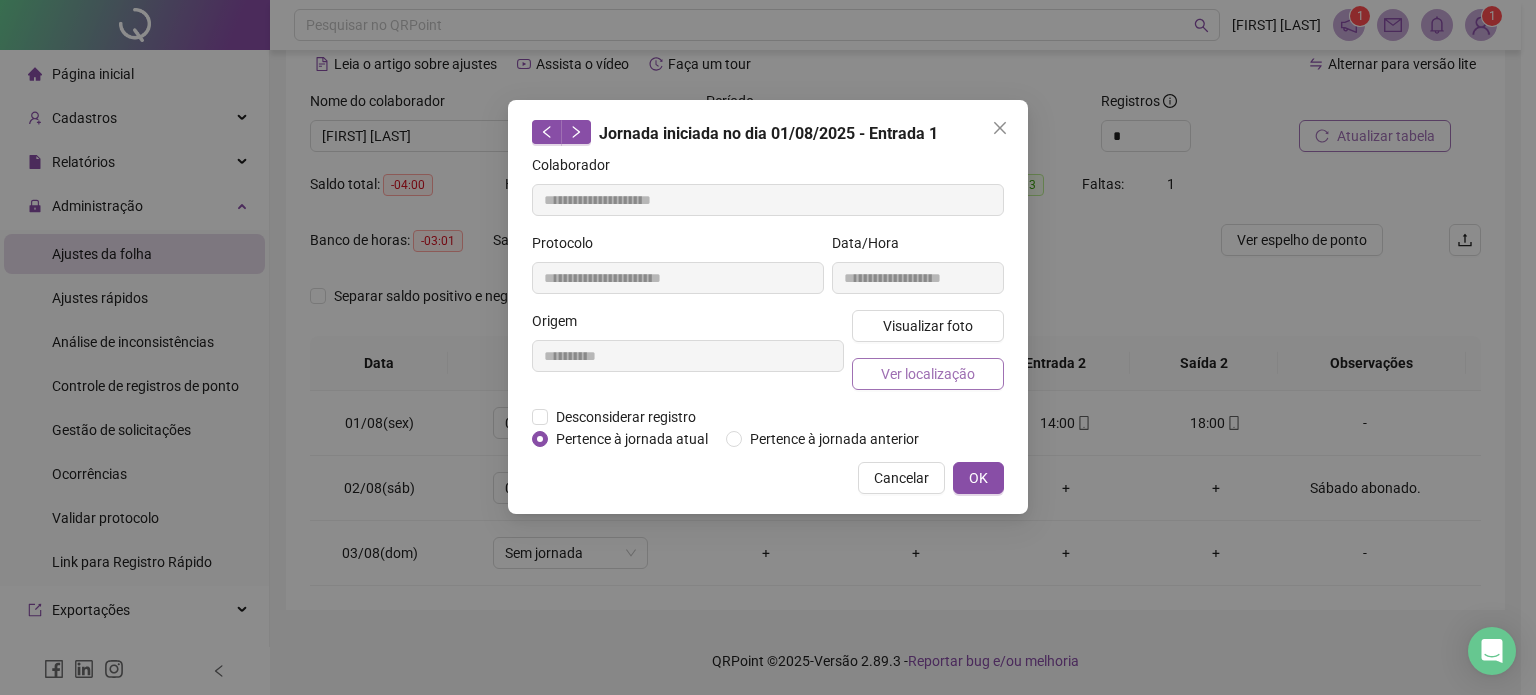 click on "Ver localização" at bounding box center [928, 374] 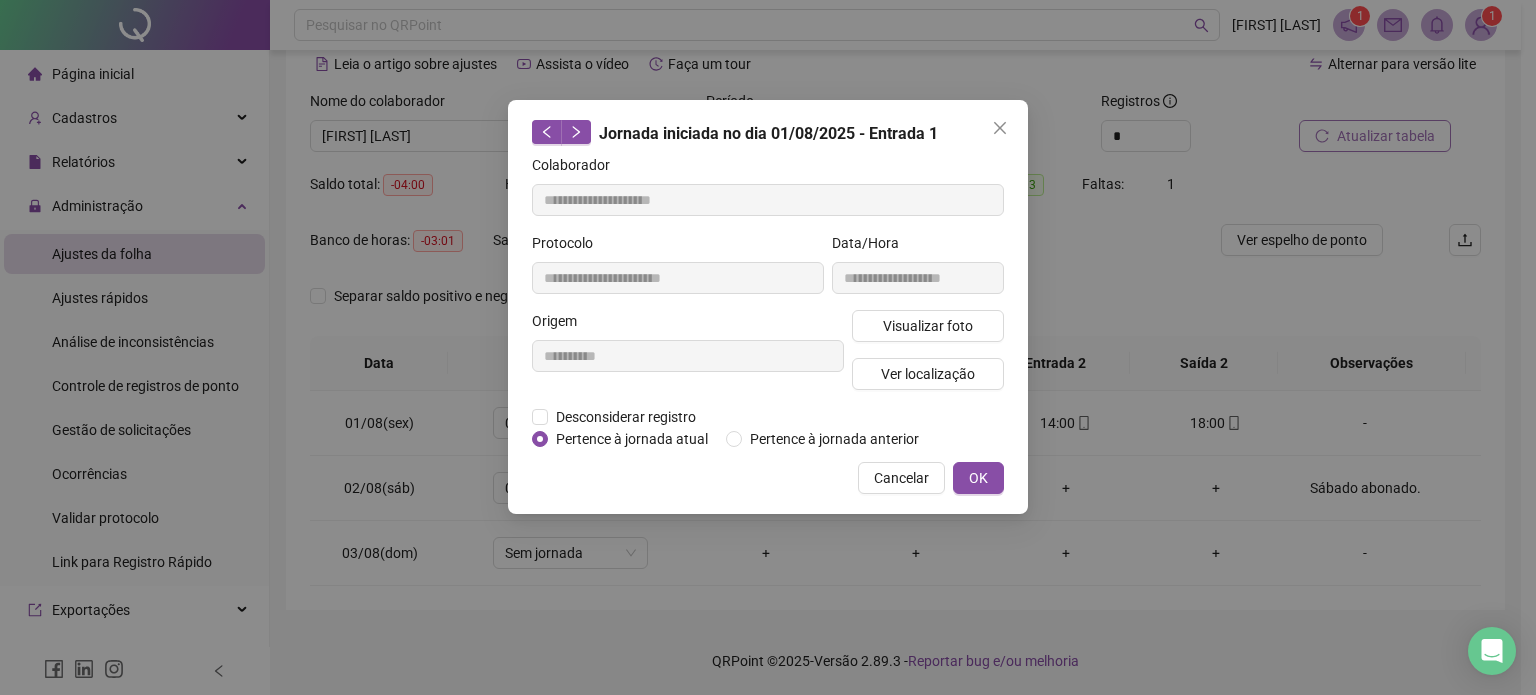 type 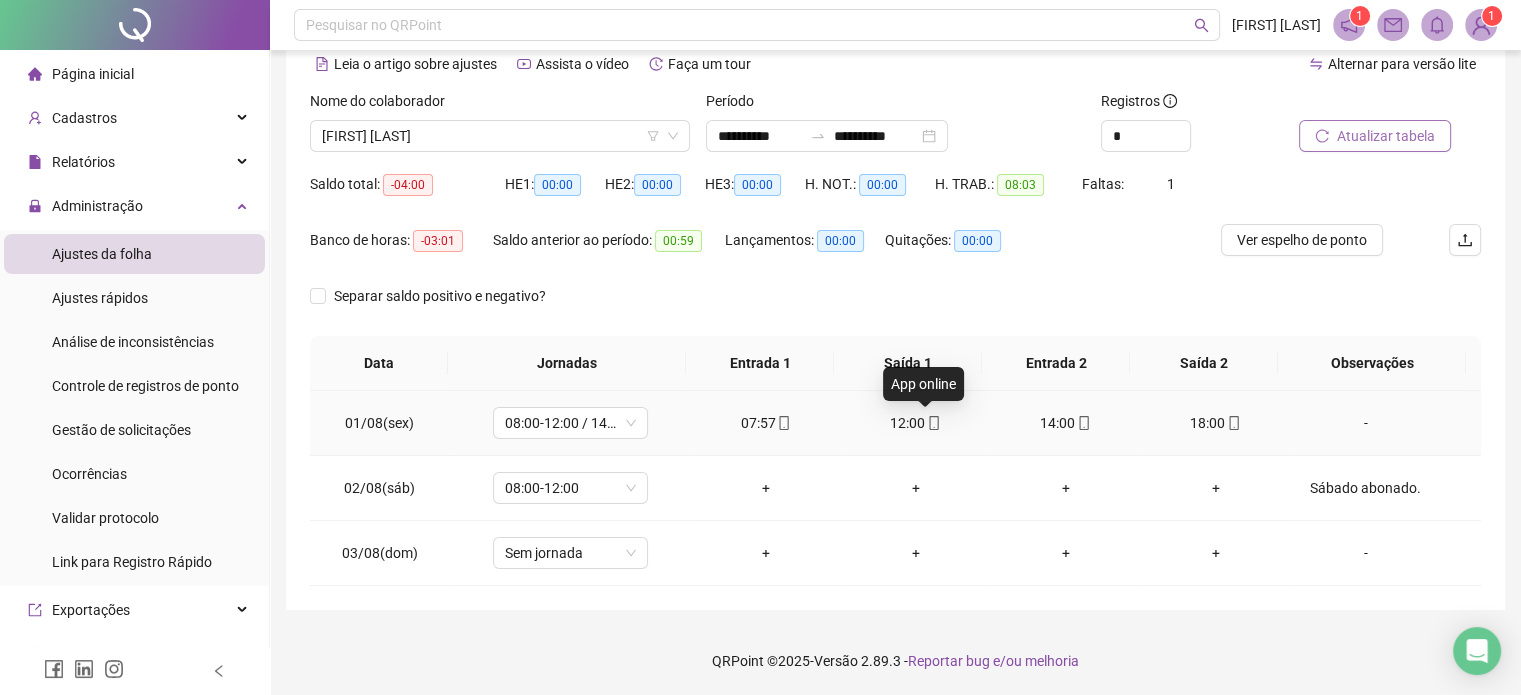 click 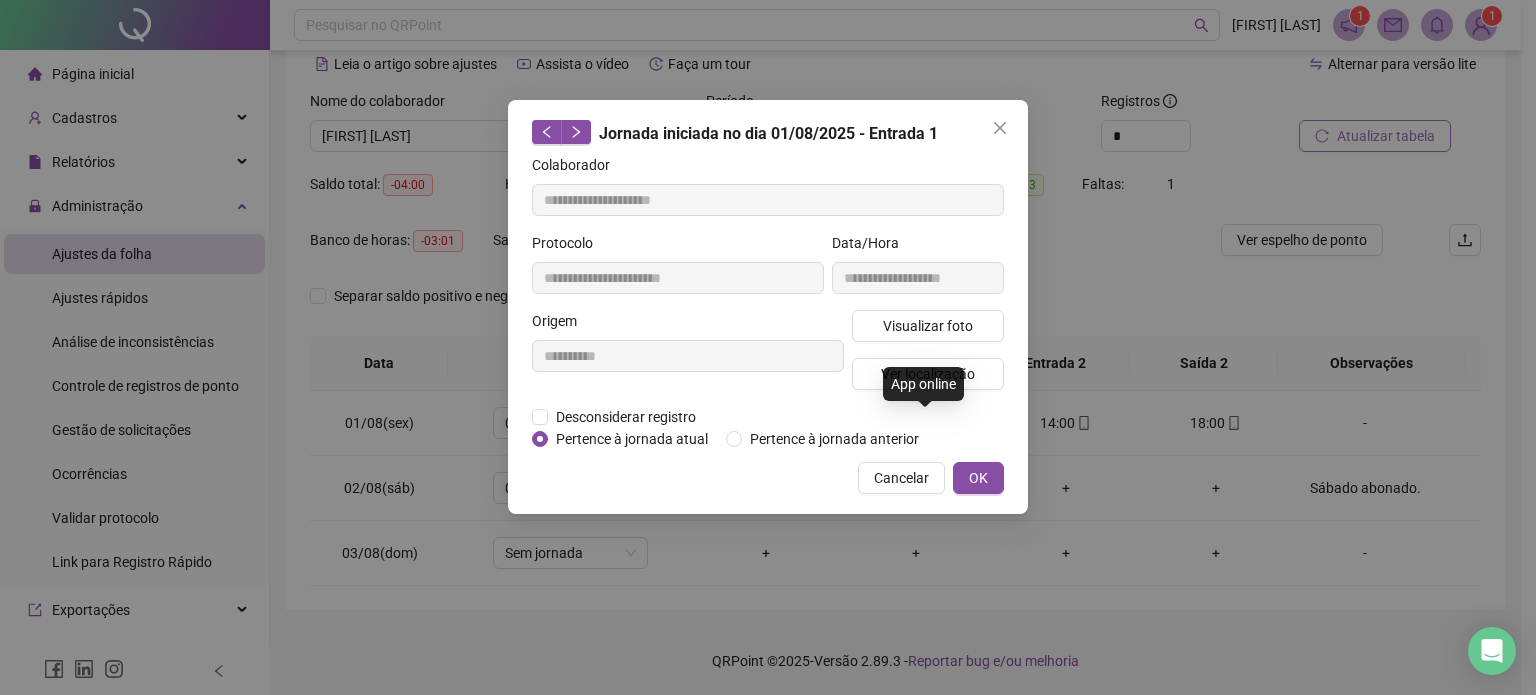 type on "**********" 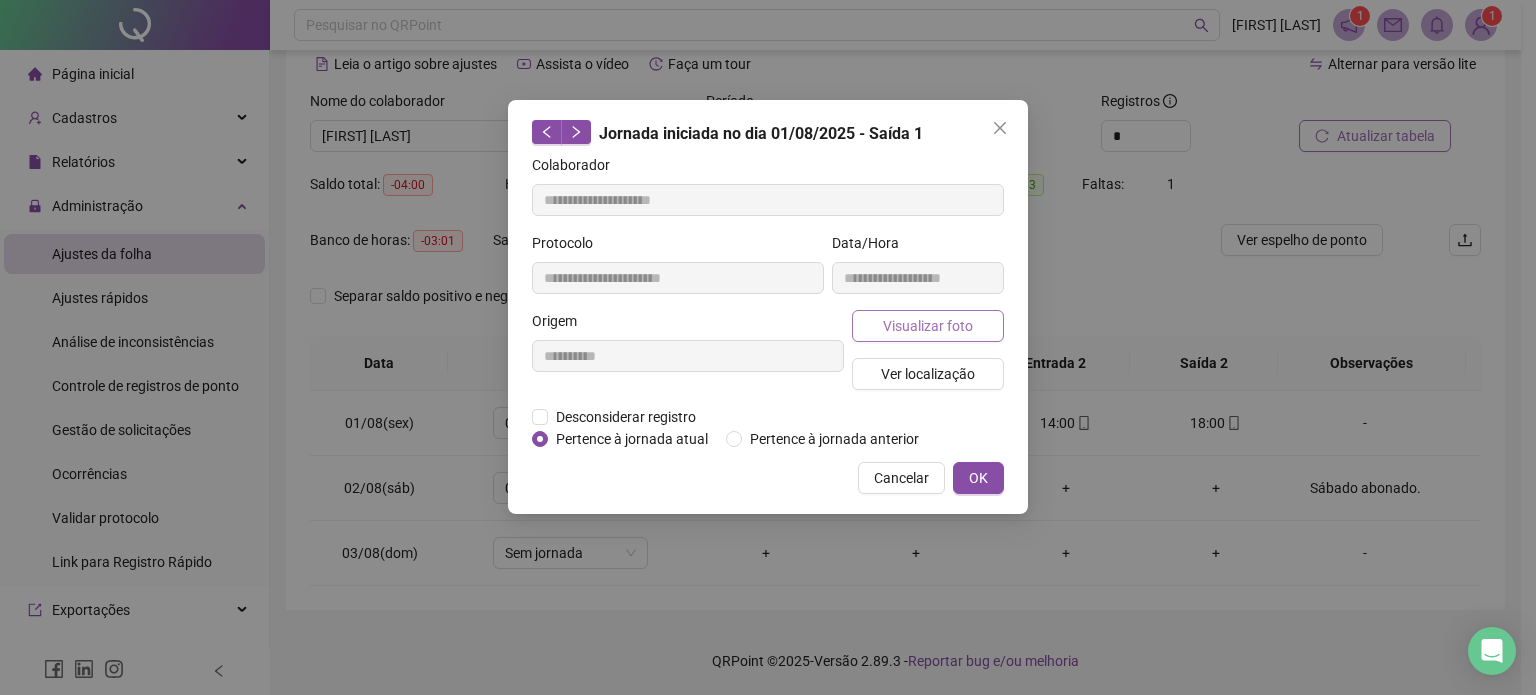 click on "Visualizar foto" at bounding box center (928, 326) 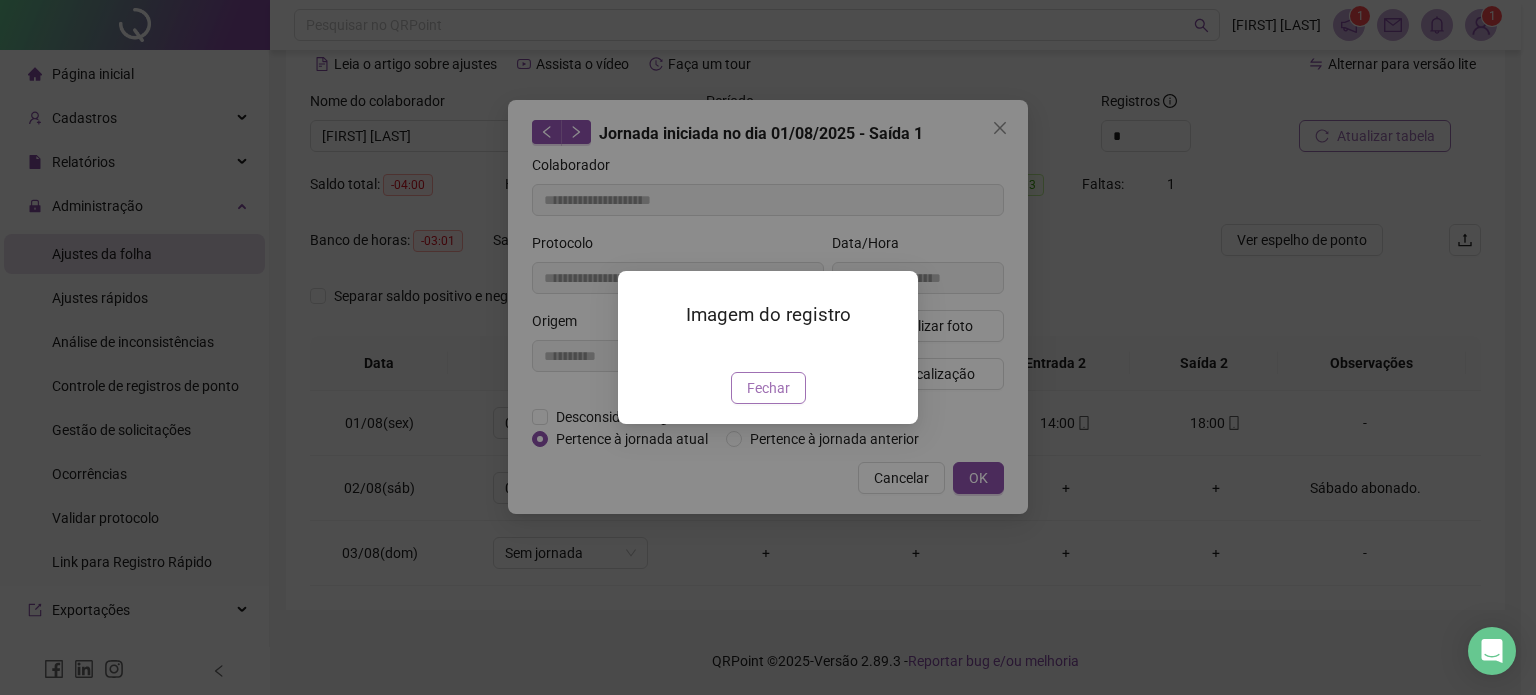 drag, startPoint x: 781, startPoint y: 491, endPoint x: 791, endPoint y: 469, distance: 24.166092 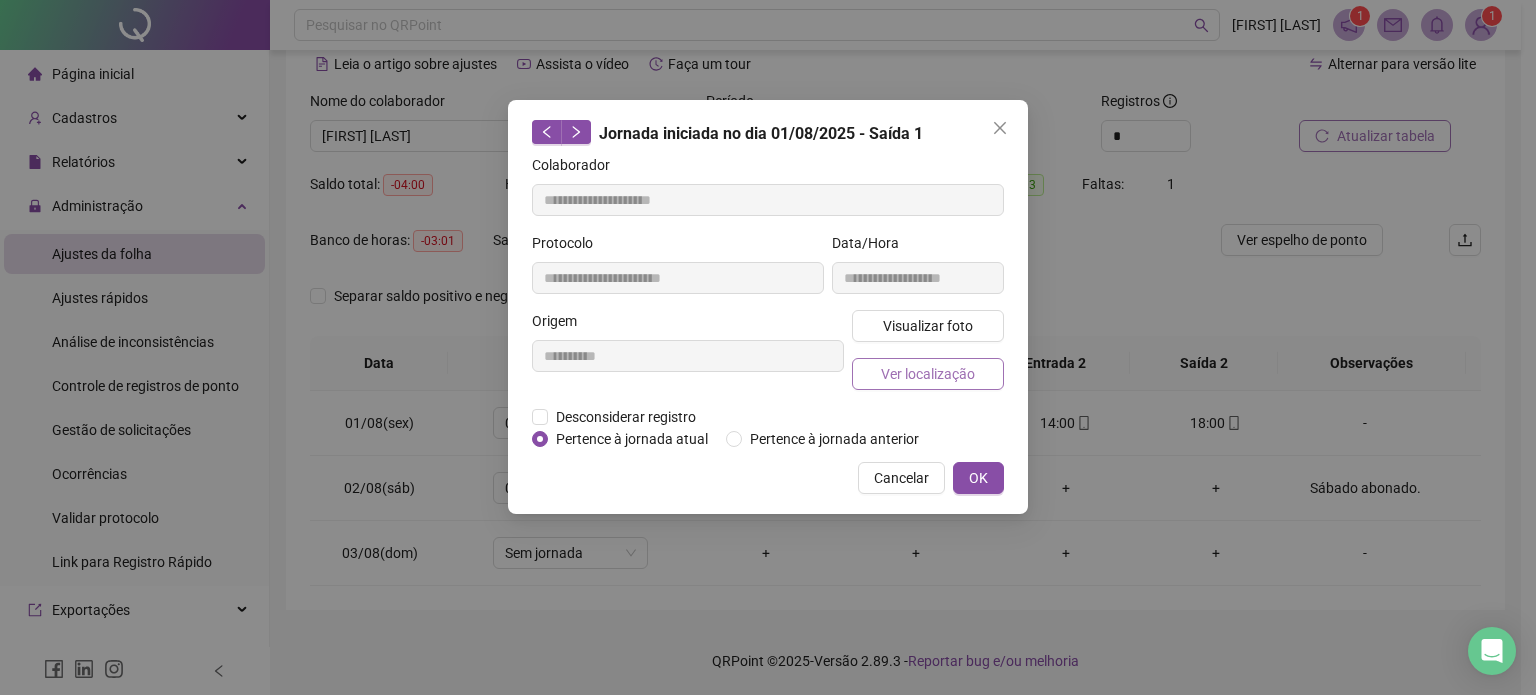 click on "Ver localização" at bounding box center (928, 374) 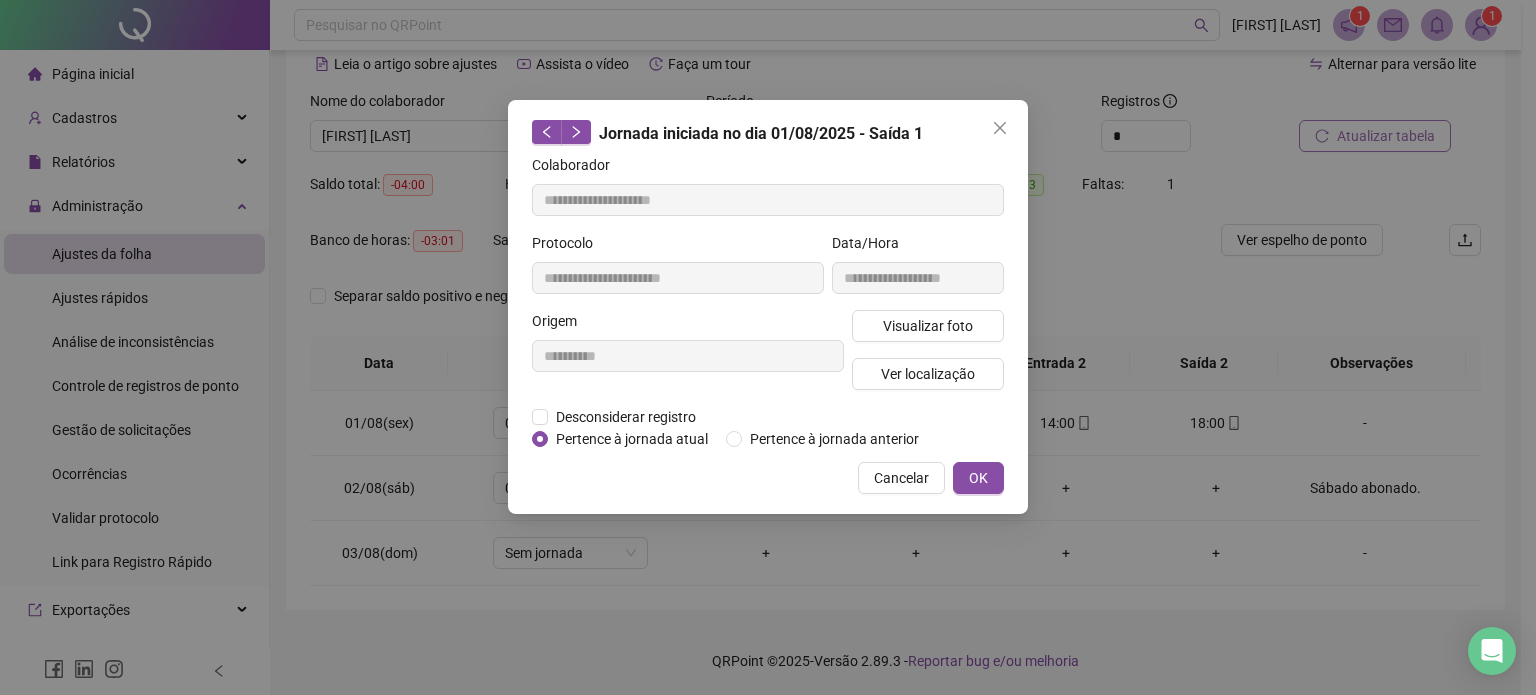 type 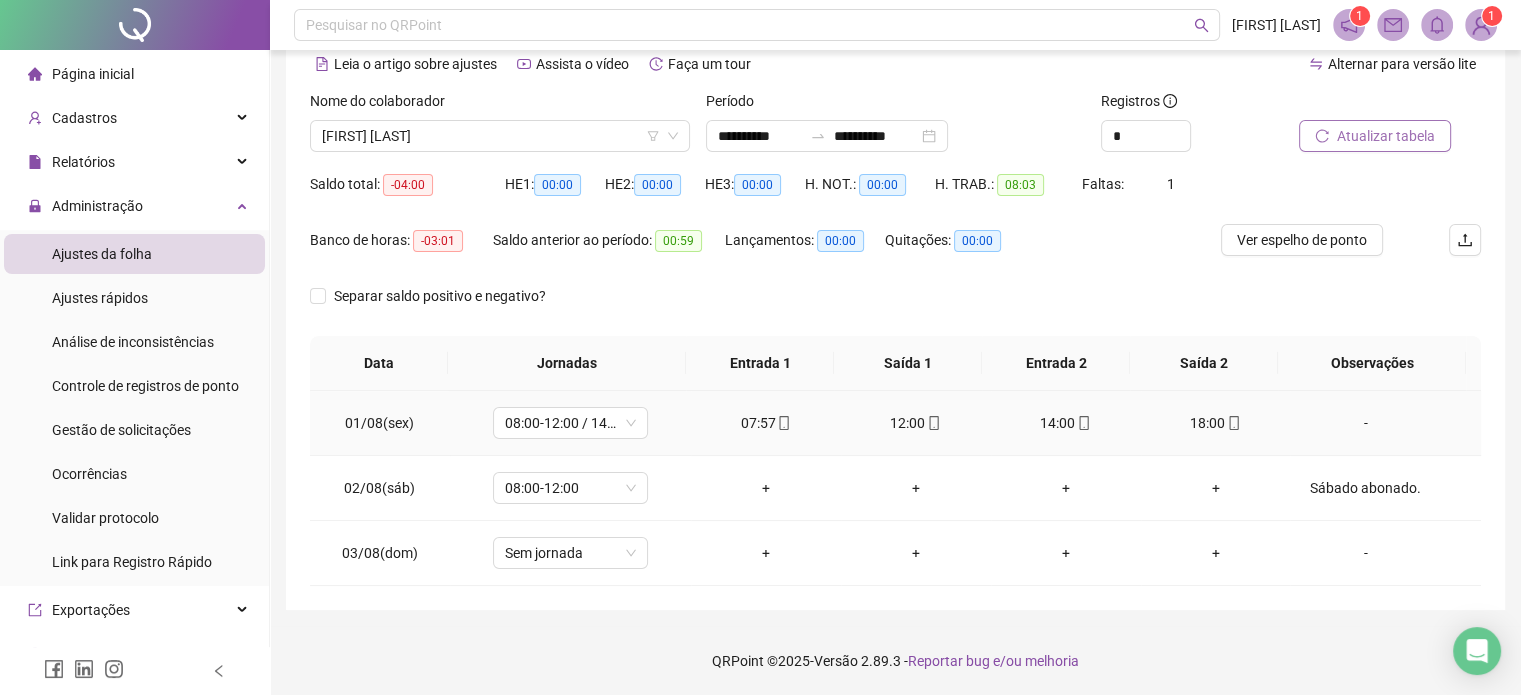 click 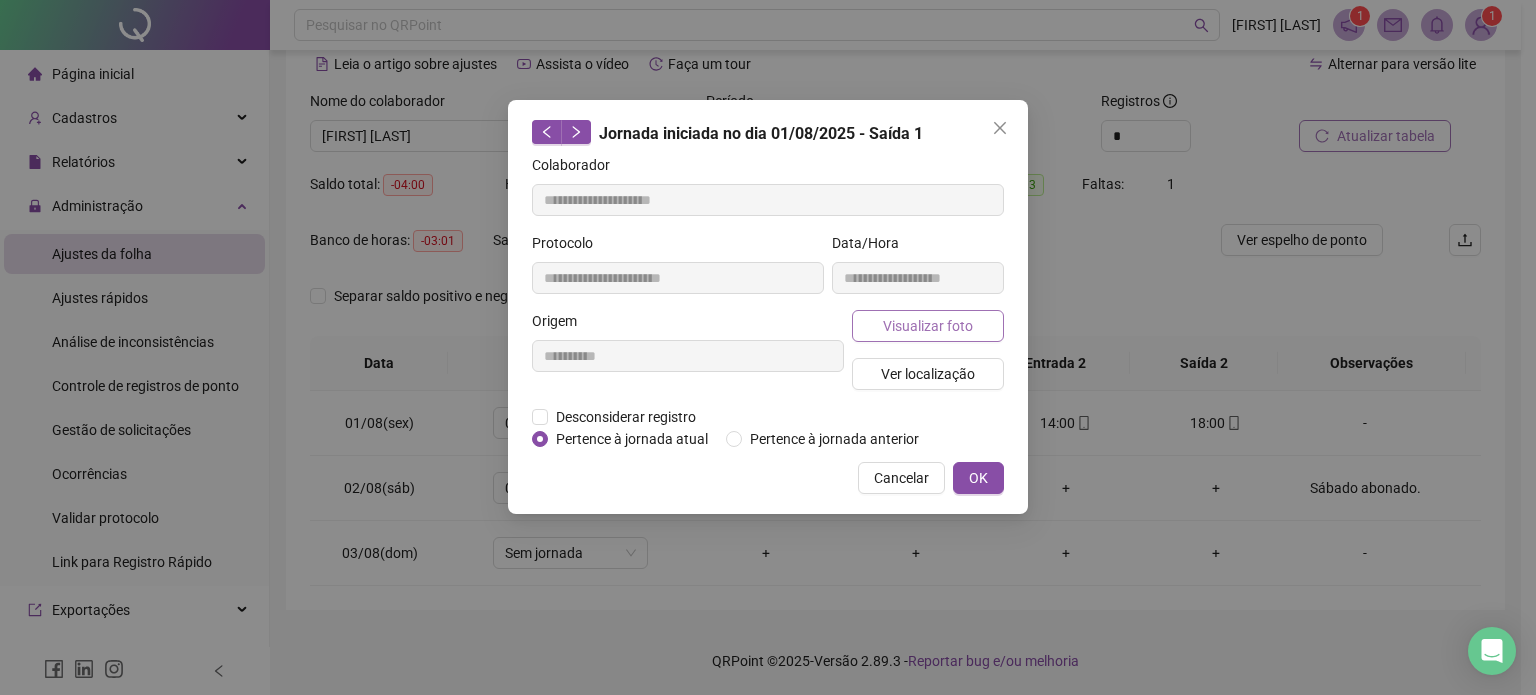 click on "Visualizar foto" at bounding box center [928, 326] 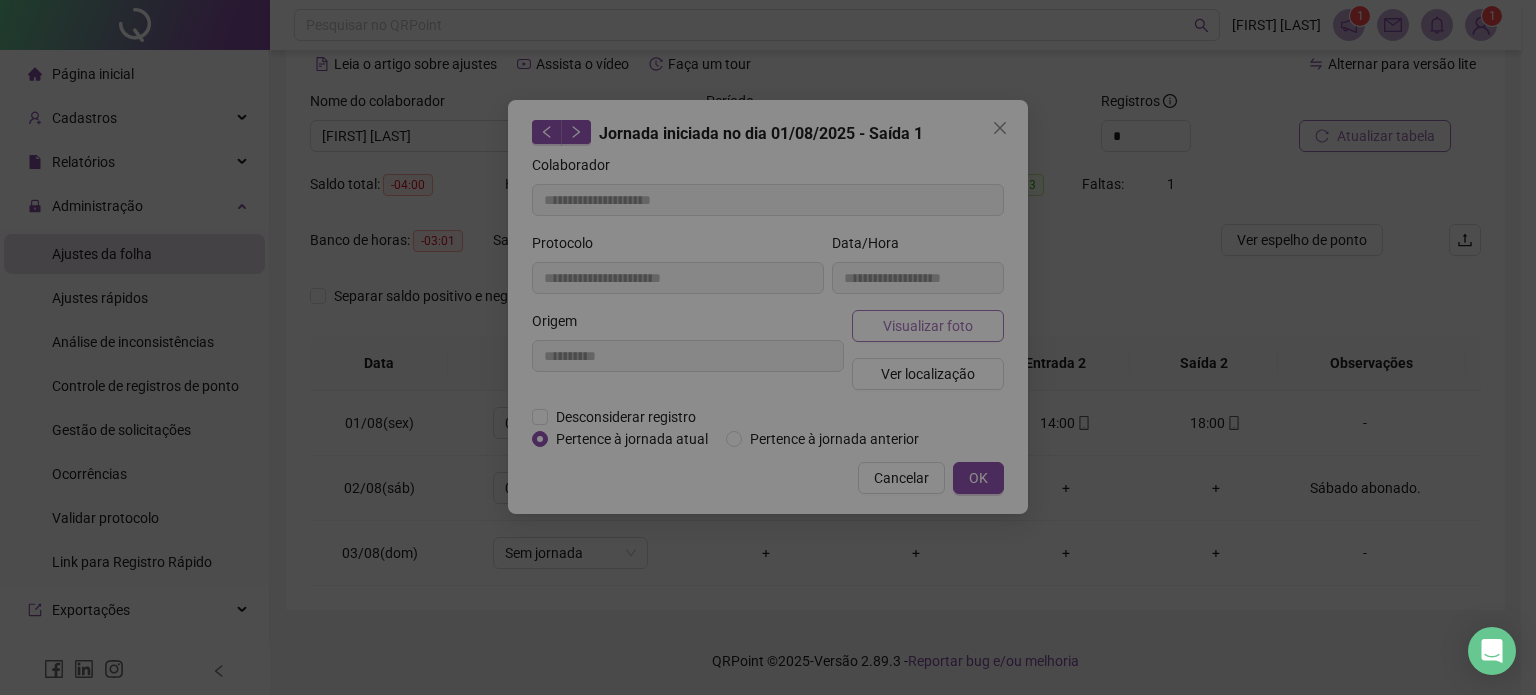 type on "**********" 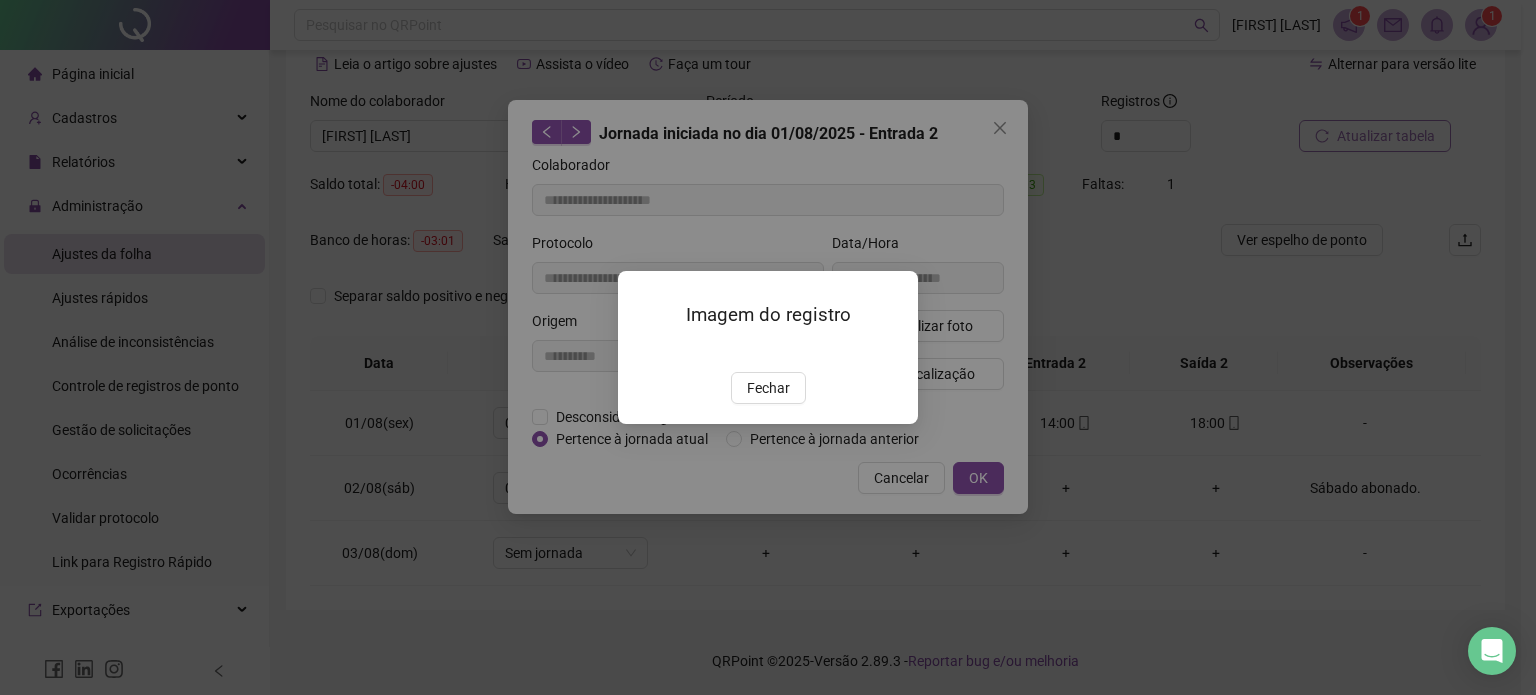 drag, startPoint x: 787, startPoint y: 432, endPoint x: 824, endPoint y: 419, distance: 39.217342 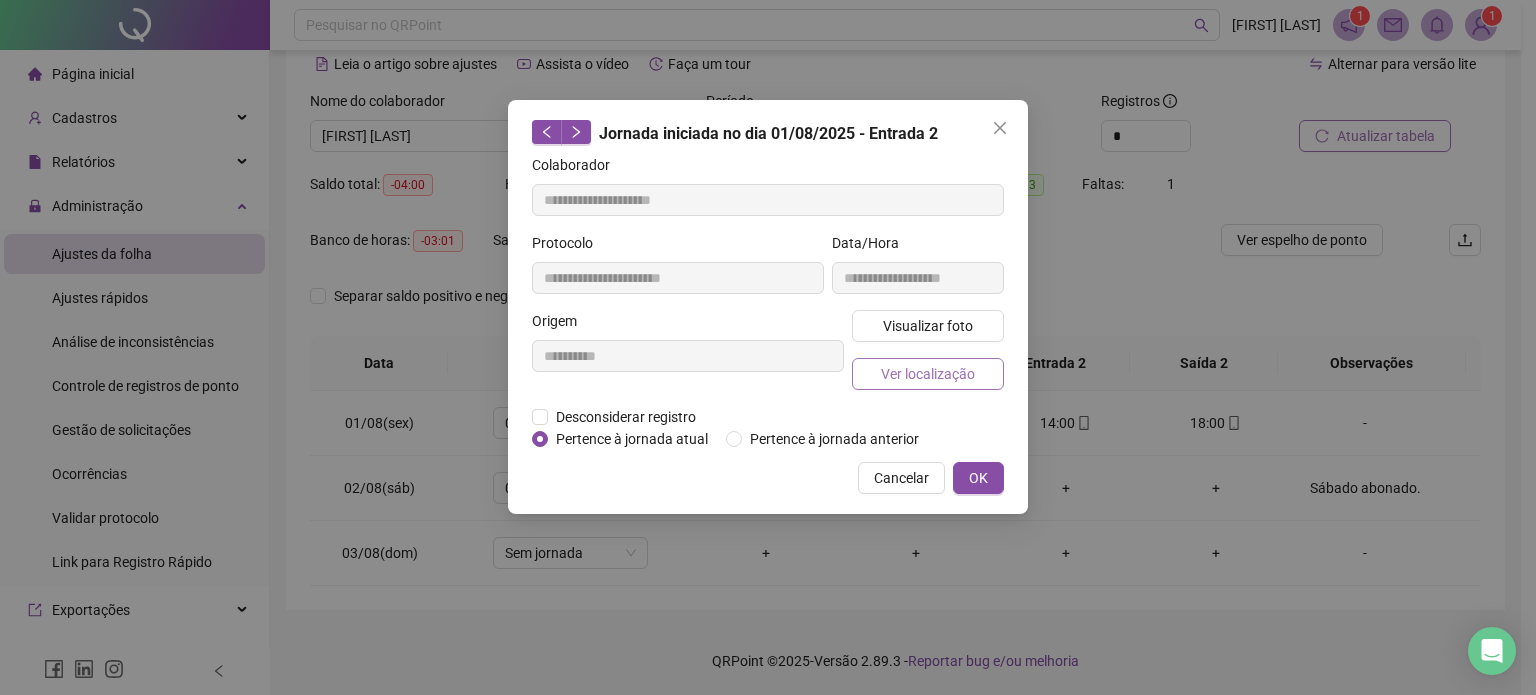 click on "Ver localização" at bounding box center [928, 374] 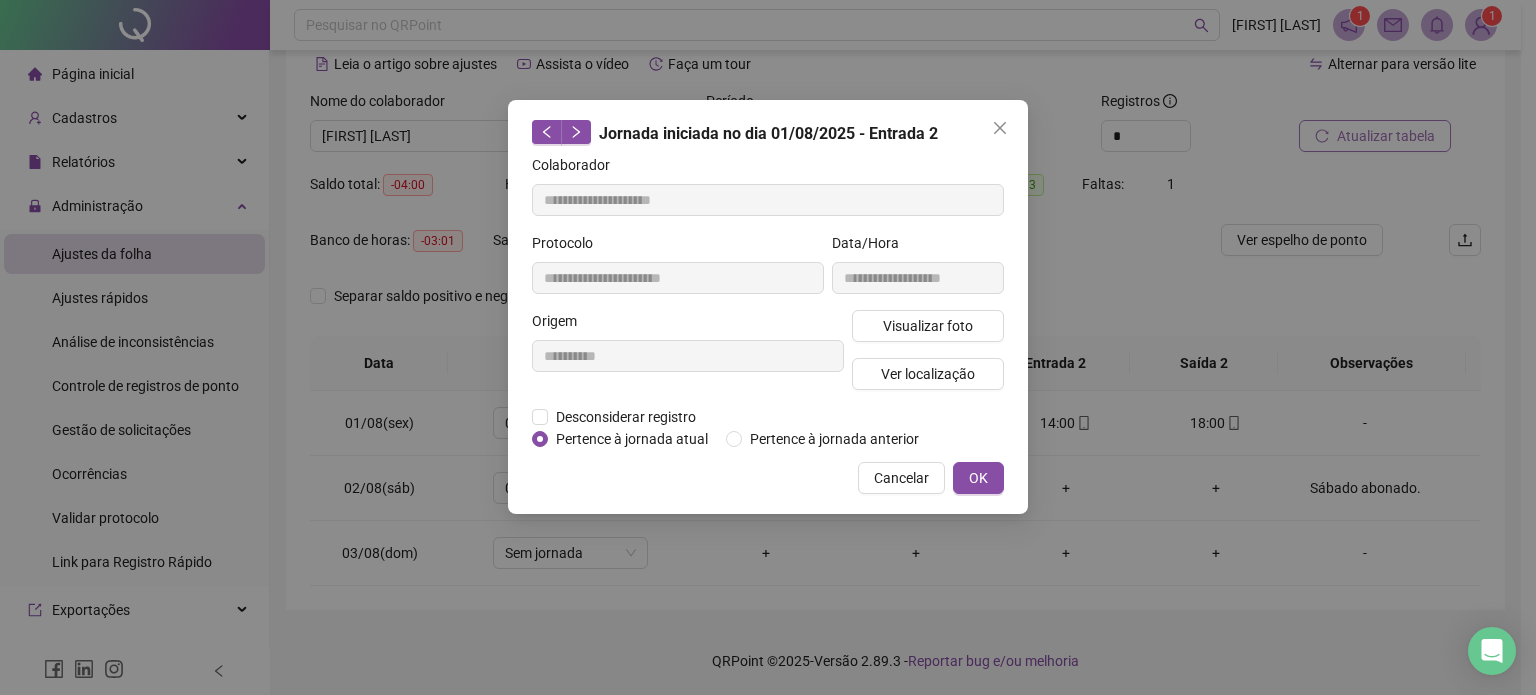 type 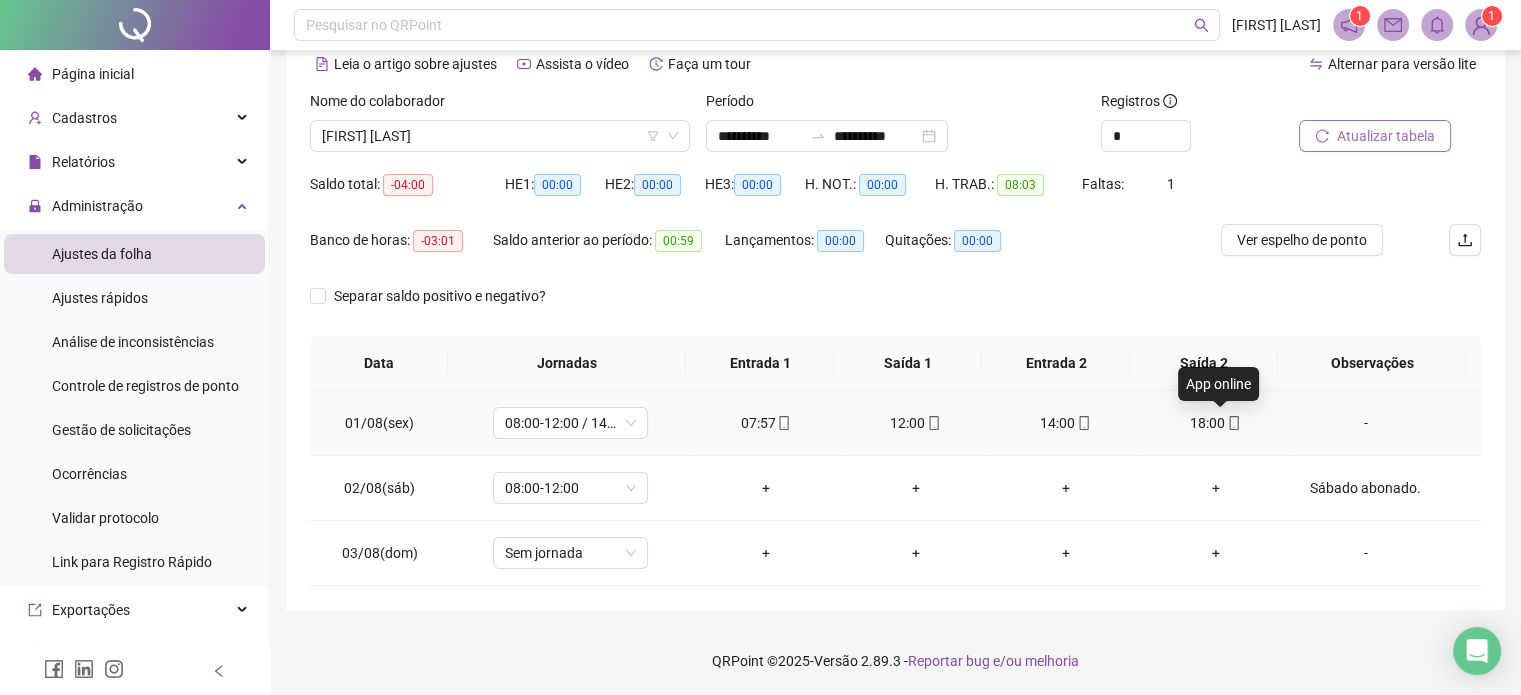 click 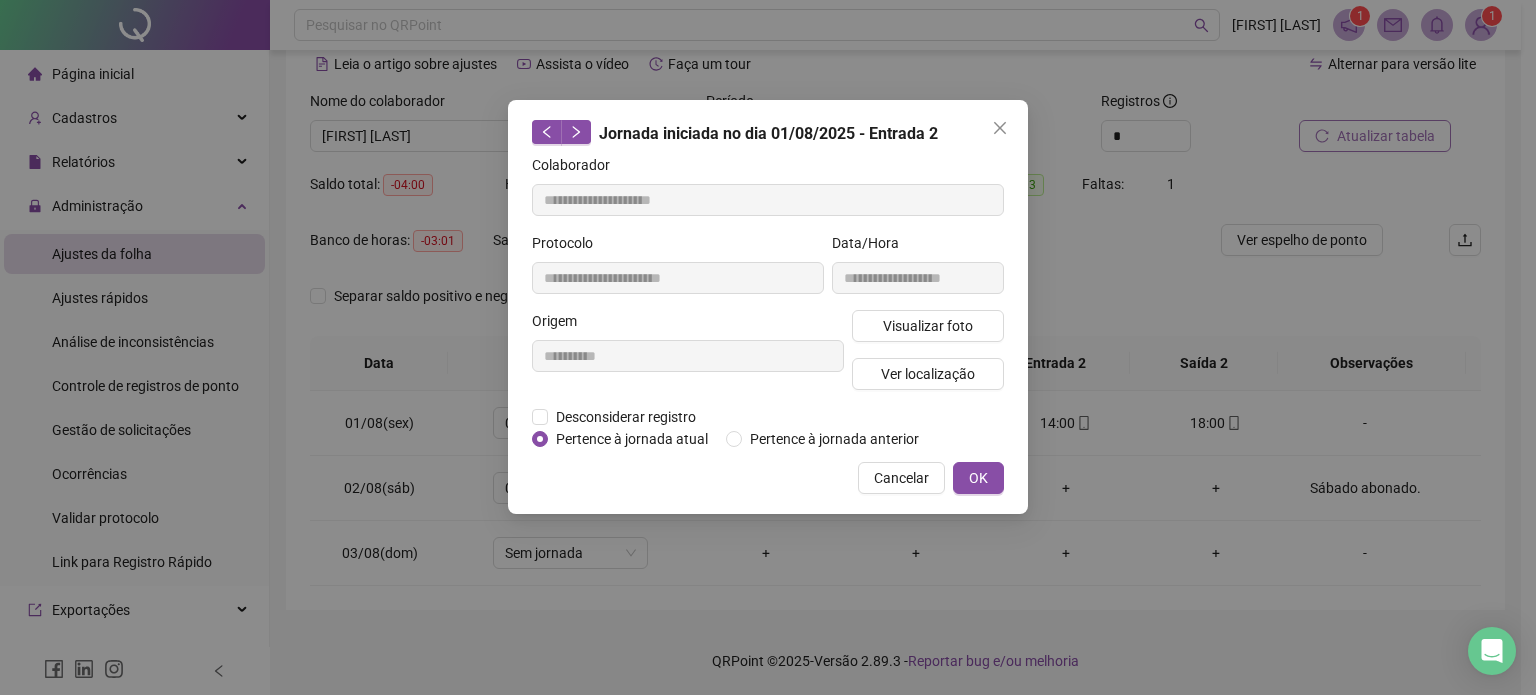 type on "**********" 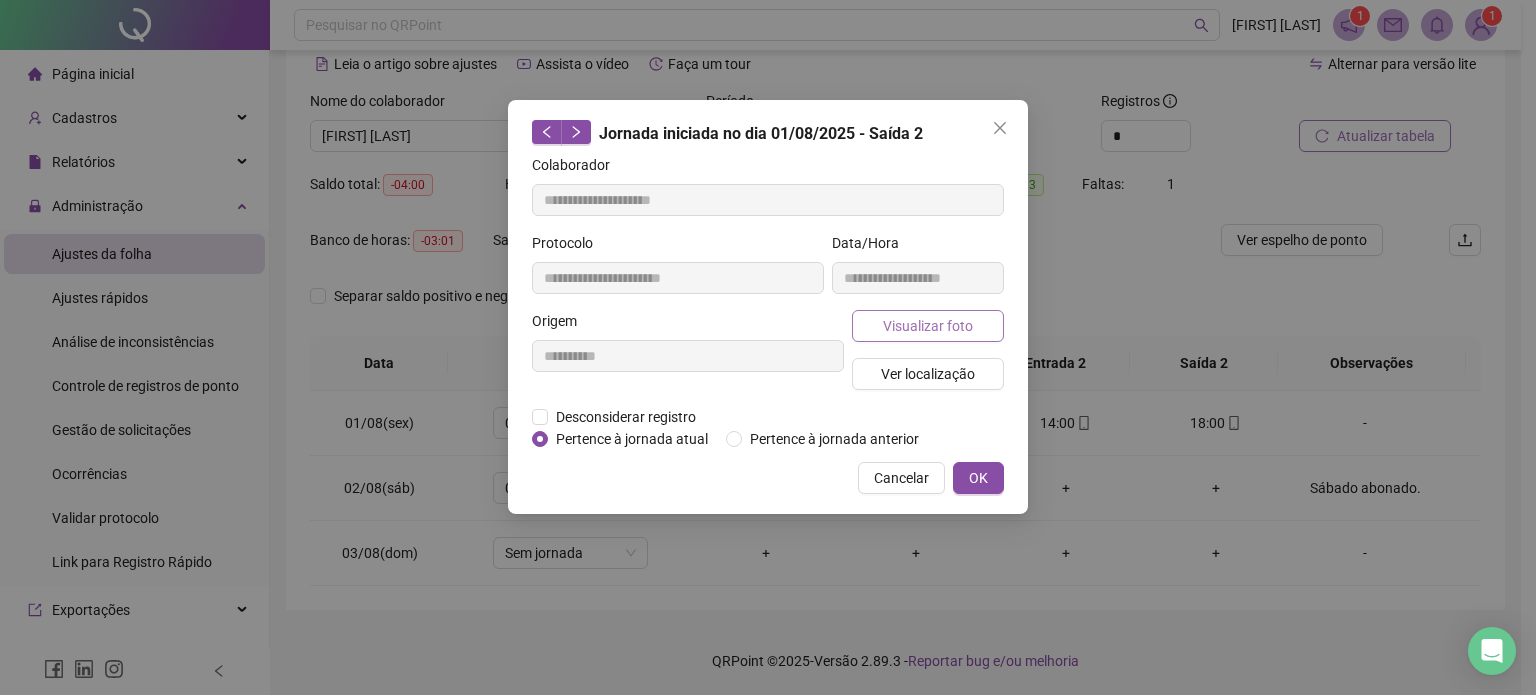 click on "Visualizar foto" at bounding box center (928, 326) 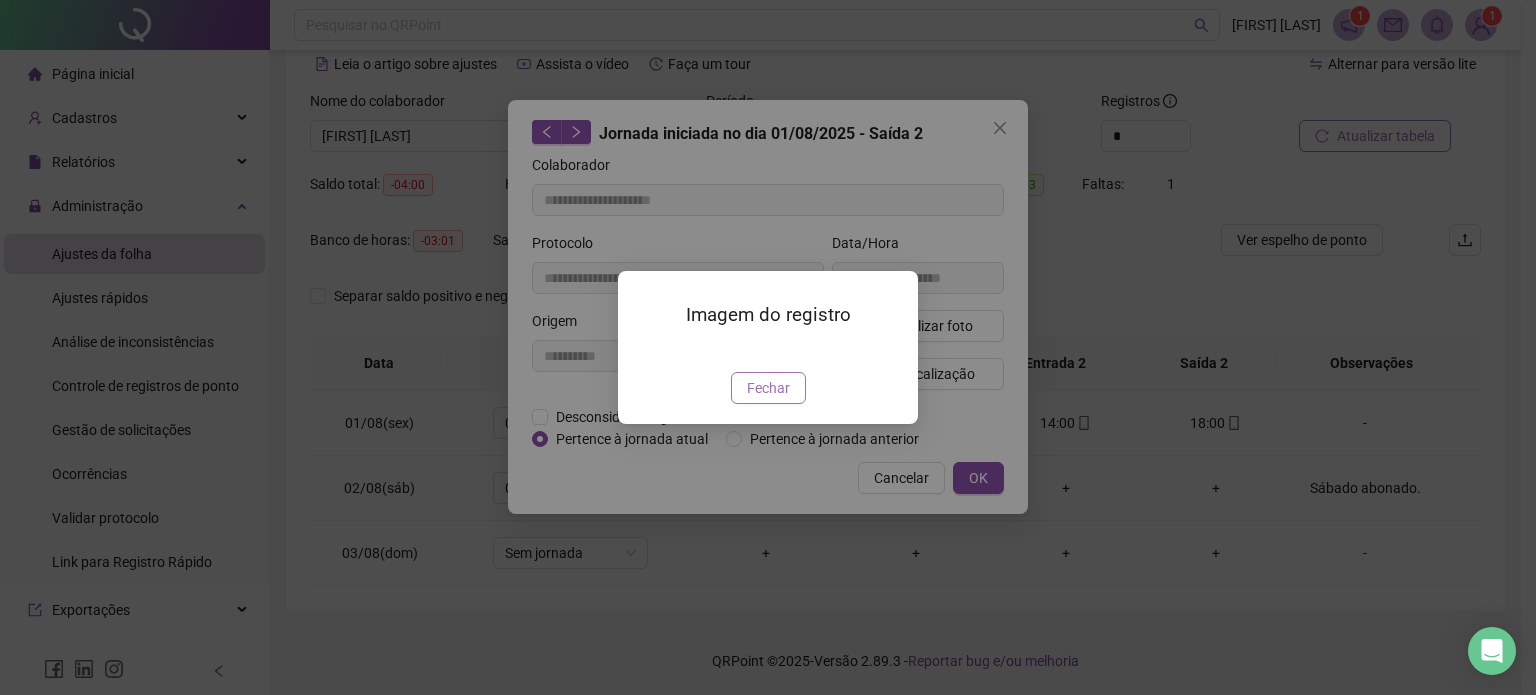 drag, startPoint x: 757, startPoint y: 508, endPoint x: 873, endPoint y: 409, distance: 152.50246 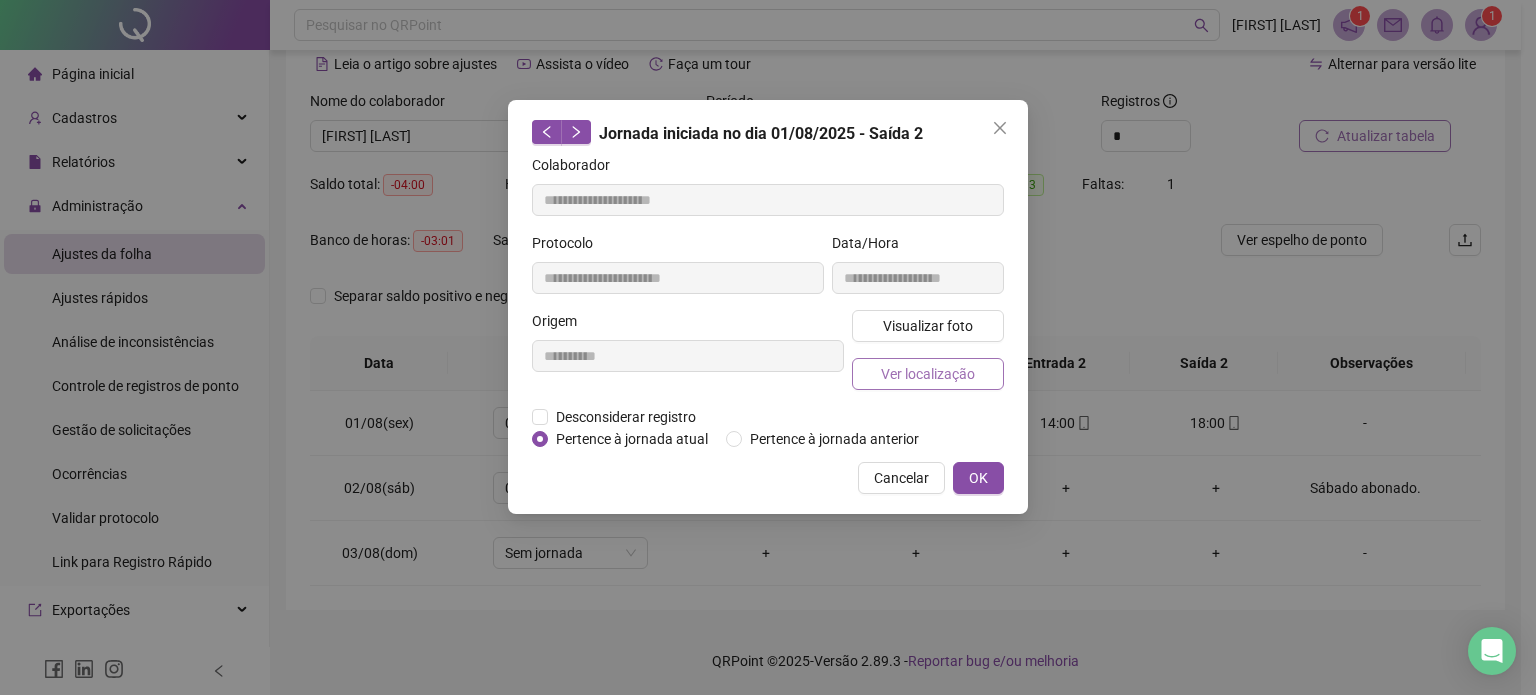 click on "Ver localização" at bounding box center (928, 374) 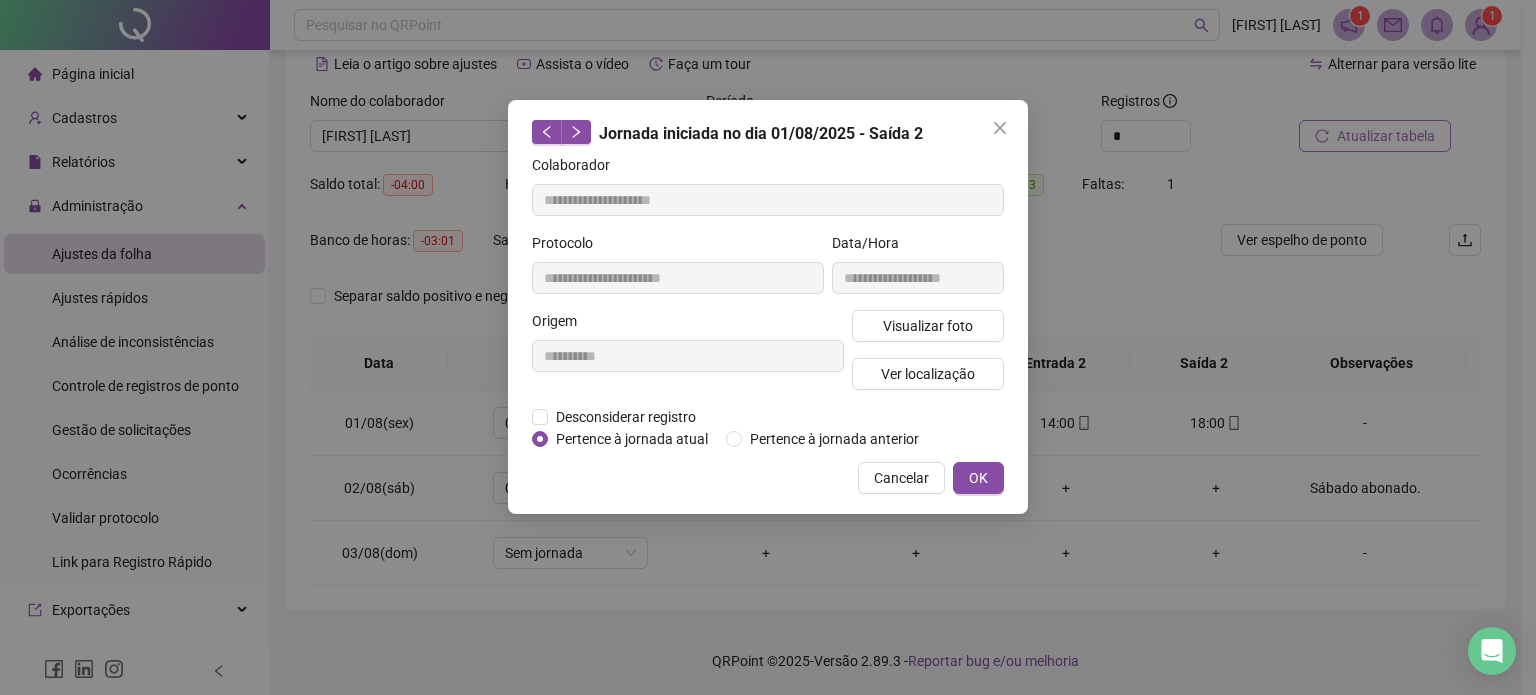type 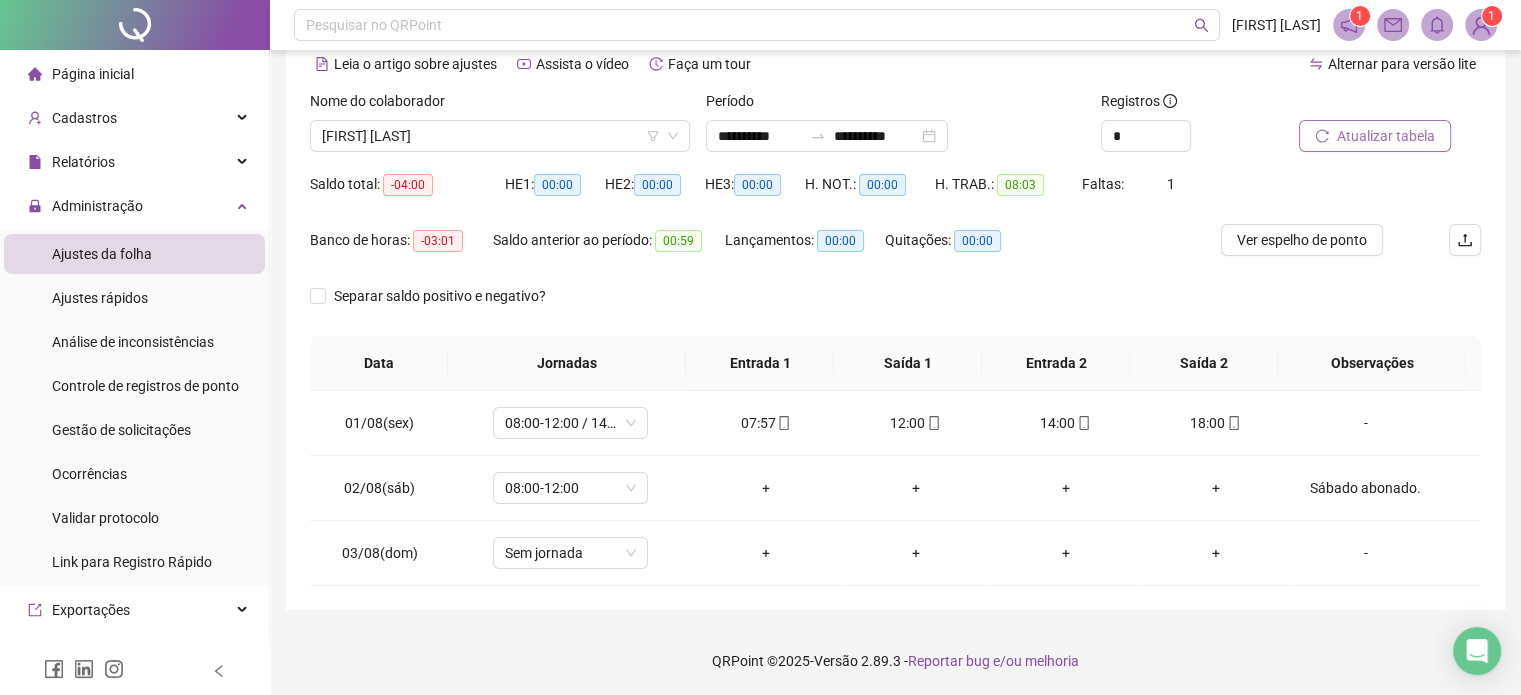click on "Atualizar tabela" at bounding box center (1375, 136) 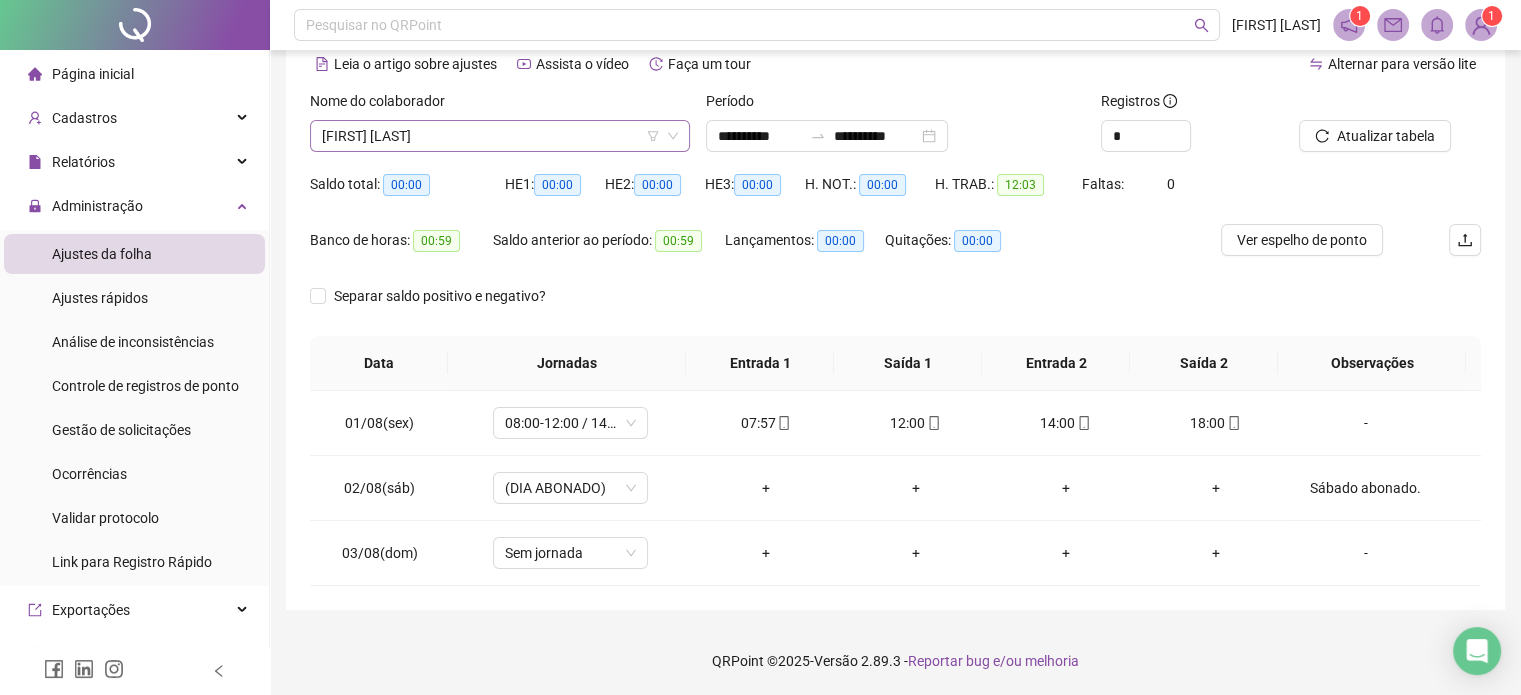 click on "[FIRST] [LAST]" at bounding box center [500, 136] 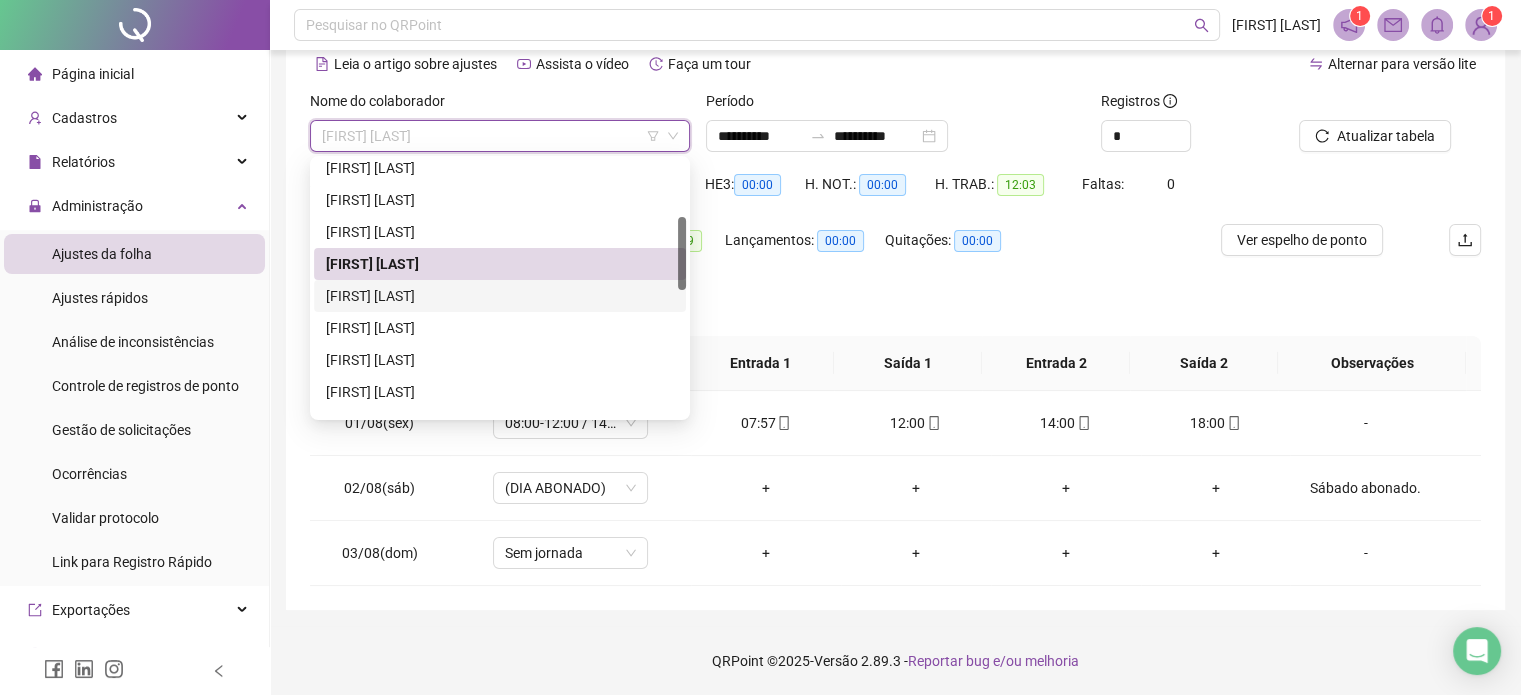 click on "[FIRST] [LAST]" at bounding box center [500, 296] 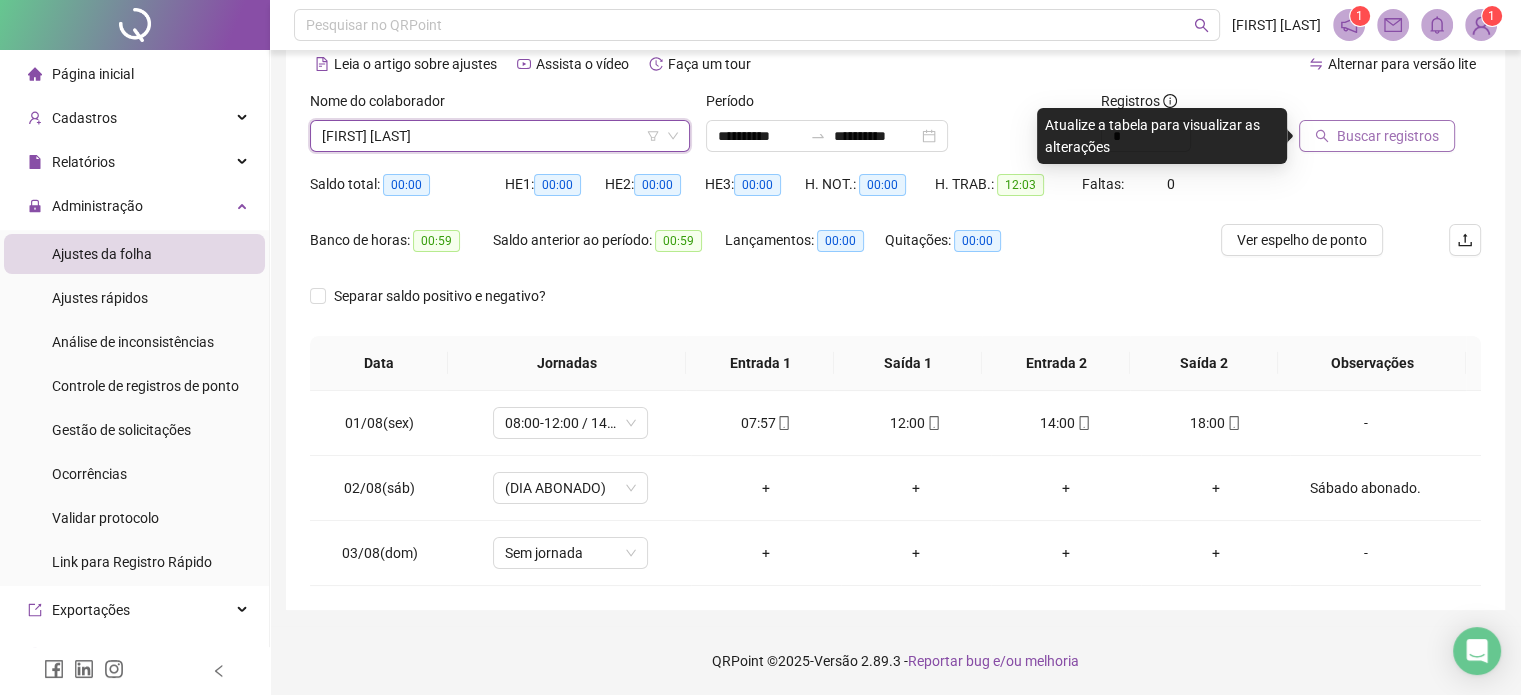 click on "Buscar registros" at bounding box center (1388, 136) 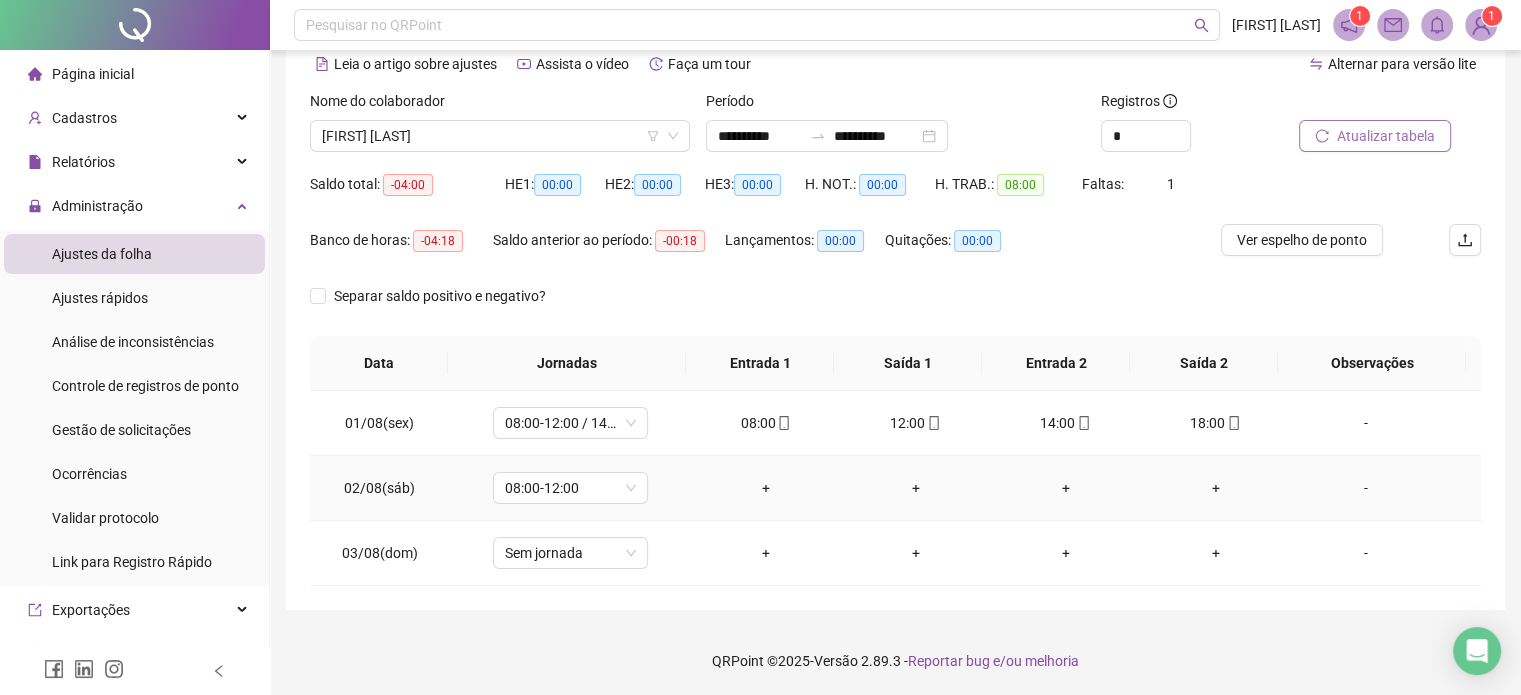 click on "-" at bounding box center (1365, 488) 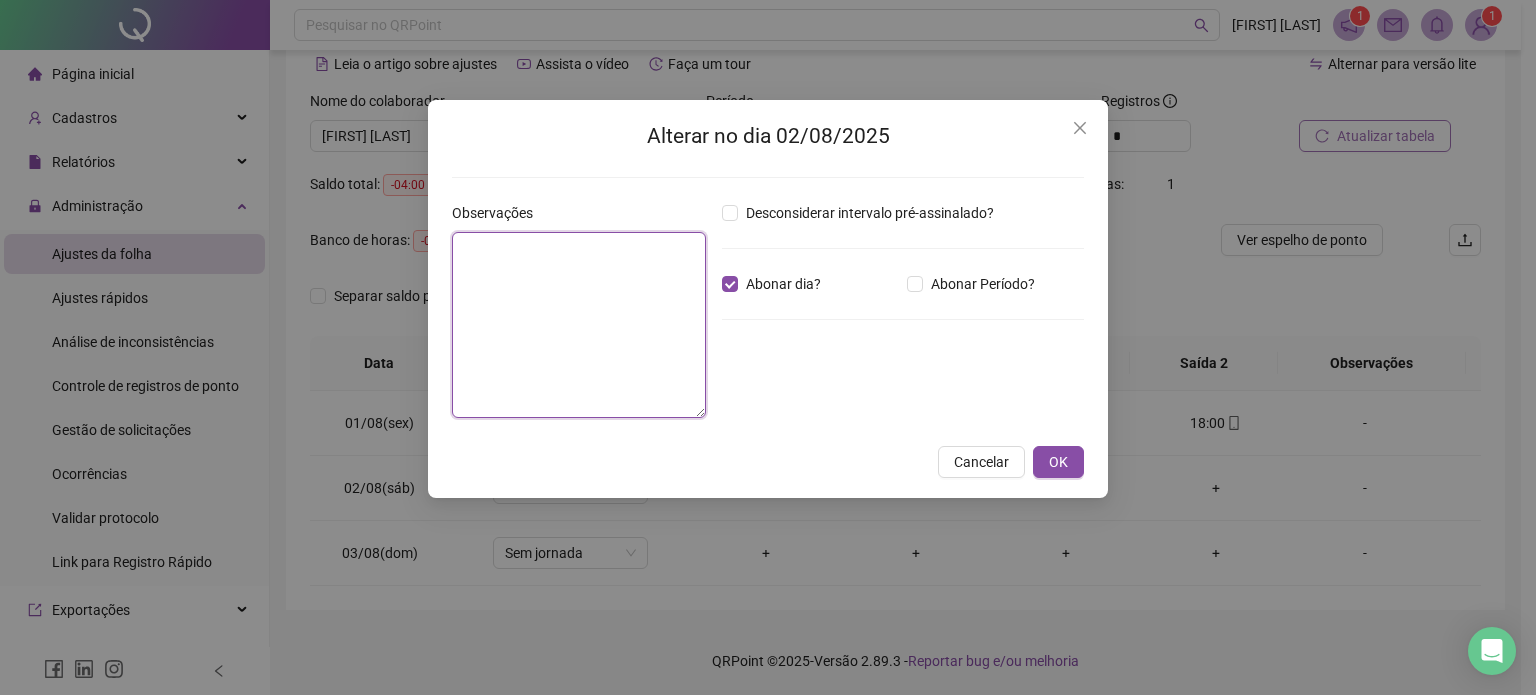 click at bounding box center (579, 325) 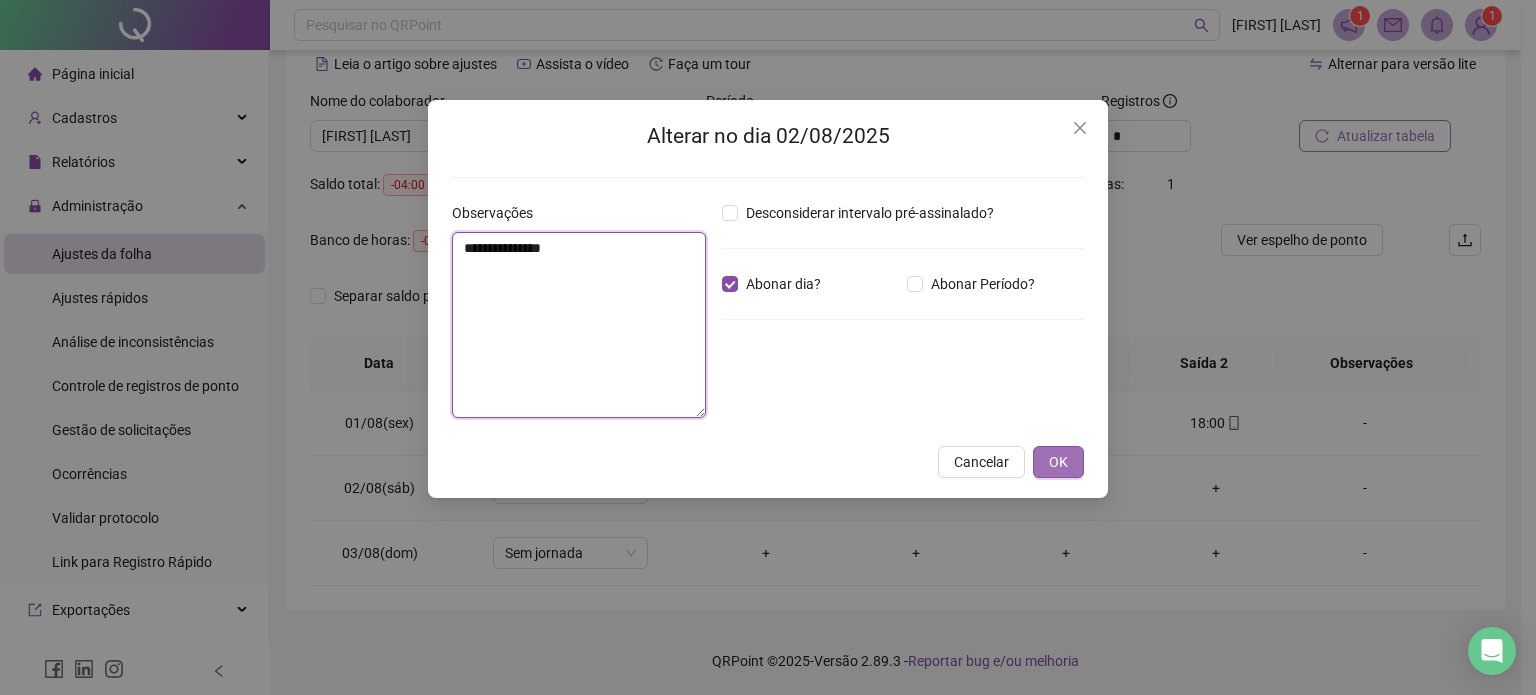 type on "**********" 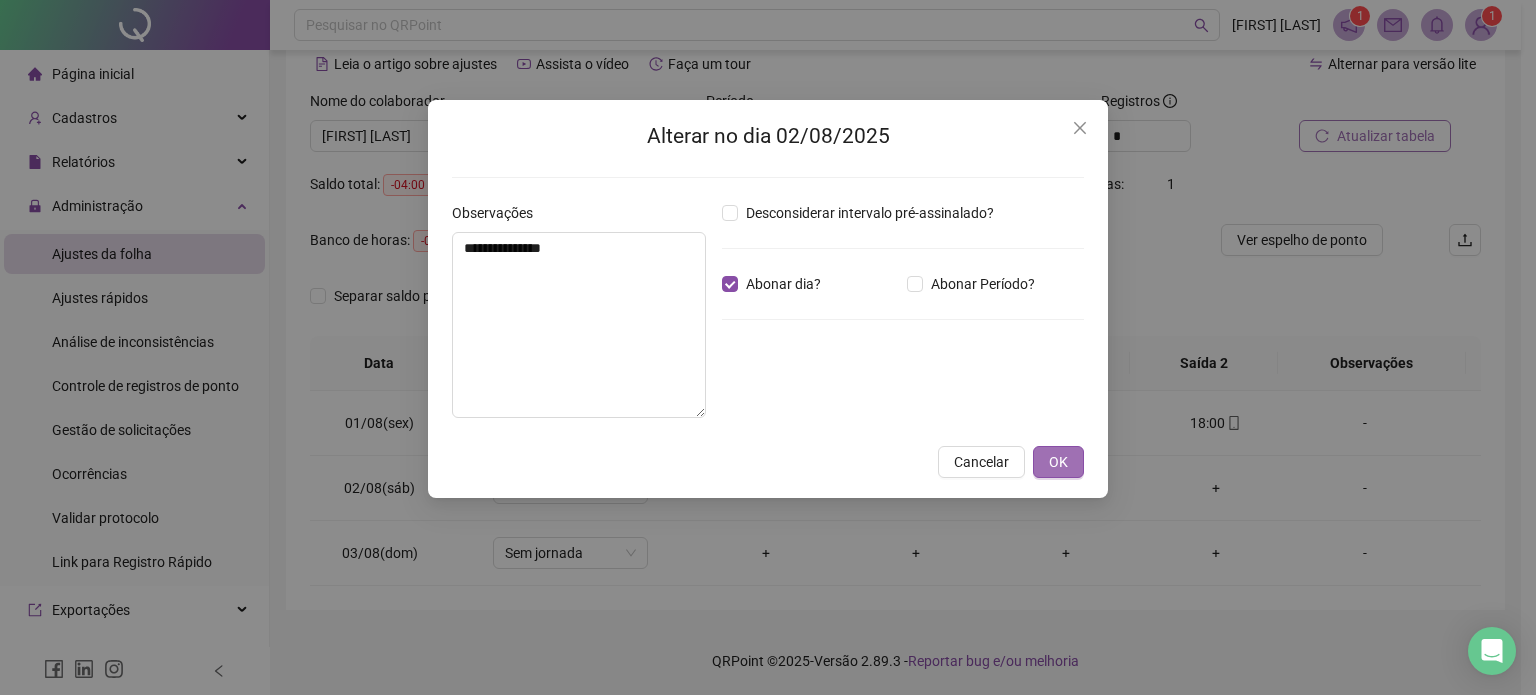 click on "OK" at bounding box center (1058, 462) 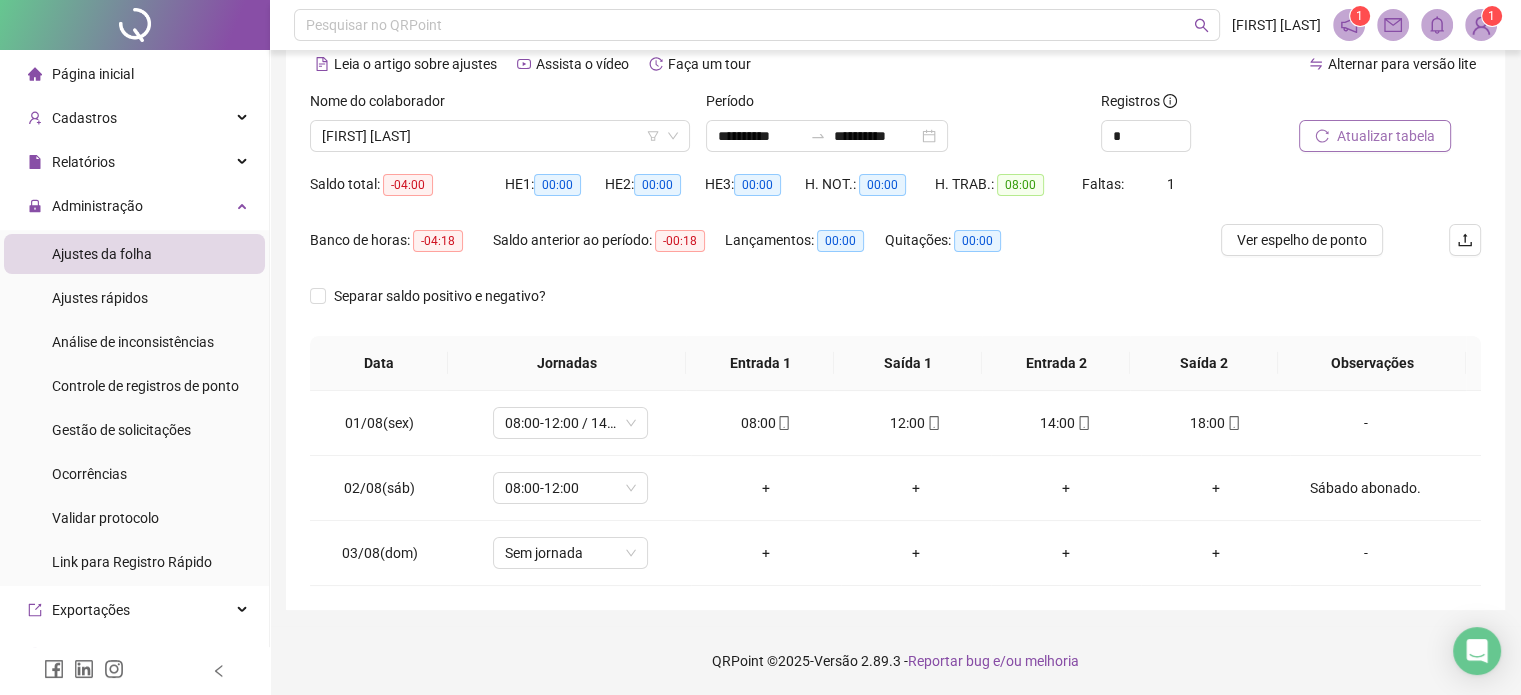click on "Atualizar tabela" at bounding box center [1386, 136] 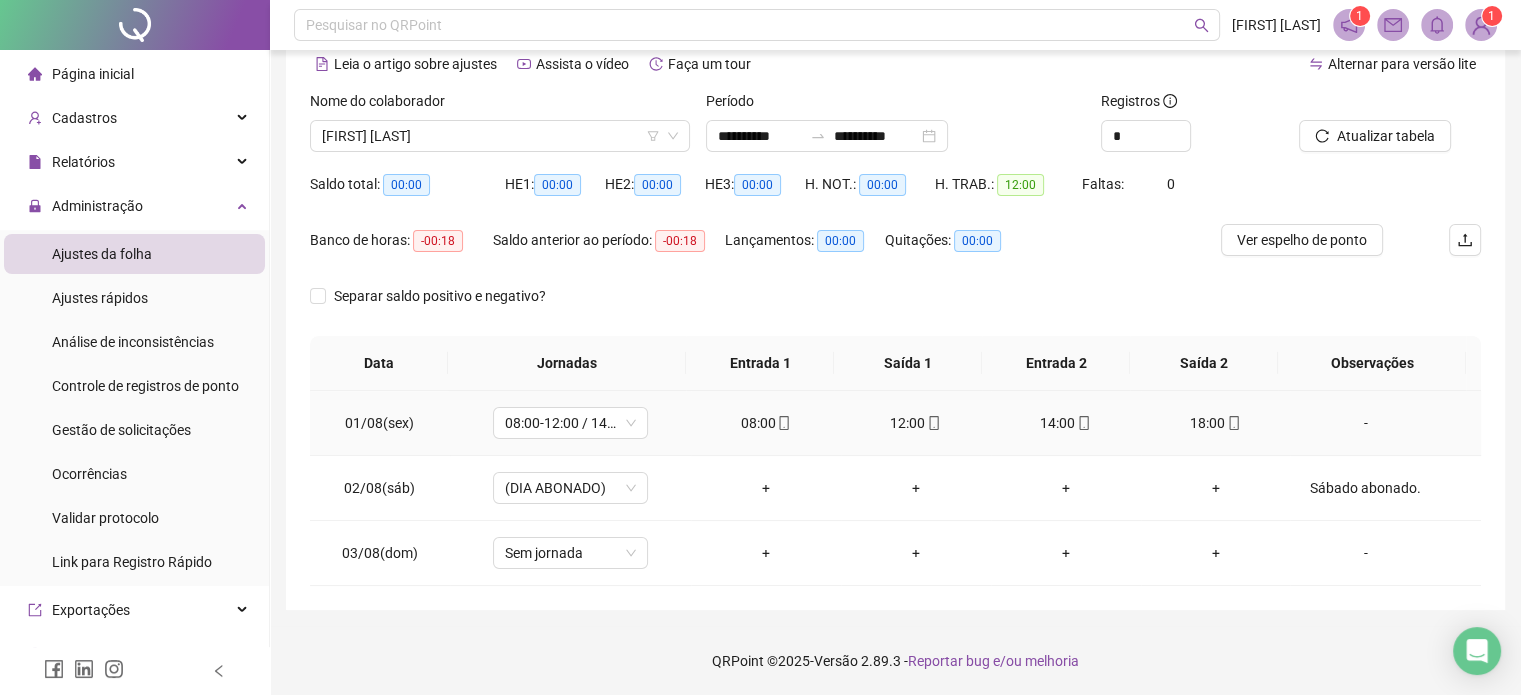click on "08:00" at bounding box center [766, 423] 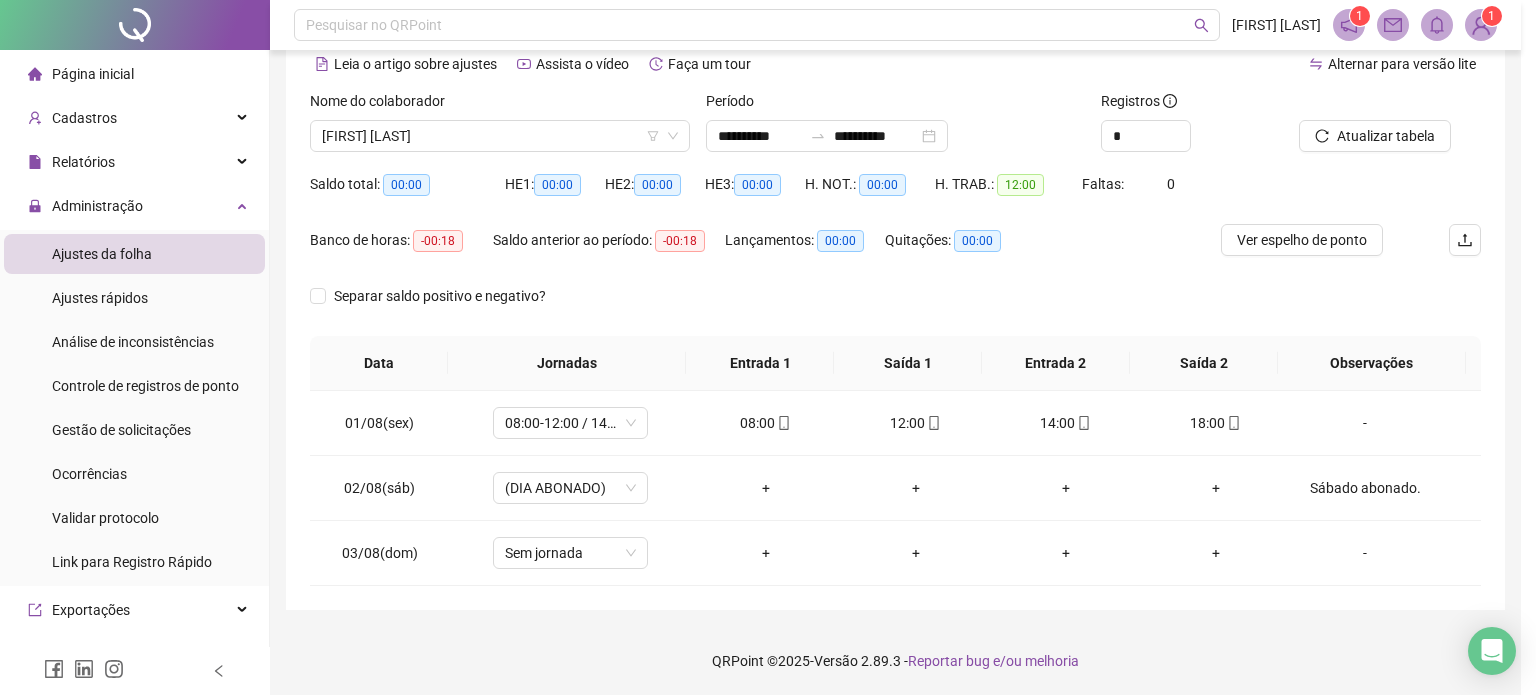 type on "**********" 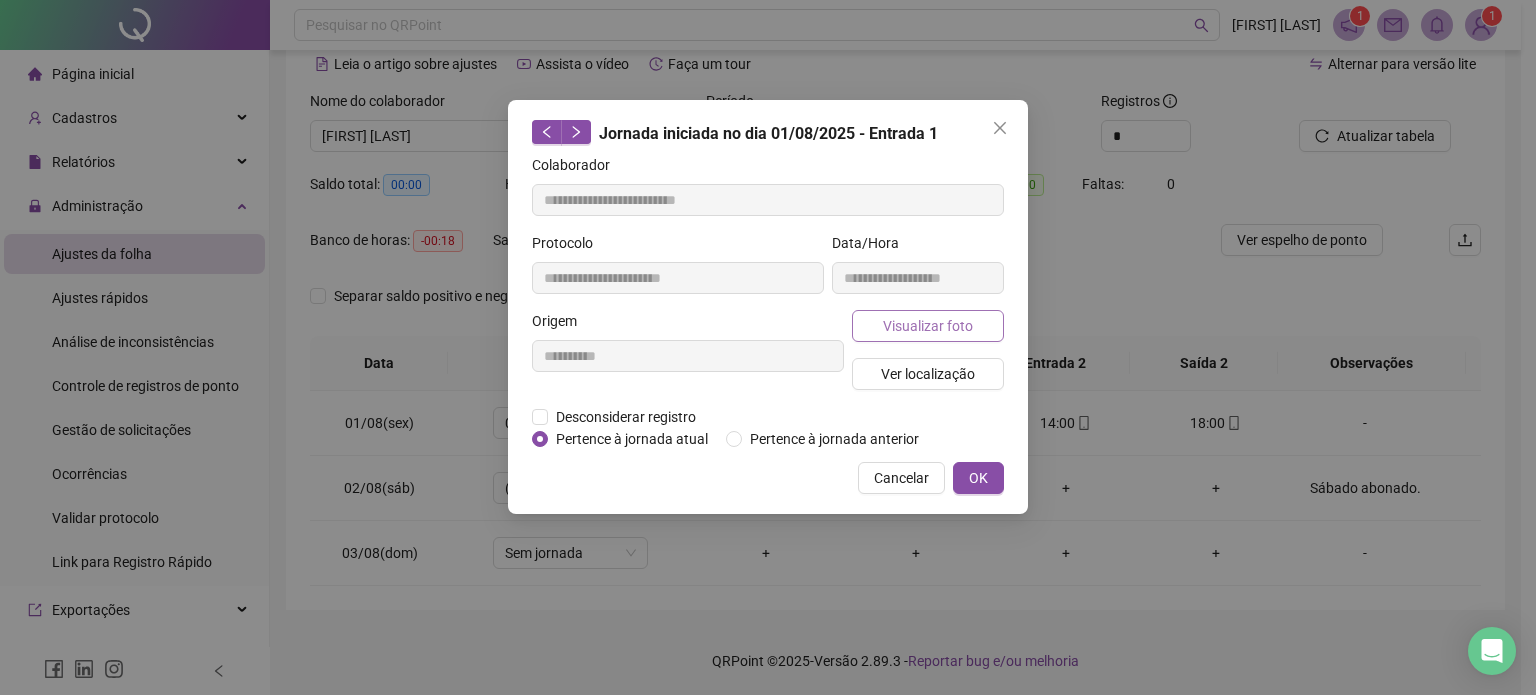 click on "Visualizar foto" at bounding box center (928, 326) 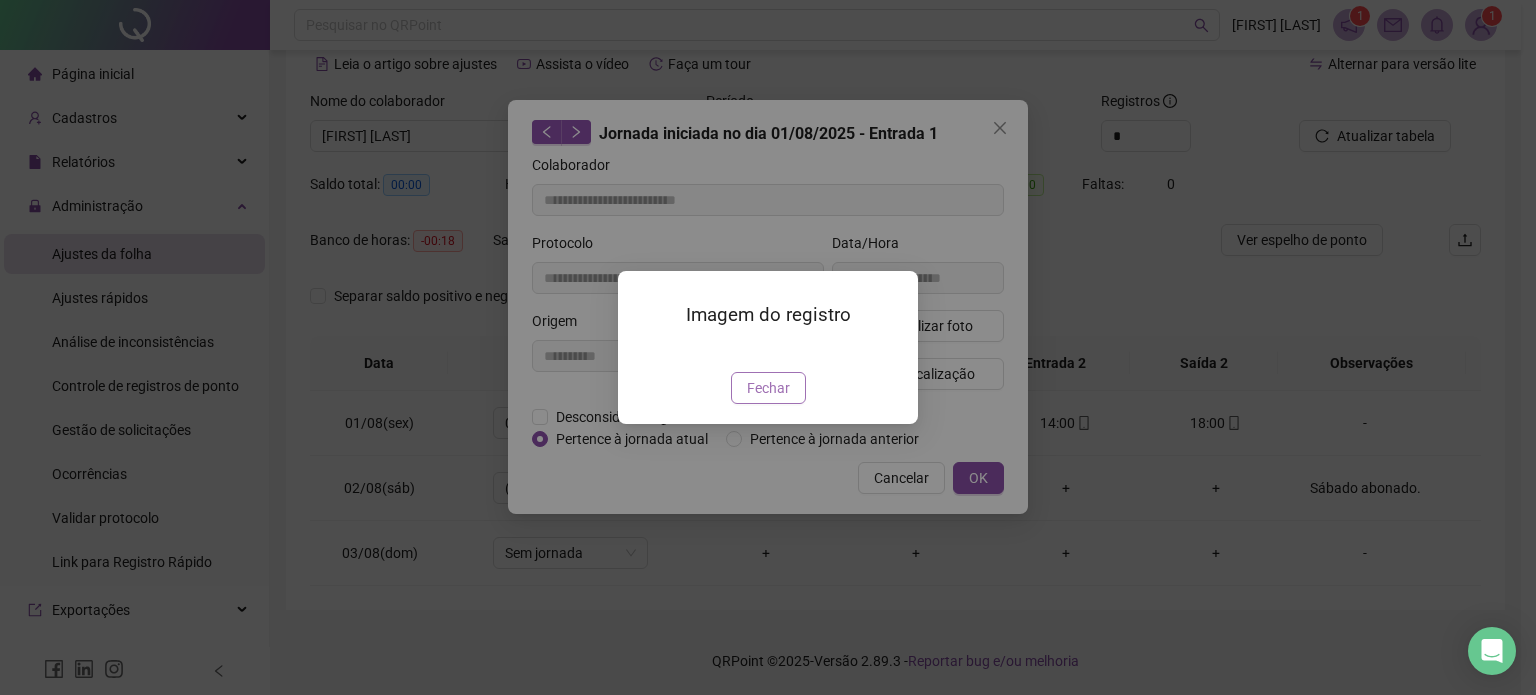 click on "Fechar" at bounding box center (768, 388) 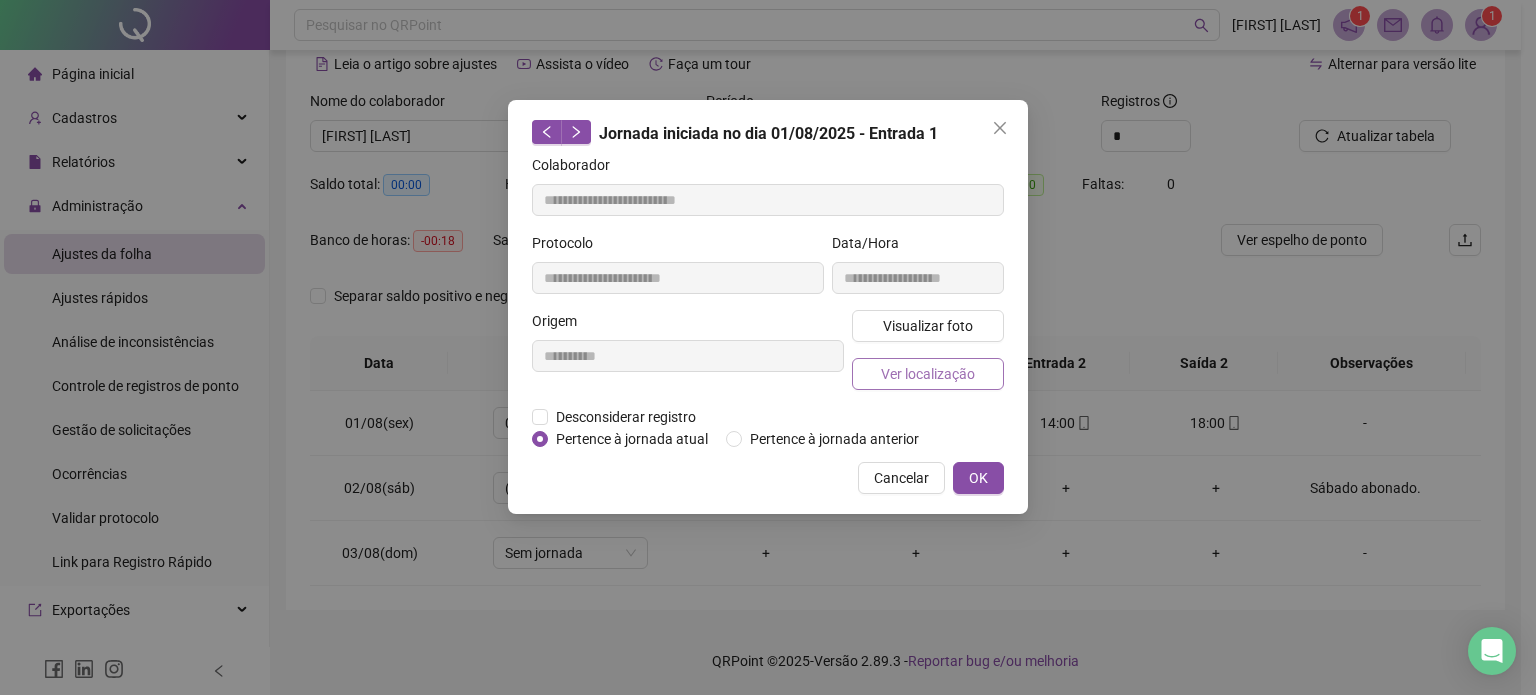 click on "Ver localização" at bounding box center [928, 374] 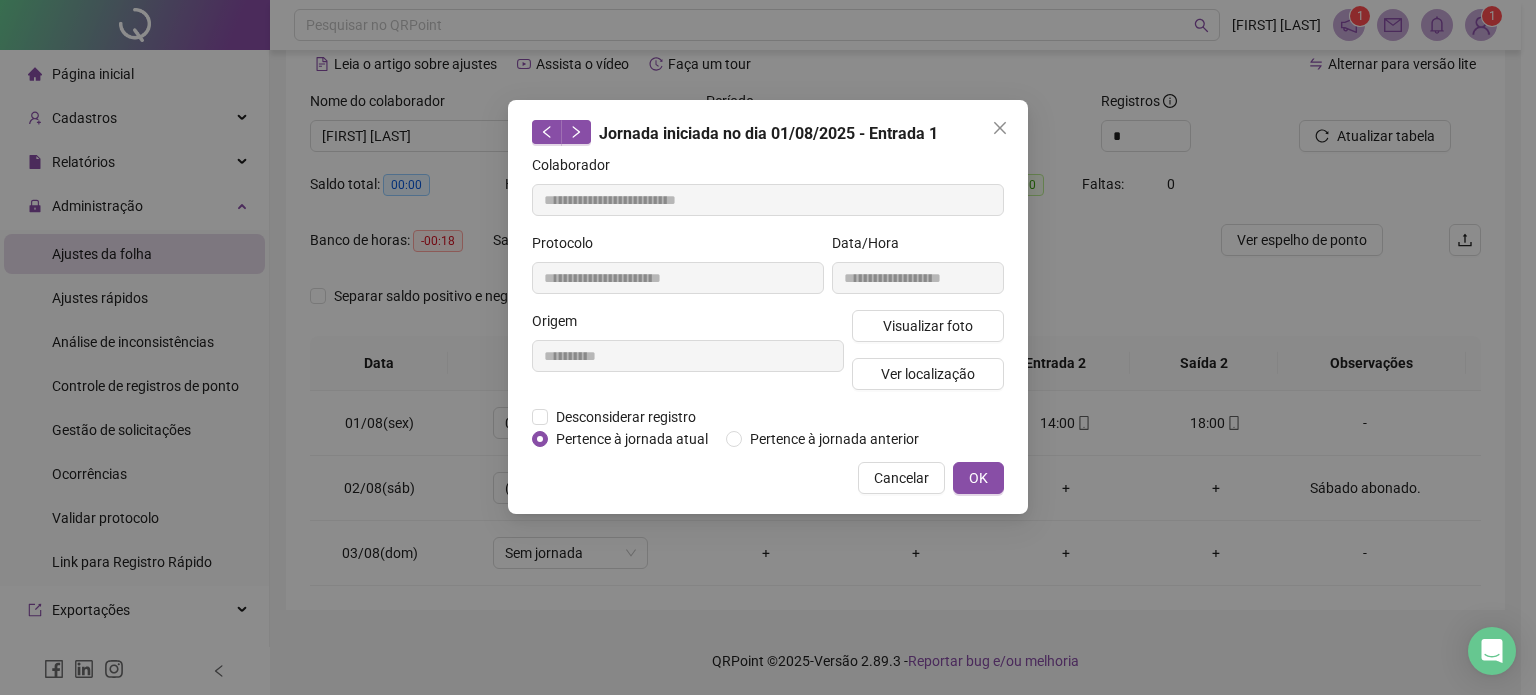 type 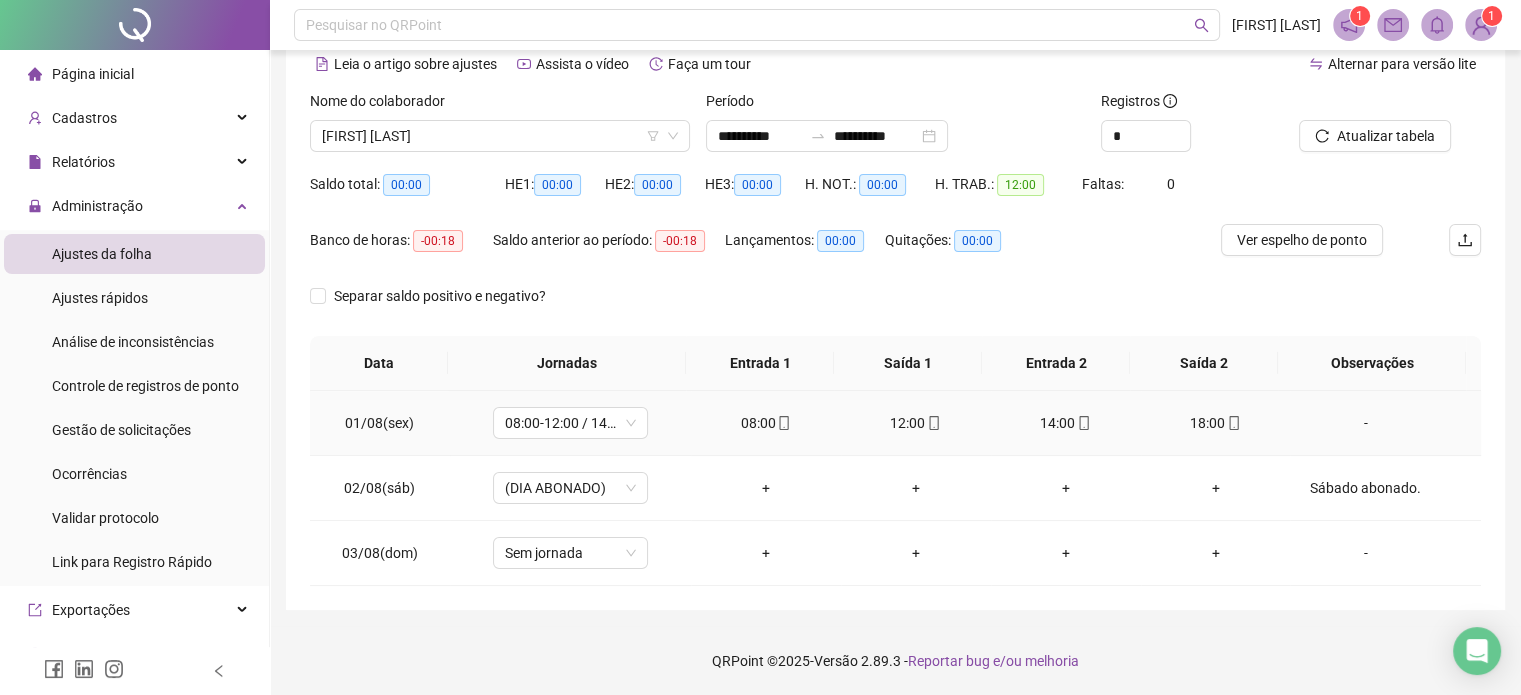 click 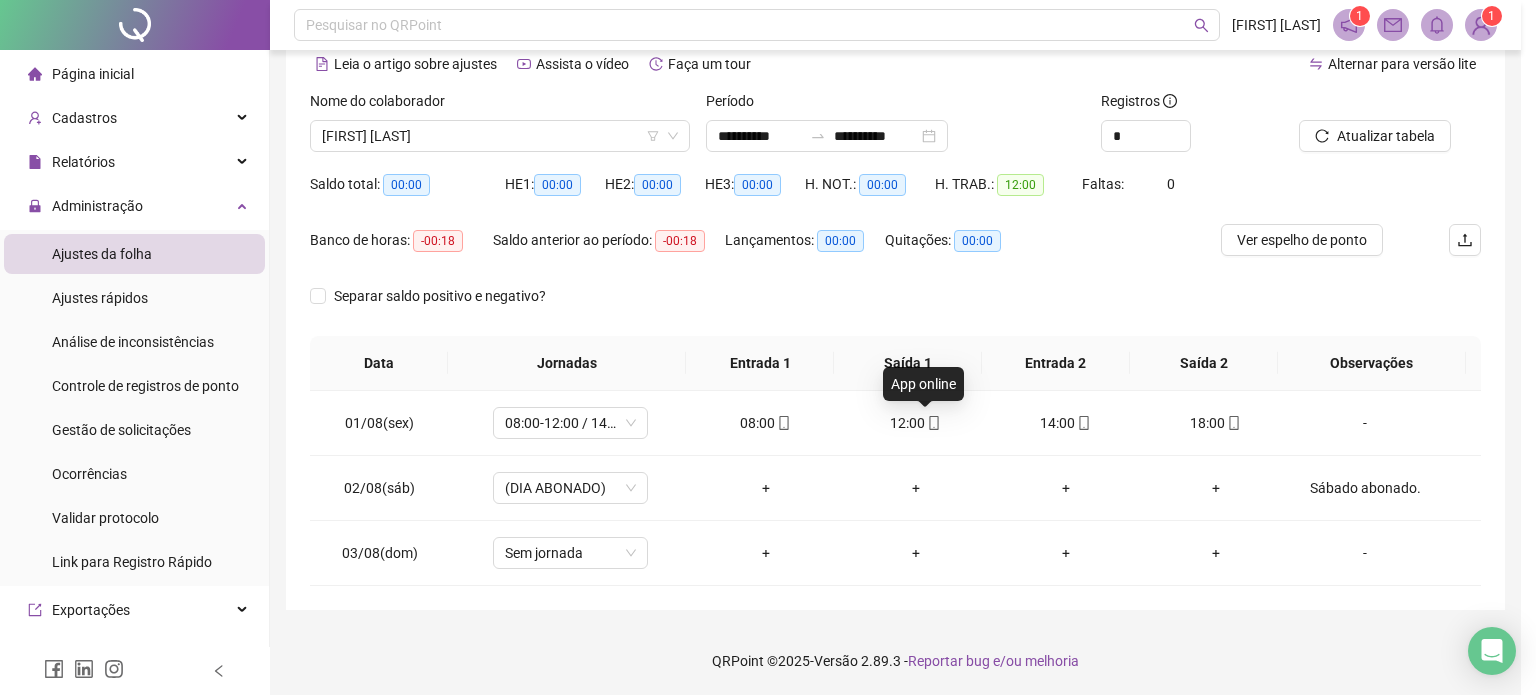 type on "**********" 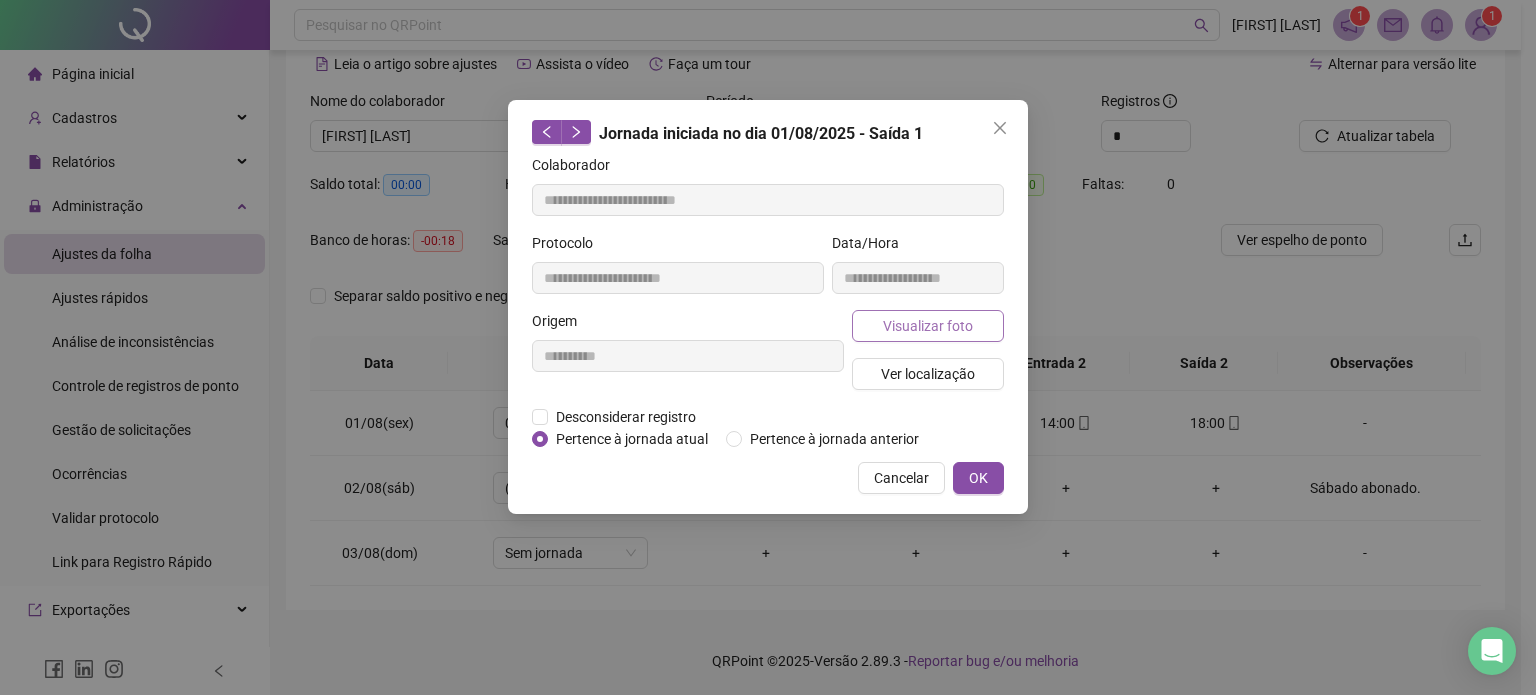 click on "Visualizar foto" at bounding box center (928, 326) 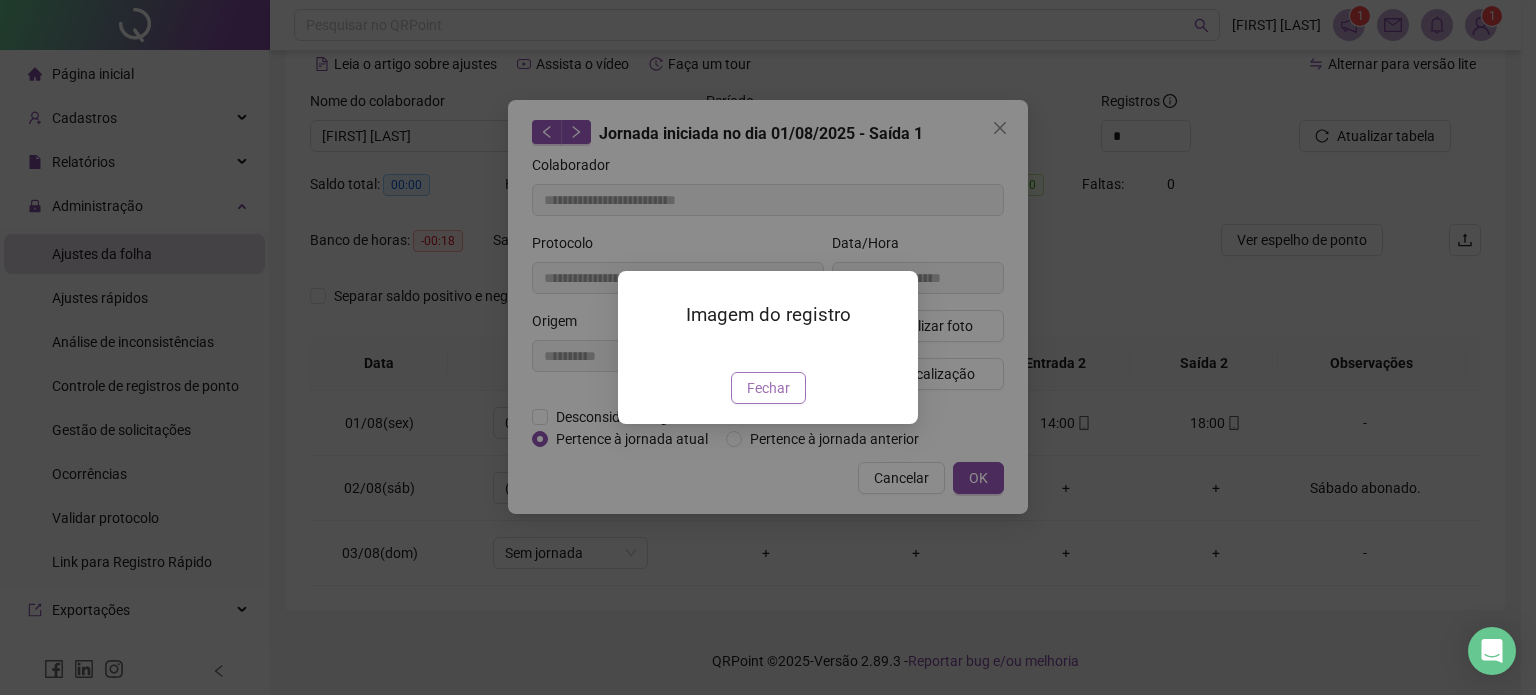 click on "Fechar" at bounding box center (768, 388) 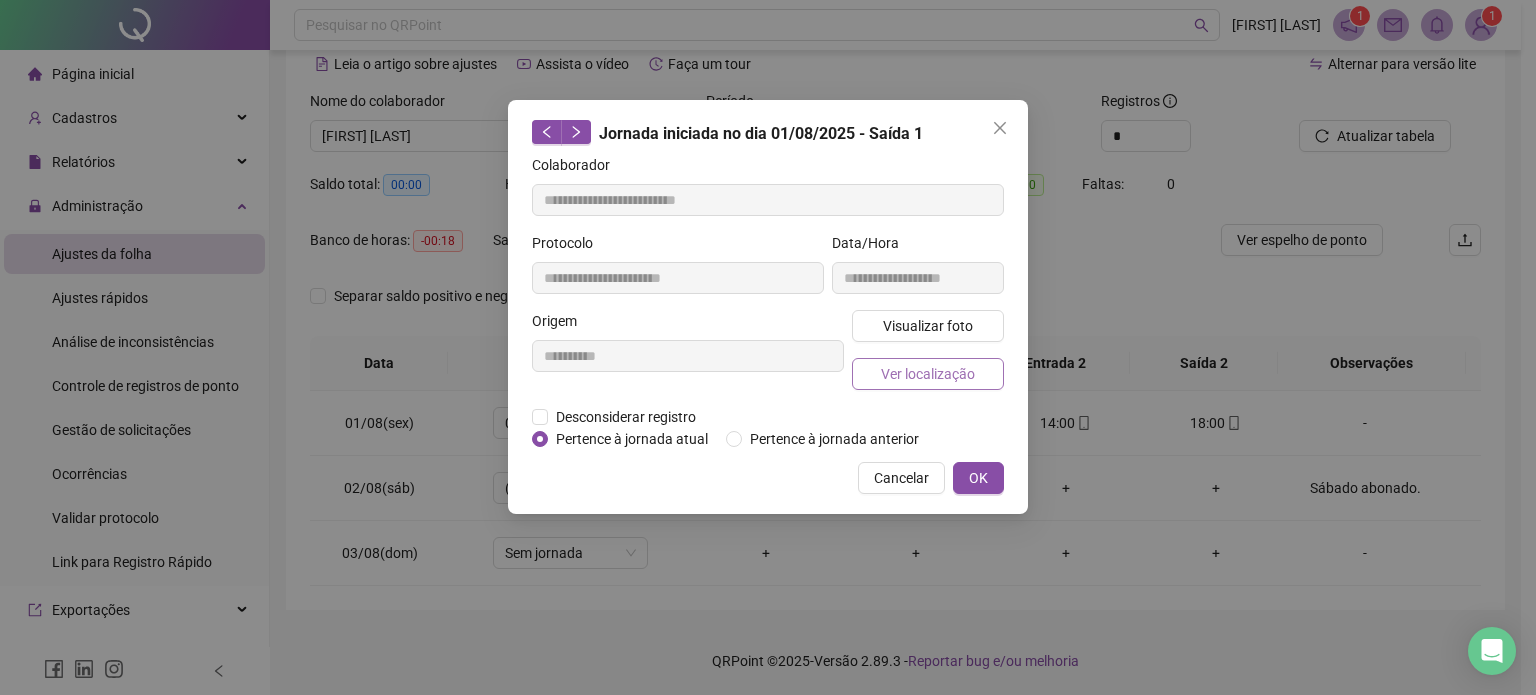 click on "Ver localização" at bounding box center [928, 374] 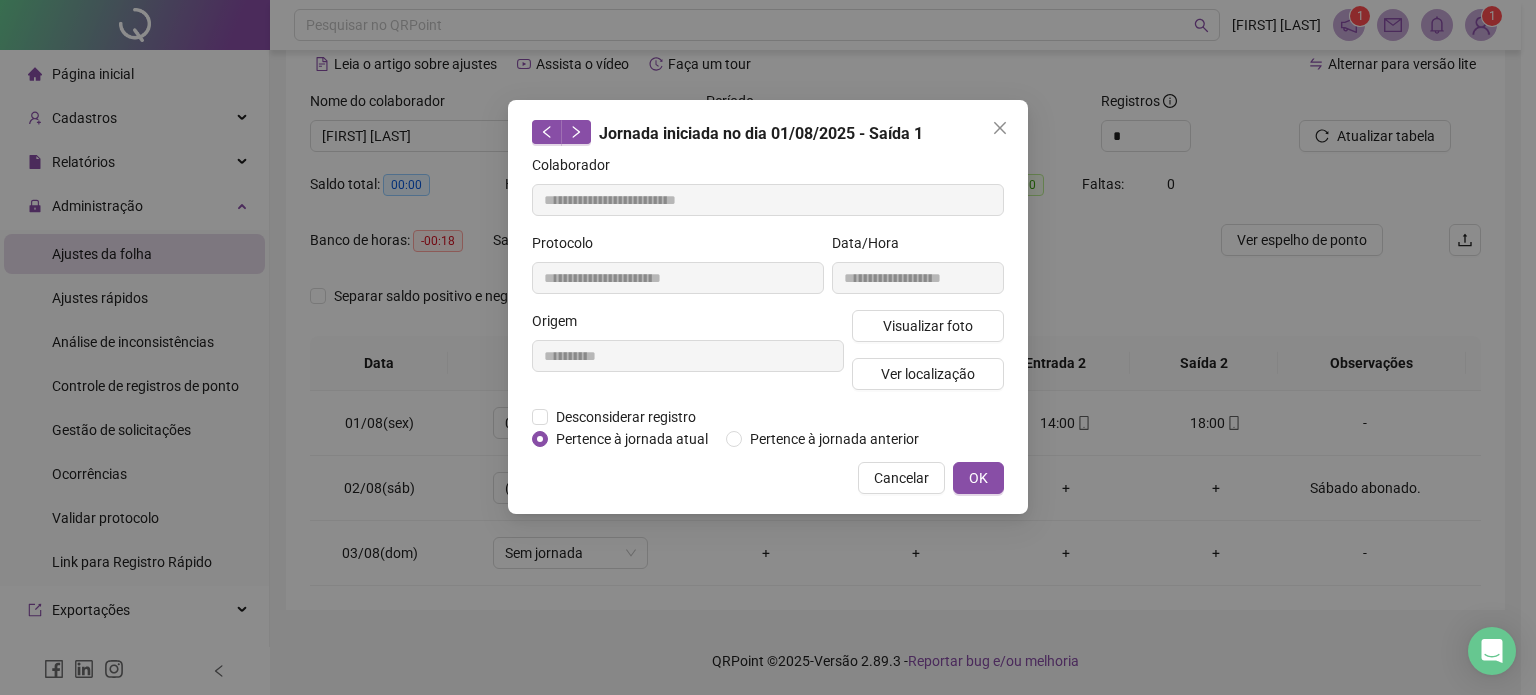 type 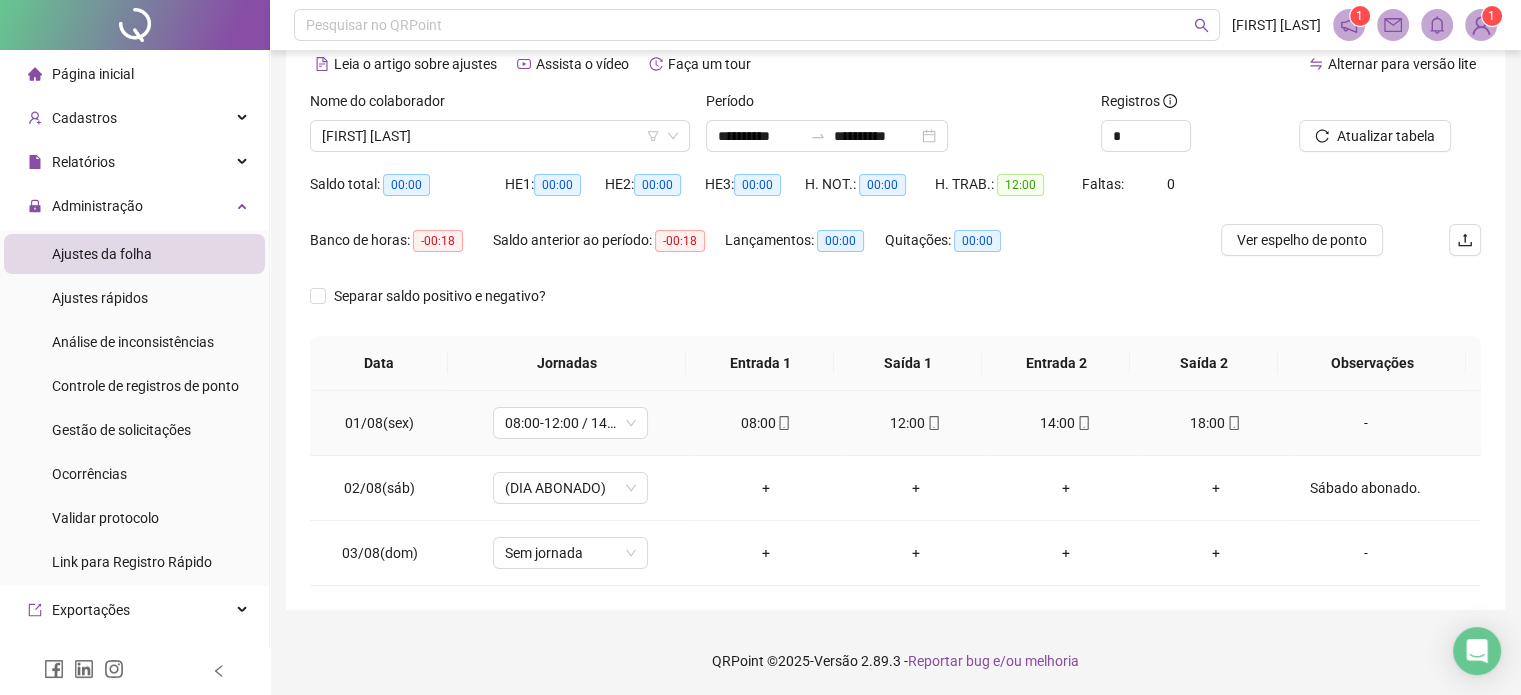 click on "14:00" at bounding box center (1066, 423) 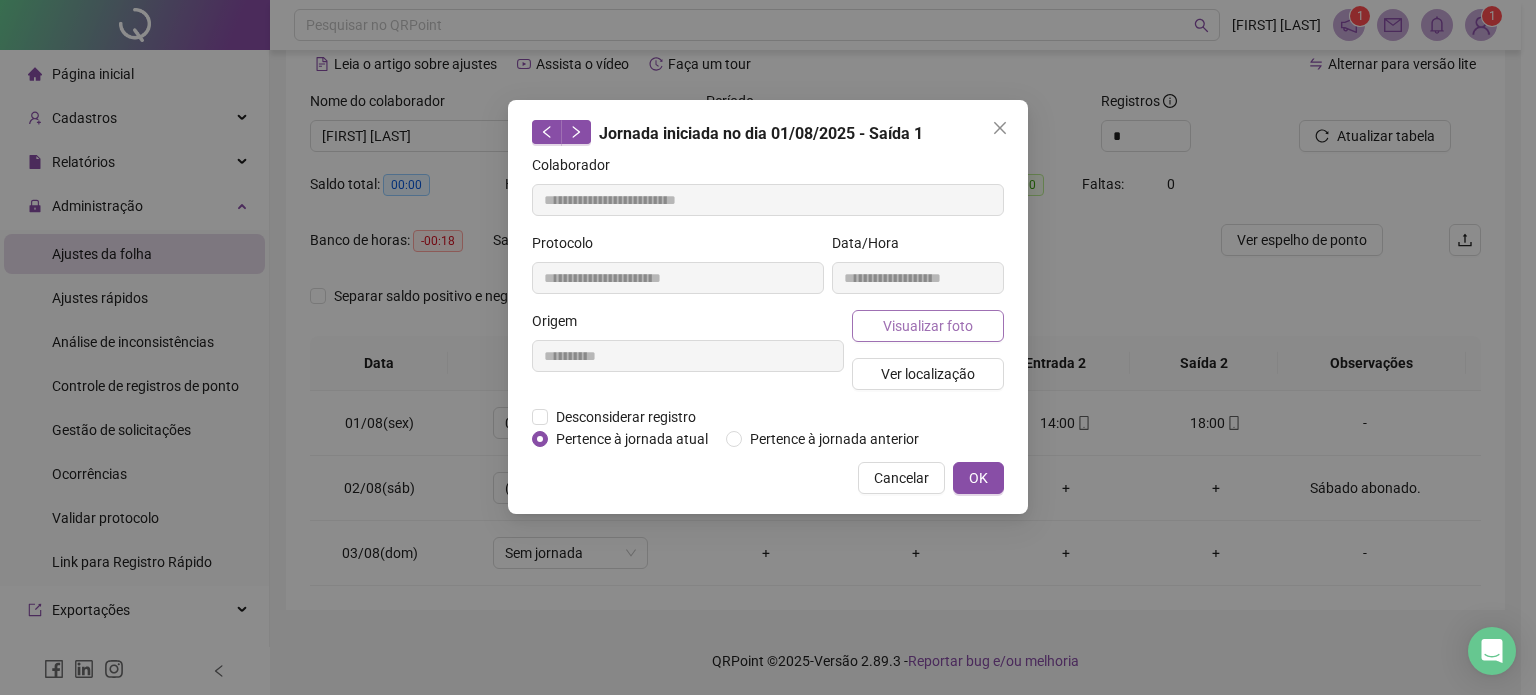 type on "**********" 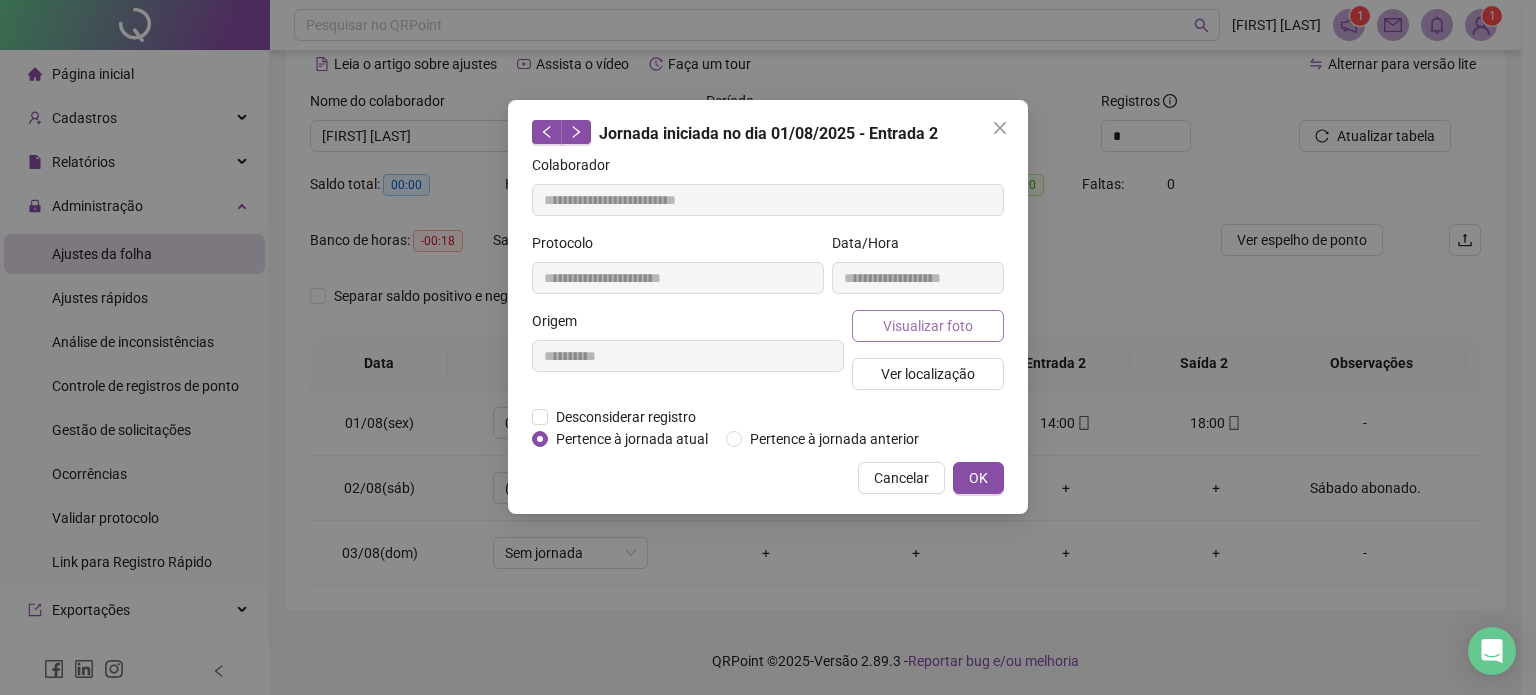 click on "Visualizar foto" at bounding box center (928, 326) 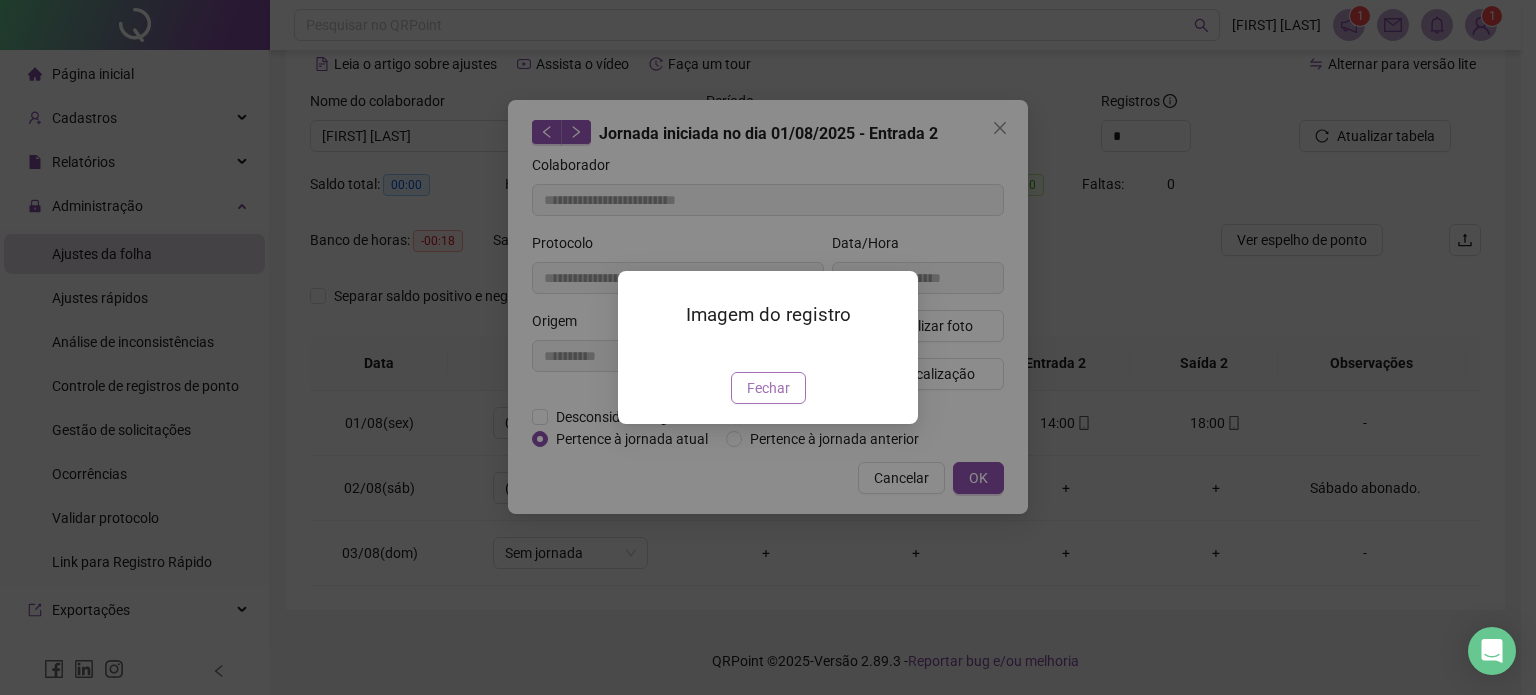 drag, startPoint x: 774, startPoint y: 508, endPoint x: 888, endPoint y: 432, distance: 137.01096 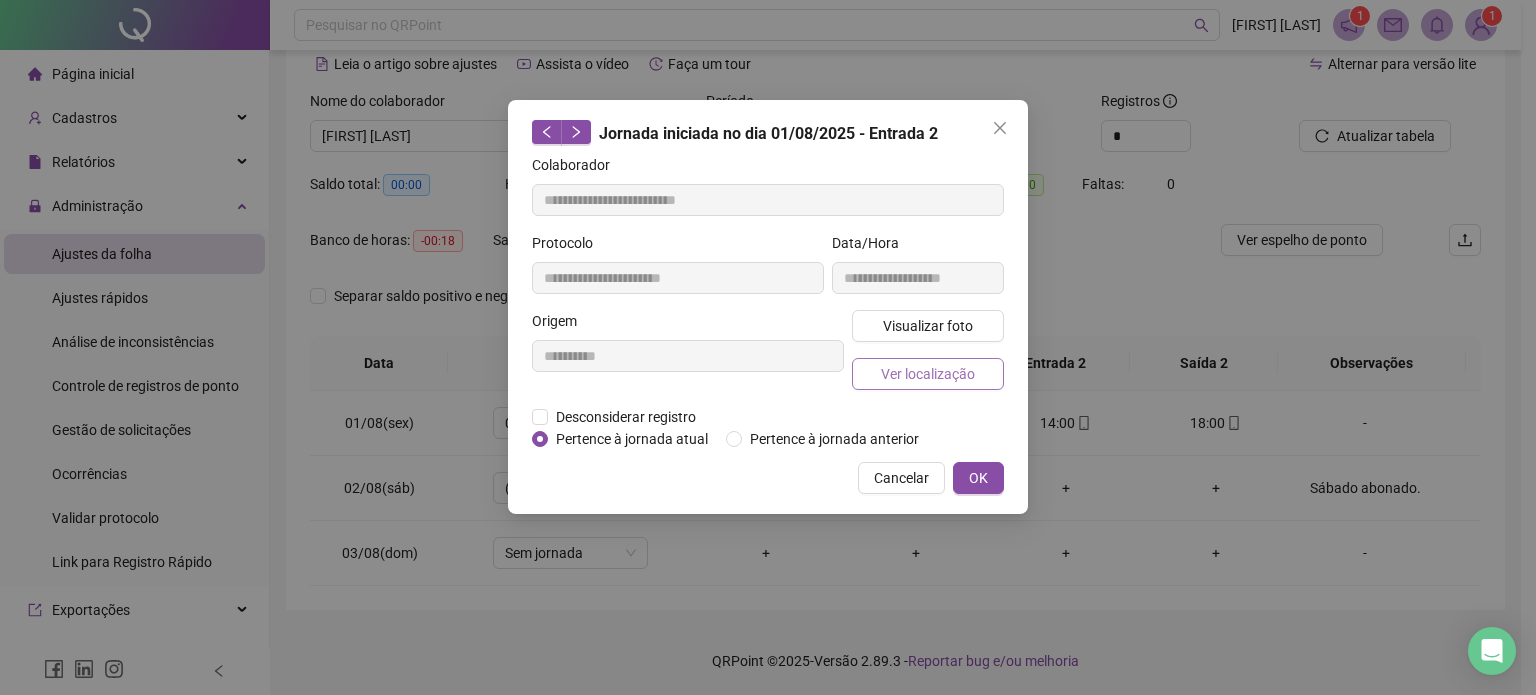 click on "Ver localização" at bounding box center (928, 374) 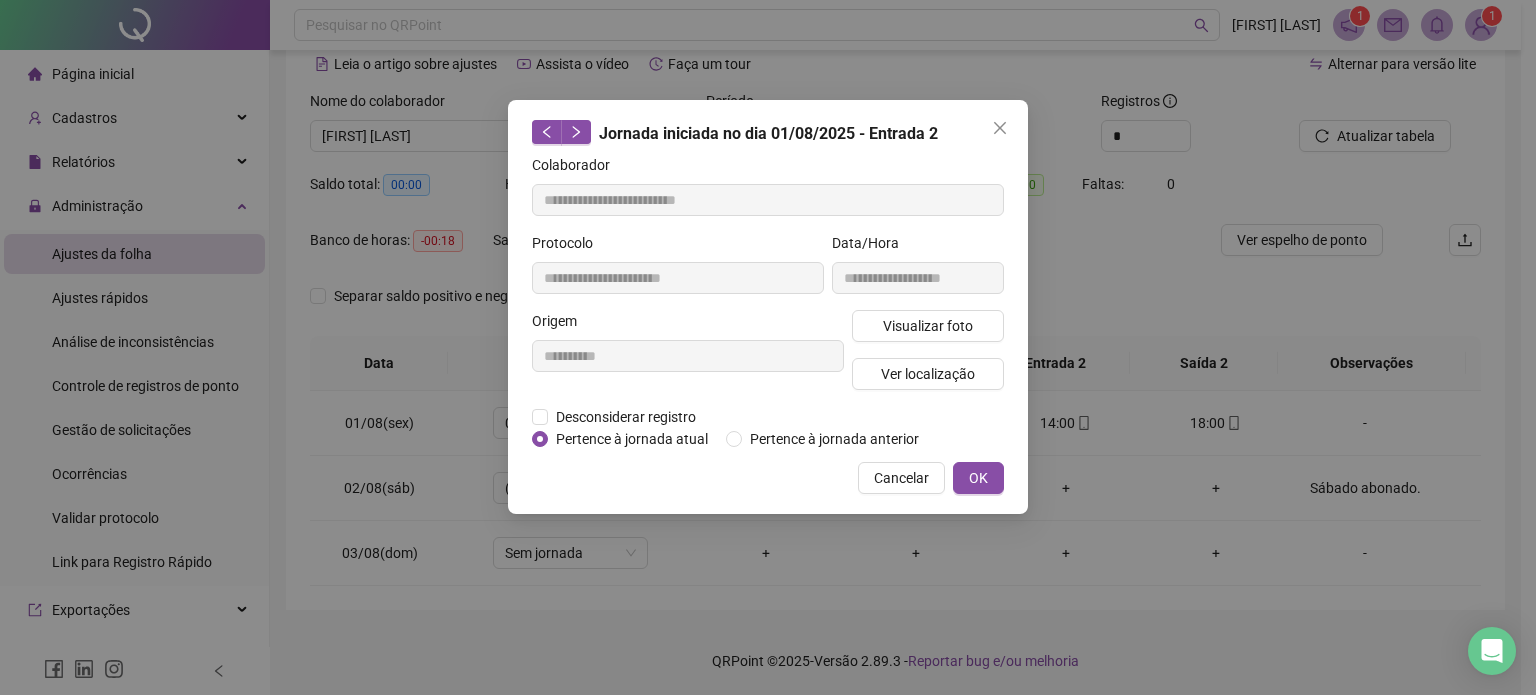 type 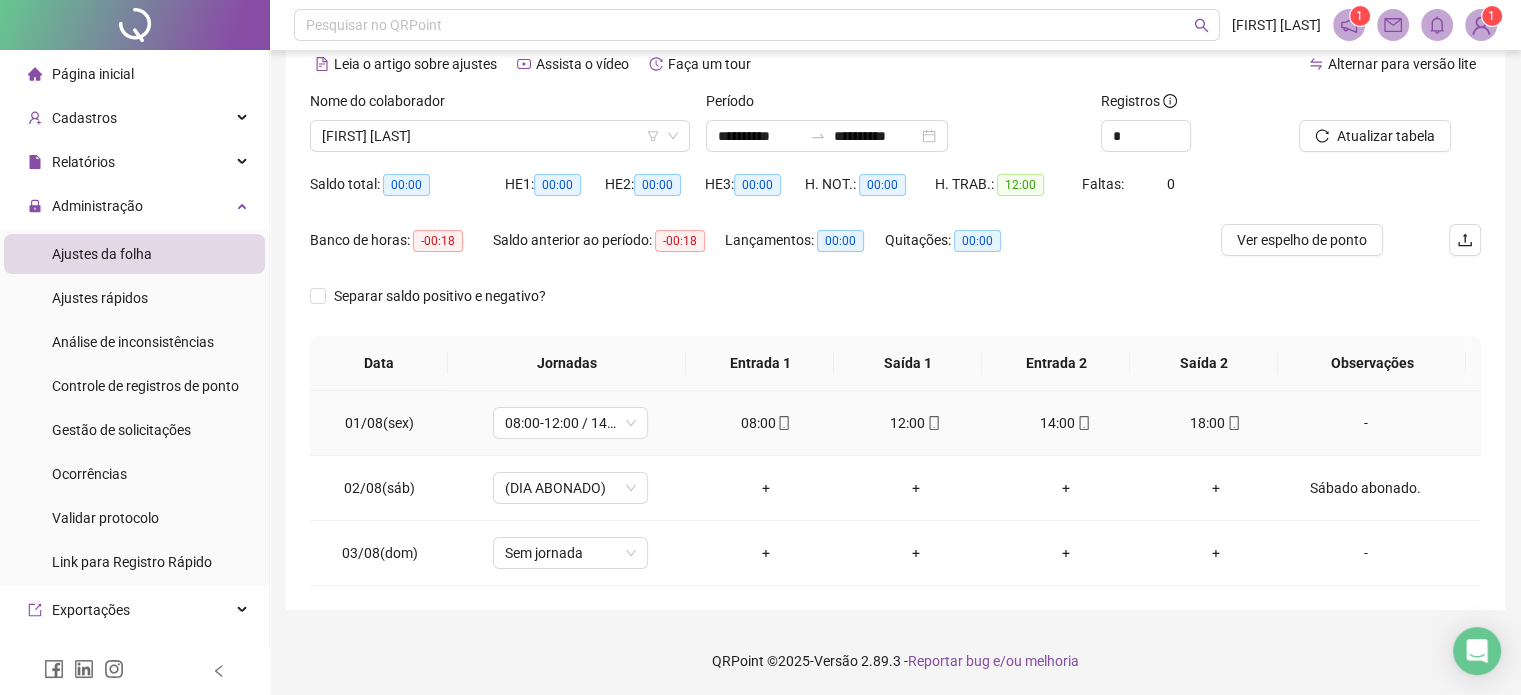 click 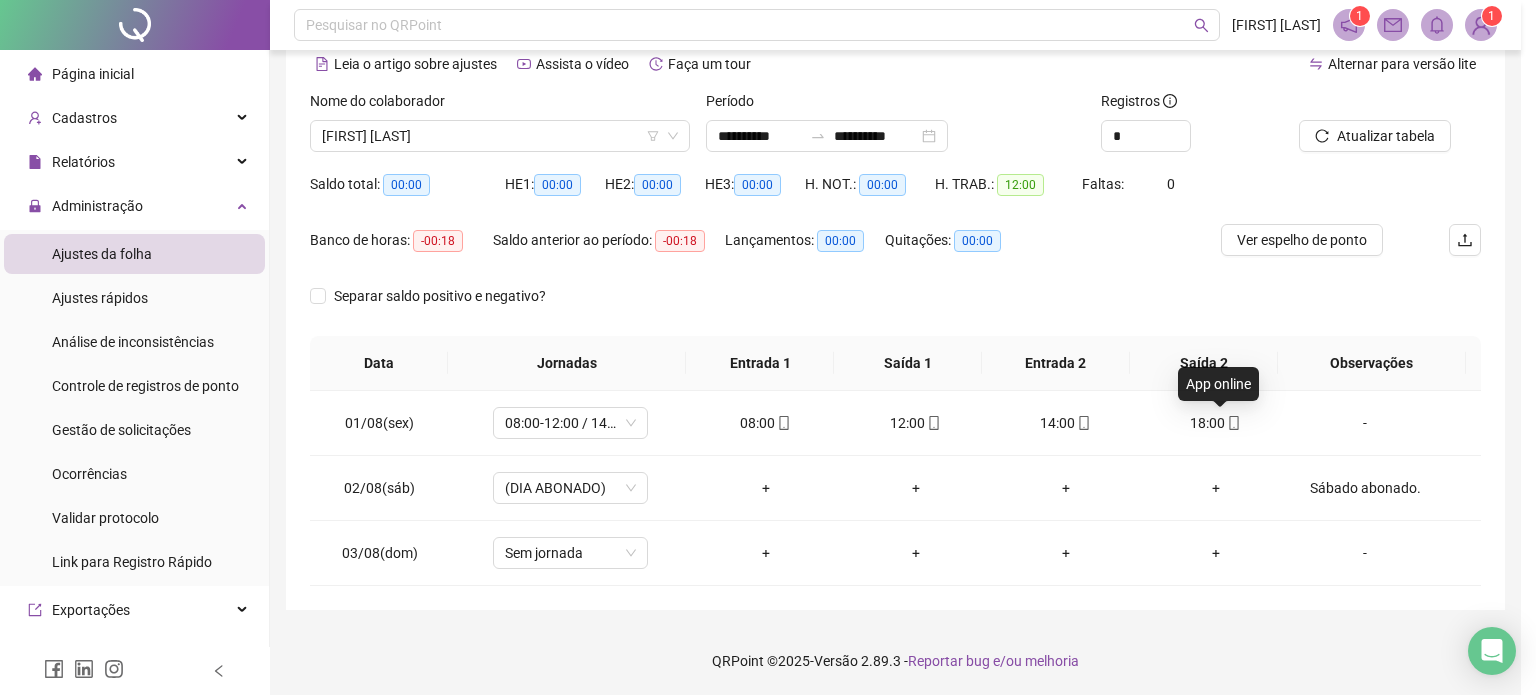 type on "**********" 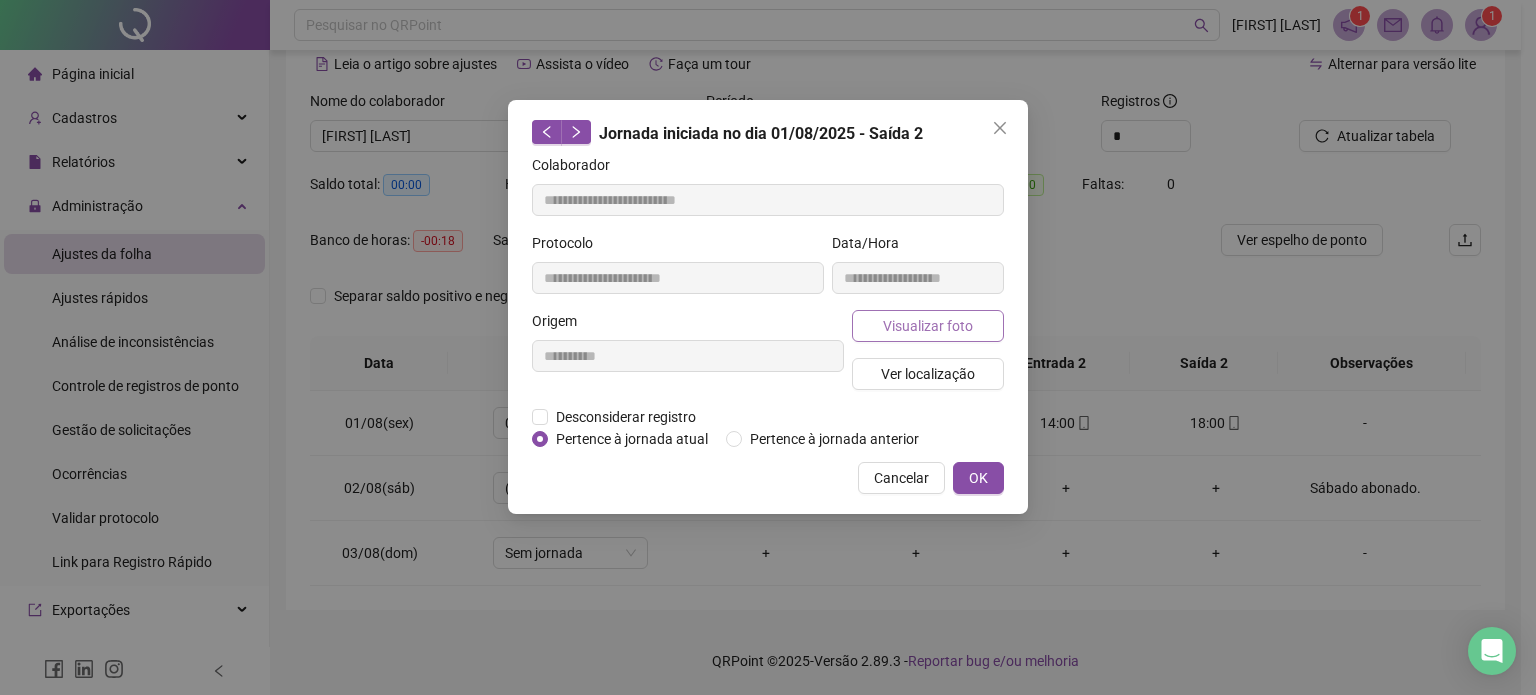 click on "Visualizar foto" at bounding box center [928, 326] 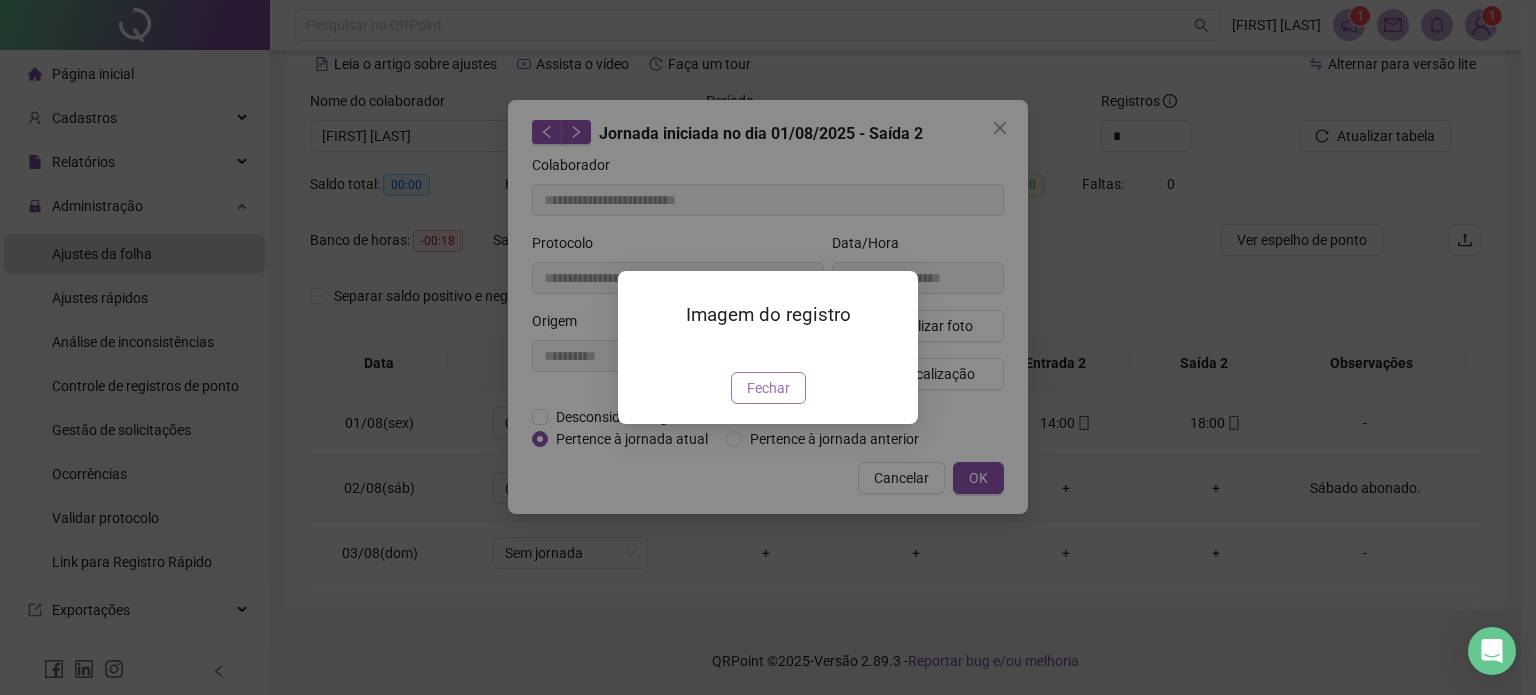 drag, startPoint x: 748, startPoint y: 503, endPoint x: 867, endPoint y: 431, distance: 139.0863 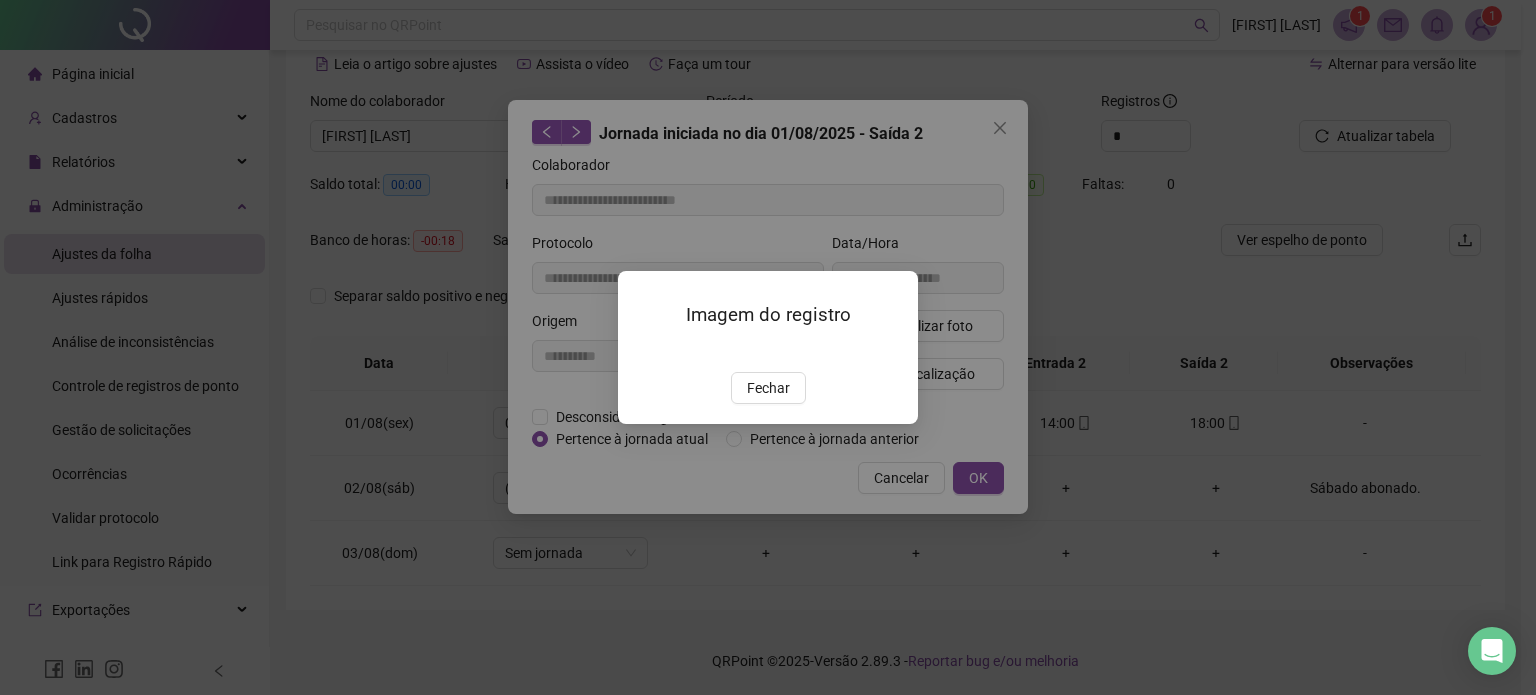 click on "Fechar" at bounding box center [768, 388] 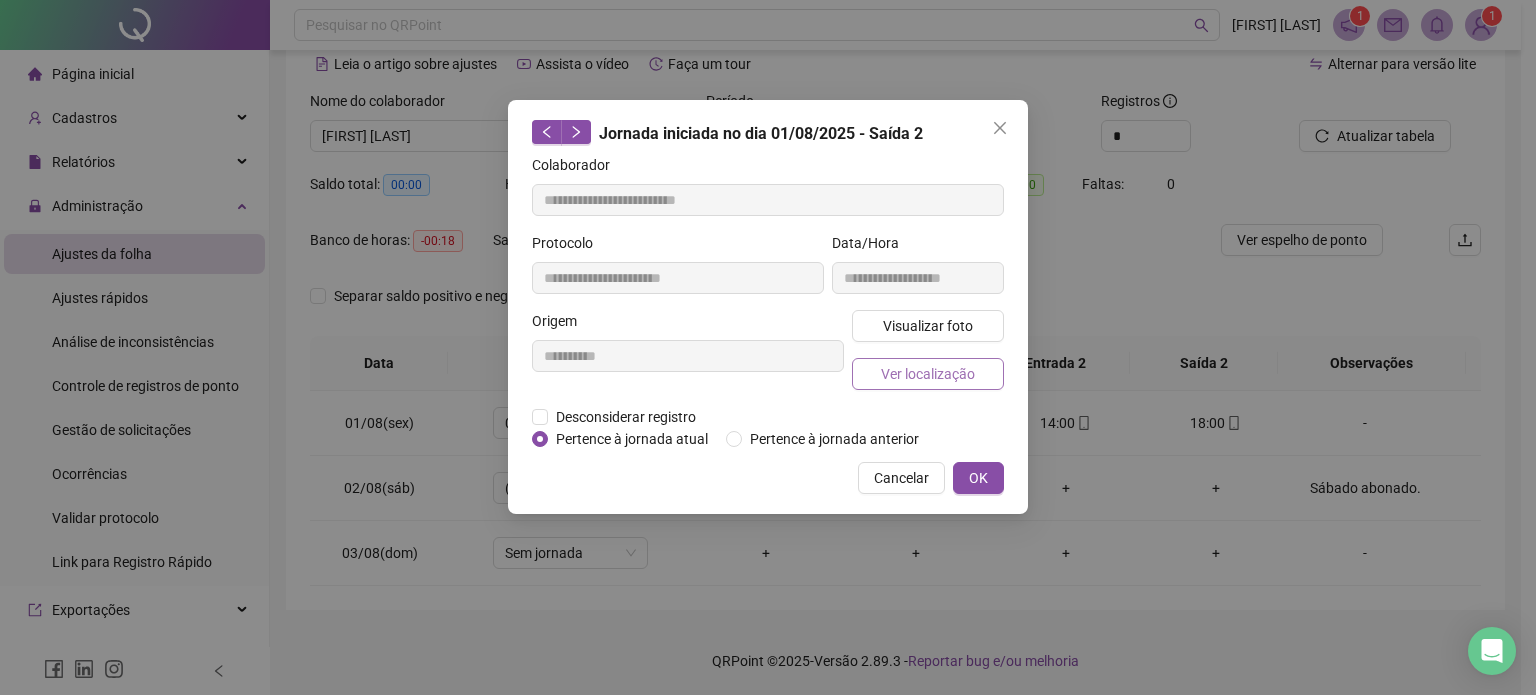 type 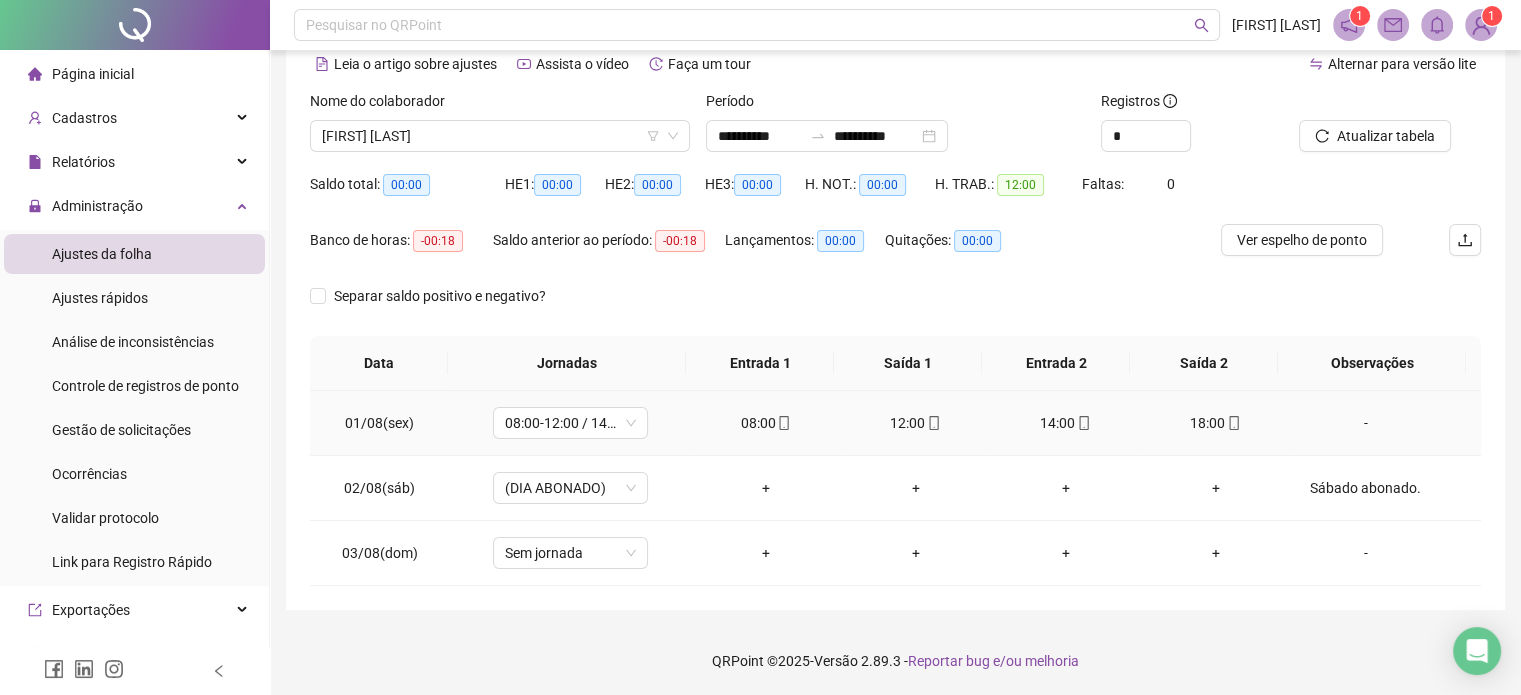 click on "18:00" at bounding box center [1216, 423] 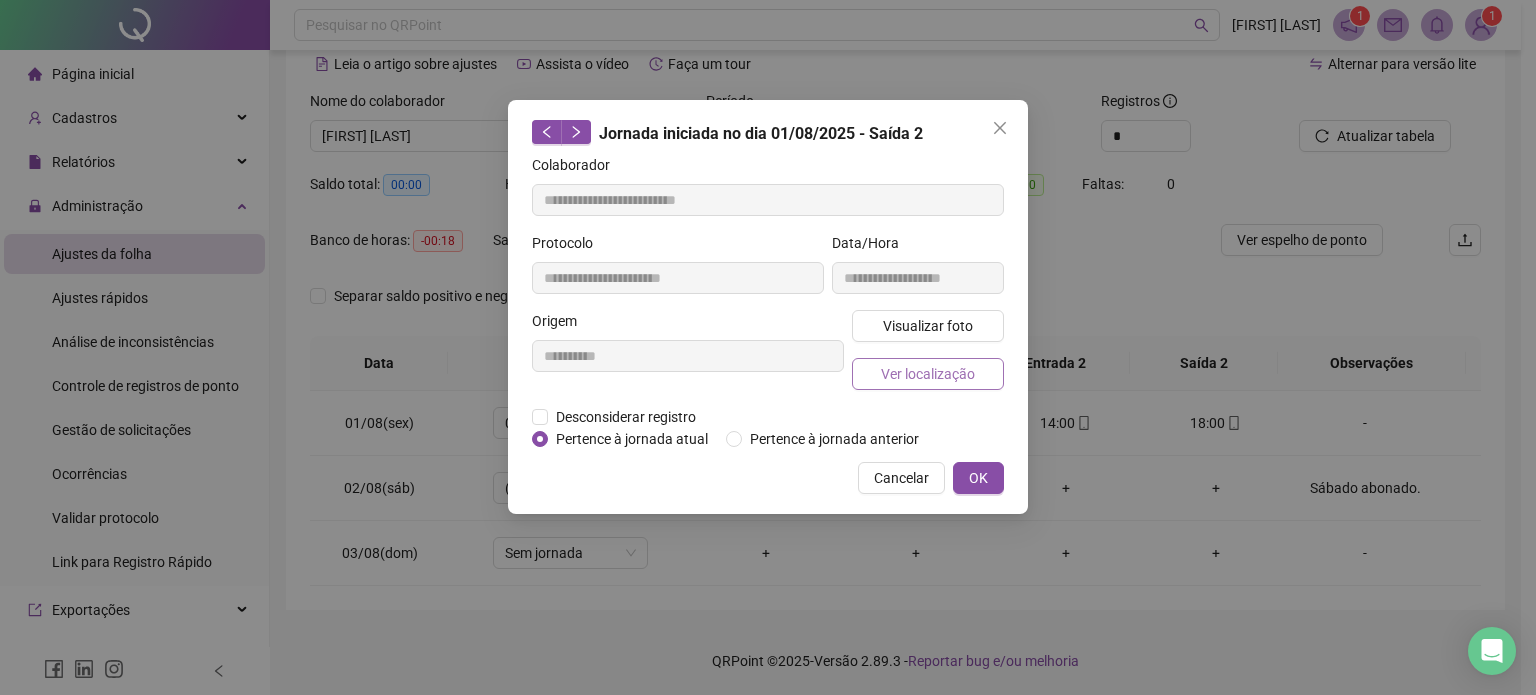 click on "Ver localização" at bounding box center (928, 374) 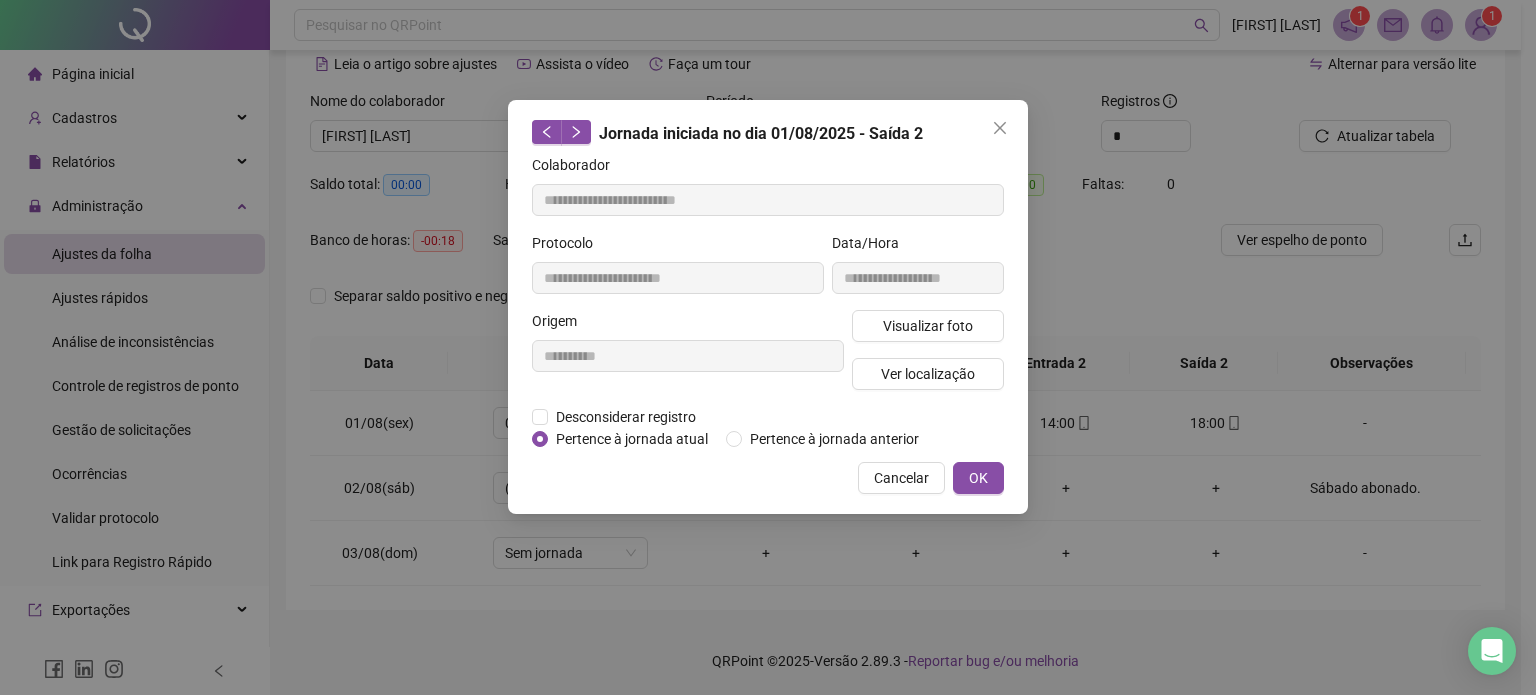 type 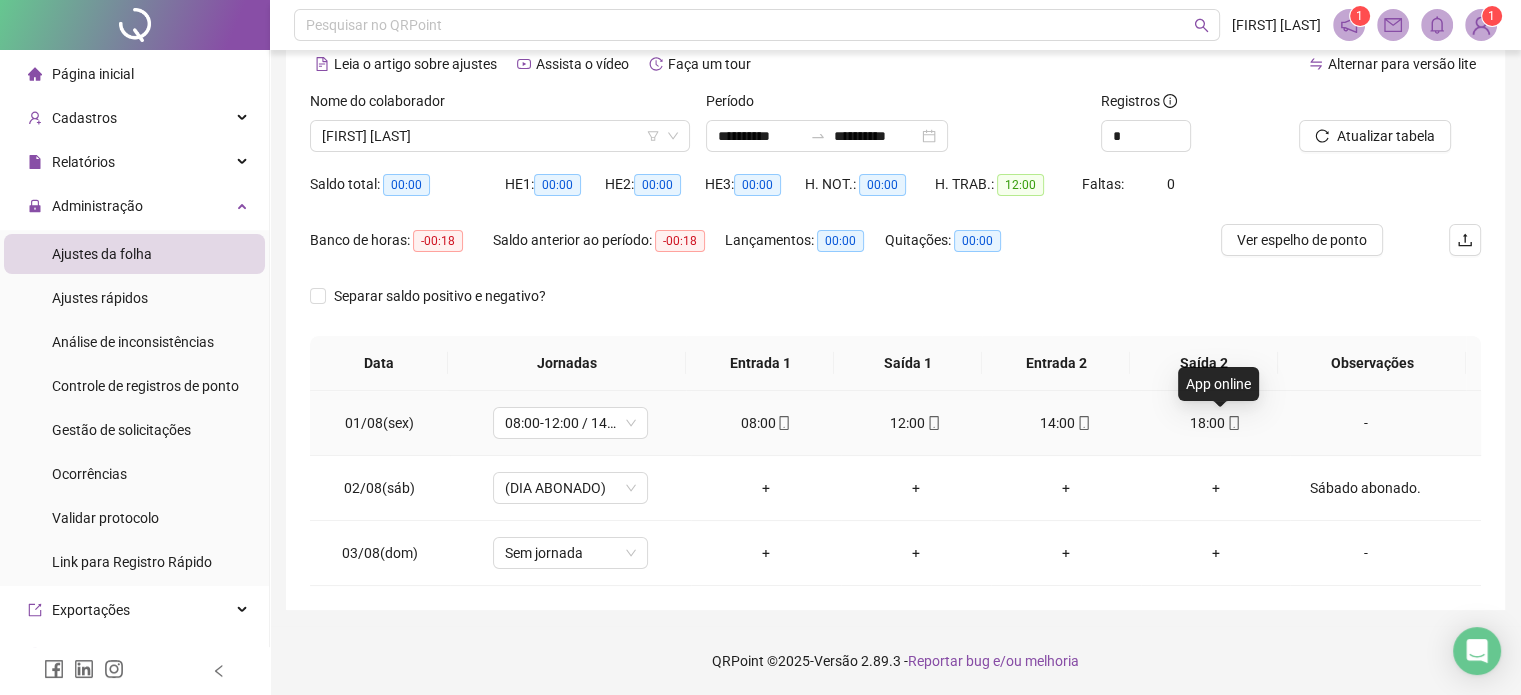 click on "18:00" at bounding box center (1216, 423) 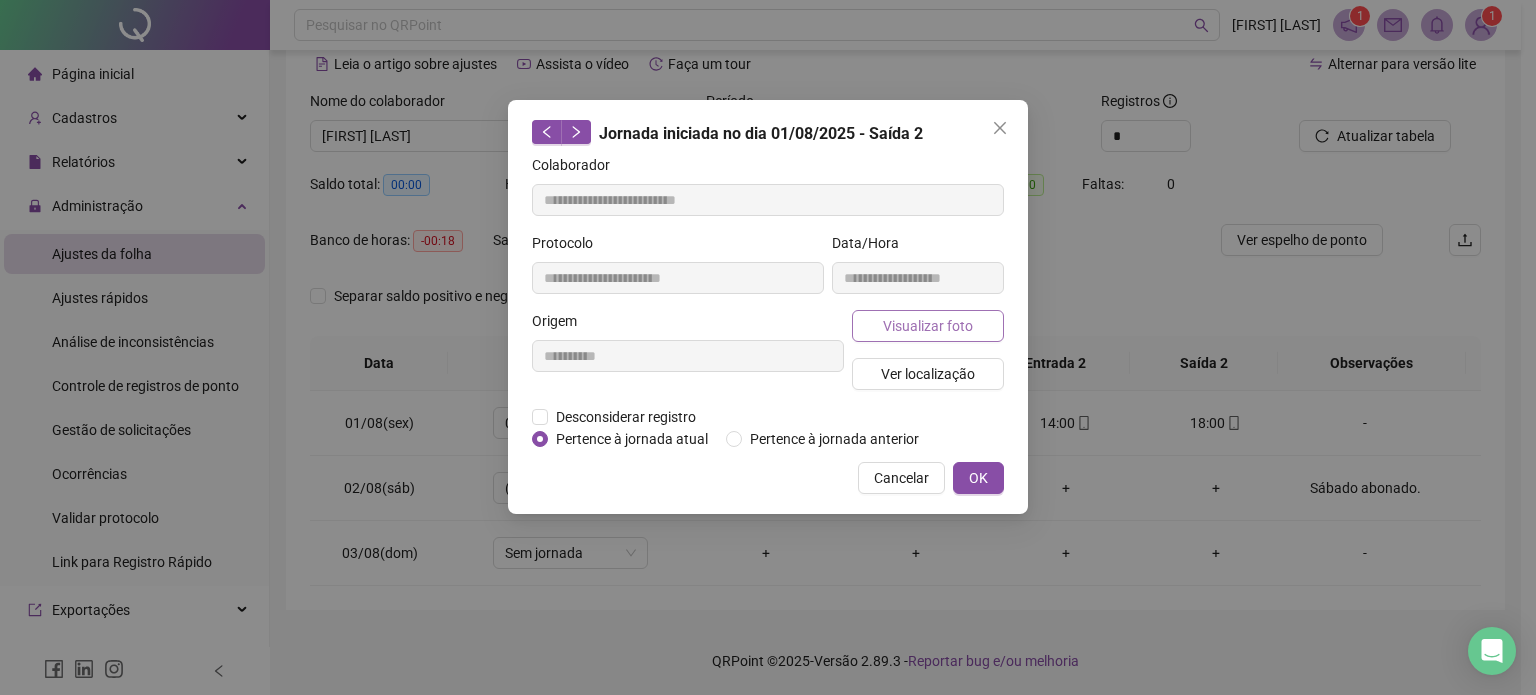 click on "Visualizar foto" at bounding box center [928, 326] 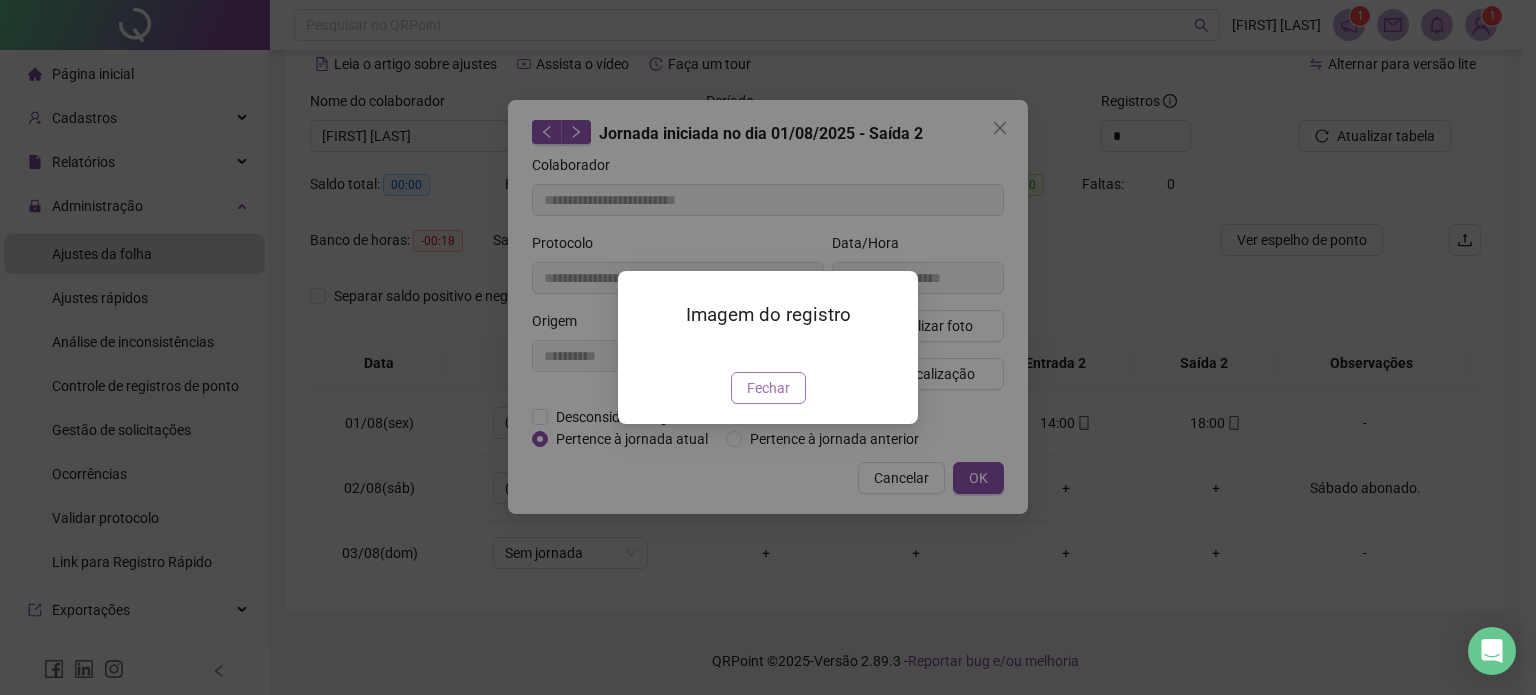 click on "Fechar" at bounding box center [768, 388] 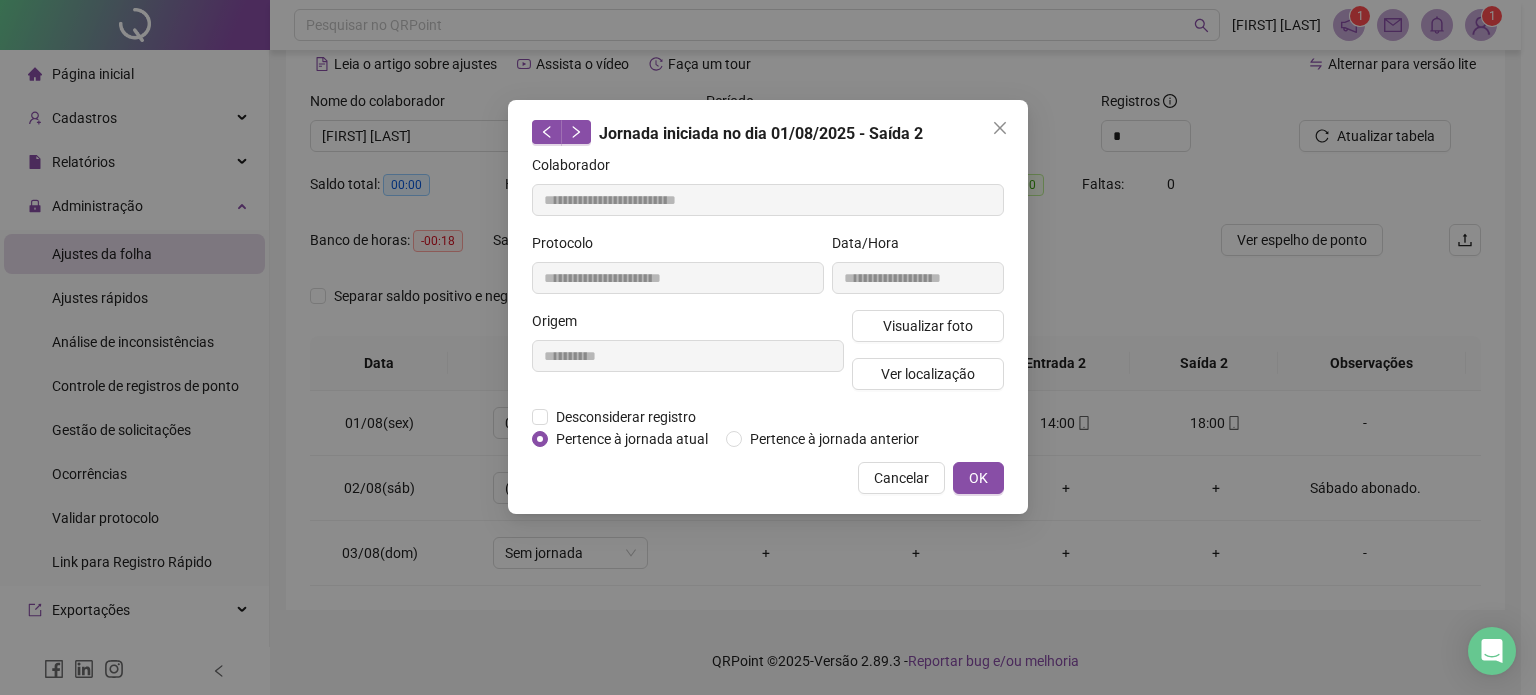 type 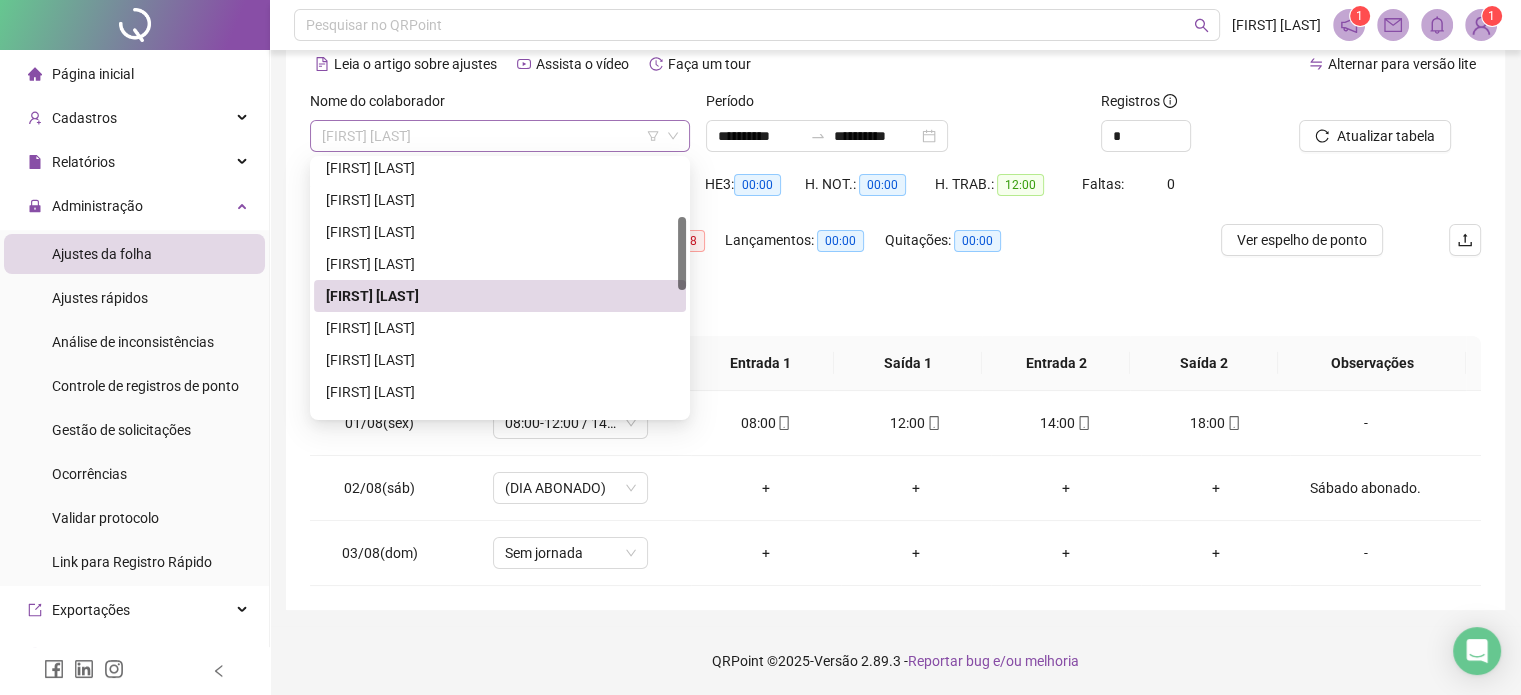 click on "[FIRST] [LAST]" at bounding box center (500, 136) 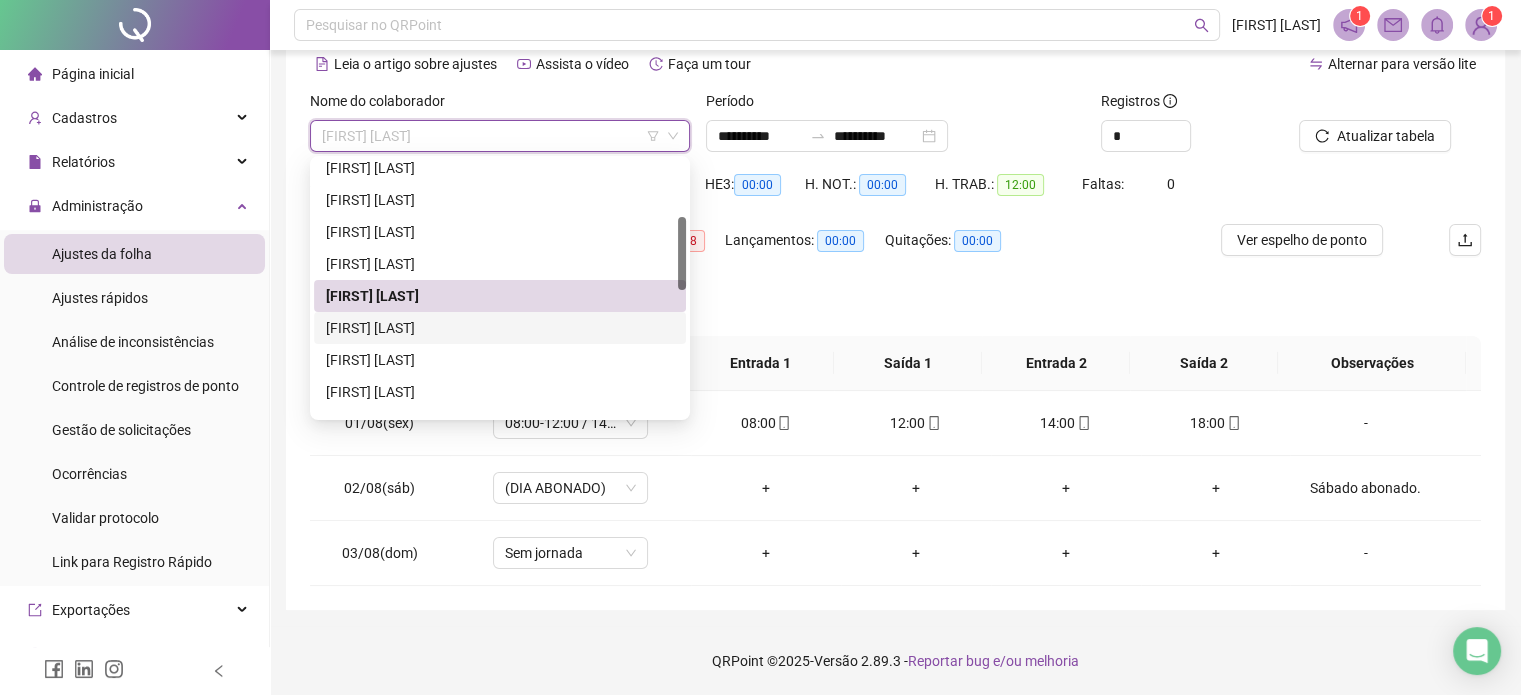 click on "[FIRST] [LAST]" at bounding box center [500, 328] 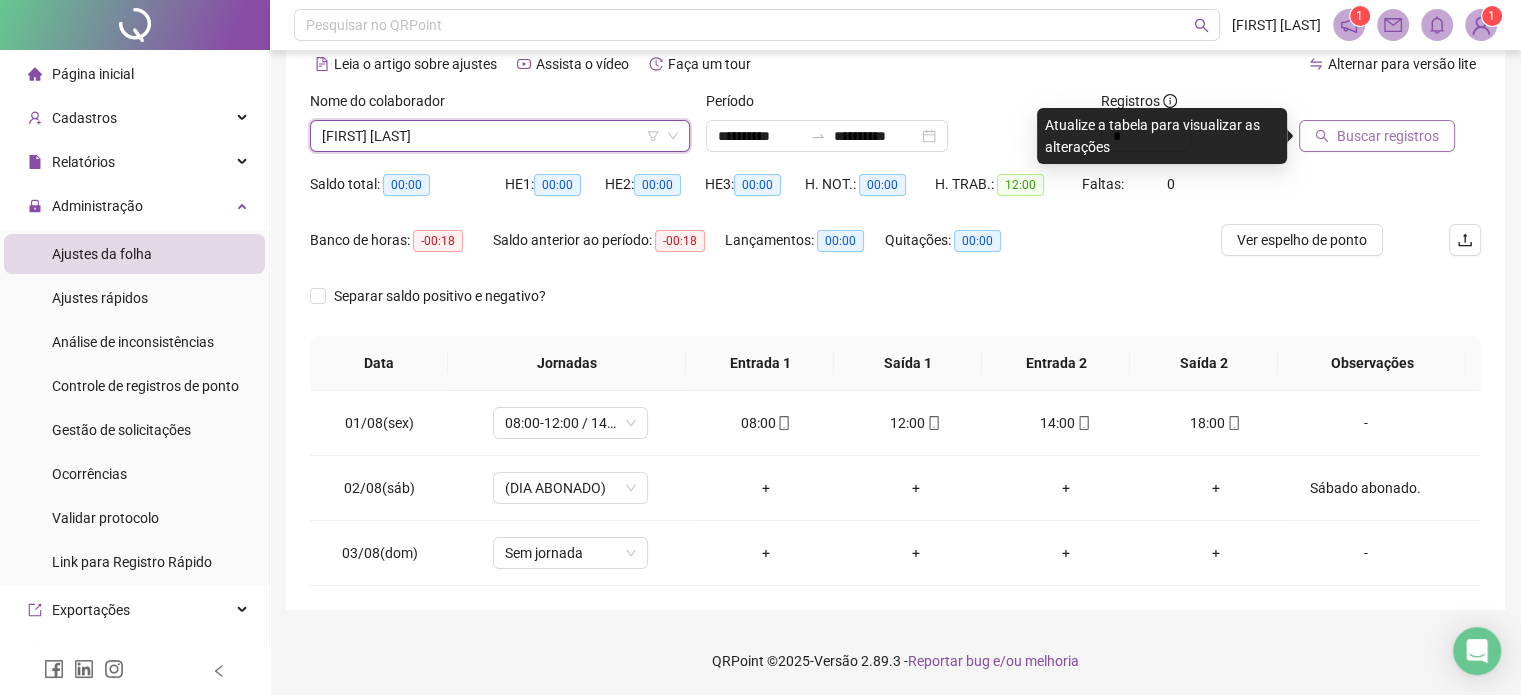 click on "Buscar registros" at bounding box center (1388, 136) 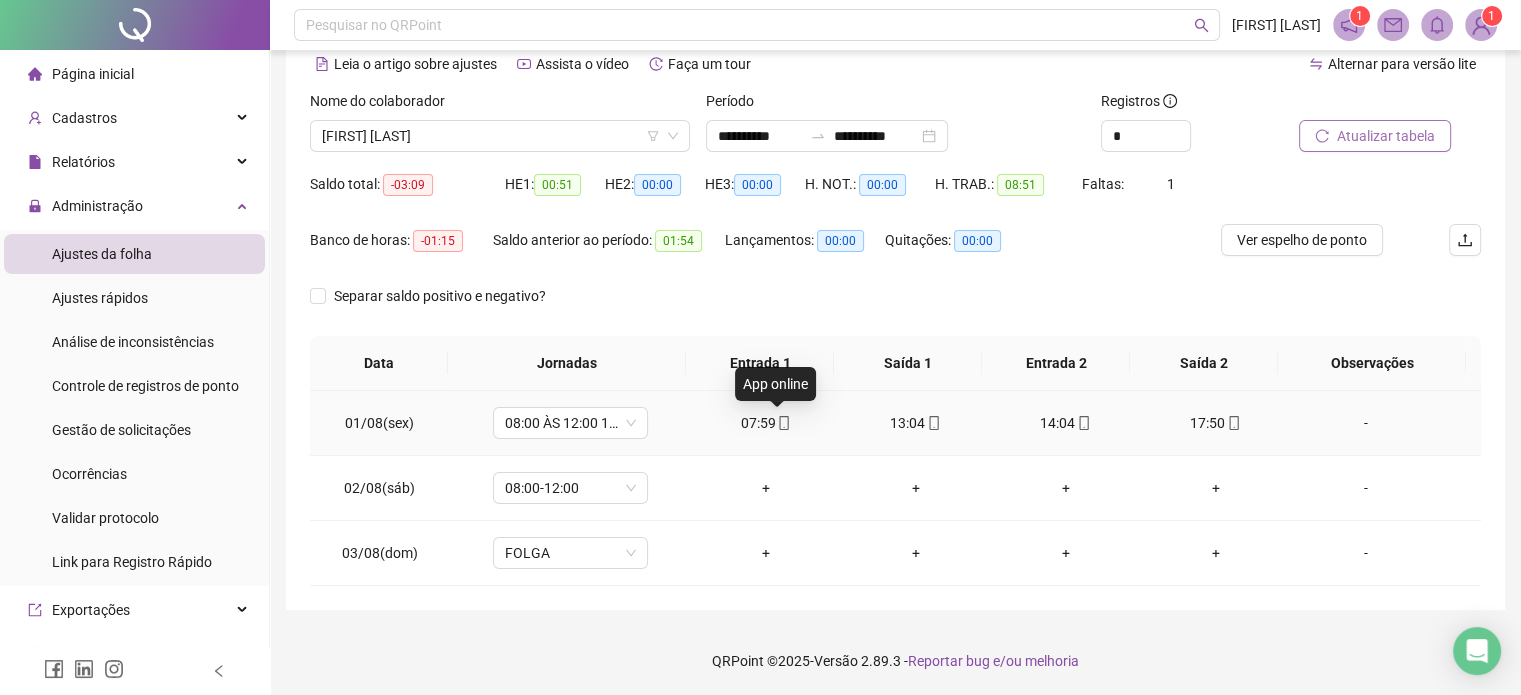 click 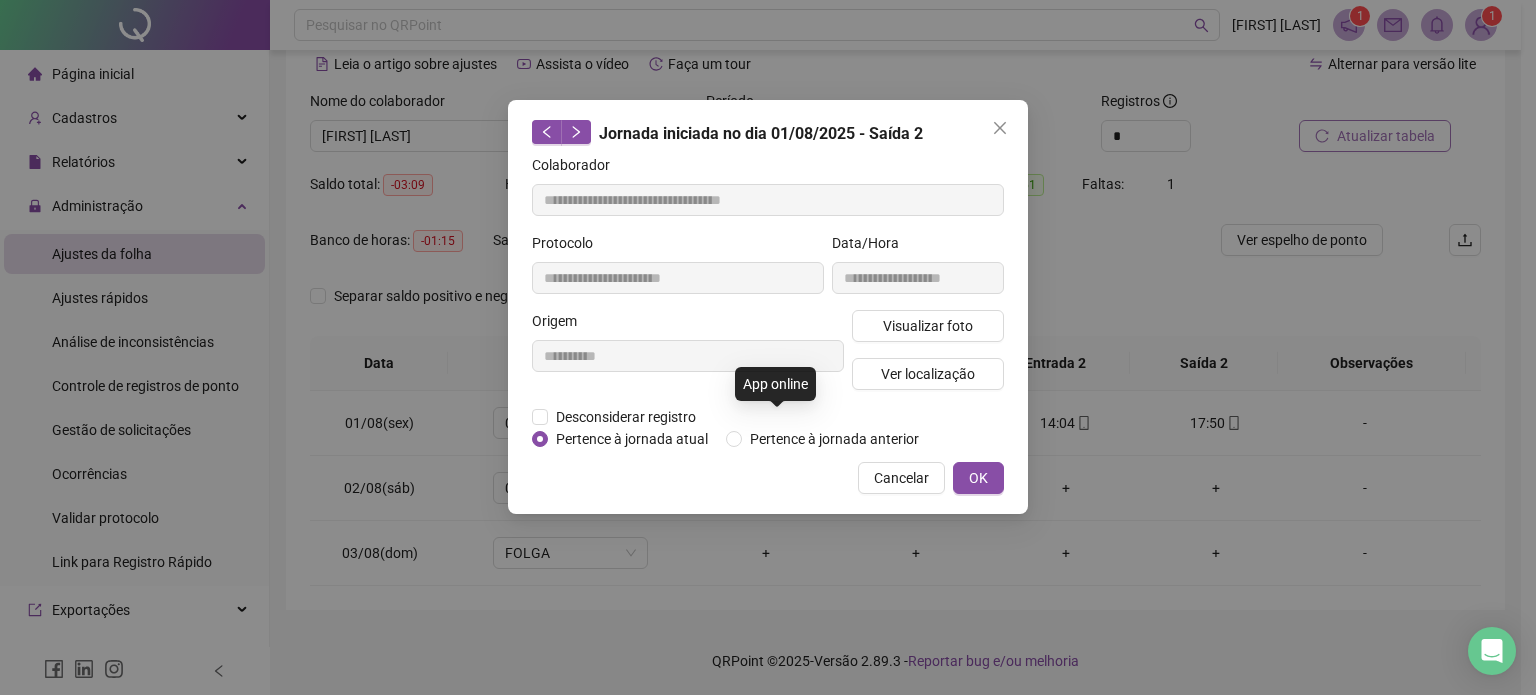type on "**********" 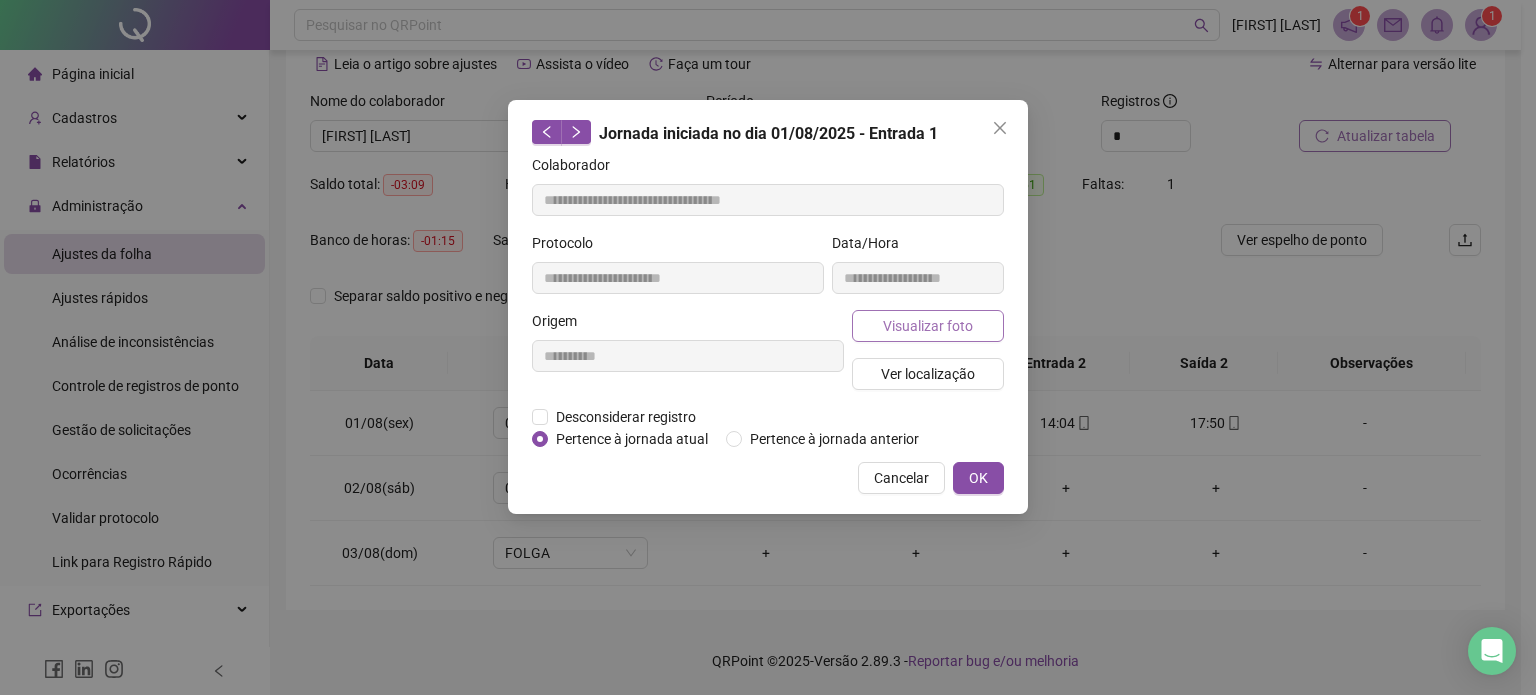 click on "Visualizar foto" at bounding box center [928, 326] 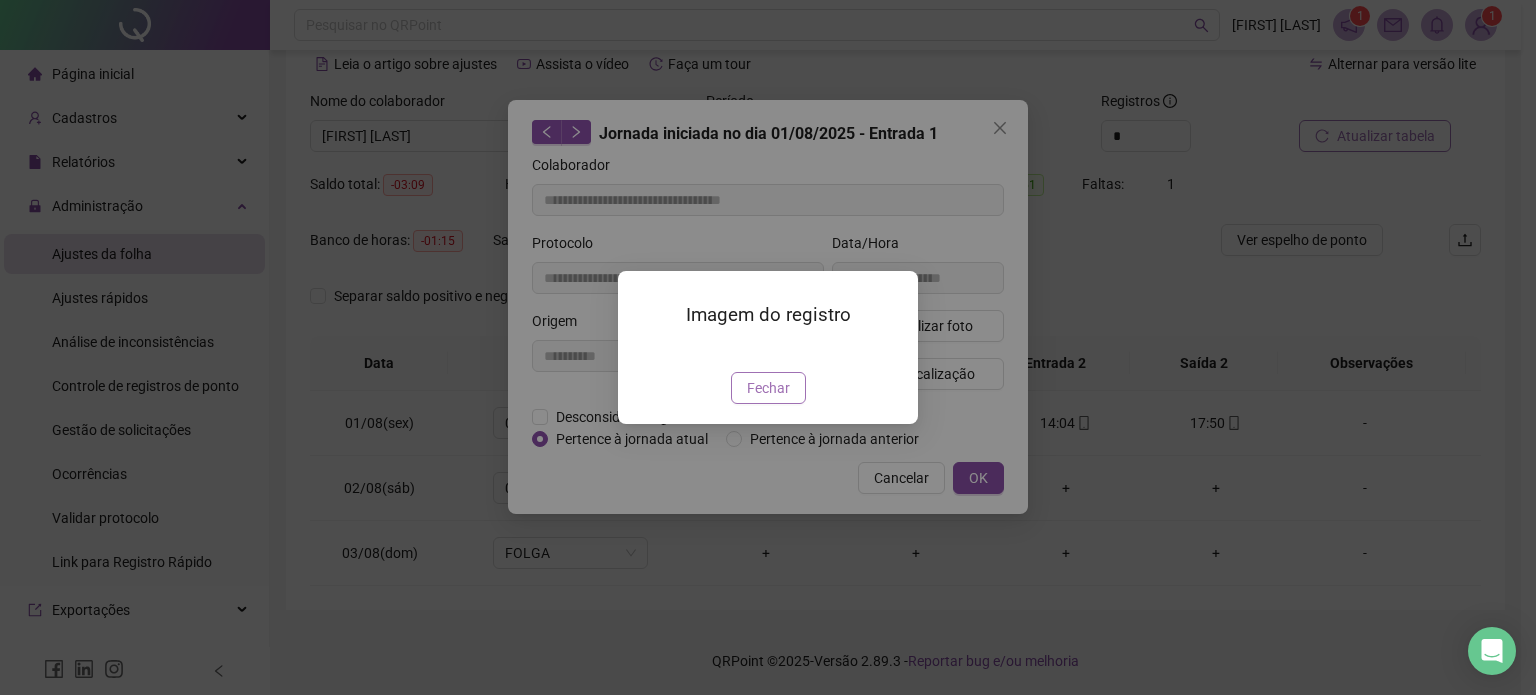 click on "Fechar" at bounding box center (768, 388) 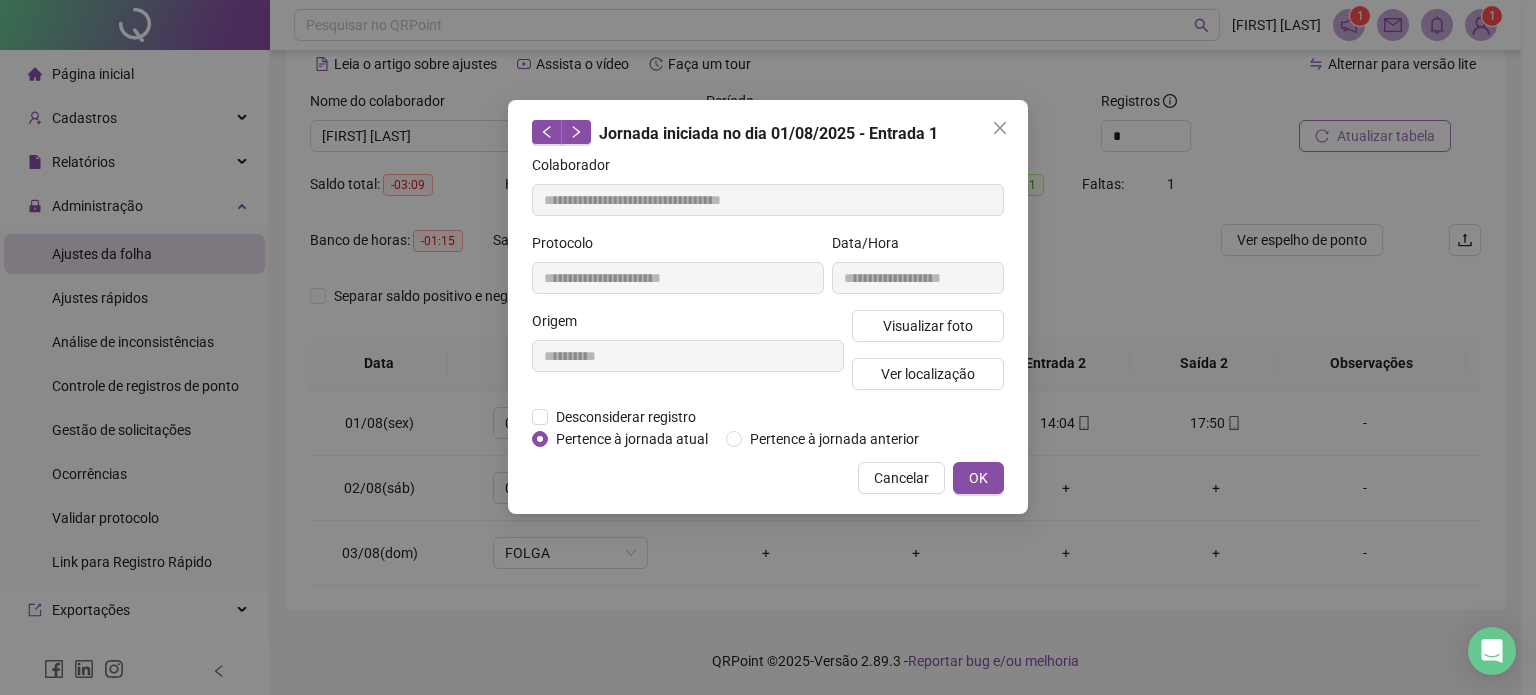 type 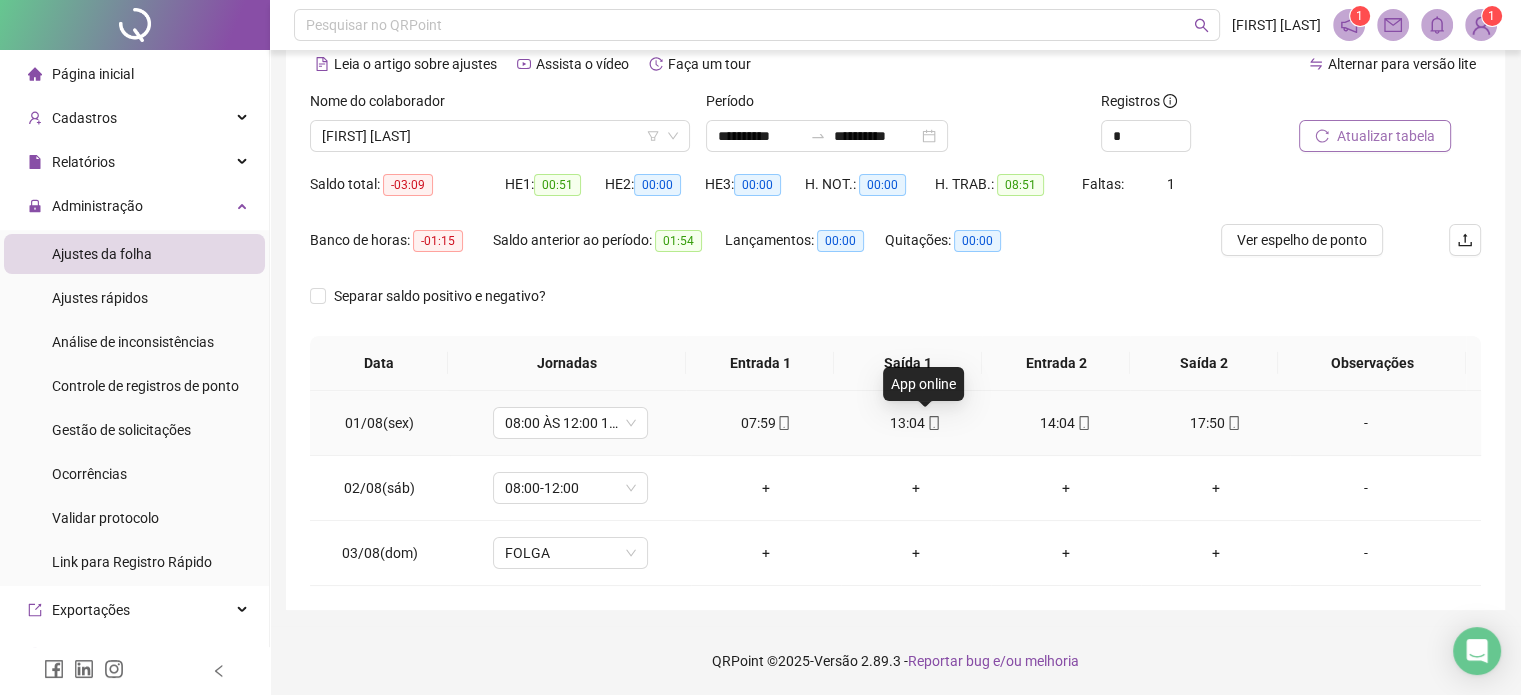 click 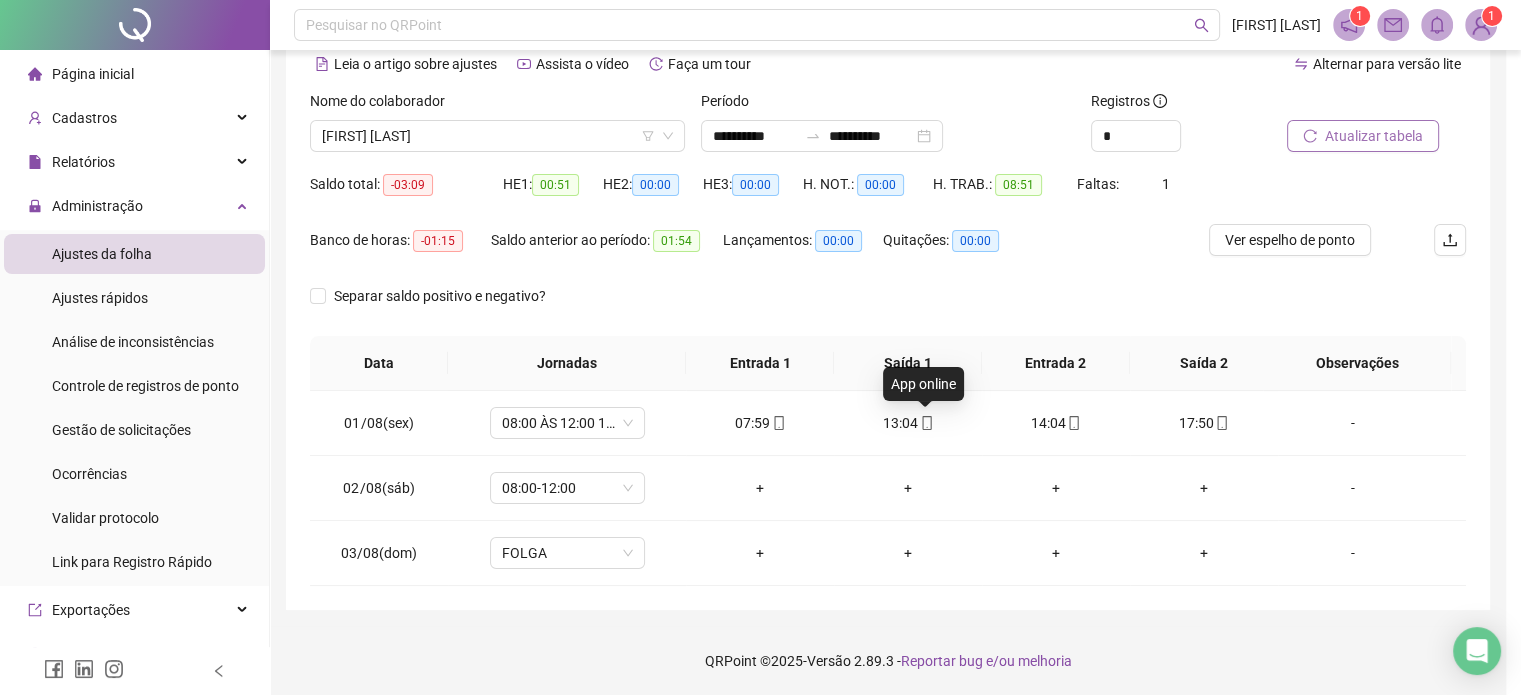 type on "**********" 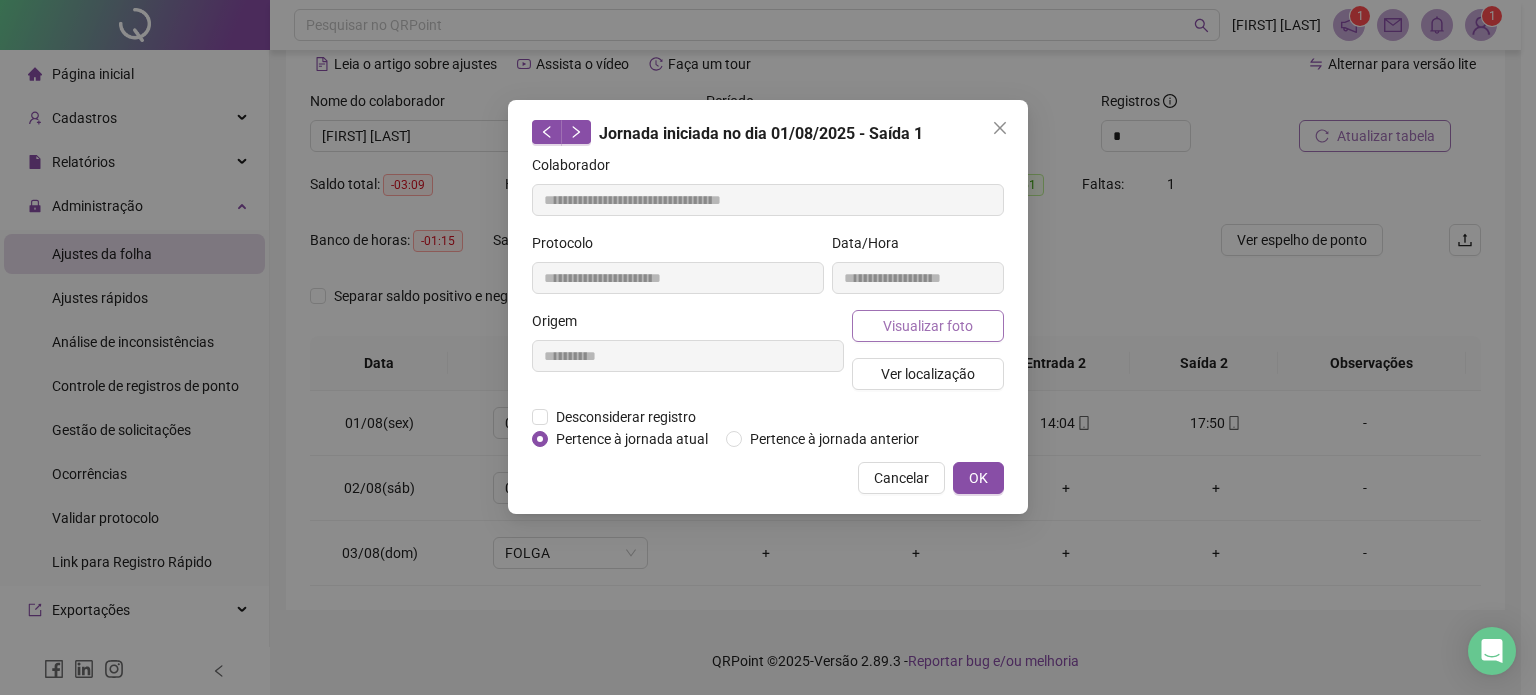 click on "Visualizar foto" at bounding box center [928, 326] 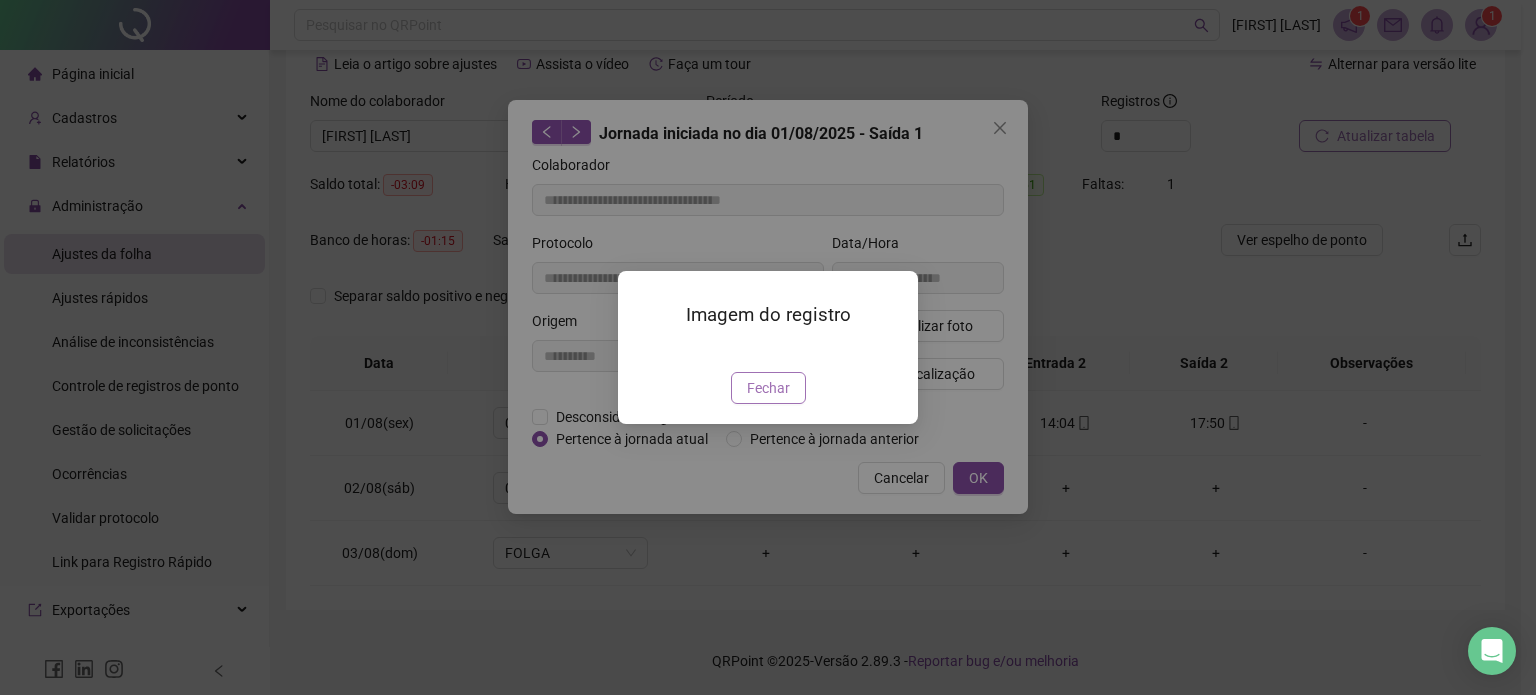 click on "Fechar" at bounding box center (768, 388) 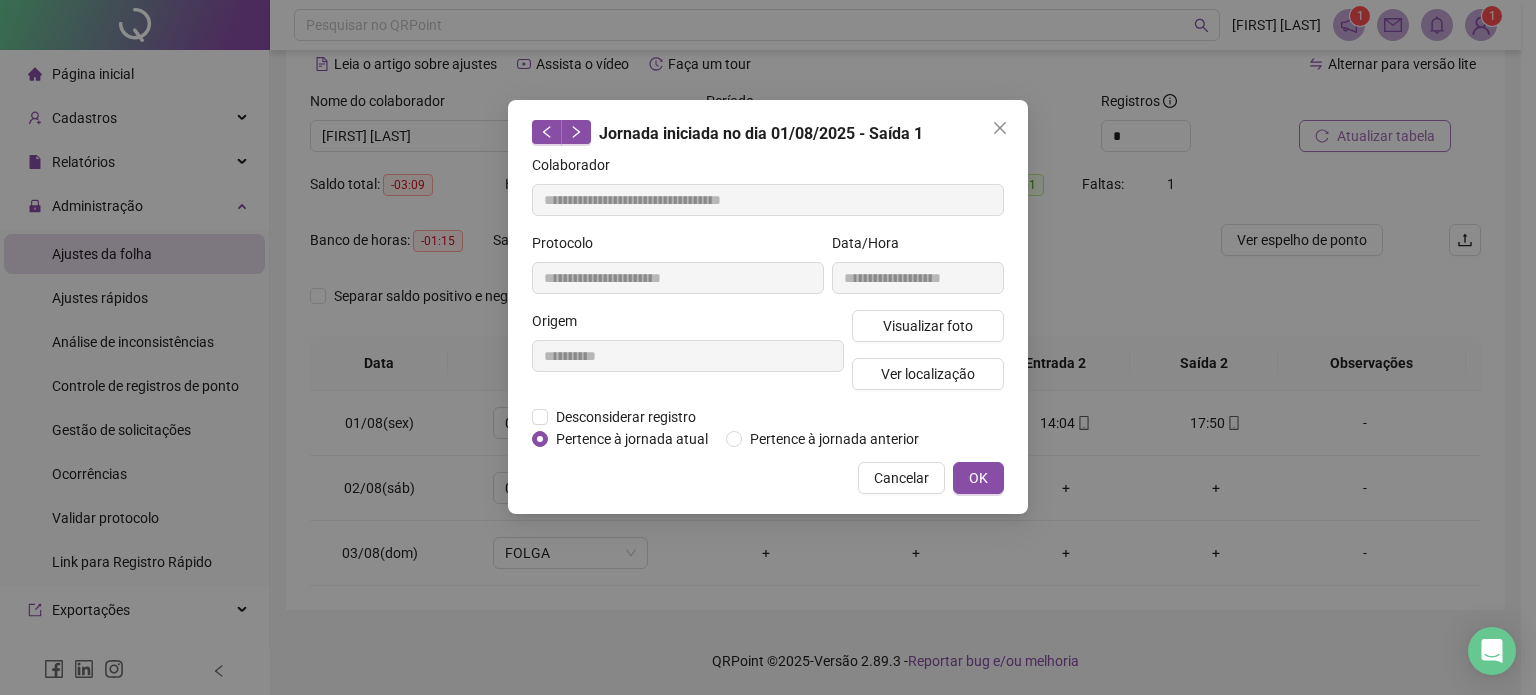 type 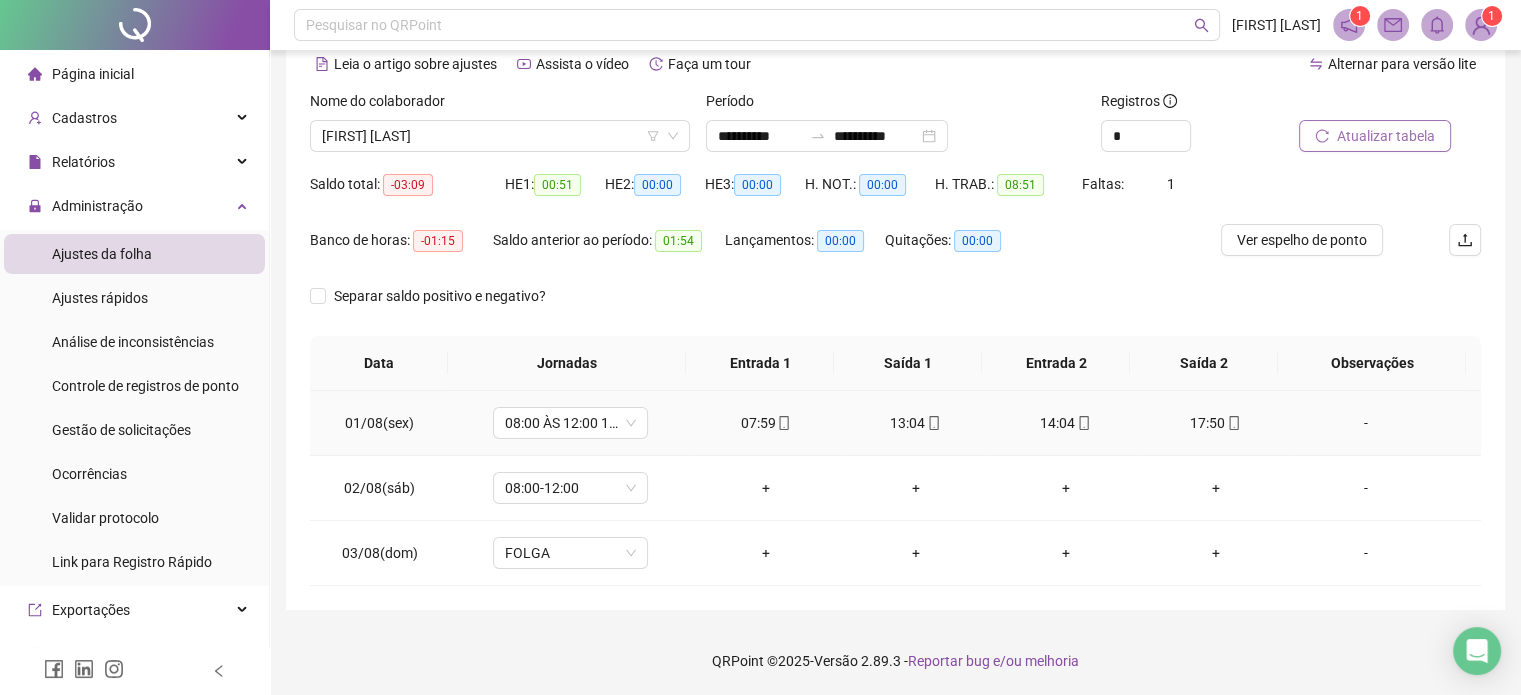 click 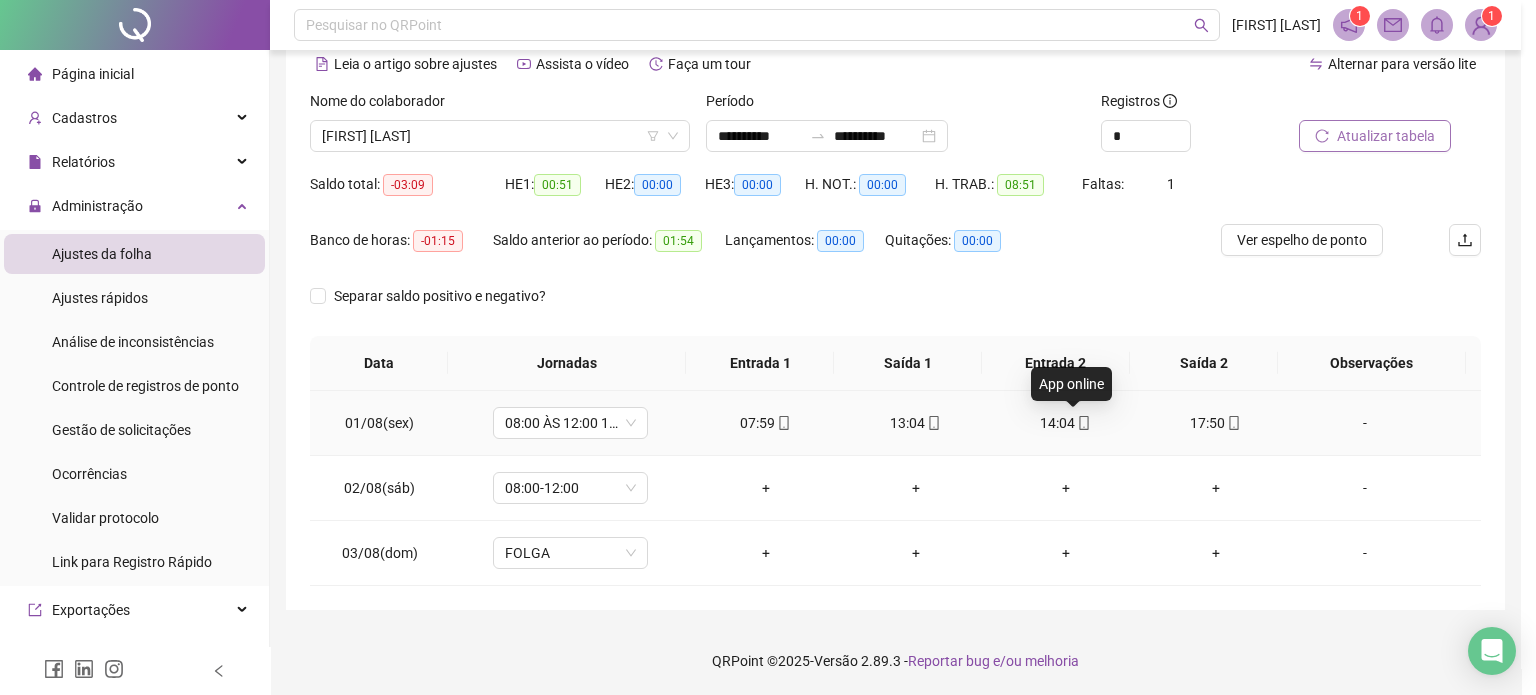 type on "**********" 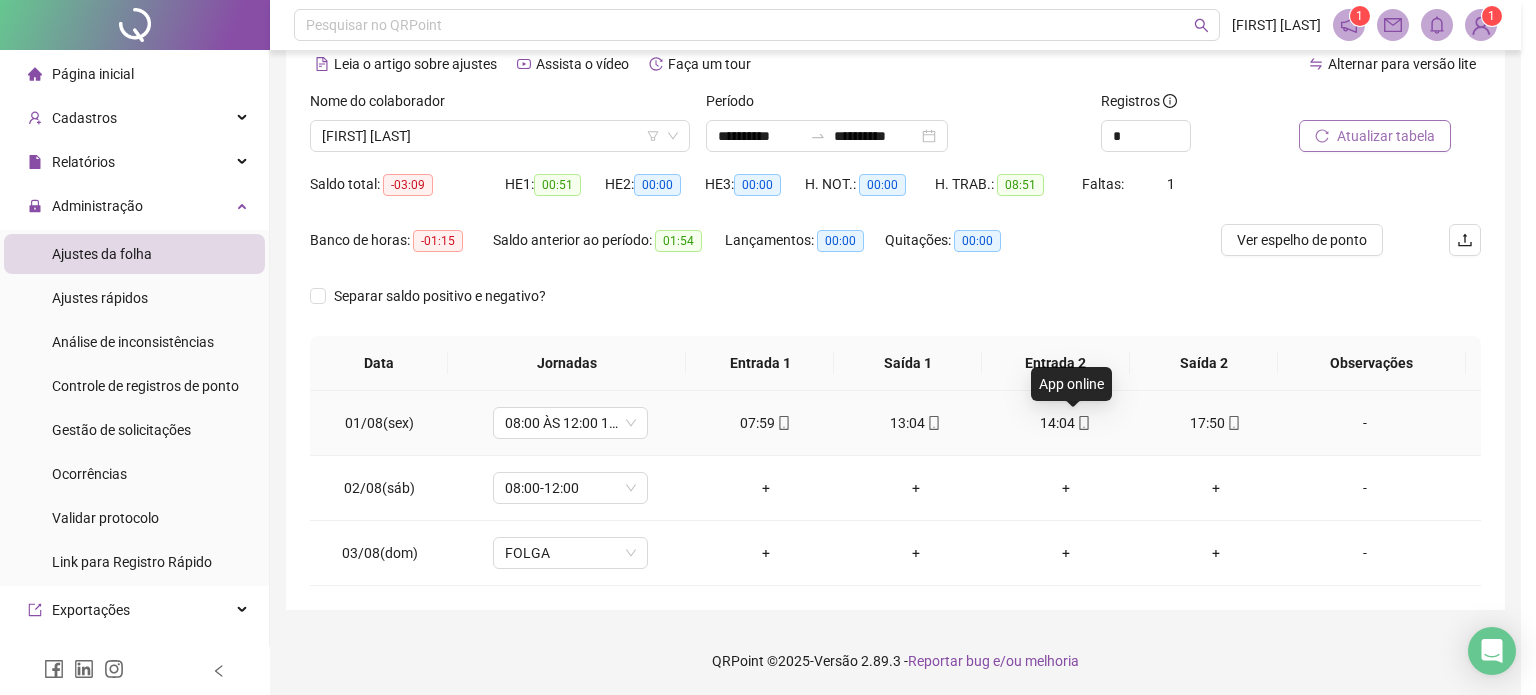 type on "**********" 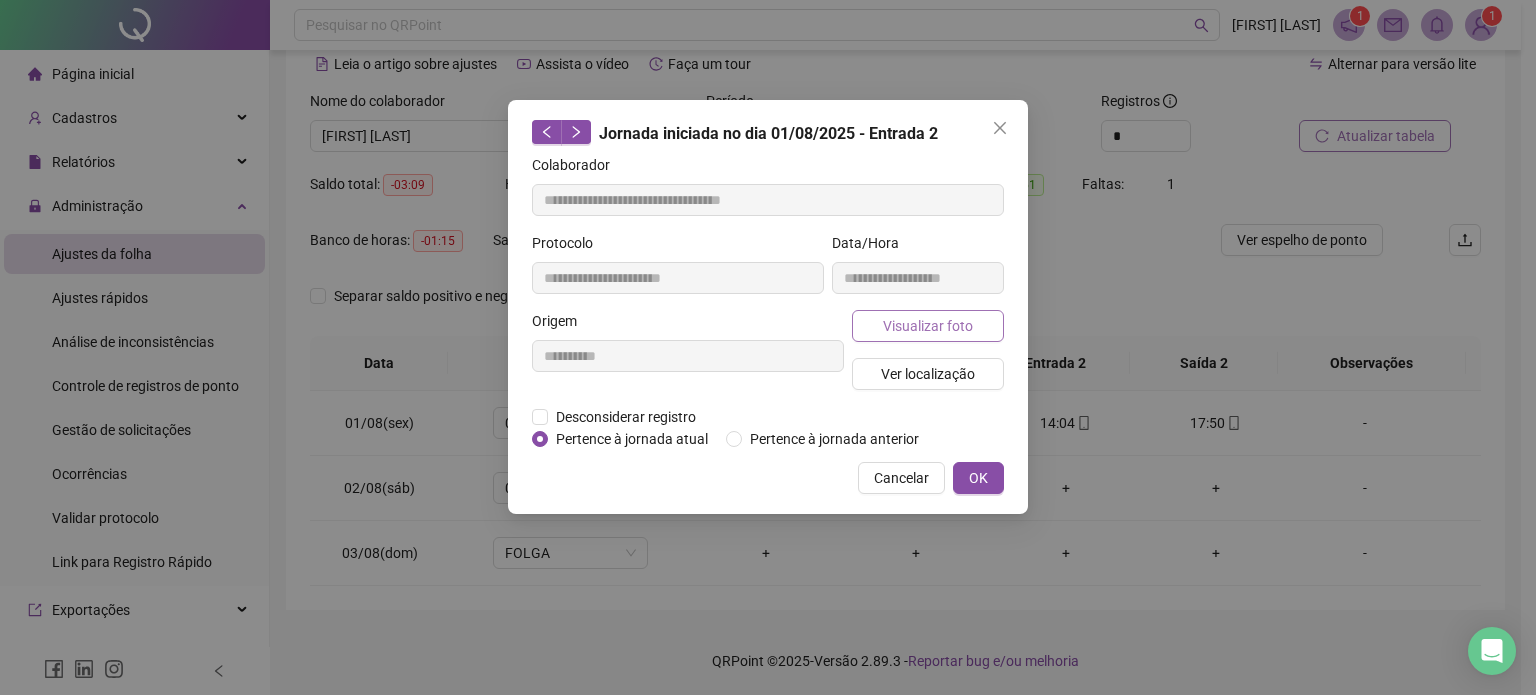 click on "Visualizar foto" at bounding box center [928, 326] 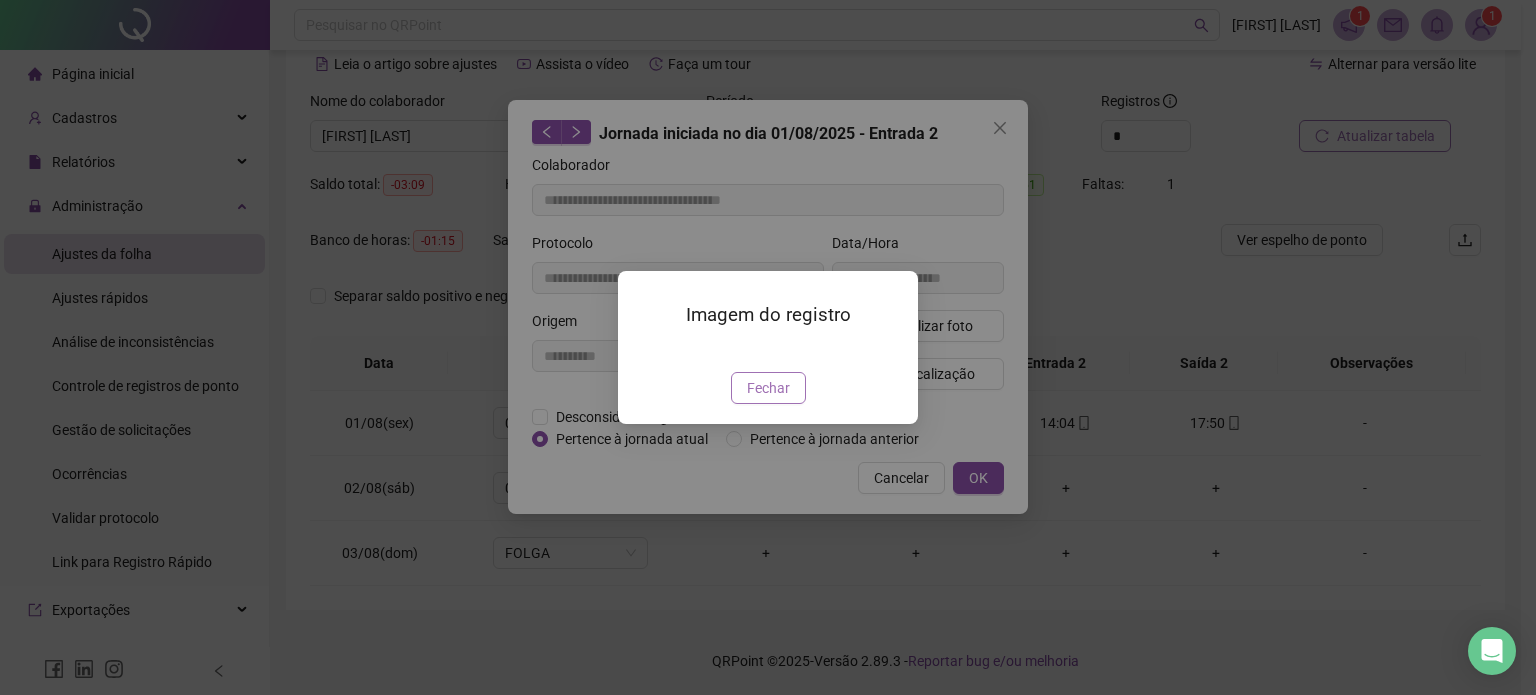 click on "Fechar" at bounding box center [768, 388] 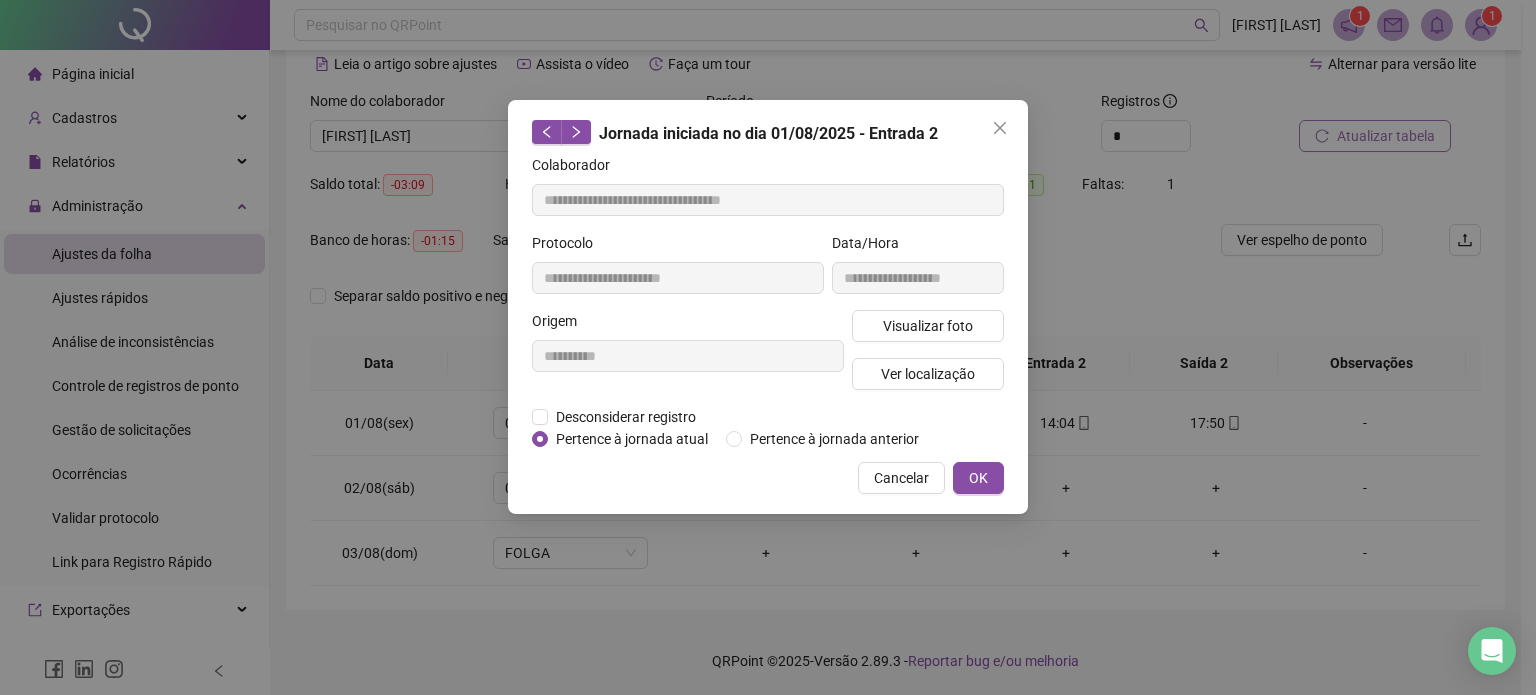 type 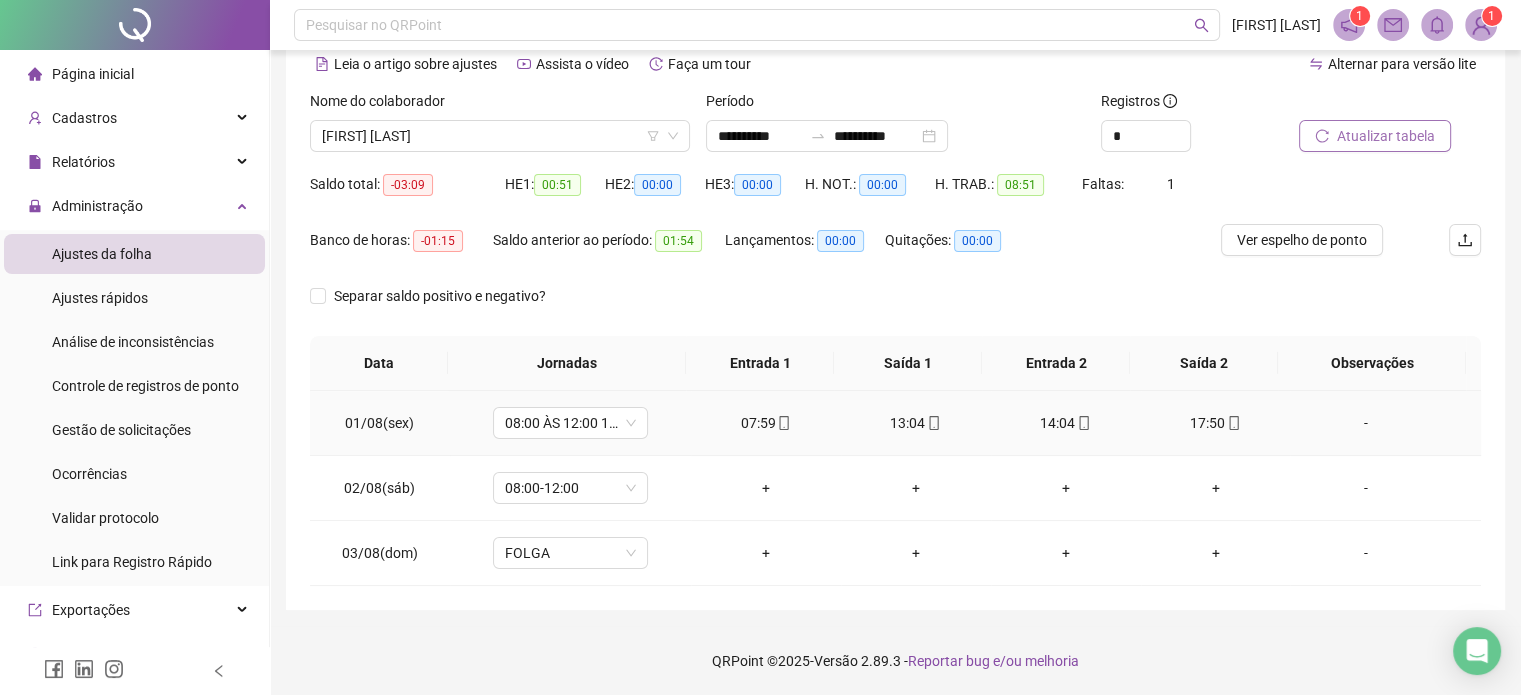 click 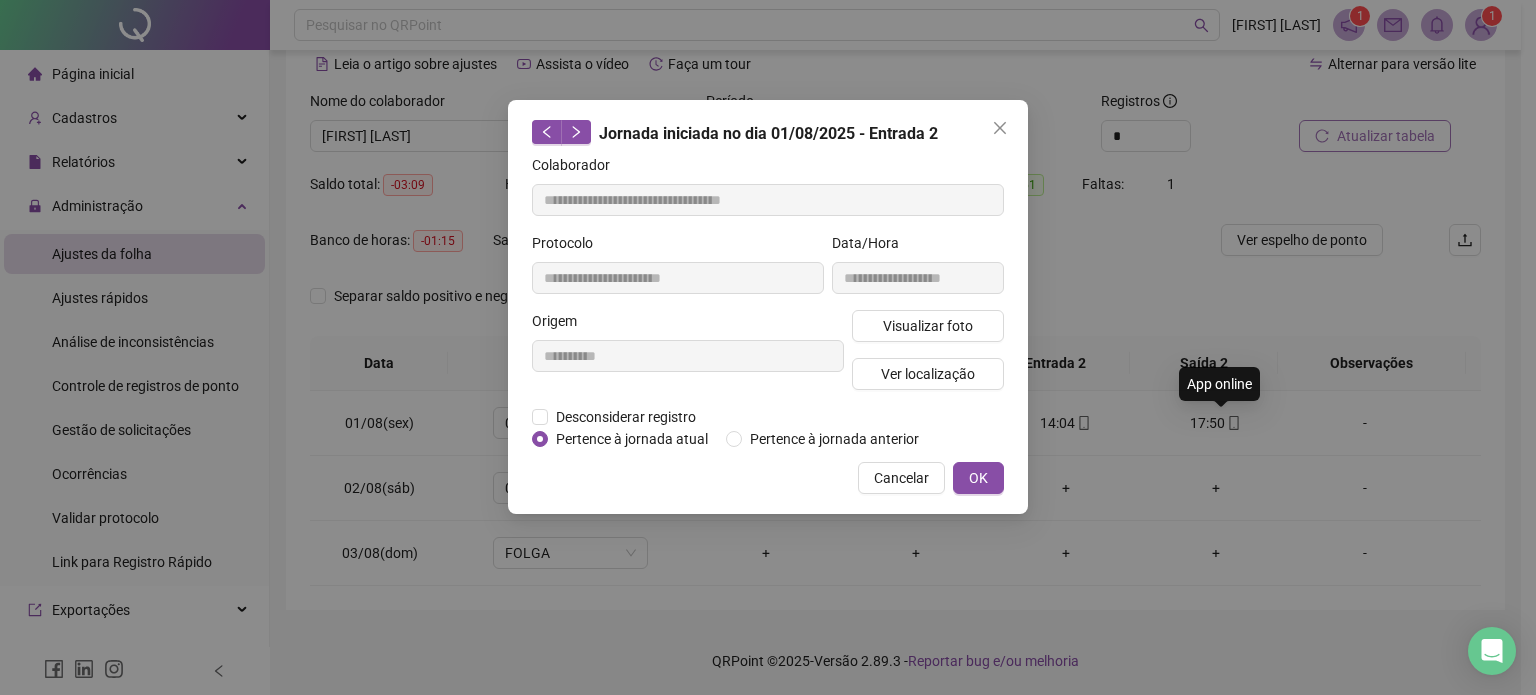 type on "**********" 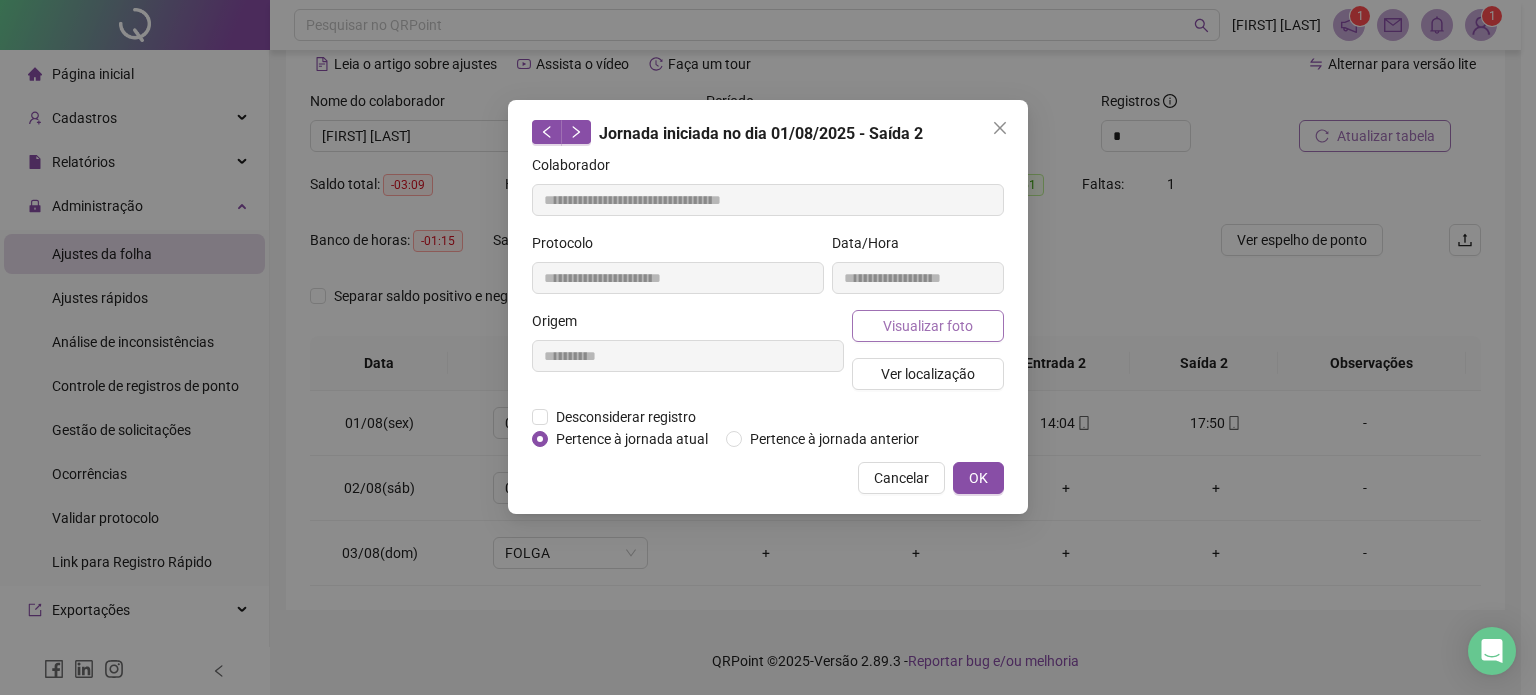 click on "Visualizar foto" at bounding box center (928, 326) 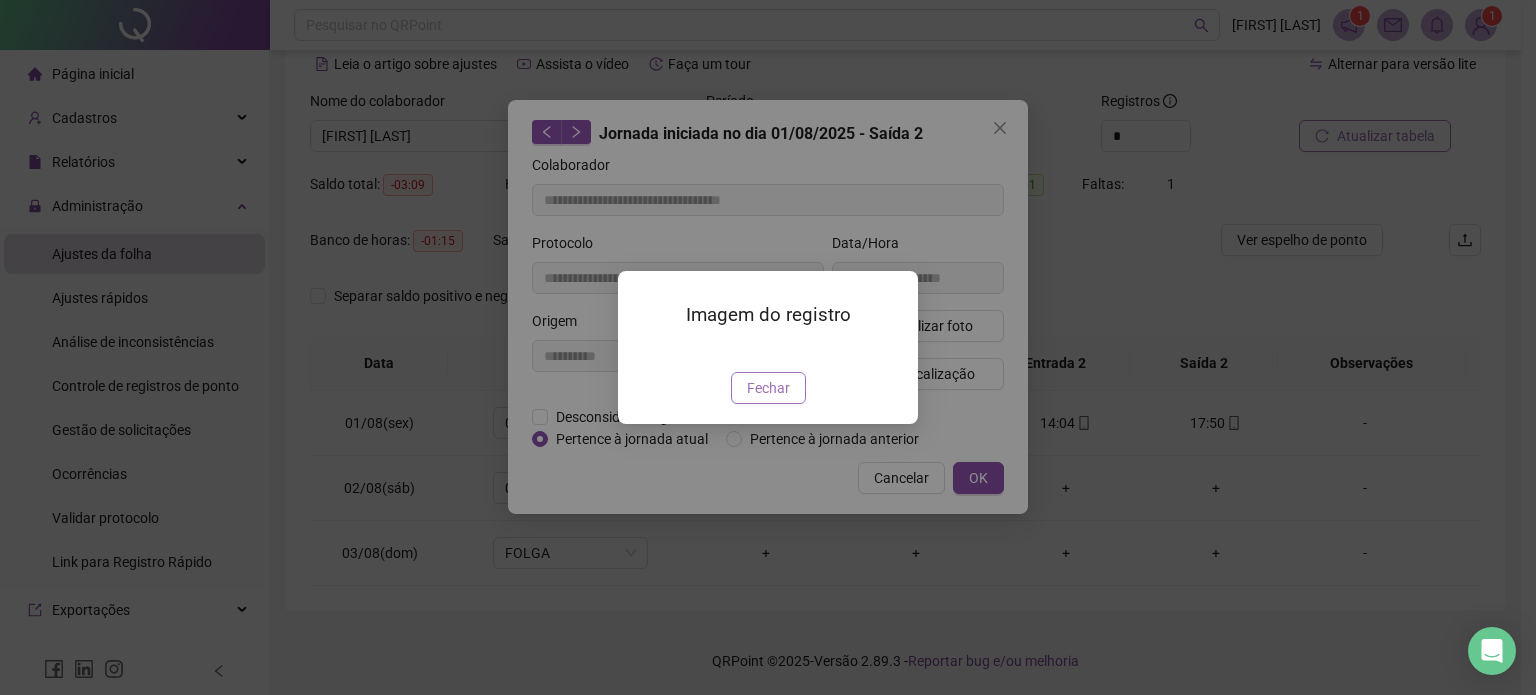 click on "Fechar" at bounding box center [768, 388] 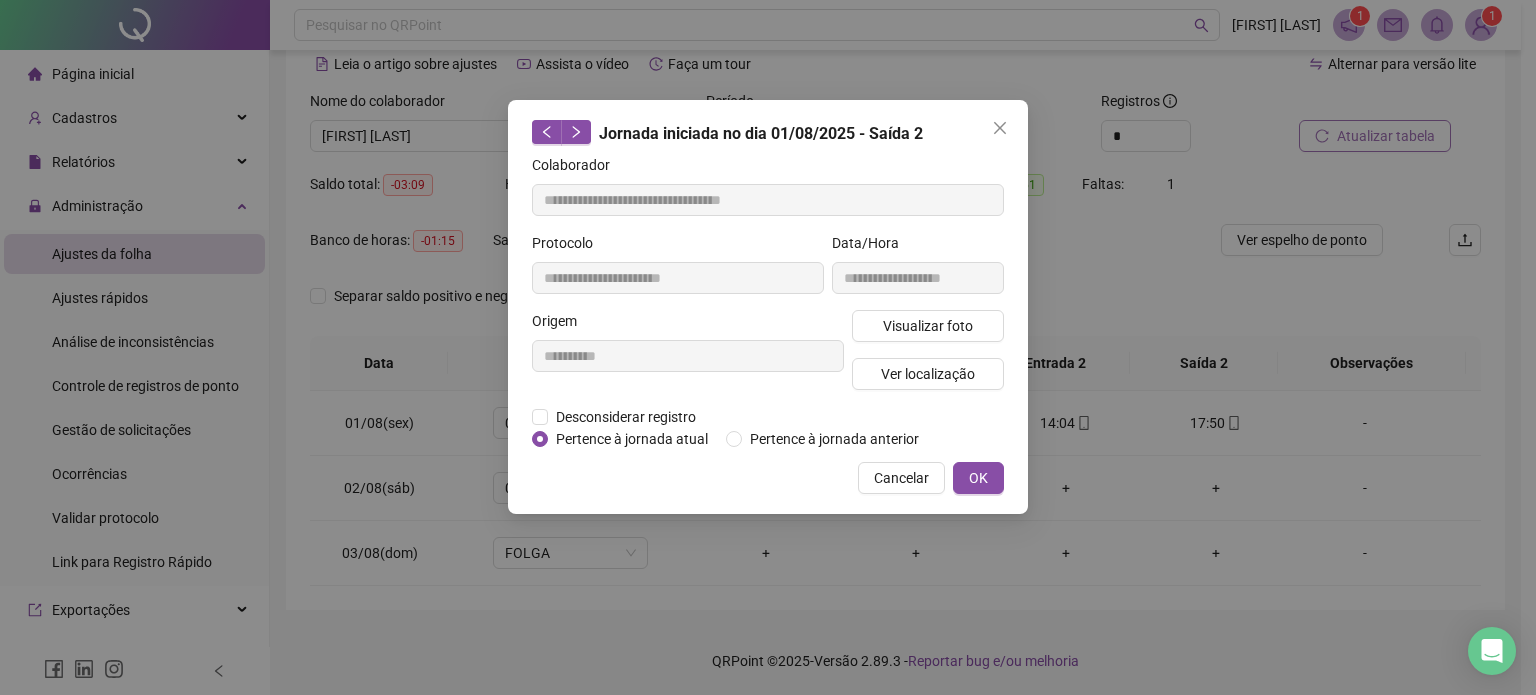 type 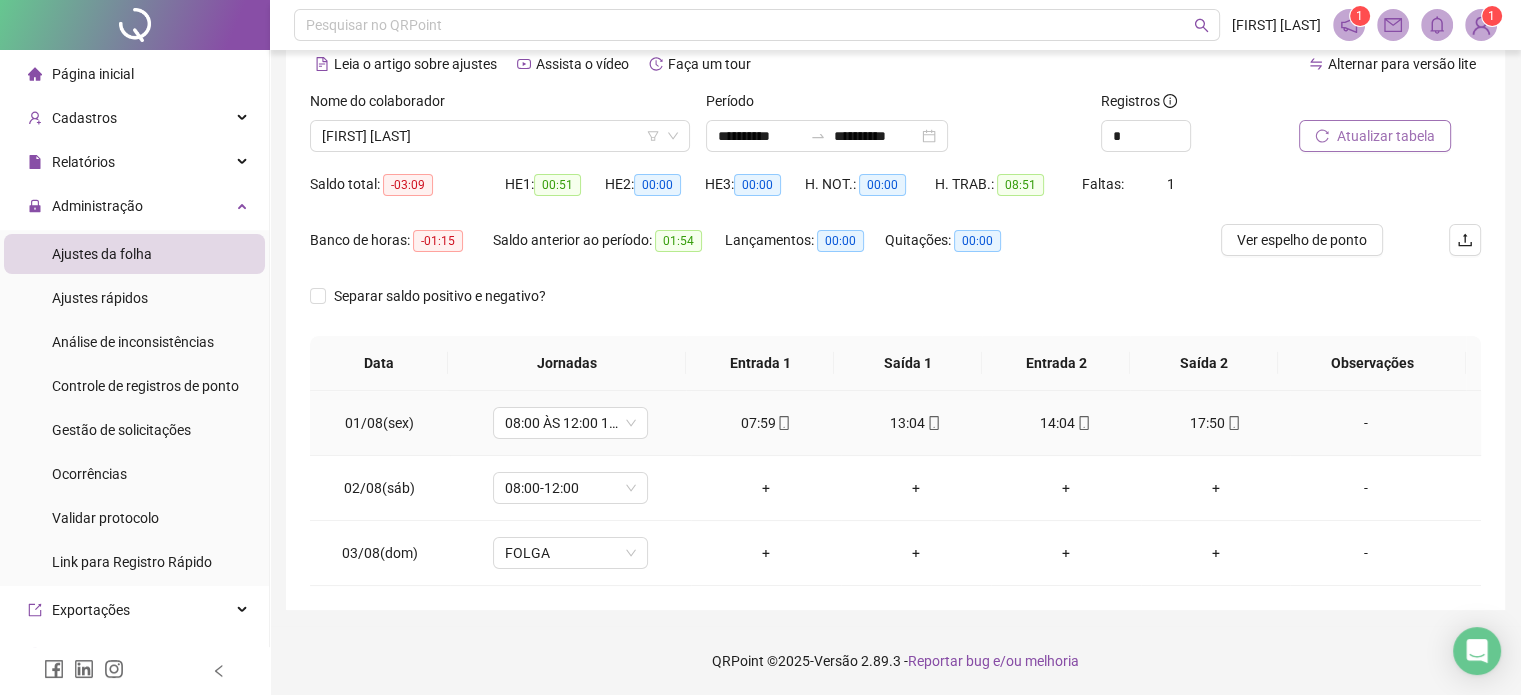 click 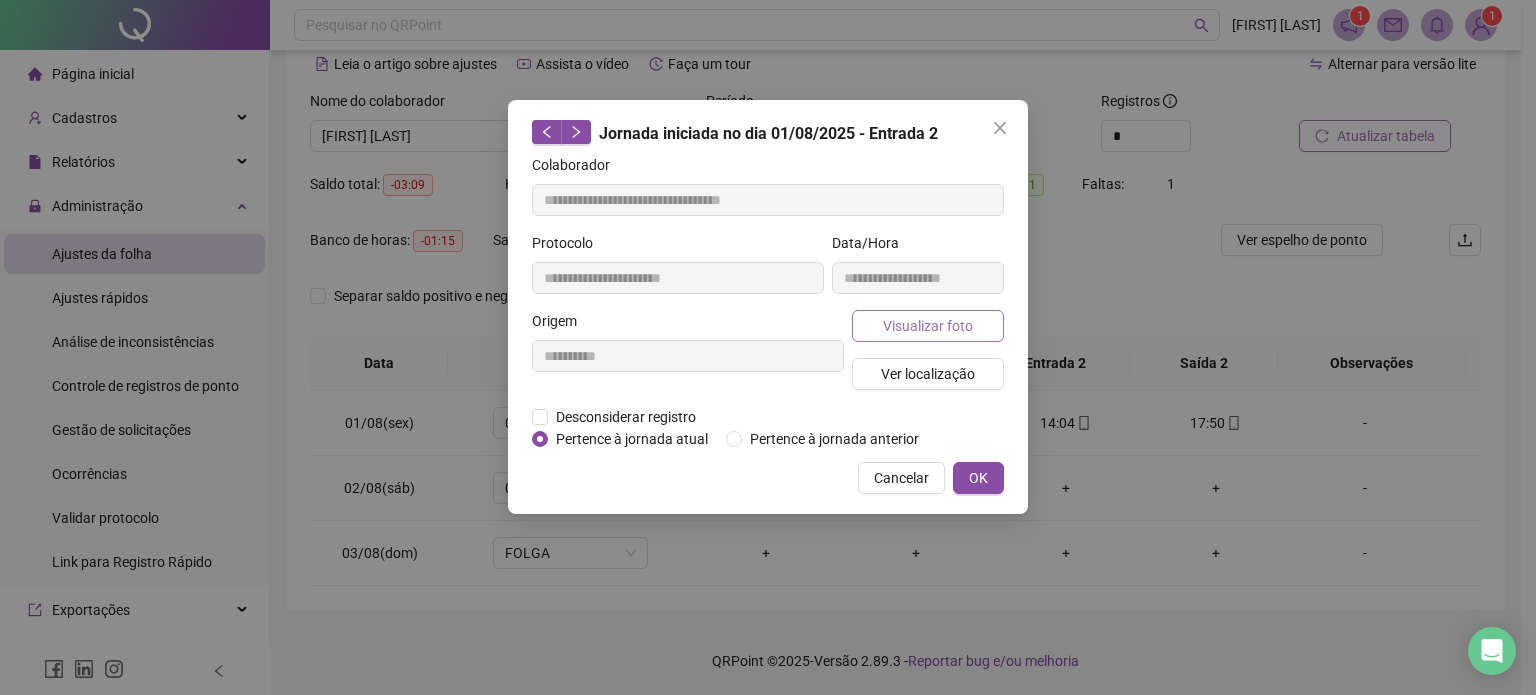 click on "Visualizar foto" at bounding box center [928, 326] 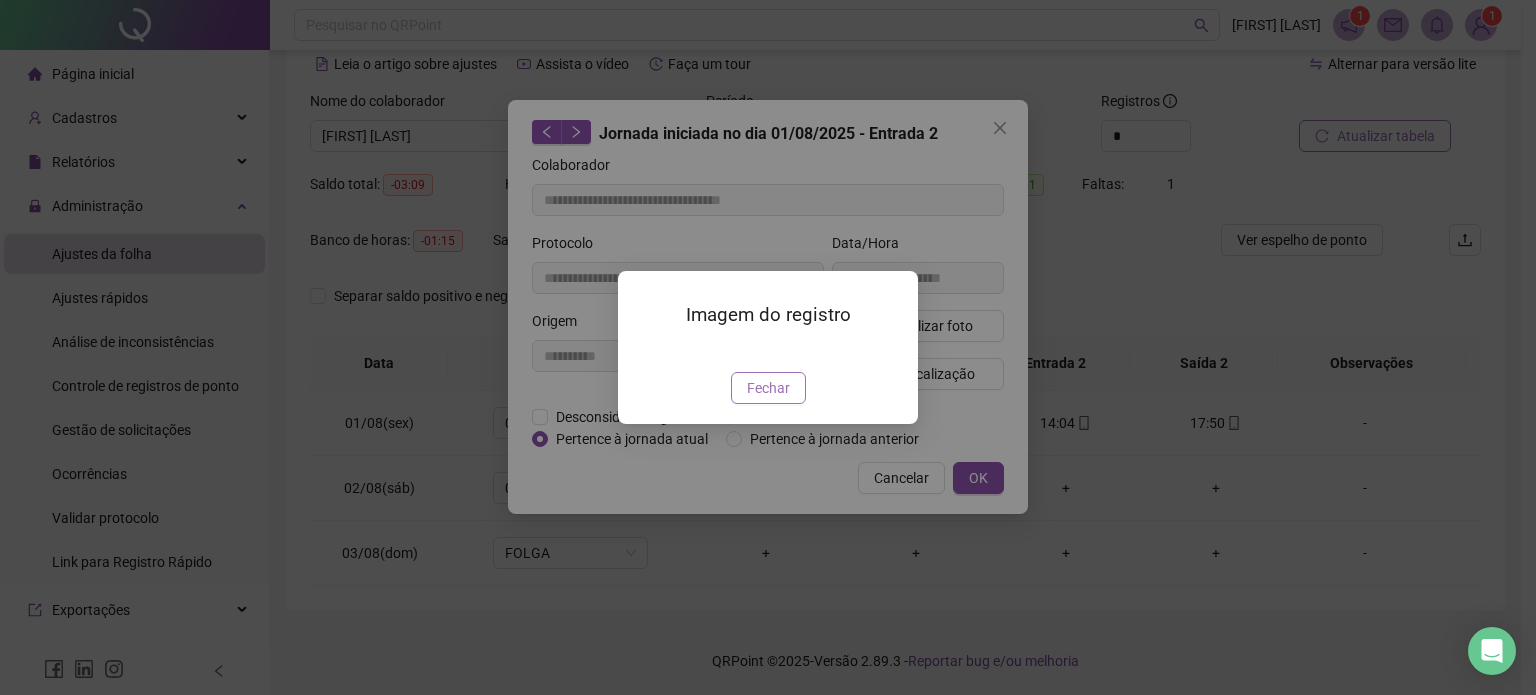 click on "Fechar" at bounding box center [768, 388] 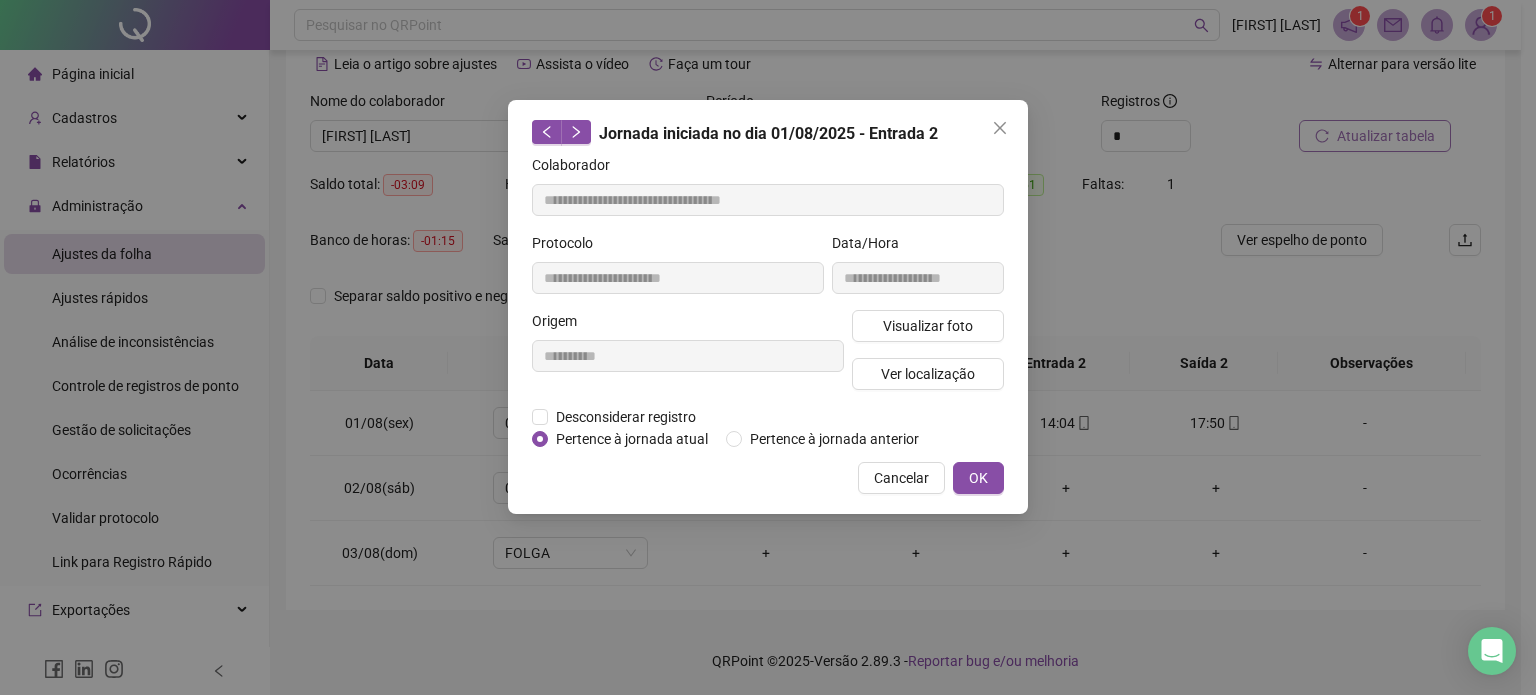 type 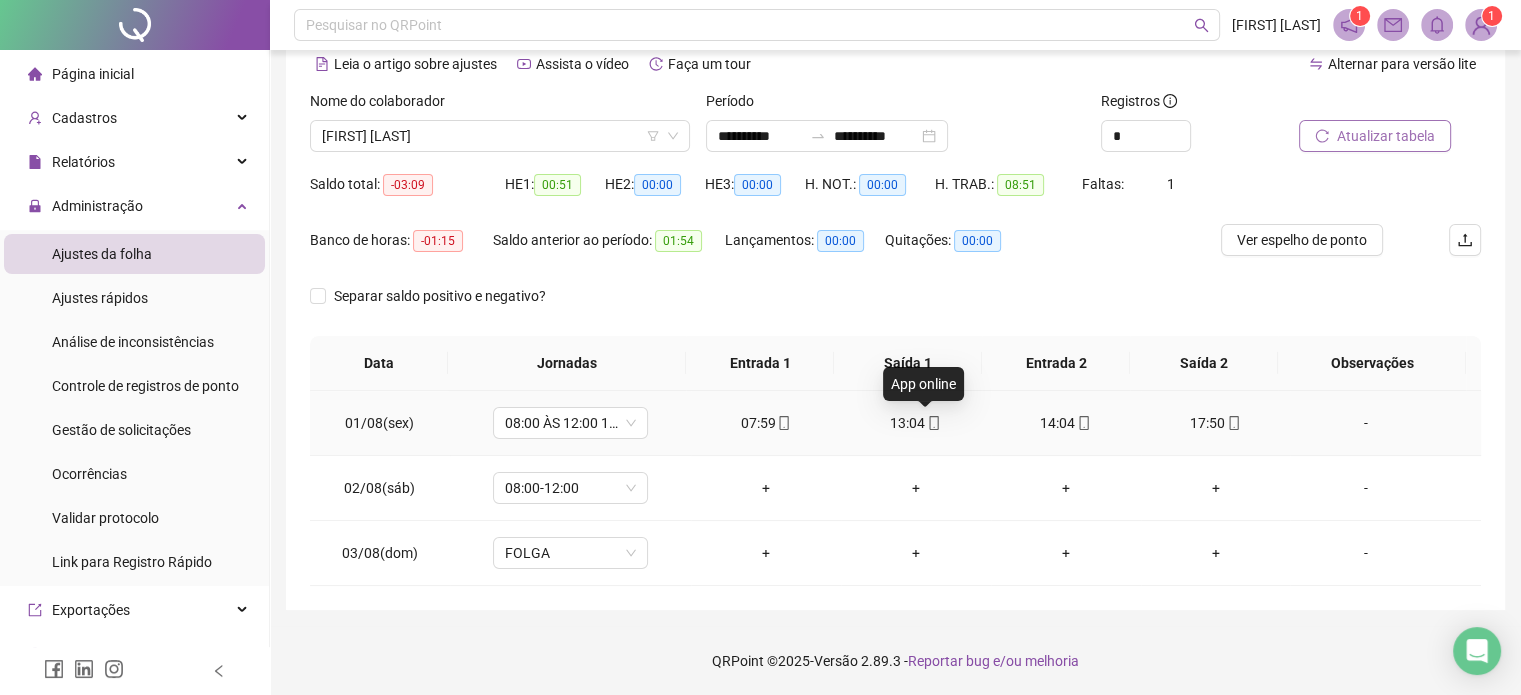 click at bounding box center (933, 423) 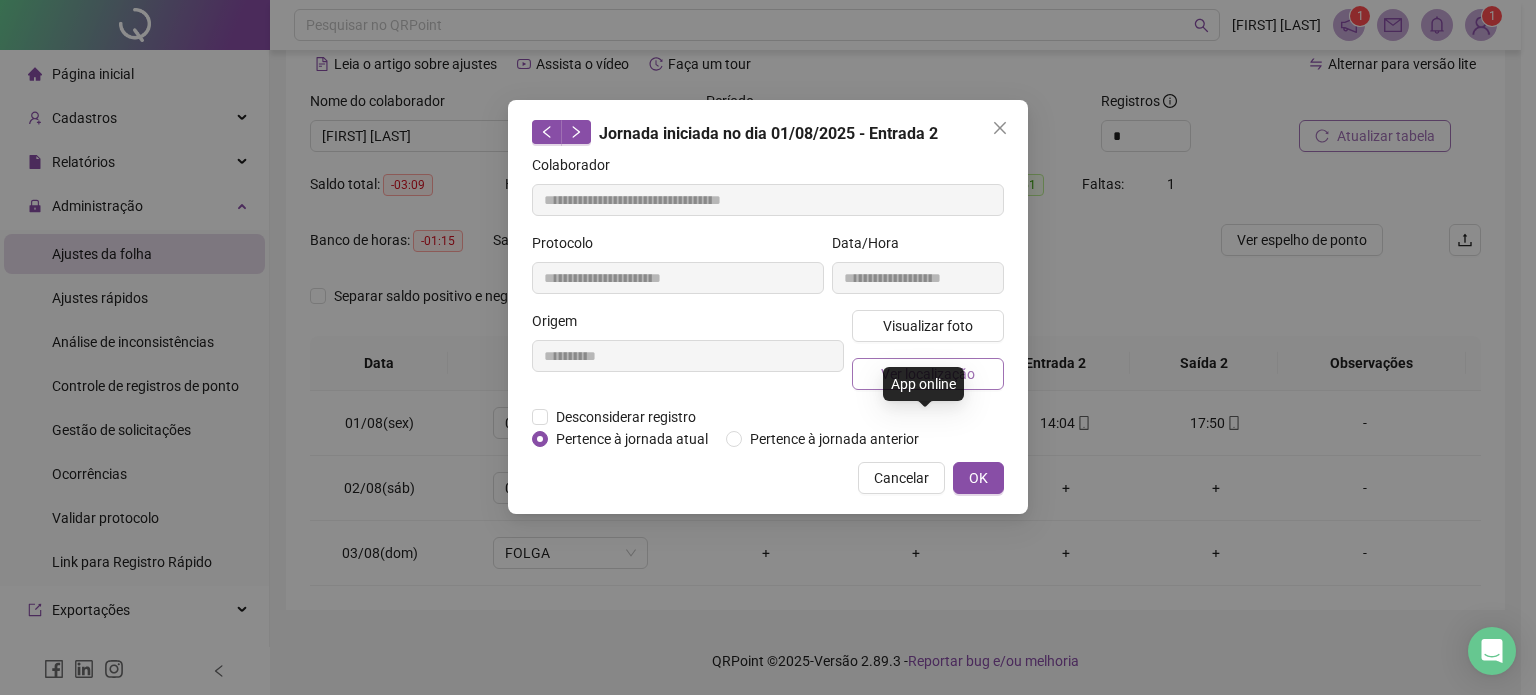 type on "**********" 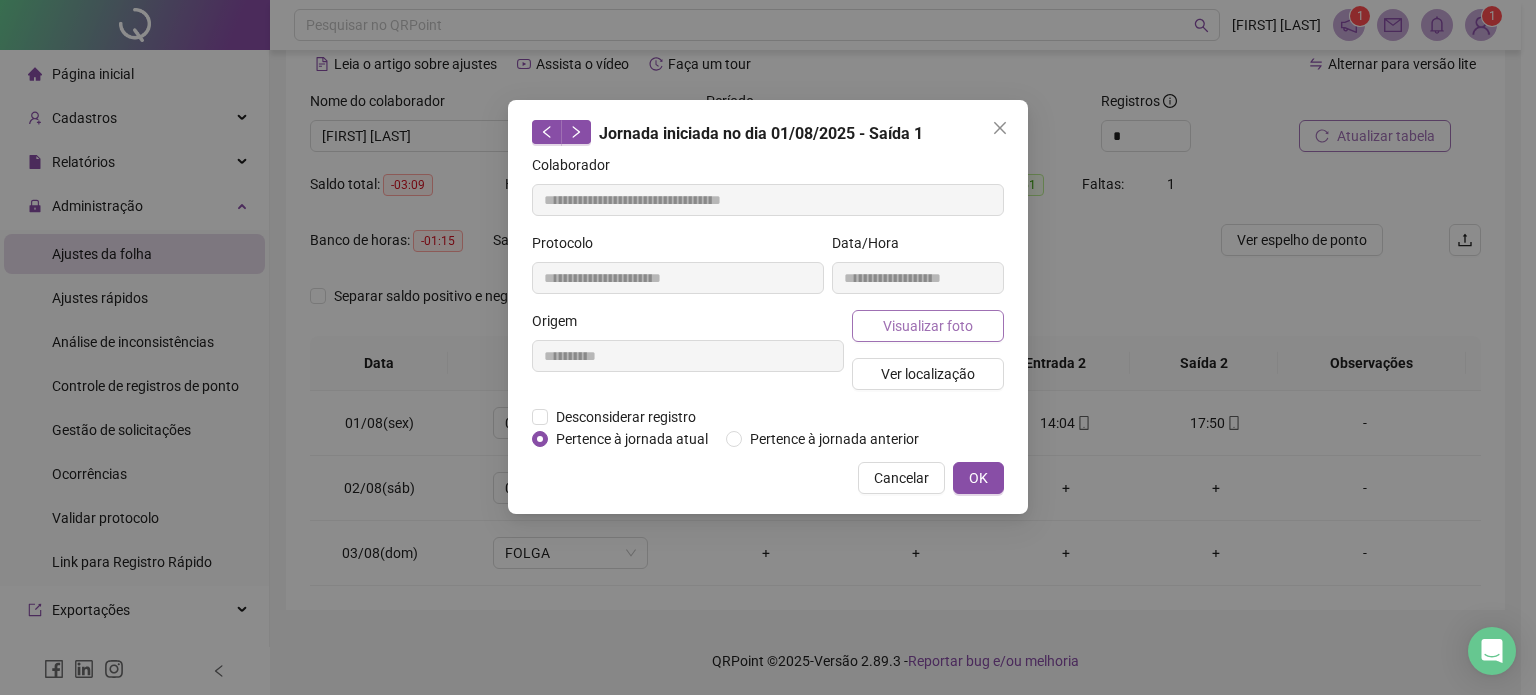 click on "Visualizar foto" at bounding box center (928, 326) 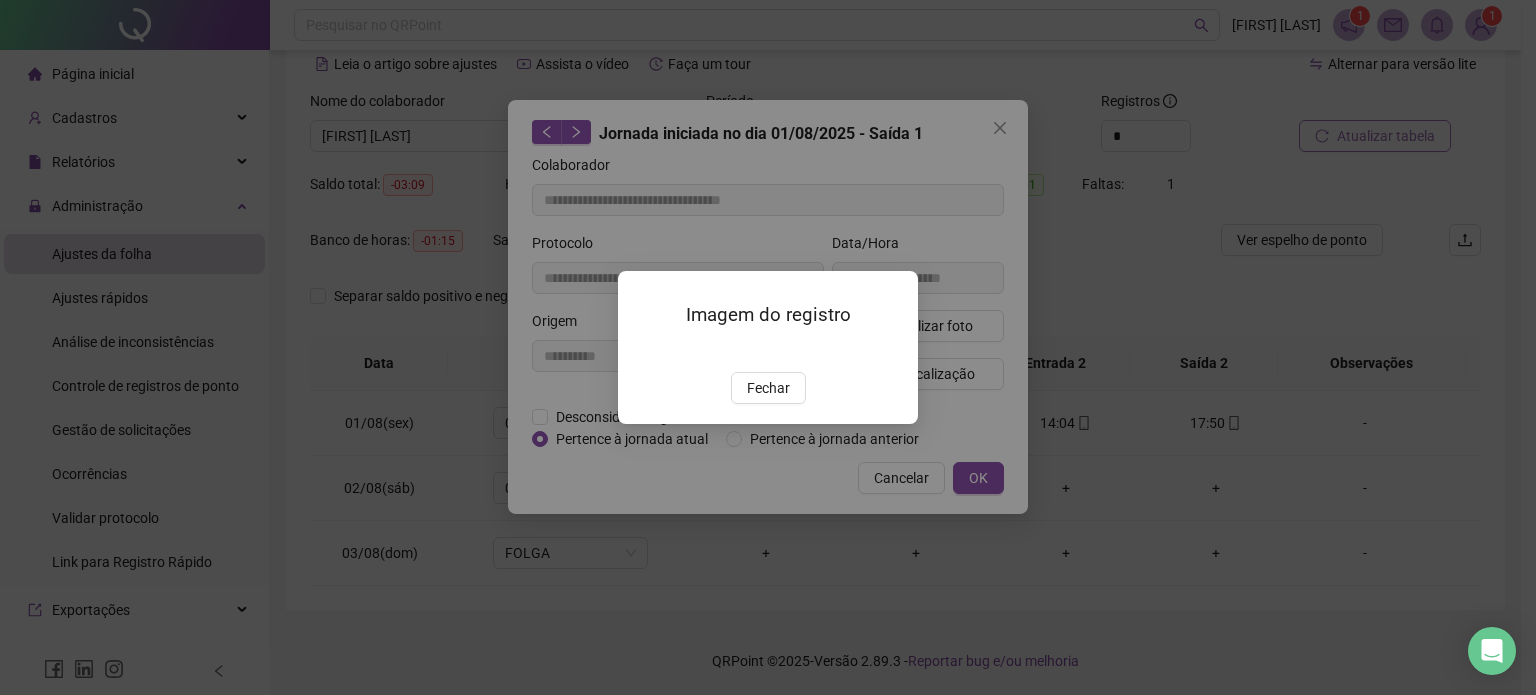 click at bounding box center (642, 351) 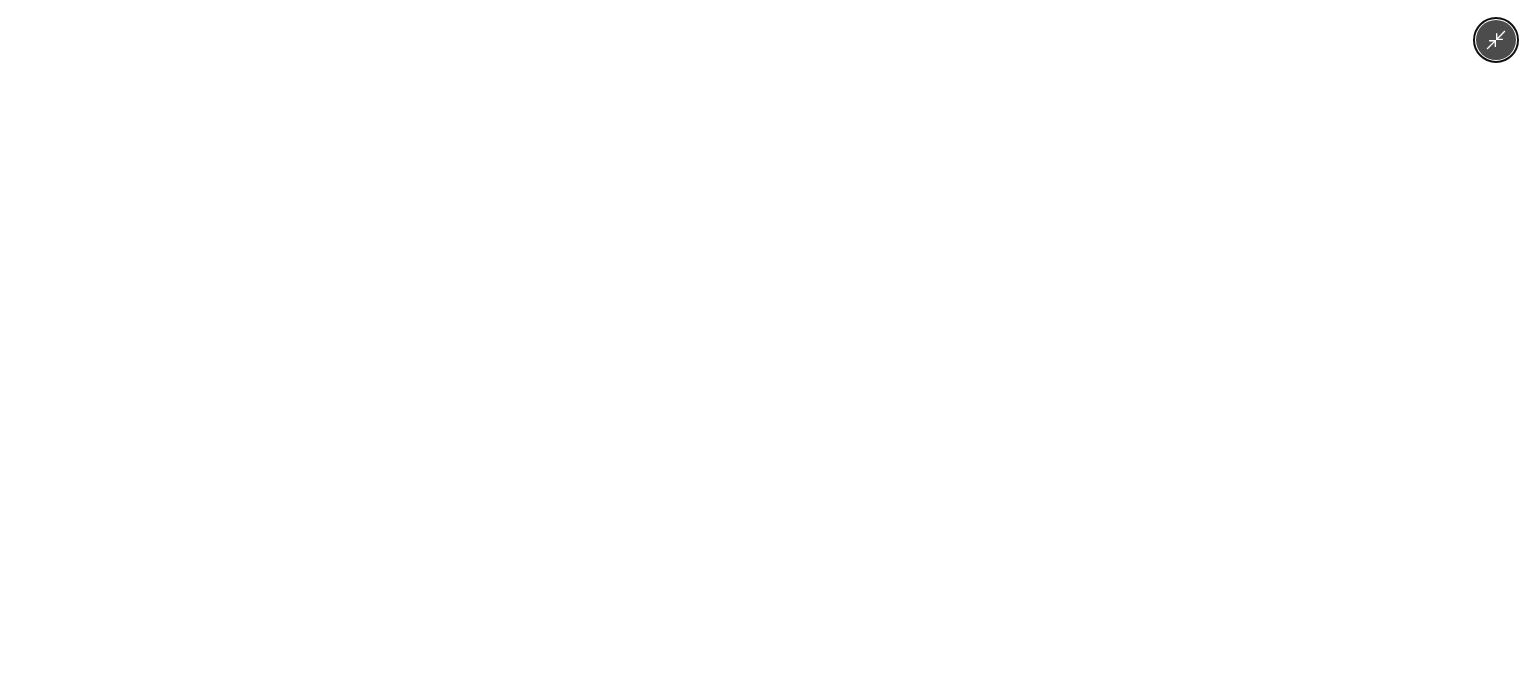 type 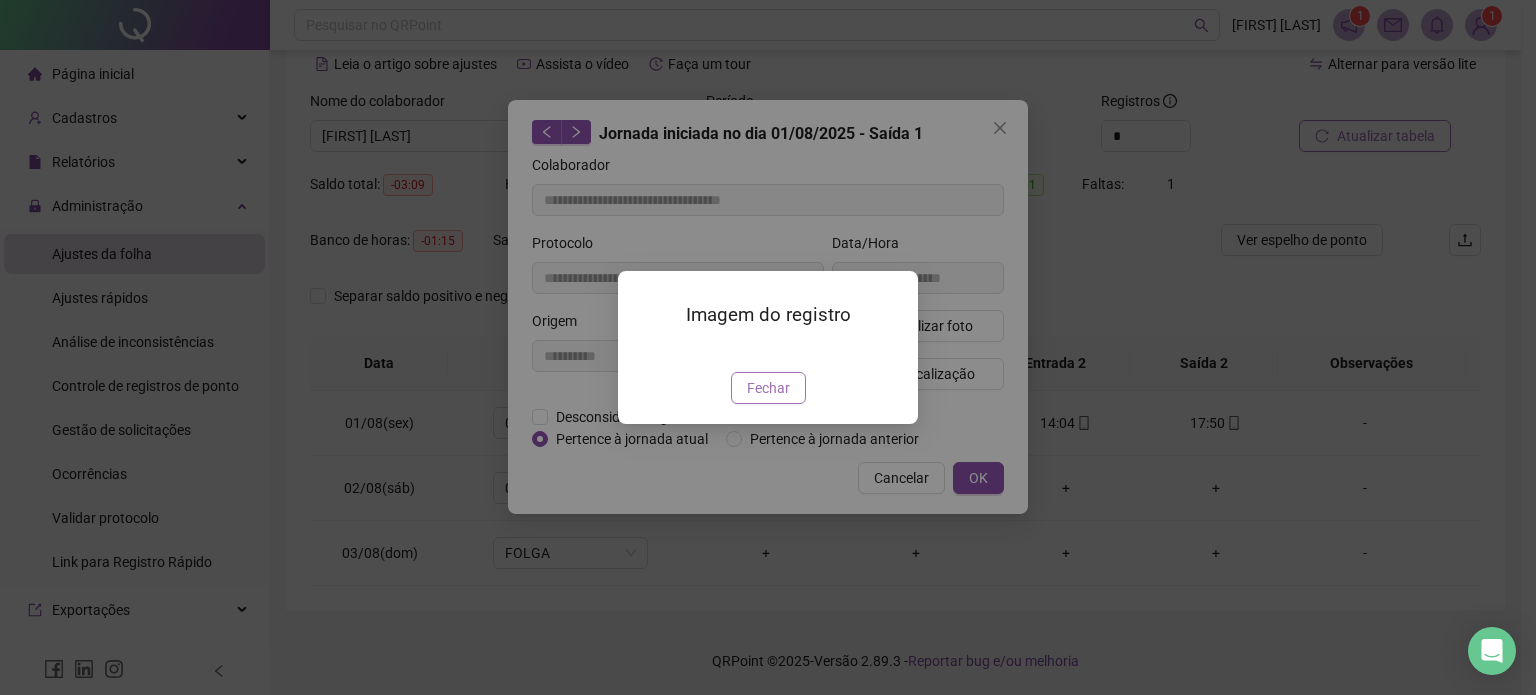 click on "Fechar" at bounding box center [768, 388] 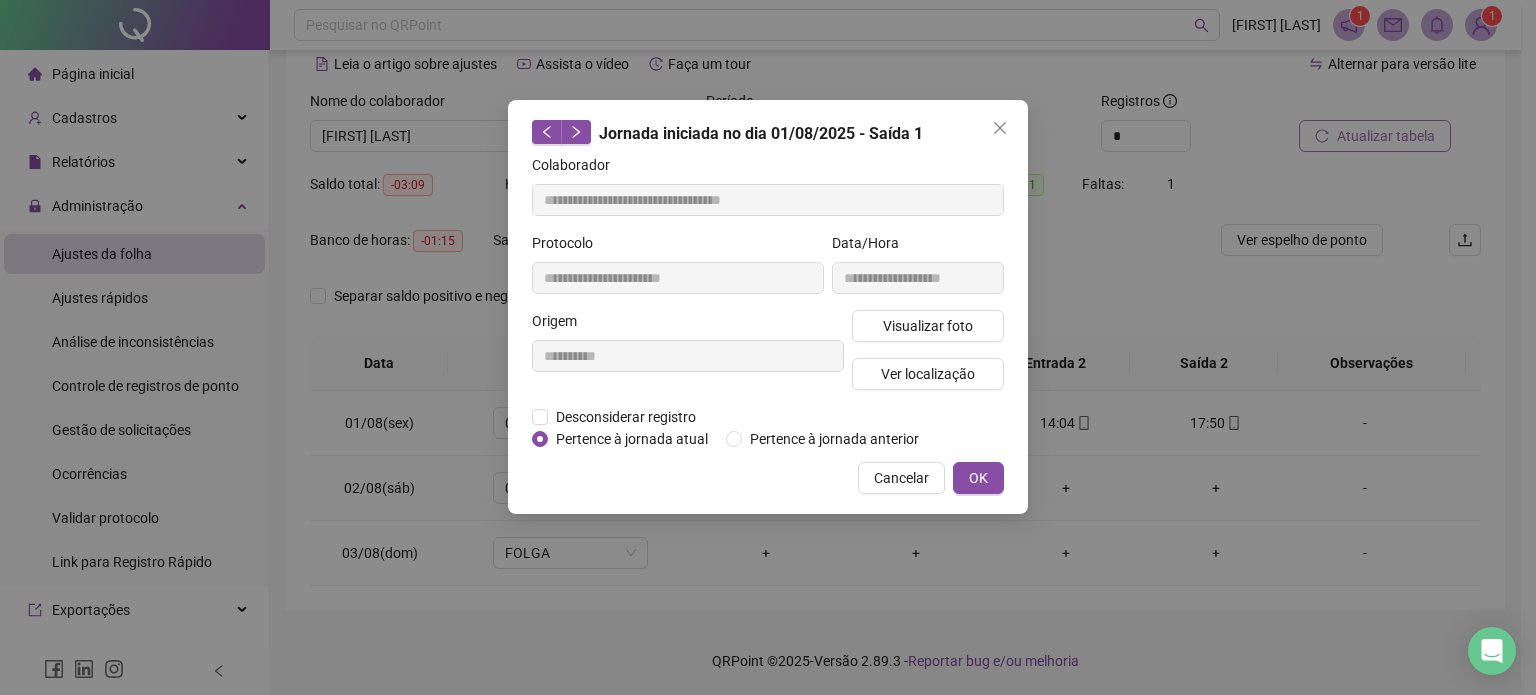 type 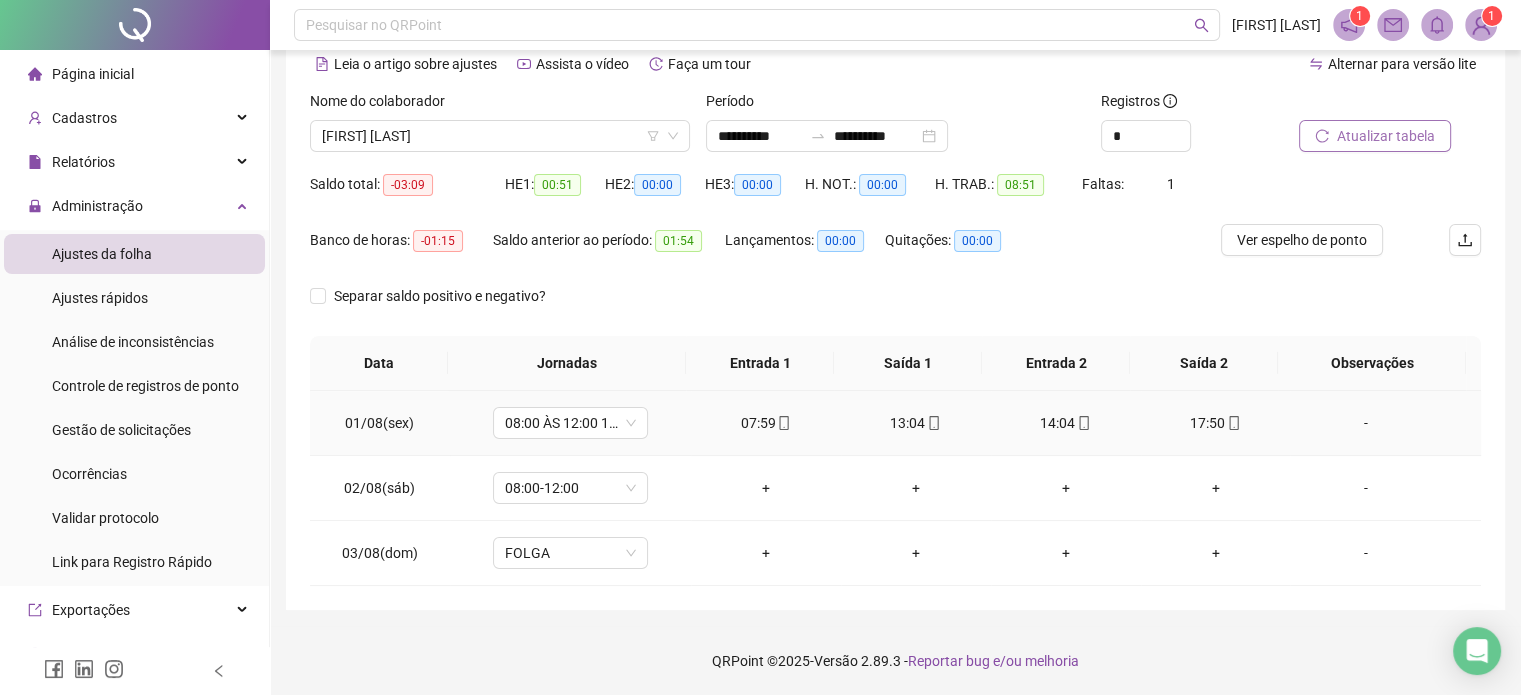 click 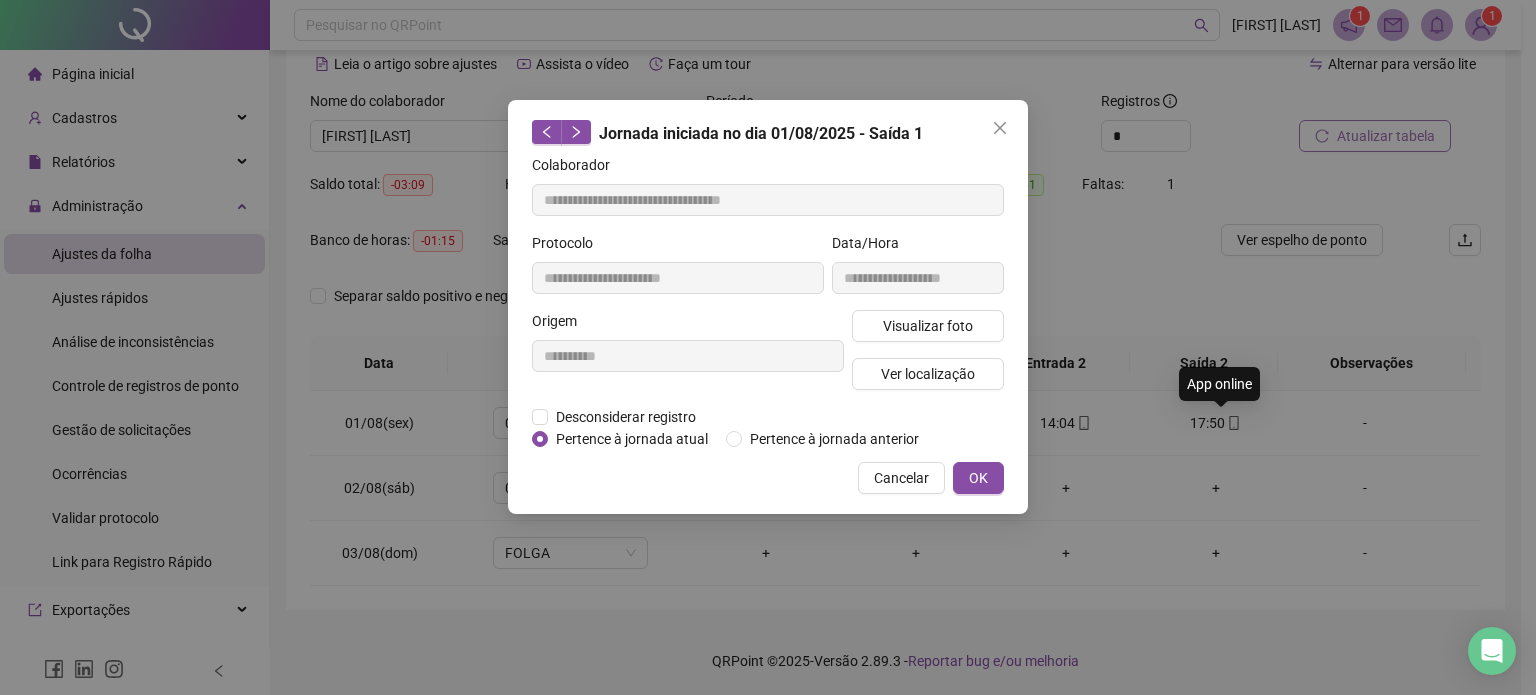 type on "**********" 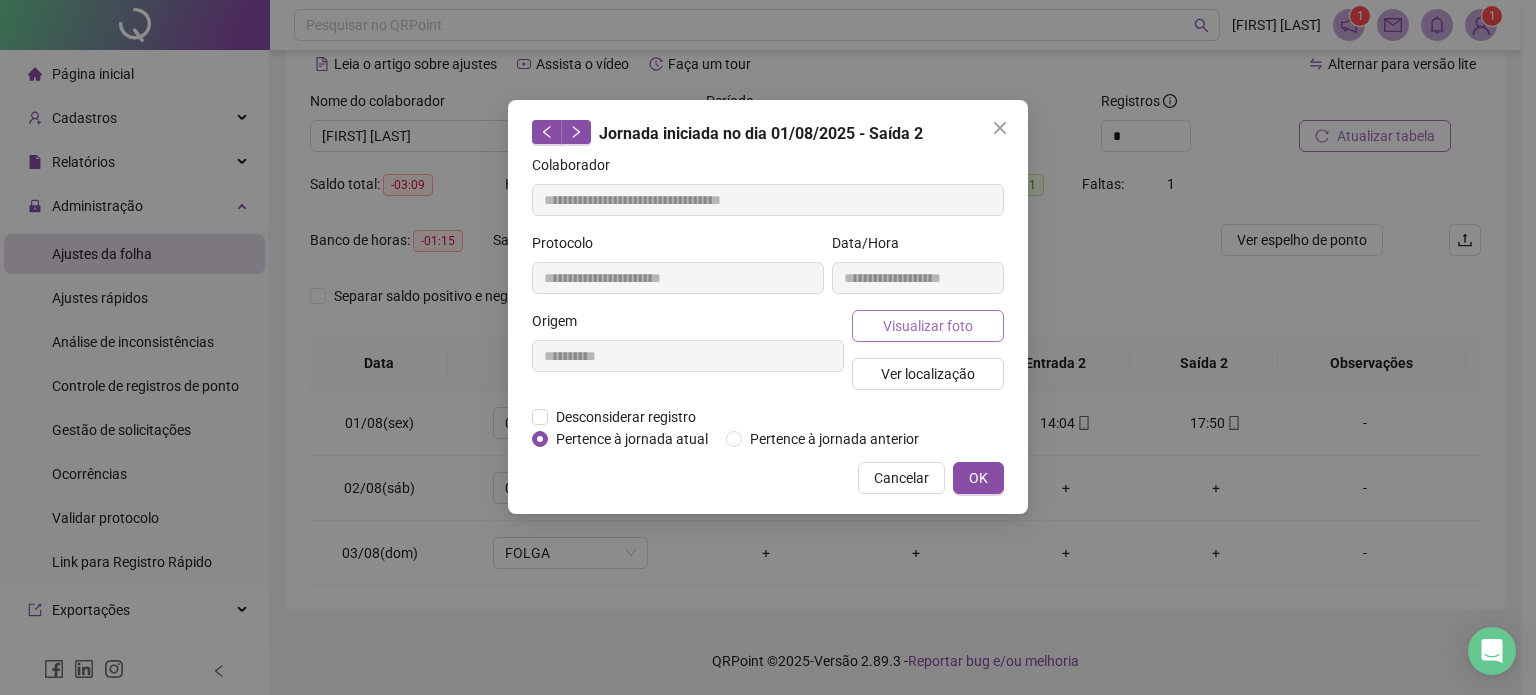 click on "Visualizar foto" at bounding box center [928, 326] 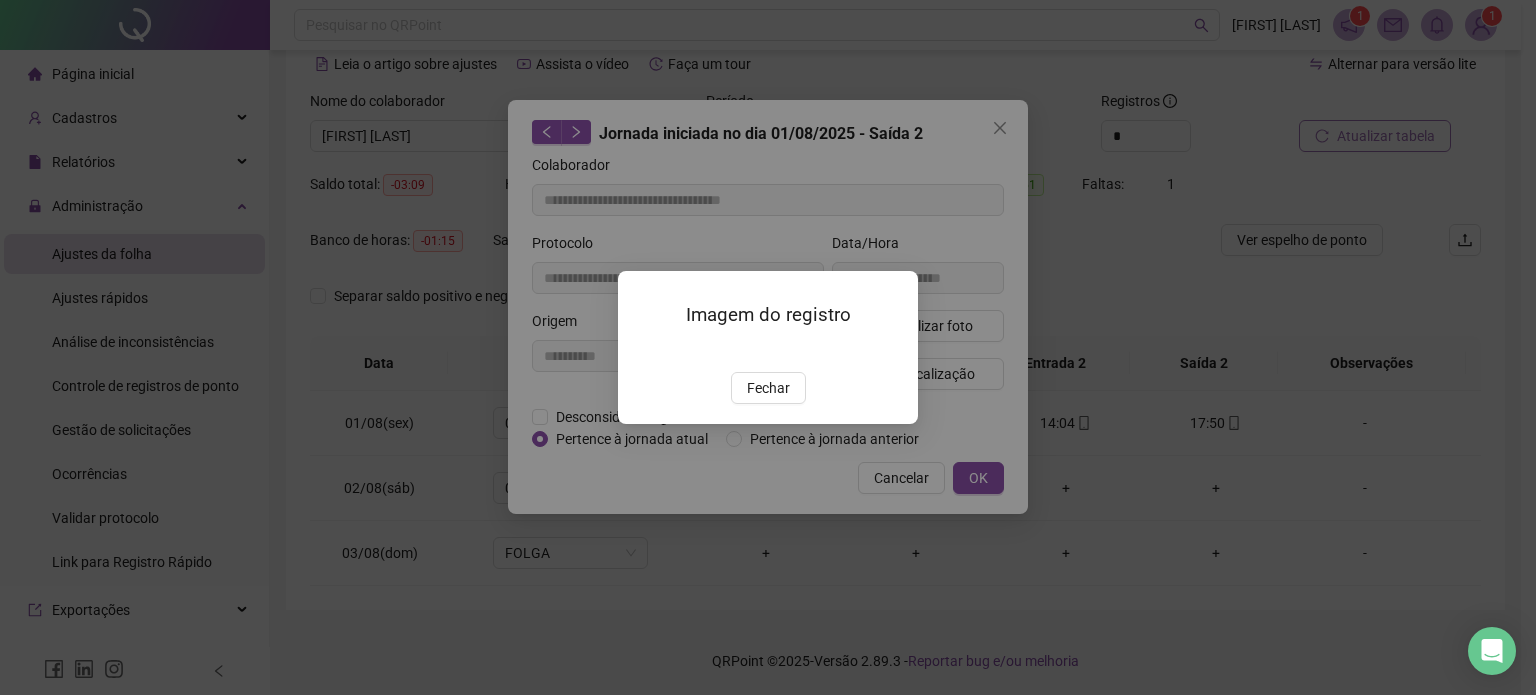 click at bounding box center (642, 351) 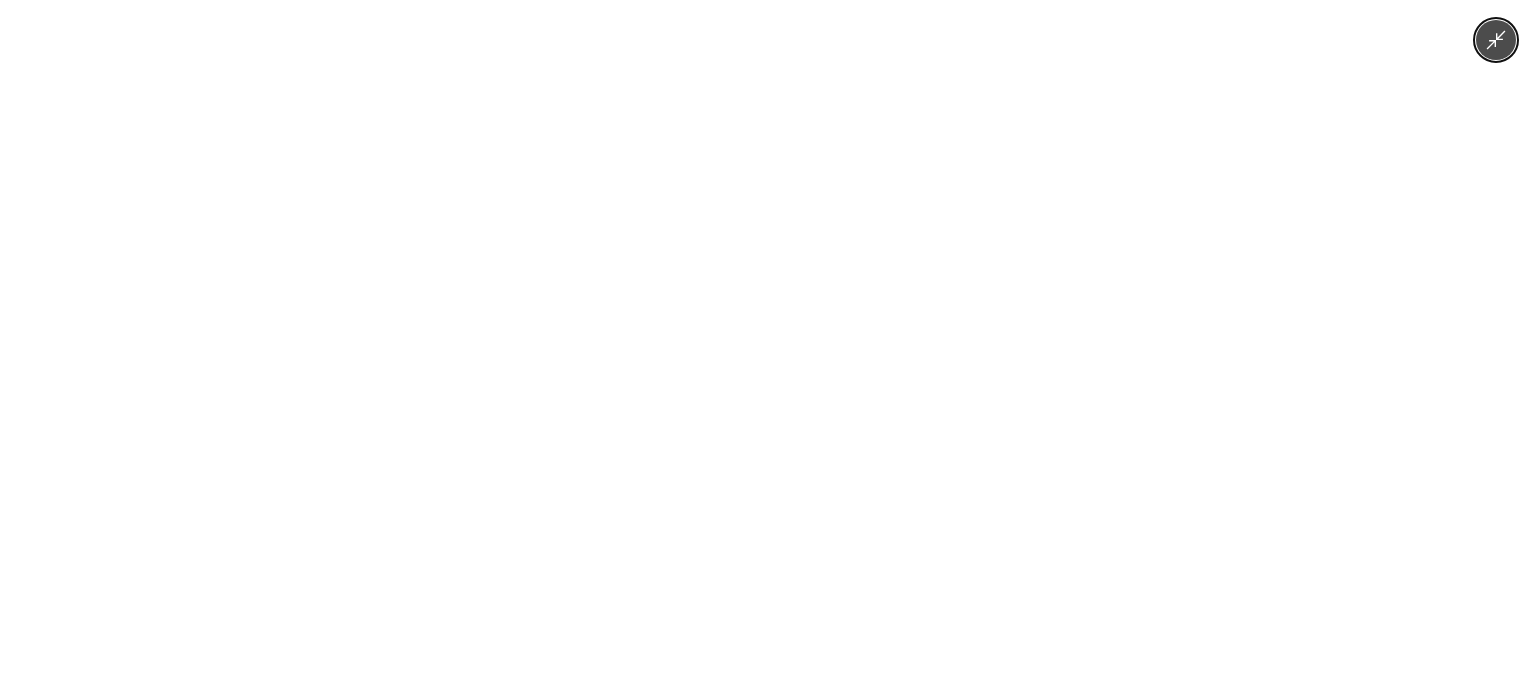 type 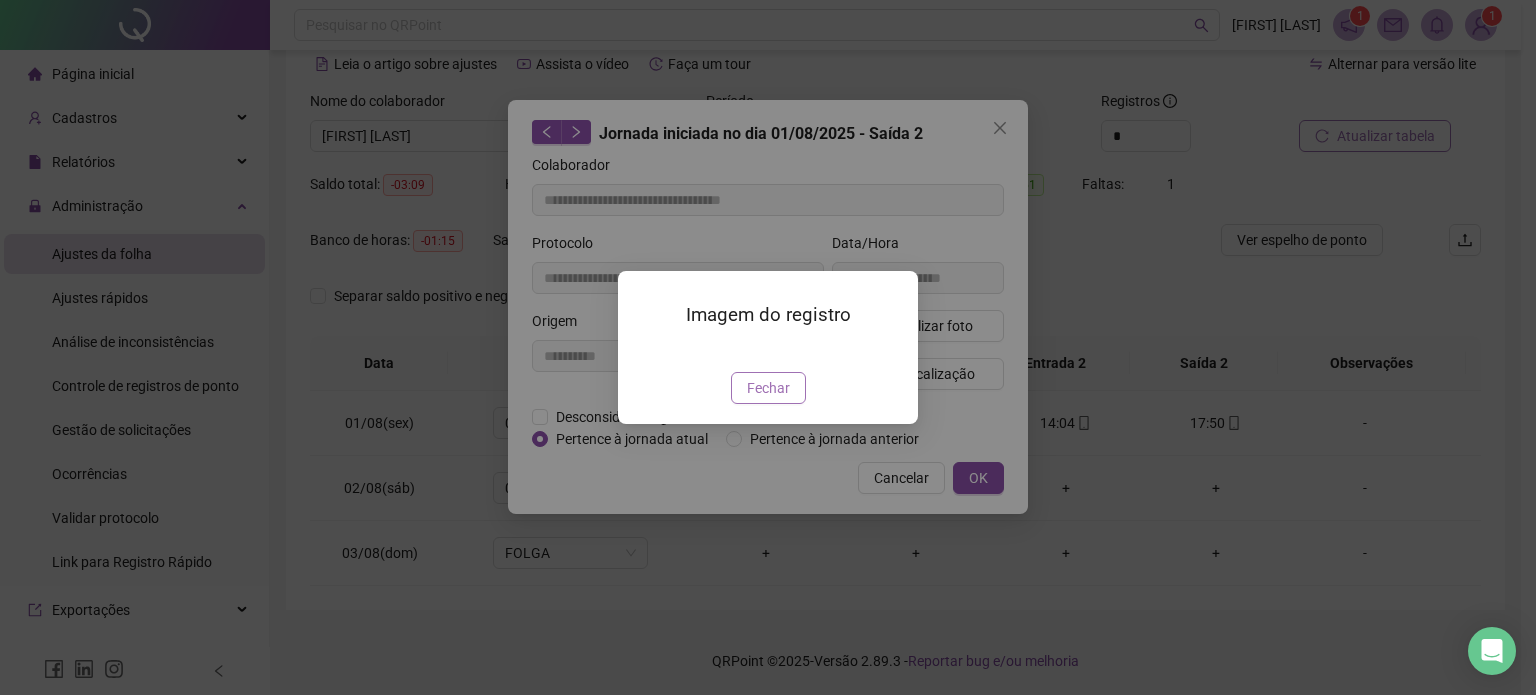 click on "Fechar" at bounding box center [768, 388] 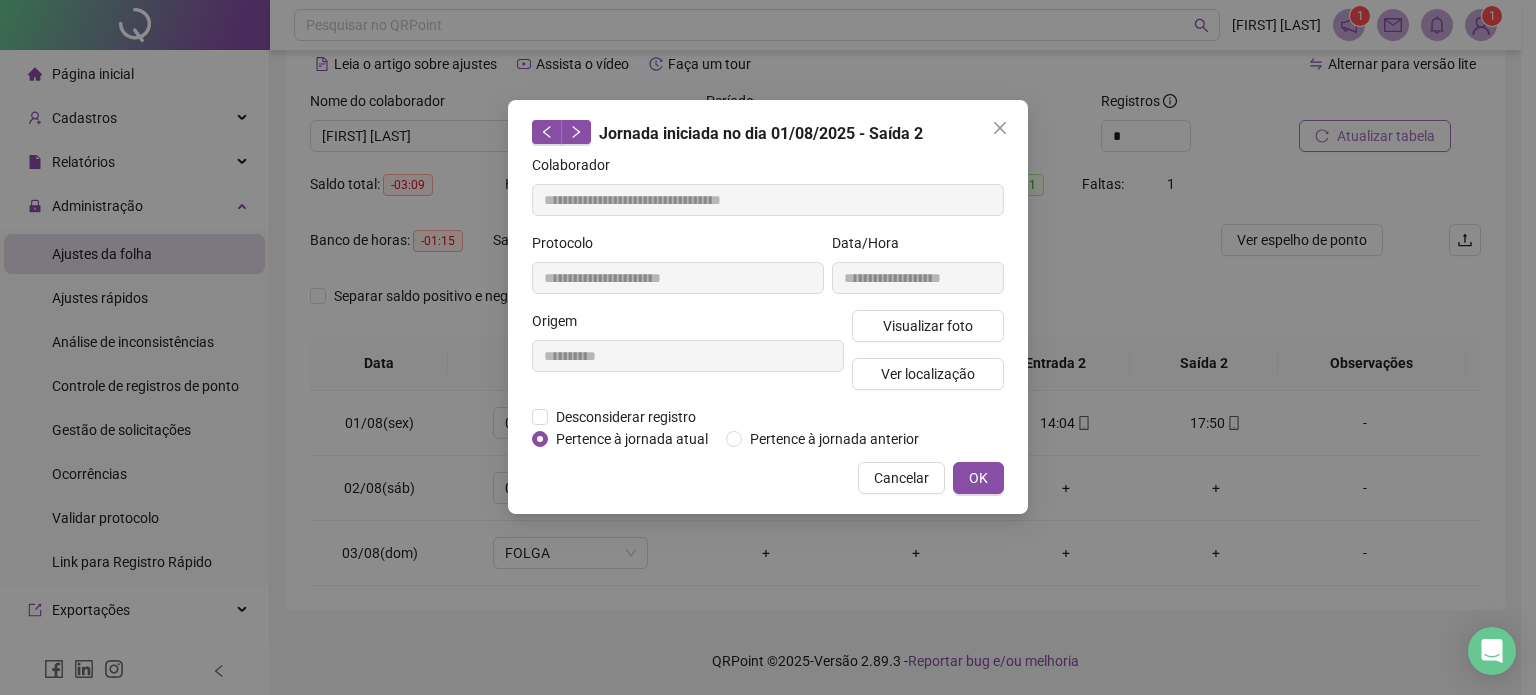 type 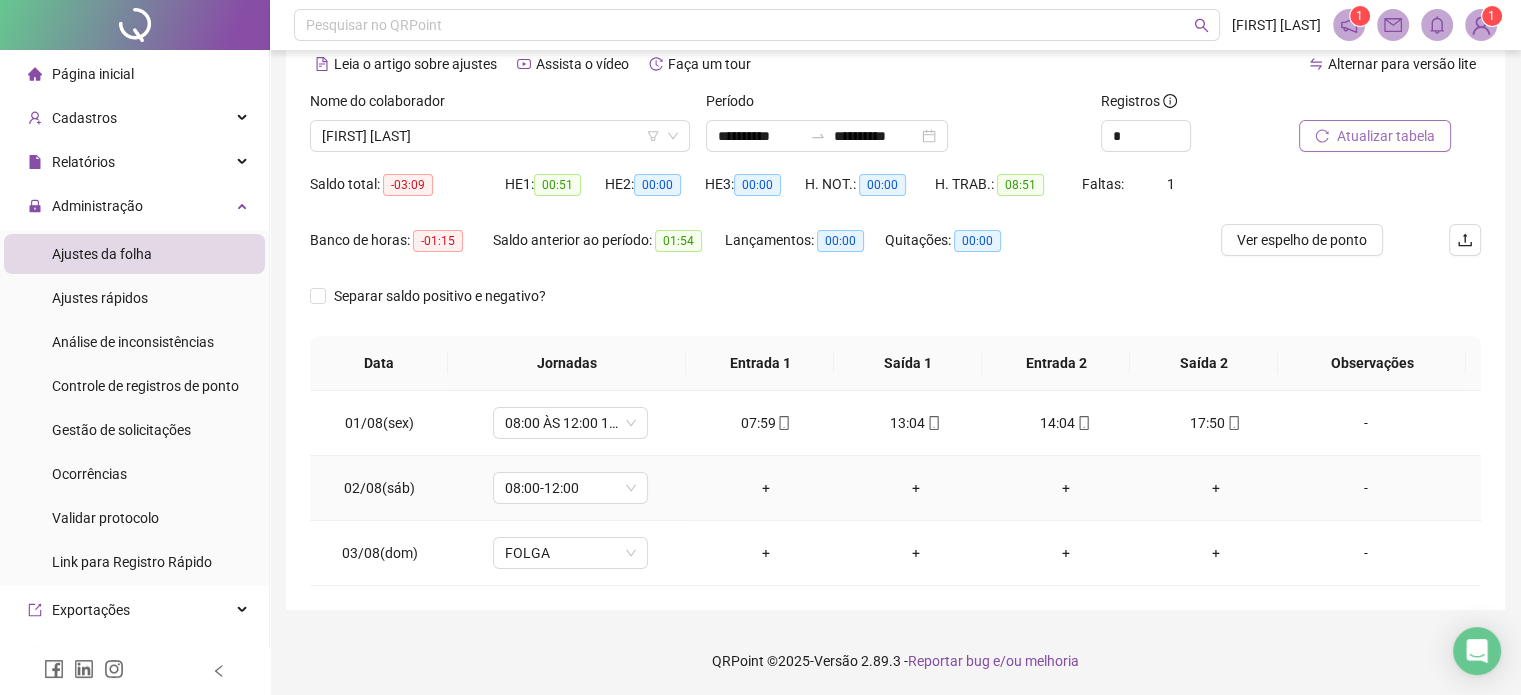 click on "-" at bounding box center (1365, 488) 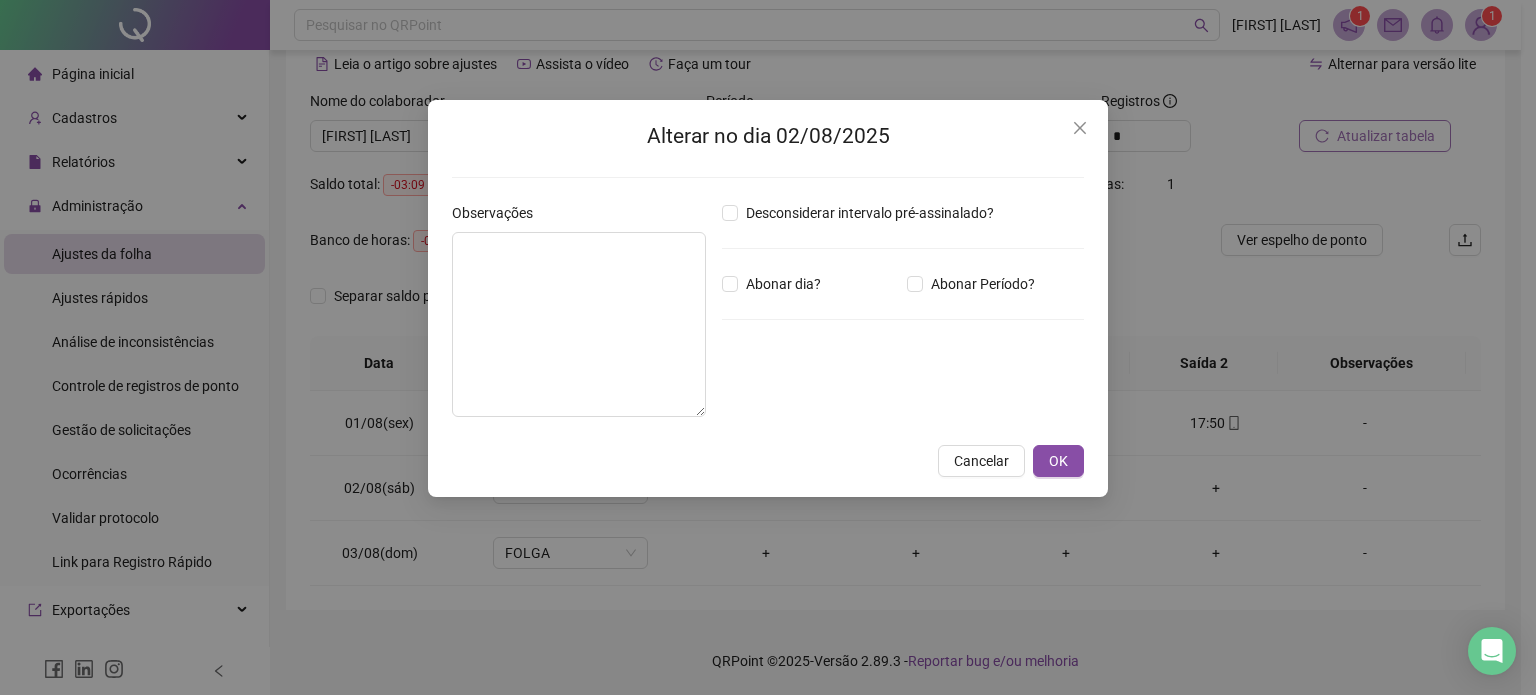 click on "Abonar dia?" at bounding box center (810, 284) 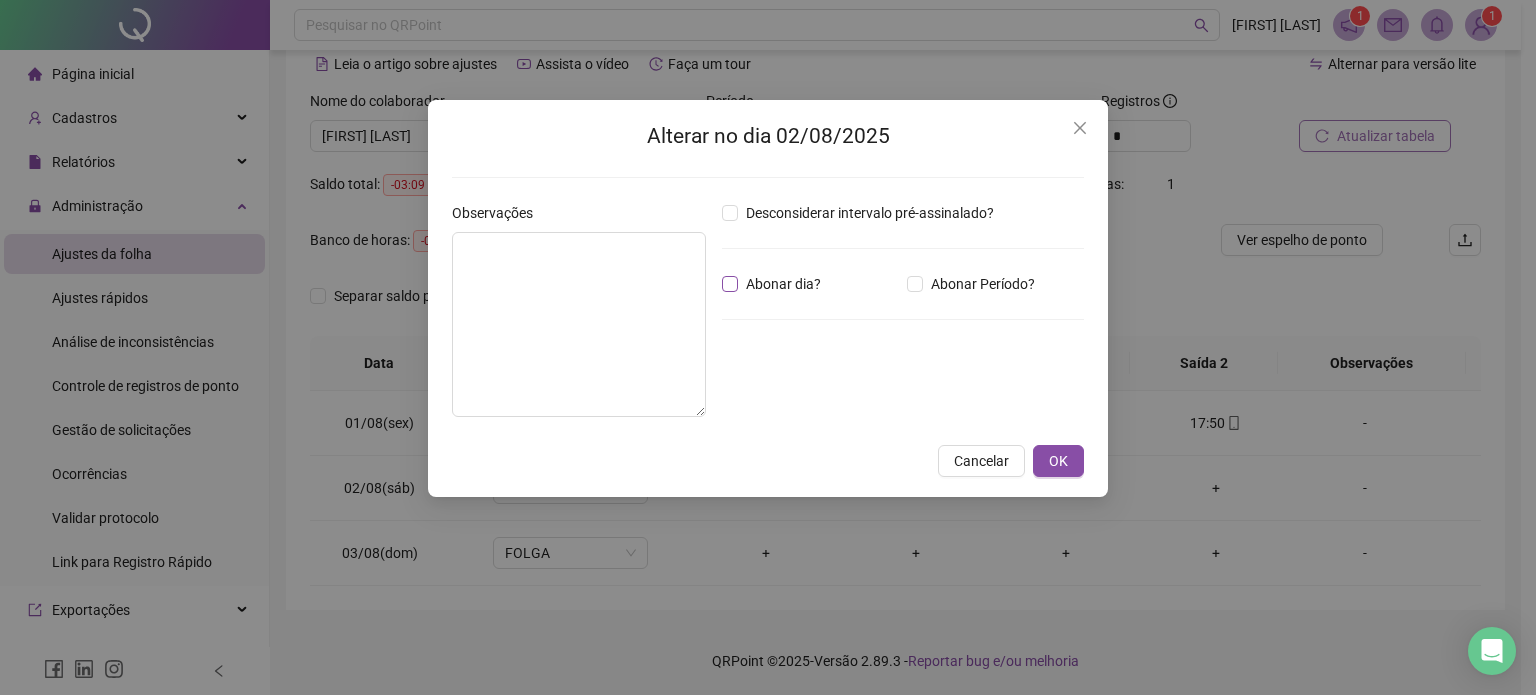 click on "Abonar dia?" at bounding box center [783, 284] 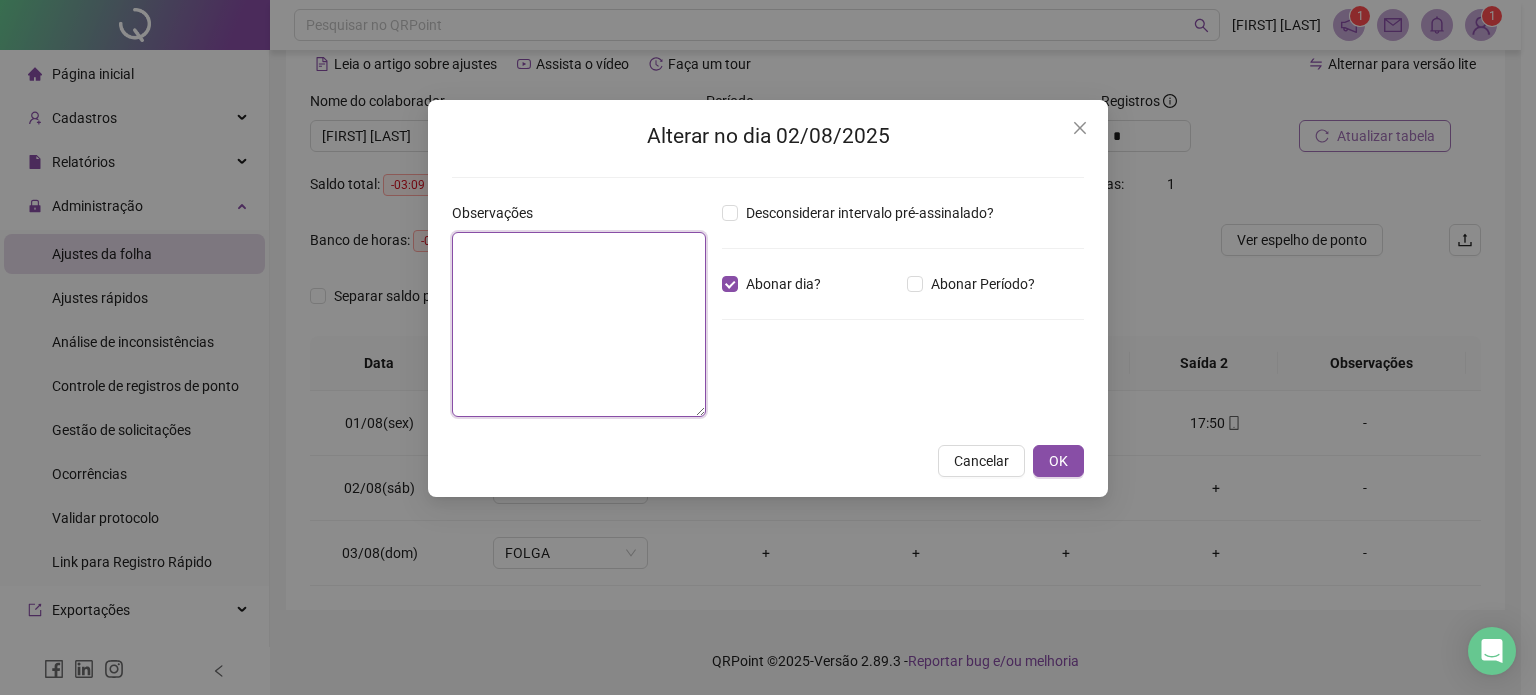 click at bounding box center [579, 324] 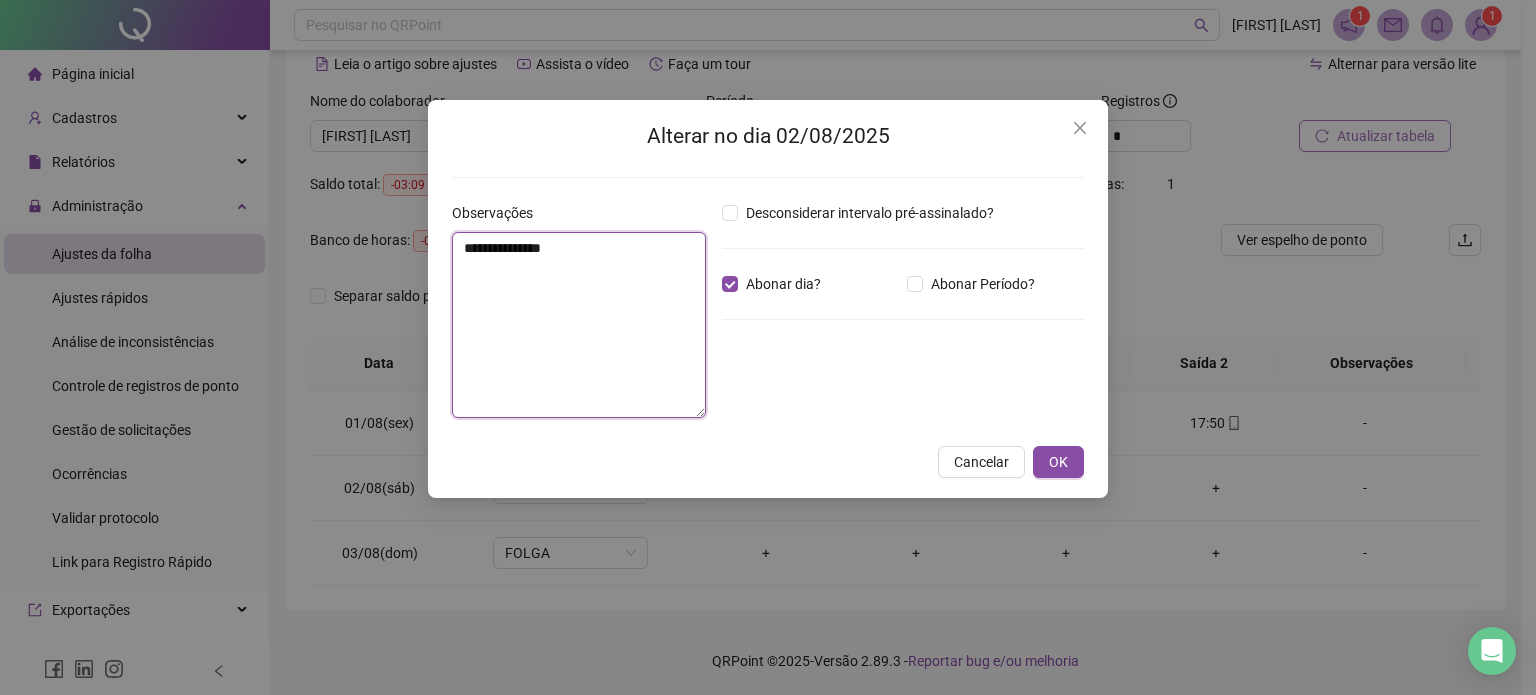 type on "**********" 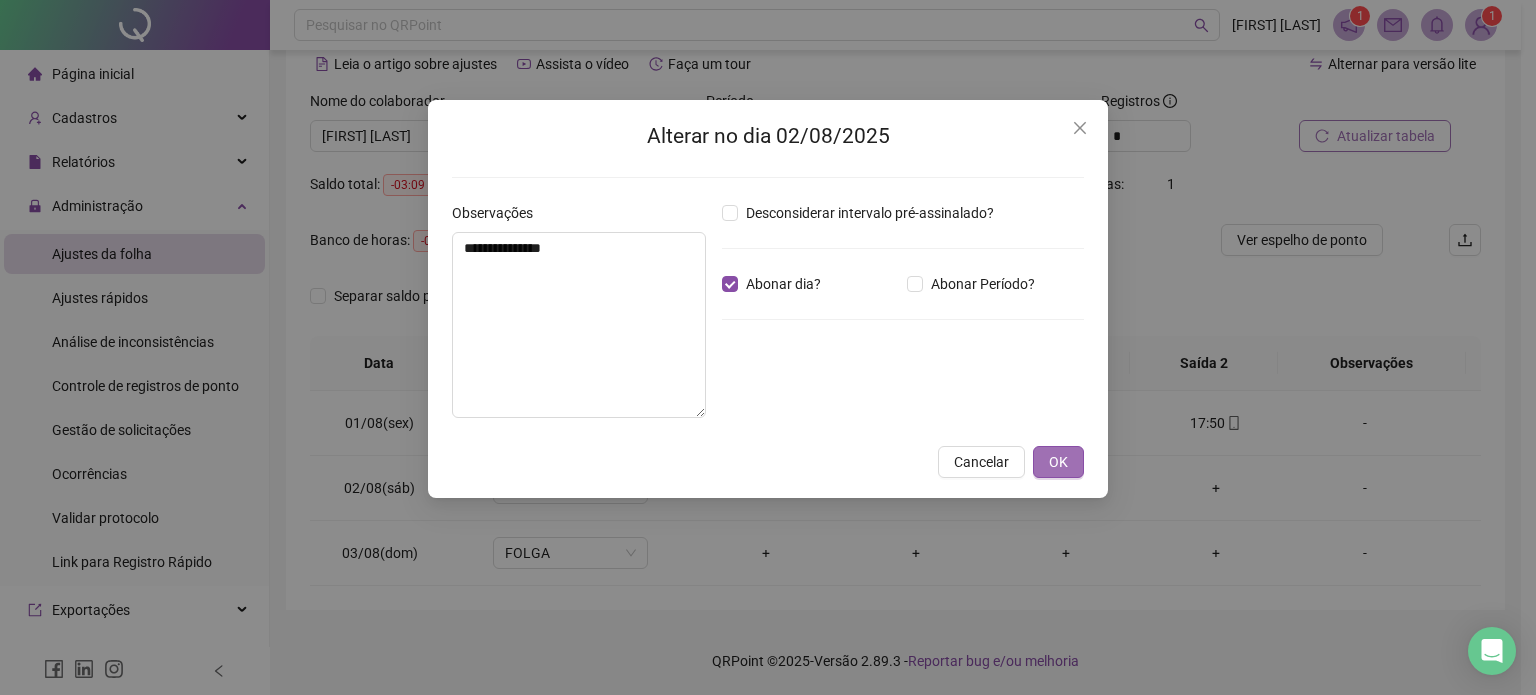 click on "OK" at bounding box center (1058, 462) 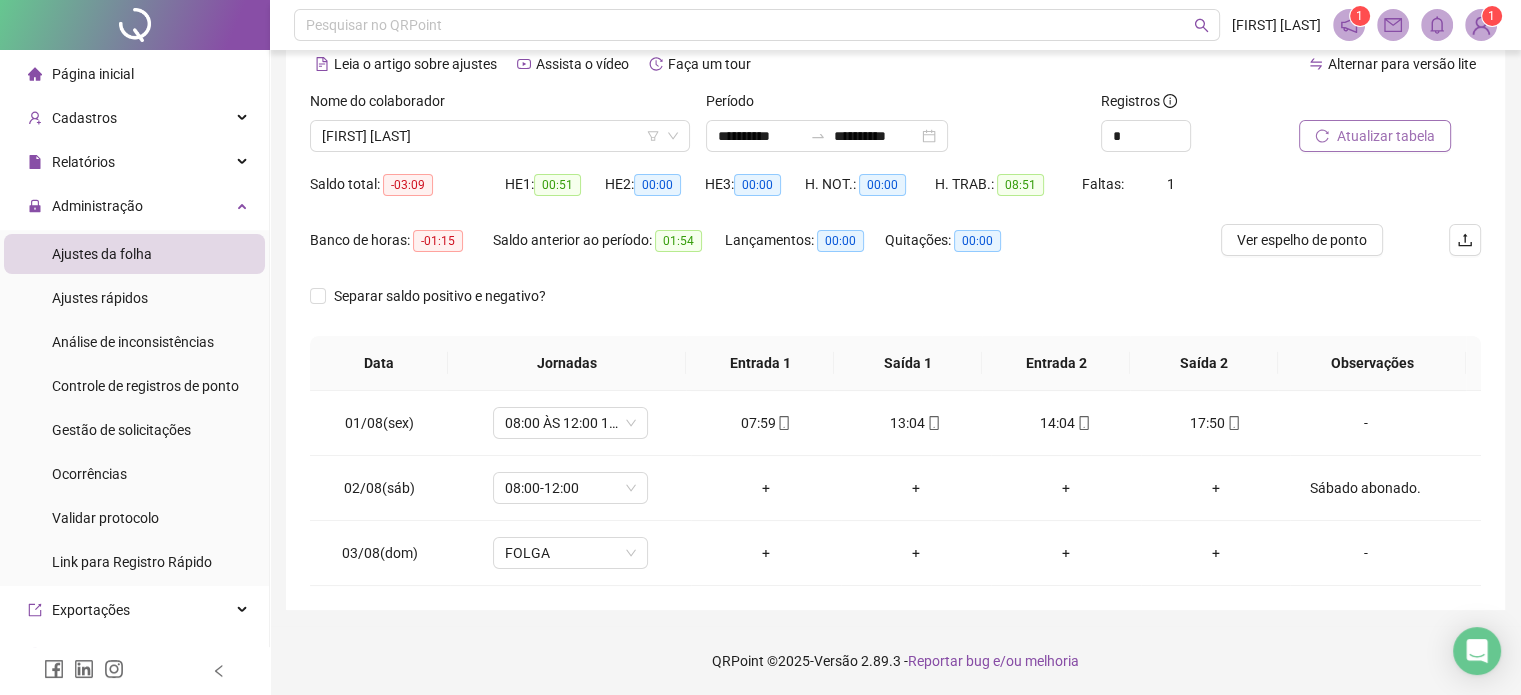 click on "Atualizar tabela" at bounding box center [1386, 136] 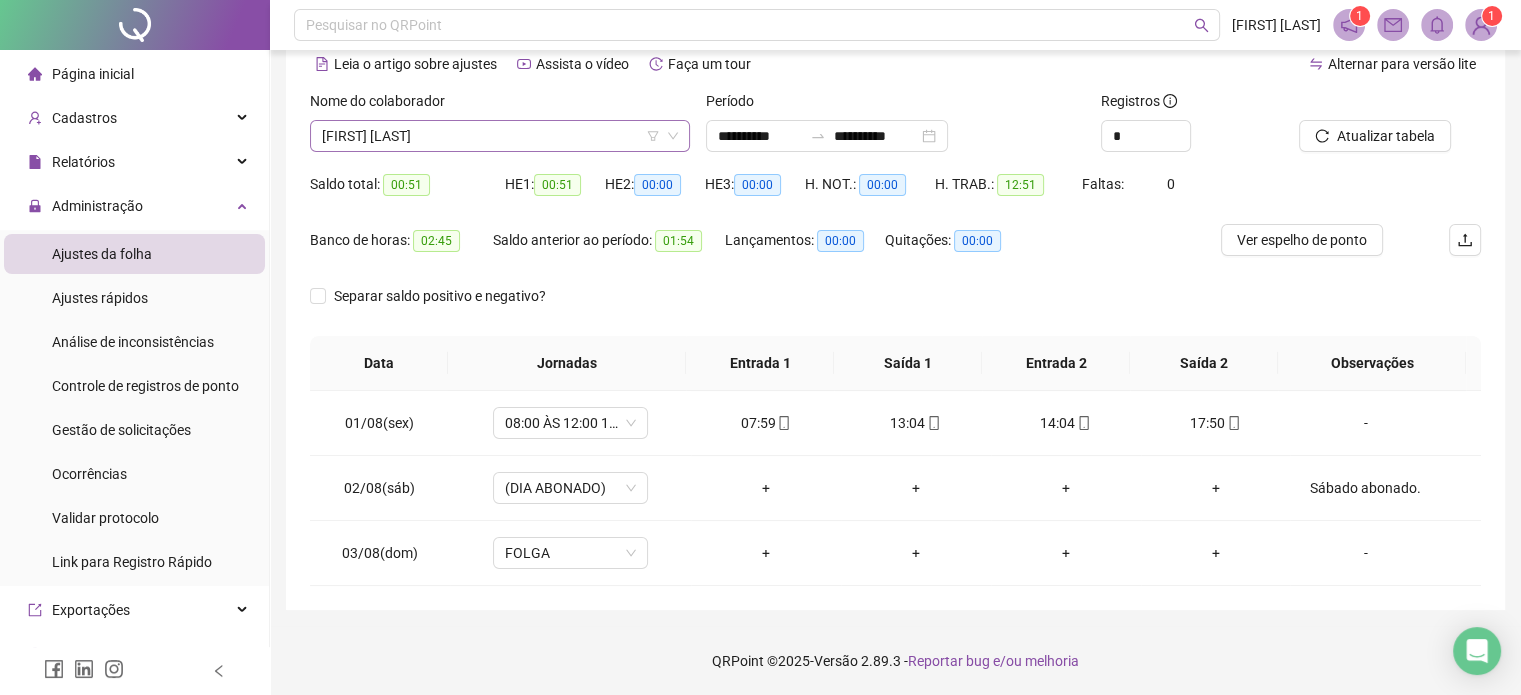 click on "[FIRST] [LAST]" at bounding box center [500, 136] 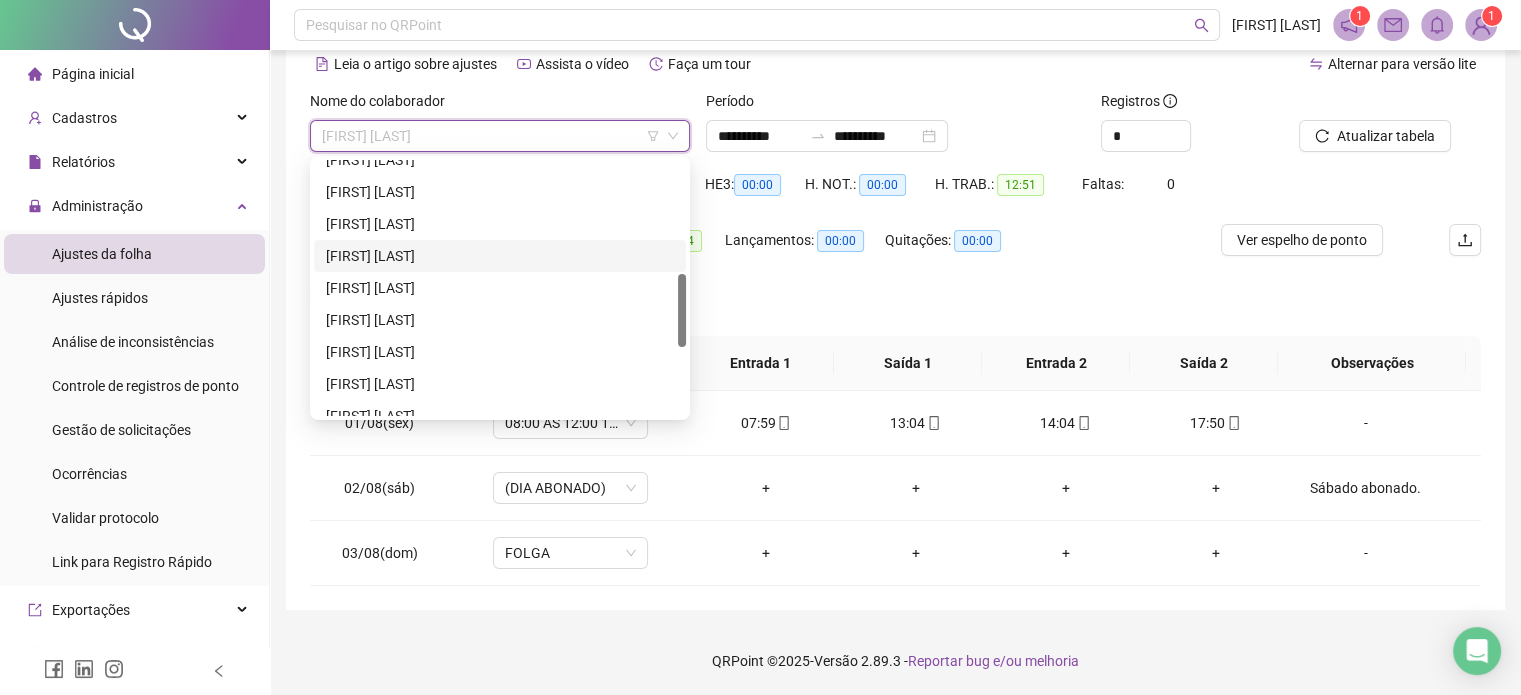 scroll, scrollTop: 300, scrollLeft: 0, axis: vertical 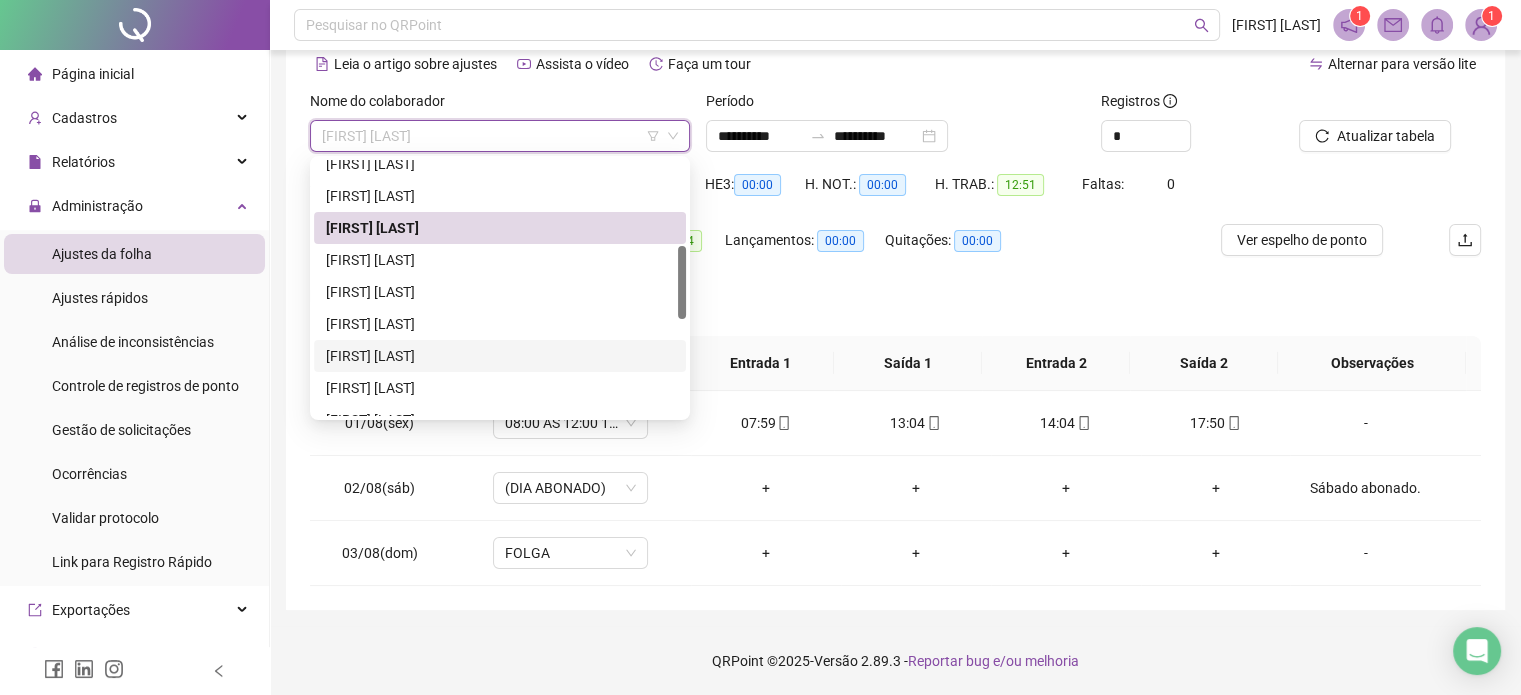 click on "[FIRST] [LAST]" at bounding box center [500, 260] 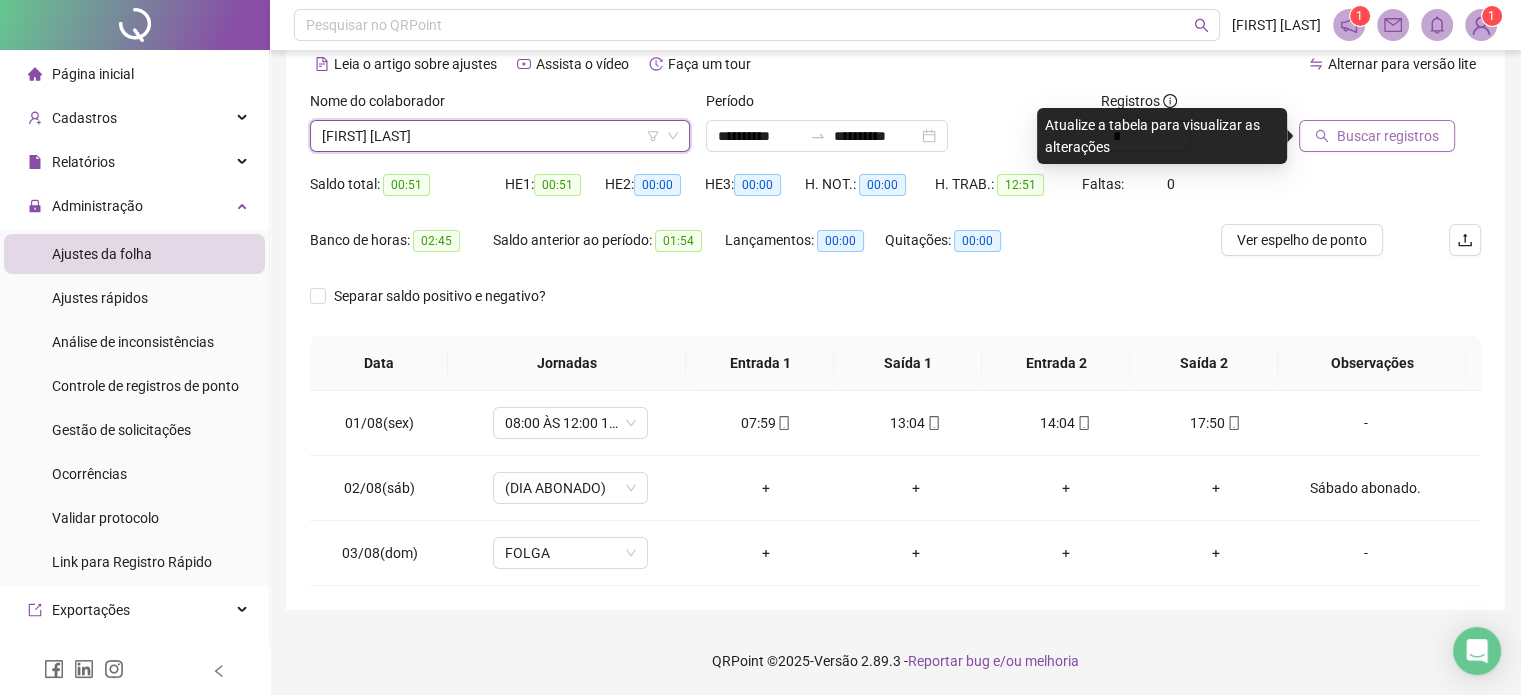 click on "Buscar registros" at bounding box center [1377, 136] 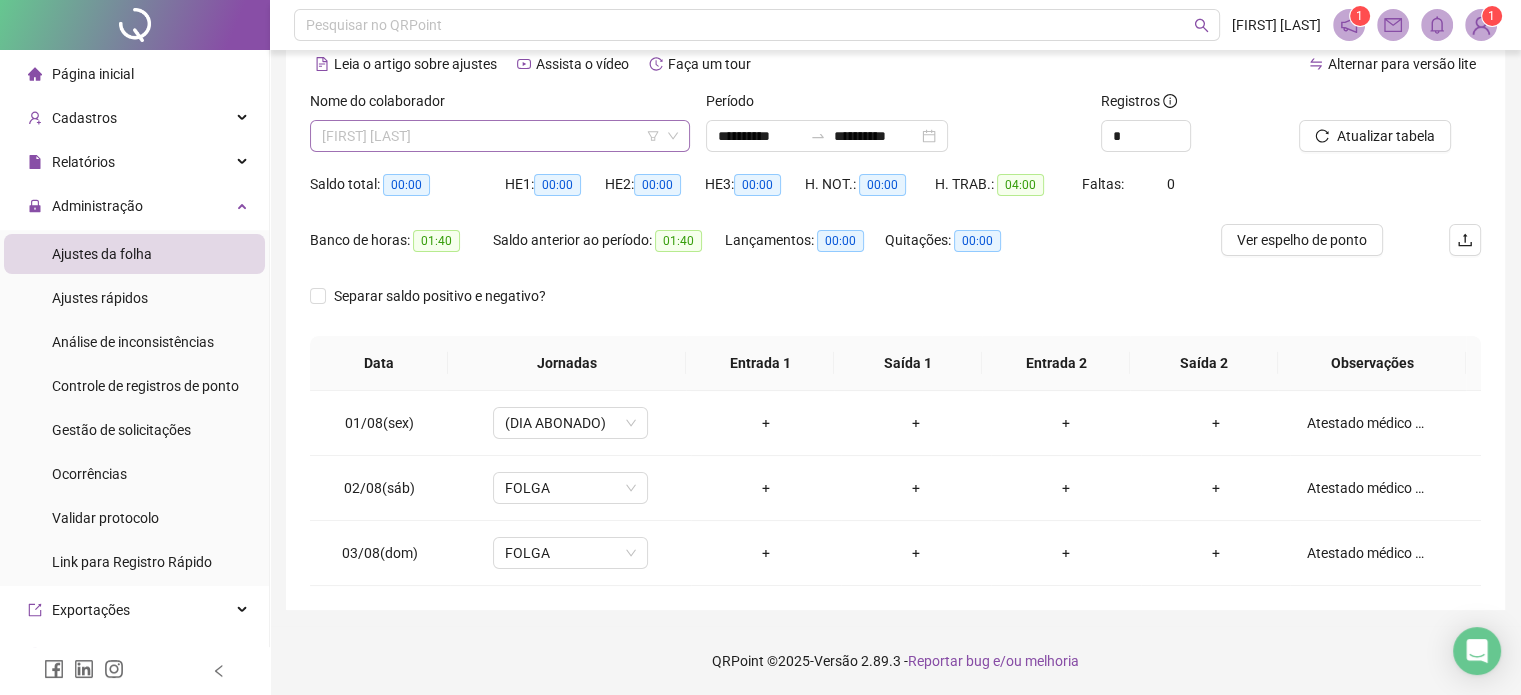 click on "[FIRST] [LAST]" at bounding box center (500, 136) 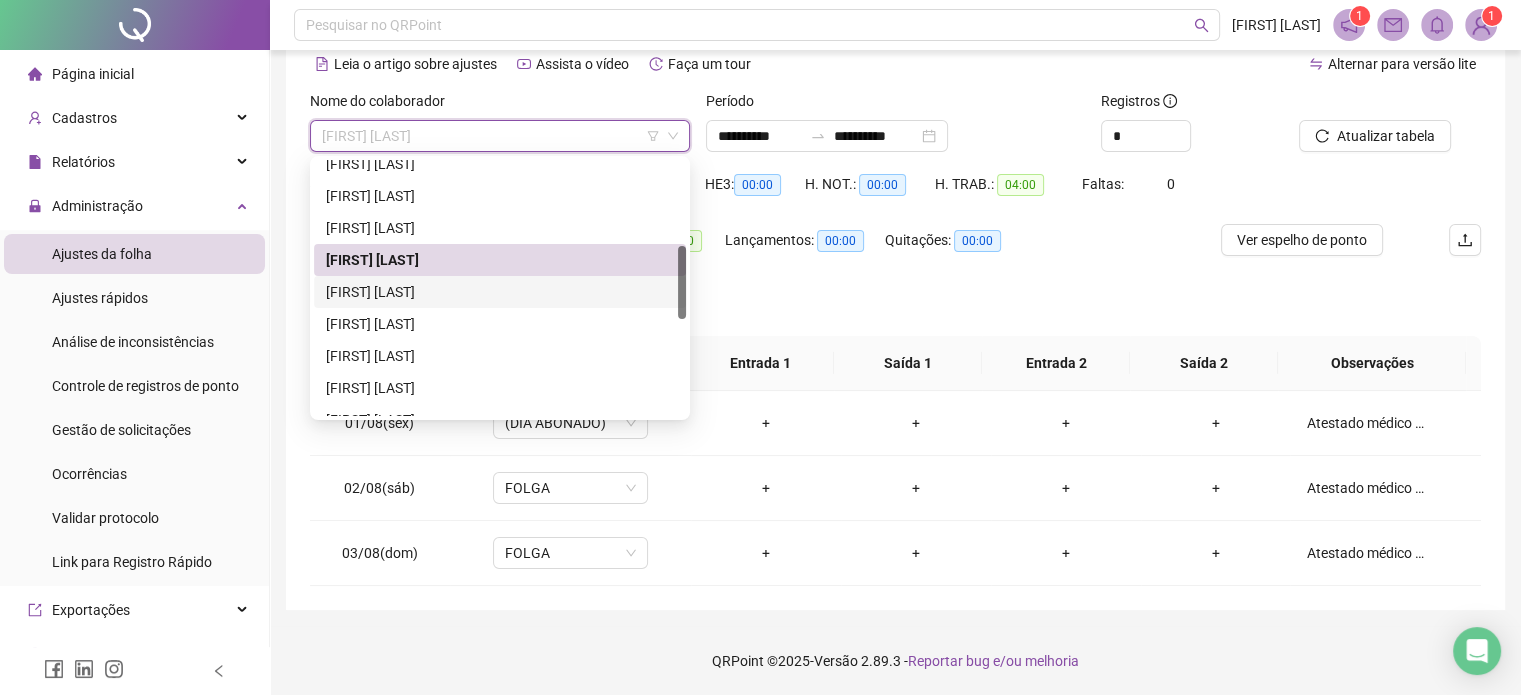 click on "[FIRST] [LAST]" at bounding box center [500, 292] 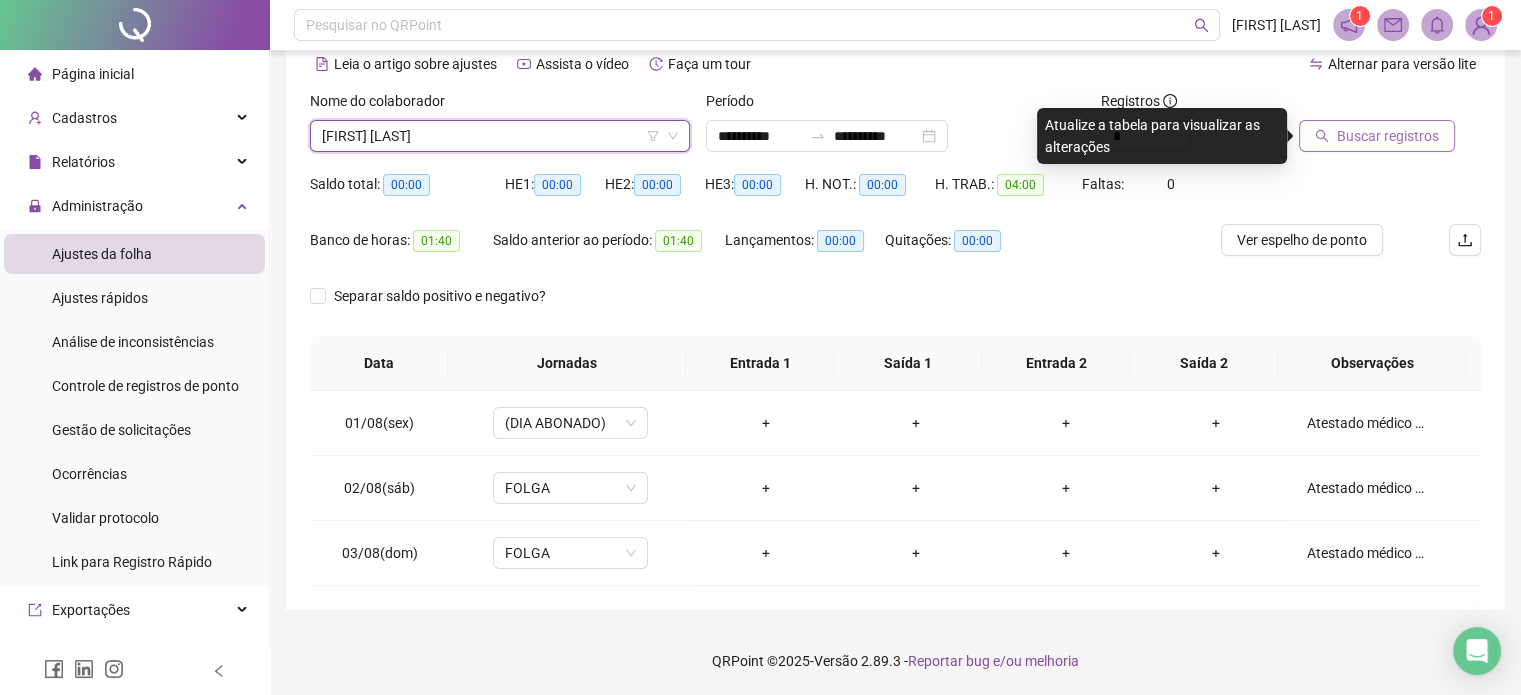 click on "Buscar registros" at bounding box center (1388, 136) 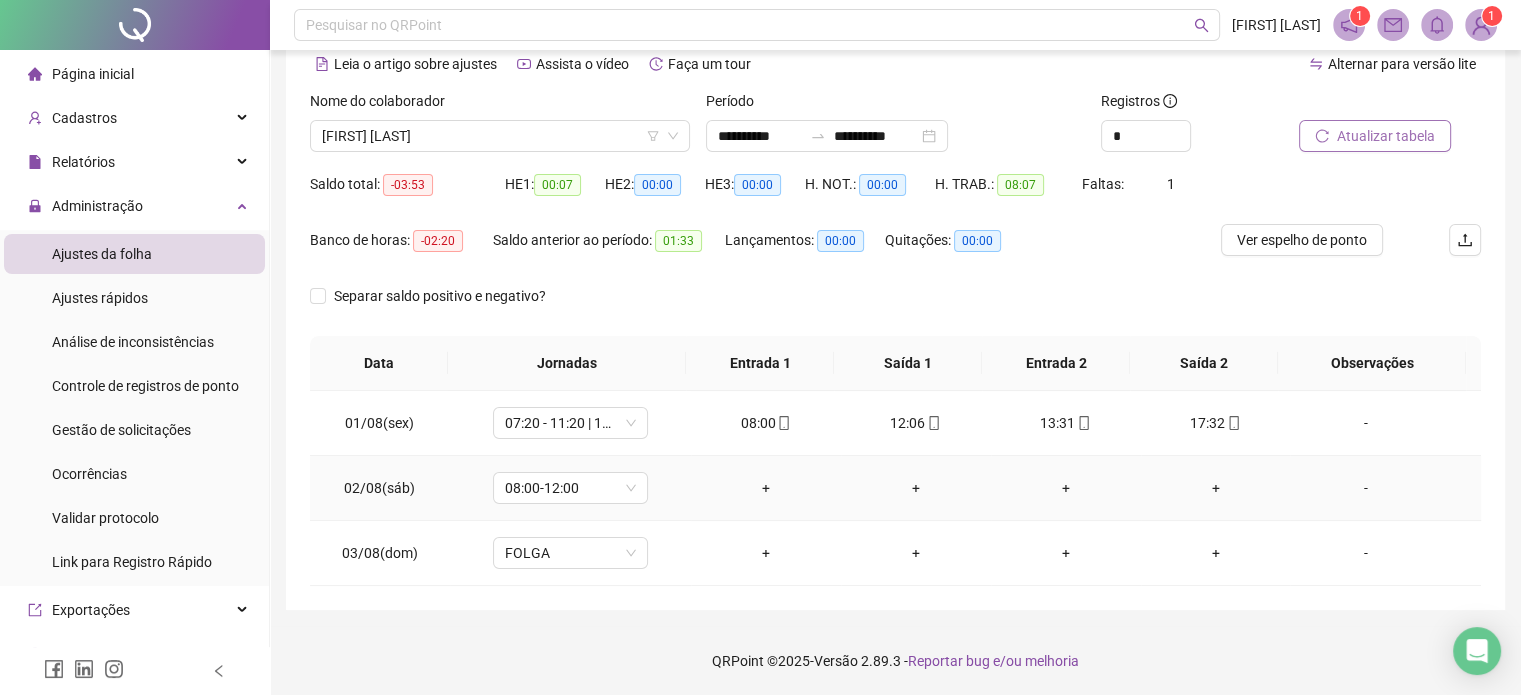 click on "-" at bounding box center (1365, 488) 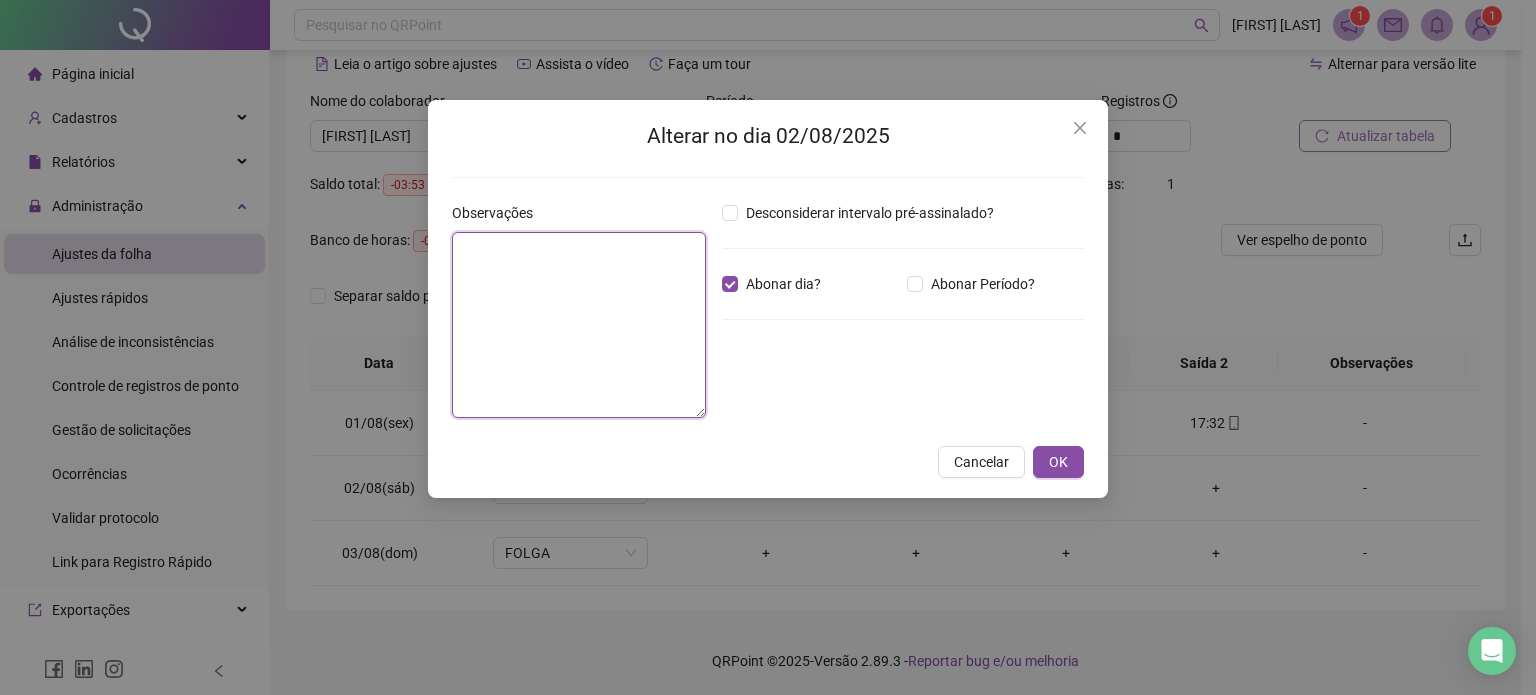 click at bounding box center [579, 325] 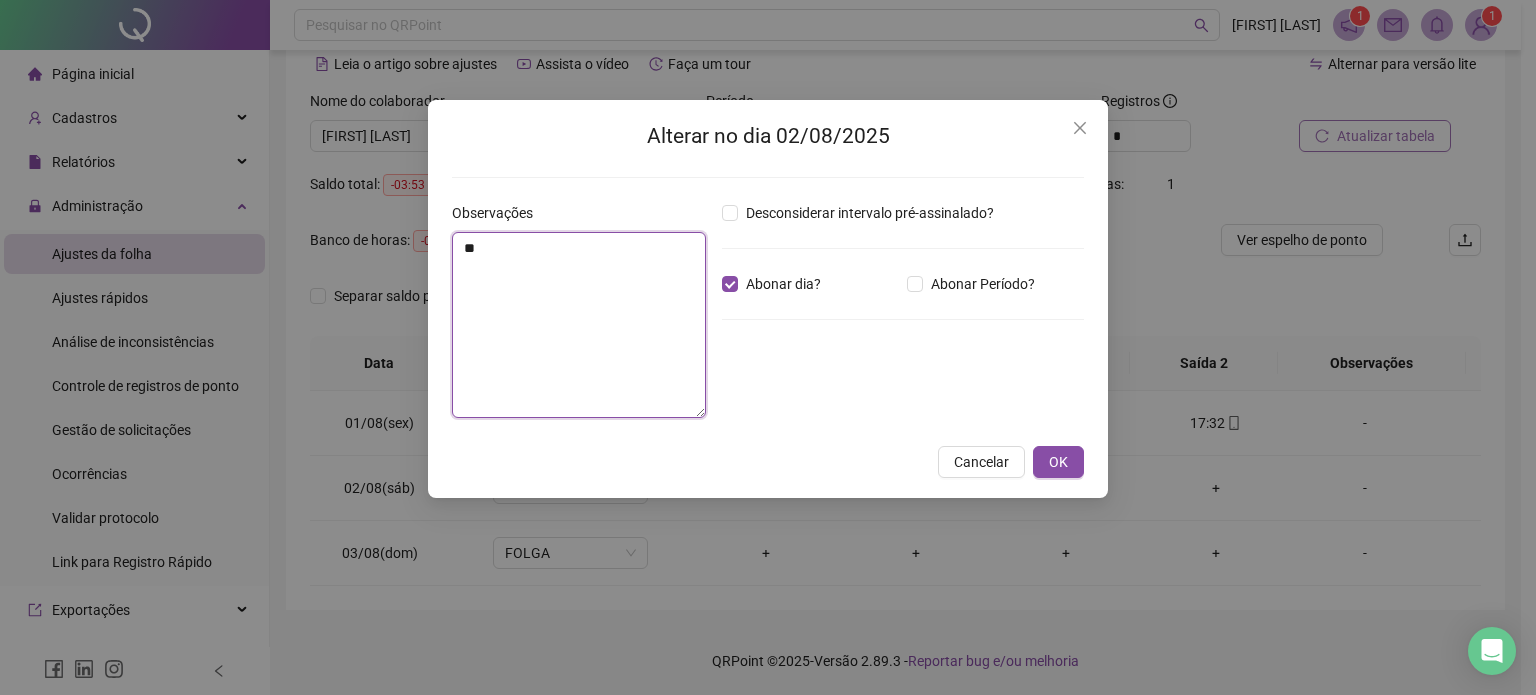 type on "*" 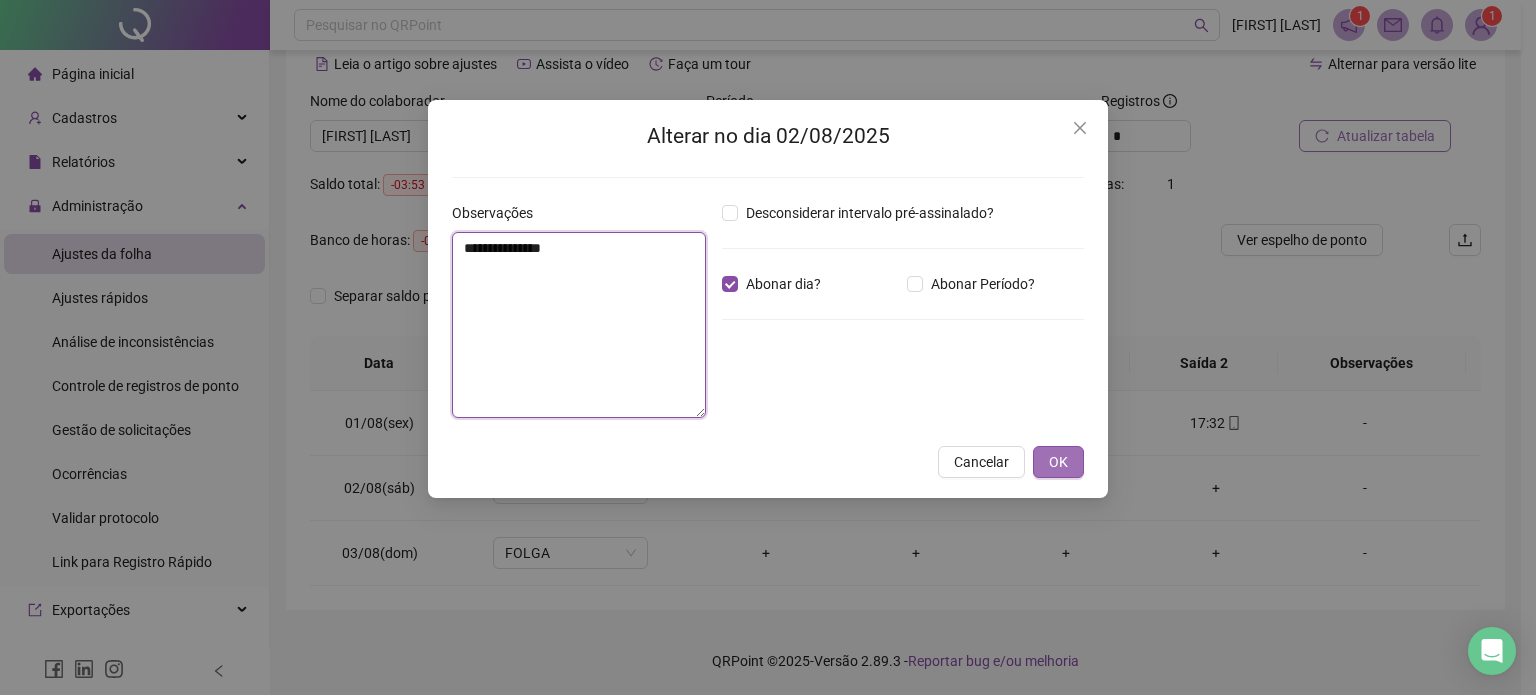 type on "**********" 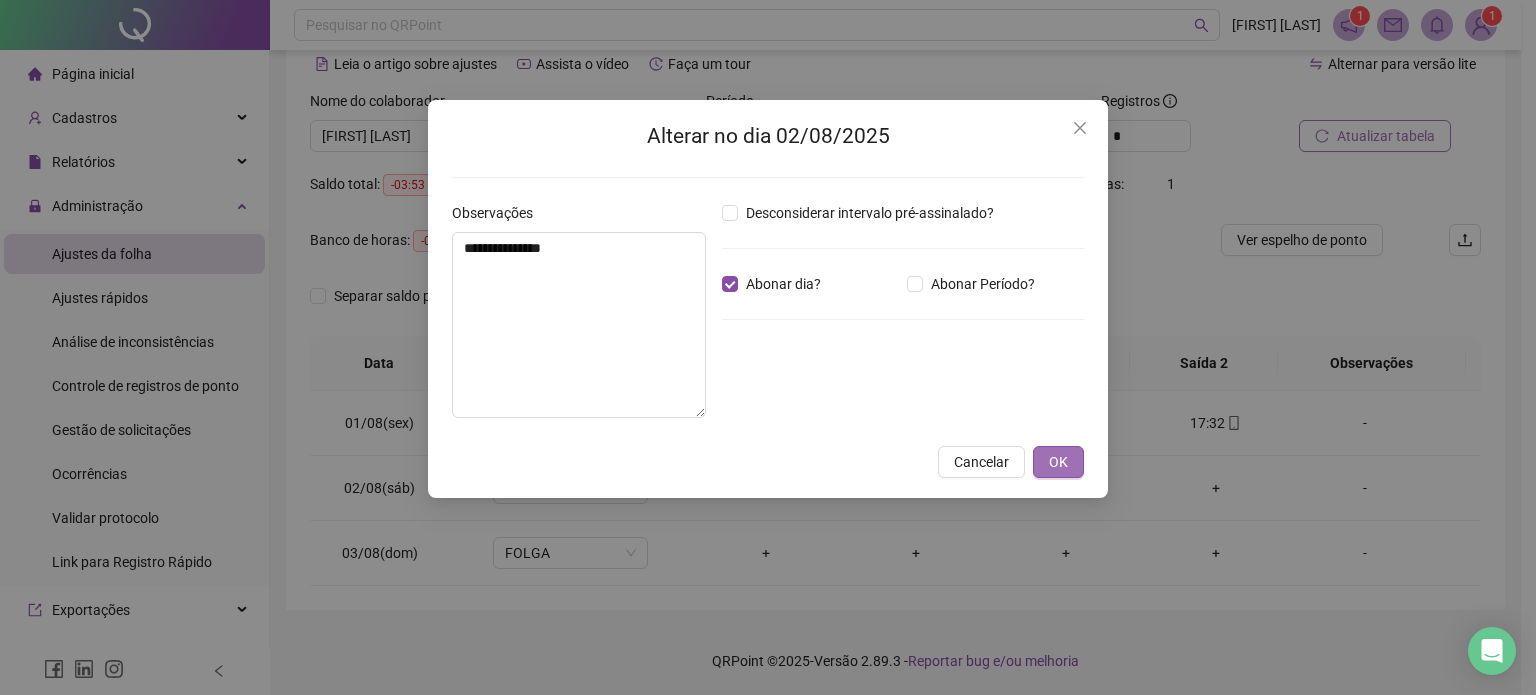 click on "OK" at bounding box center (1058, 462) 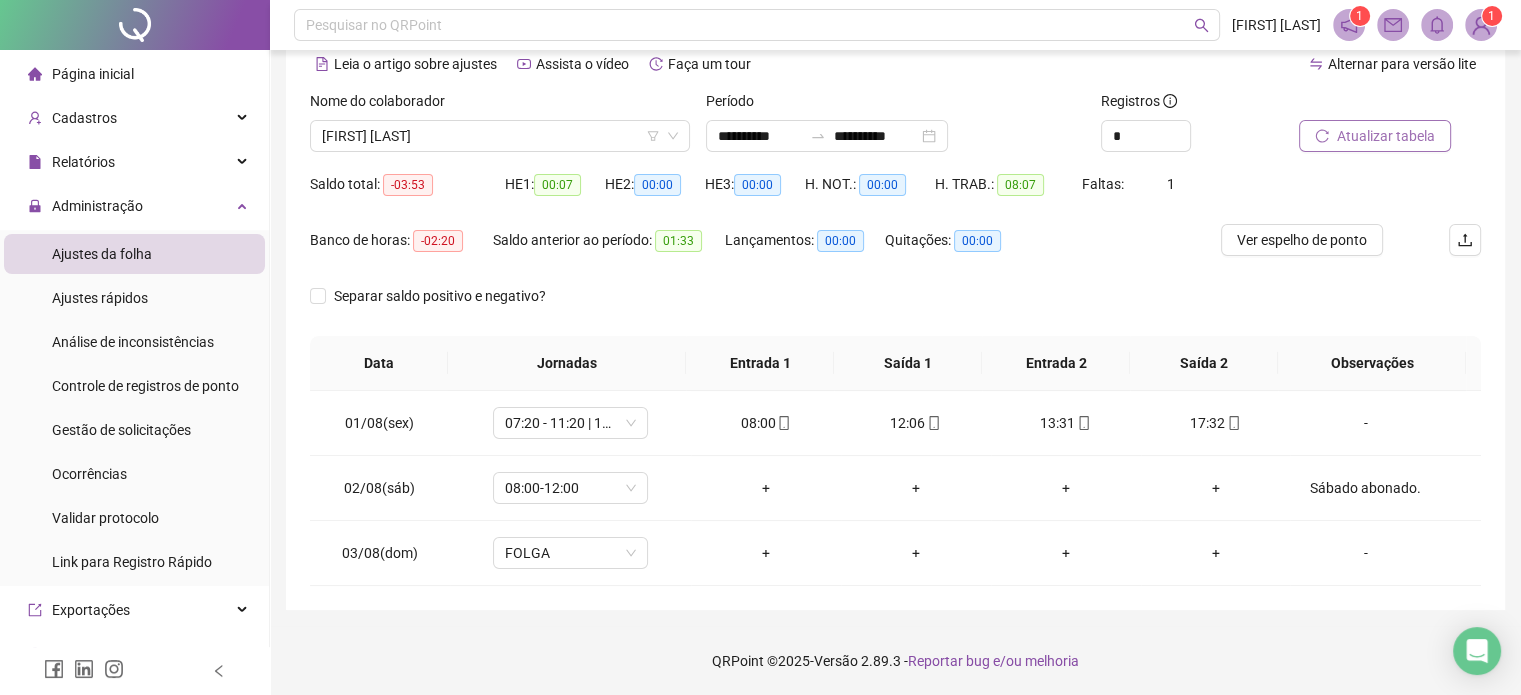 click on "Atualizar tabela" at bounding box center [1386, 136] 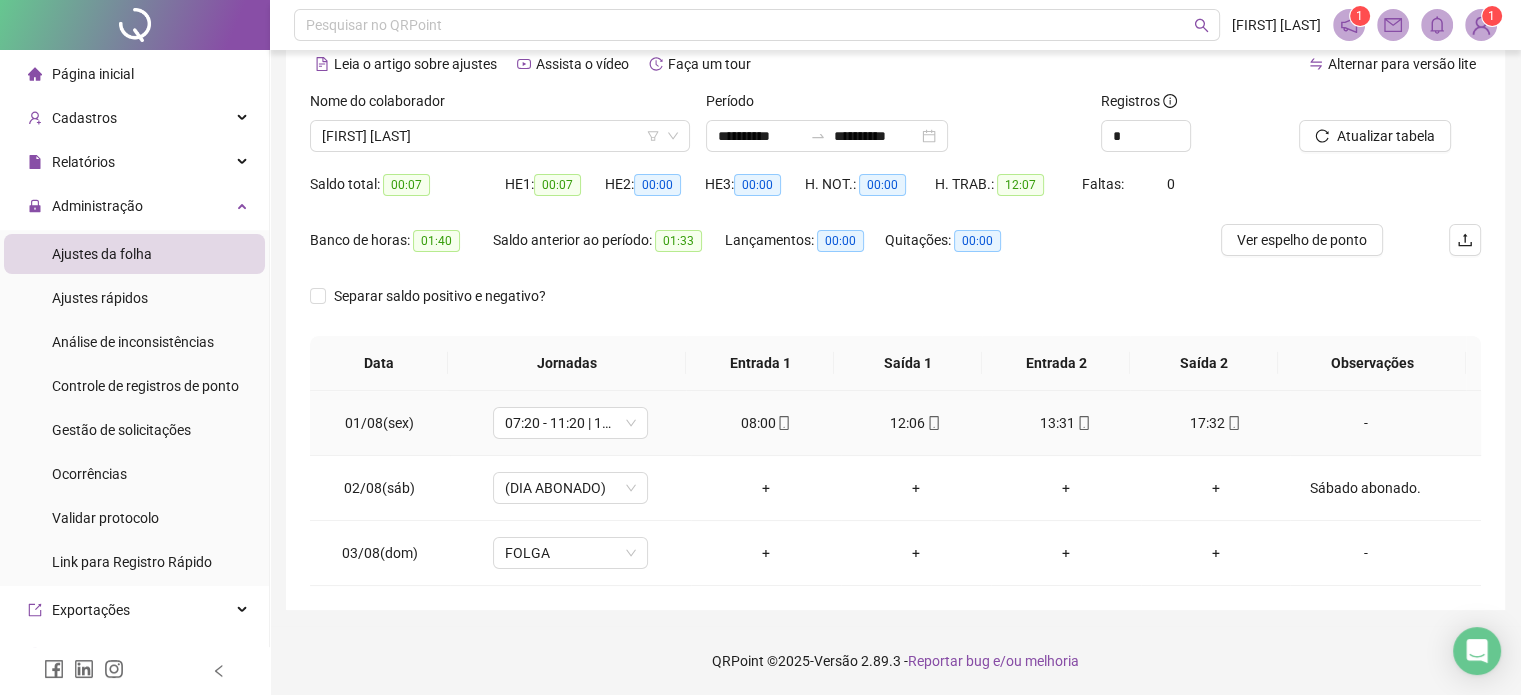 click 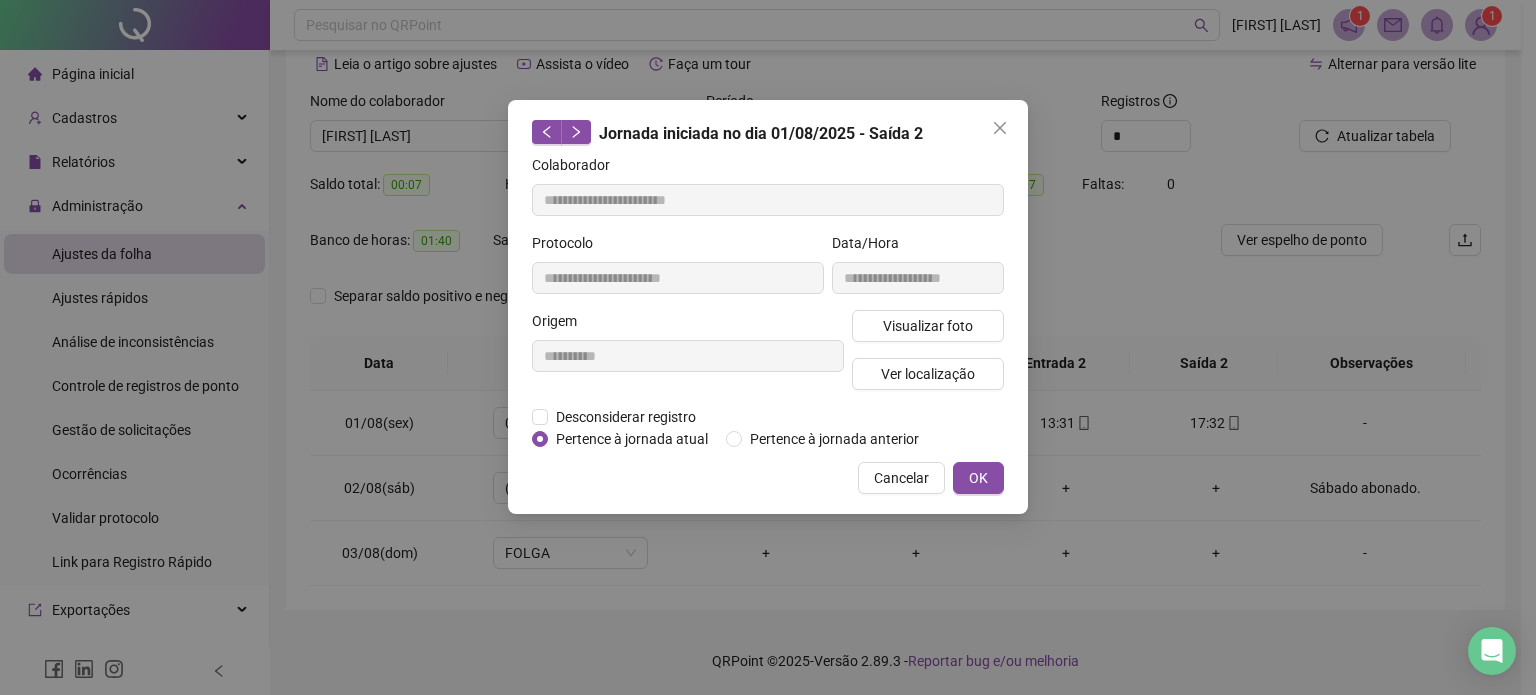 type on "**********" 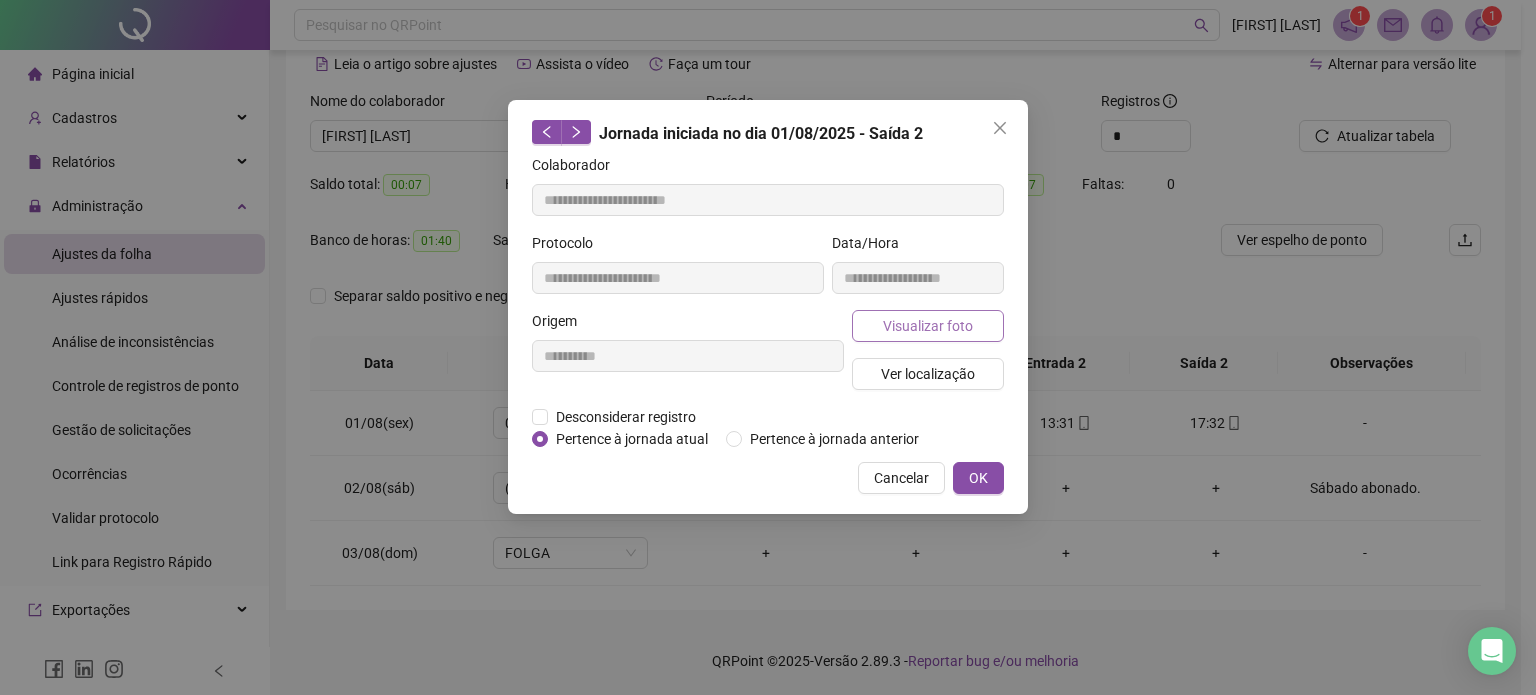 click on "Visualizar foto" at bounding box center (928, 326) 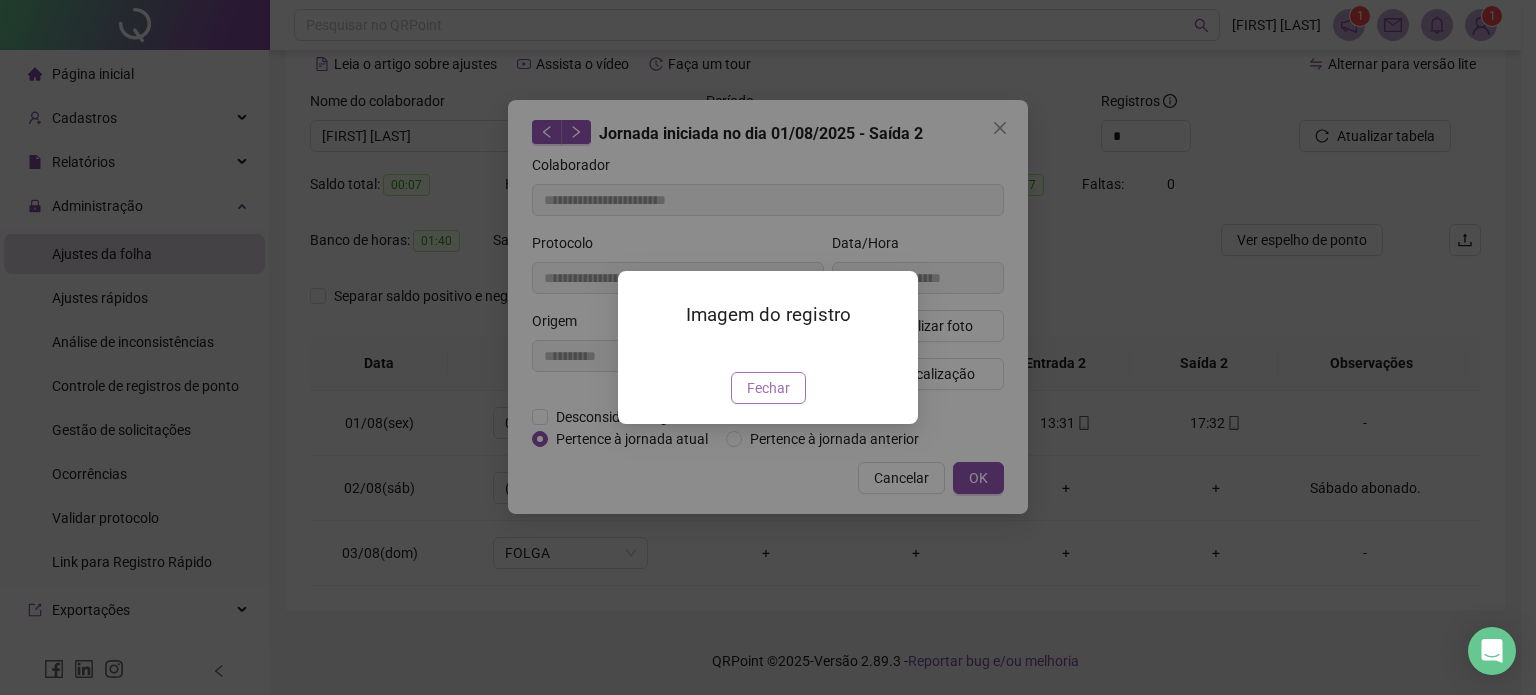 click on "Fechar" at bounding box center (768, 388) 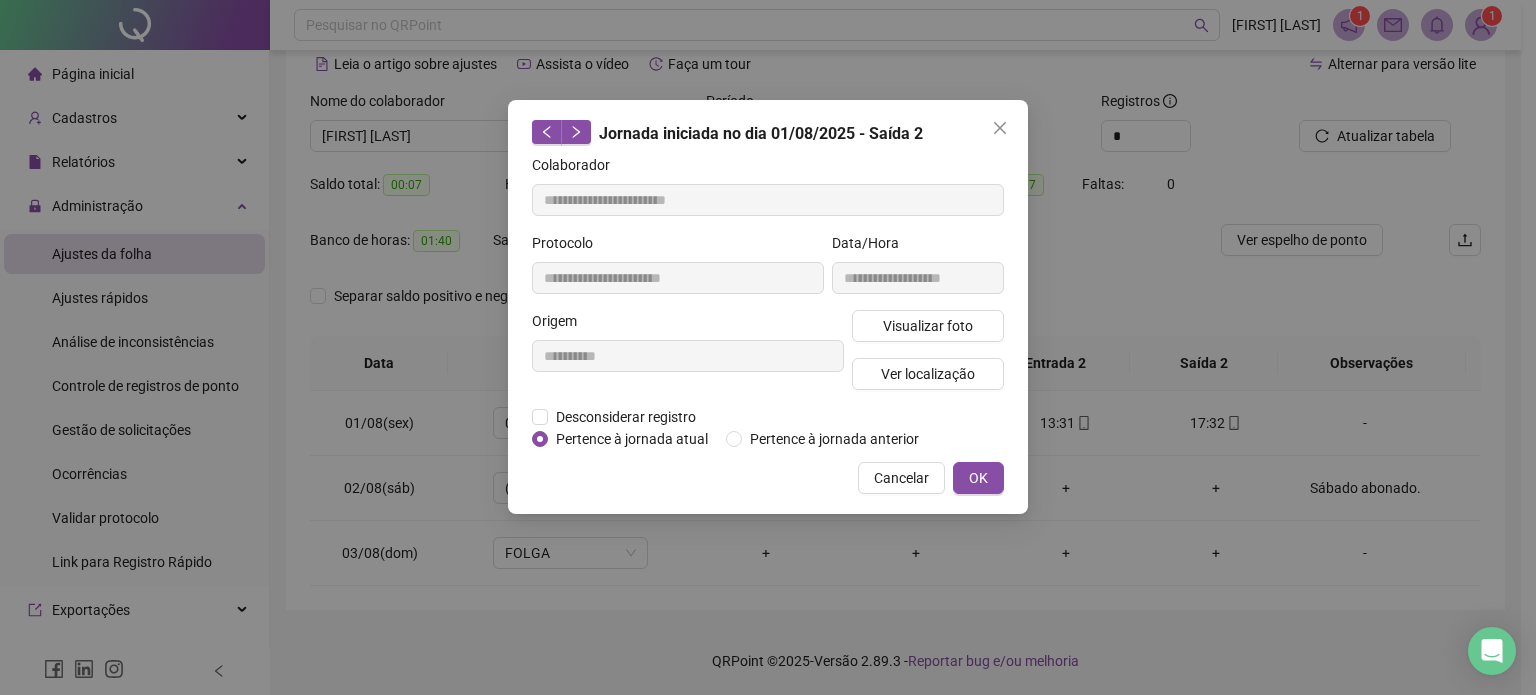 type 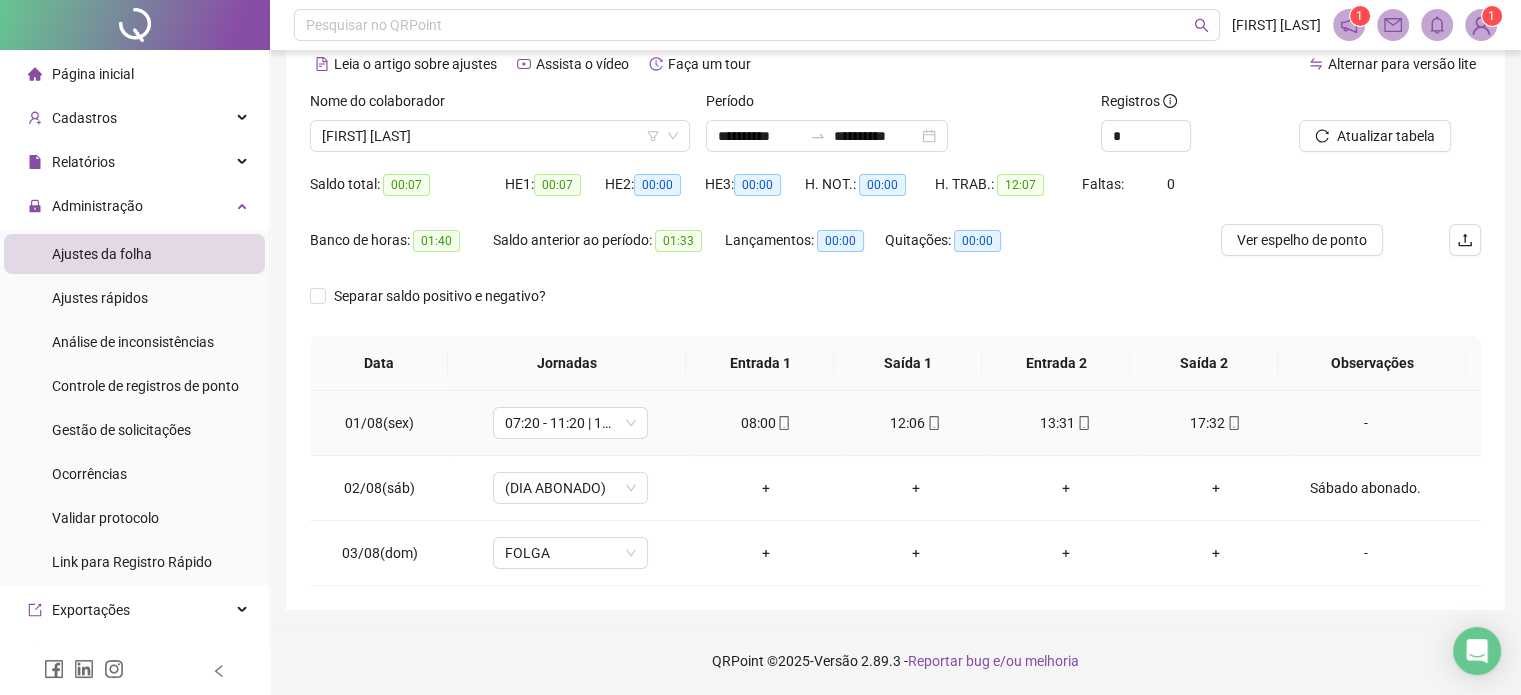 click on "13:31" at bounding box center [1066, 423] 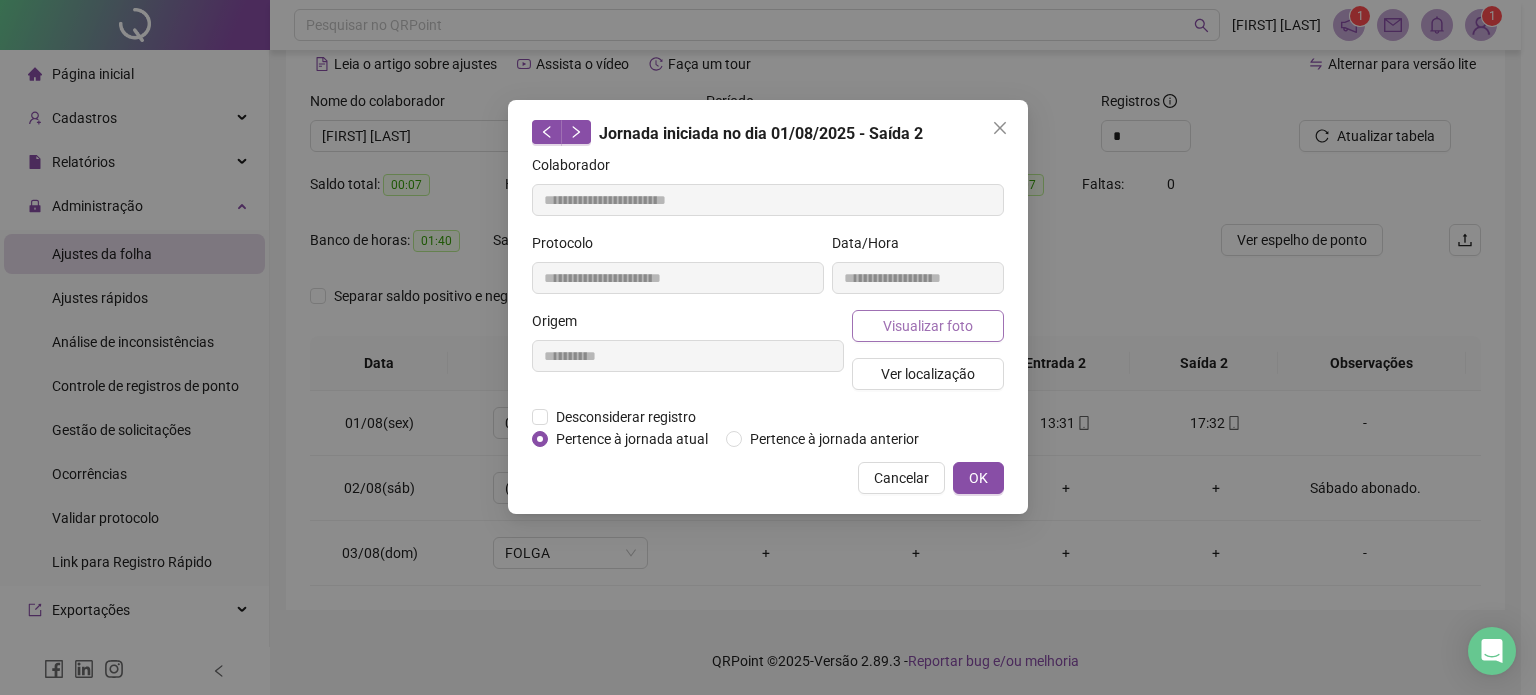 type on "**********" 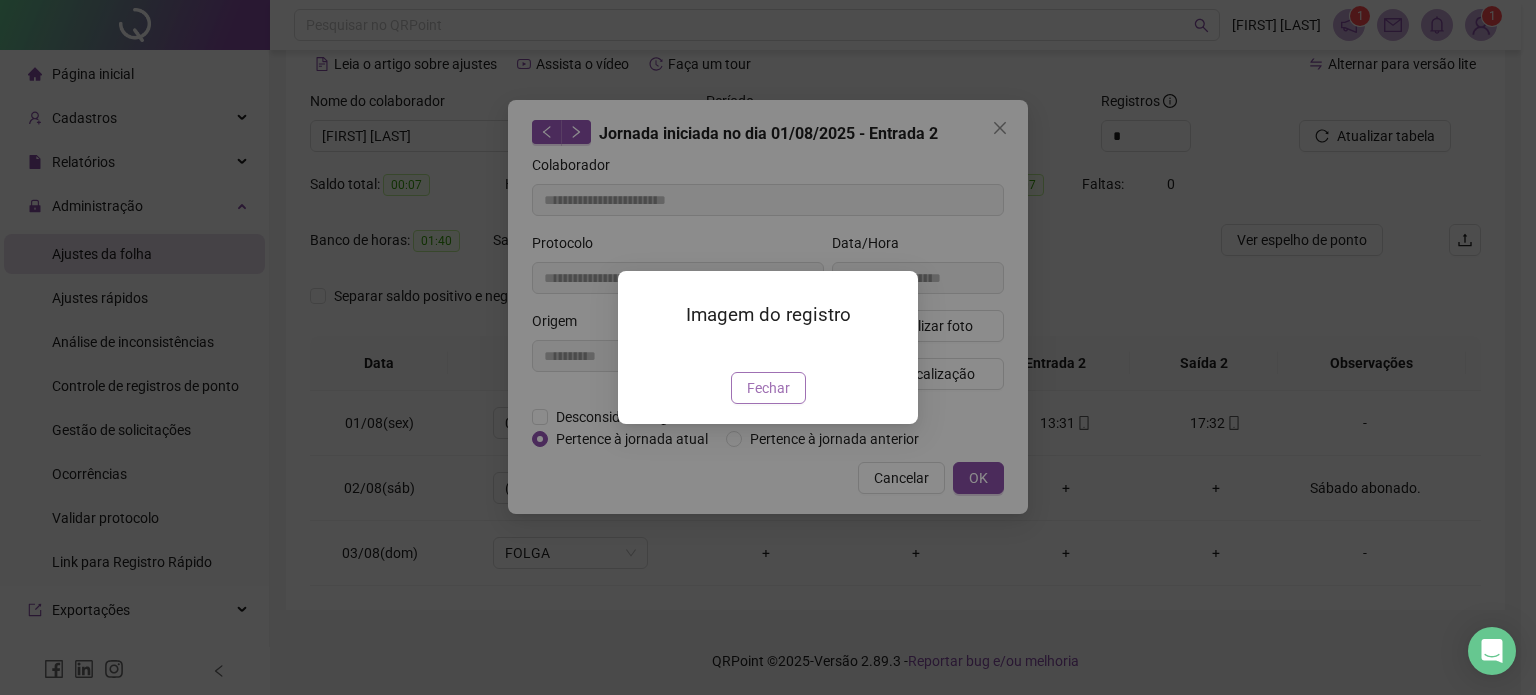 click on "Fechar" at bounding box center [768, 388] 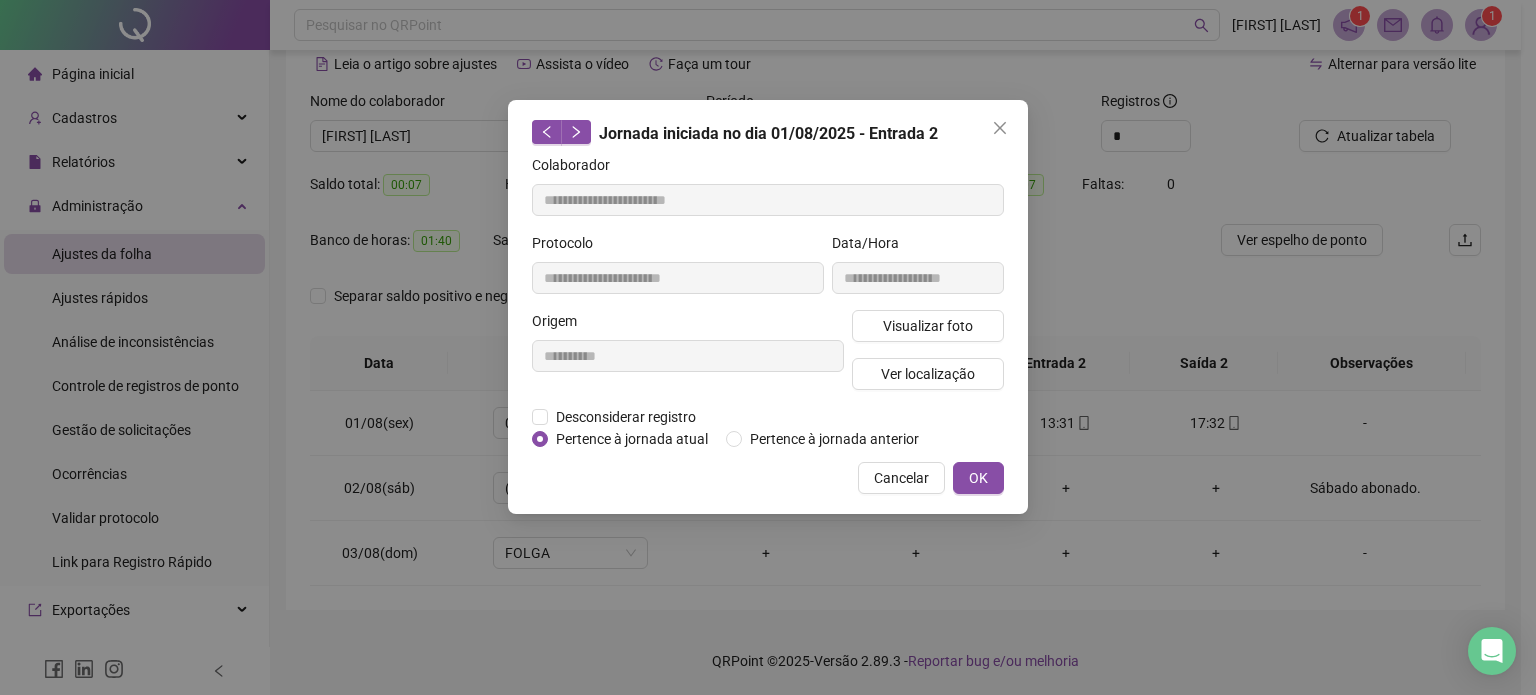 type 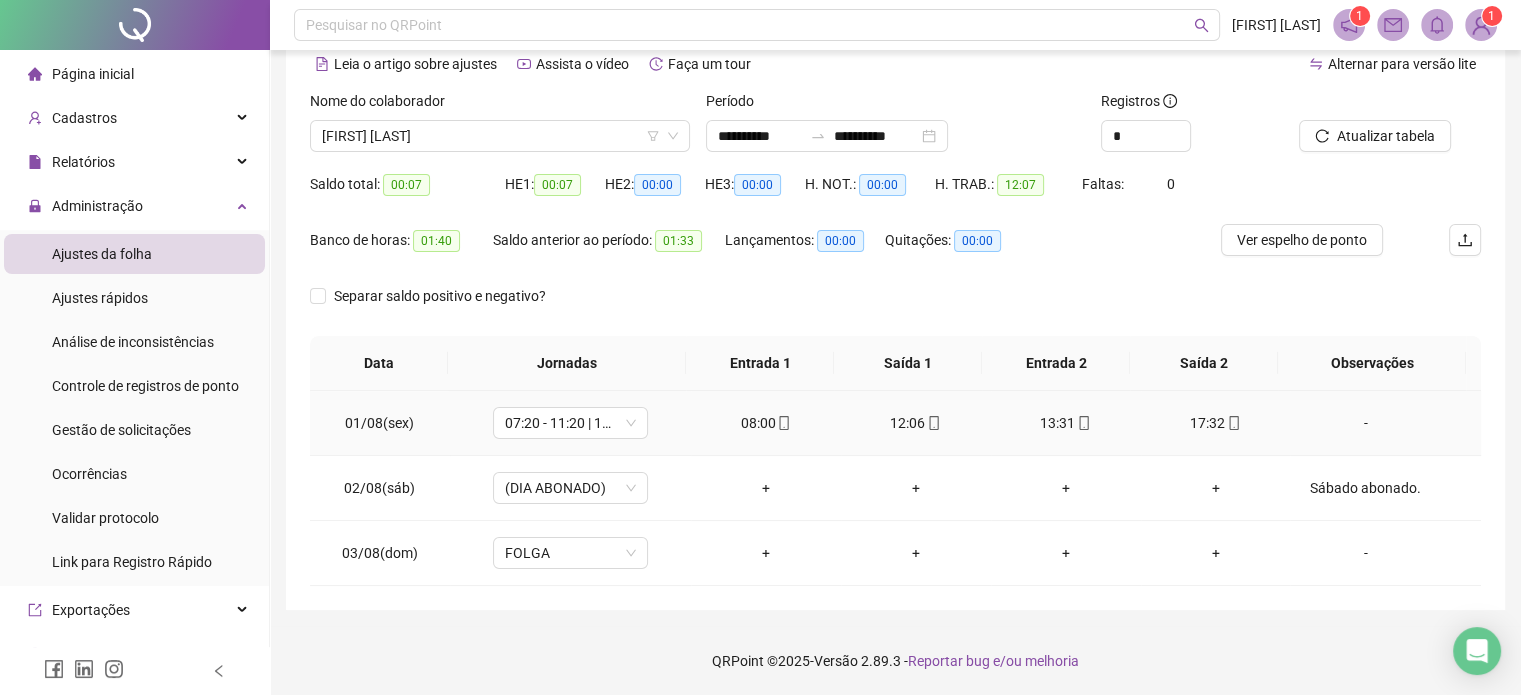 click 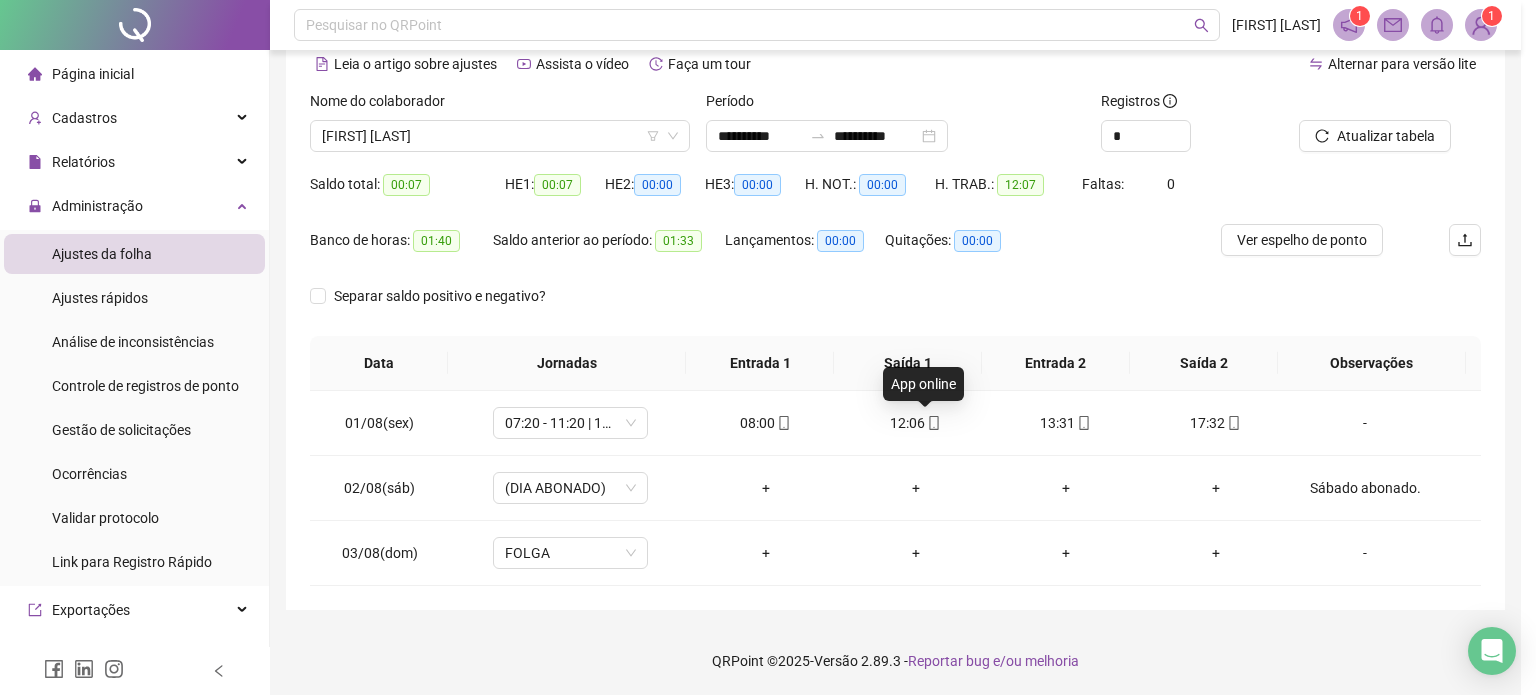 type on "**********" 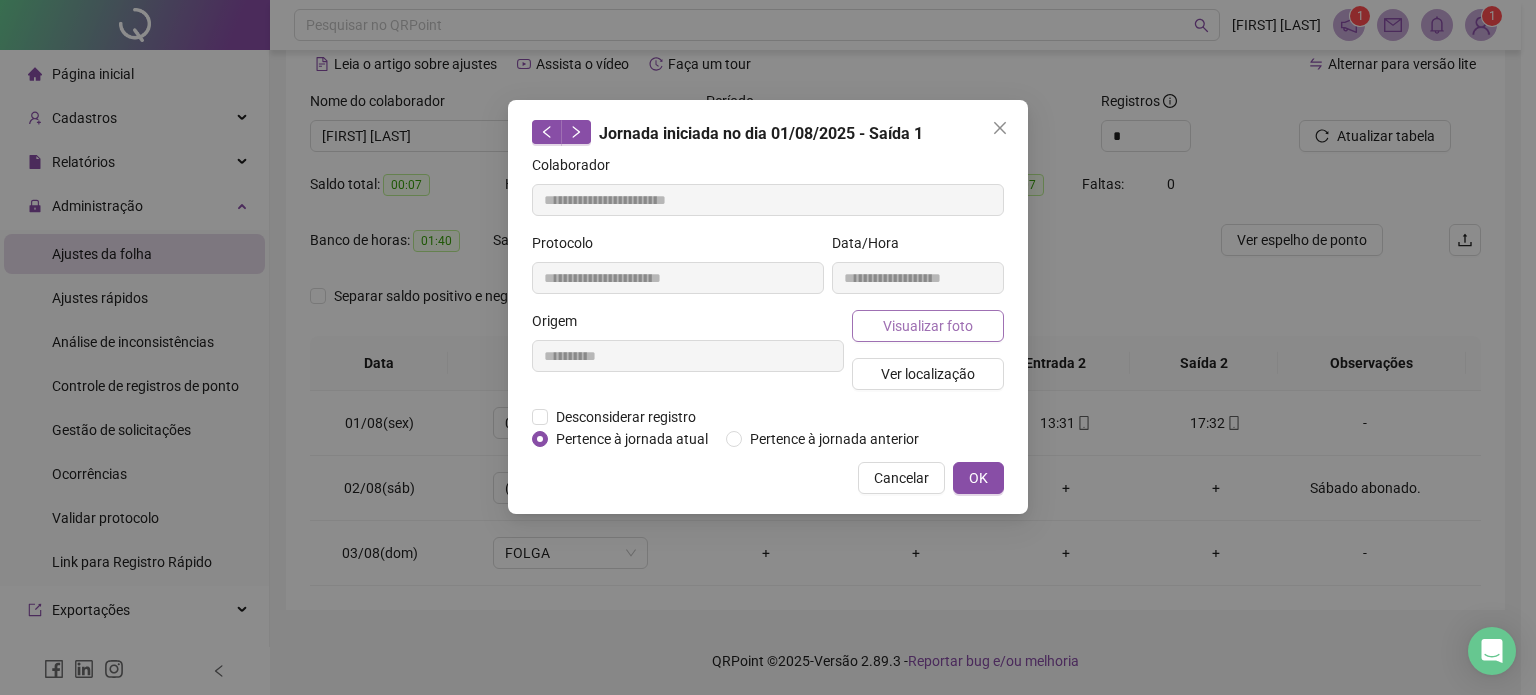 click on "Visualizar foto" at bounding box center [928, 326] 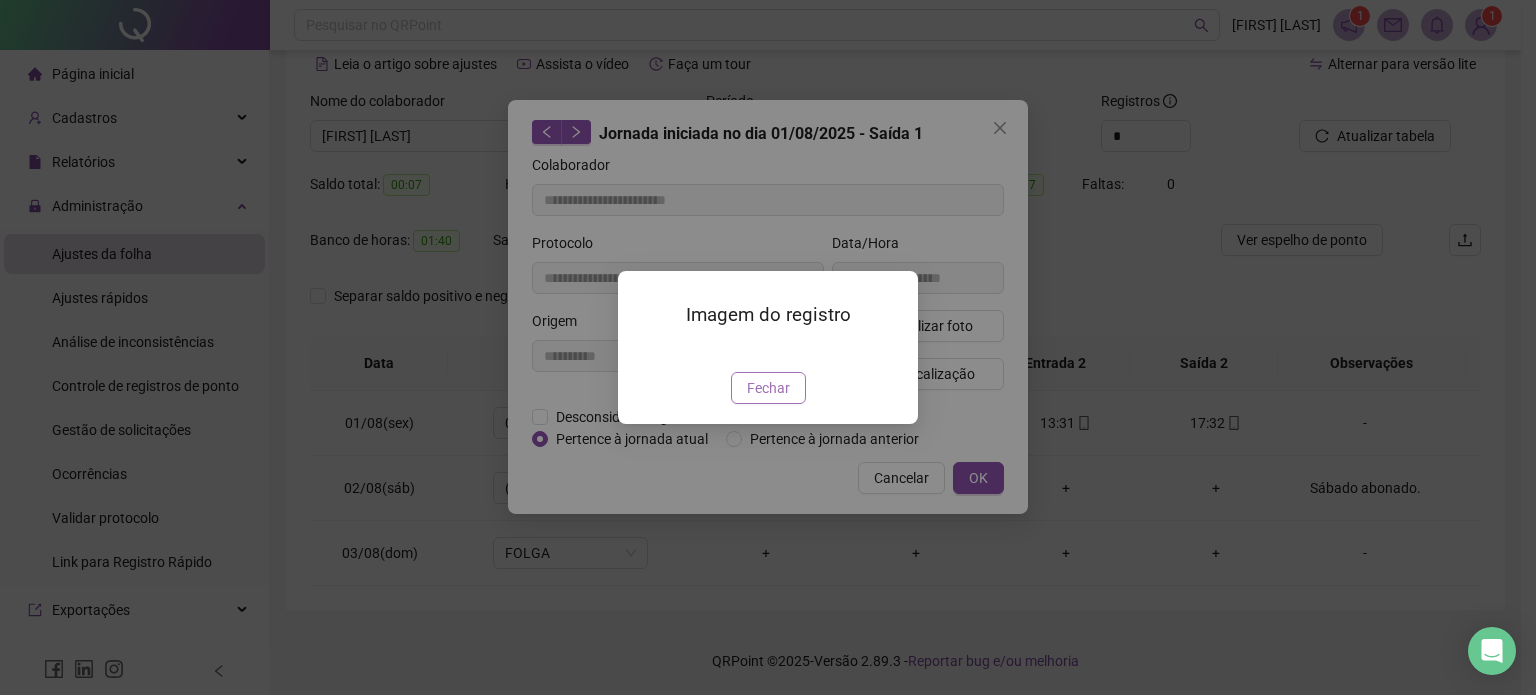 click on "Fechar" at bounding box center [768, 388] 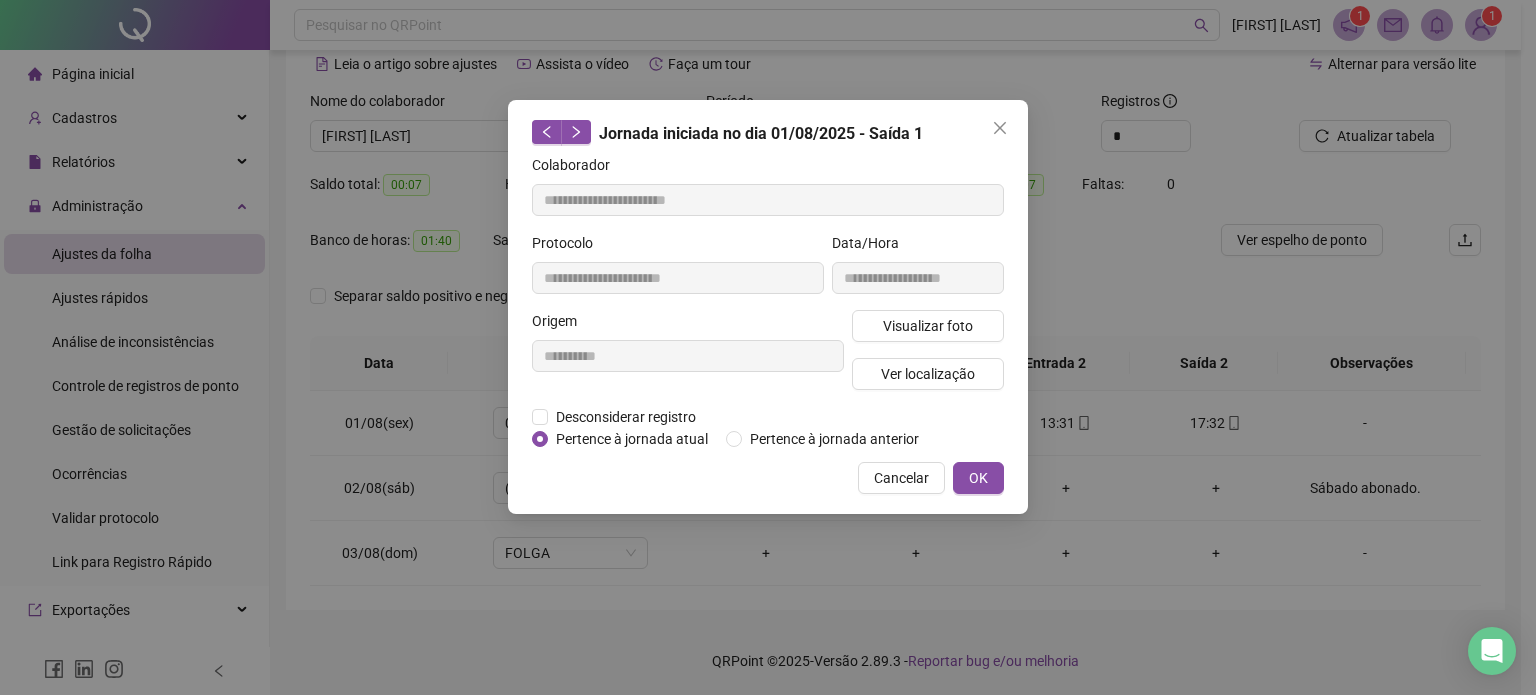 type 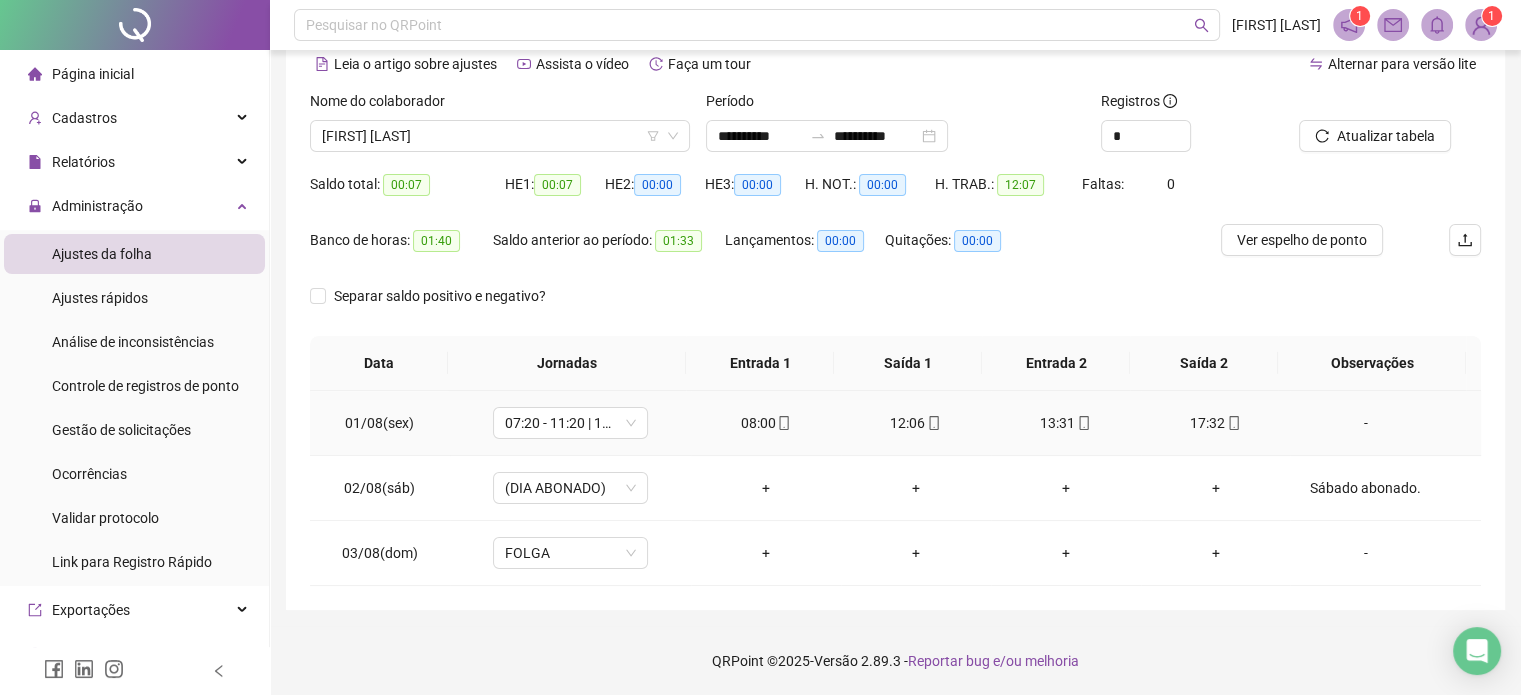 click 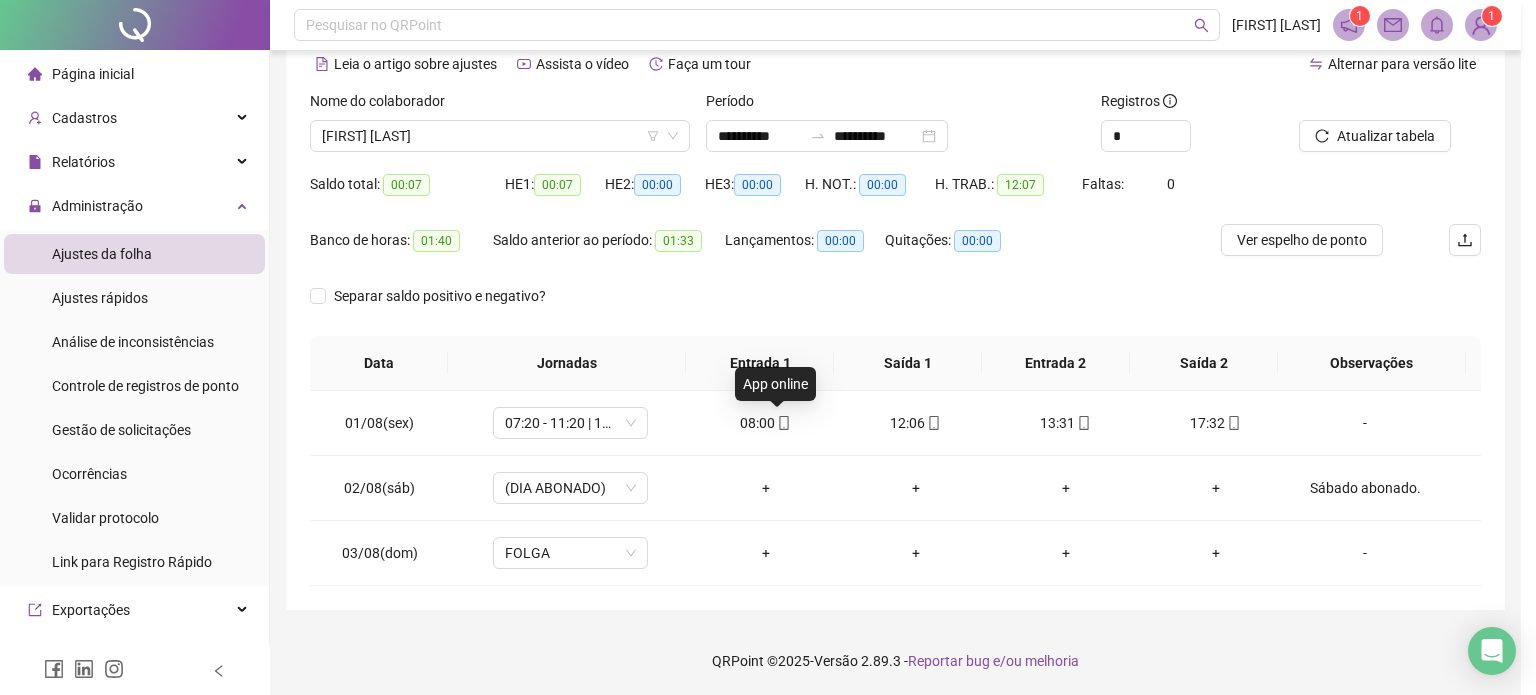 type on "**********" 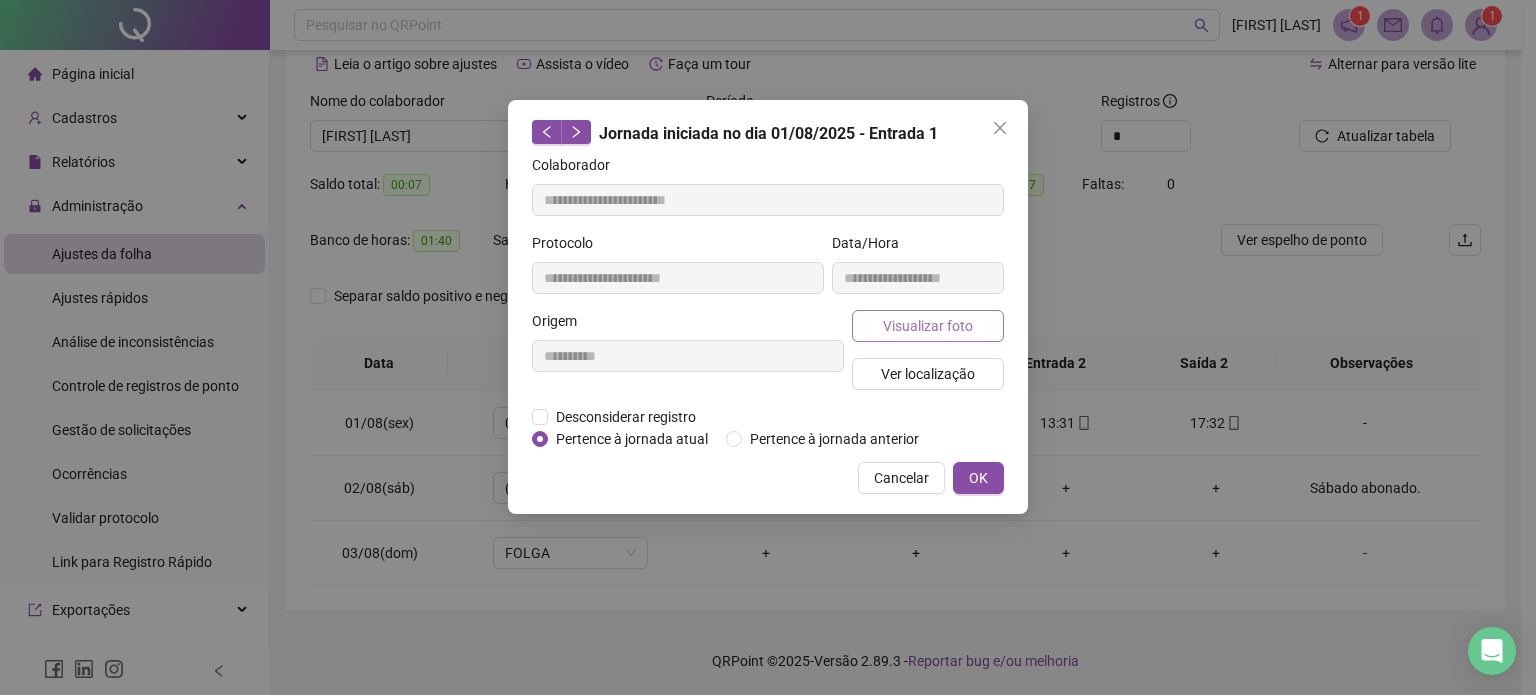 click on "Visualizar foto" at bounding box center [928, 326] 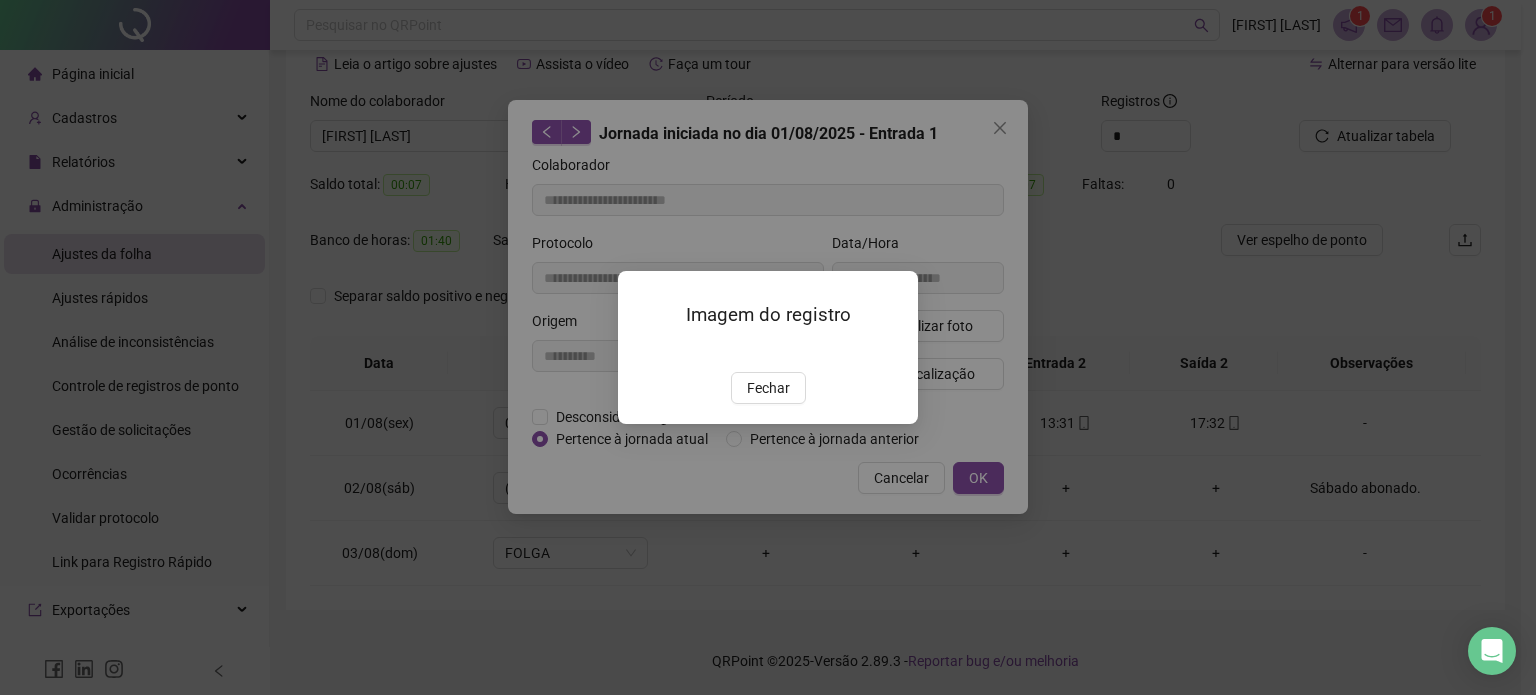 click on "Imagem do registro Fechar" at bounding box center (768, 347) 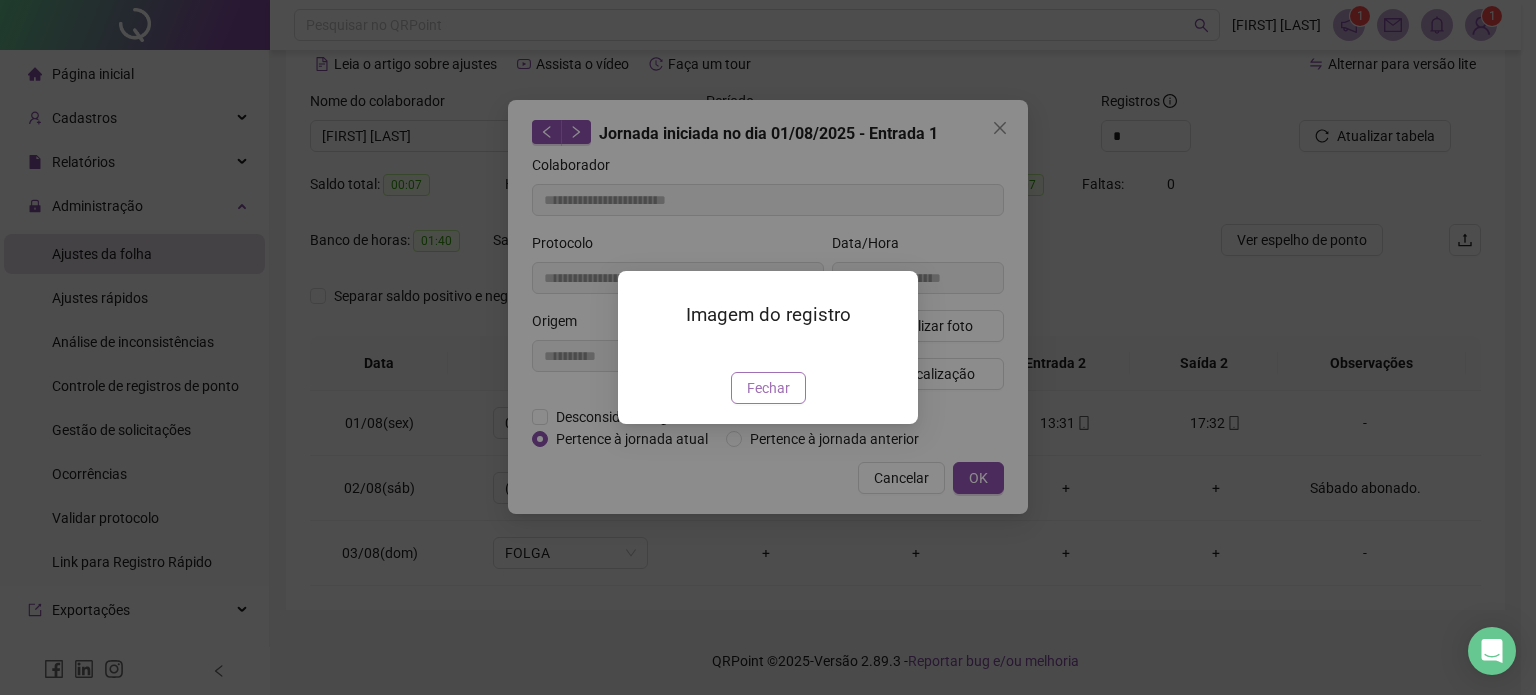 click on "Fechar" at bounding box center [768, 388] 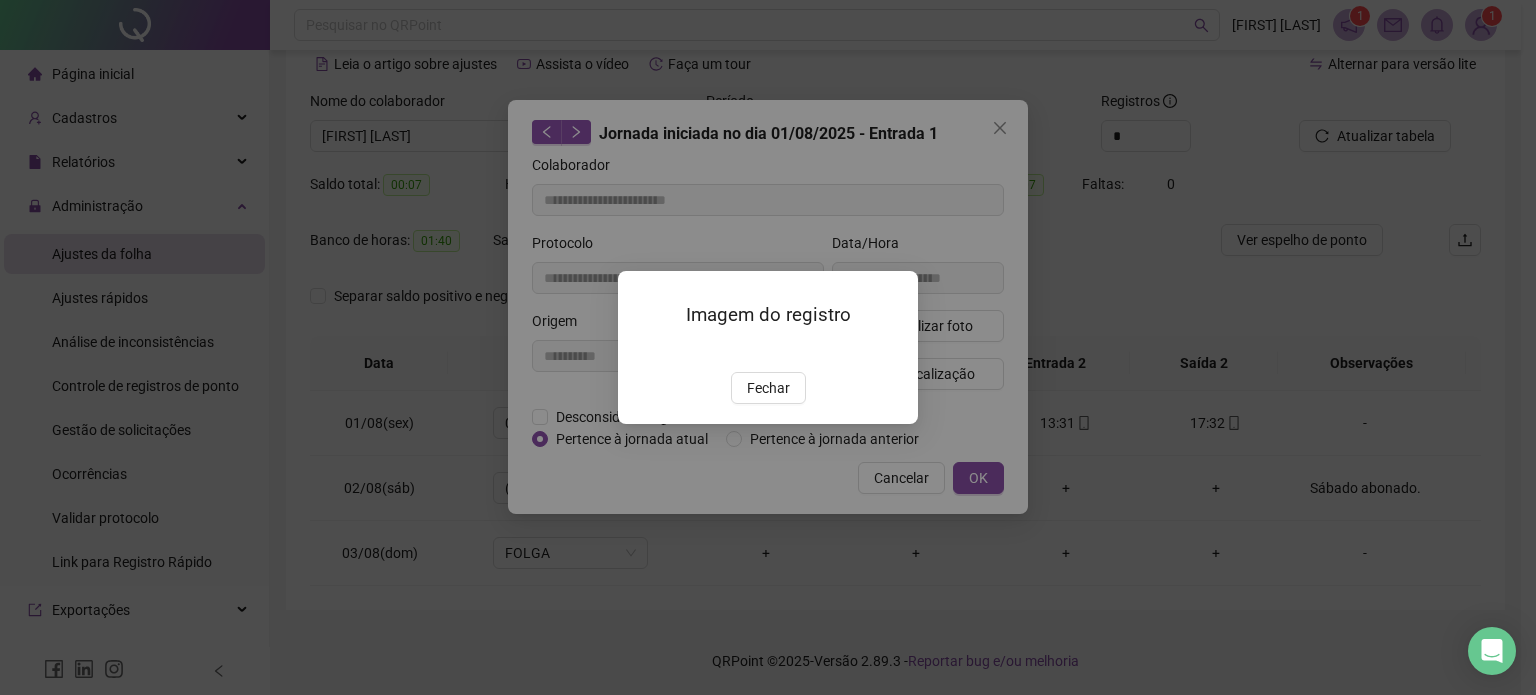 type 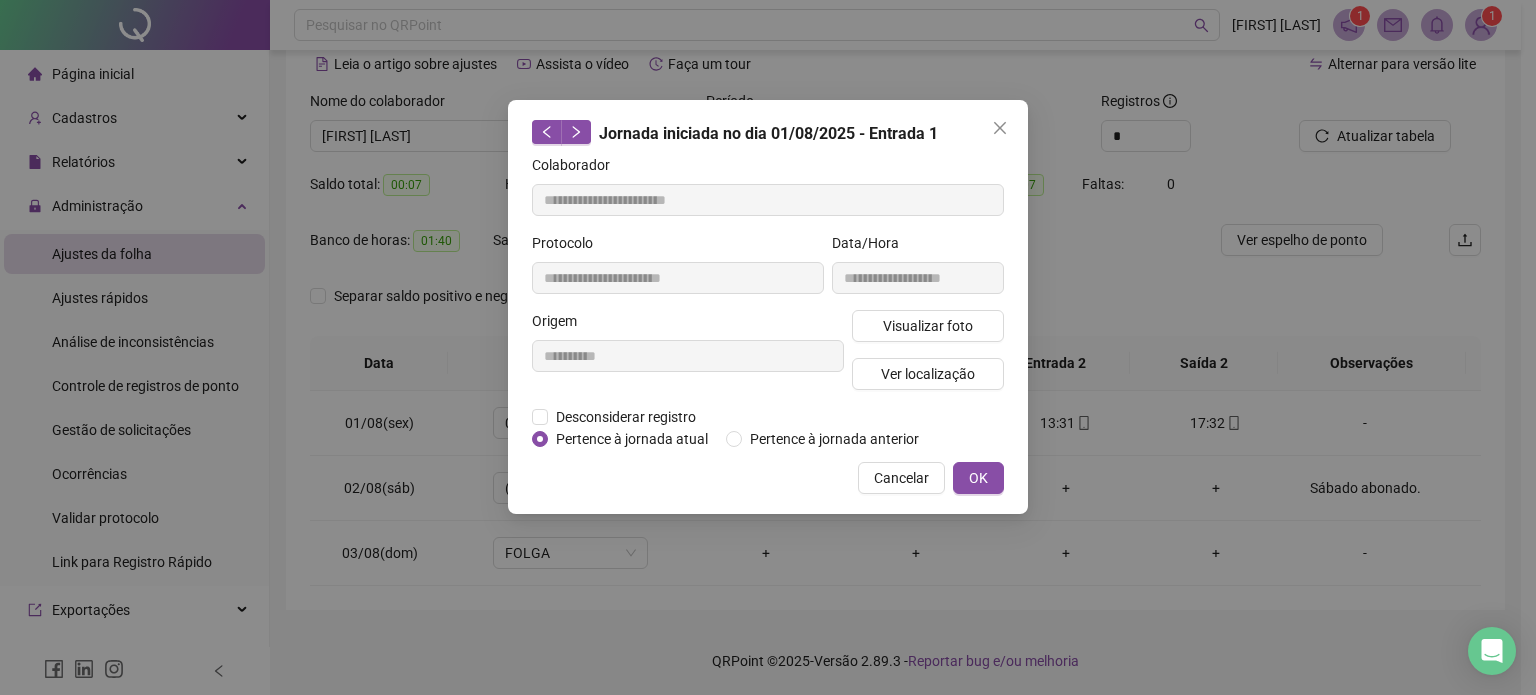 type 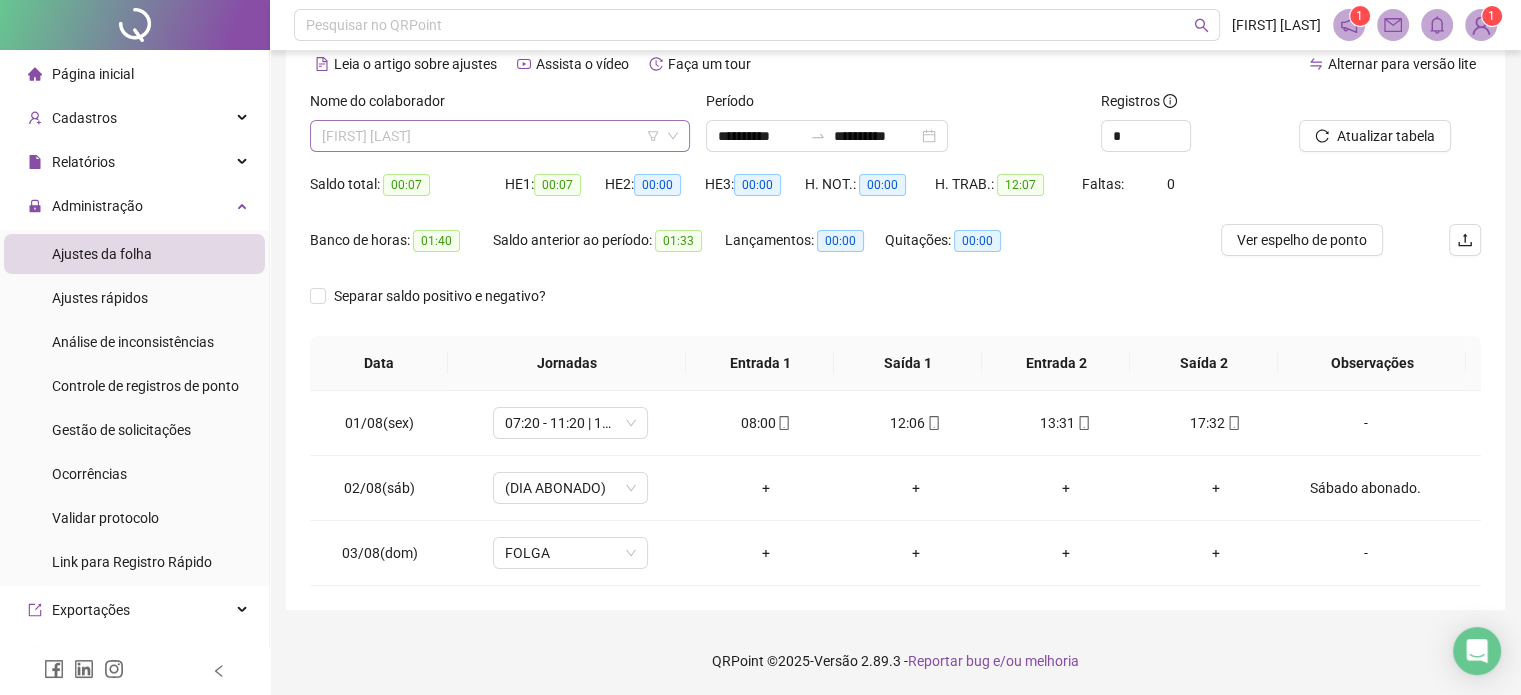 click on "[FIRST] [LAST]" at bounding box center (500, 136) 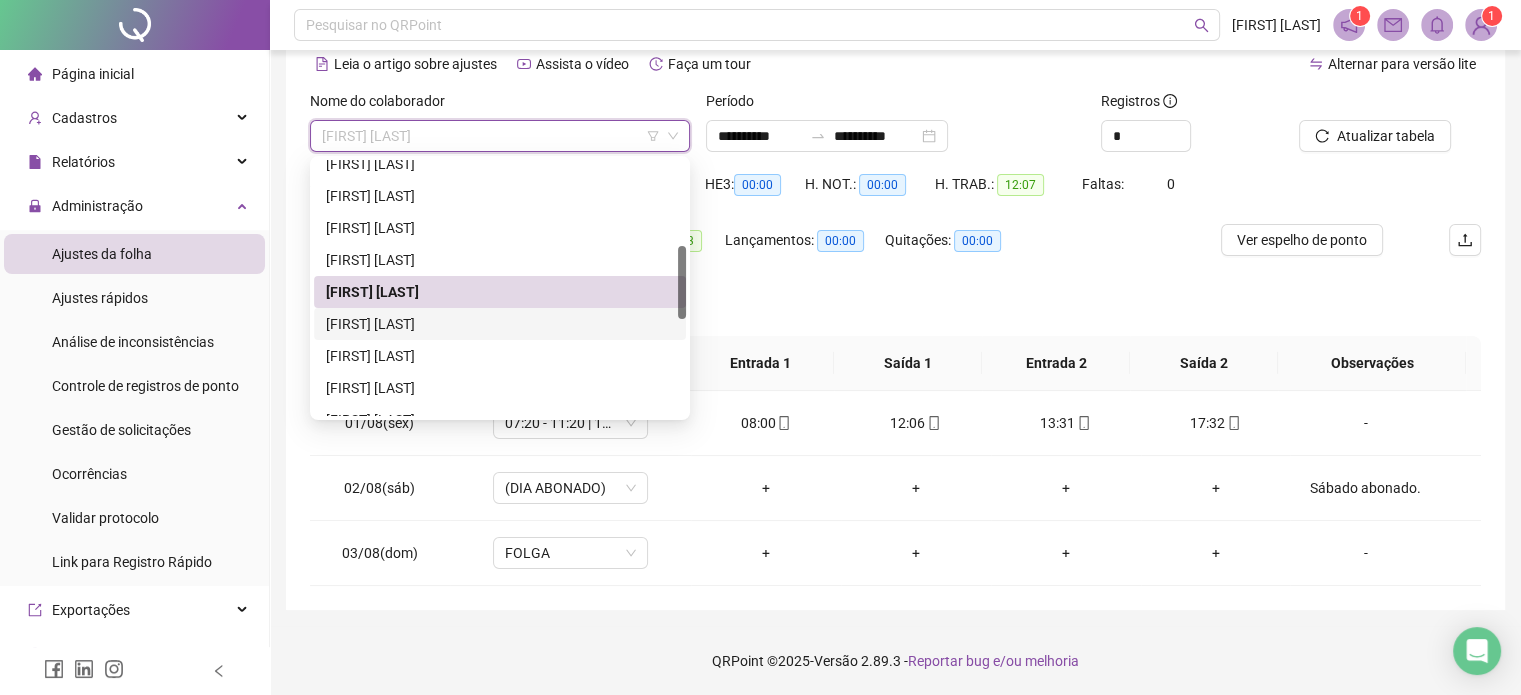 click on "[FIRST] [LAST]" at bounding box center [500, 324] 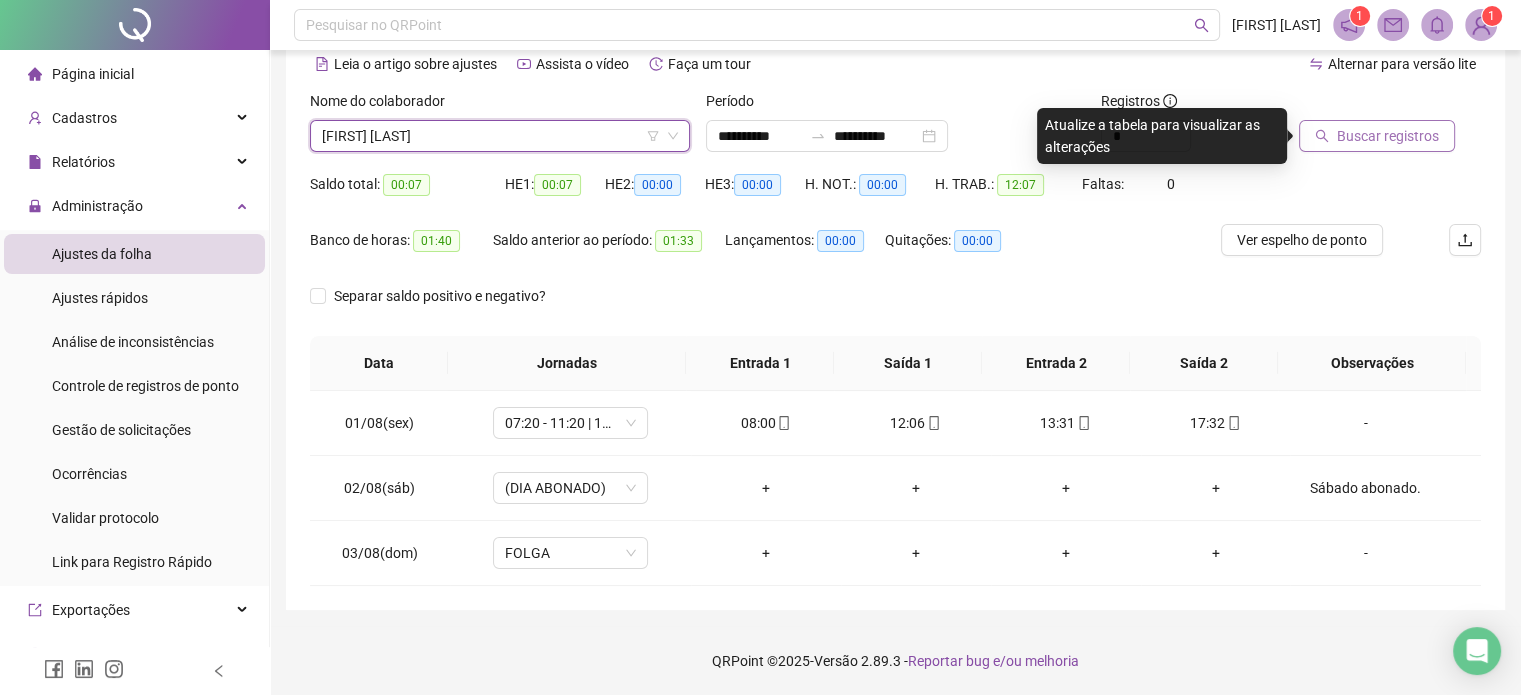 click on "Buscar registros" at bounding box center [1388, 136] 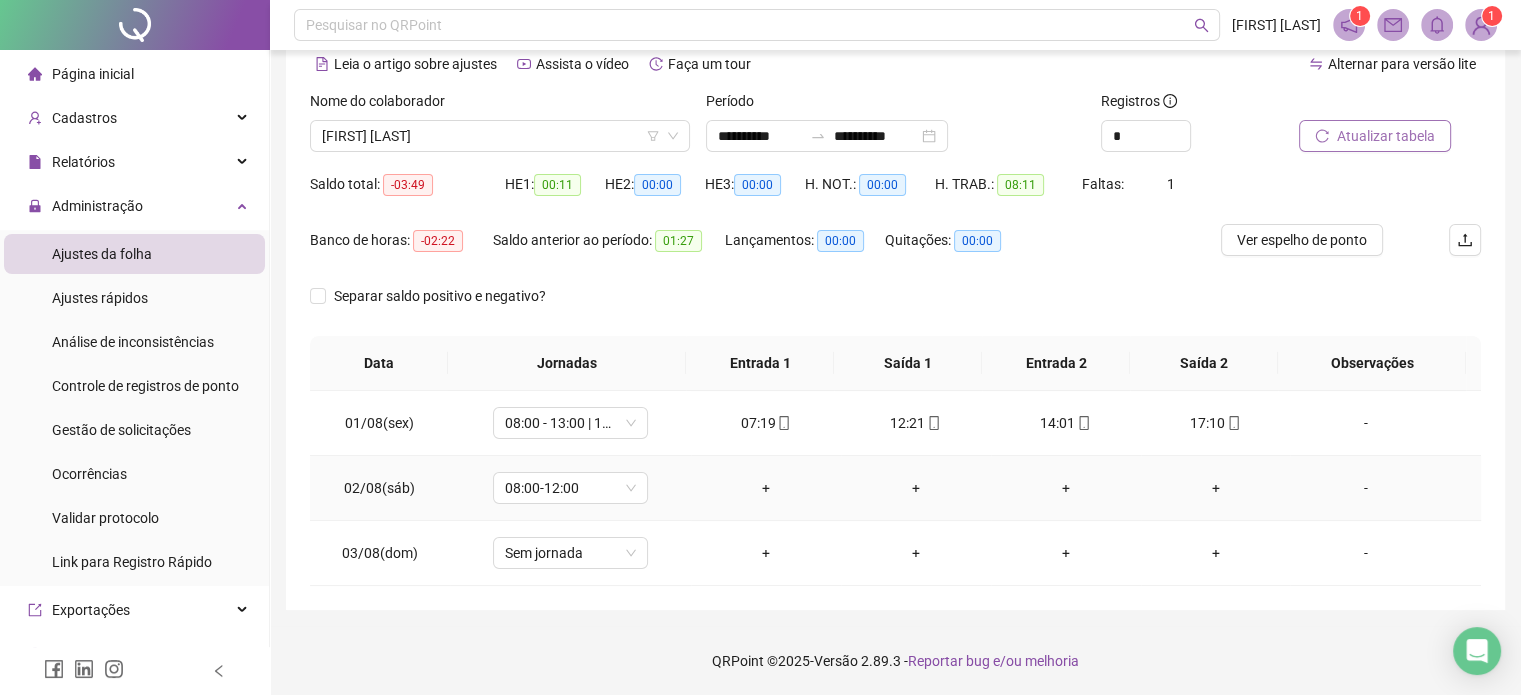click on "-" at bounding box center (1365, 488) 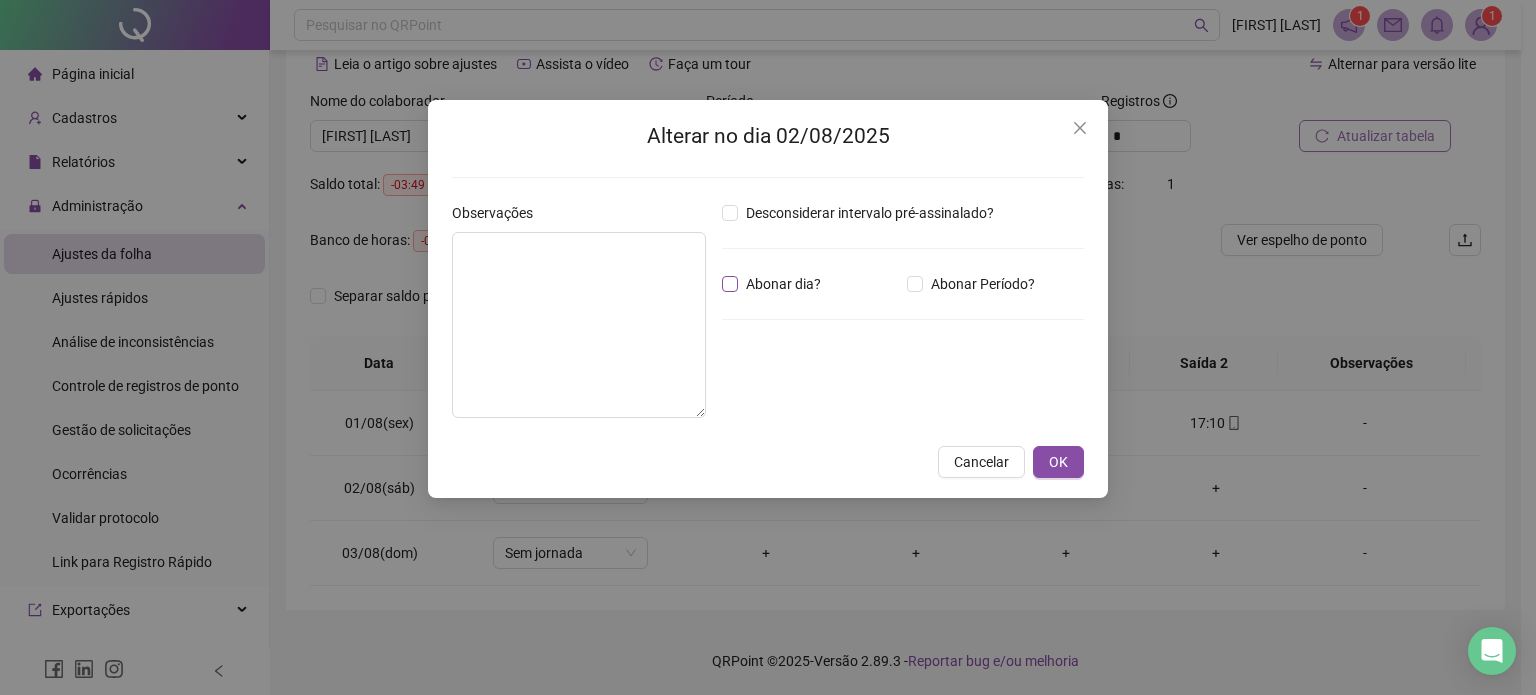 click on "Abonar dia?" at bounding box center [783, 284] 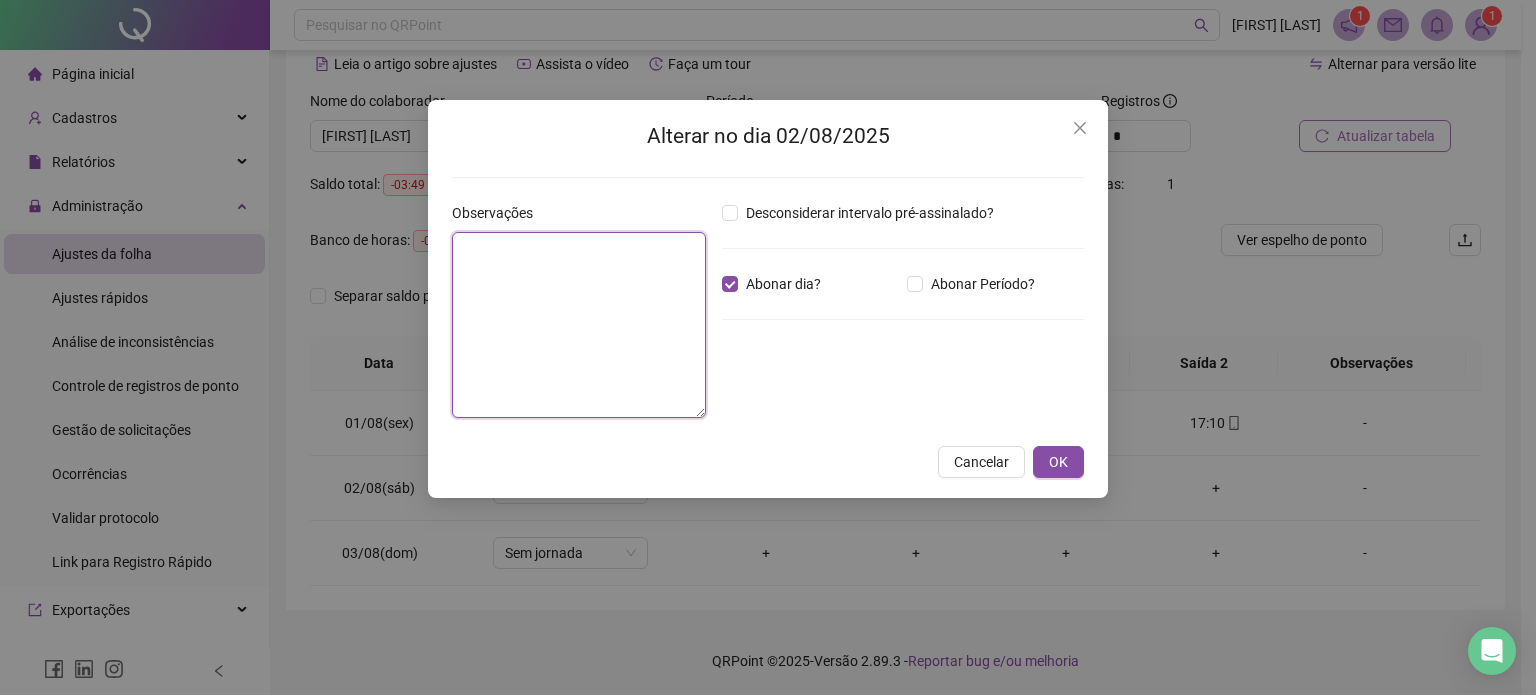 click at bounding box center [579, 325] 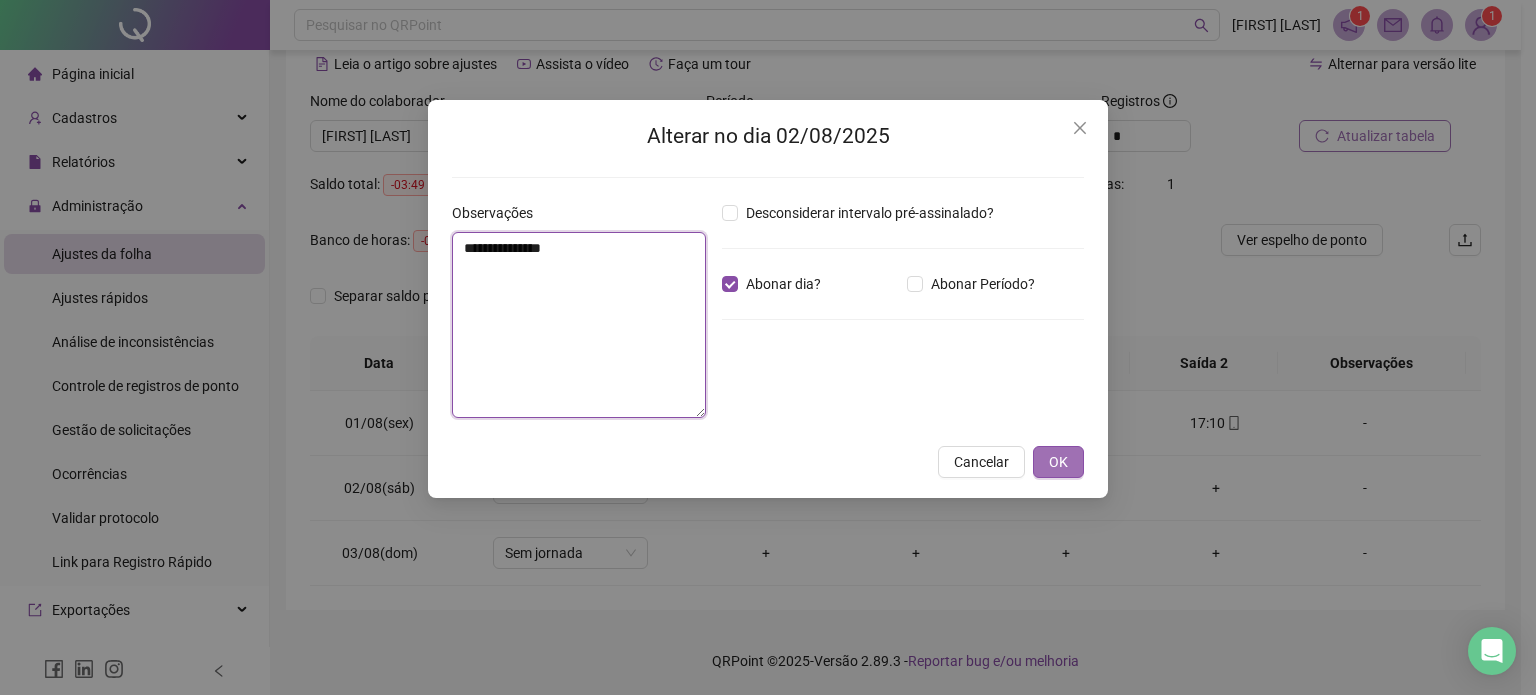 type on "**********" 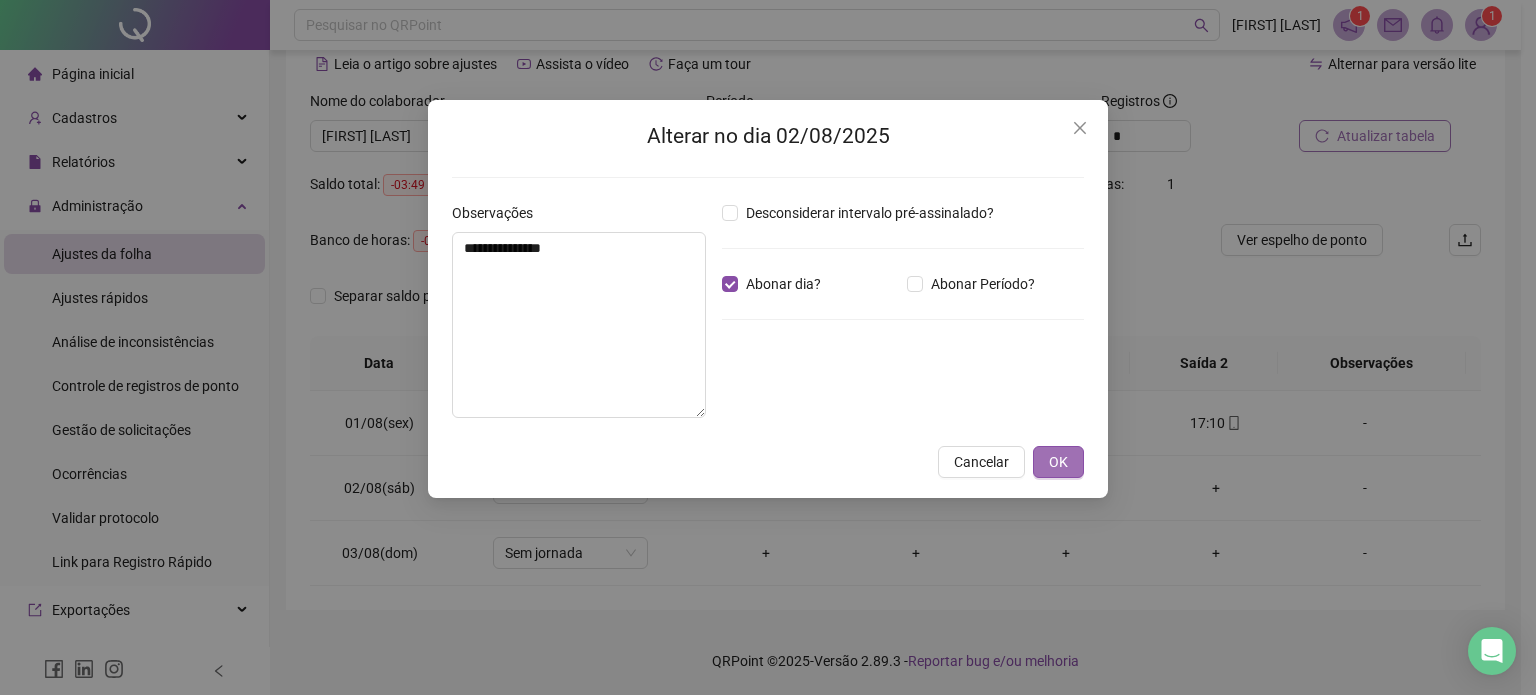 click on "OK" at bounding box center (1058, 462) 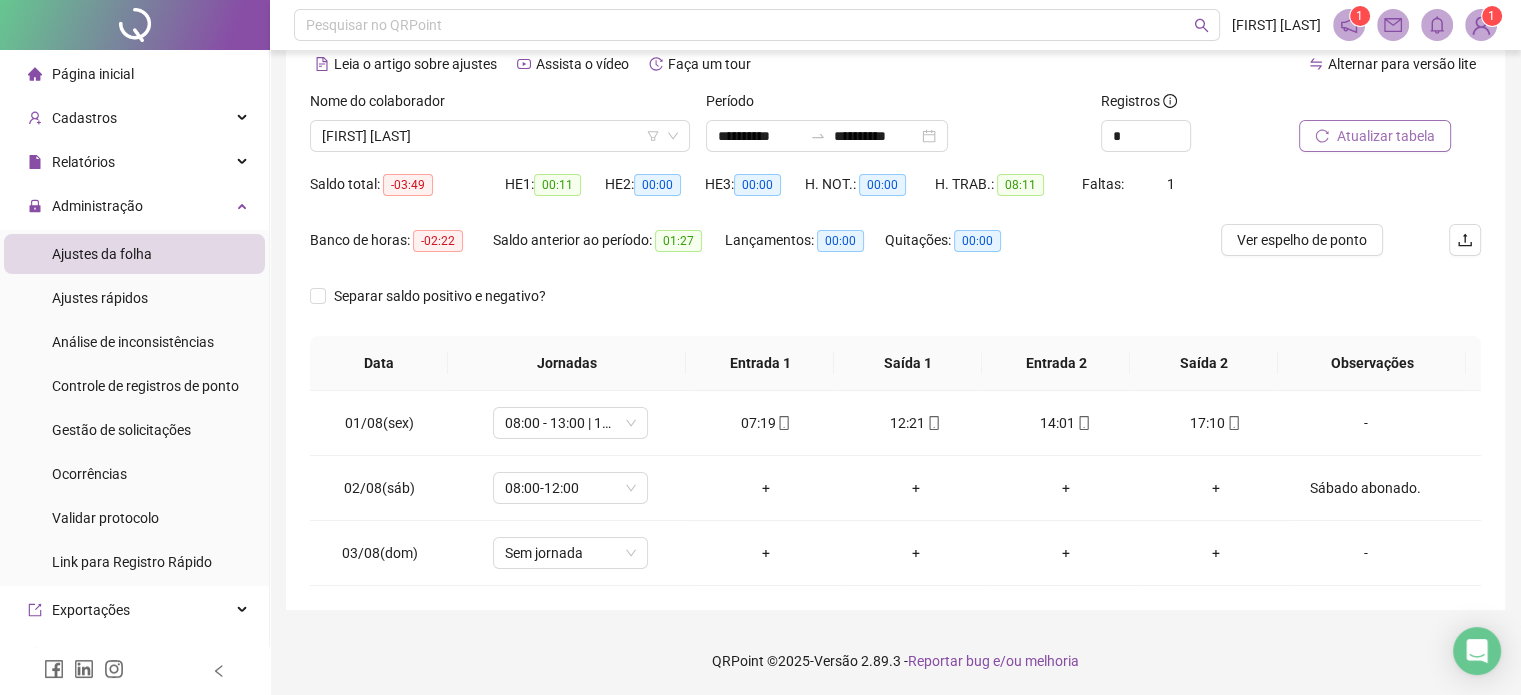 click on "Atualizar tabela" at bounding box center (1386, 136) 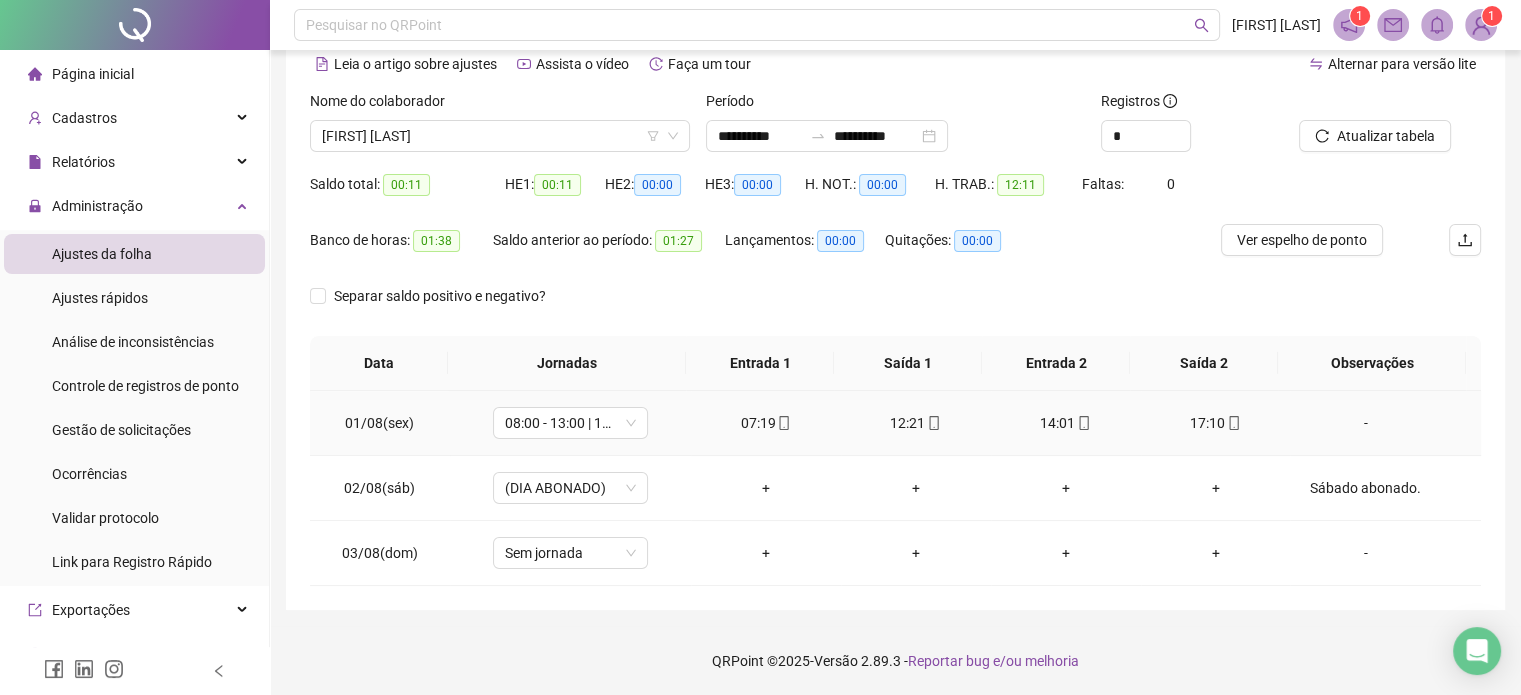 click 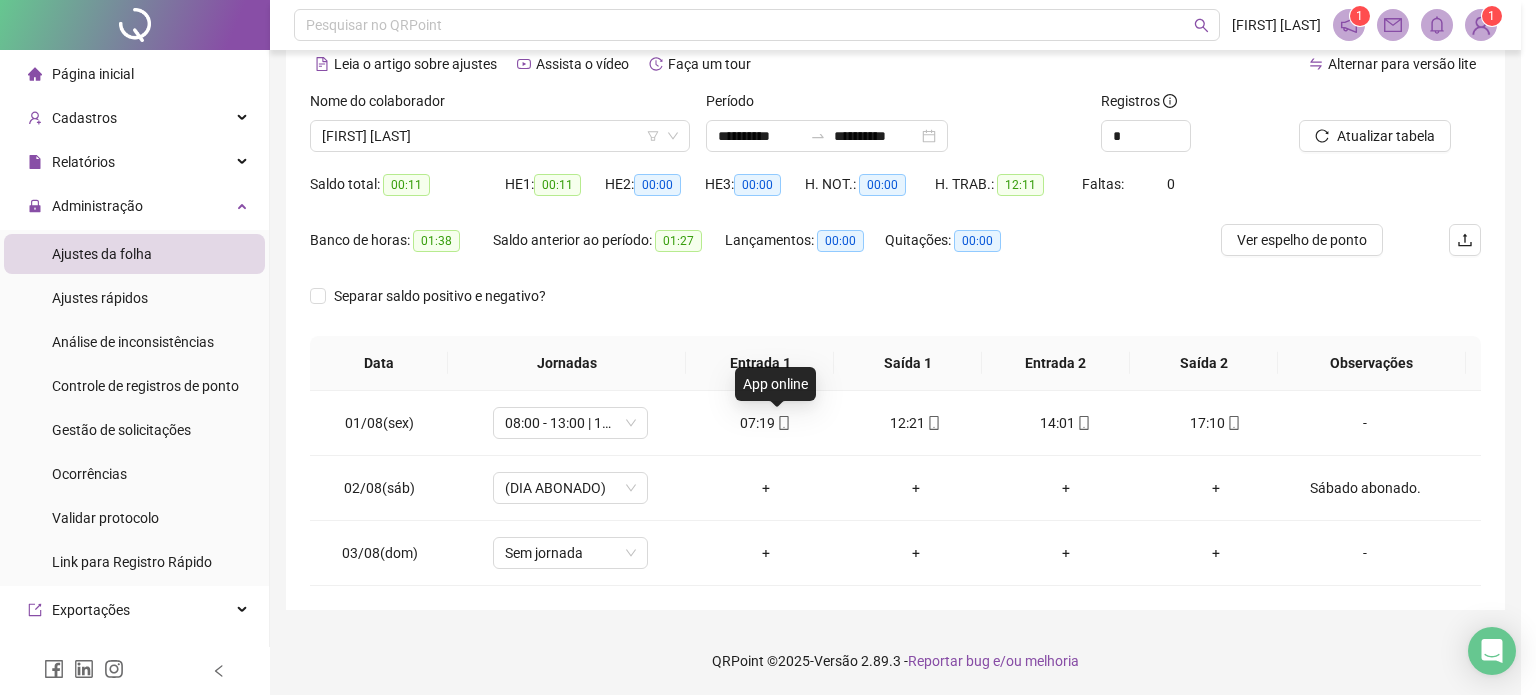 type on "**********" 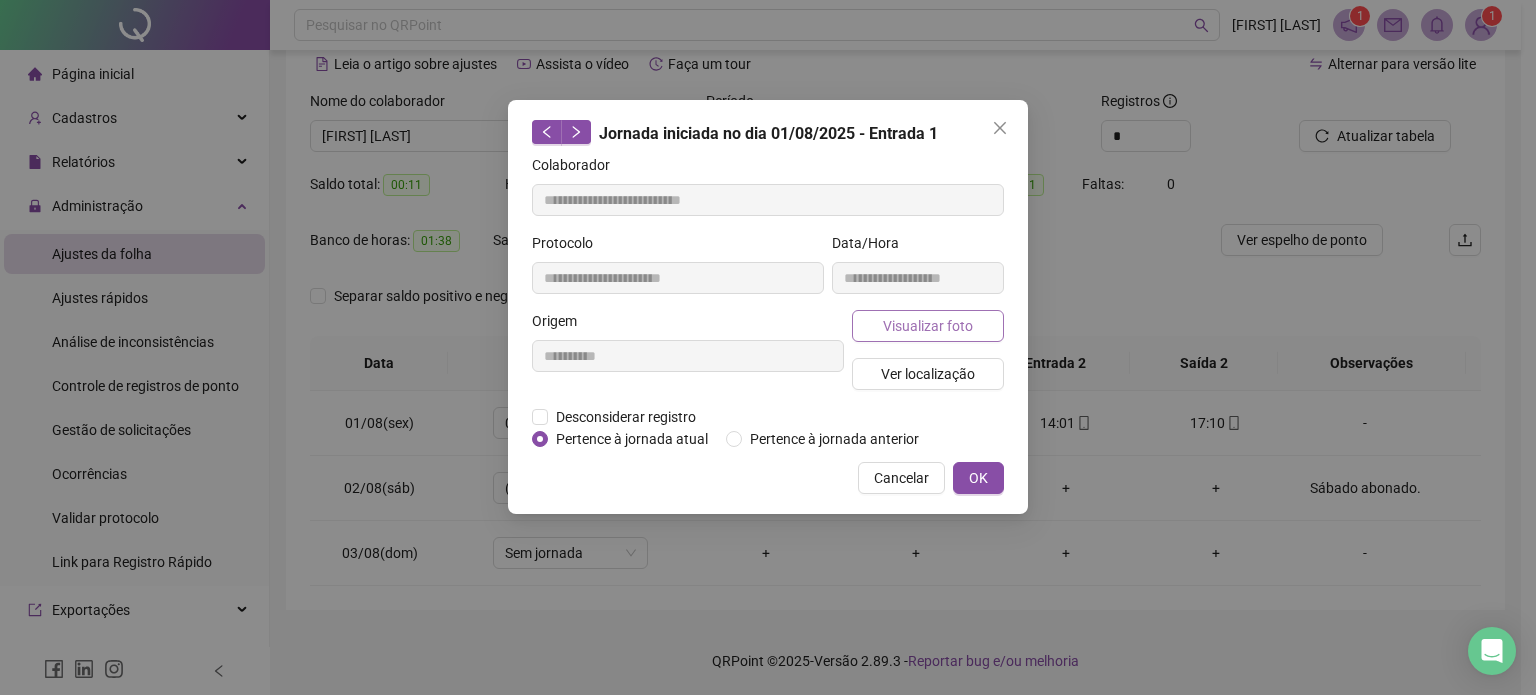 click on "Visualizar foto" at bounding box center [928, 326] 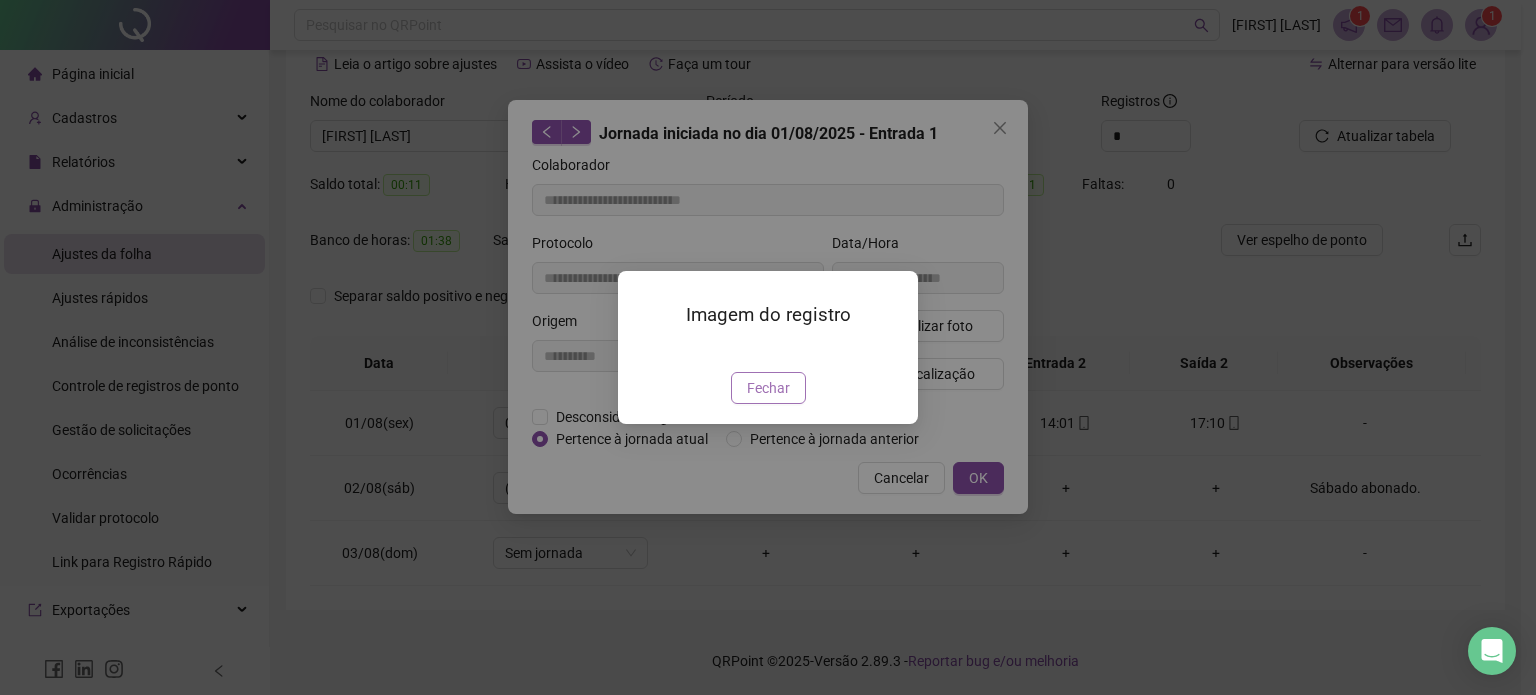 click on "Fechar" at bounding box center (768, 388) 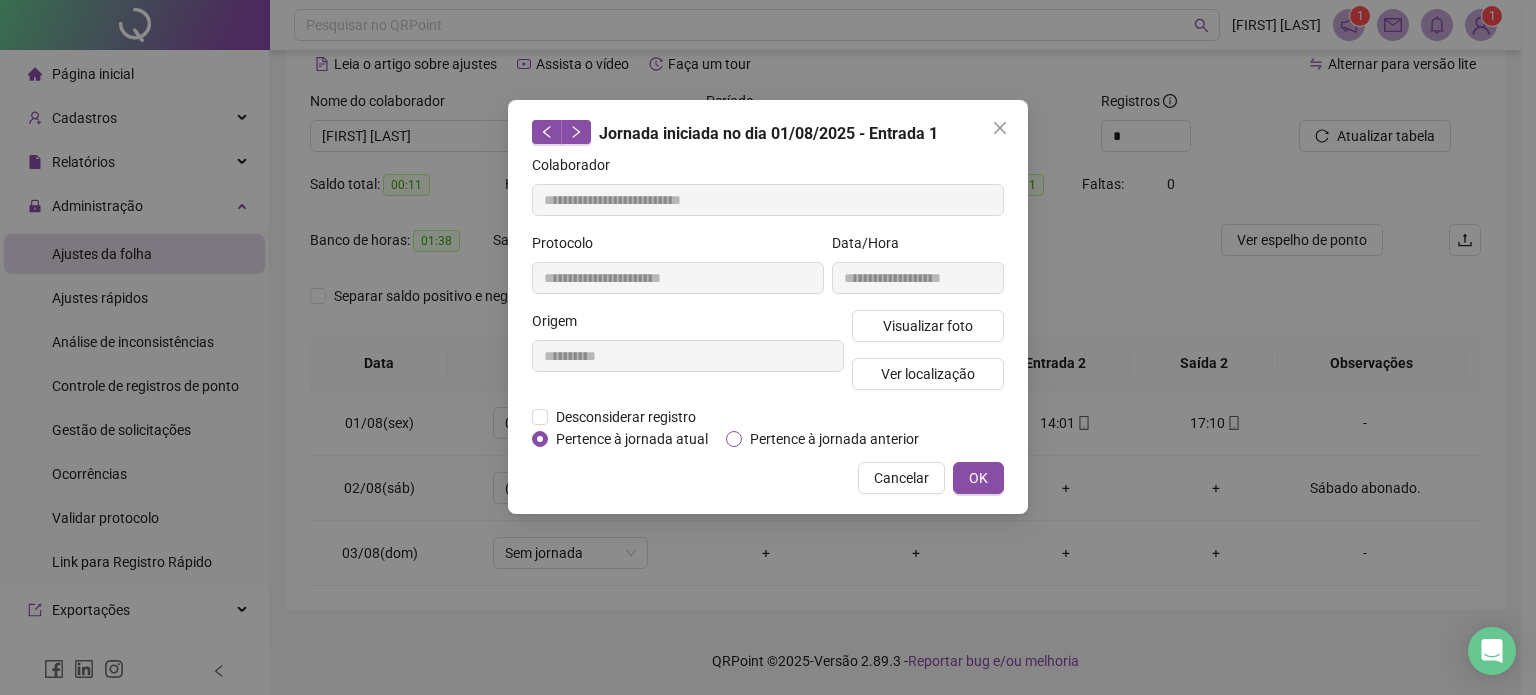 type 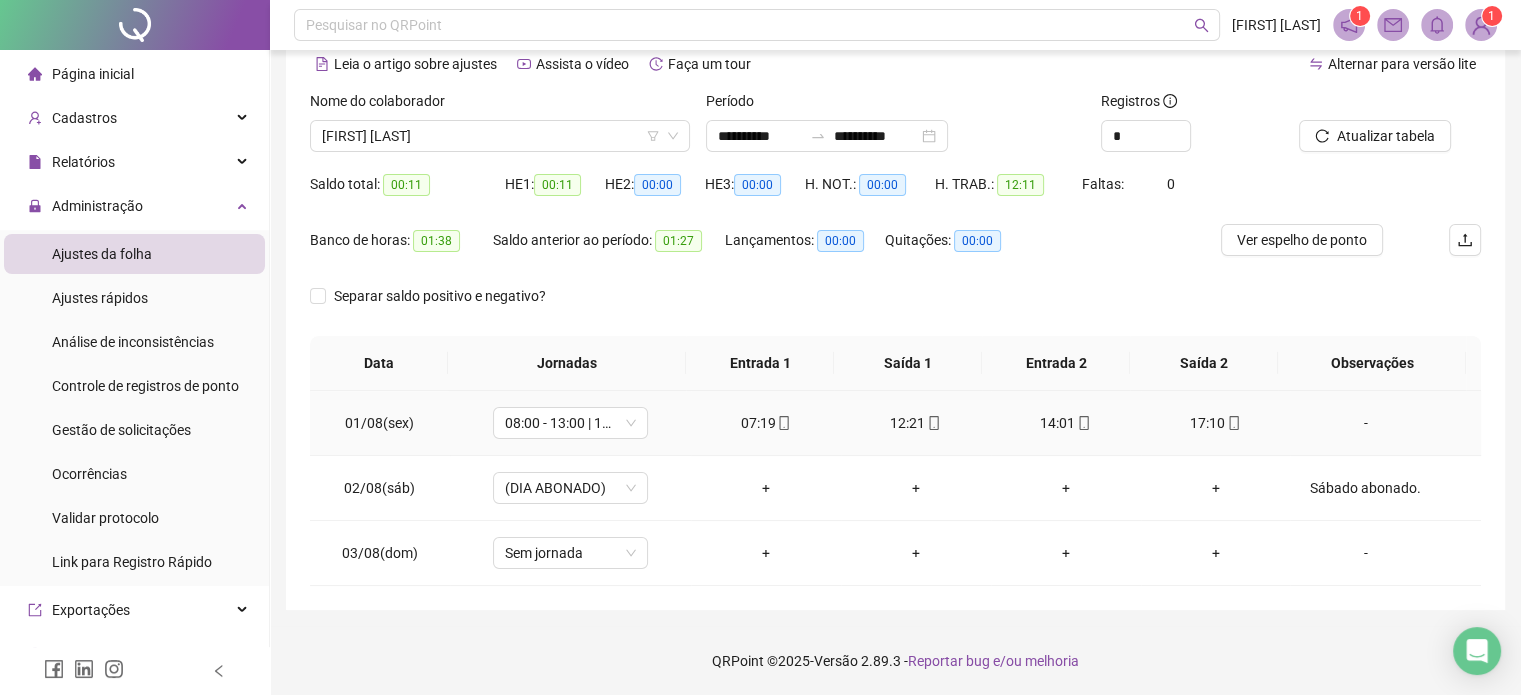click 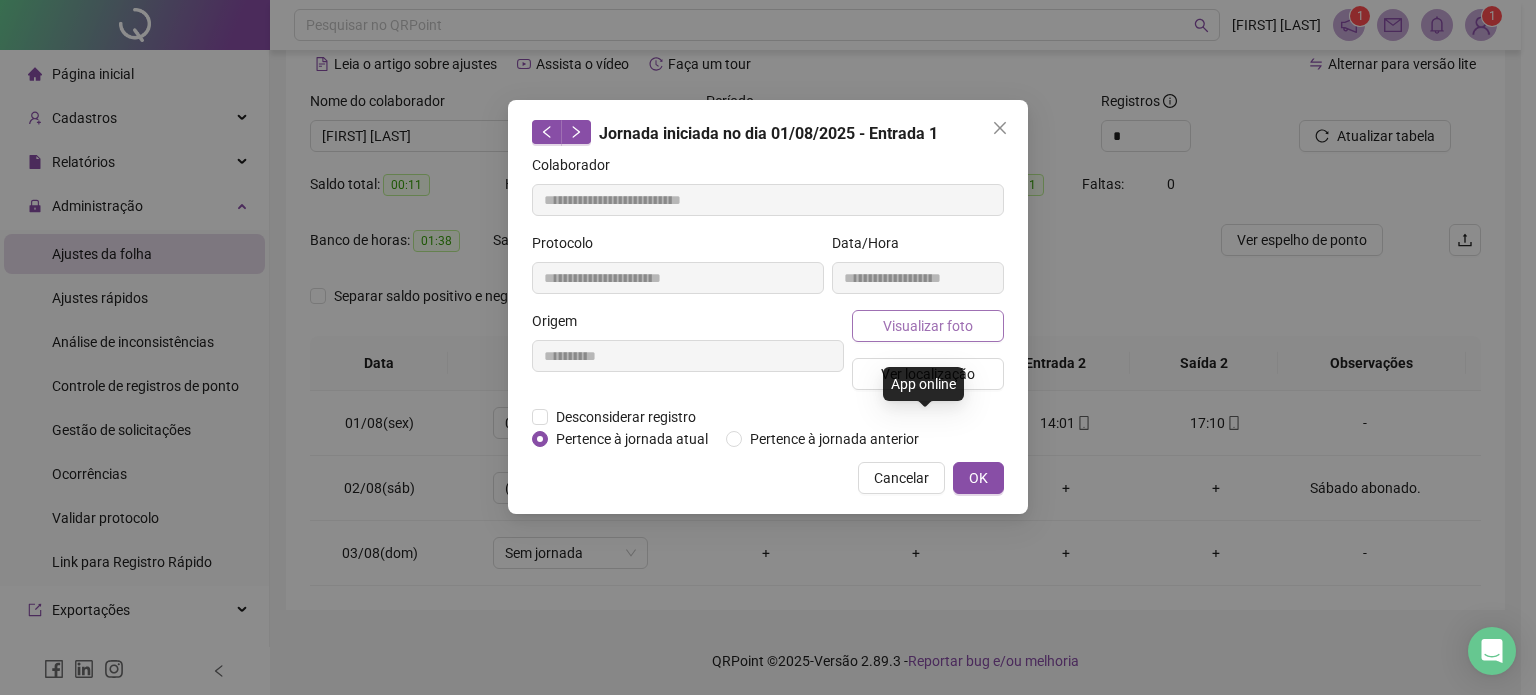 type on "**********" 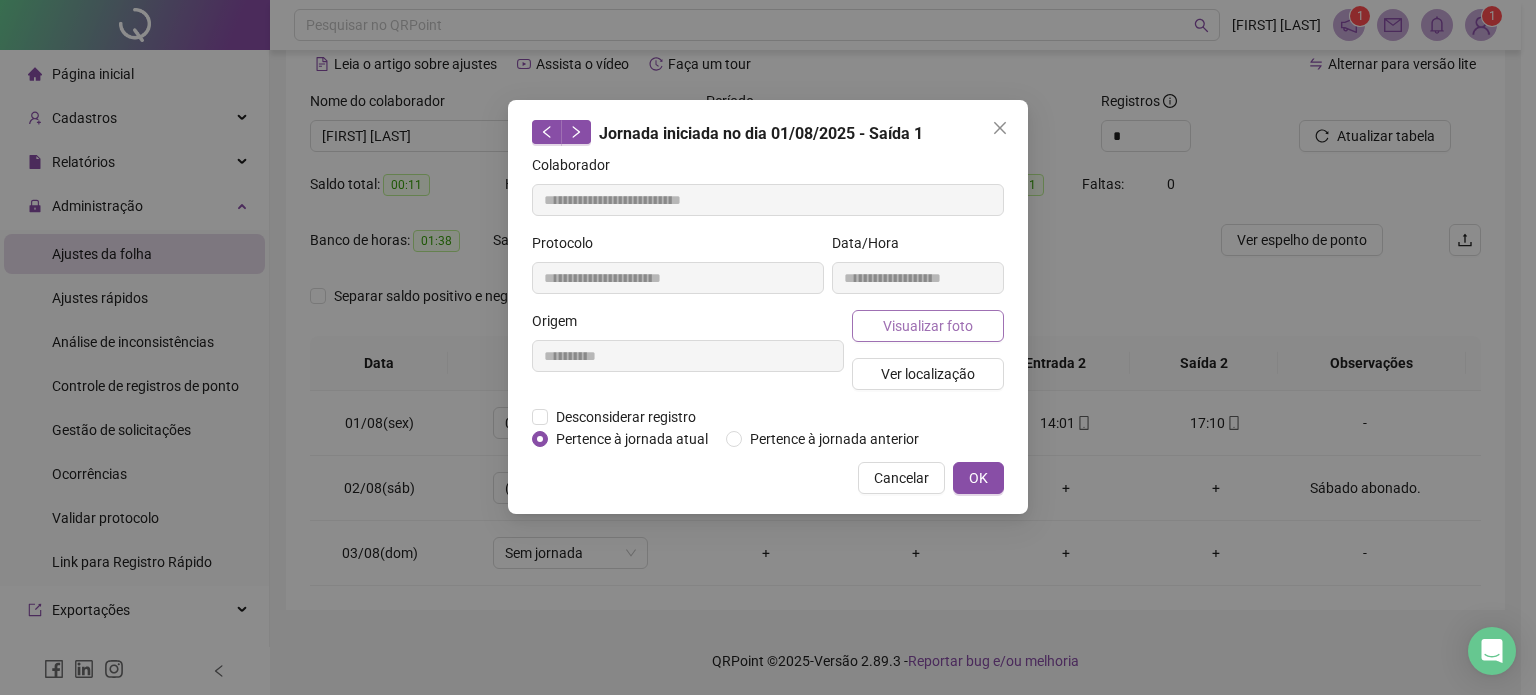 click on "Visualizar foto" at bounding box center [928, 326] 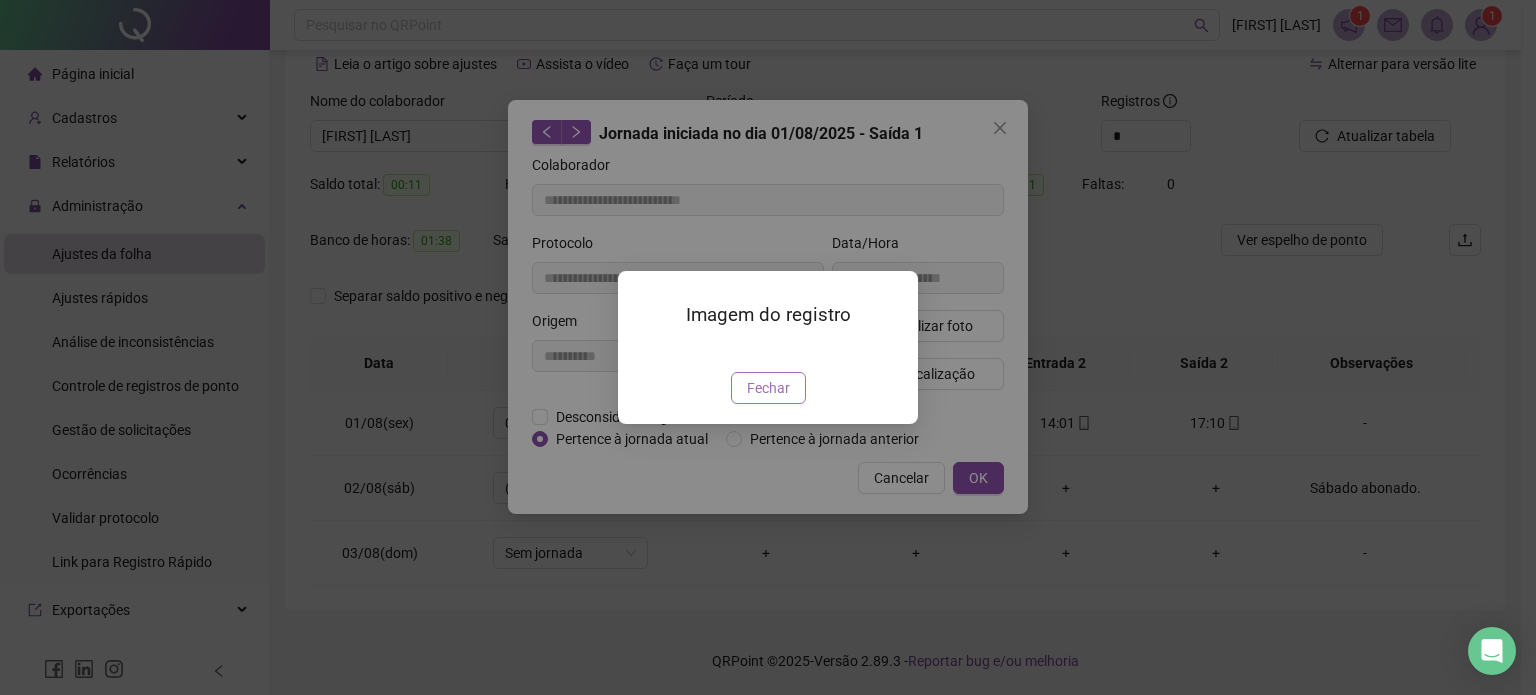 click on "Fechar" at bounding box center [768, 388] 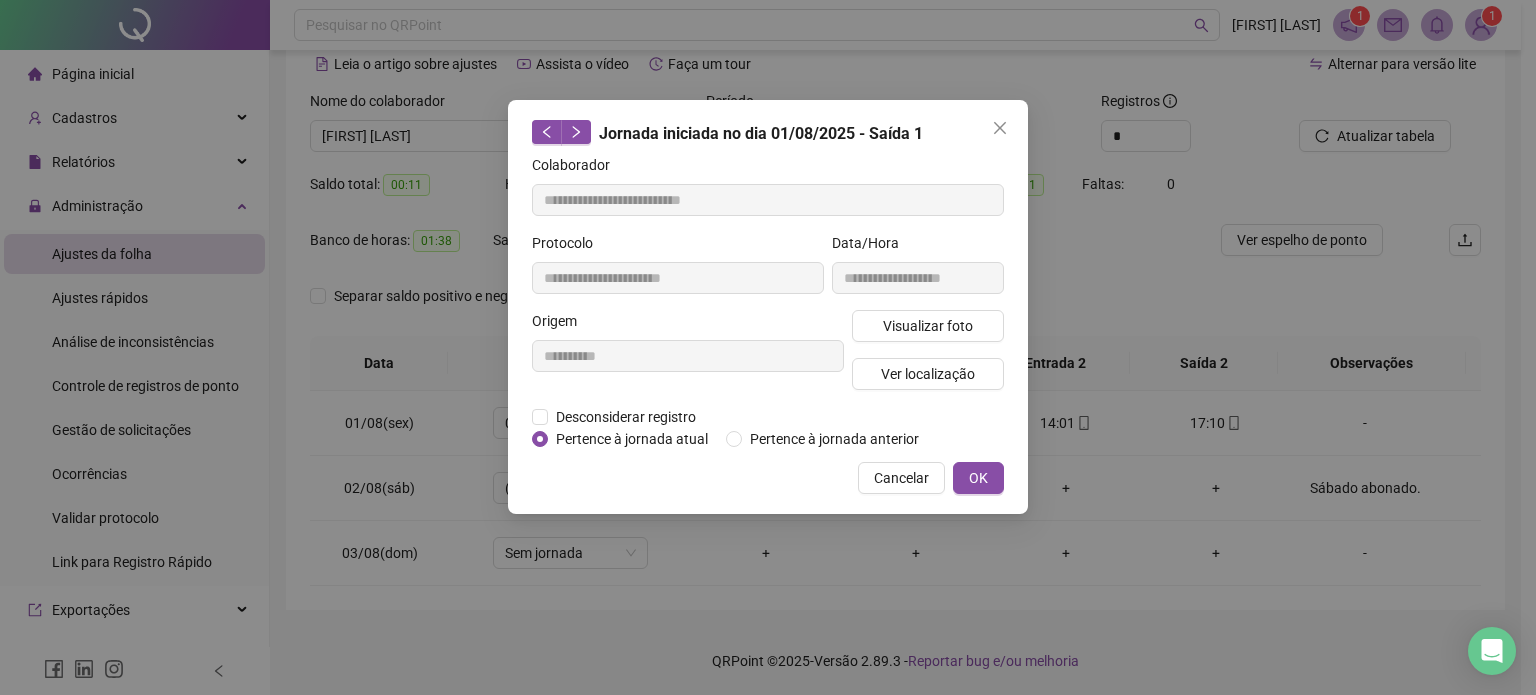type 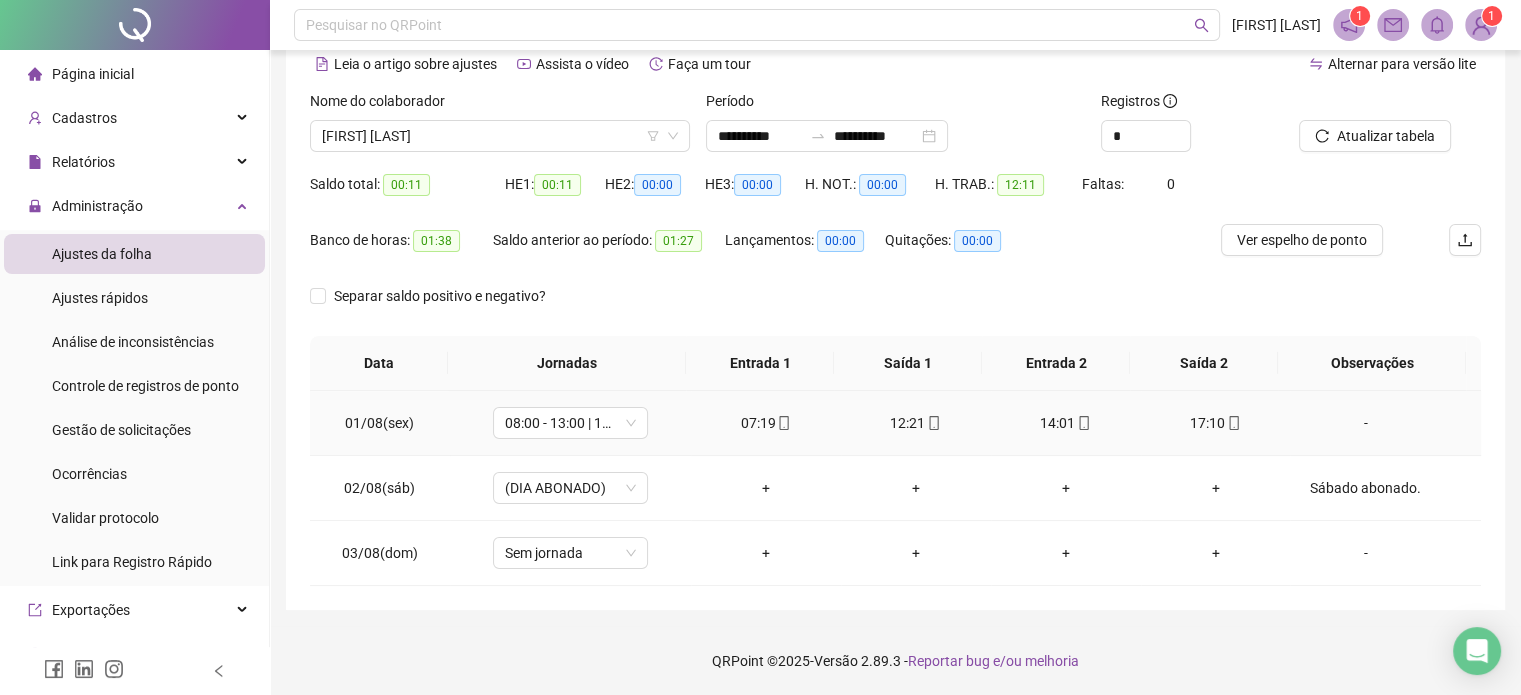 click 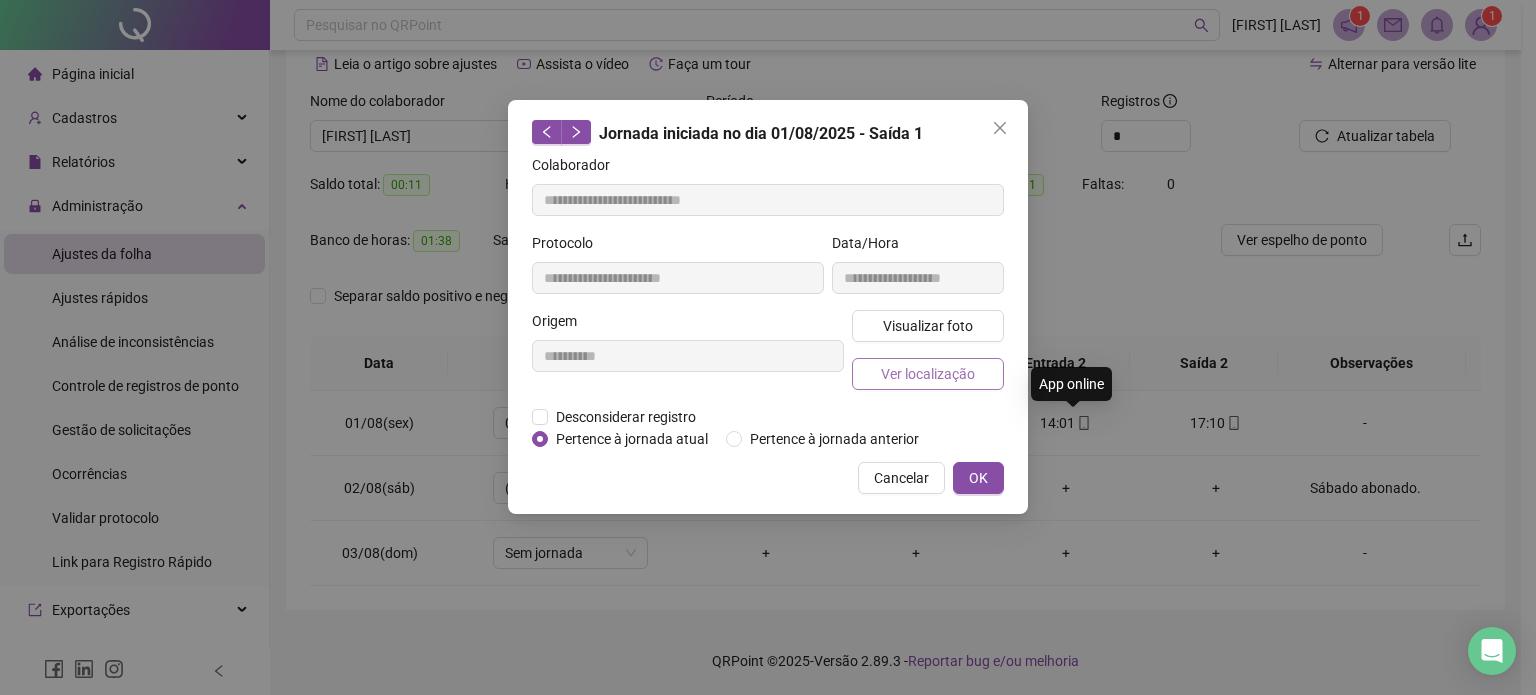 type on "**********" 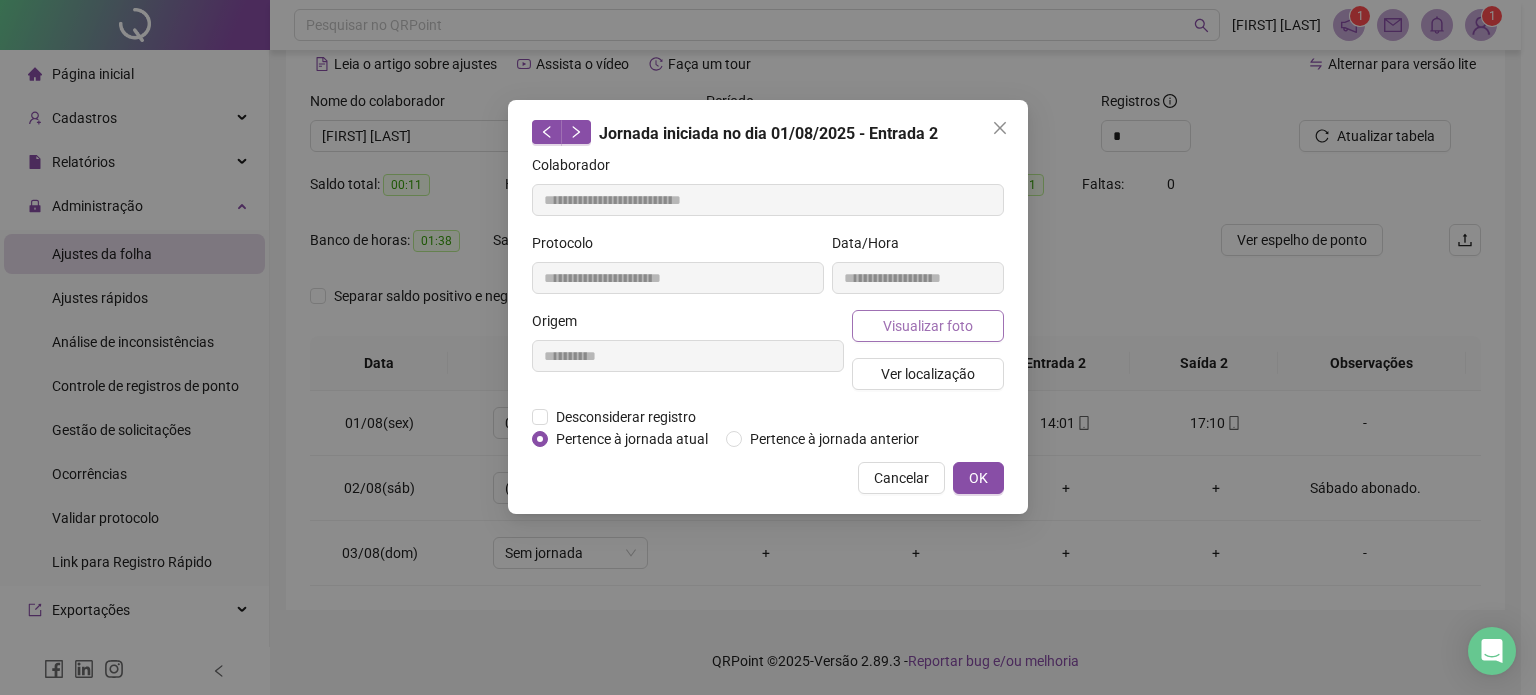 click on "Visualizar foto" at bounding box center [928, 326] 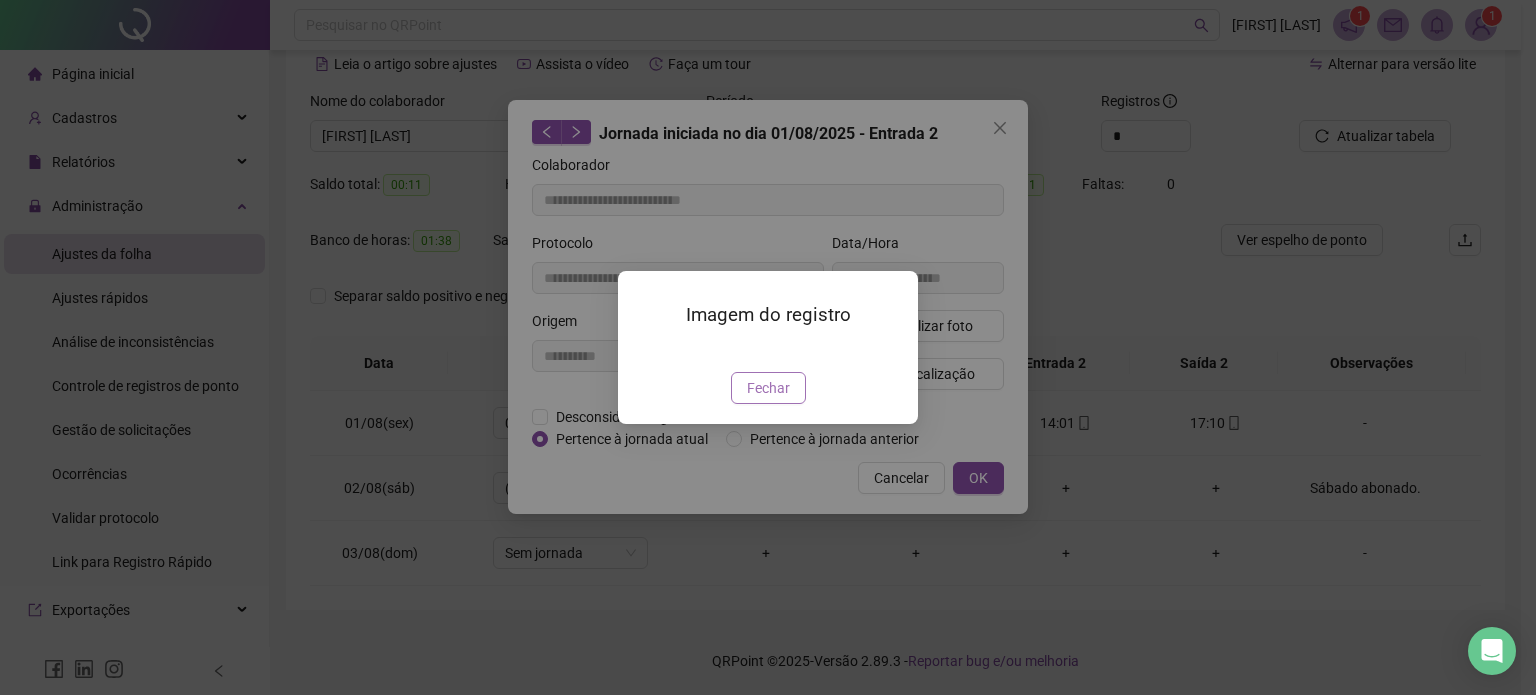 click on "Fechar" at bounding box center (768, 388) 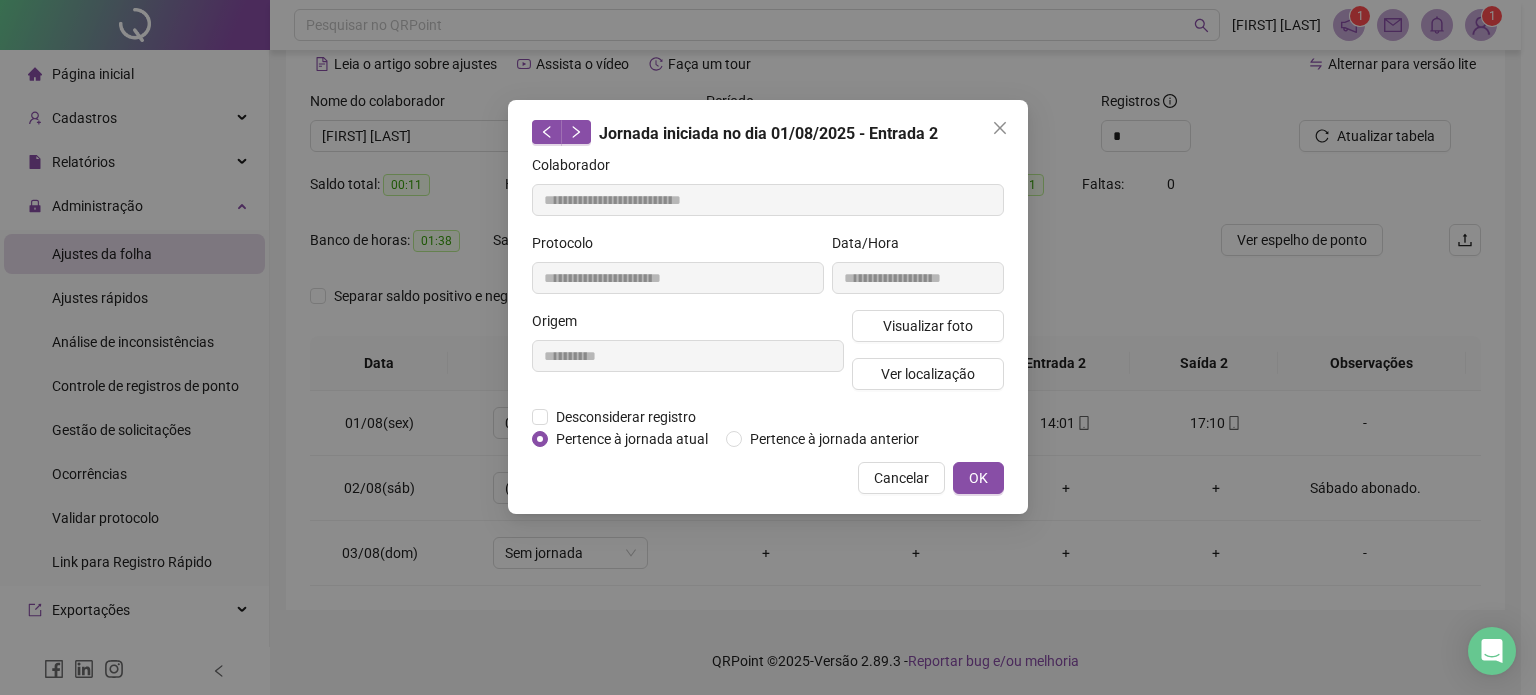 type 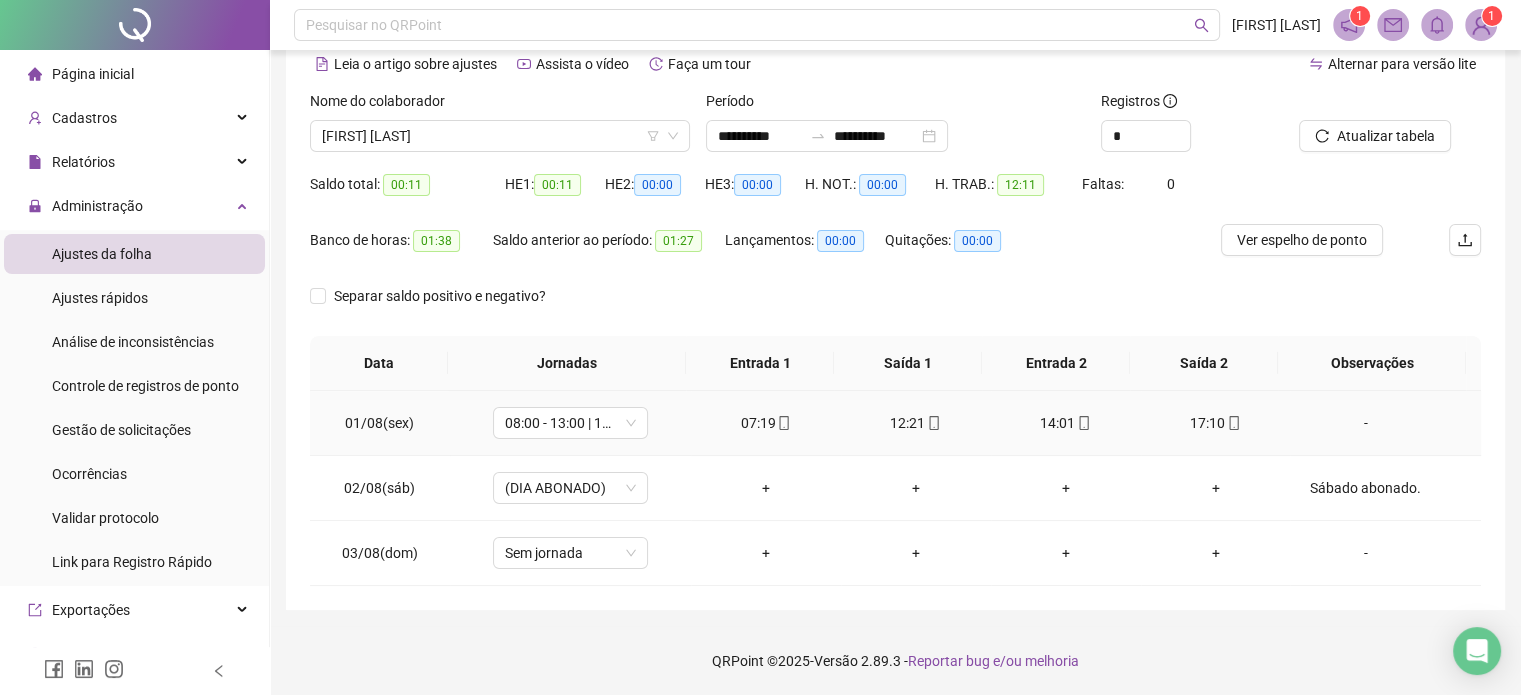 click 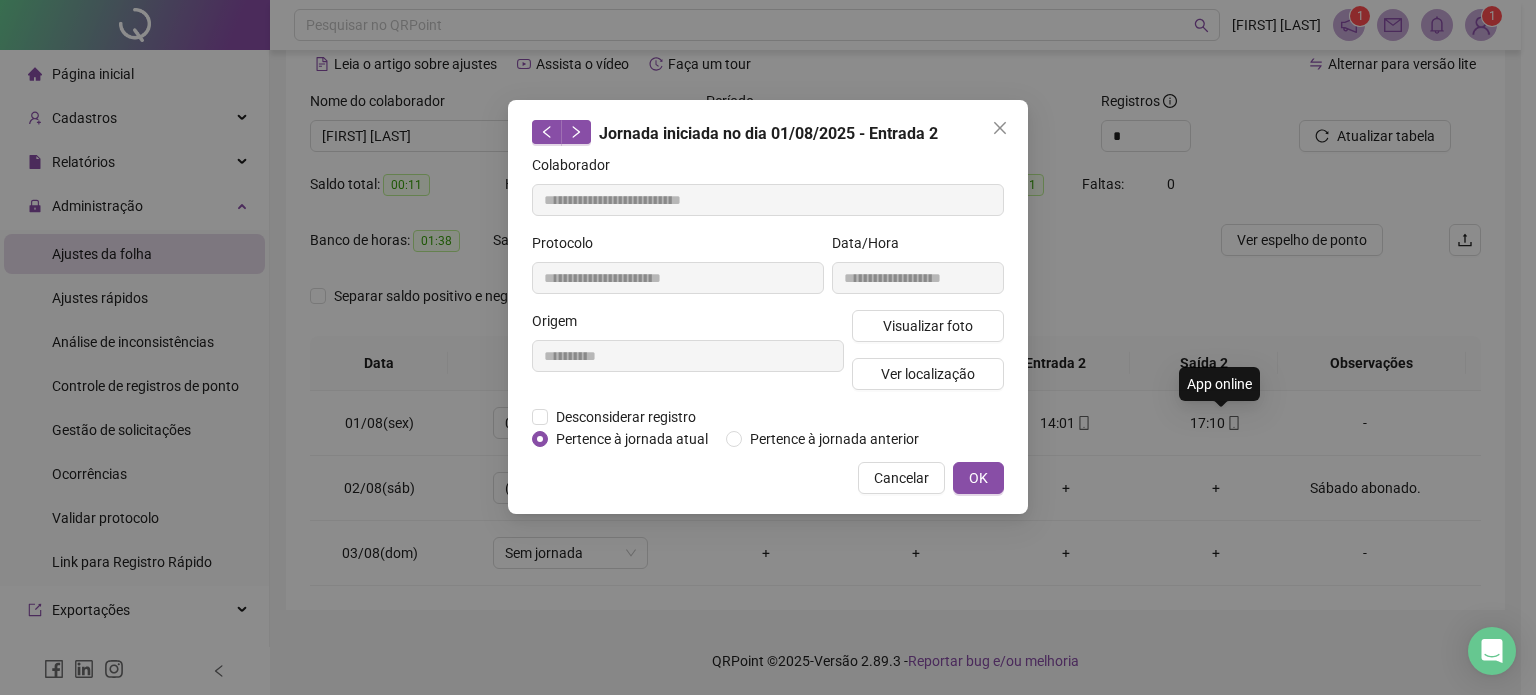 type on "**********" 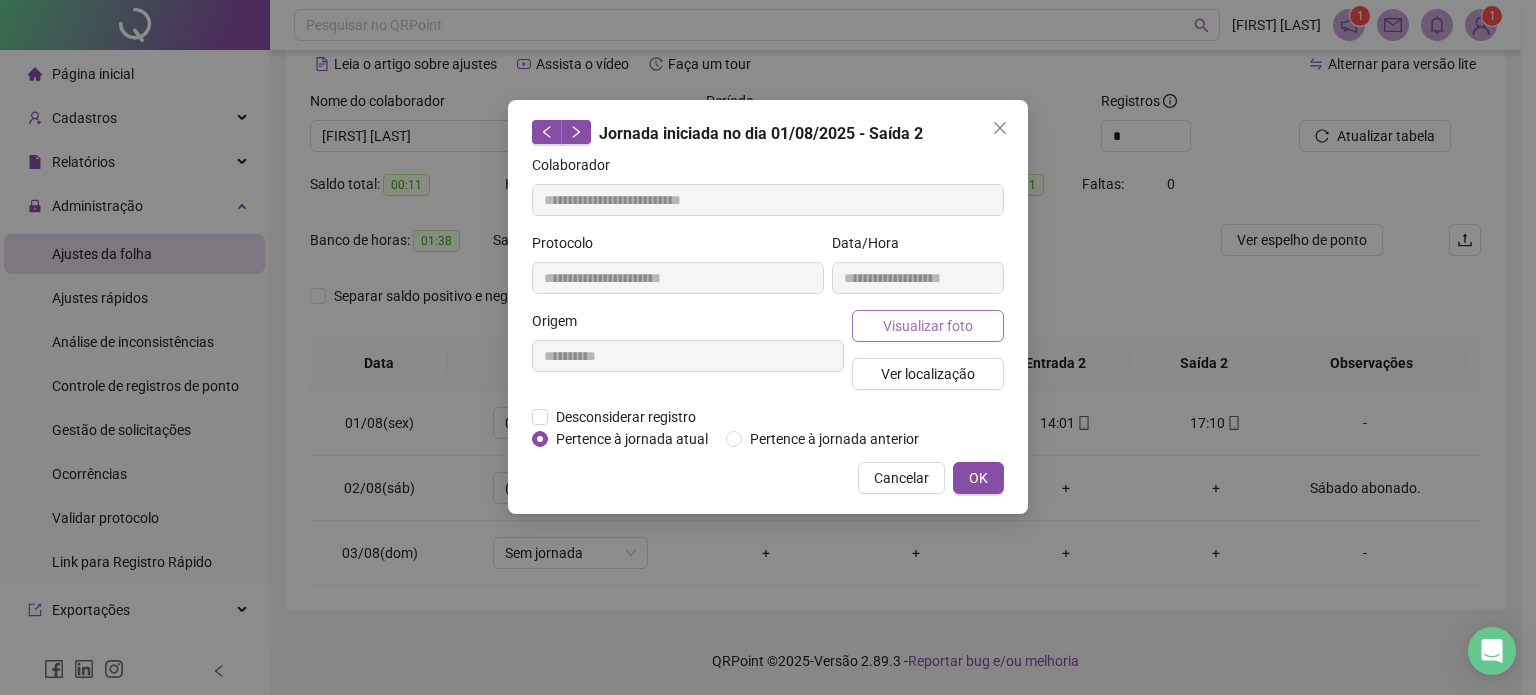 click on "Visualizar foto" at bounding box center (928, 326) 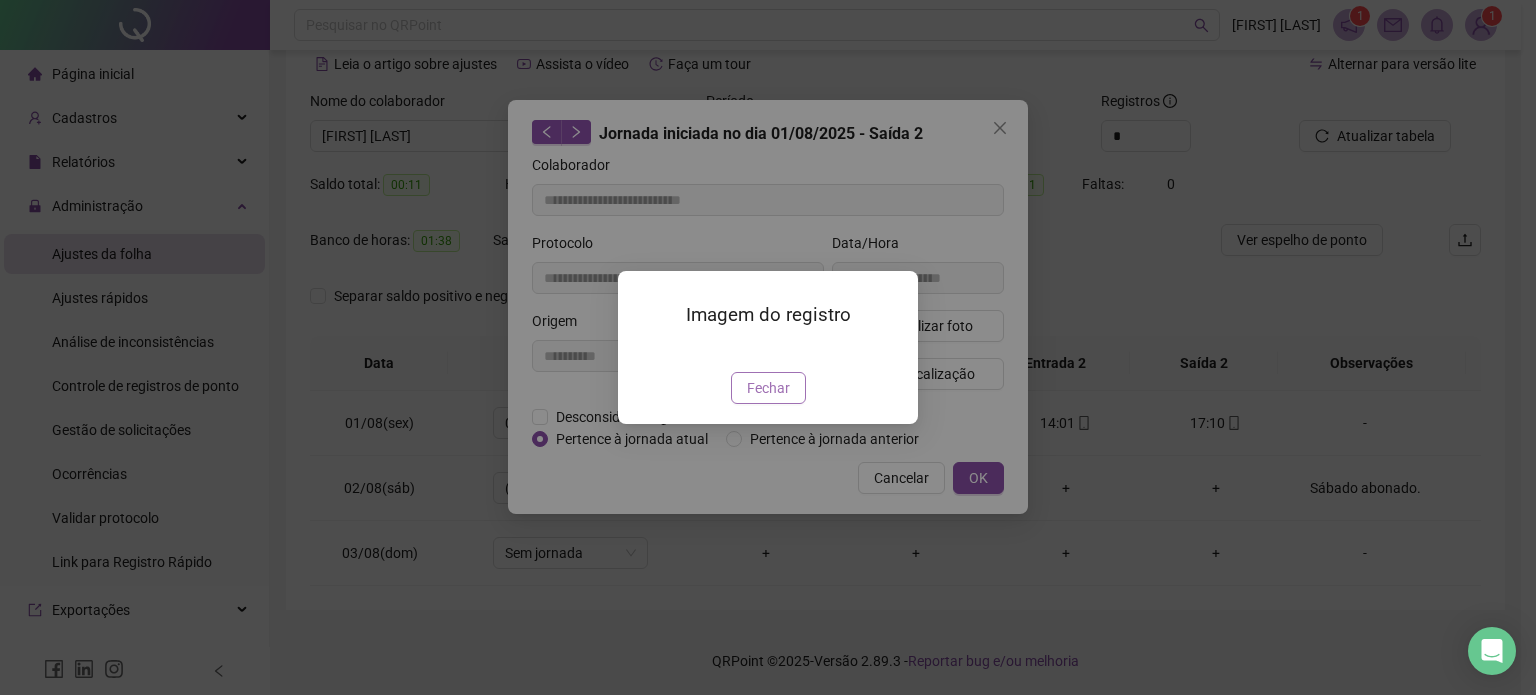 click on "Fechar" at bounding box center [768, 388] 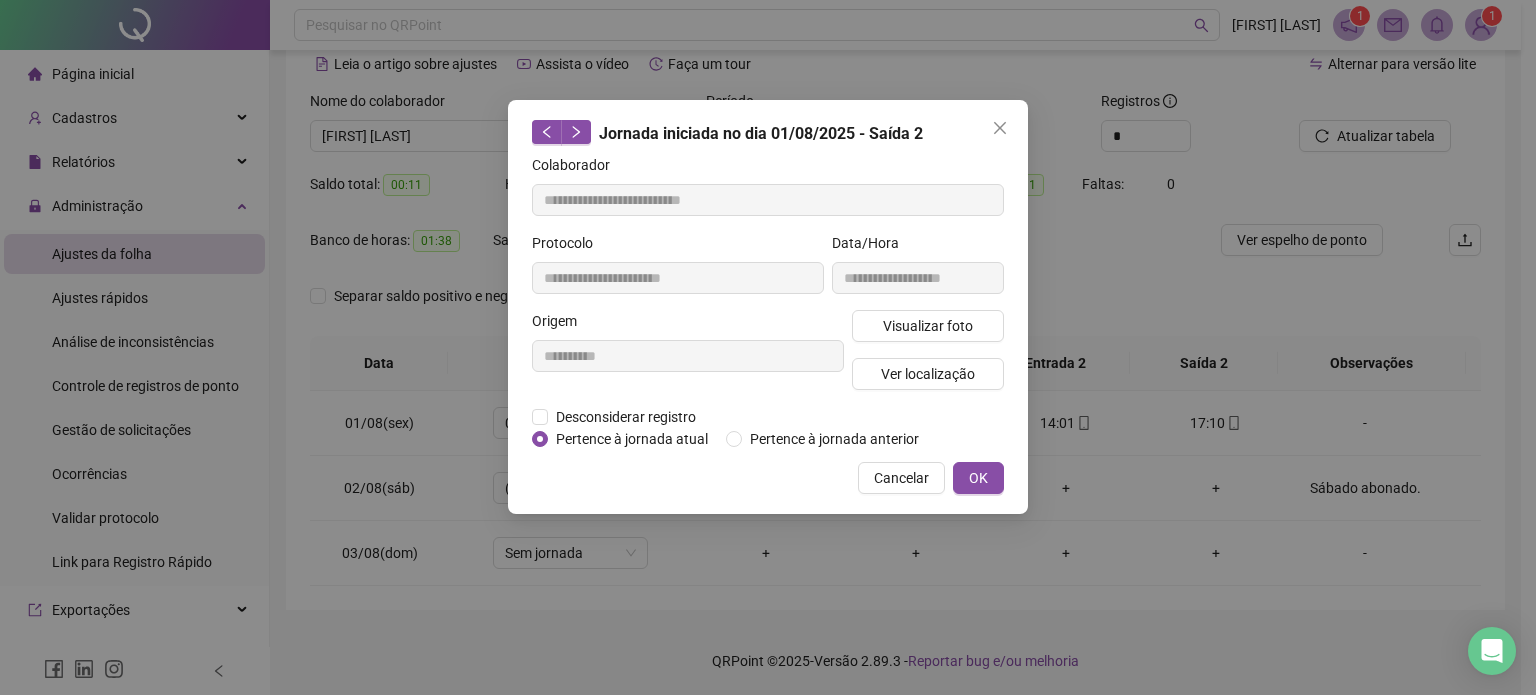 type 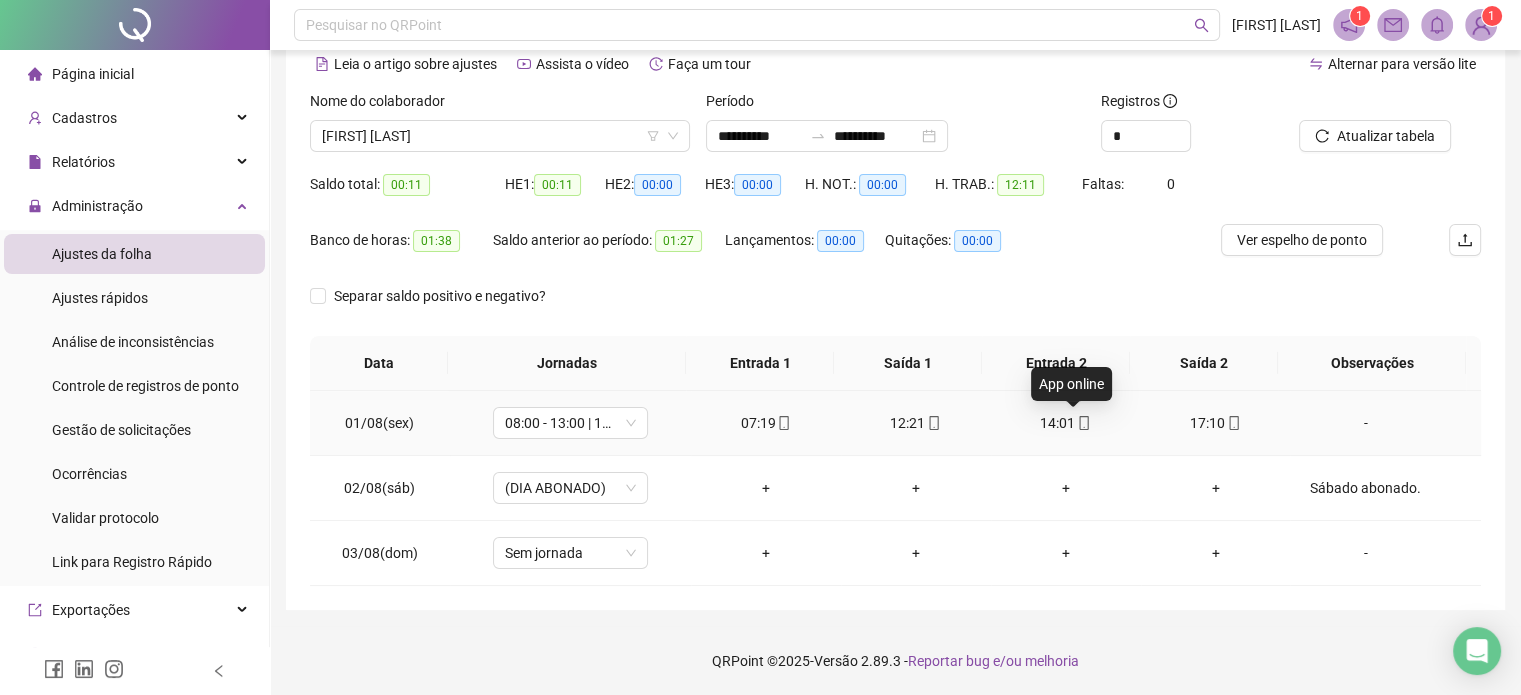 click at bounding box center (1083, 423) 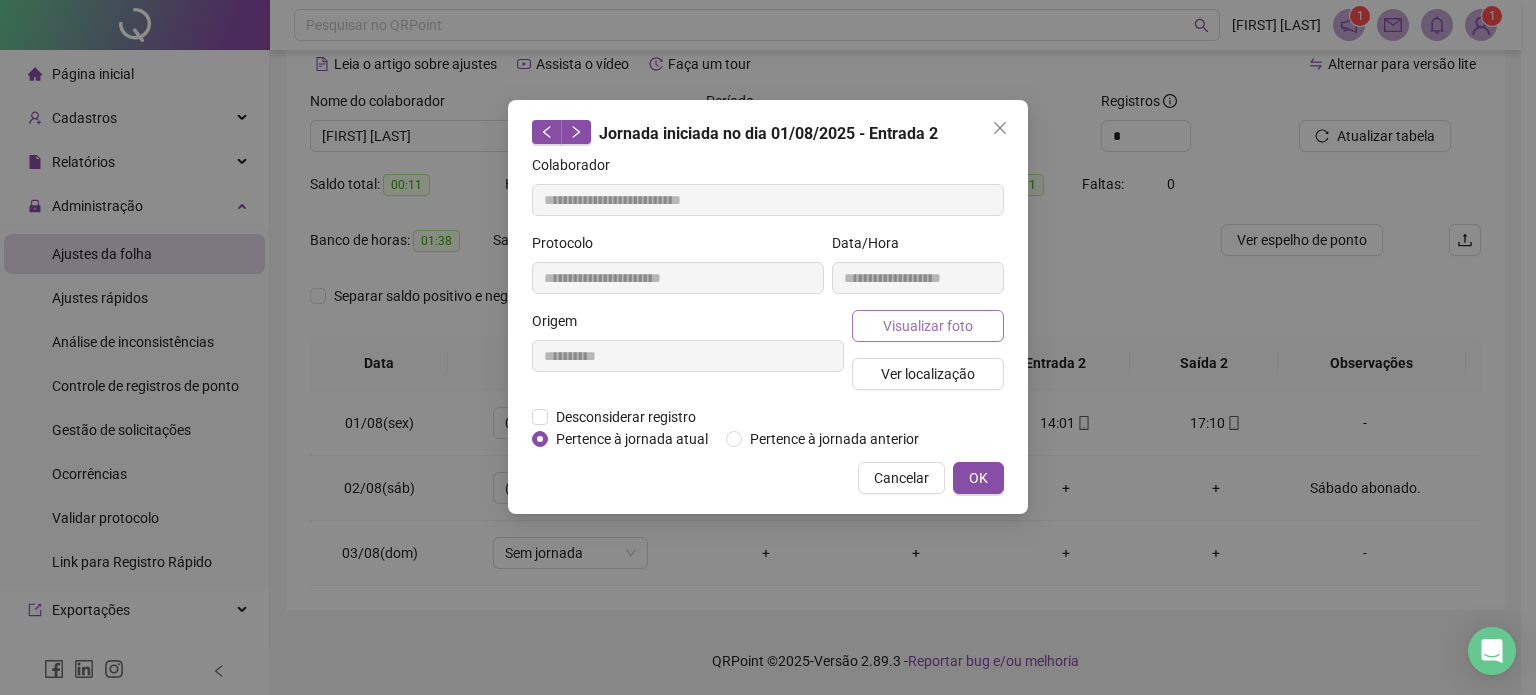 click on "Visualizar foto" at bounding box center [928, 326] 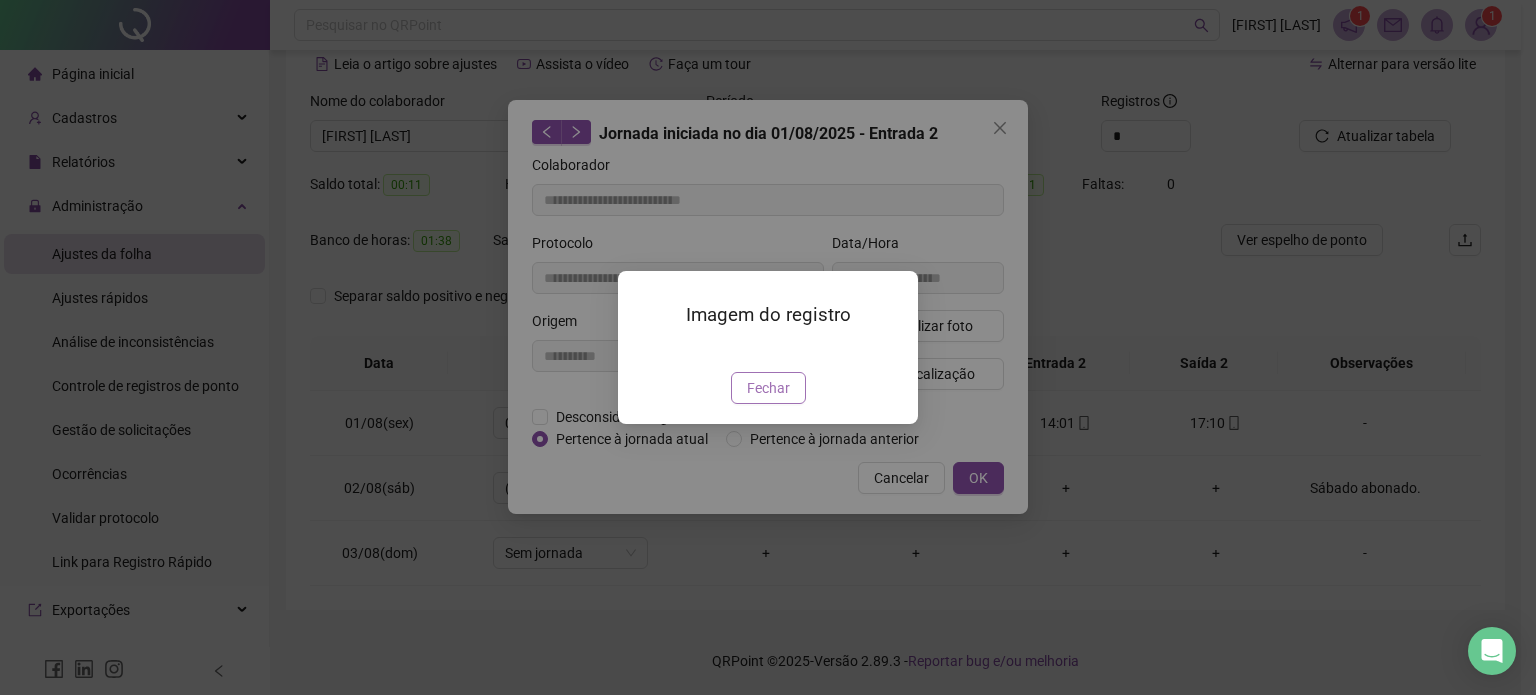 click on "Fechar" at bounding box center (768, 388) 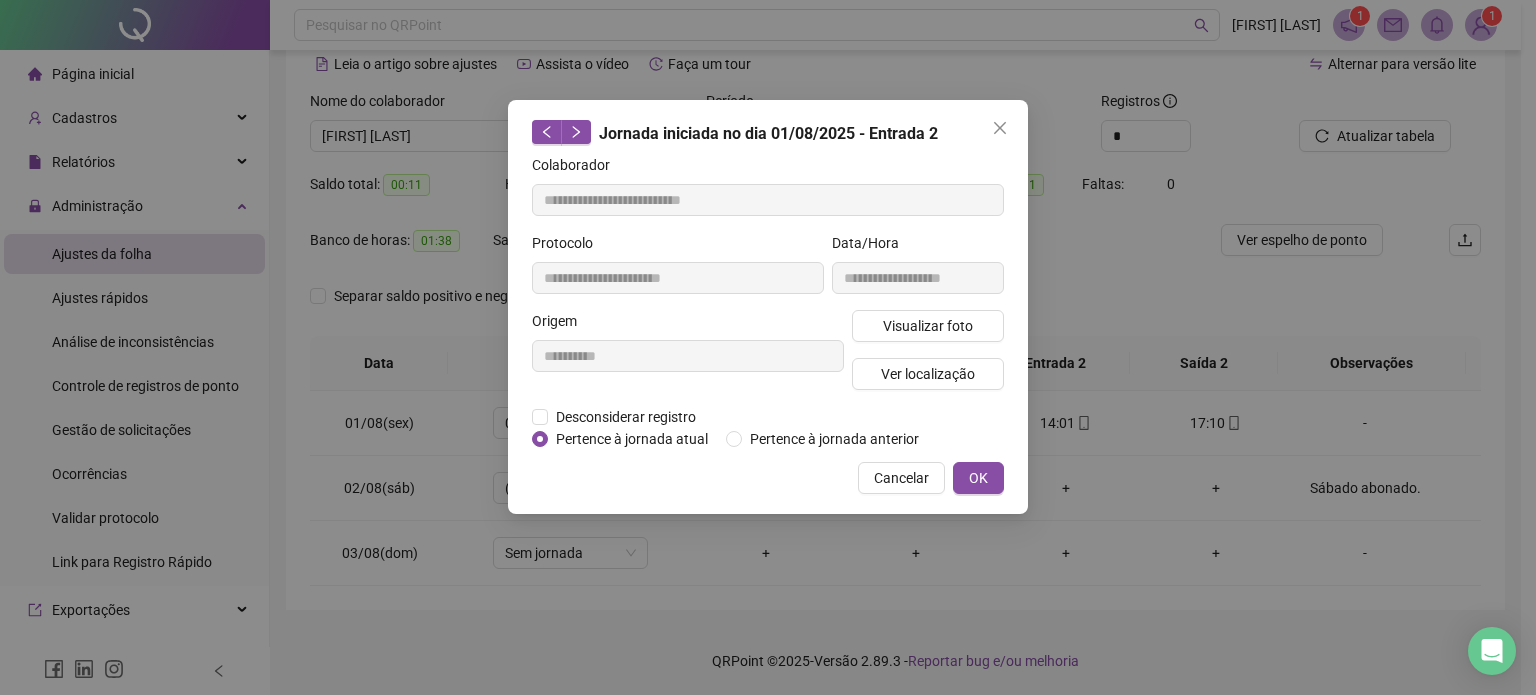 type 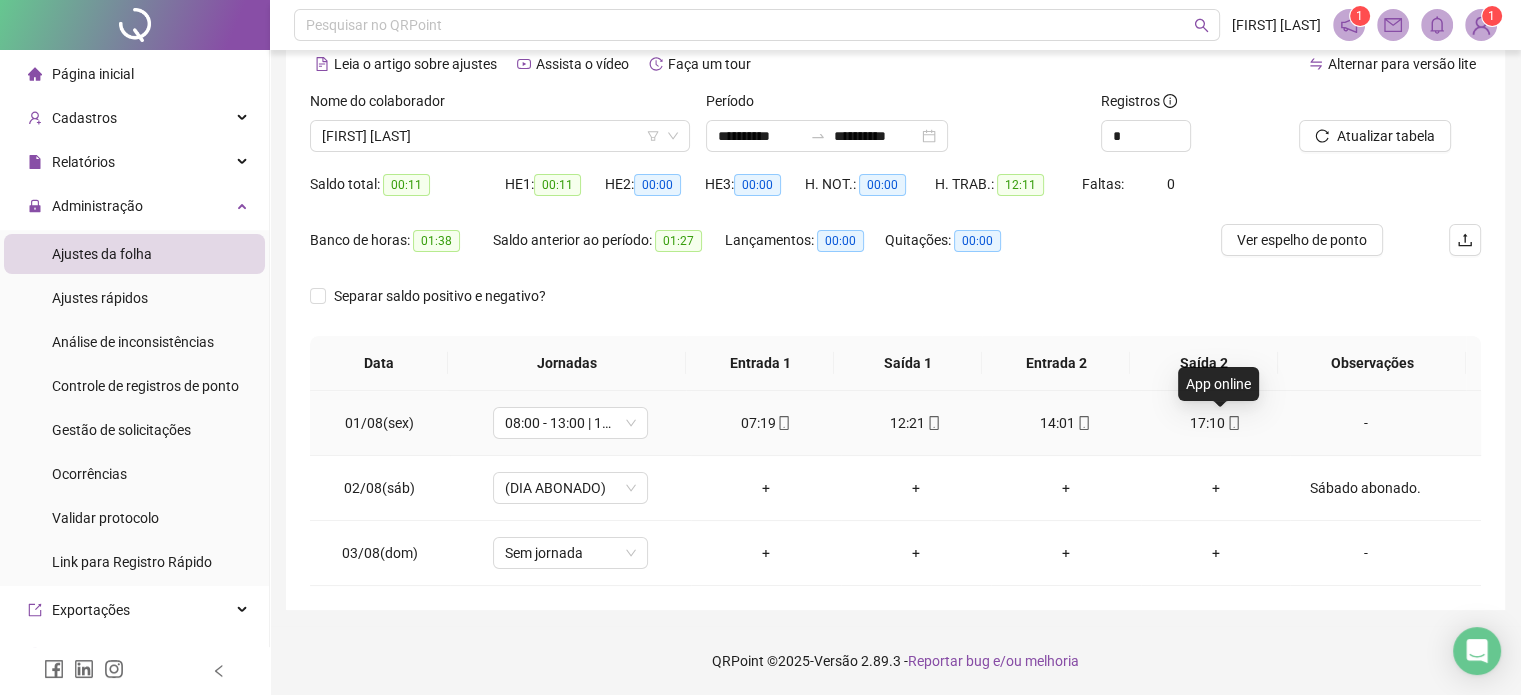 click 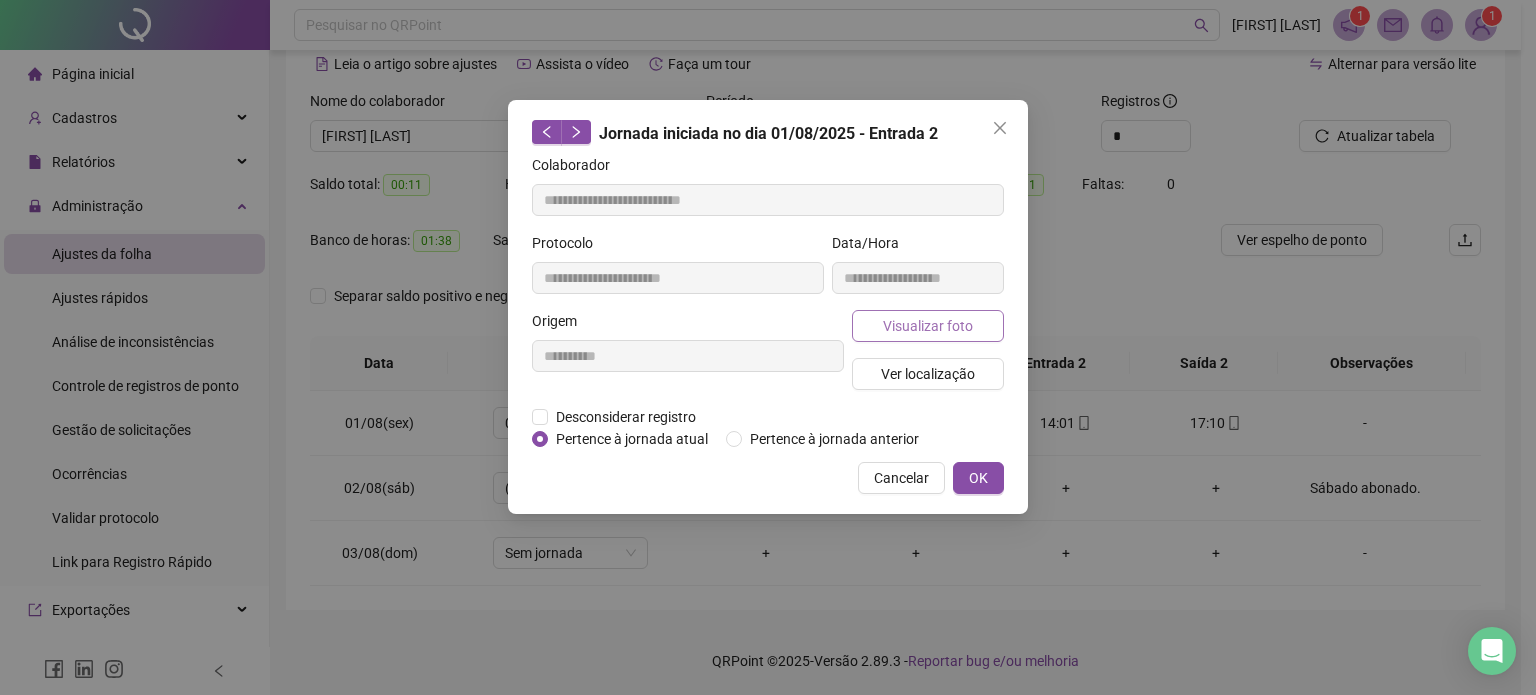type on "**********" 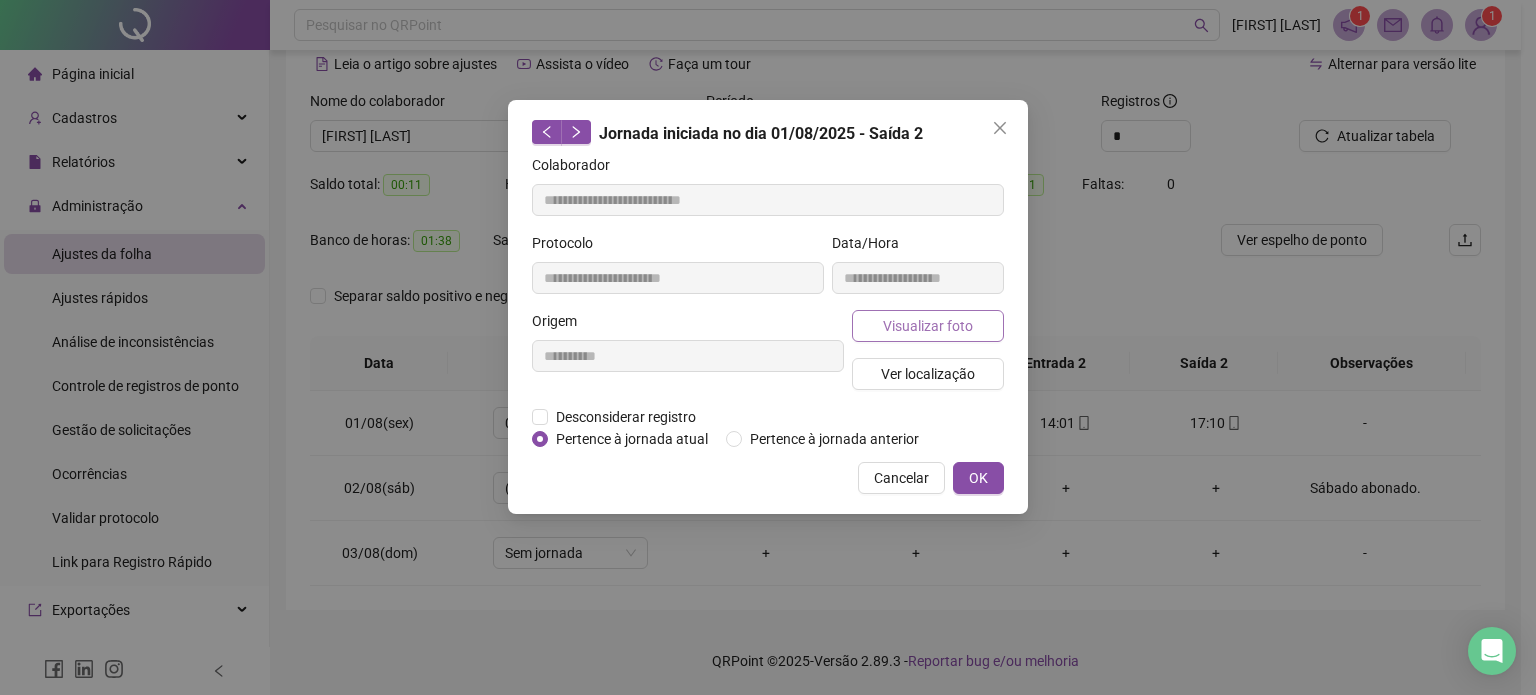 click on "Visualizar foto" at bounding box center [928, 326] 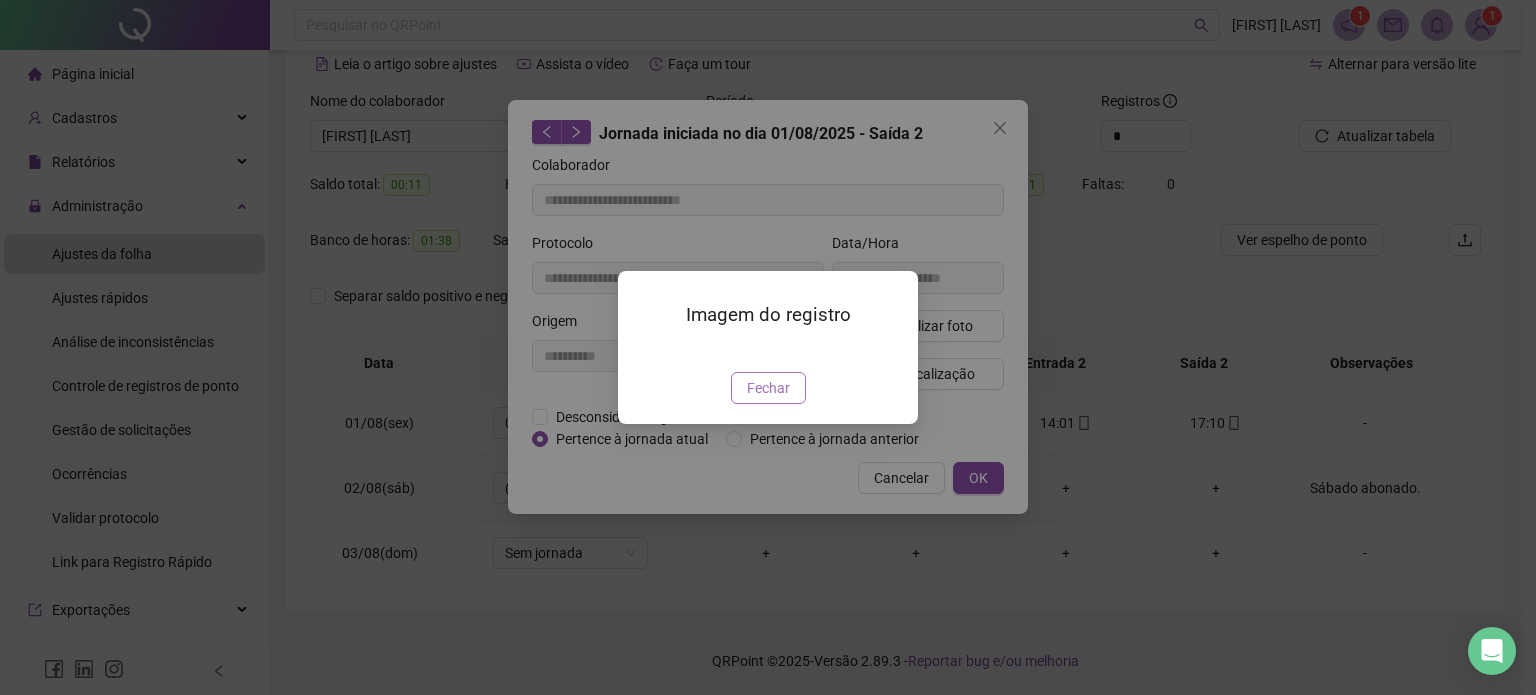 click on "Fechar" at bounding box center [768, 388] 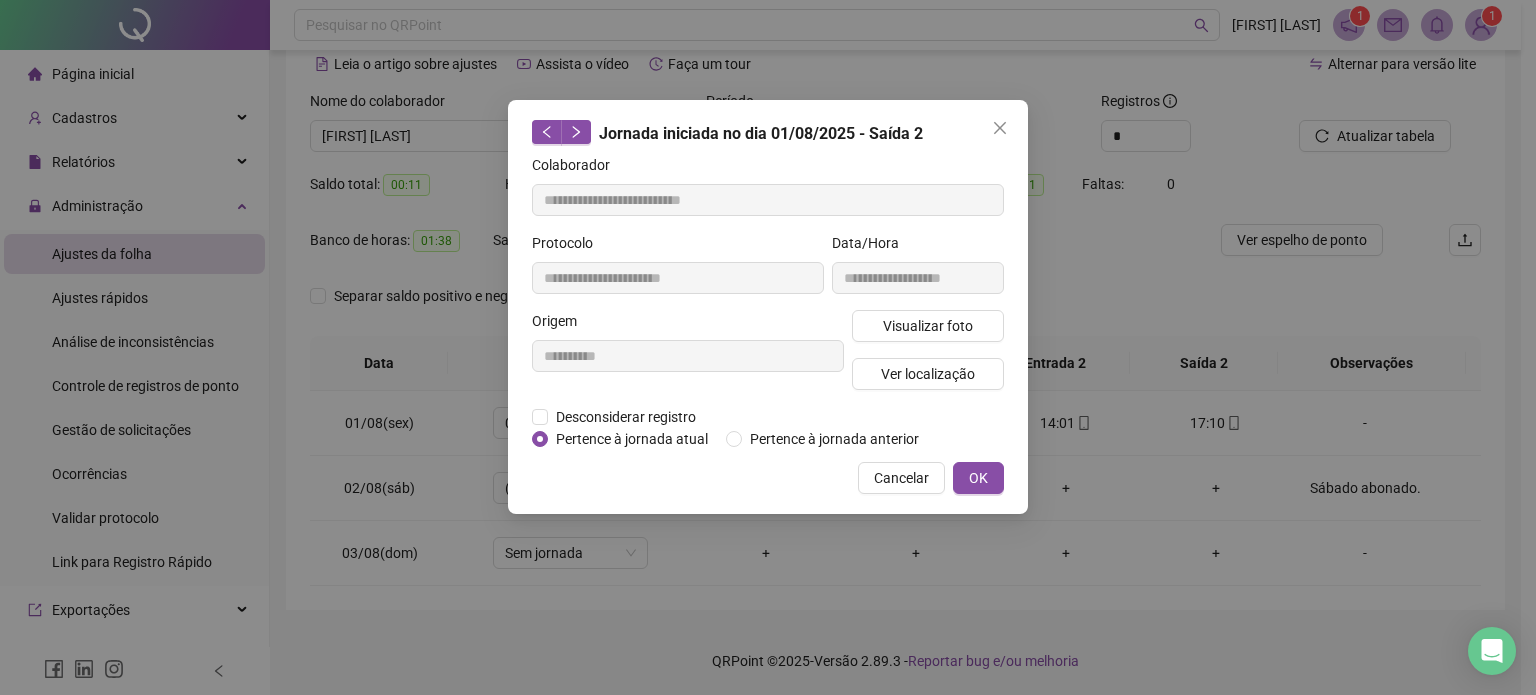 type 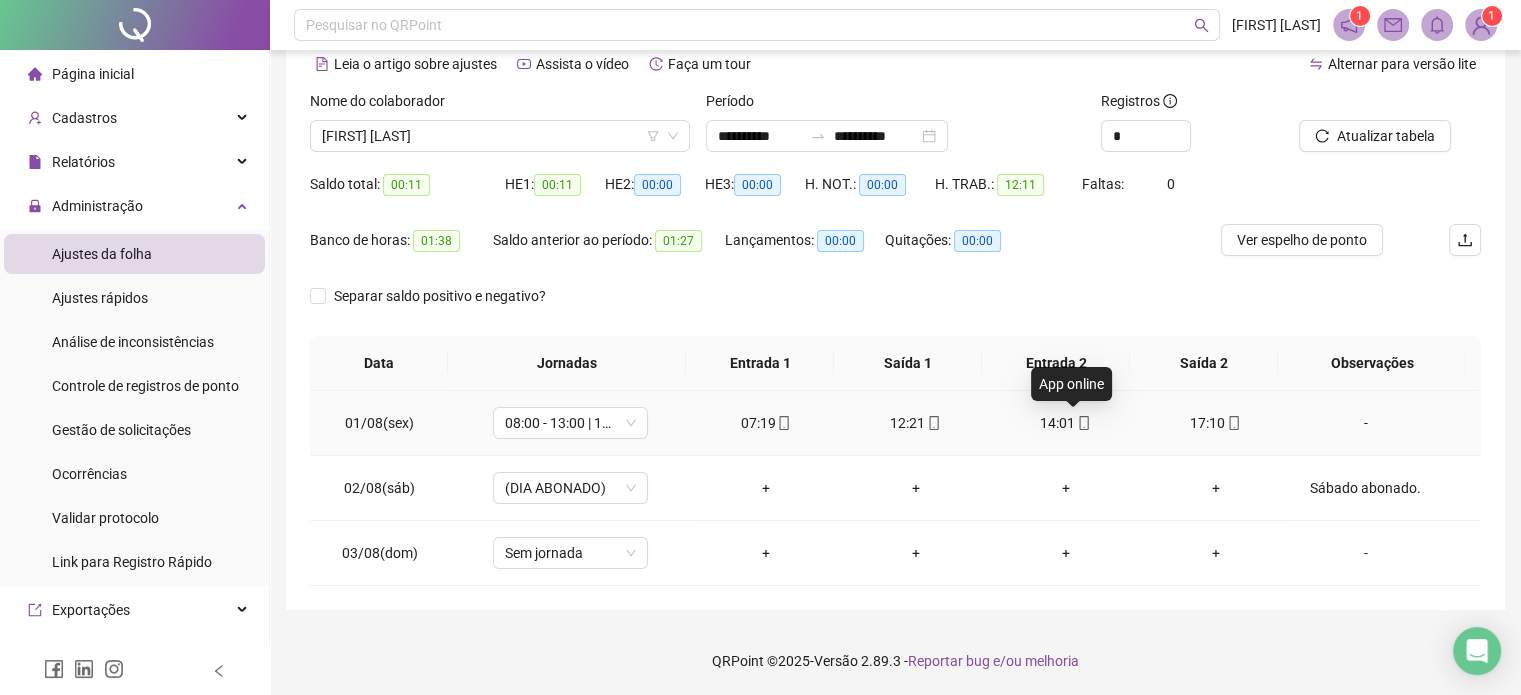 click 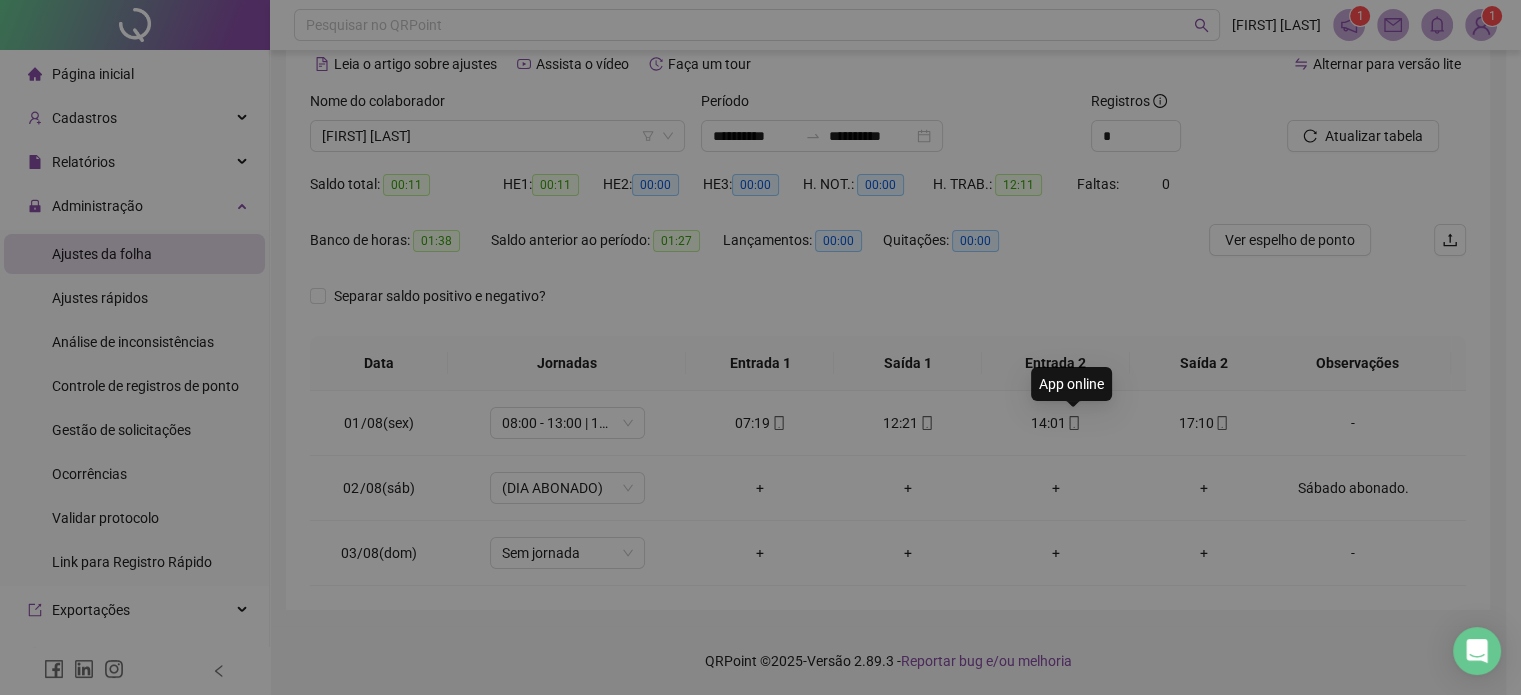type on "**********" 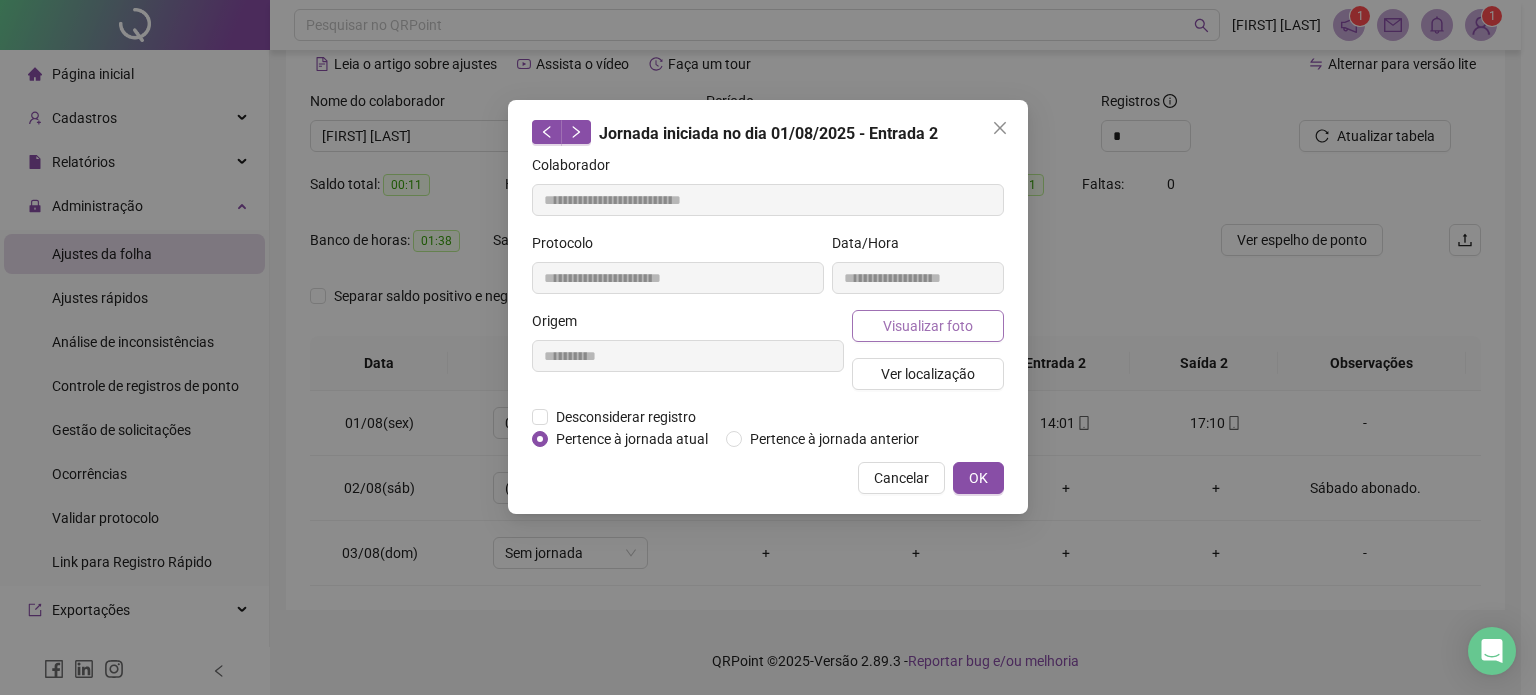 click on "Visualizar foto" at bounding box center (928, 326) 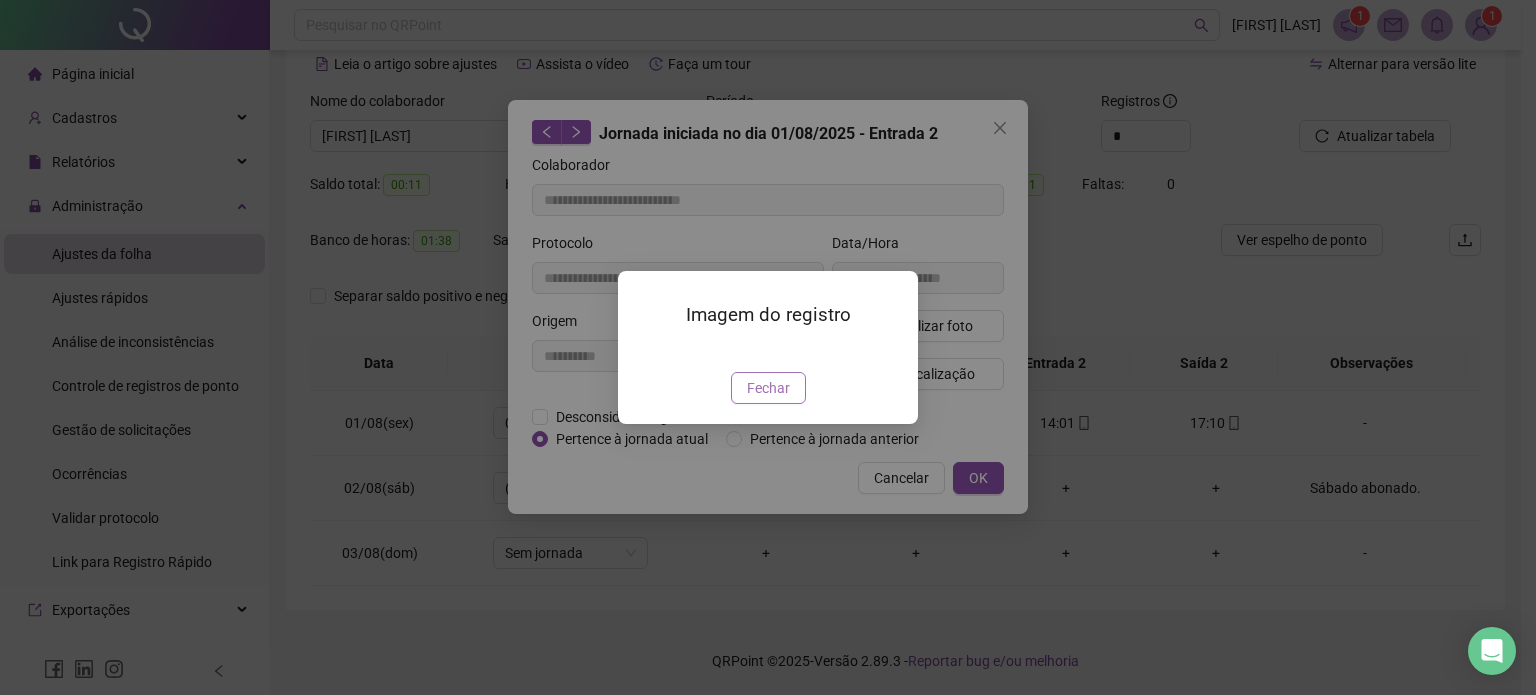 click on "Fechar" at bounding box center [768, 388] 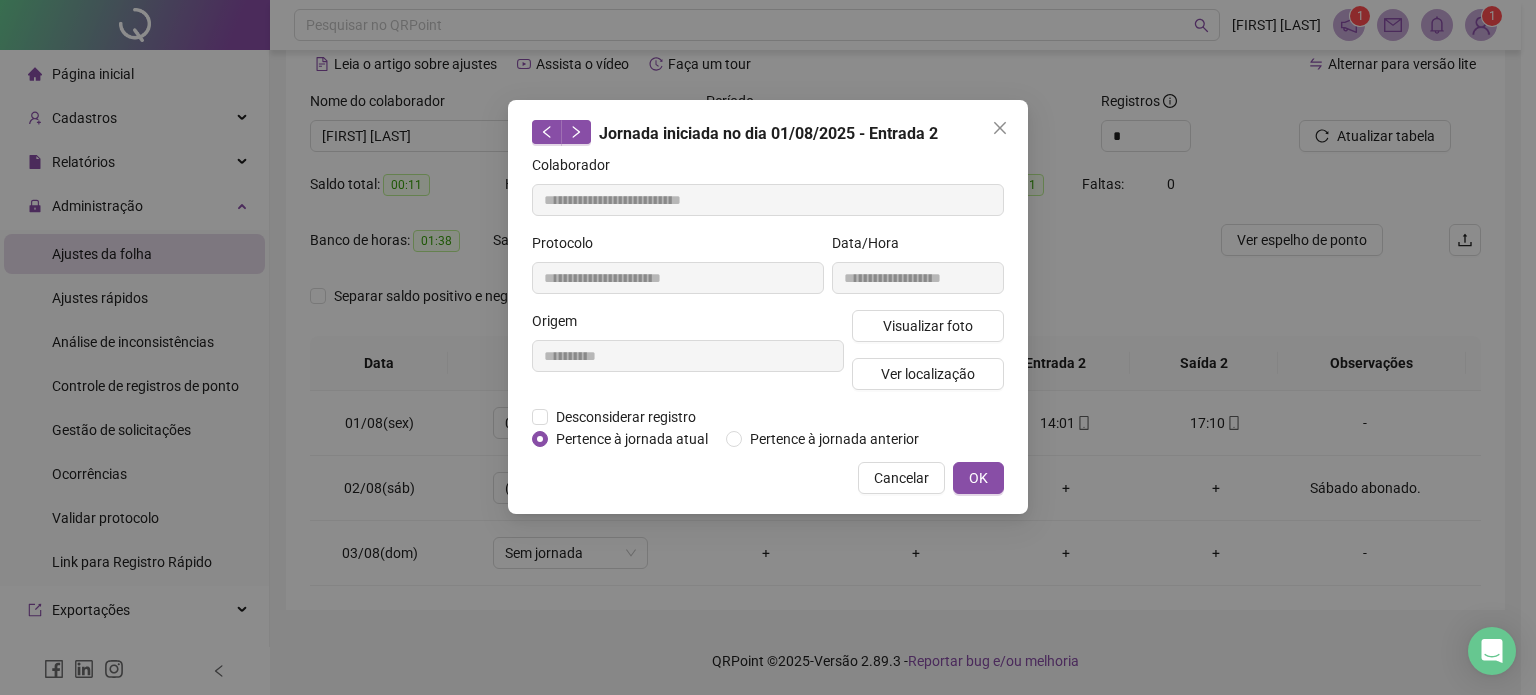 type 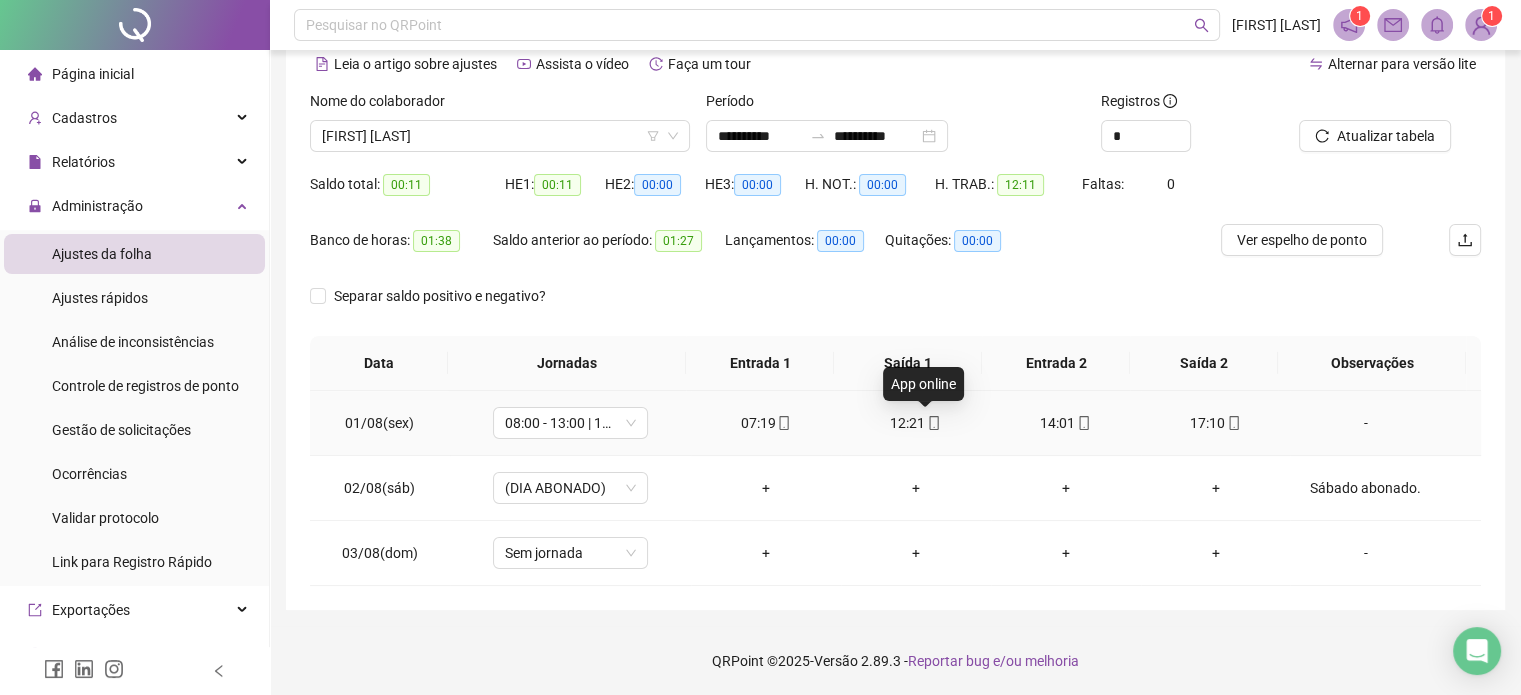 click 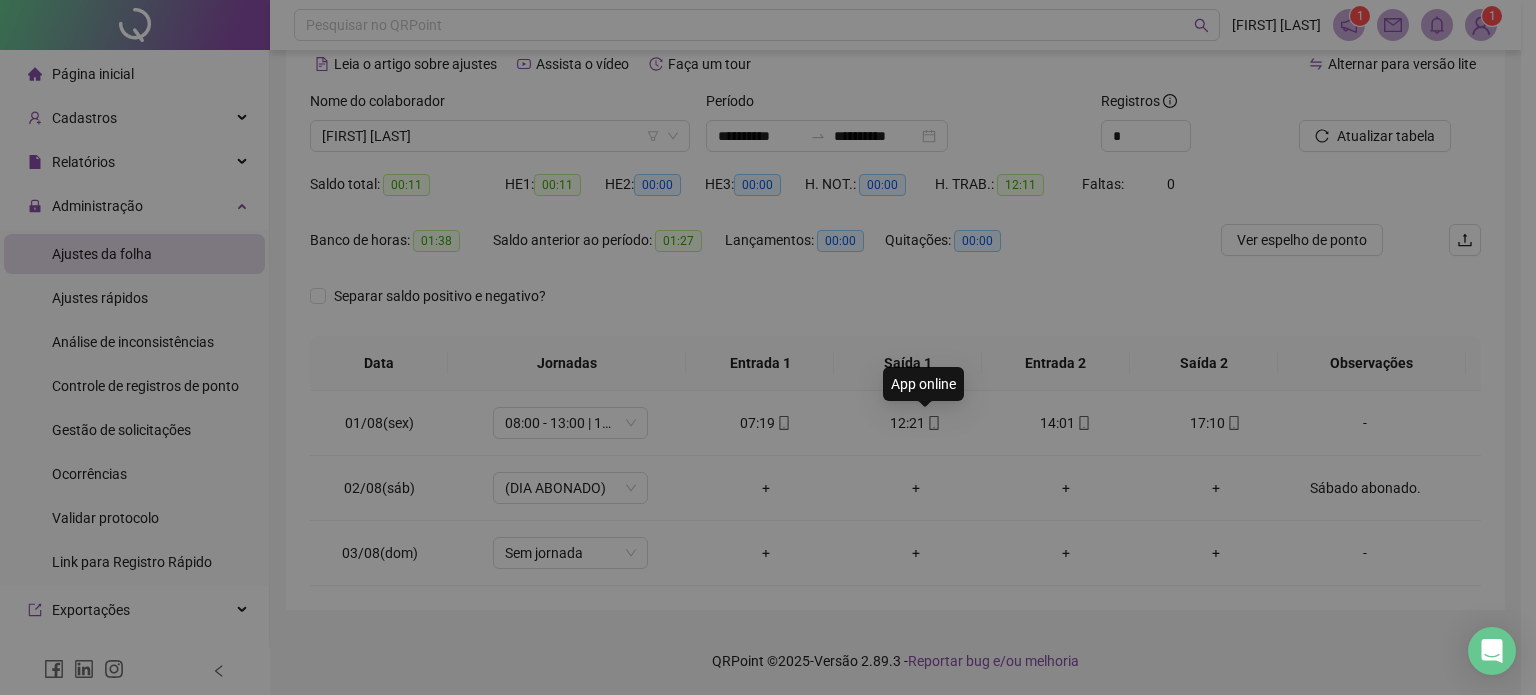 type on "**********" 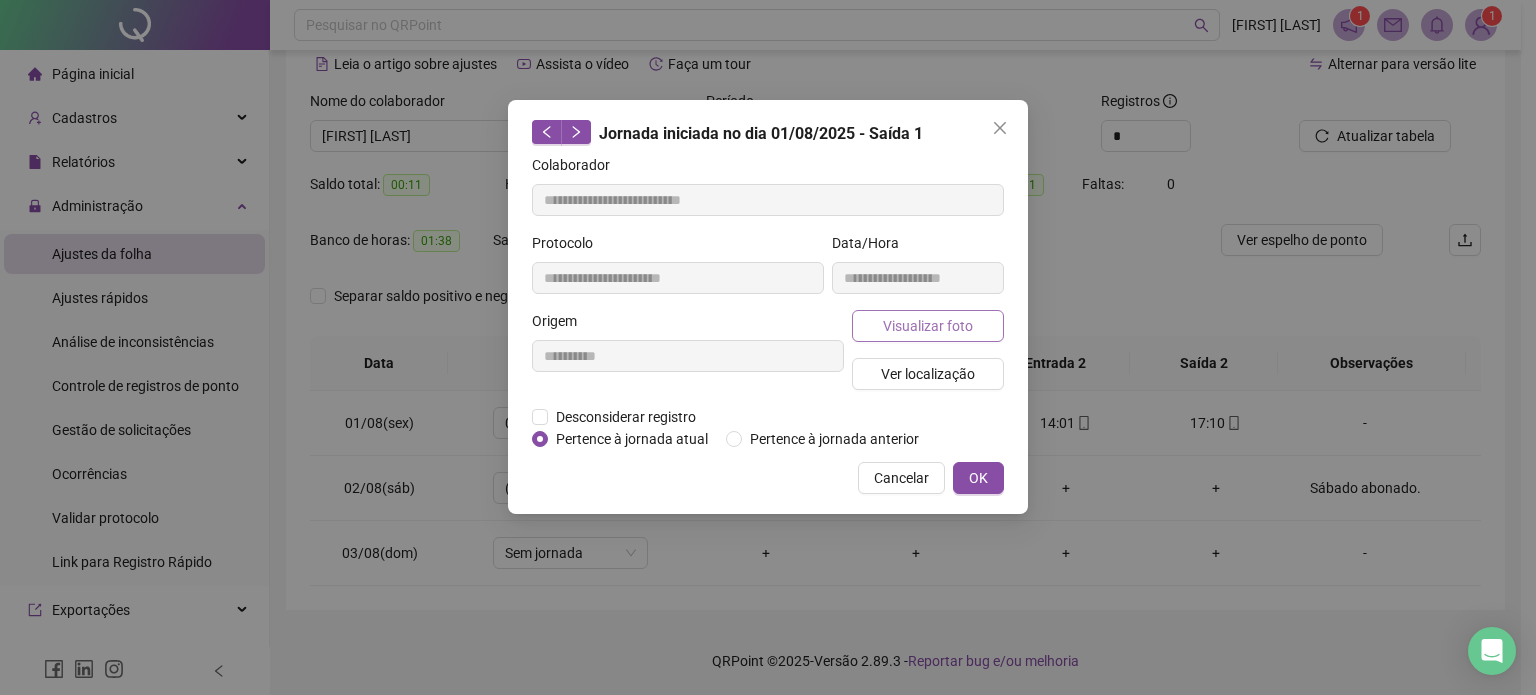 click on "Visualizar foto" at bounding box center (928, 326) 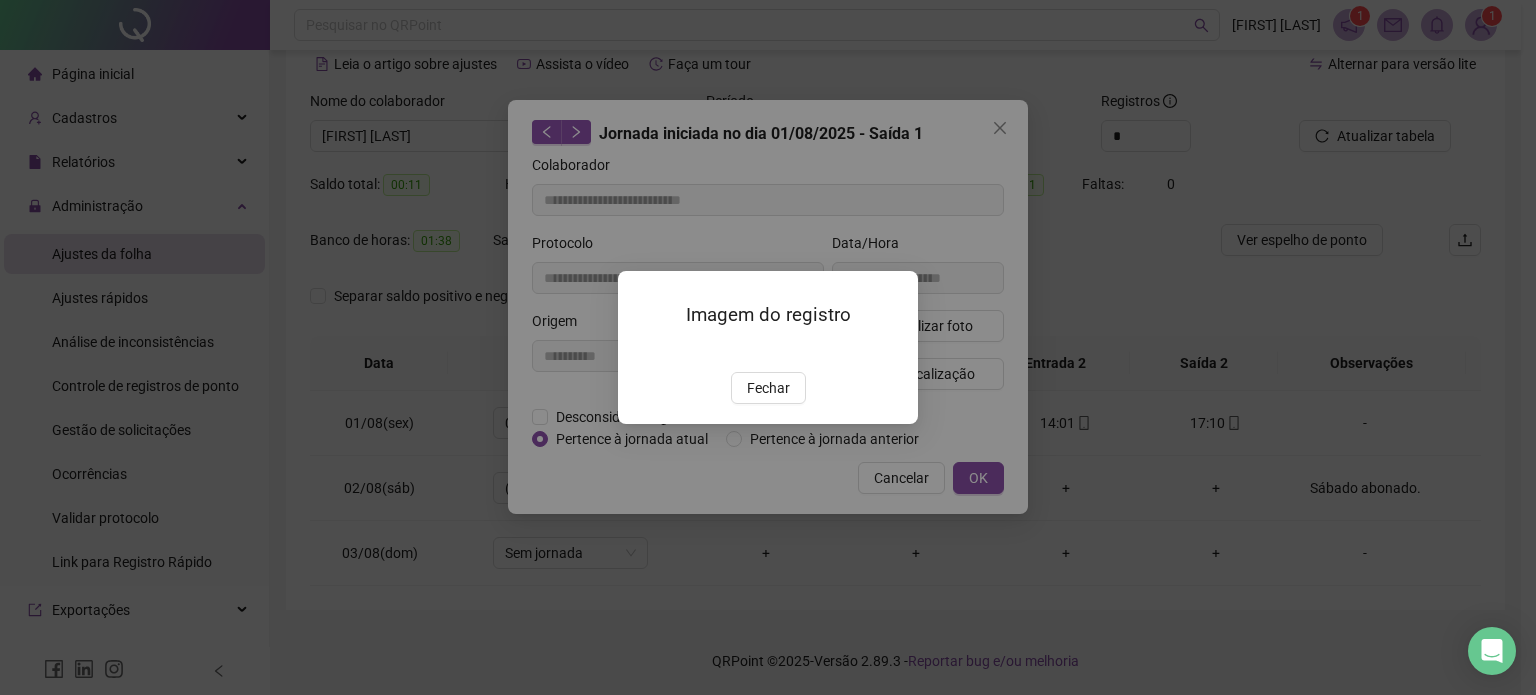 click on "Fechar" at bounding box center [768, 388] 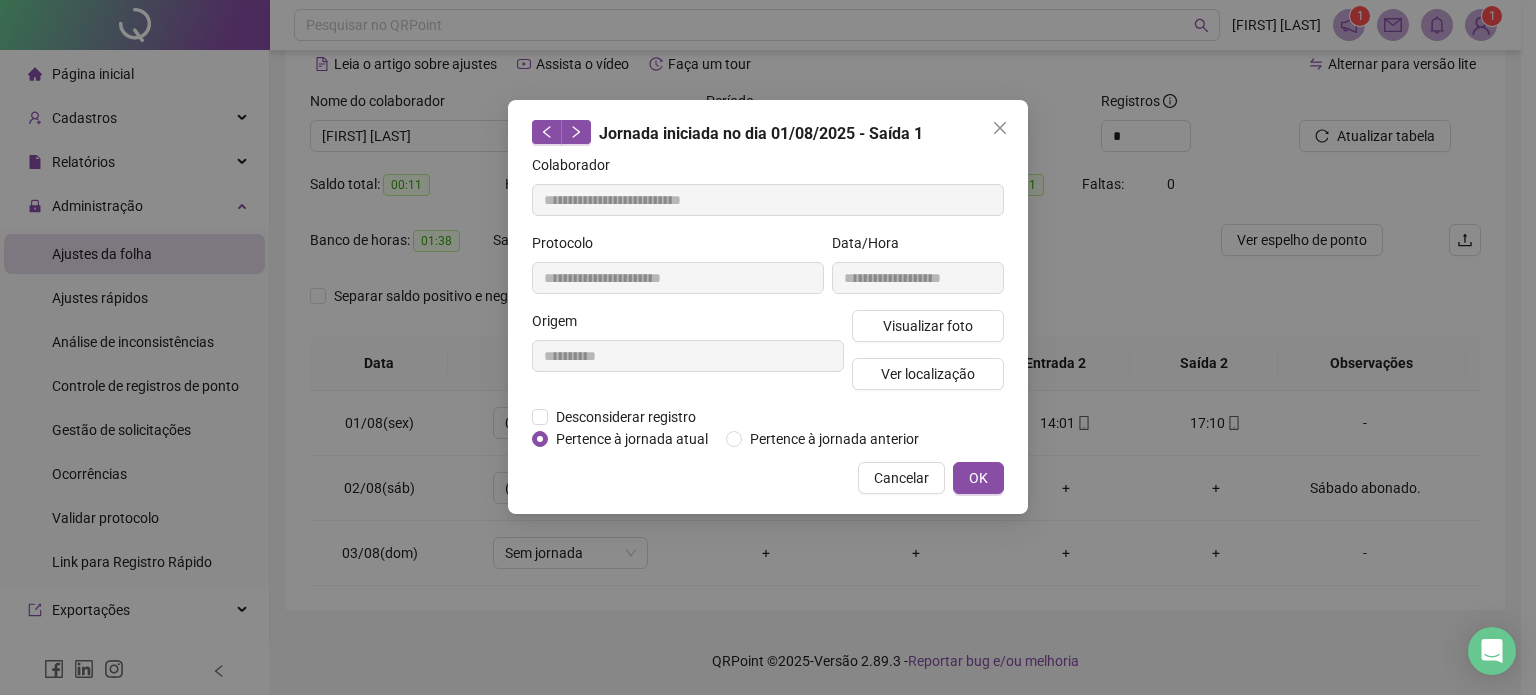 type 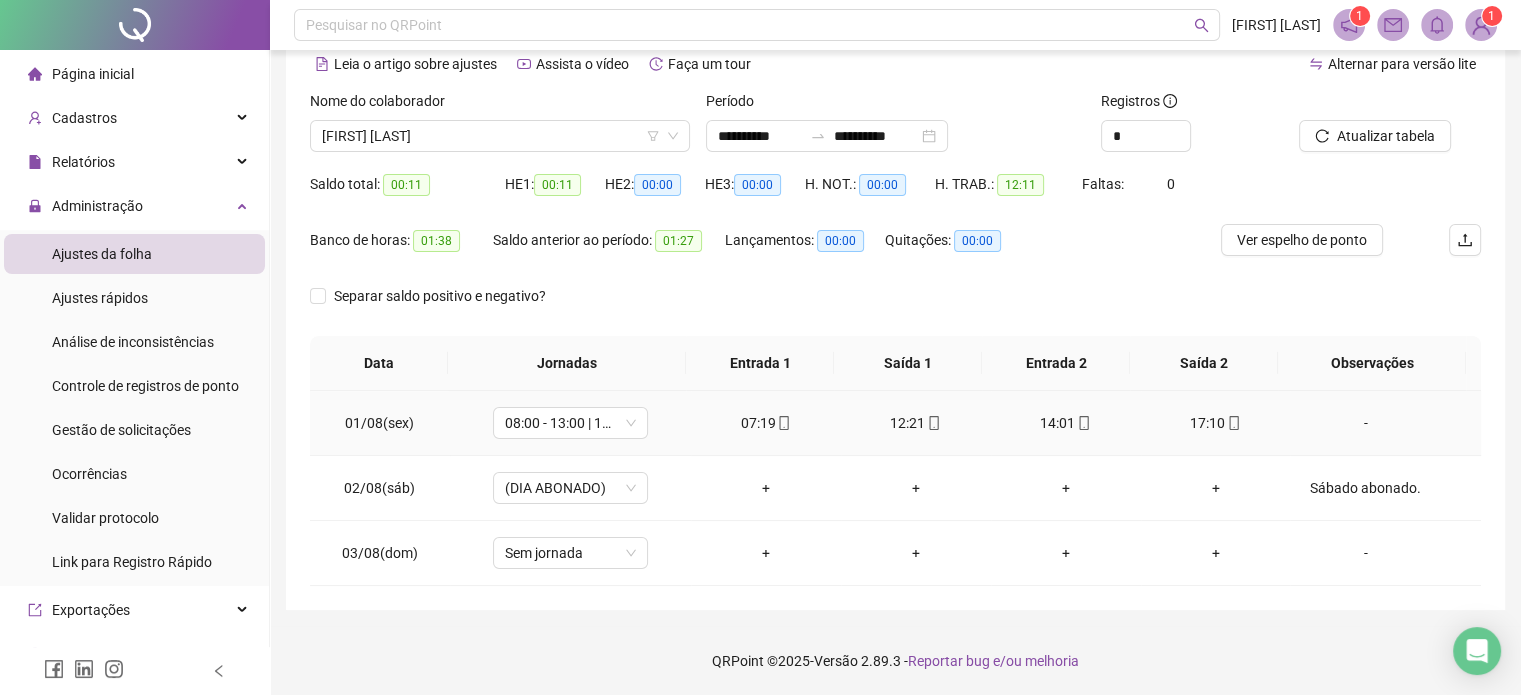 click 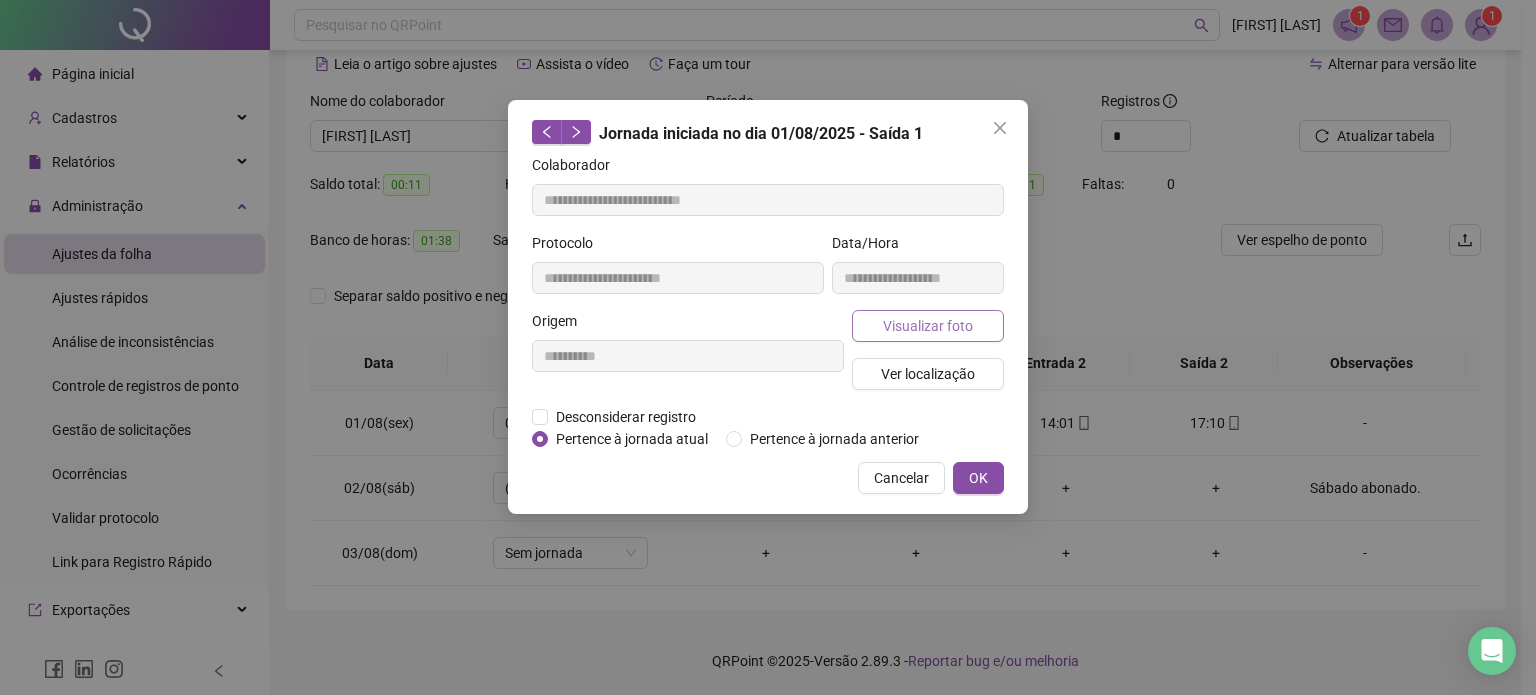 type on "**********" 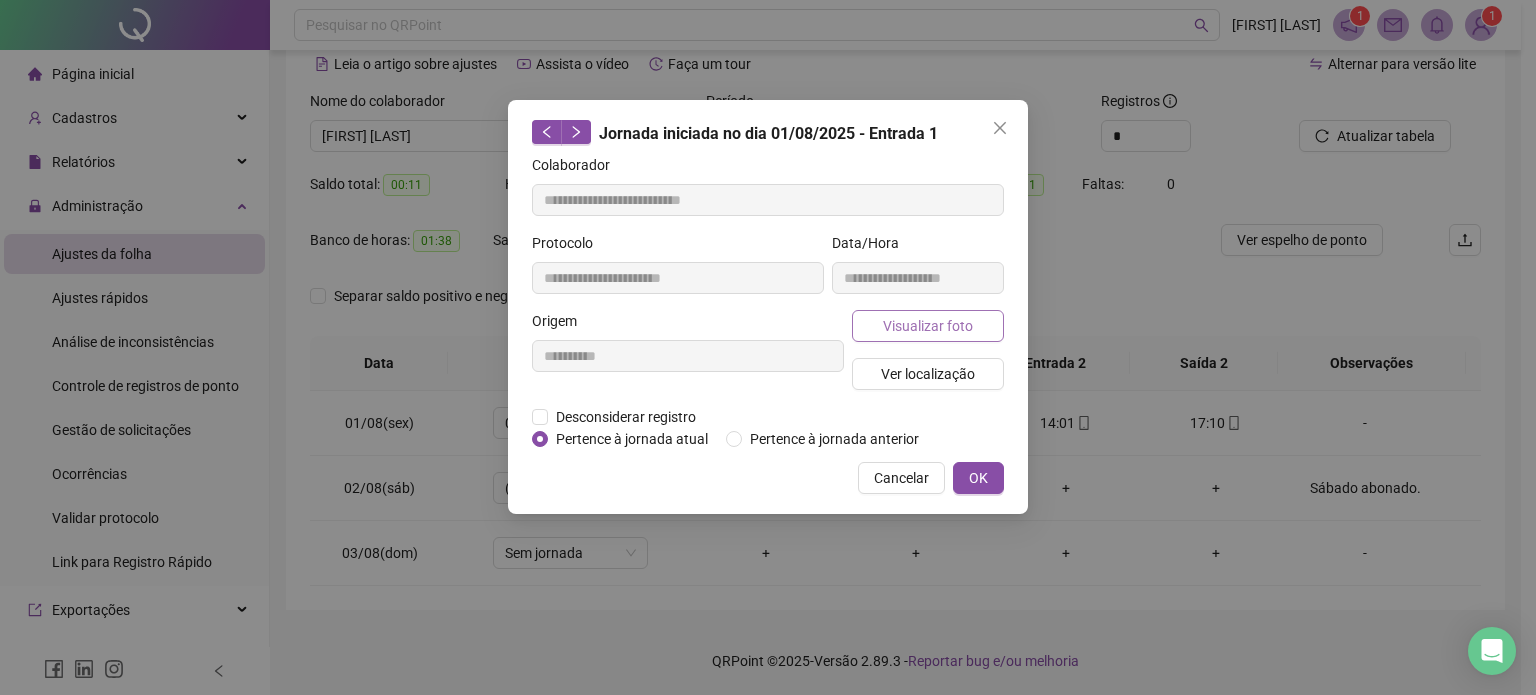 click on "Visualizar foto" at bounding box center [928, 326] 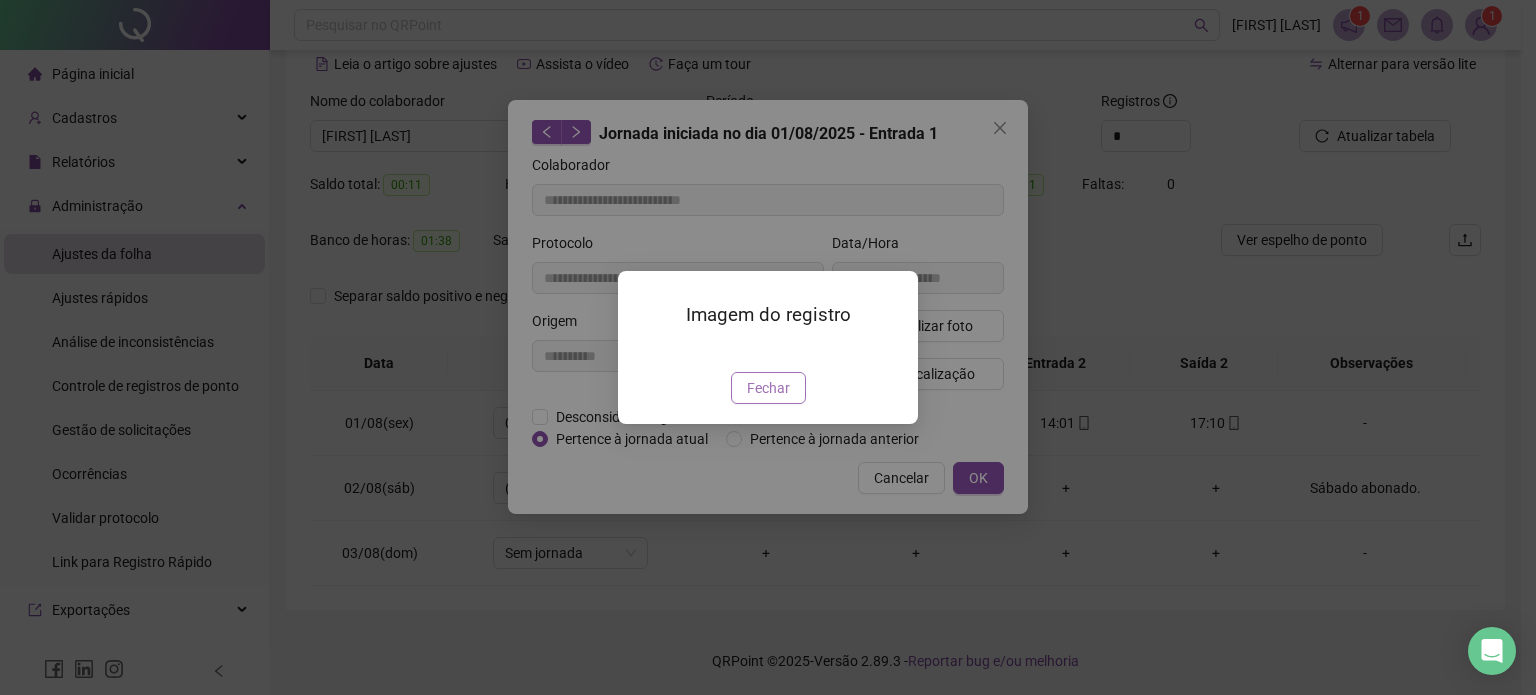 click on "Fechar" at bounding box center [768, 388] 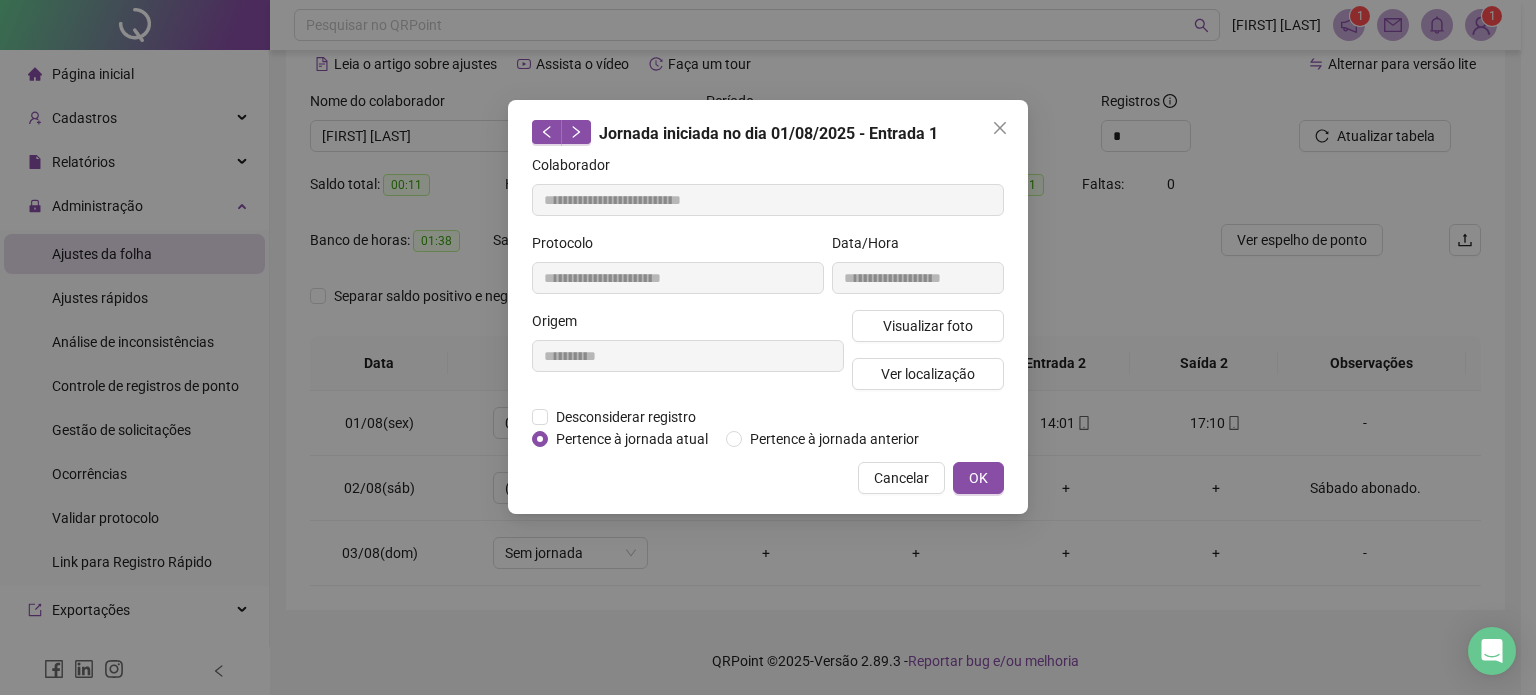 type 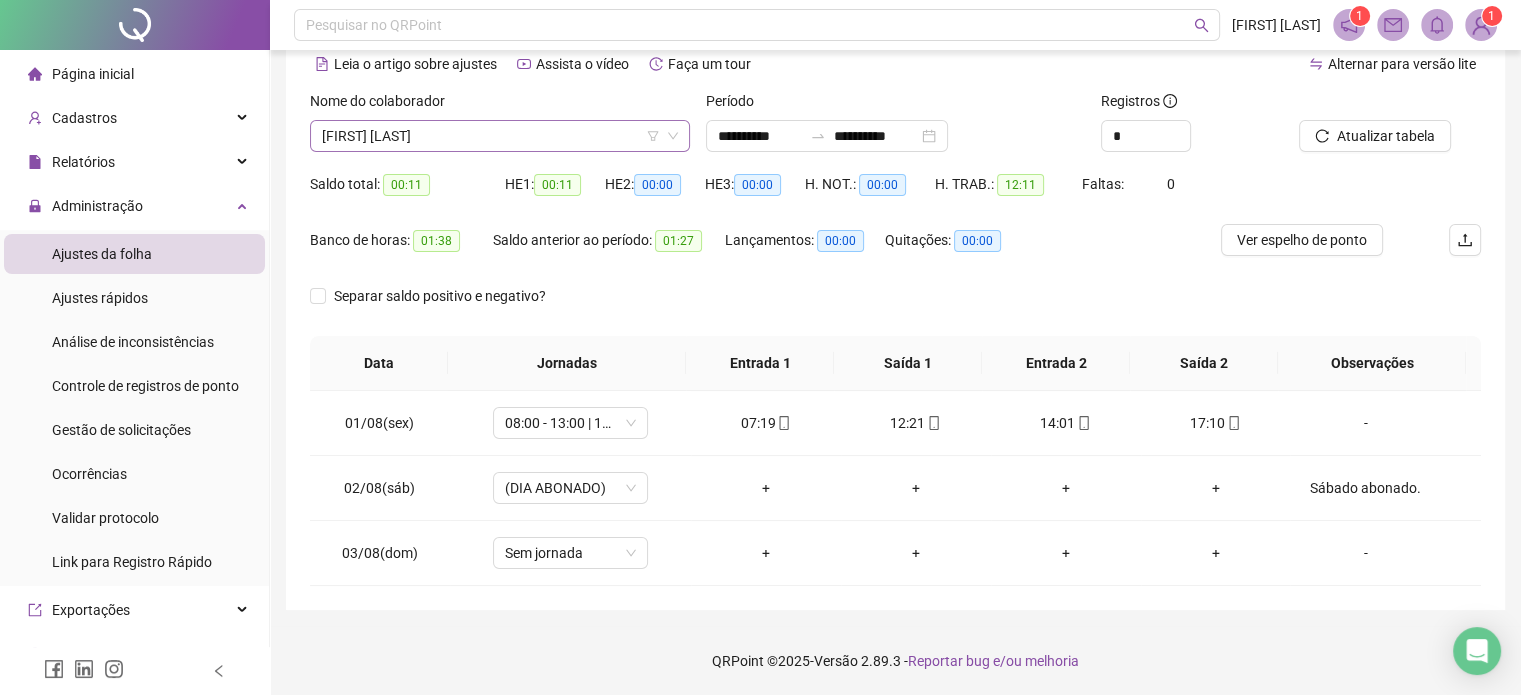 click on "[FIRST] [LAST]" at bounding box center (500, 136) 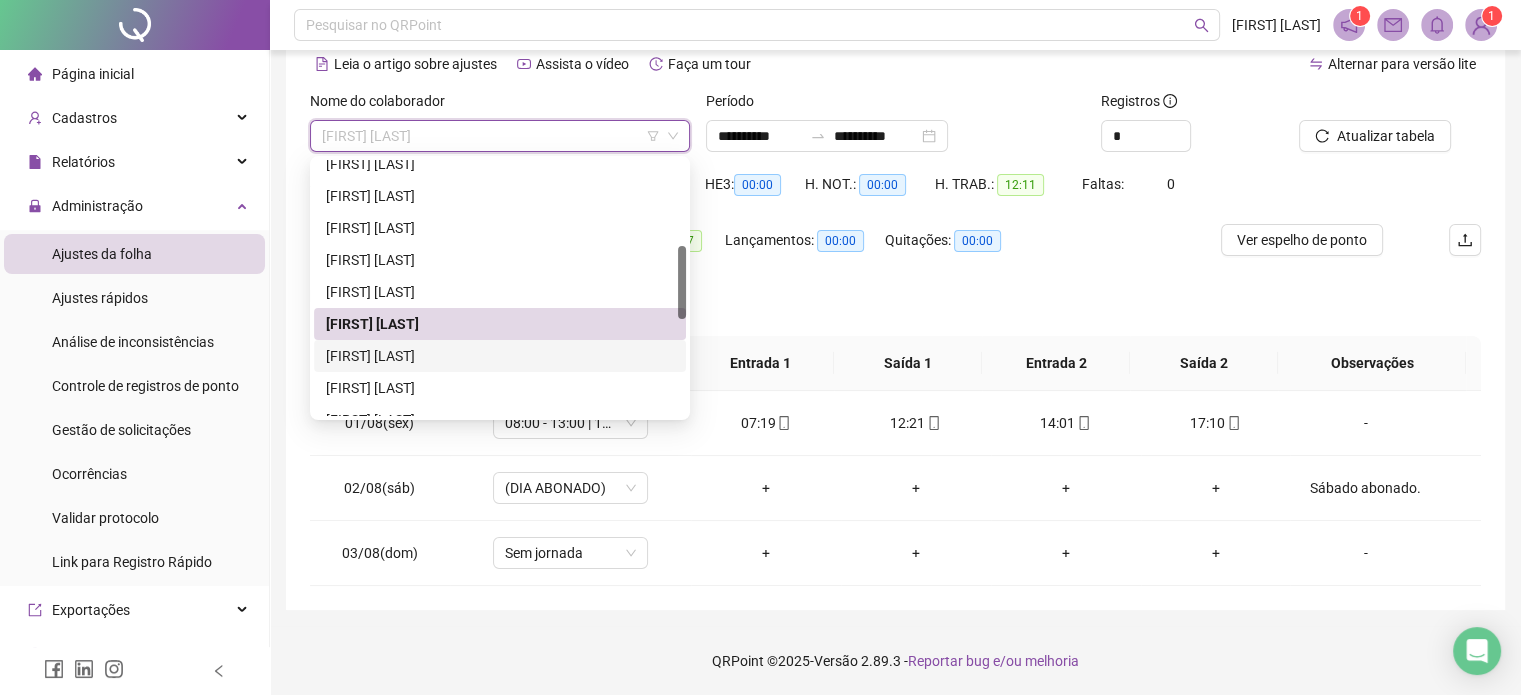 click on "[FIRST] [LAST]" at bounding box center (500, 356) 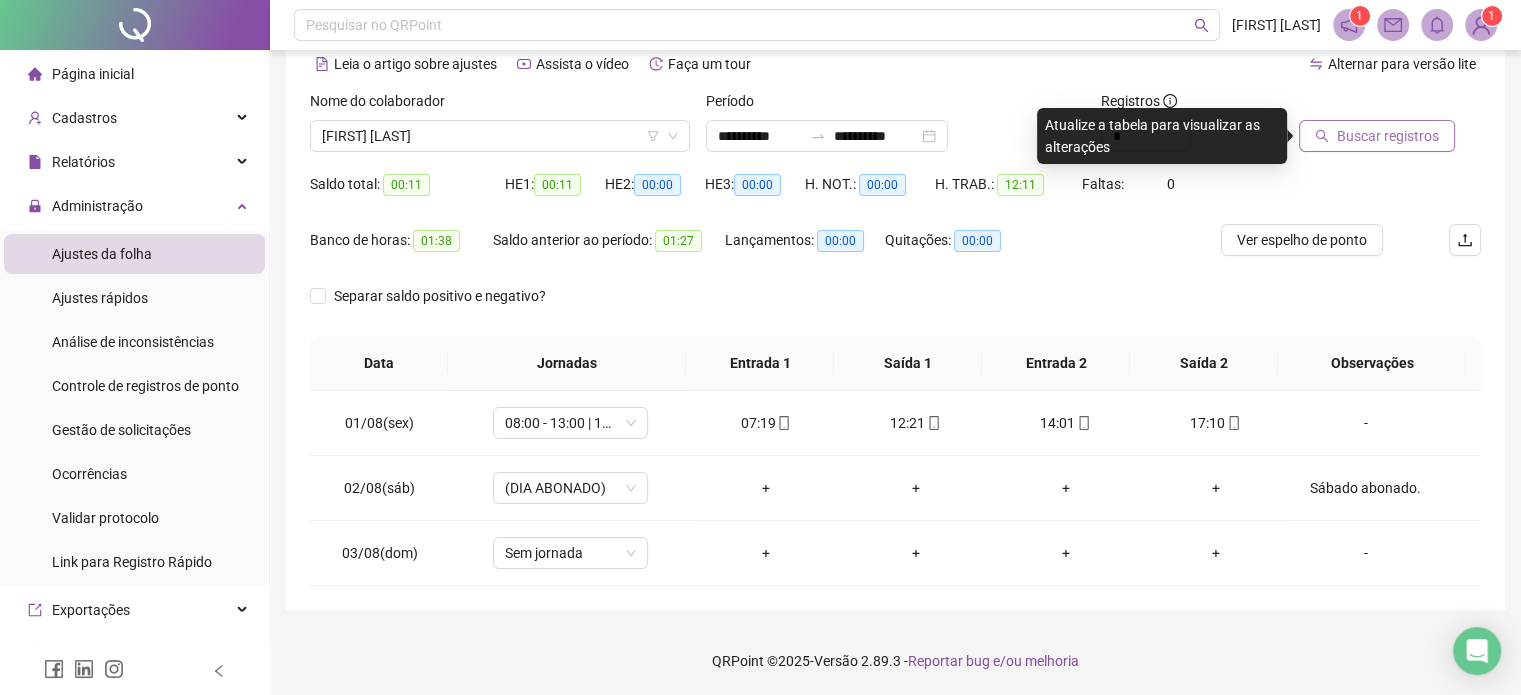 click on "Buscar registros" at bounding box center [1388, 136] 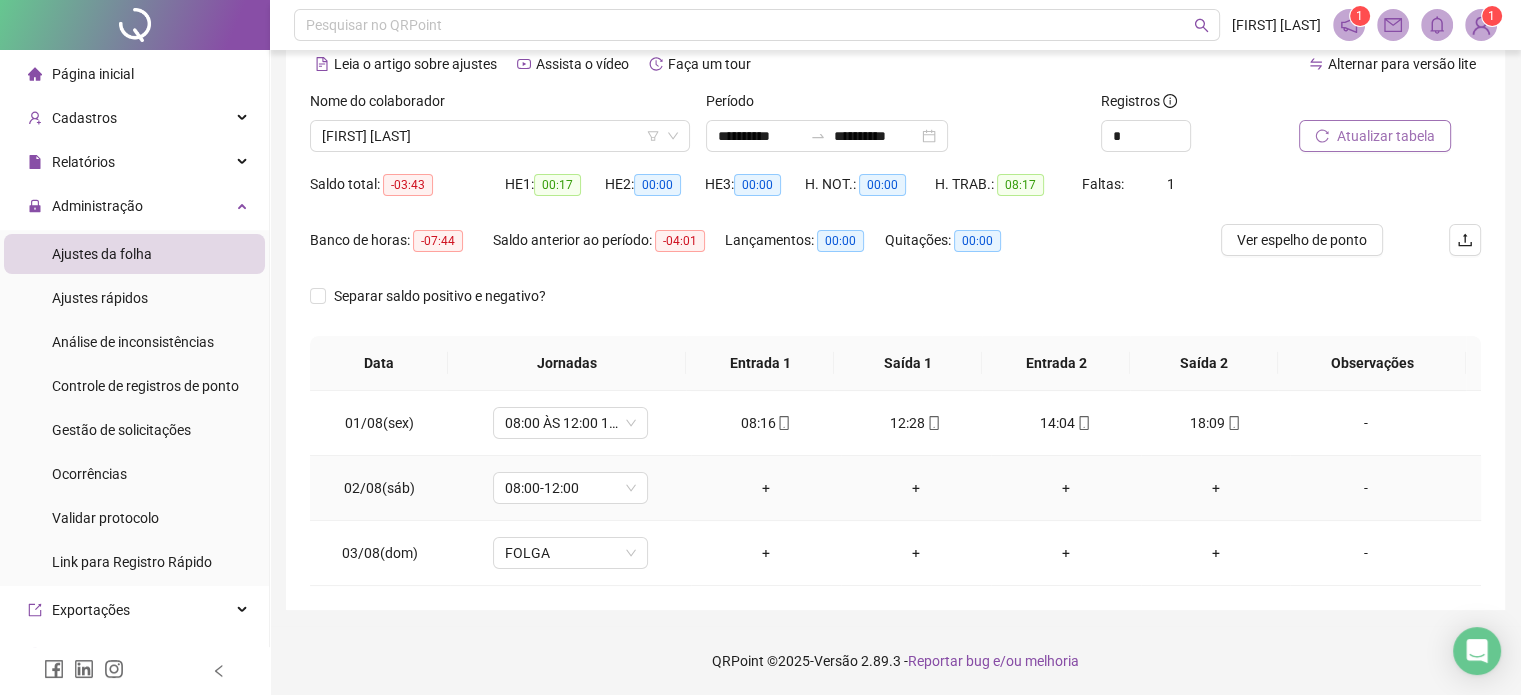 click on "-" at bounding box center (1365, 488) 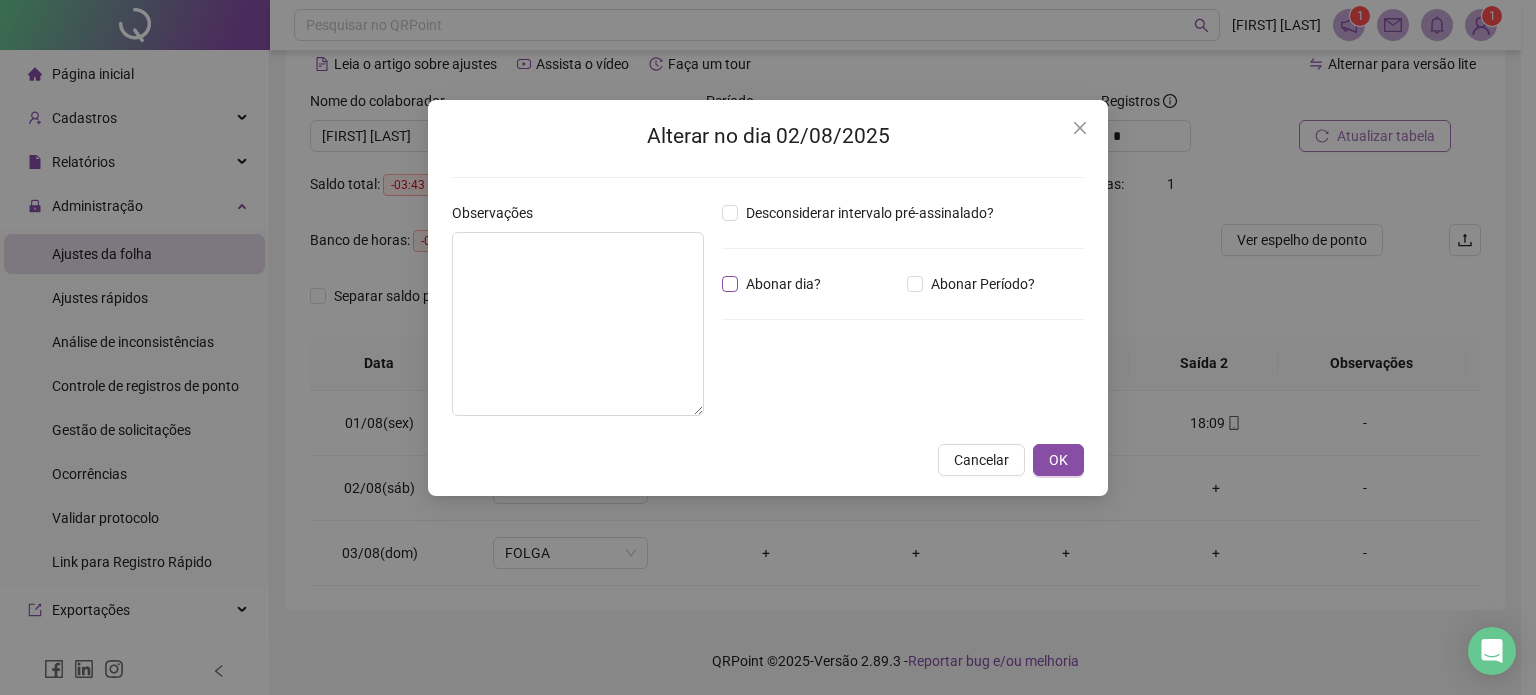 click on "Abonar dia?" at bounding box center (783, 284) 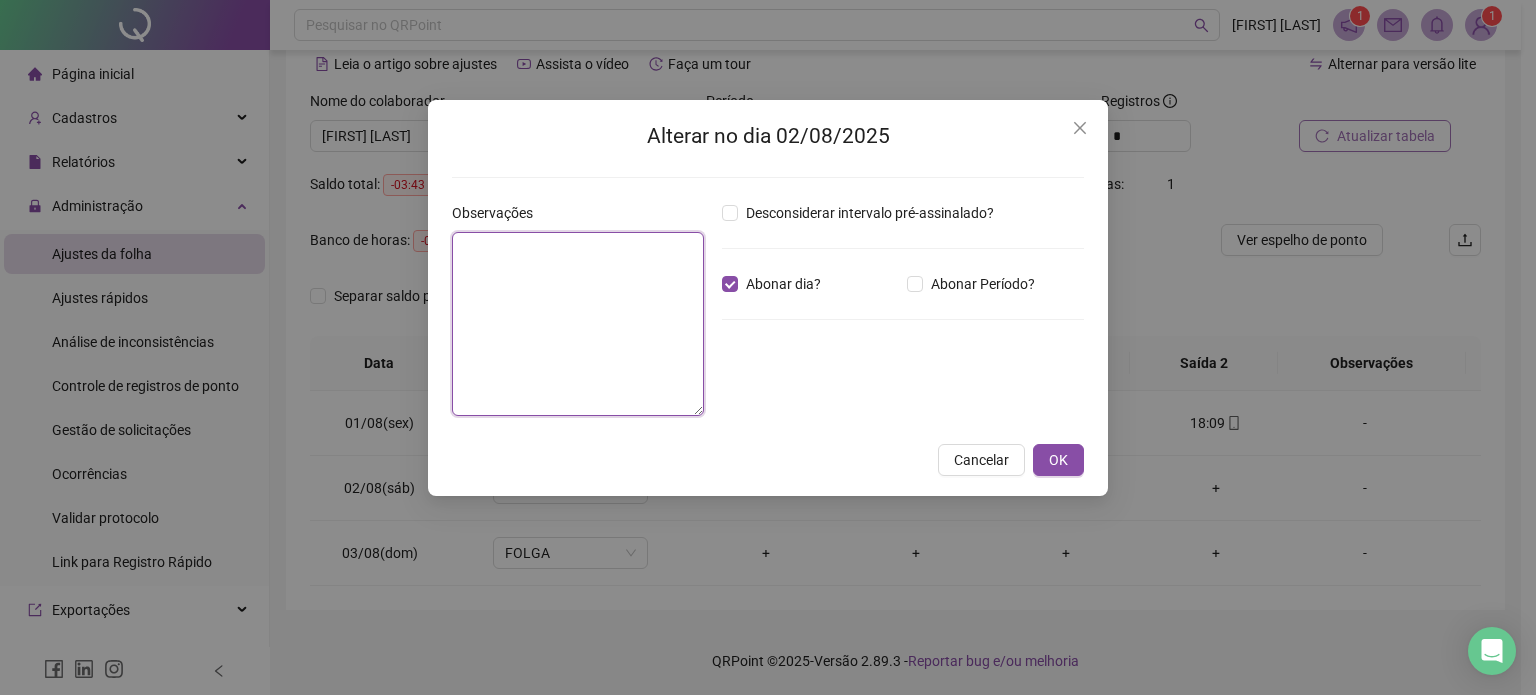 click at bounding box center (578, 324) 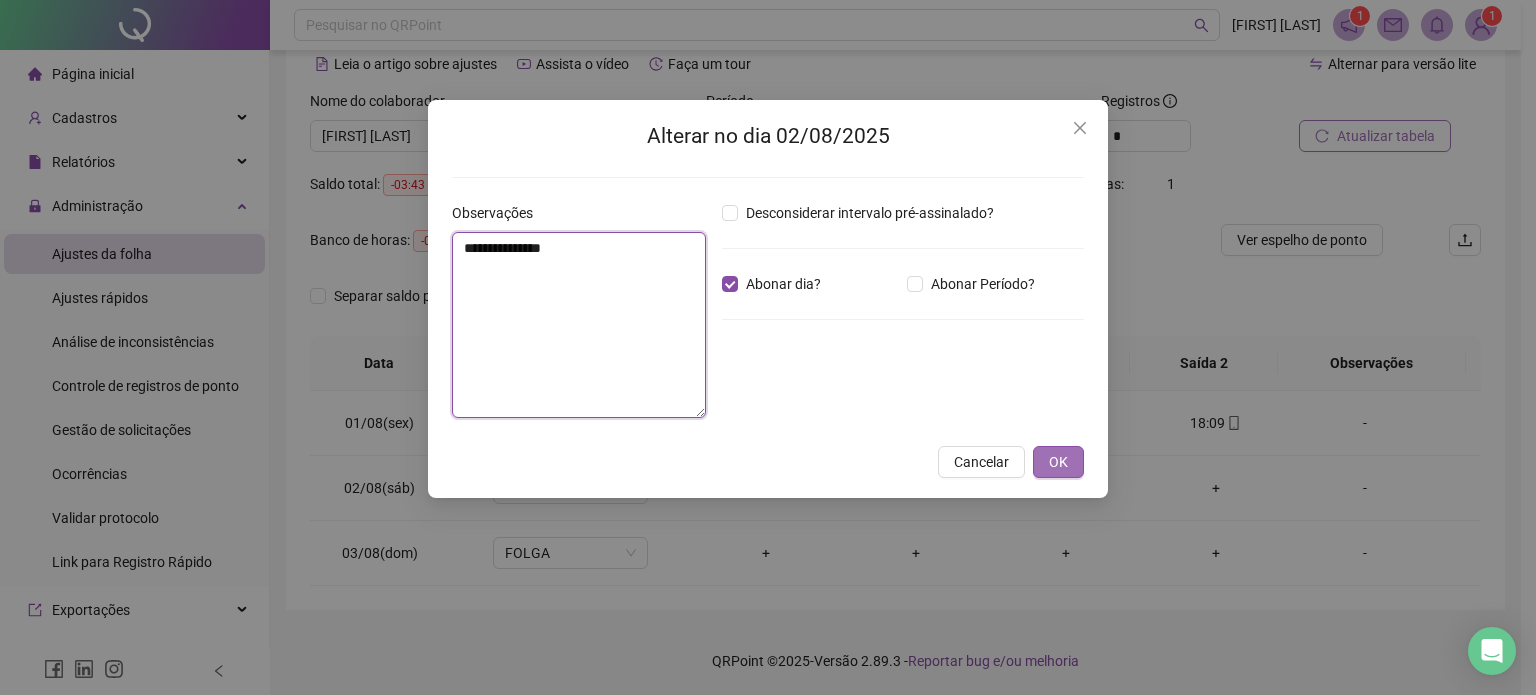 type on "**********" 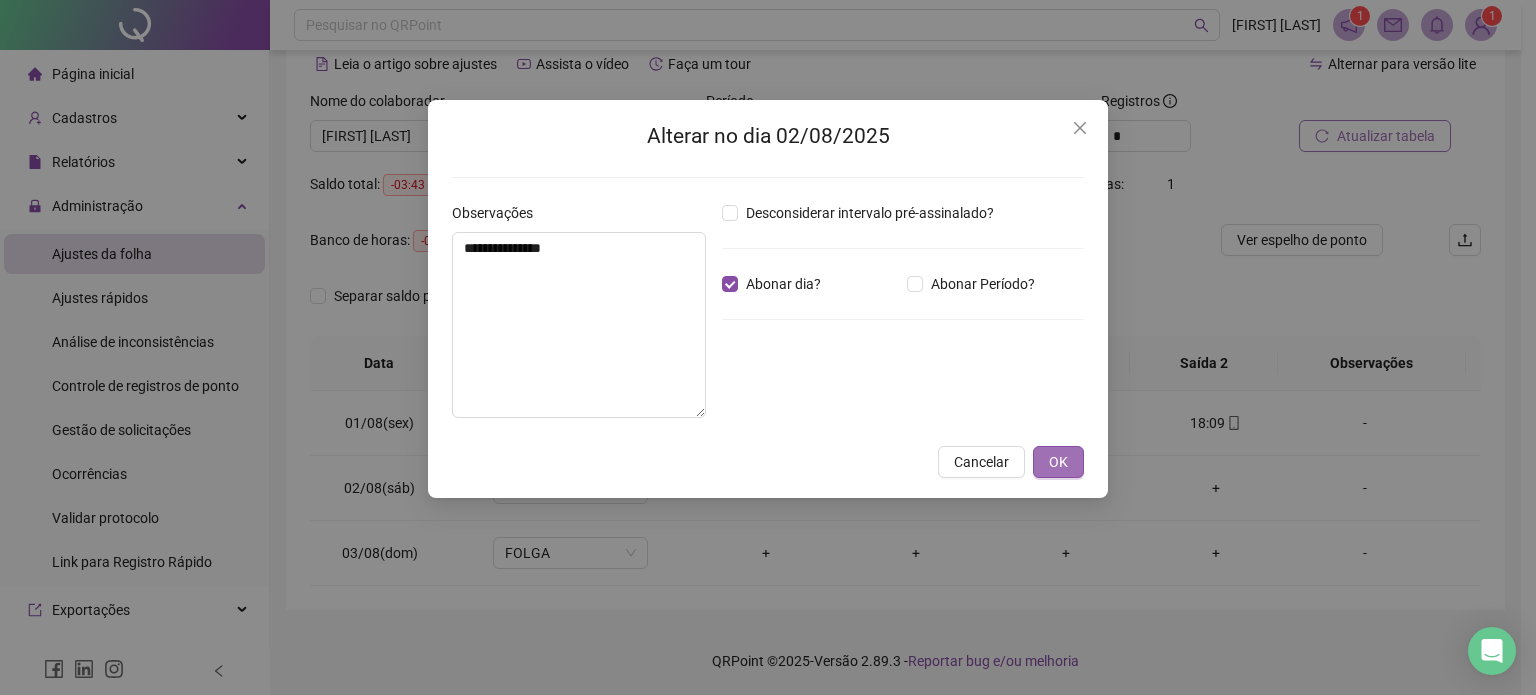 click on "OK" at bounding box center [1058, 462] 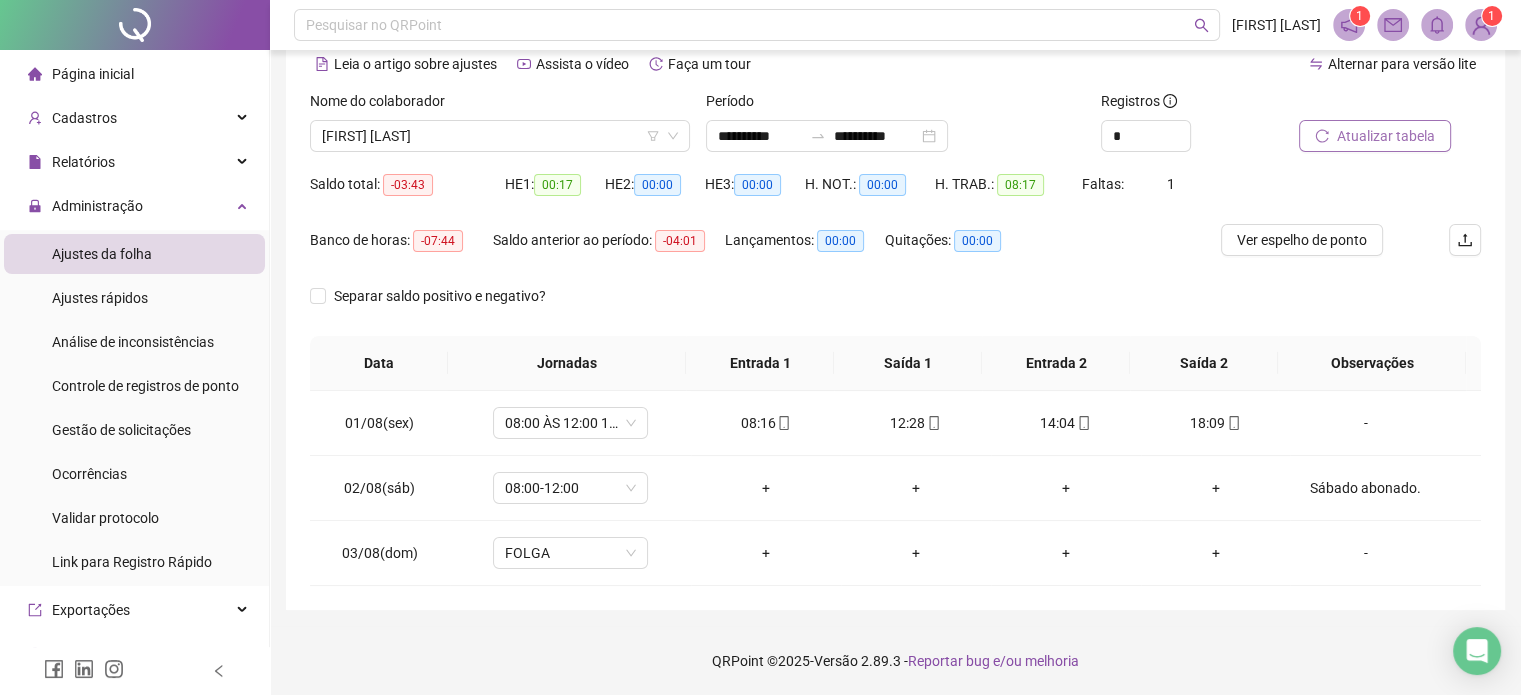 click on "Atualizar tabela" at bounding box center [1386, 136] 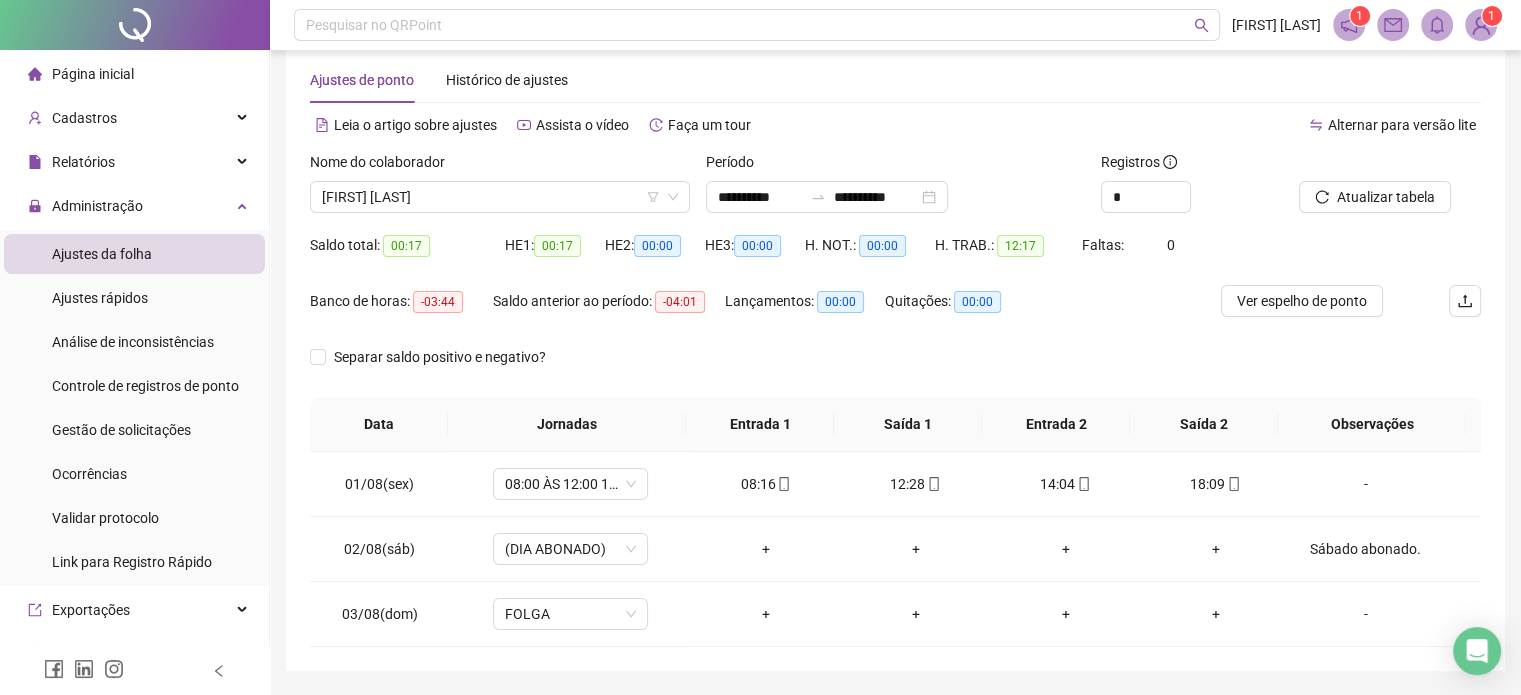 scroll, scrollTop: 0, scrollLeft: 0, axis: both 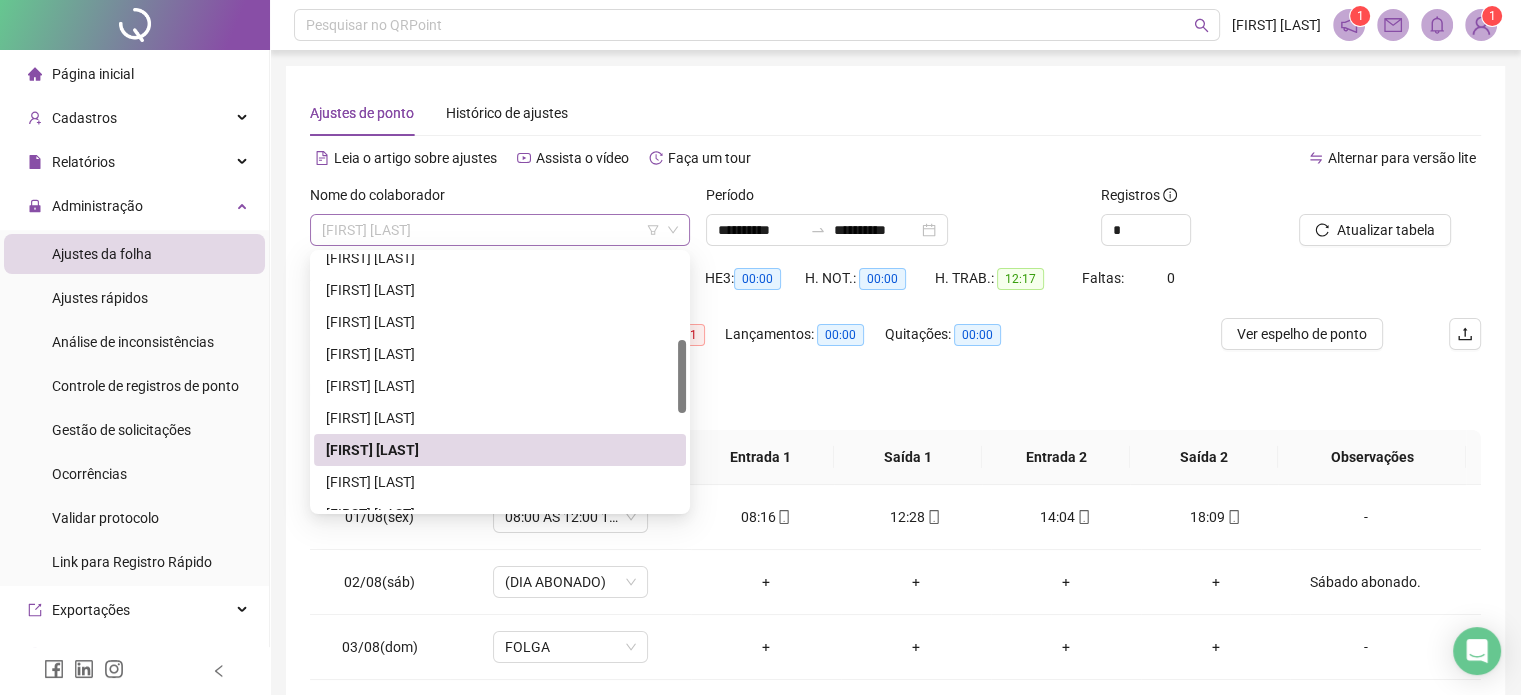 click on "[FIRST] [LAST]" at bounding box center [500, 230] 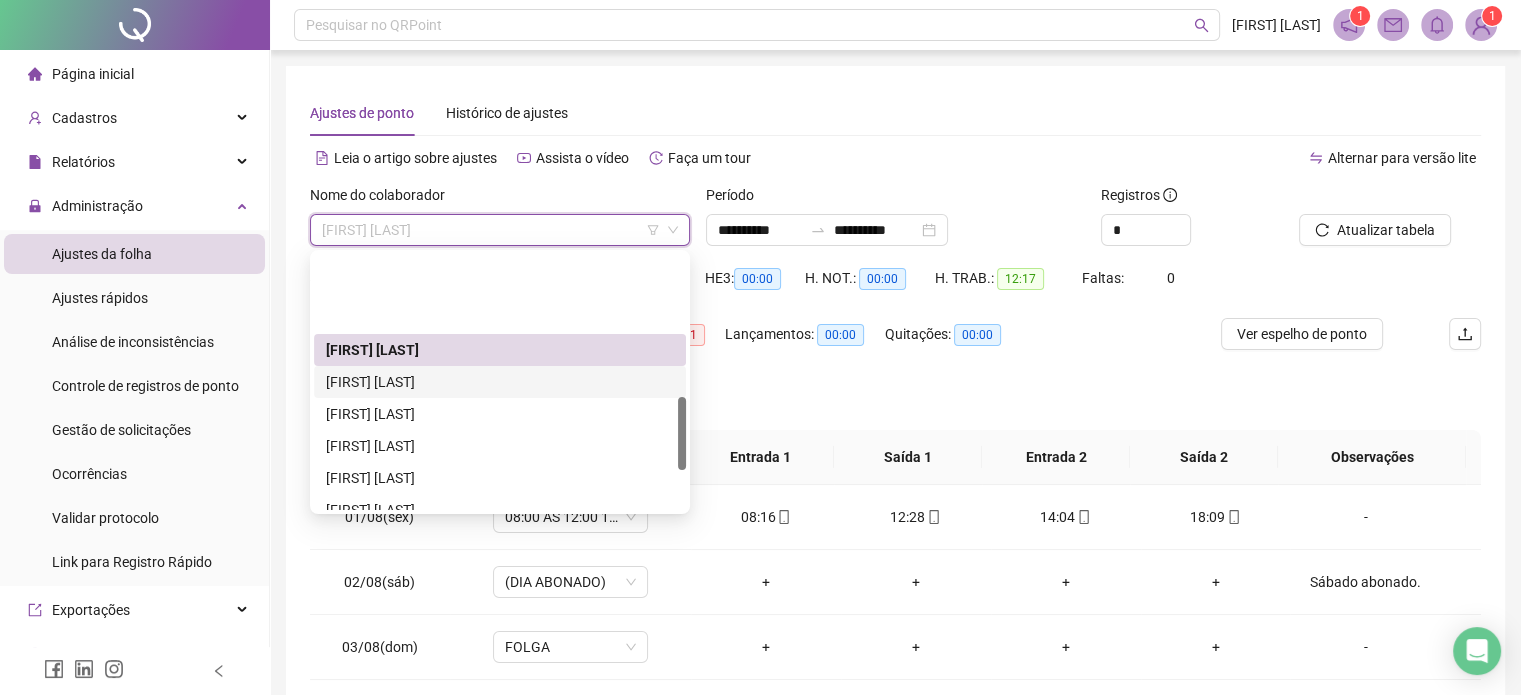 scroll, scrollTop: 500, scrollLeft: 0, axis: vertical 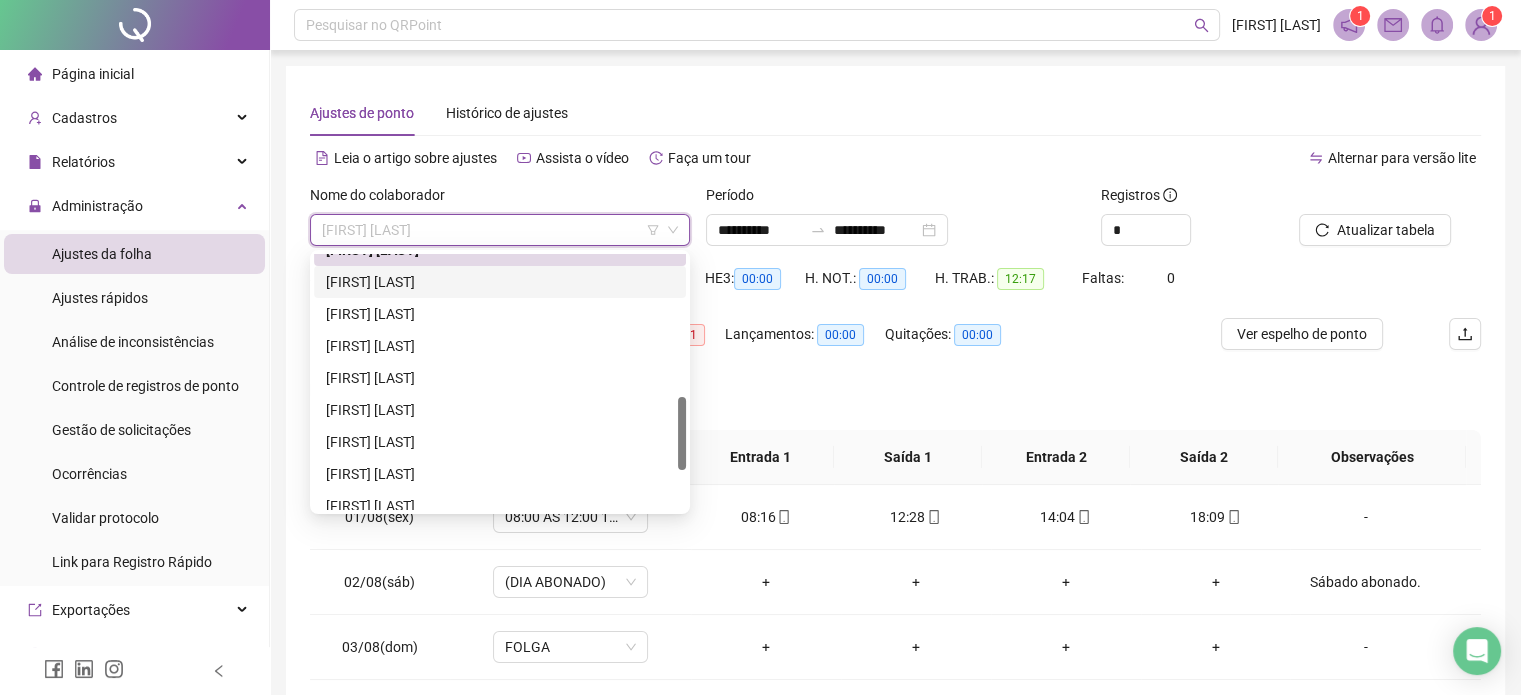 click on "[FIRST] [LAST]" at bounding box center [500, 282] 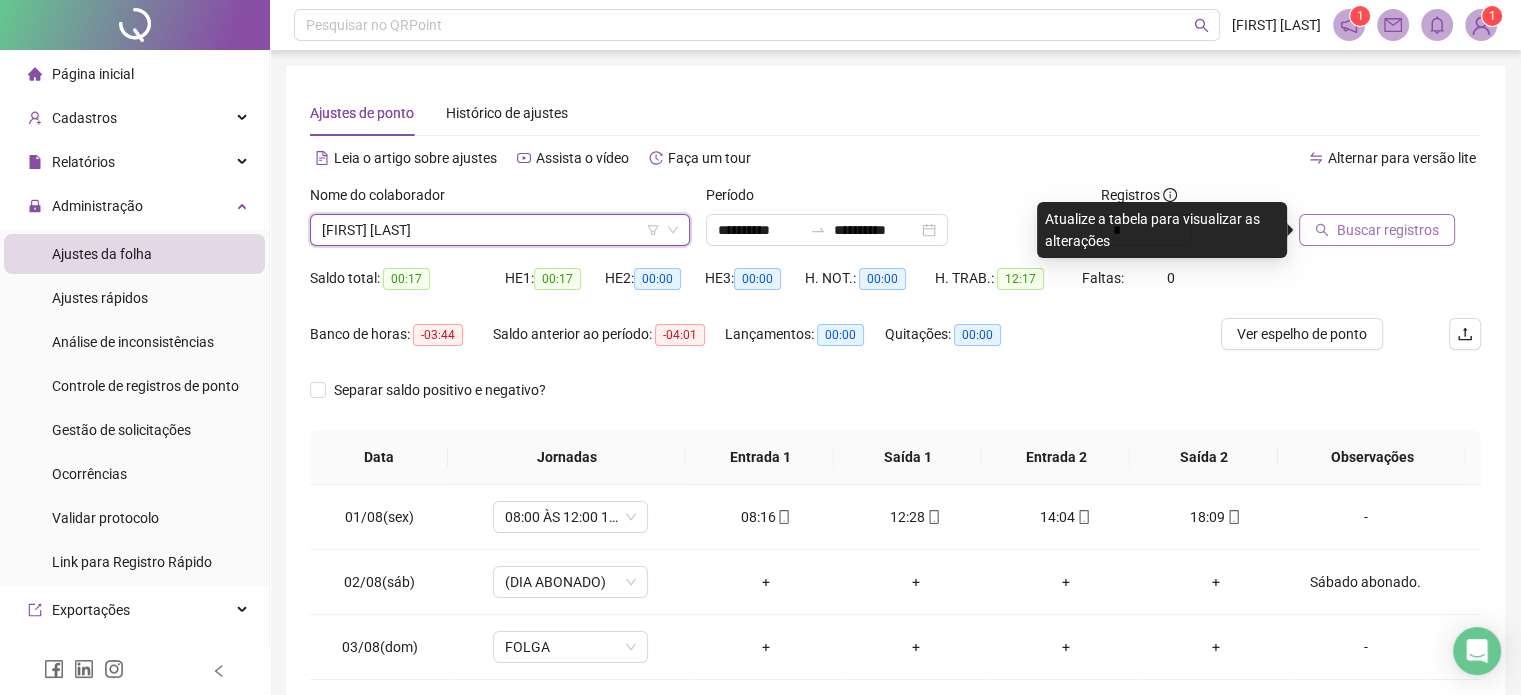 click on "Buscar registros" at bounding box center [1388, 230] 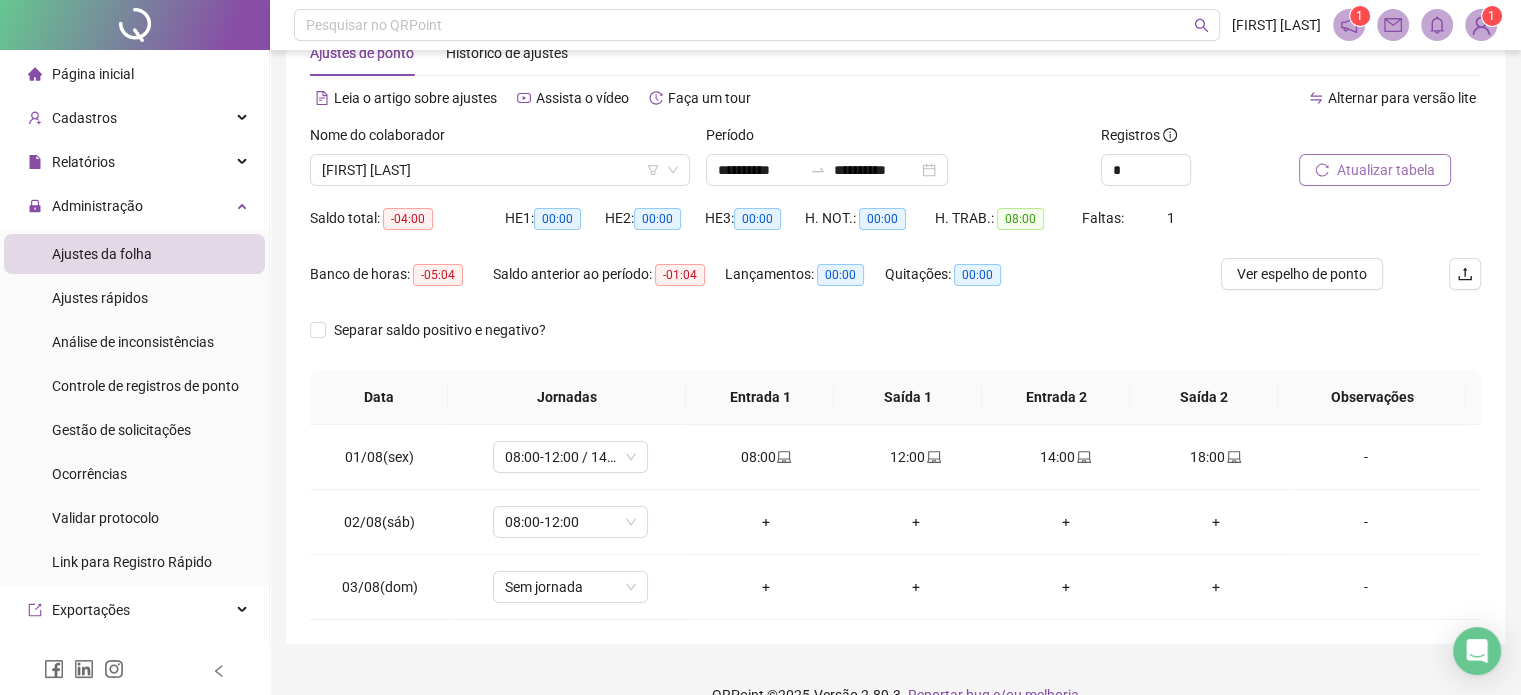 scroll, scrollTop: 94, scrollLeft: 0, axis: vertical 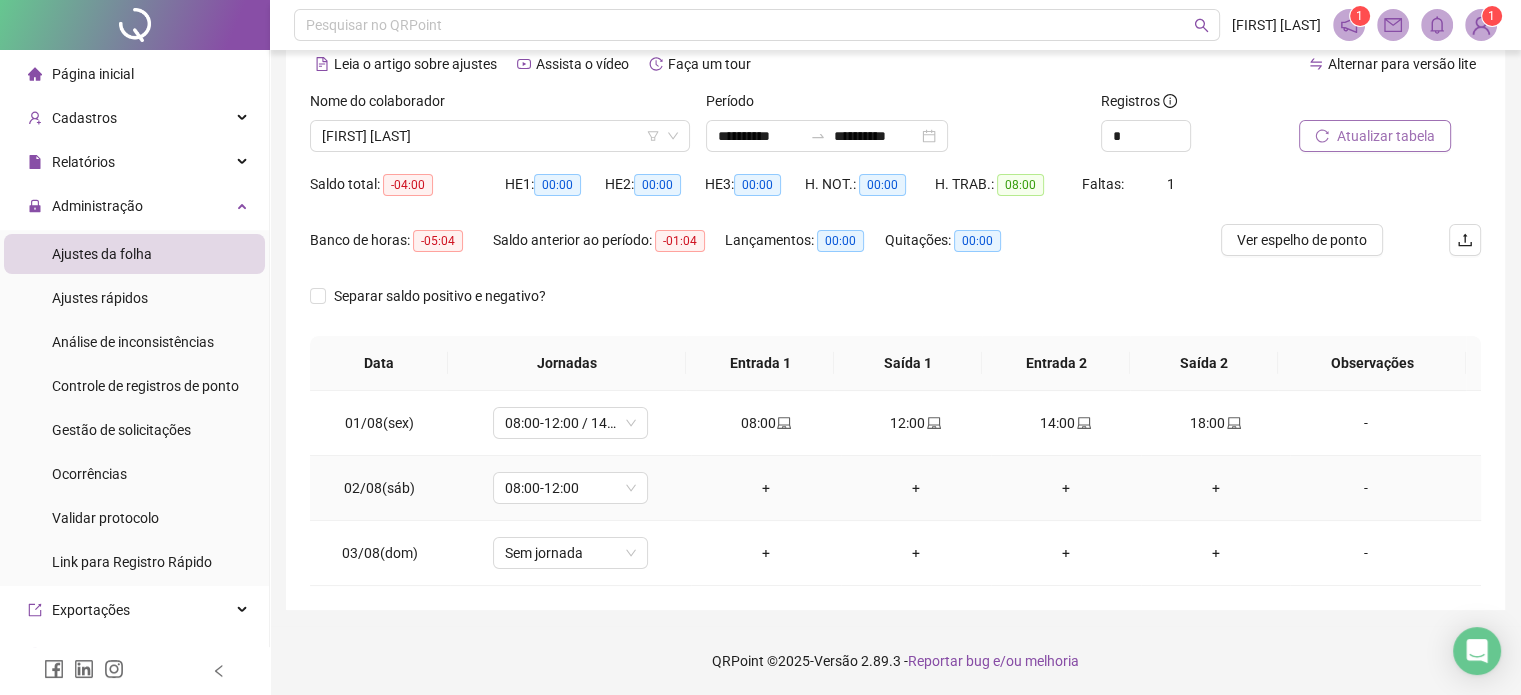 click on "-" at bounding box center (1365, 488) 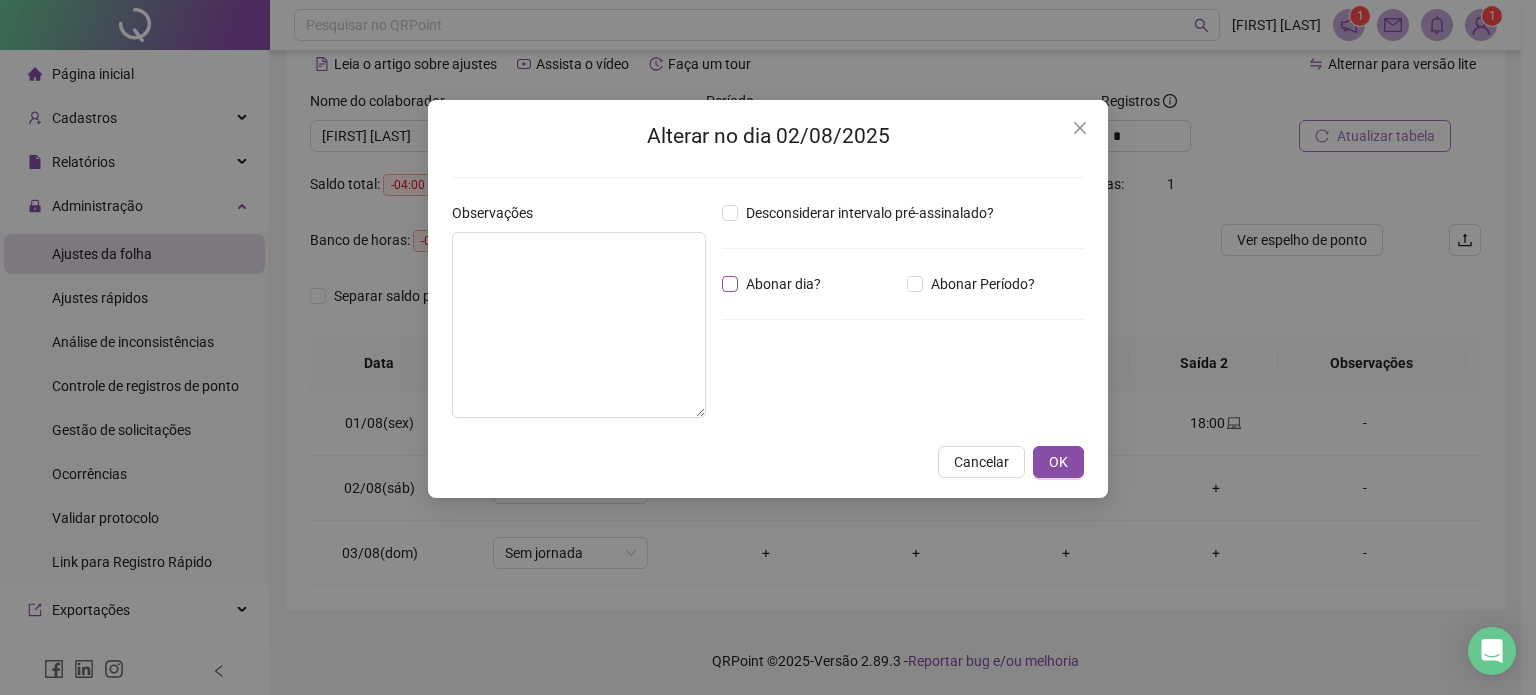 click on "Abonar dia?" at bounding box center (783, 284) 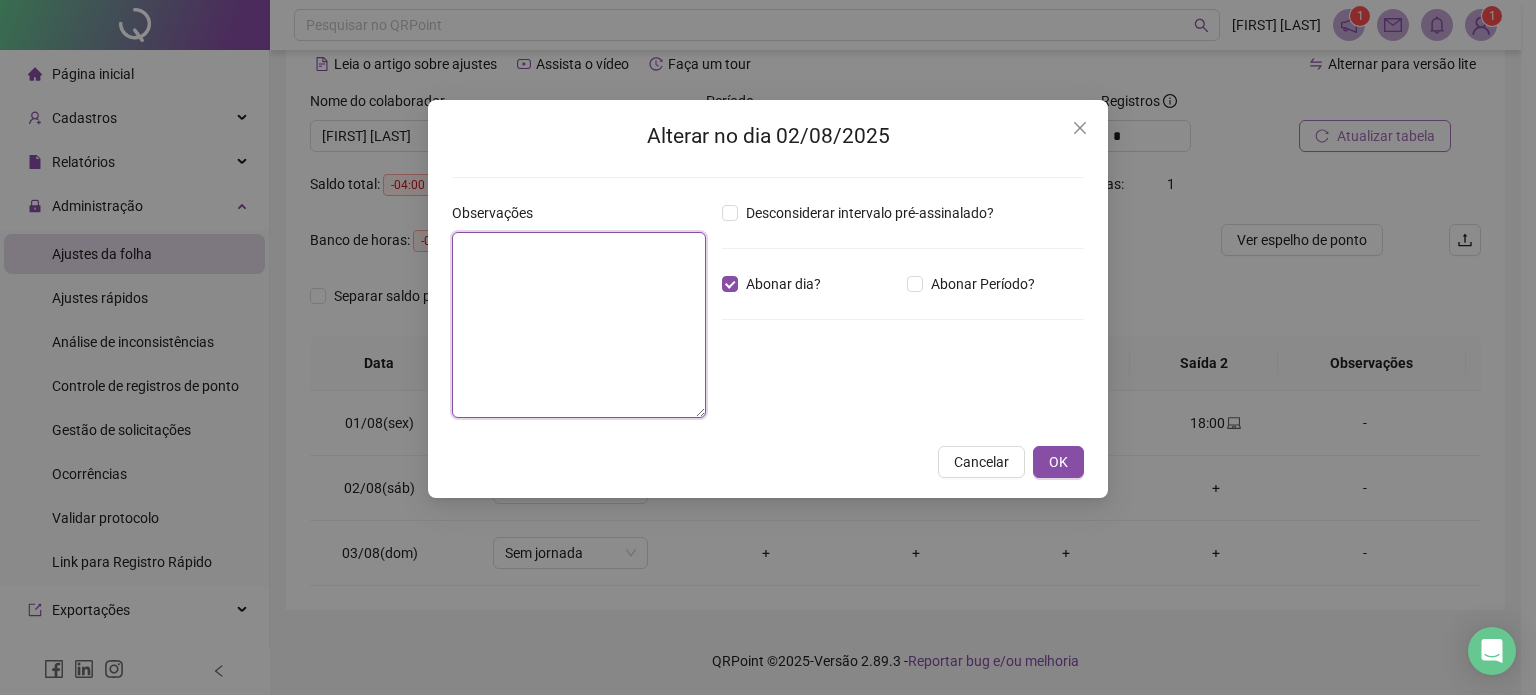 click at bounding box center [579, 325] 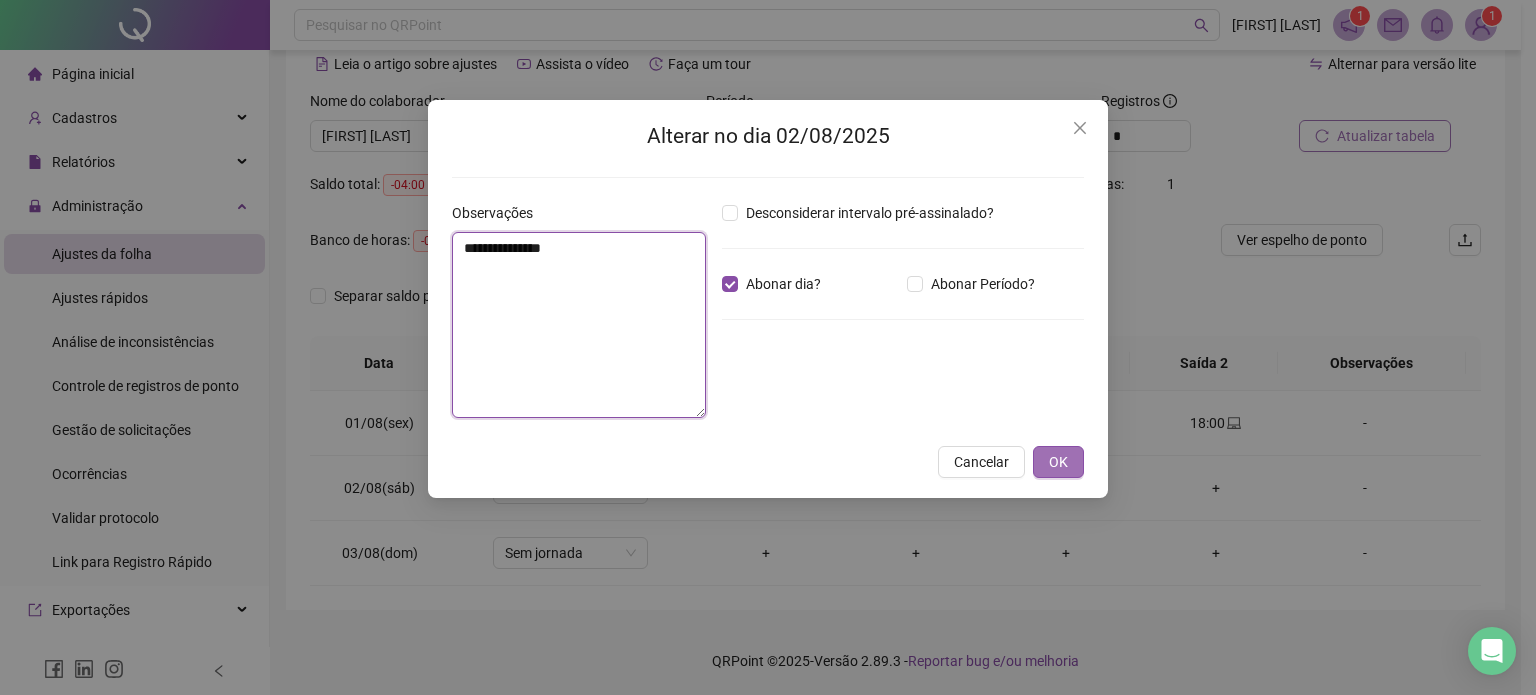 type on "**********" 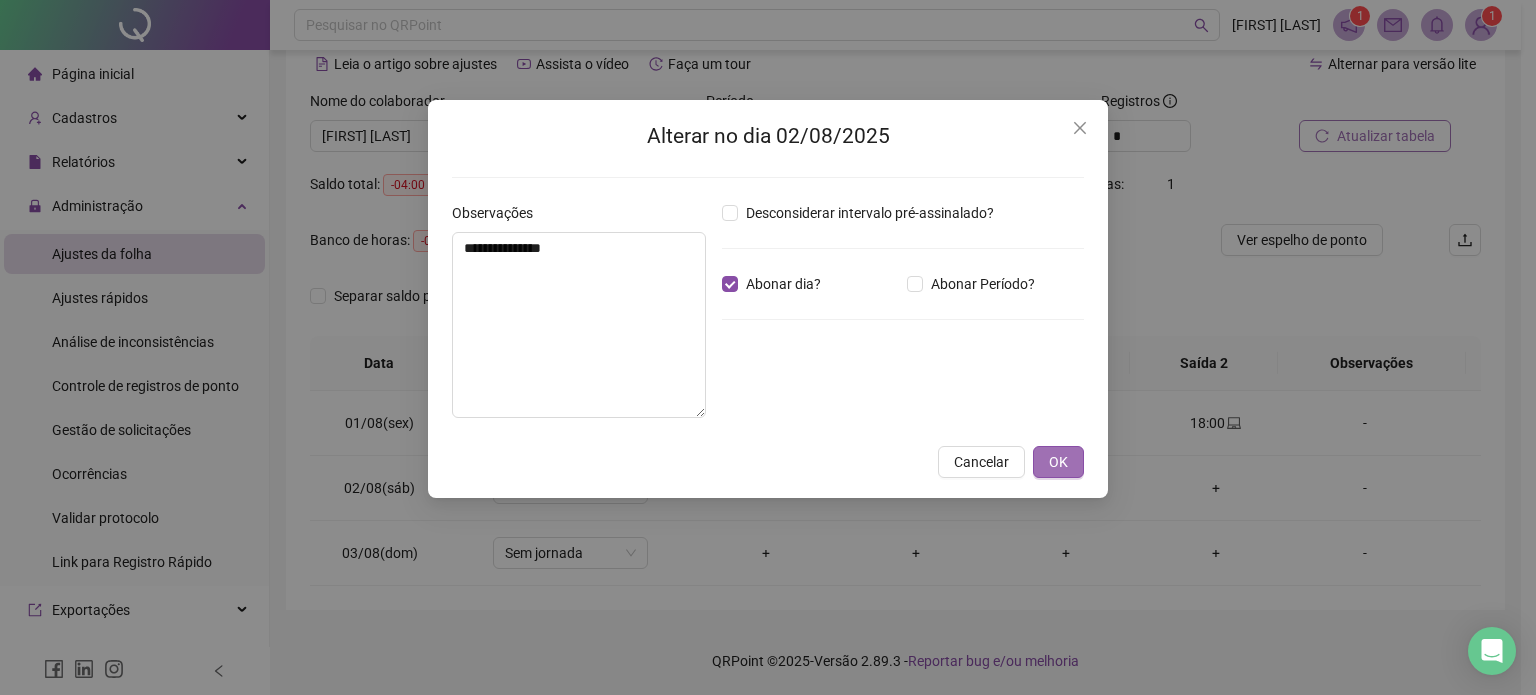 click on "OK" at bounding box center [1058, 462] 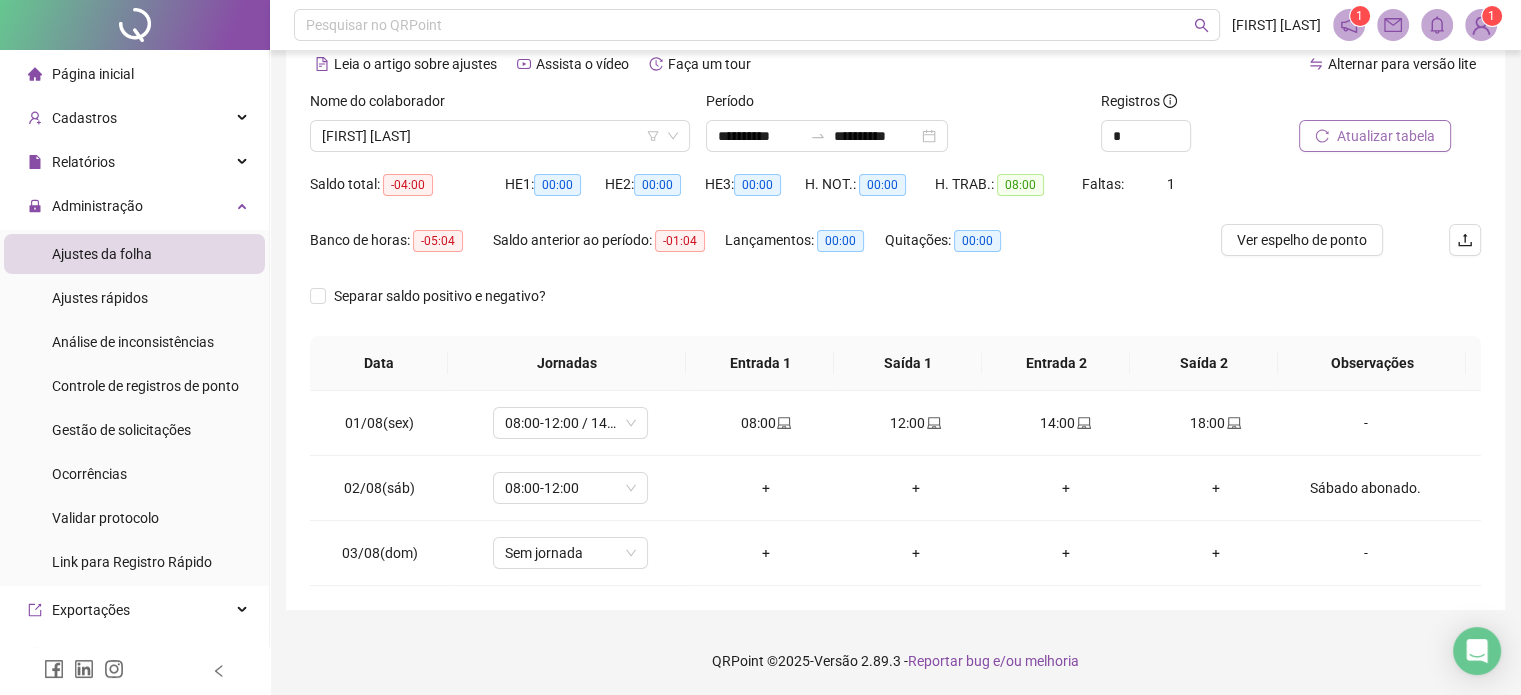 click on "Atualizar tabela" at bounding box center (1386, 136) 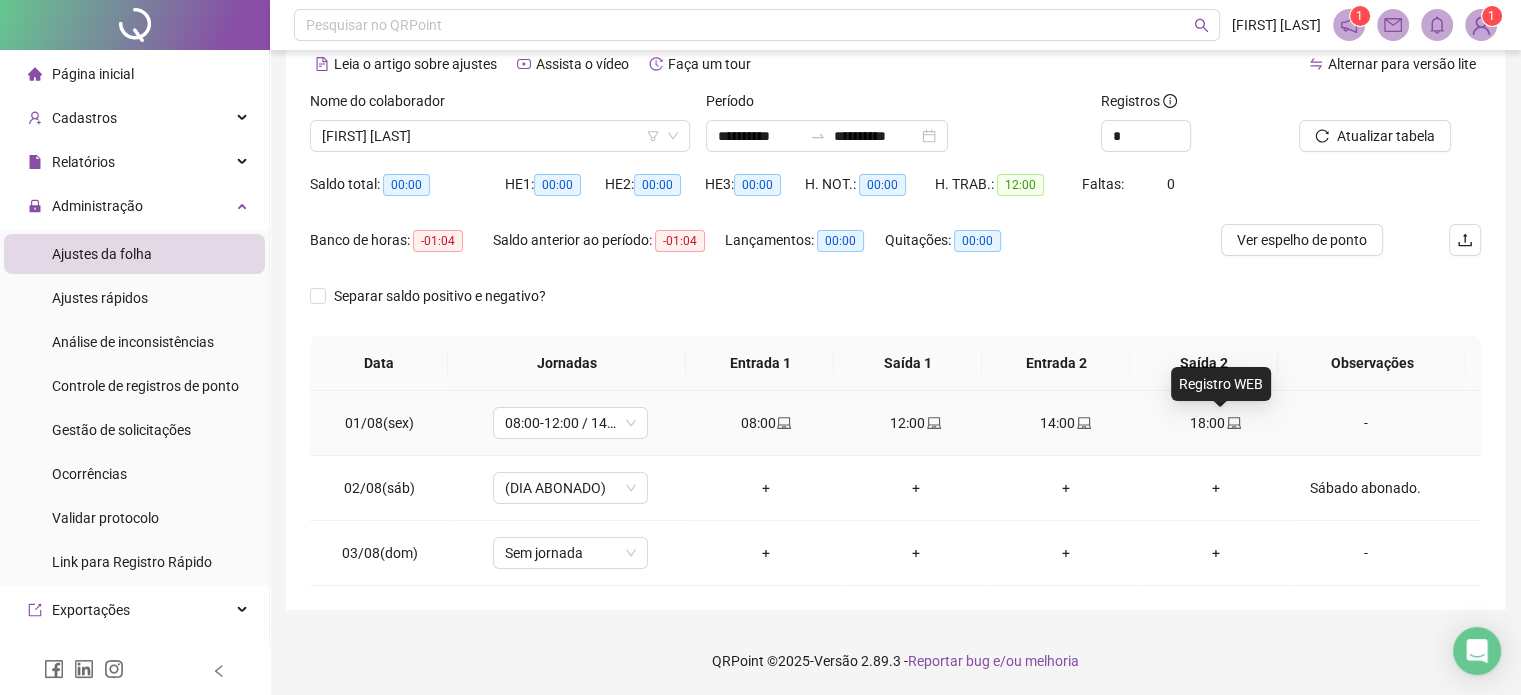 click 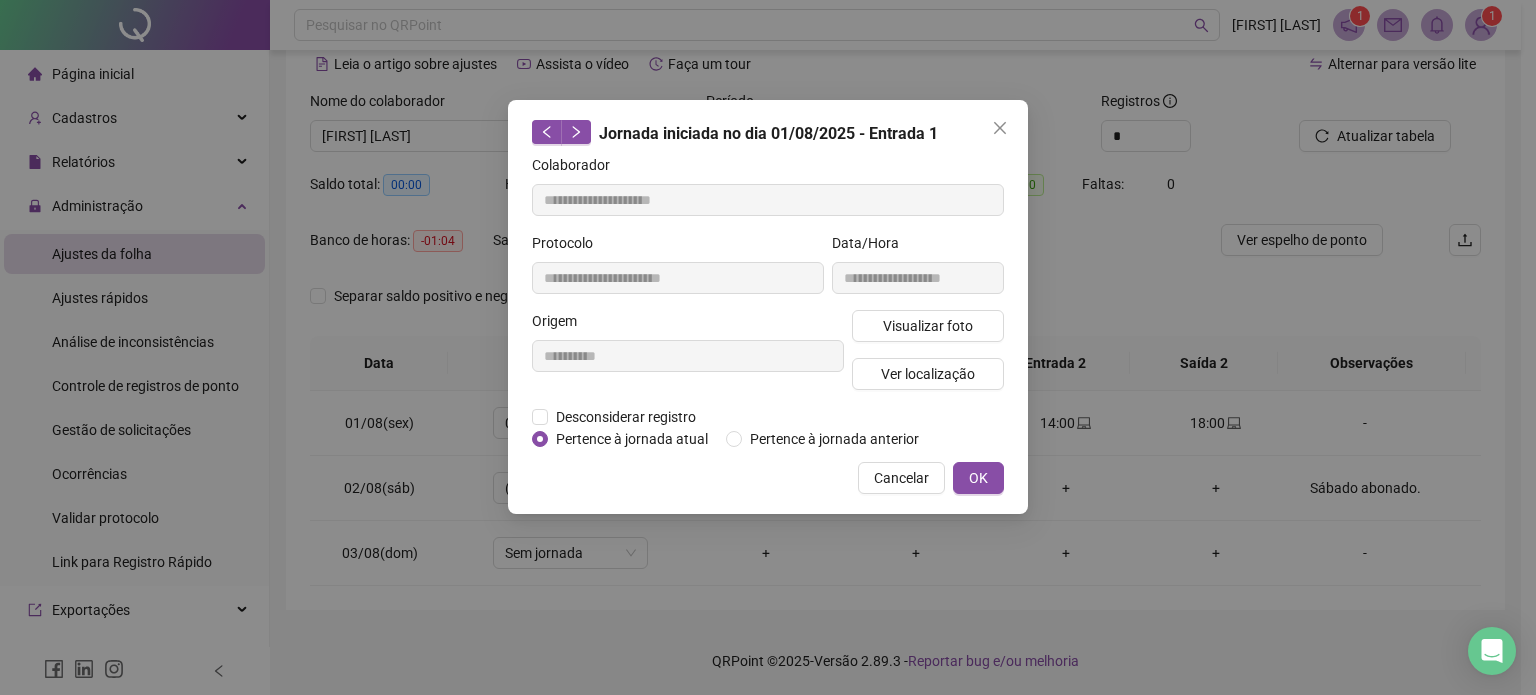 type on "**********" 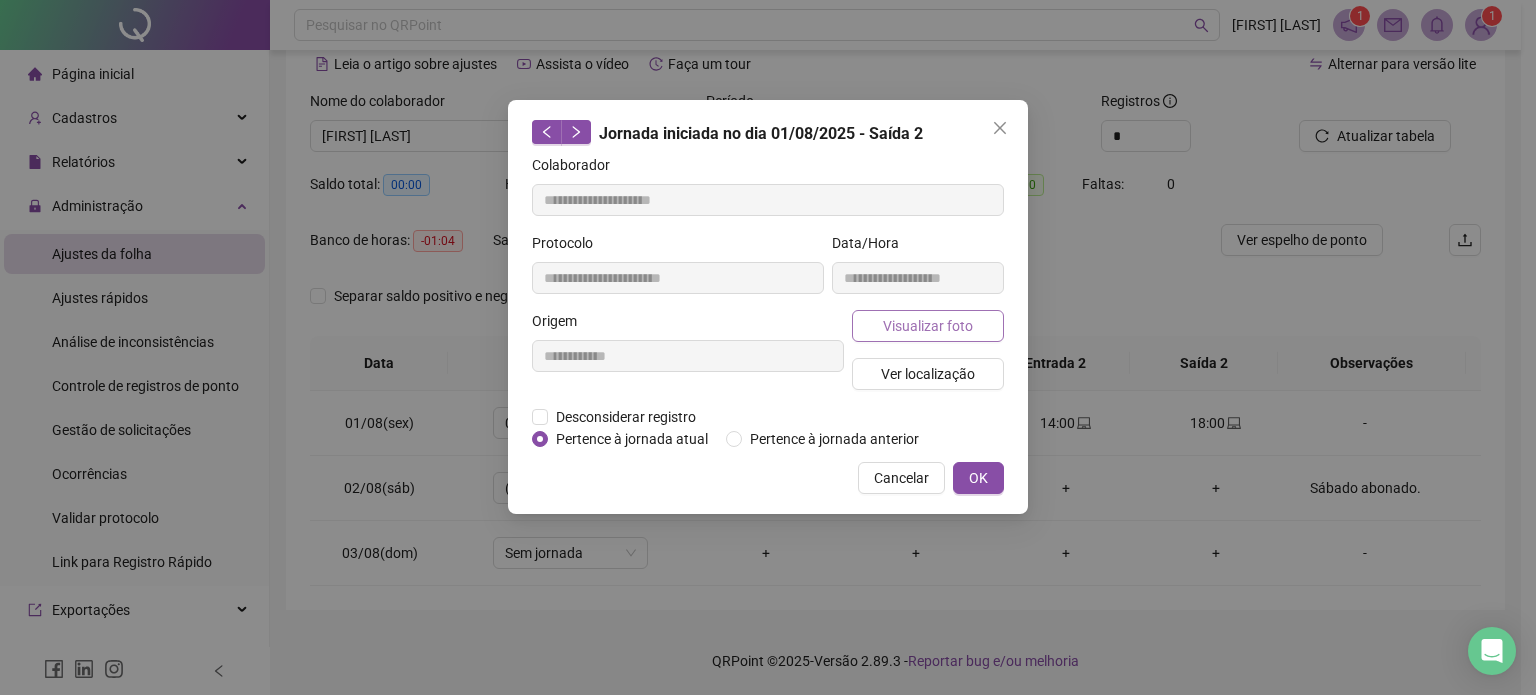click on "Visualizar foto" at bounding box center (928, 326) 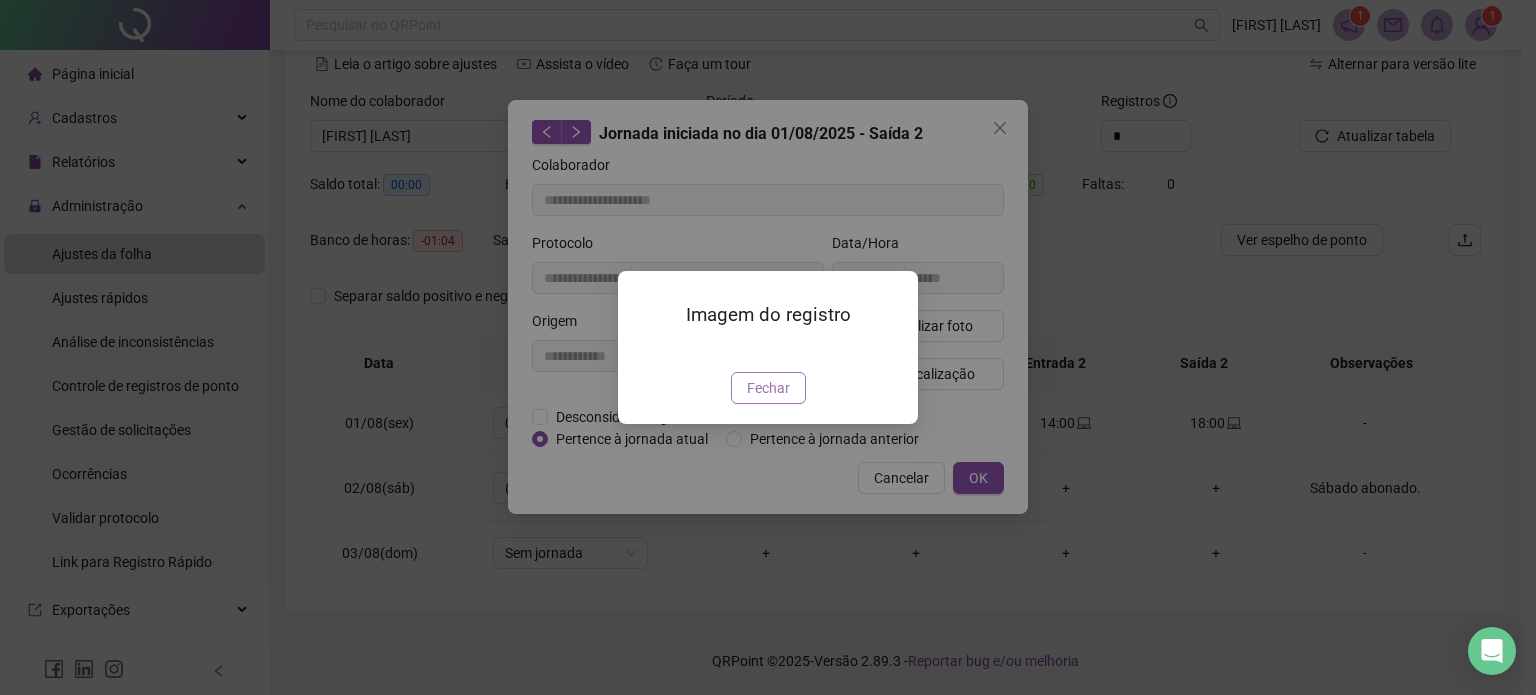 click on "Fechar" at bounding box center (768, 388) 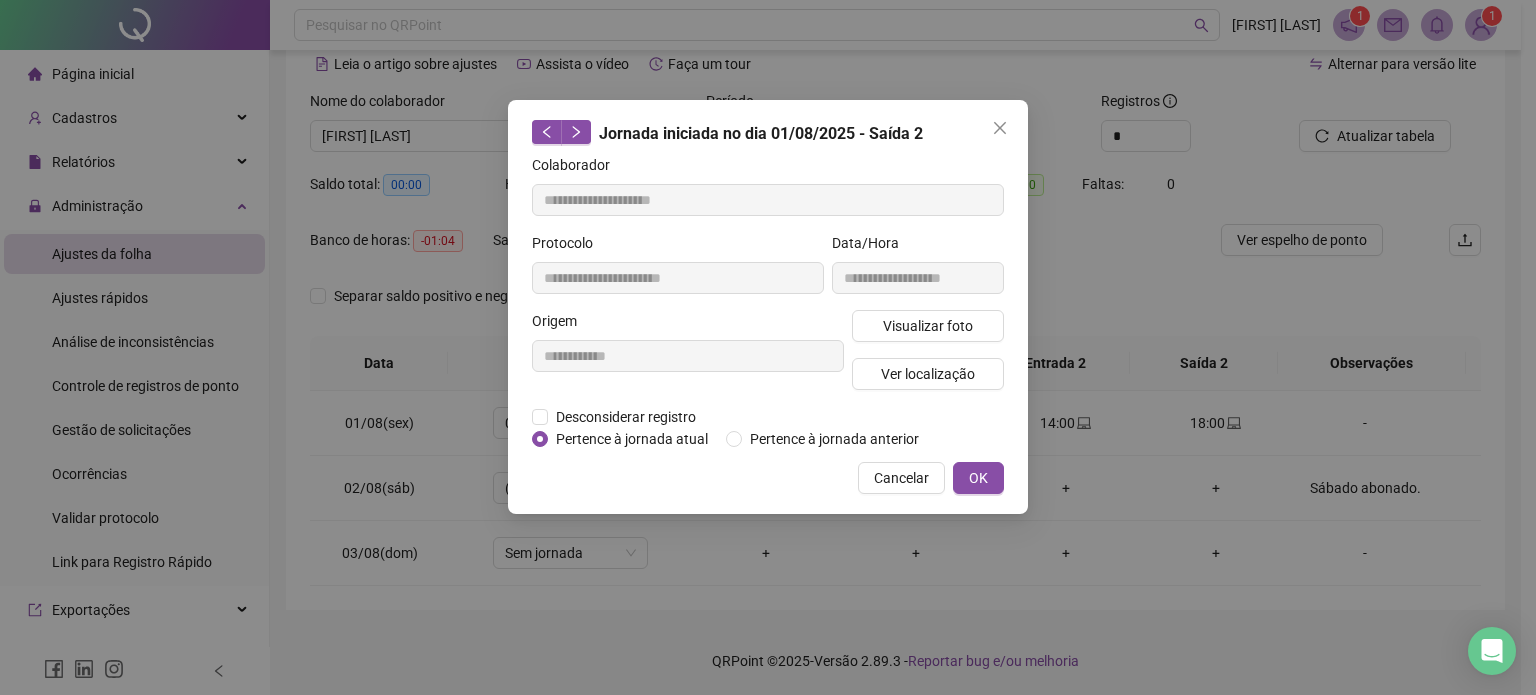 type 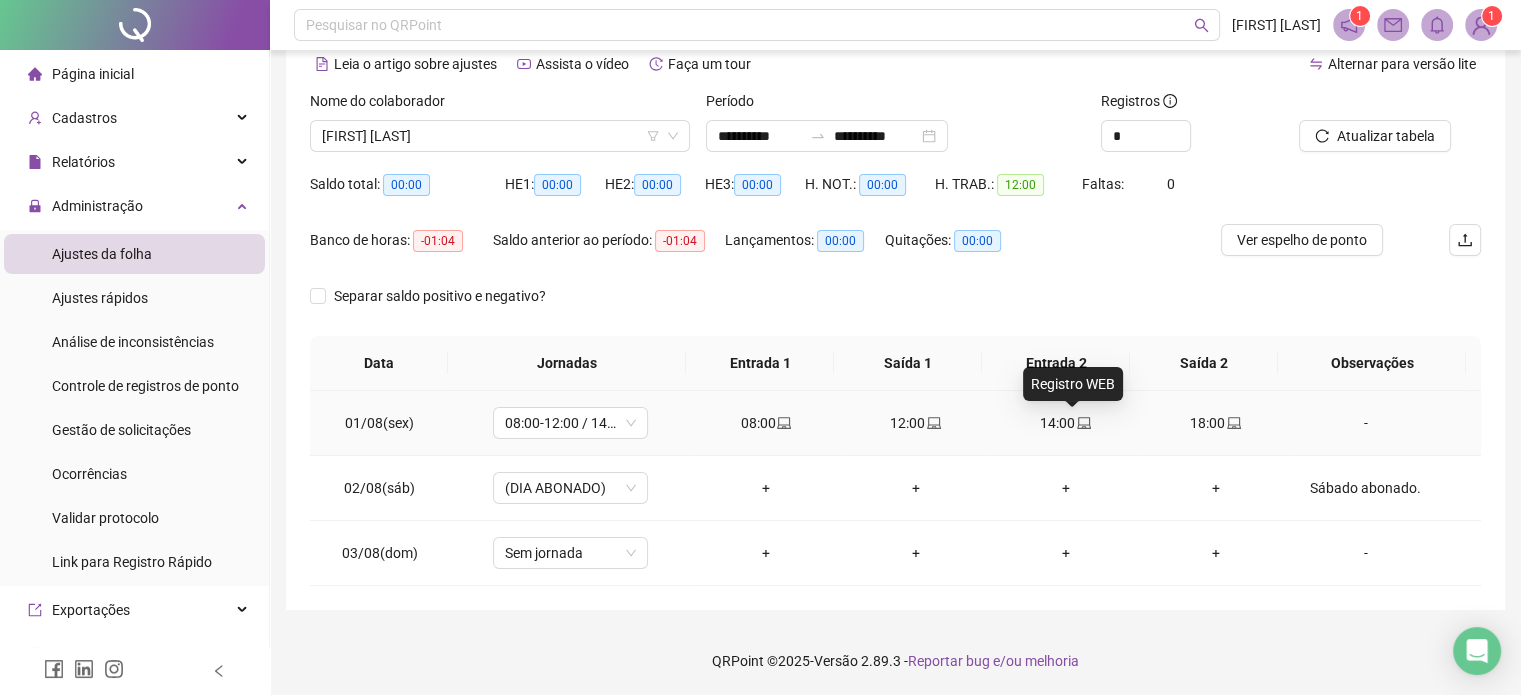 click 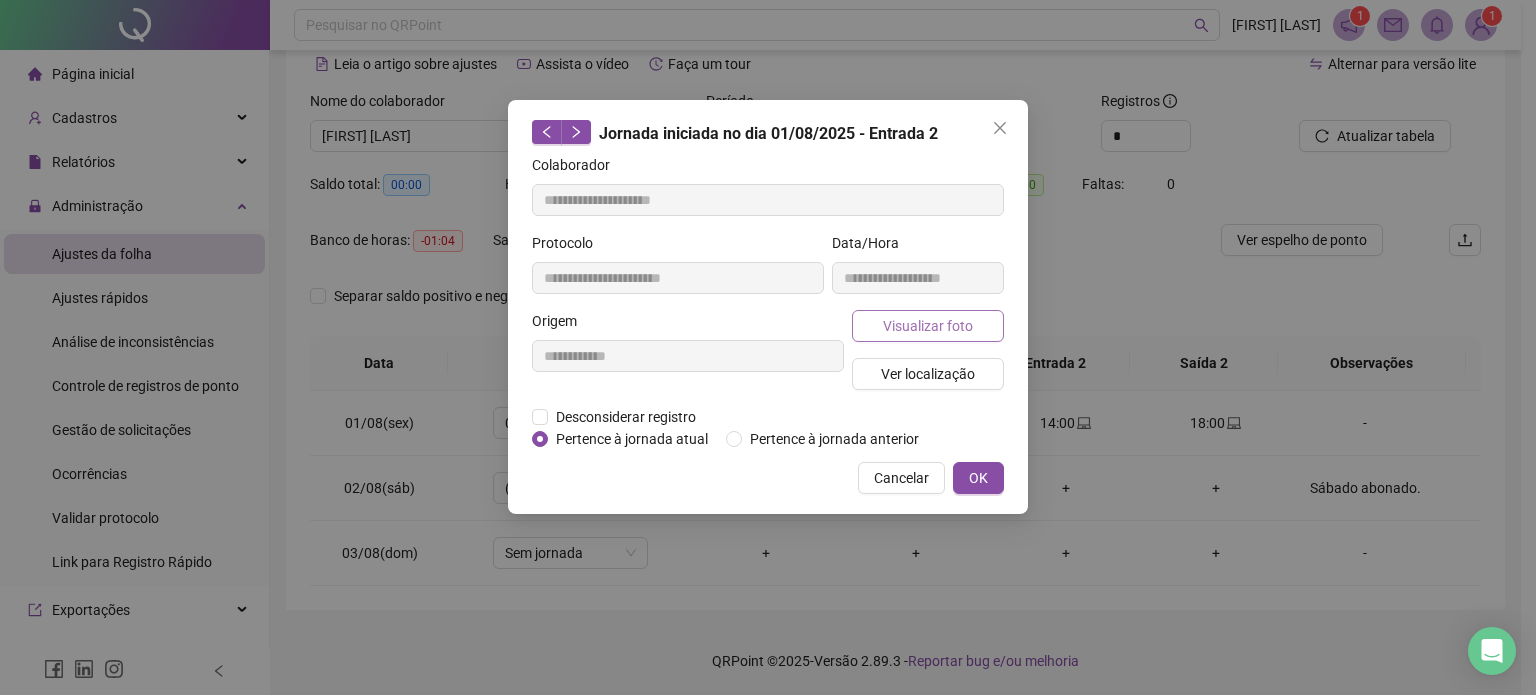 click on "Visualizar foto" at bounding box center (928, 326) 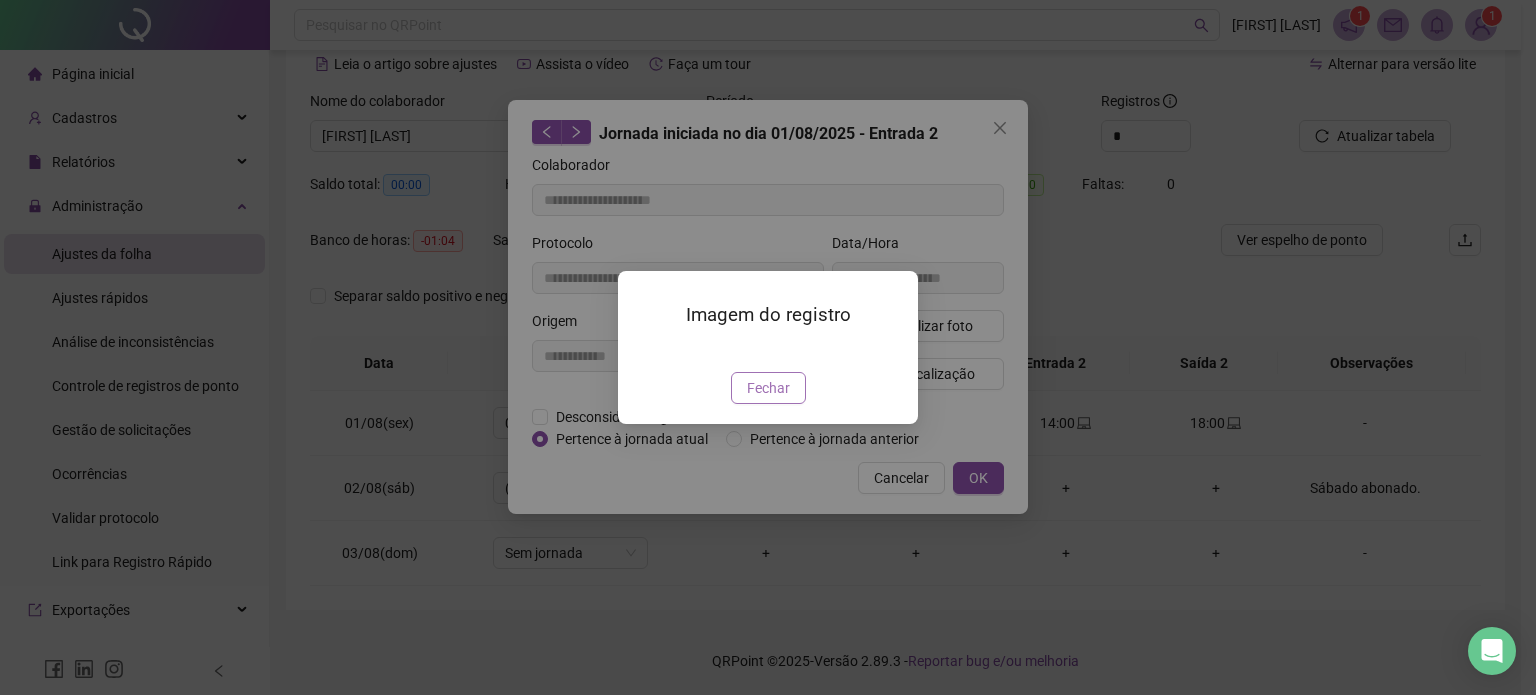 click on "Fechar" at bounding box center (768, 388) 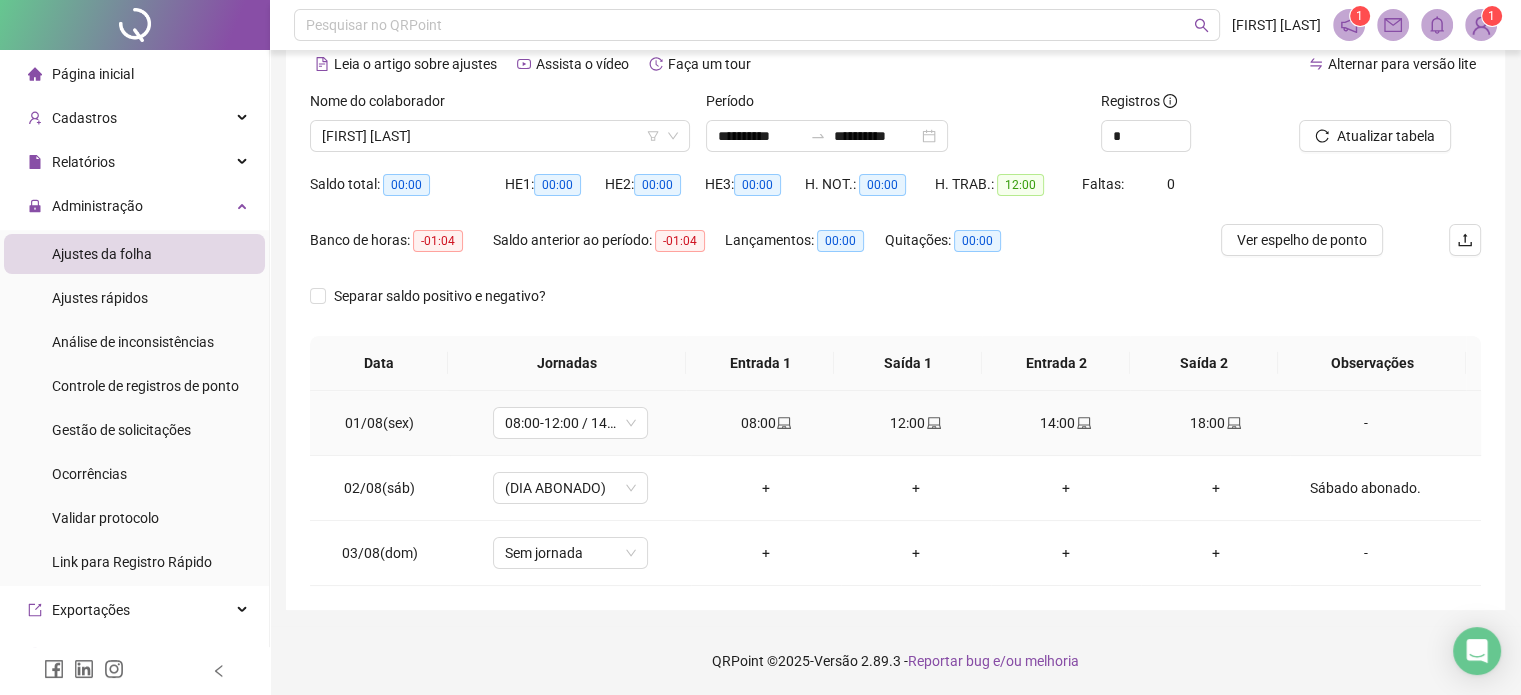 click on "12:00" at bounding box center (916, 423) 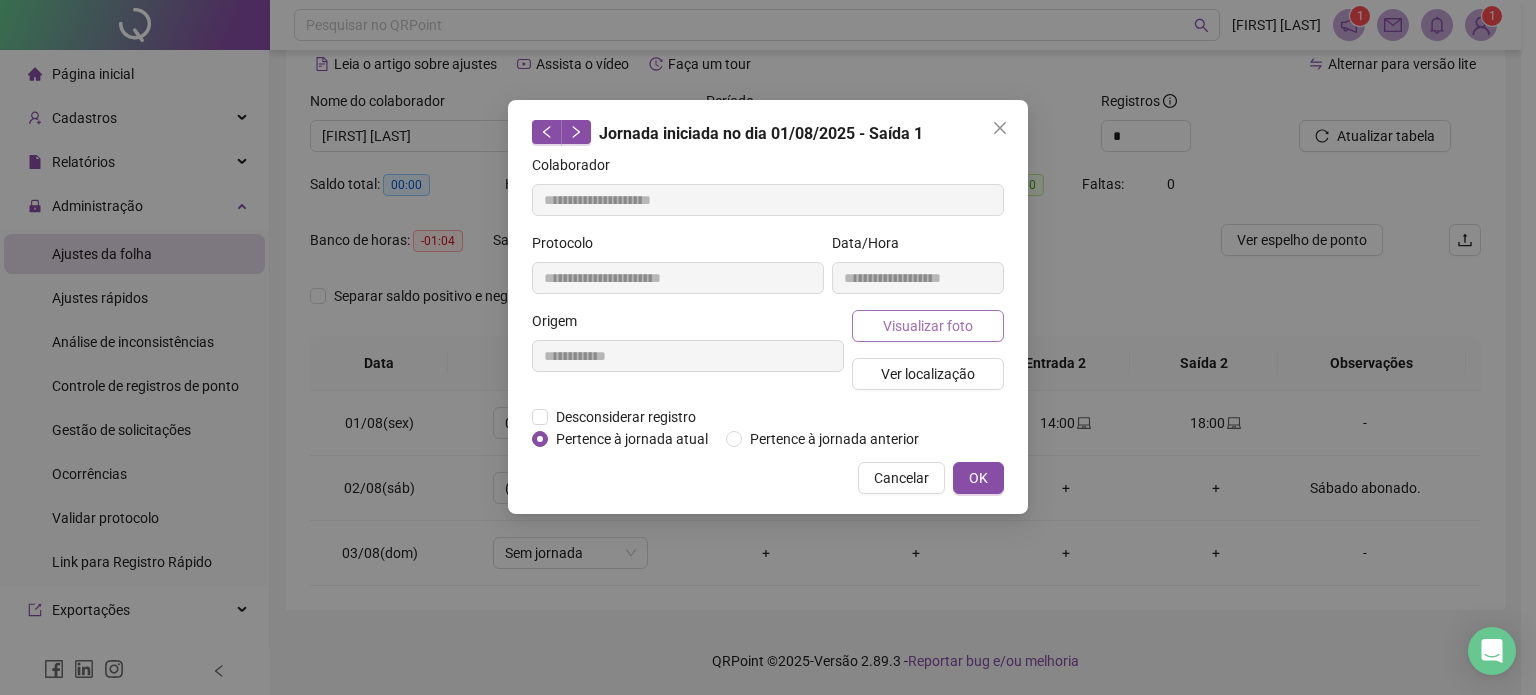 click on "Visualizar foto" at bounding box center [928, 326] 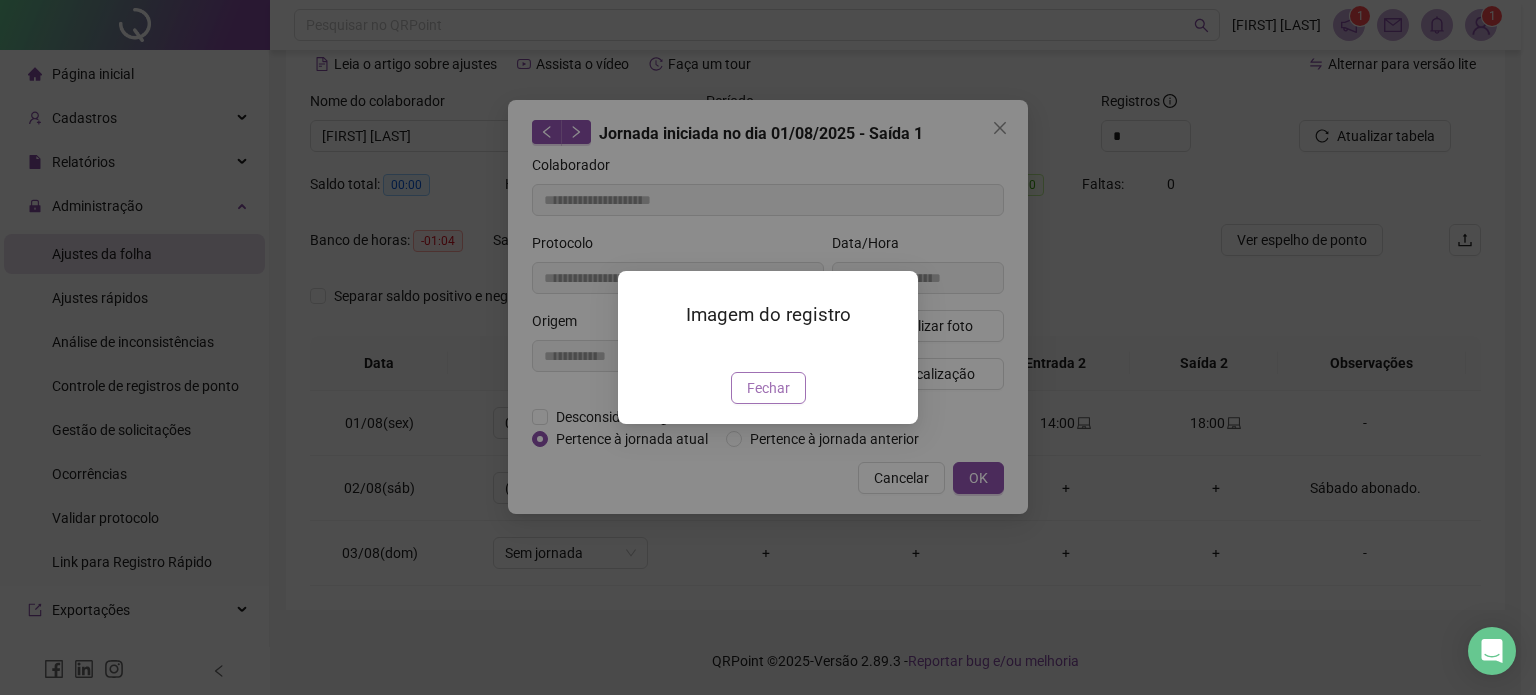 click on "Fechar" at bounding box center [768, 388] 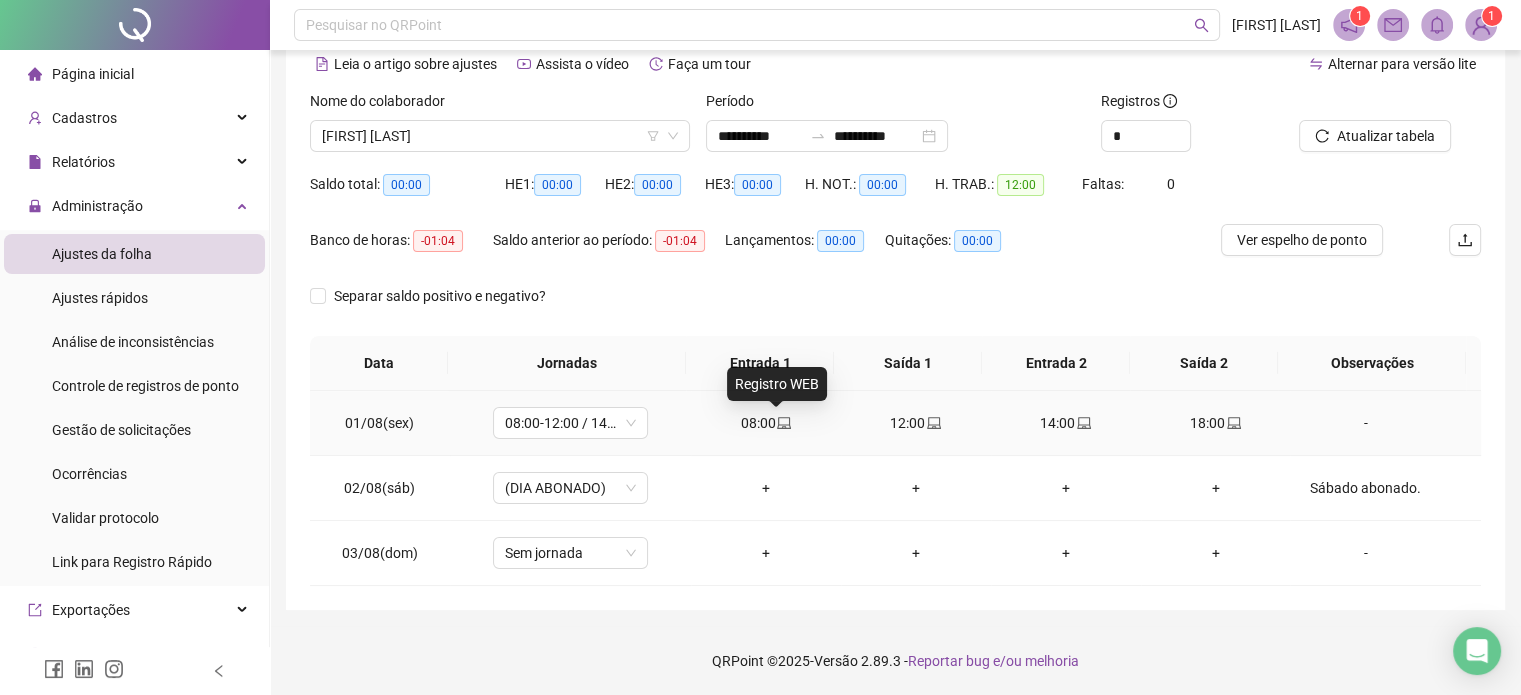 click at bounding box center (783, 423) 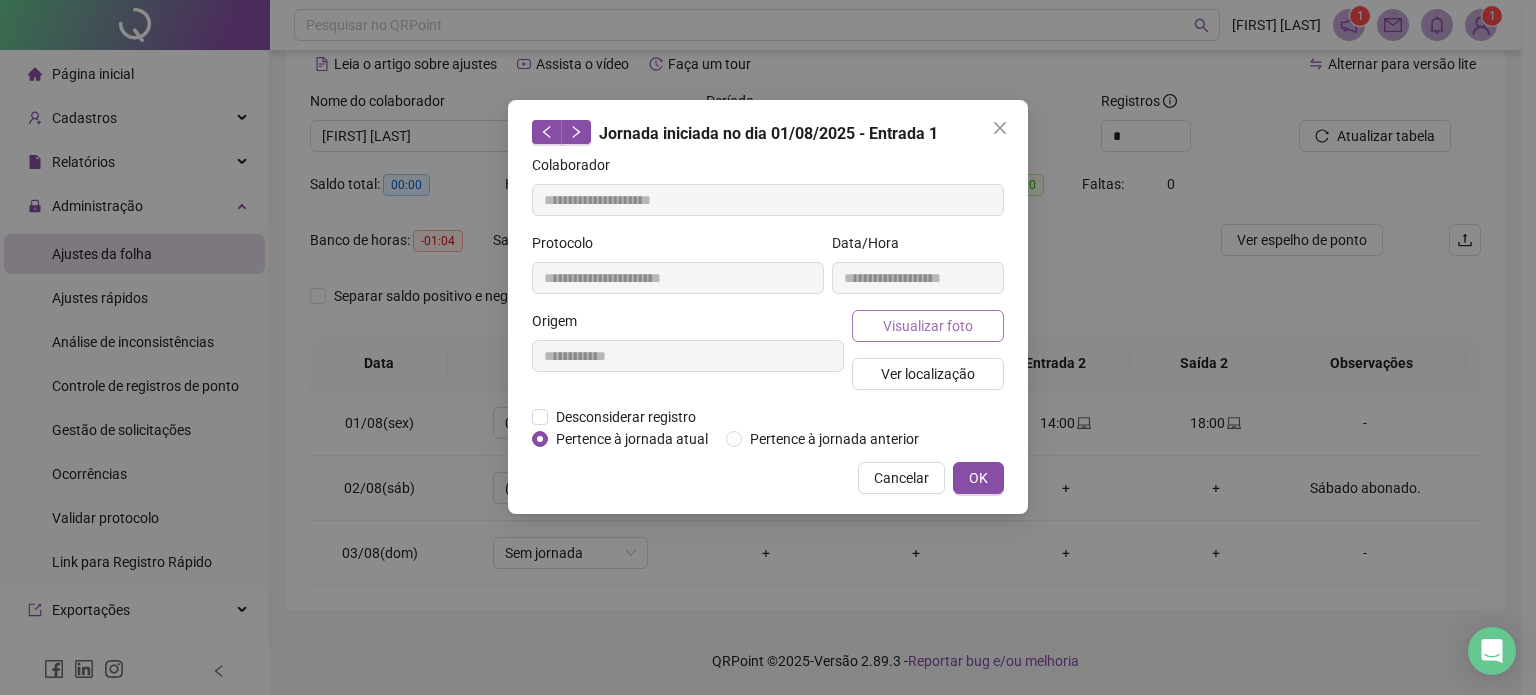click on "Visualizar foto" at bounding box center [928, 326] 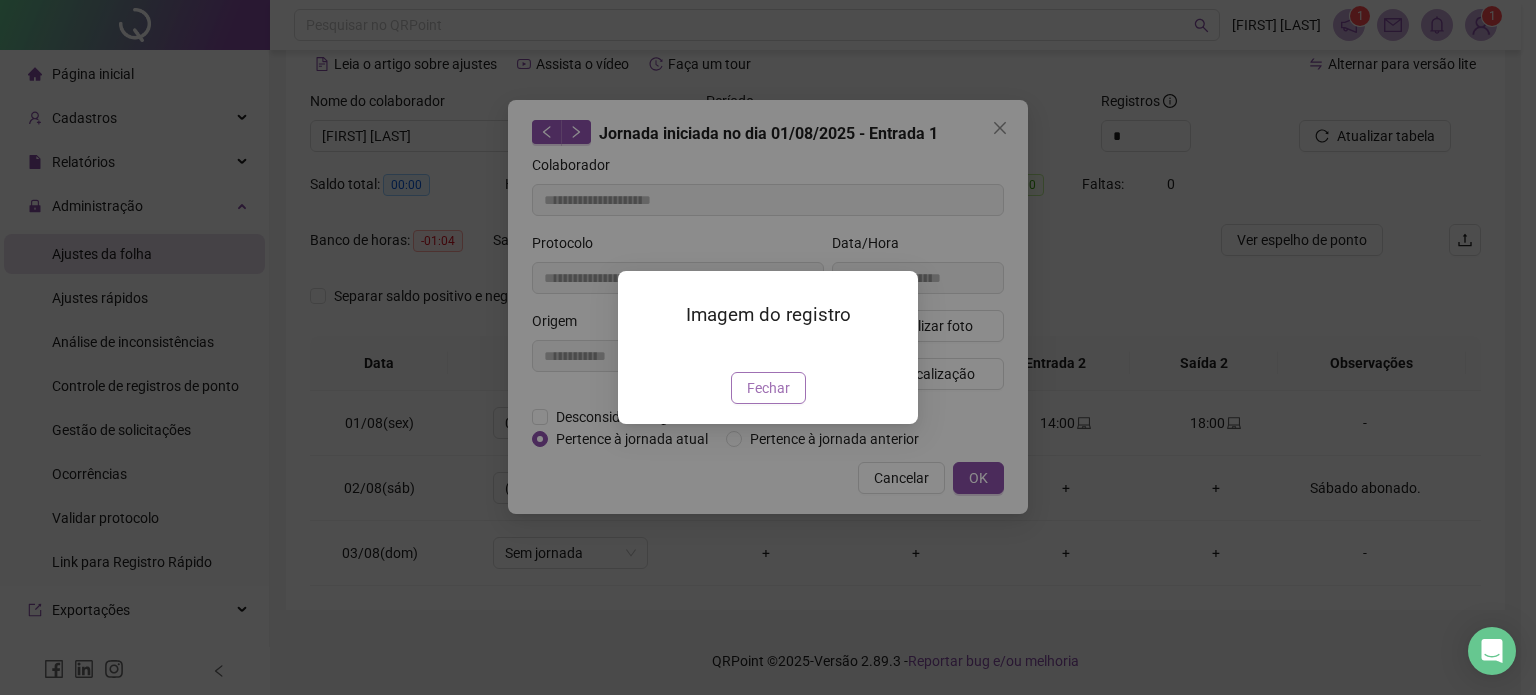 click on "Fechar" at bounding box center [768, 388] 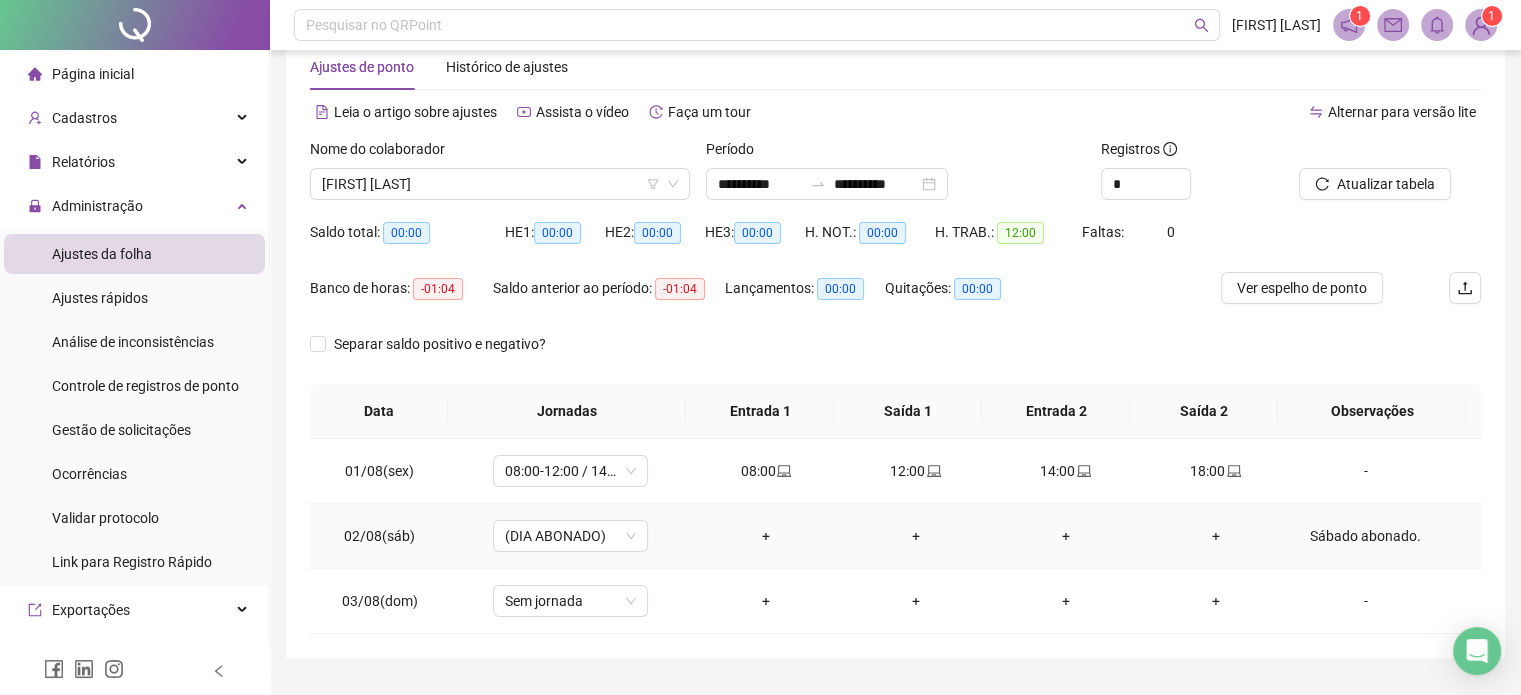 scroll, scrollTop: 0, scrollLeft: 0, axis: both 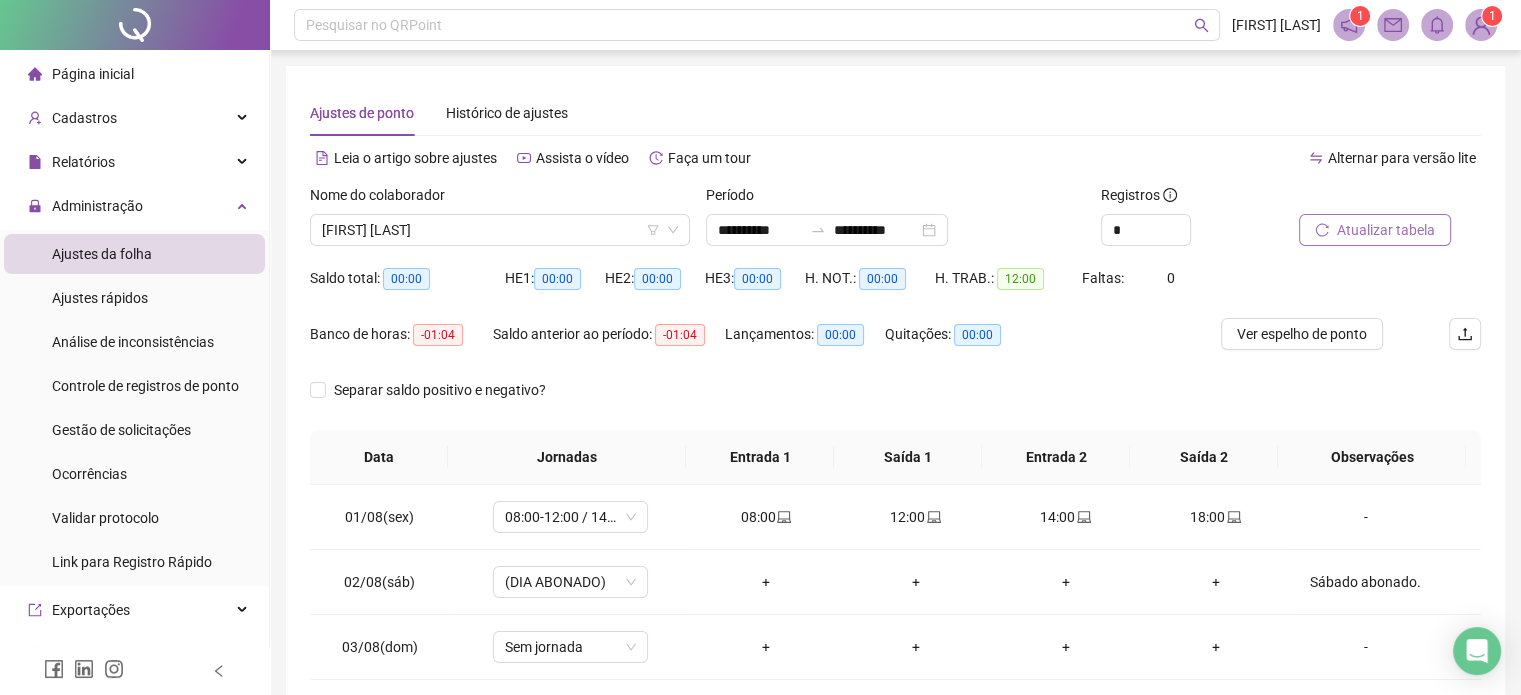 click on "Atualizar tabela" at bounding box center (1386, 230) 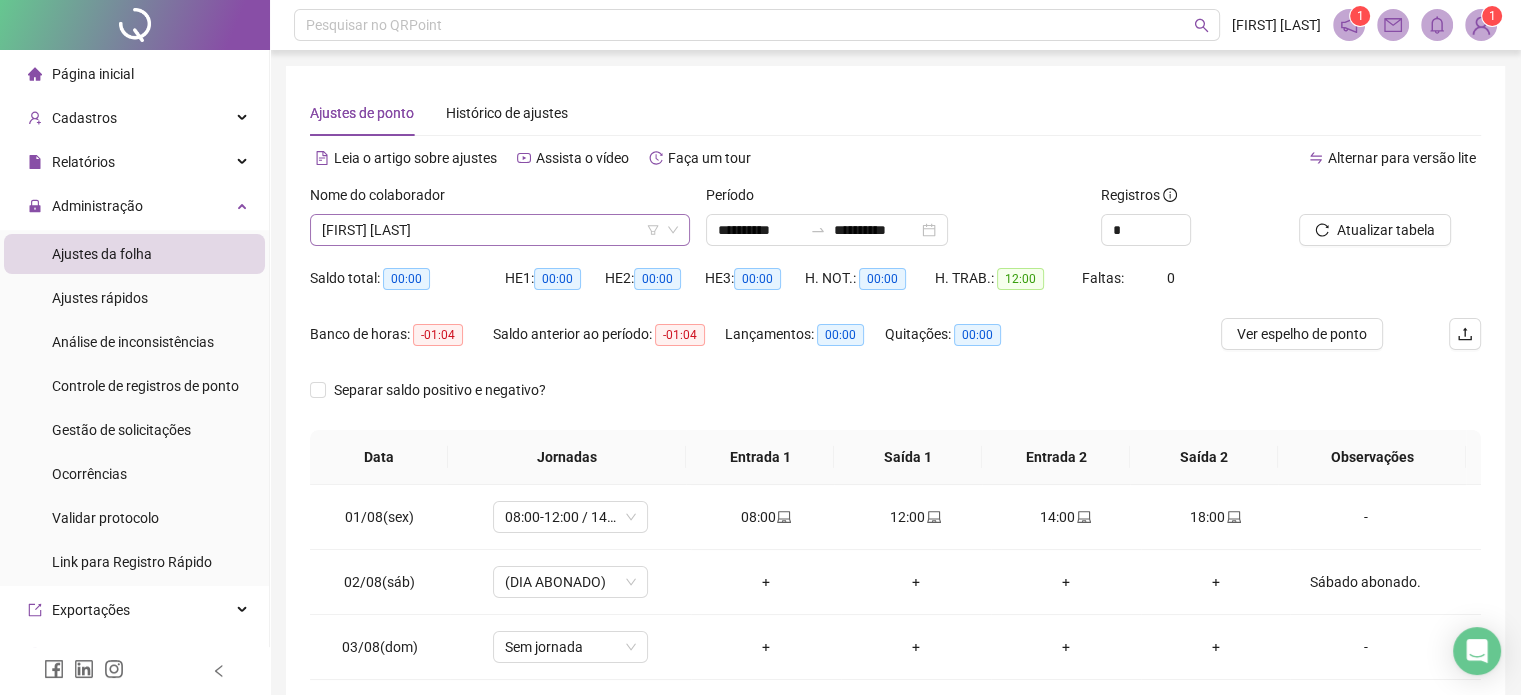 click on "[FIRST] [LAST]" at bounding box center (500, 230) 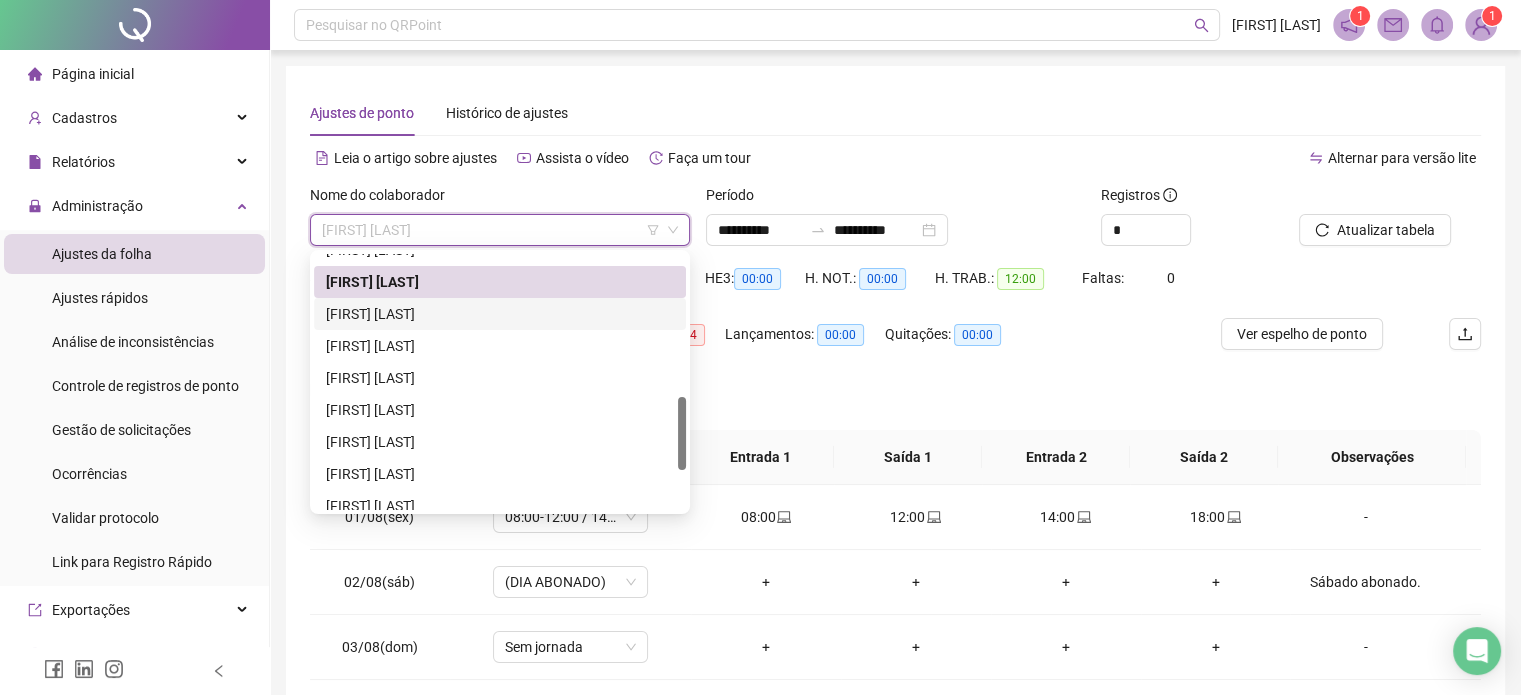 click on "[FIRST] [LAST]" at bounding box center [500, 314] 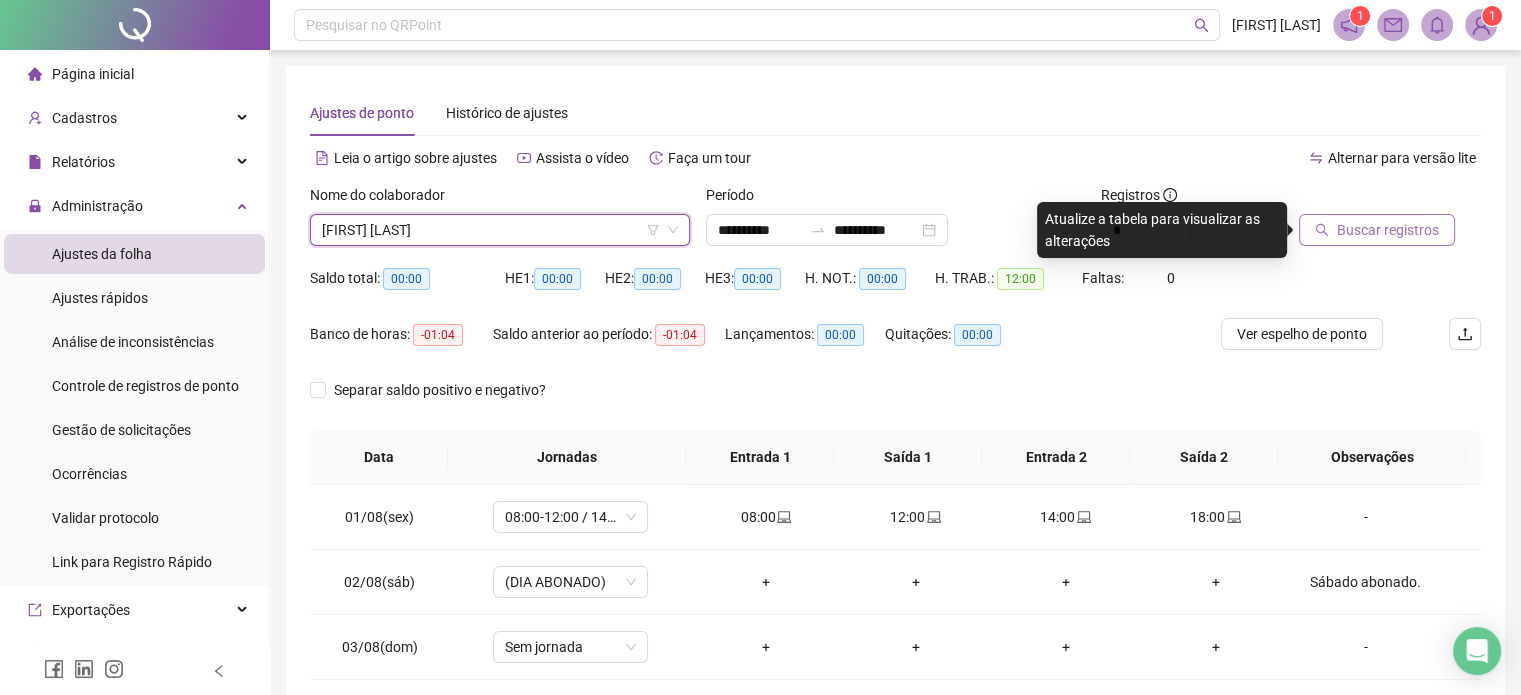 click on "Buscar registros" at bounding box center [1388, 230] 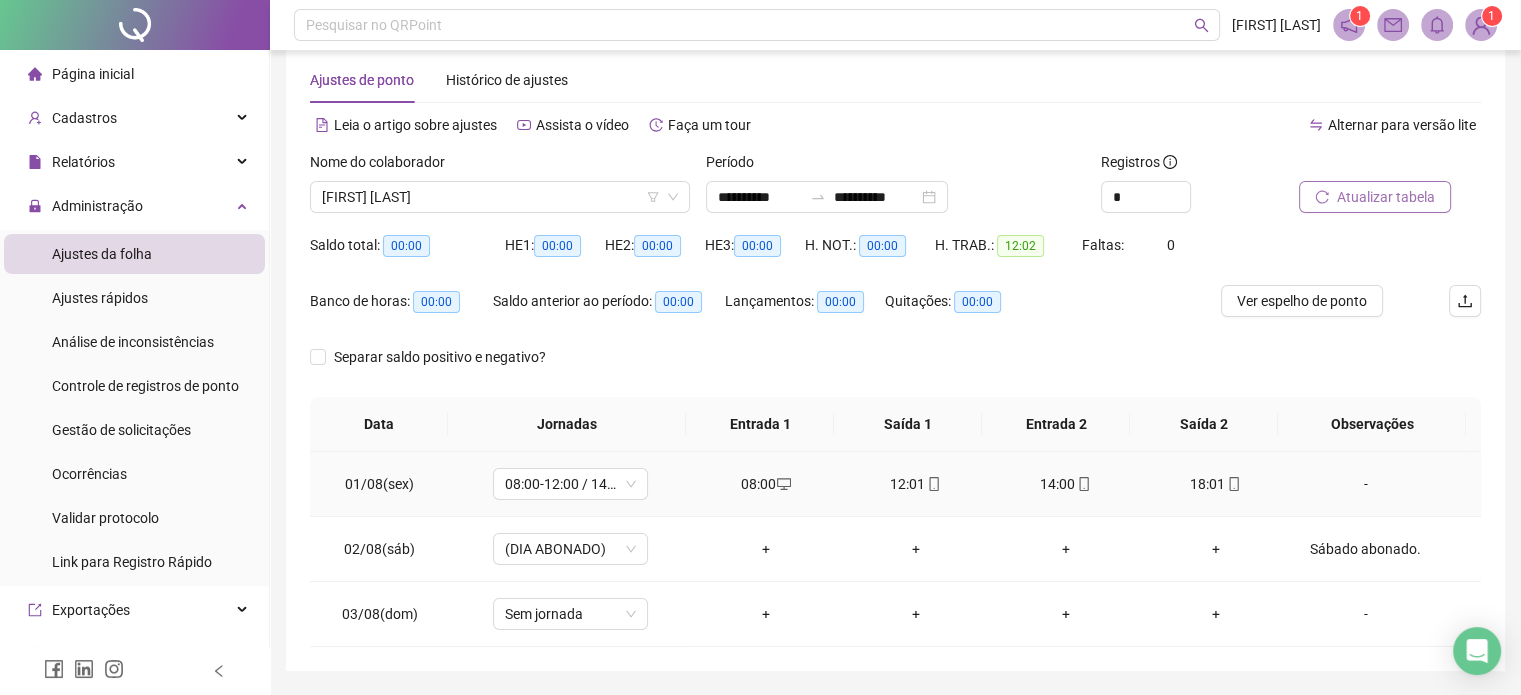 scroll, scrollTop: 0, scrollLeft: 0, axis: both 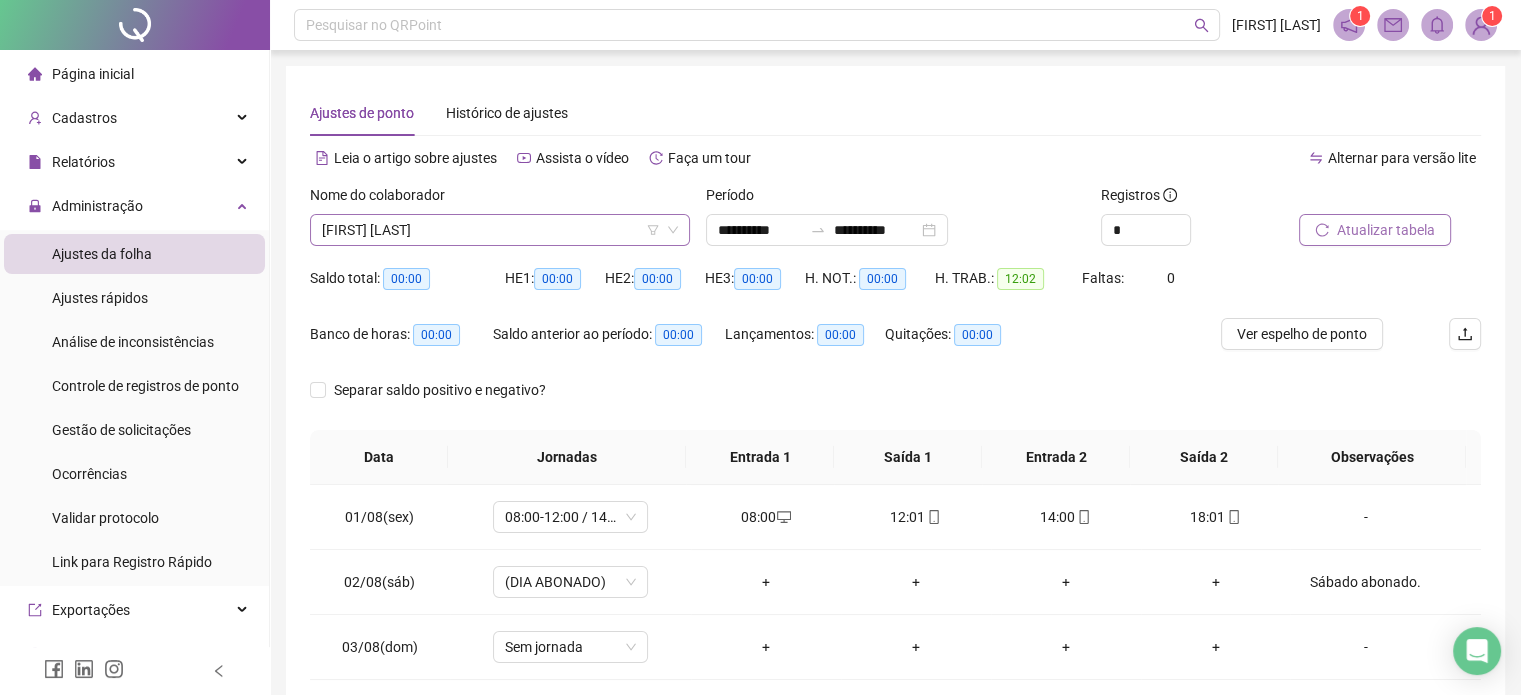 click on "[FIRST] [LAST]" at bounding box center (500, 230) 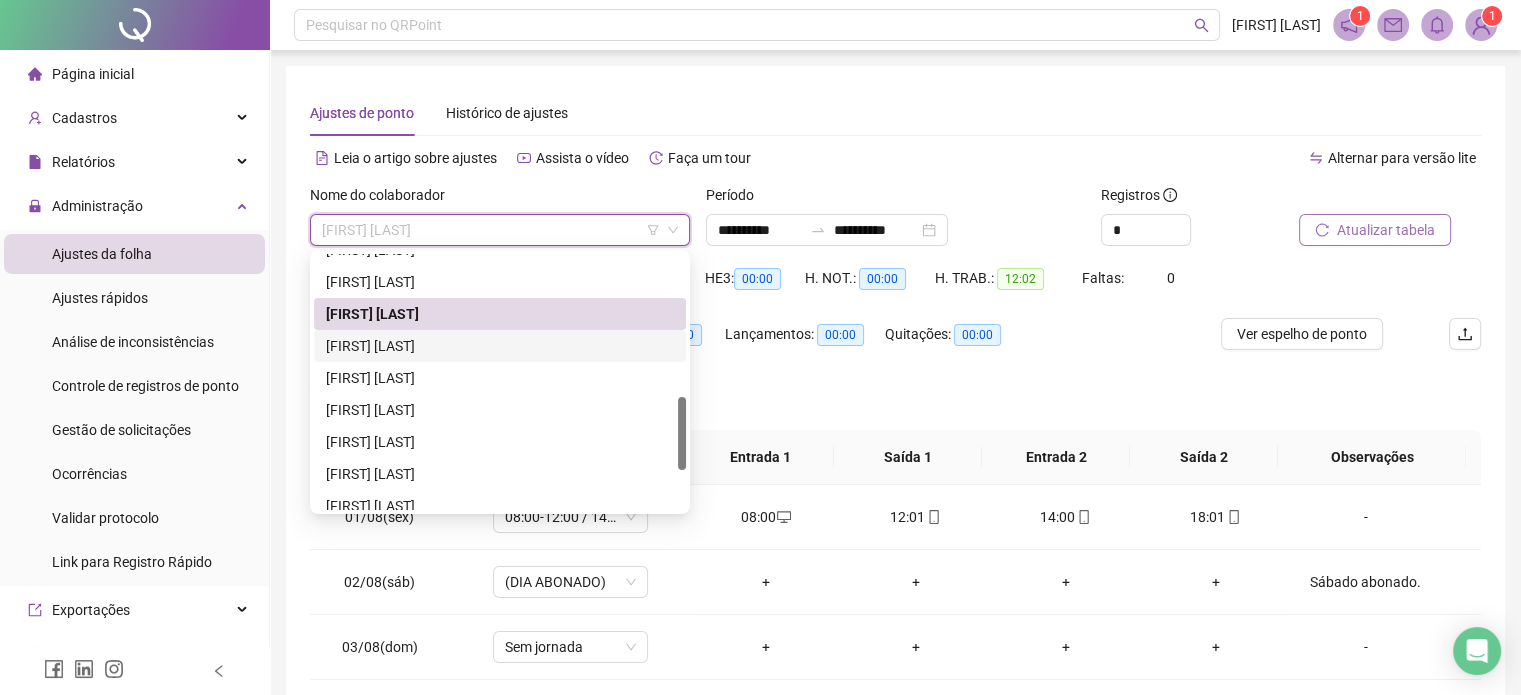 click on "[FIRST] [LAST]" at bounding box center [500, 346] 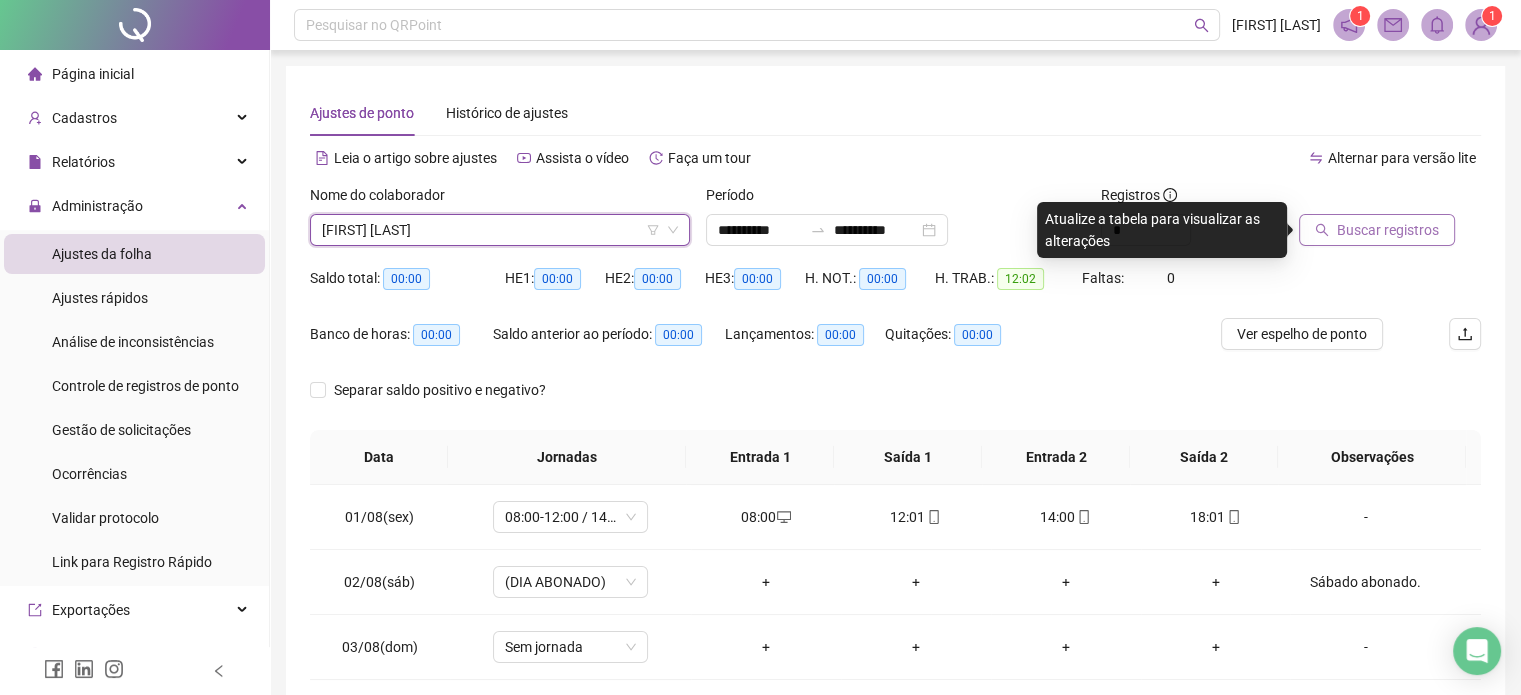 click on "Buscar registros" at bounding box center (1388, 230) 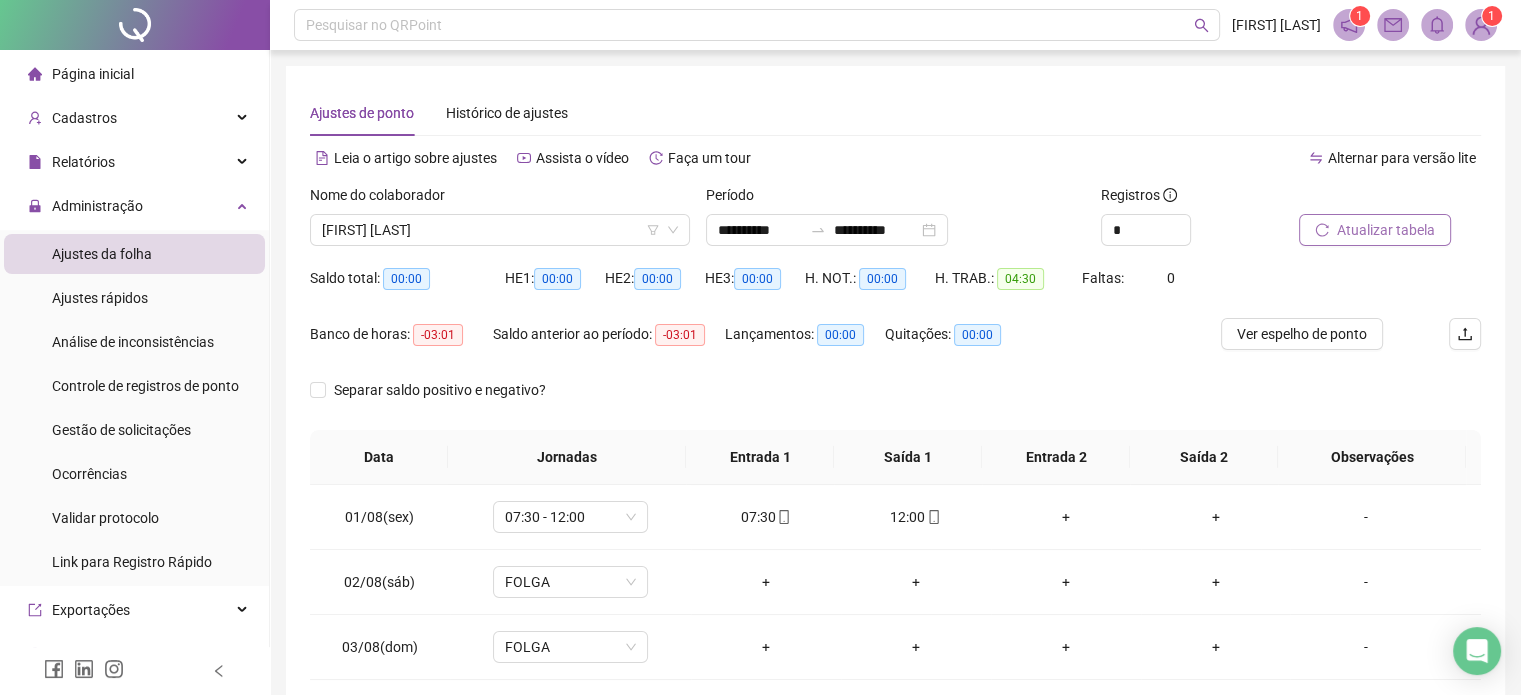 scroll, scrollTop: 94, scrollLeft: 0, axis: vertical 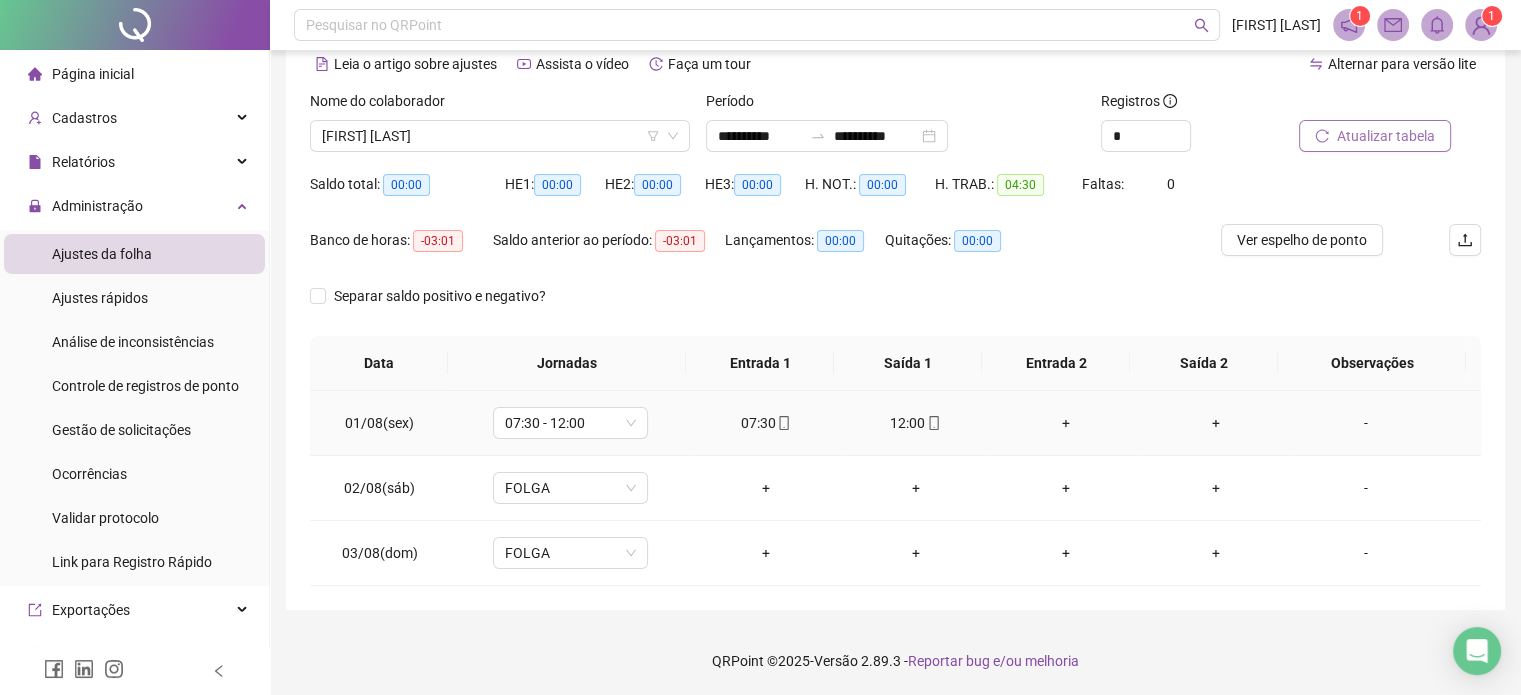 click 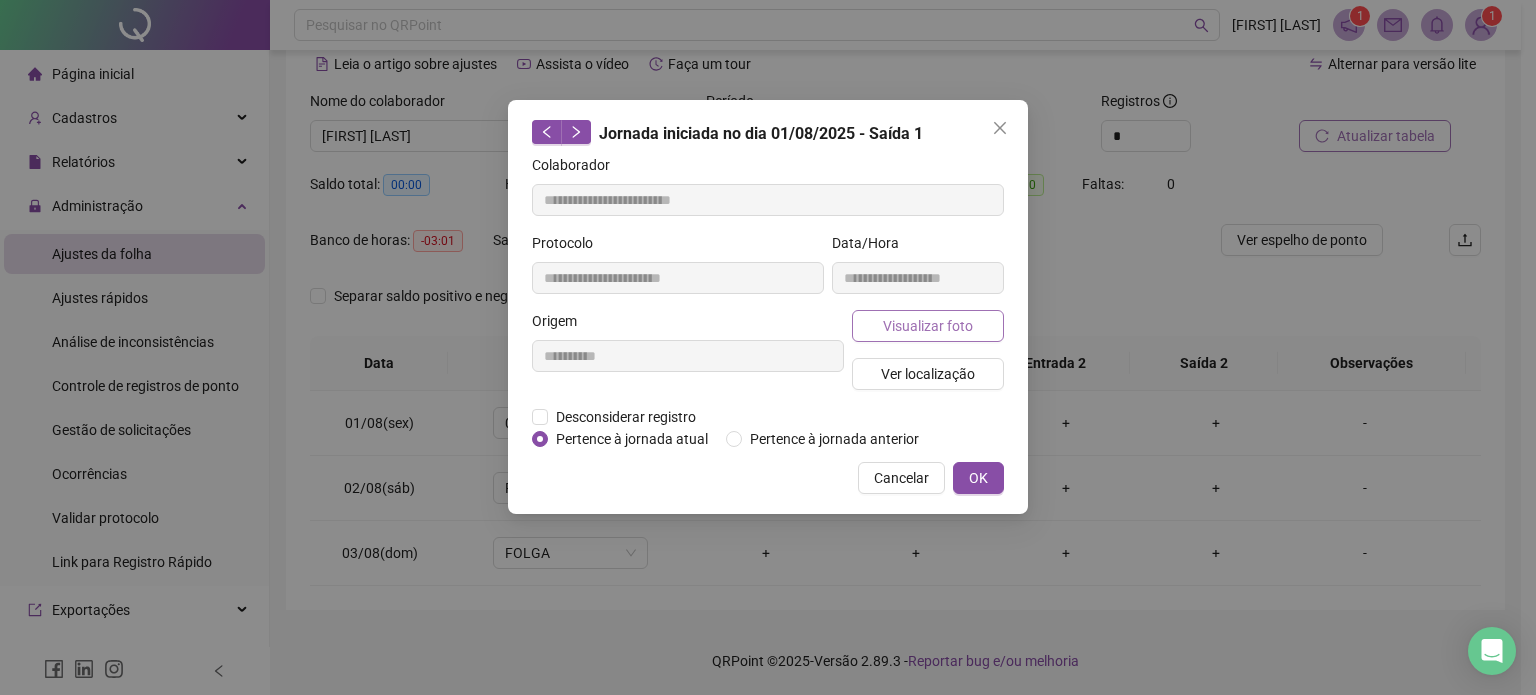 click on "Visualizar foto" at bounding box center (928, 326) 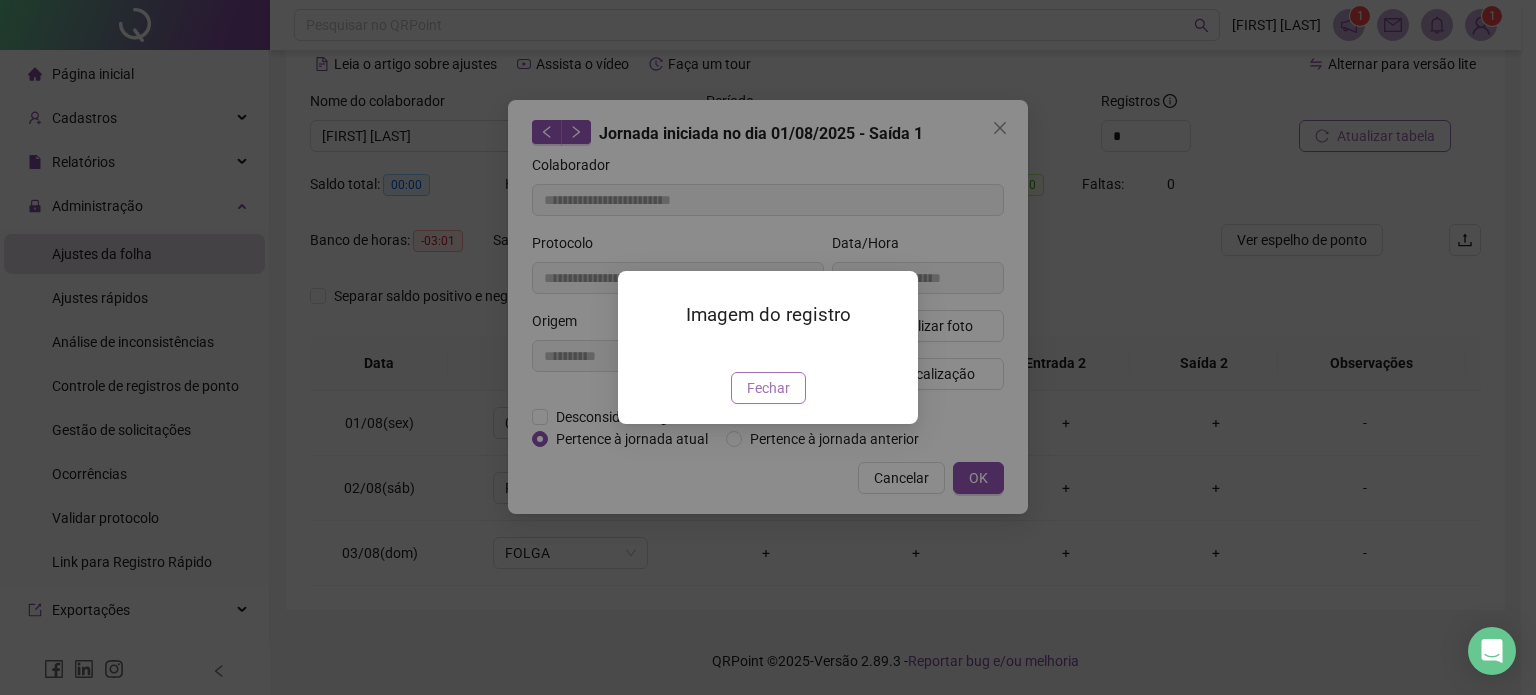 click on "Fechar" at bounding box center [768, 388] 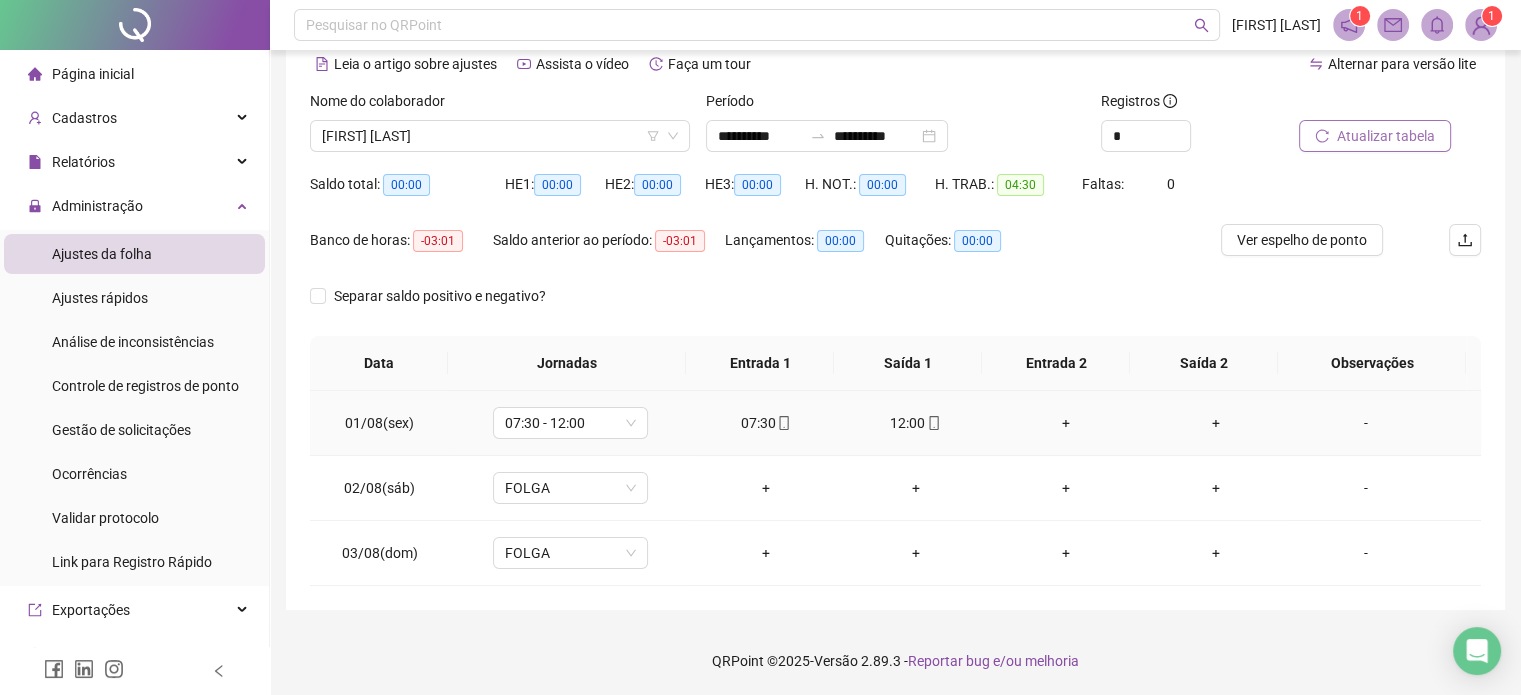 click on "07:30" at bounding box center (766, 423) 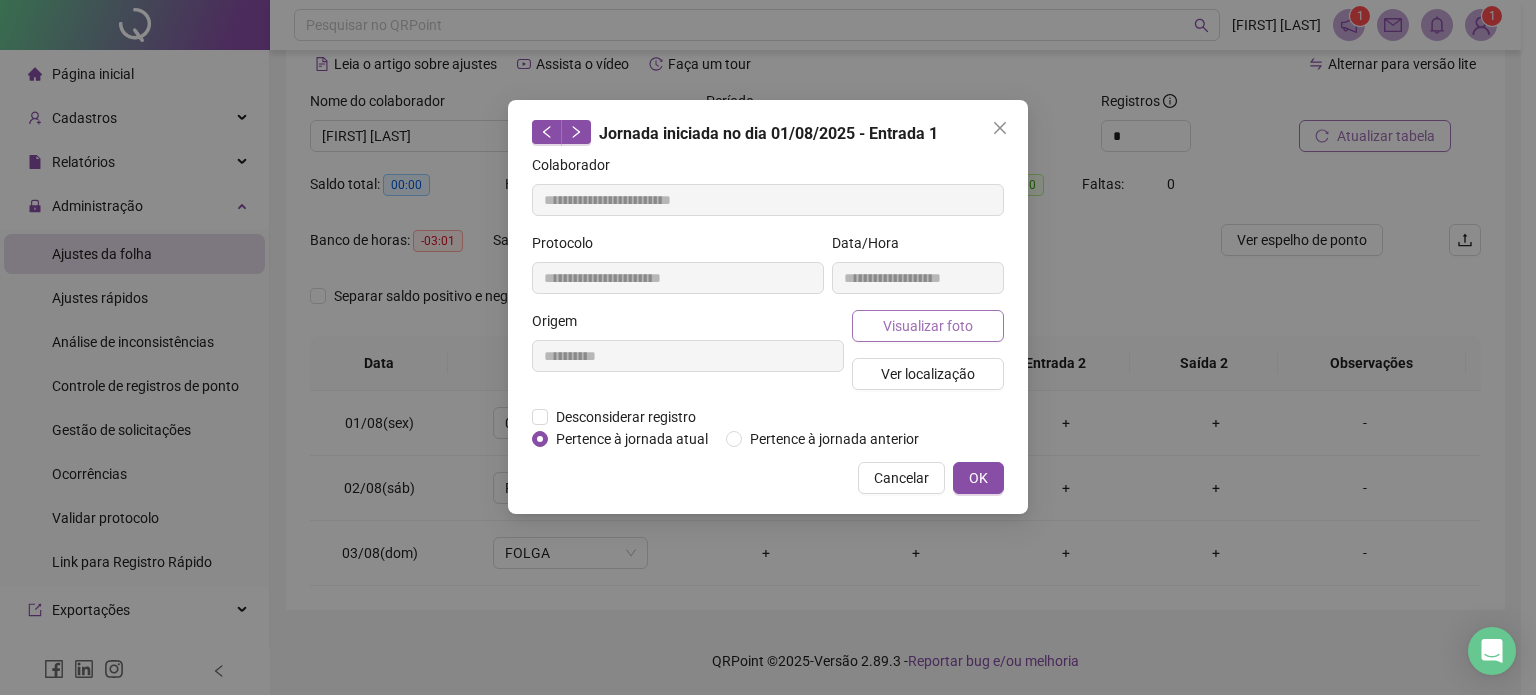 click on "Visualizar foto" at bounding box center (928, 326) 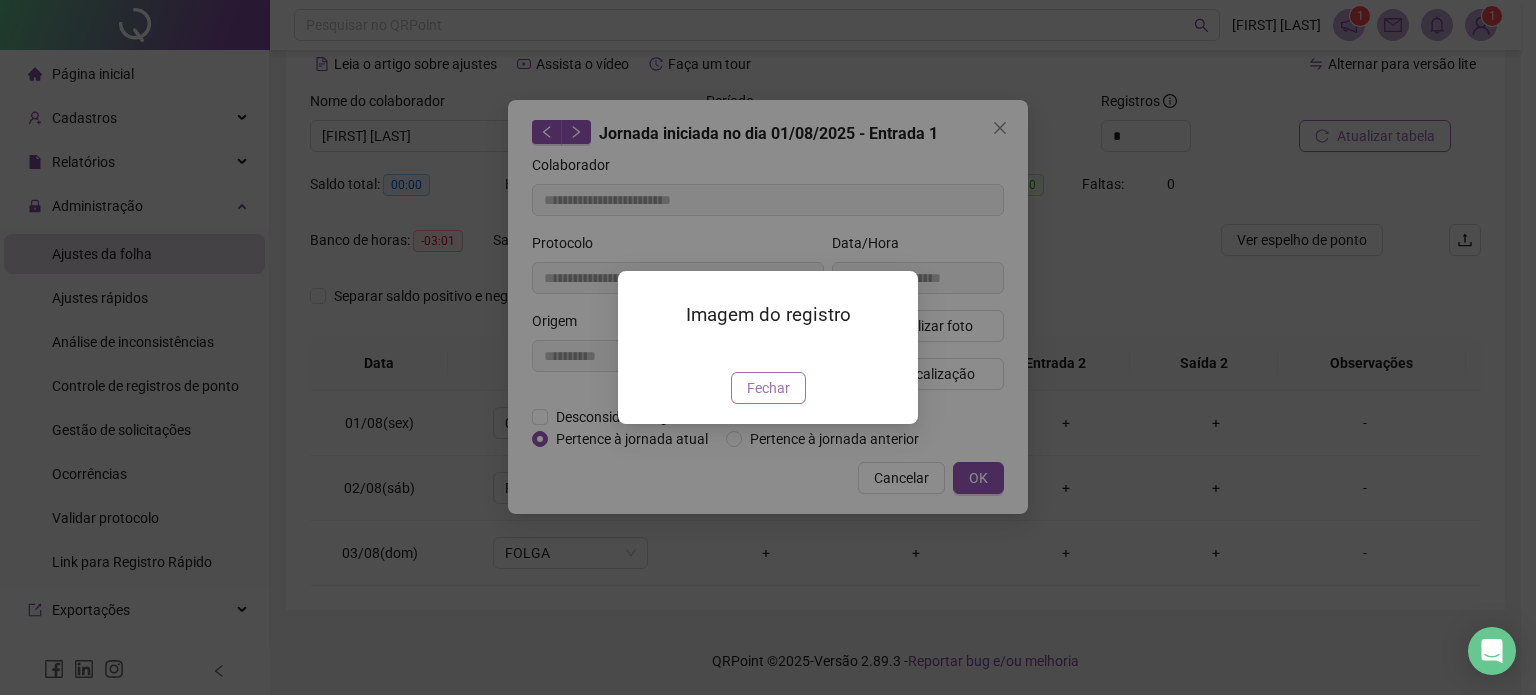 click on "Fechar" at bounding box center (768, 388) 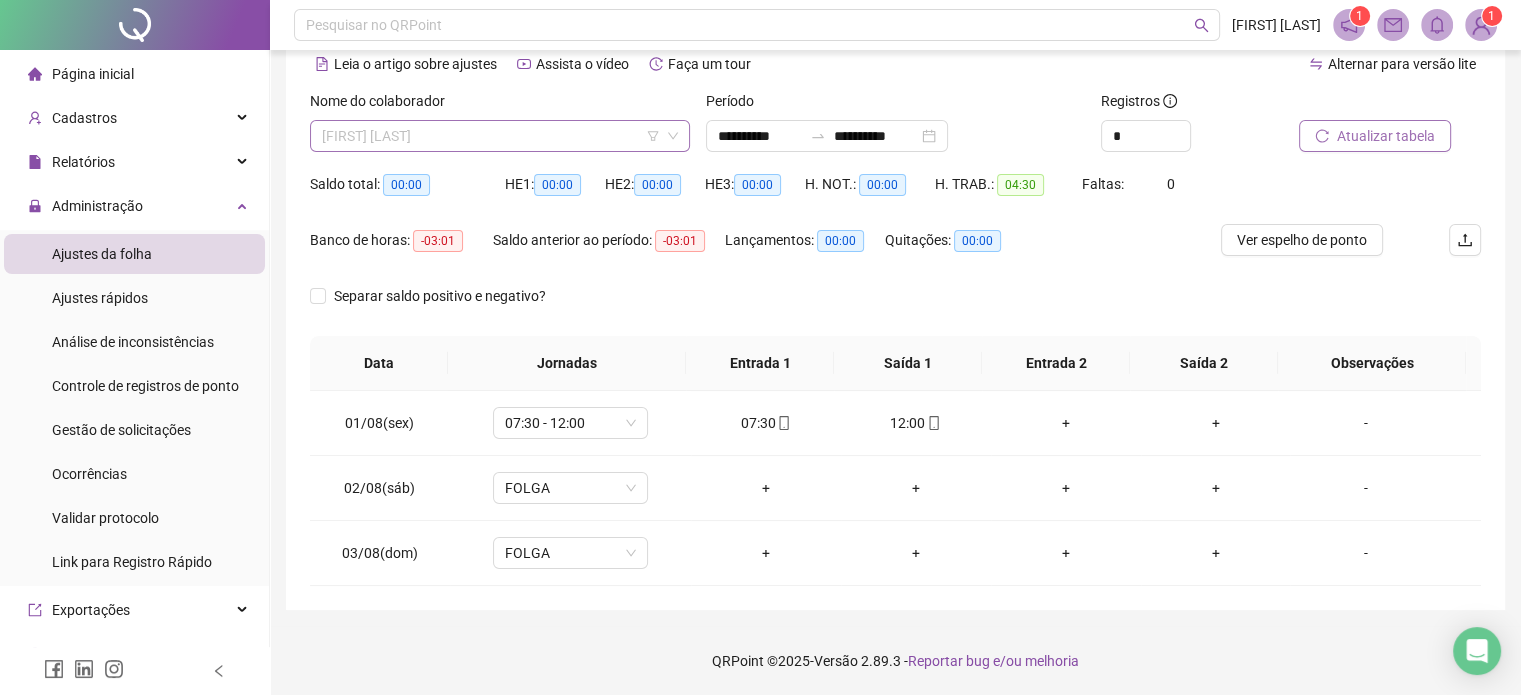 click on "[FIRST] [LAST]" at bounding box center [500, 136] 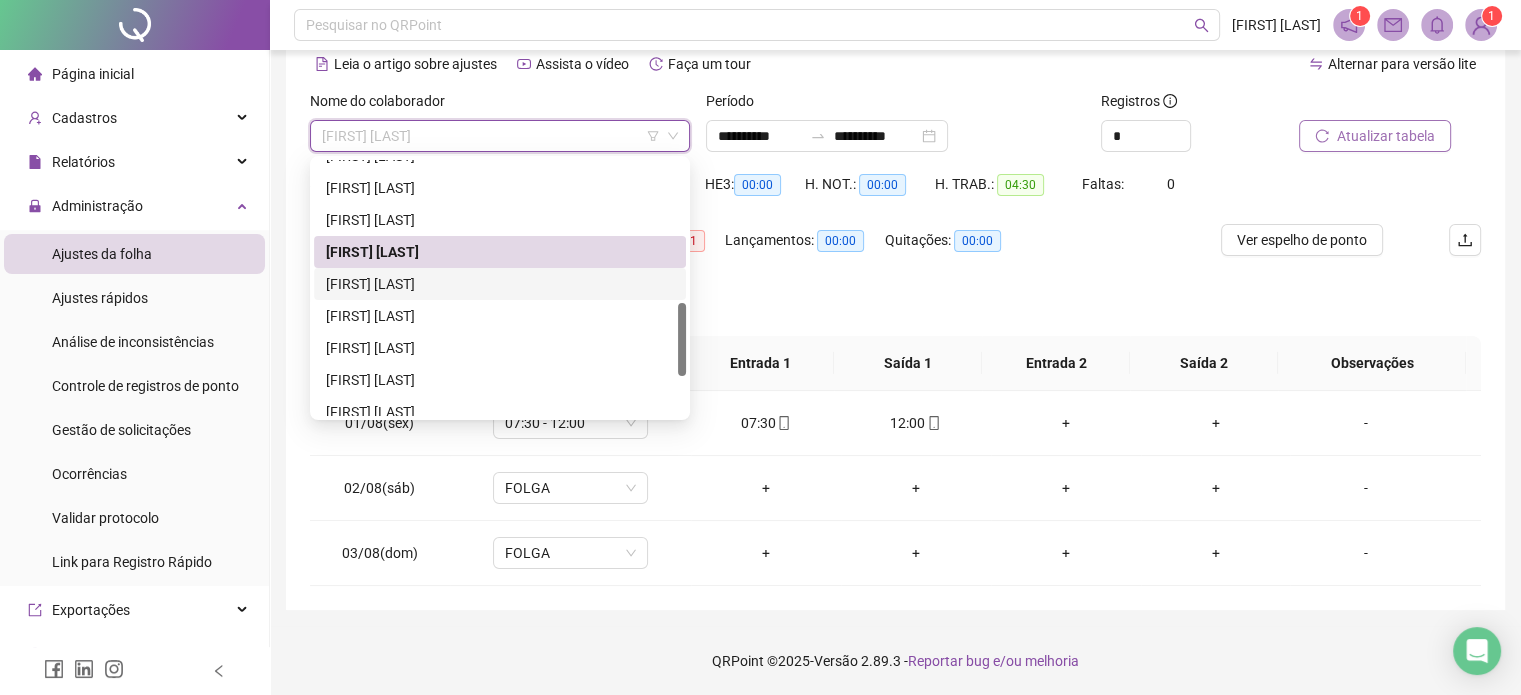 click on "[FIRST] [LAST]" at bounding box center [500, 284] 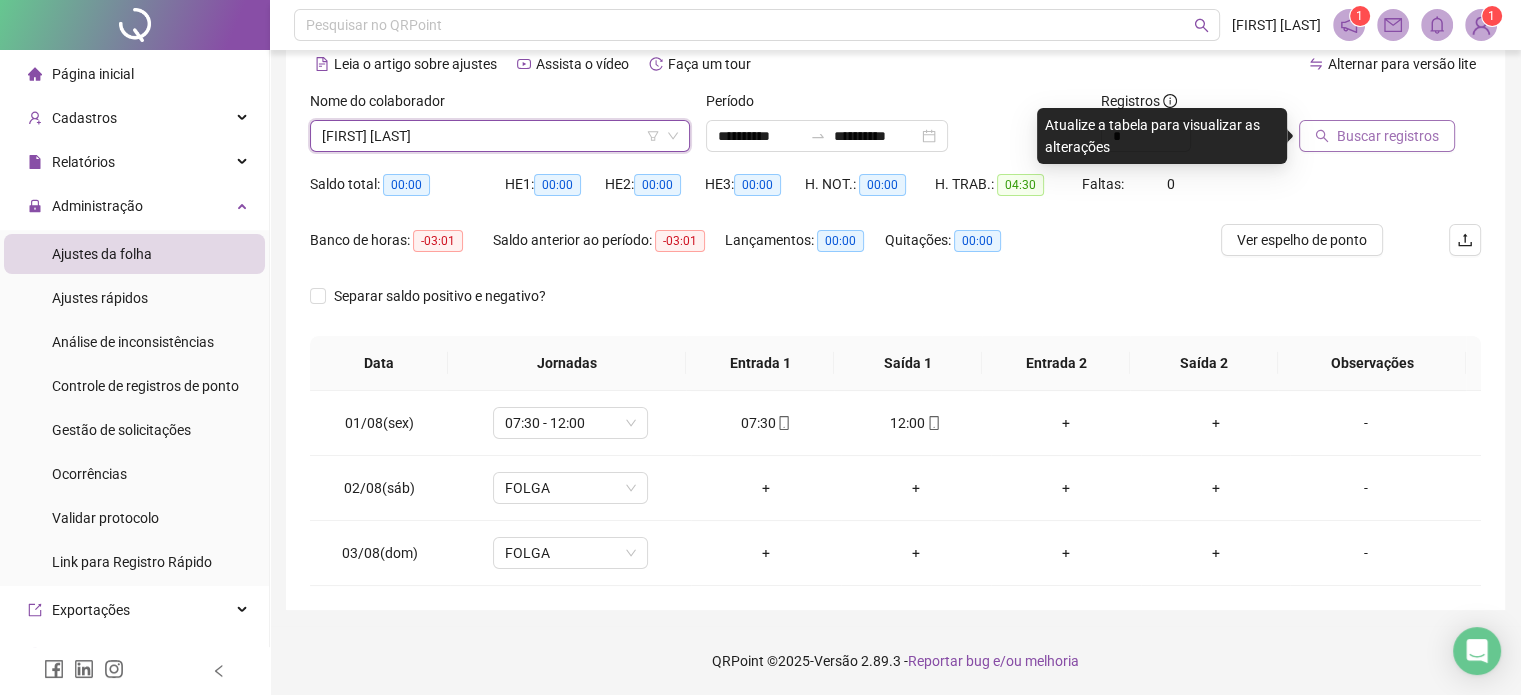 click on "Buscar registros" at bounding box center [1388, 136] 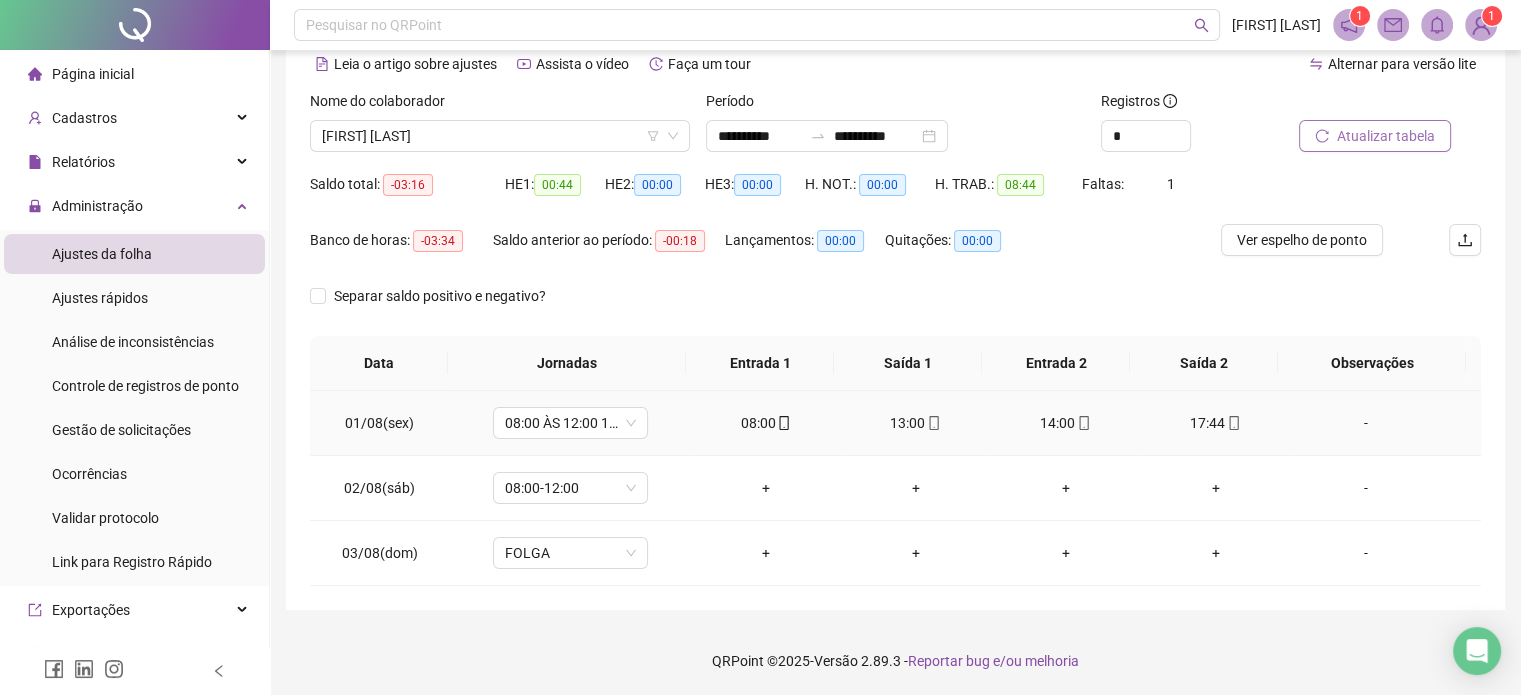 click 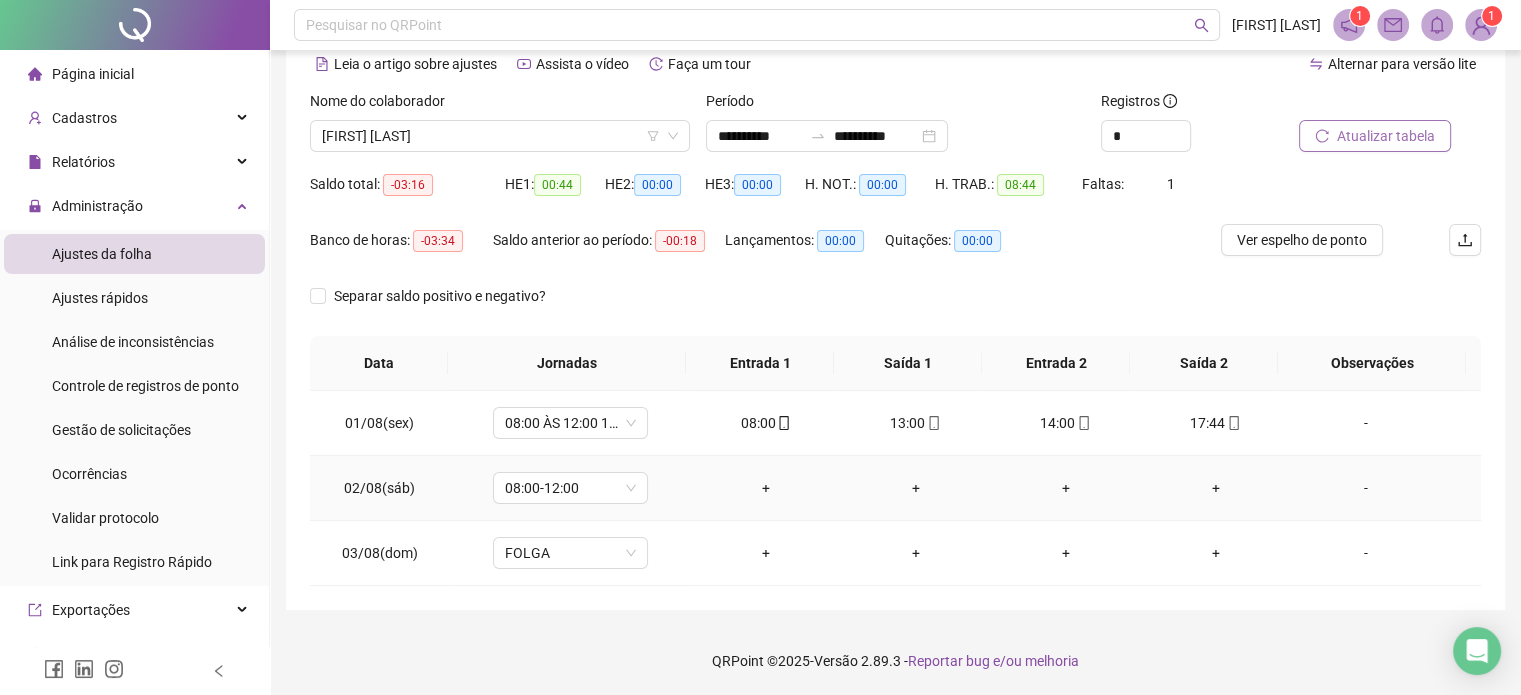 click on "-" at bounding box center (1365, 488) 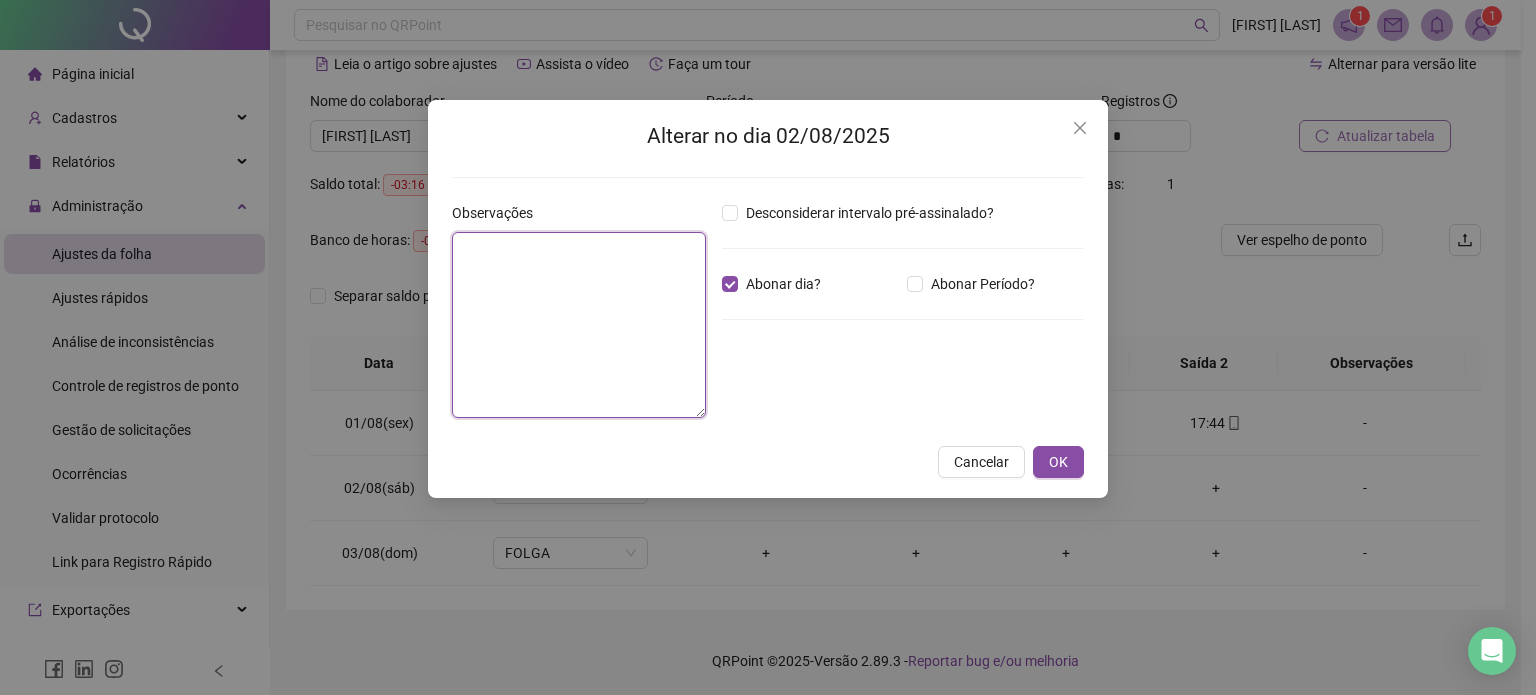 click at bounding box center [579, 325] 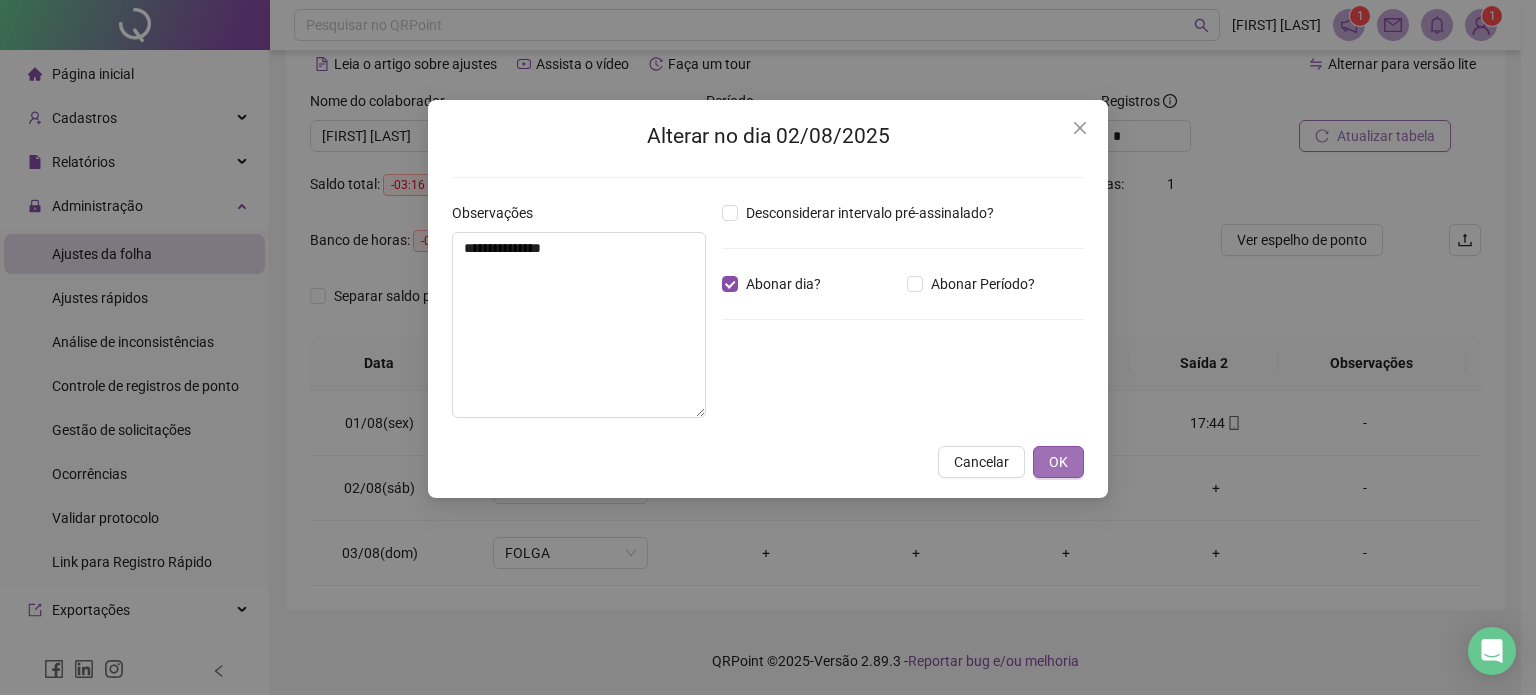 click on "OK" at bounding box center (1058, 462) 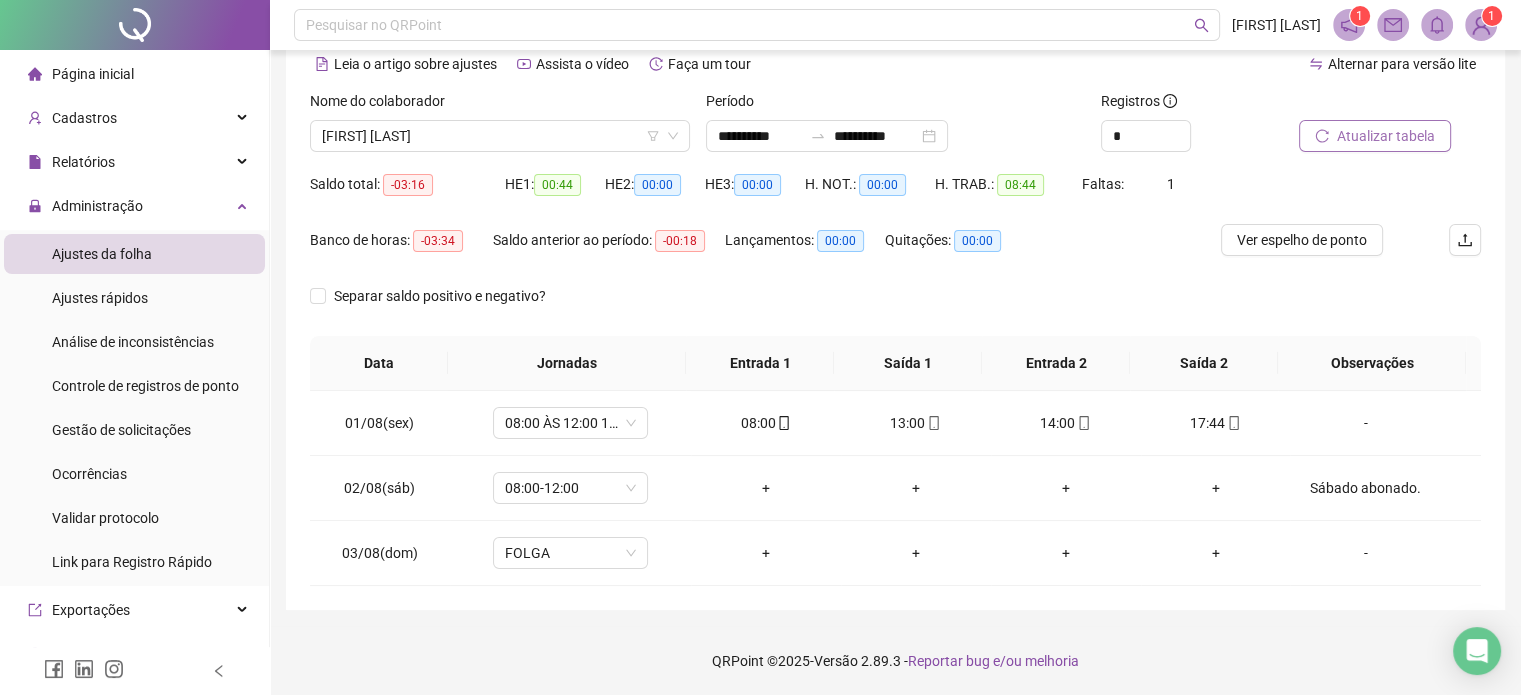 click on "Atualizar tabela" at bounding box center (1386, 136) 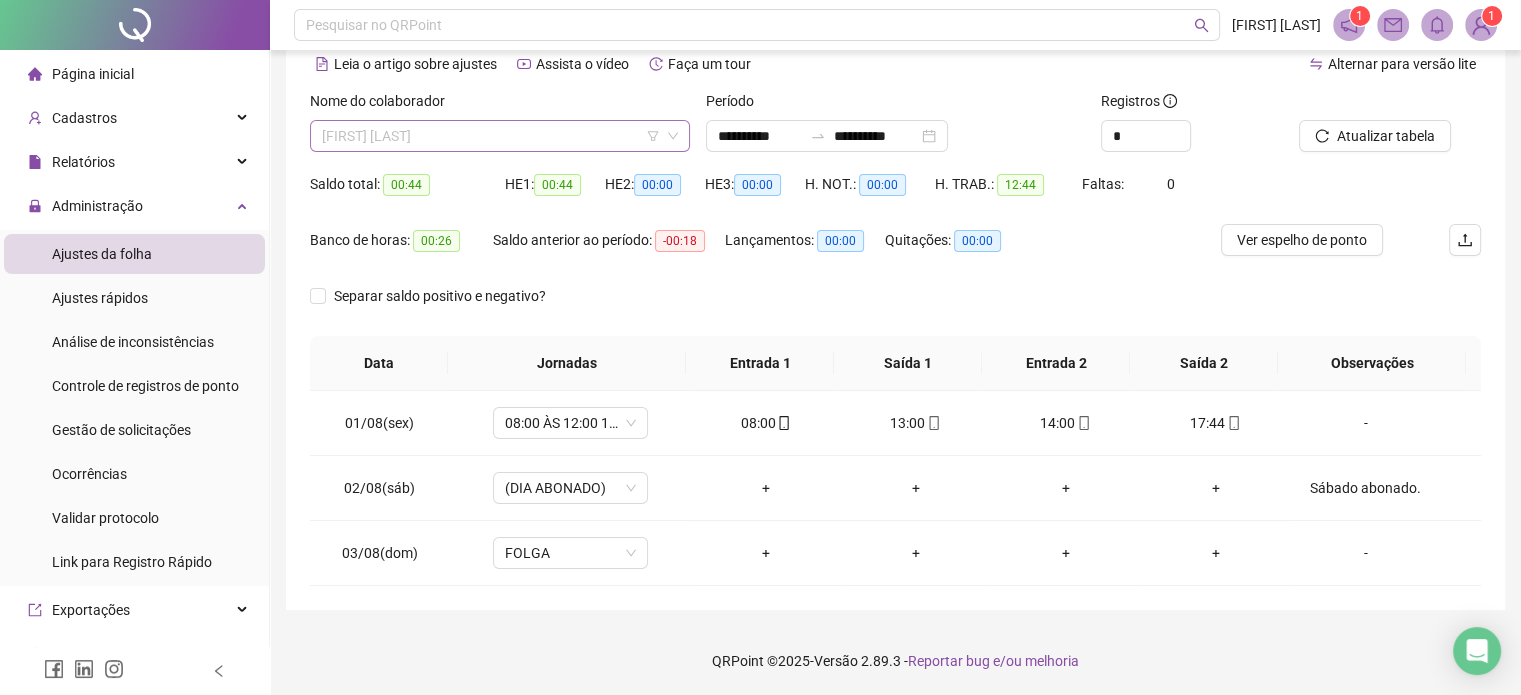 click on "[FIRST] [LAST]" at bounding box center (500, 136) 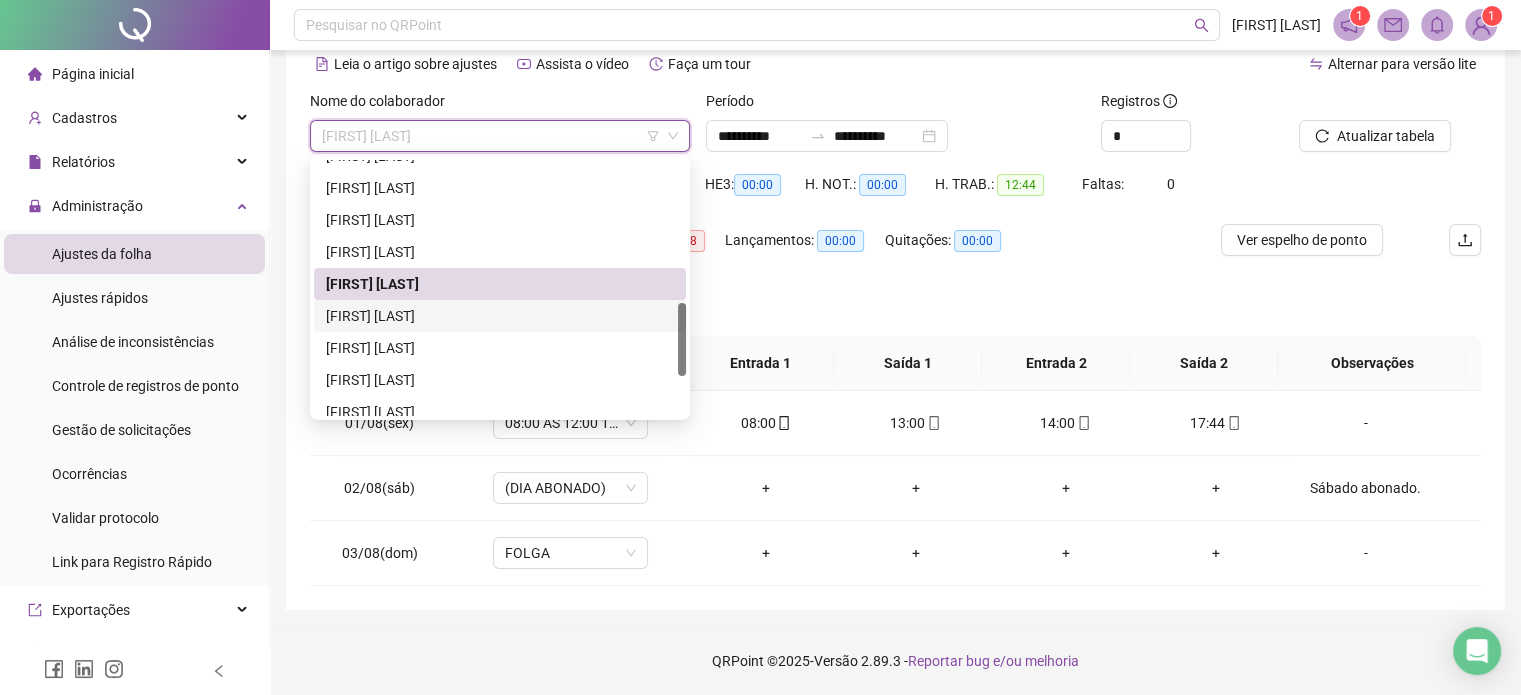 click on "[FIRST] [LAST]" at bounding box center [500, 316] 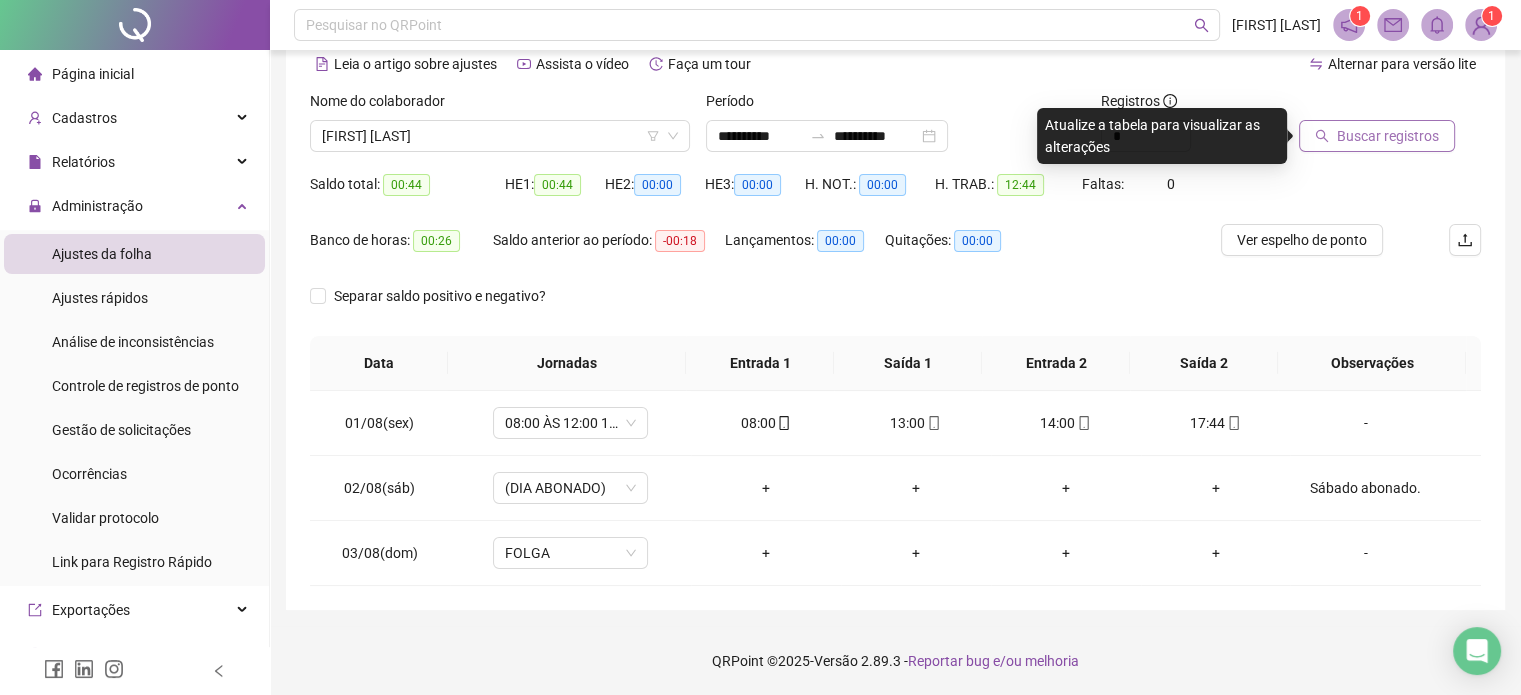 click on "Buscar registros" at bounding box center [1388, 136] 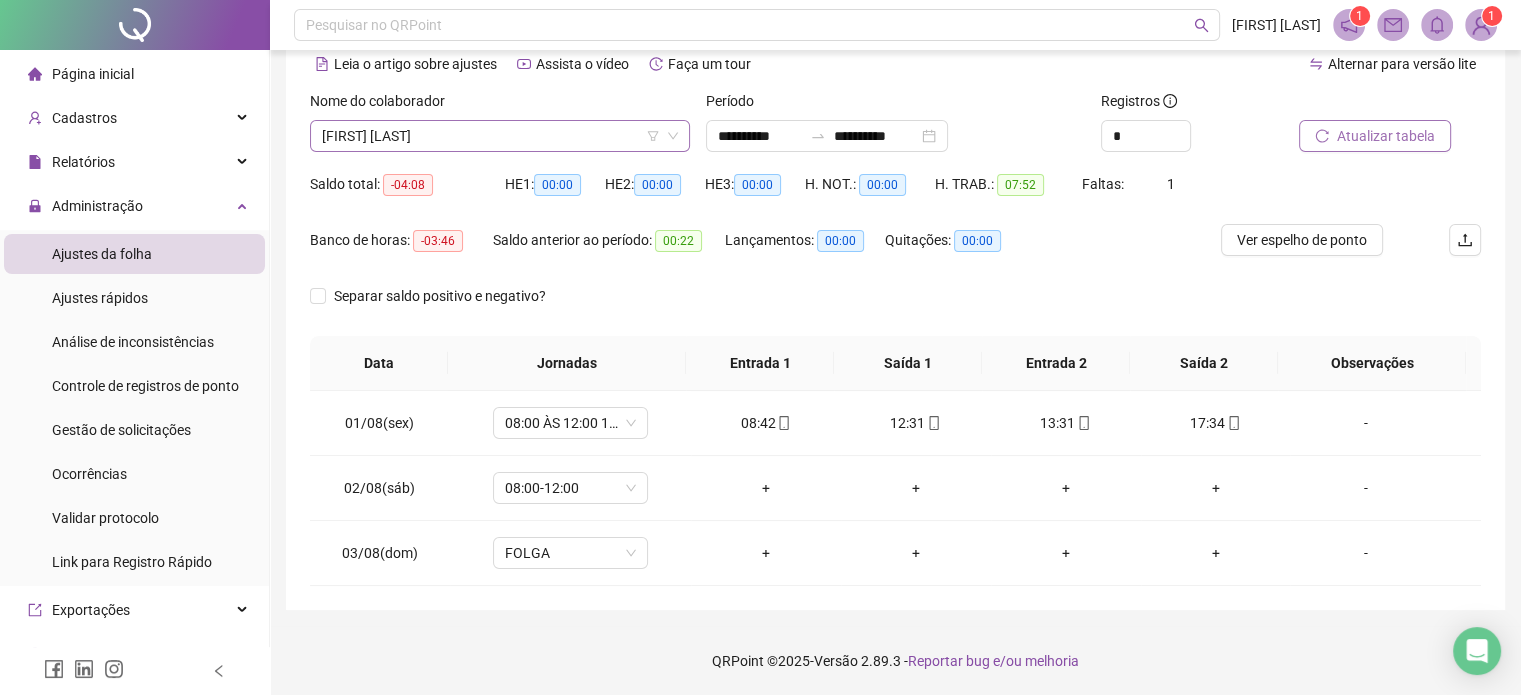 click on "[FIRST] [LAST]" at bounding box center (500, 136) 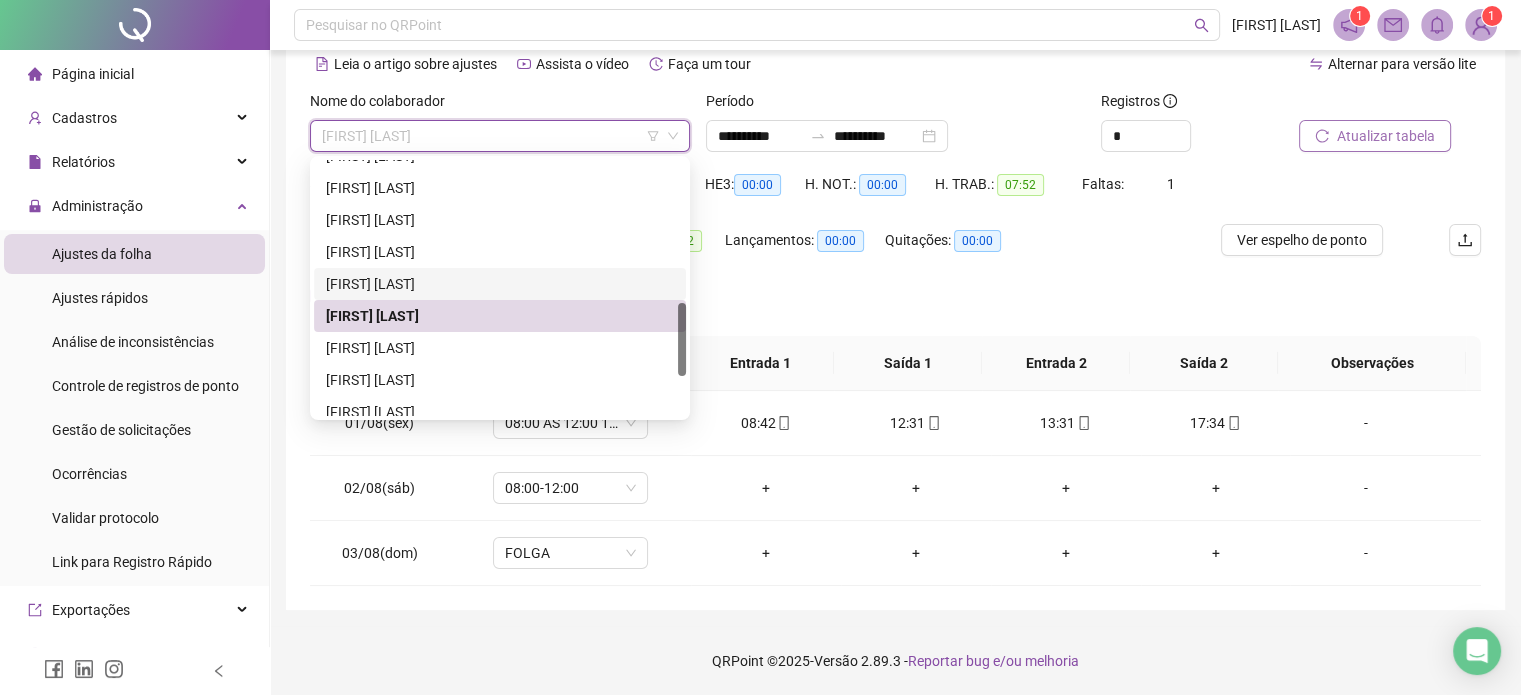 click on "[FIRST] [LAST]" at bounding box center (500, 284) 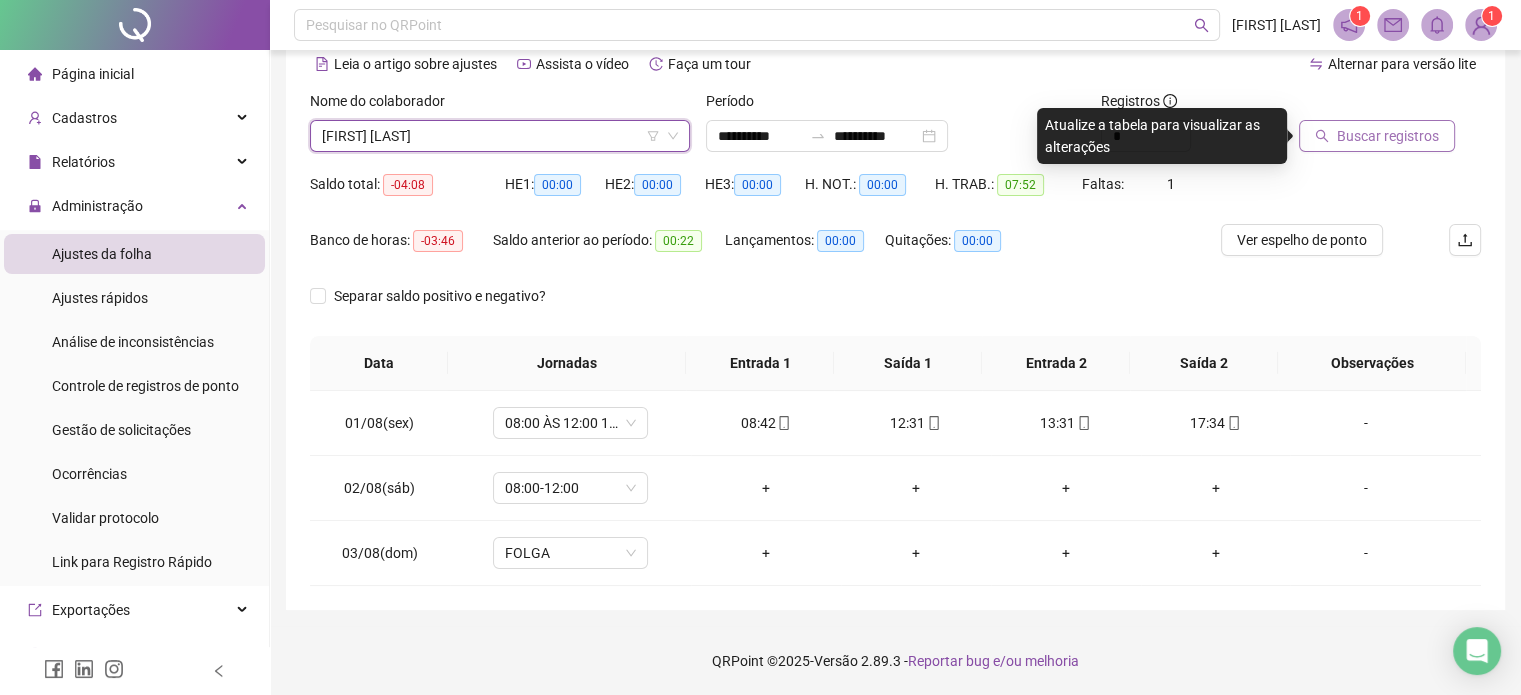 click on "Buscar registros" at bounding box center (1388, 136) 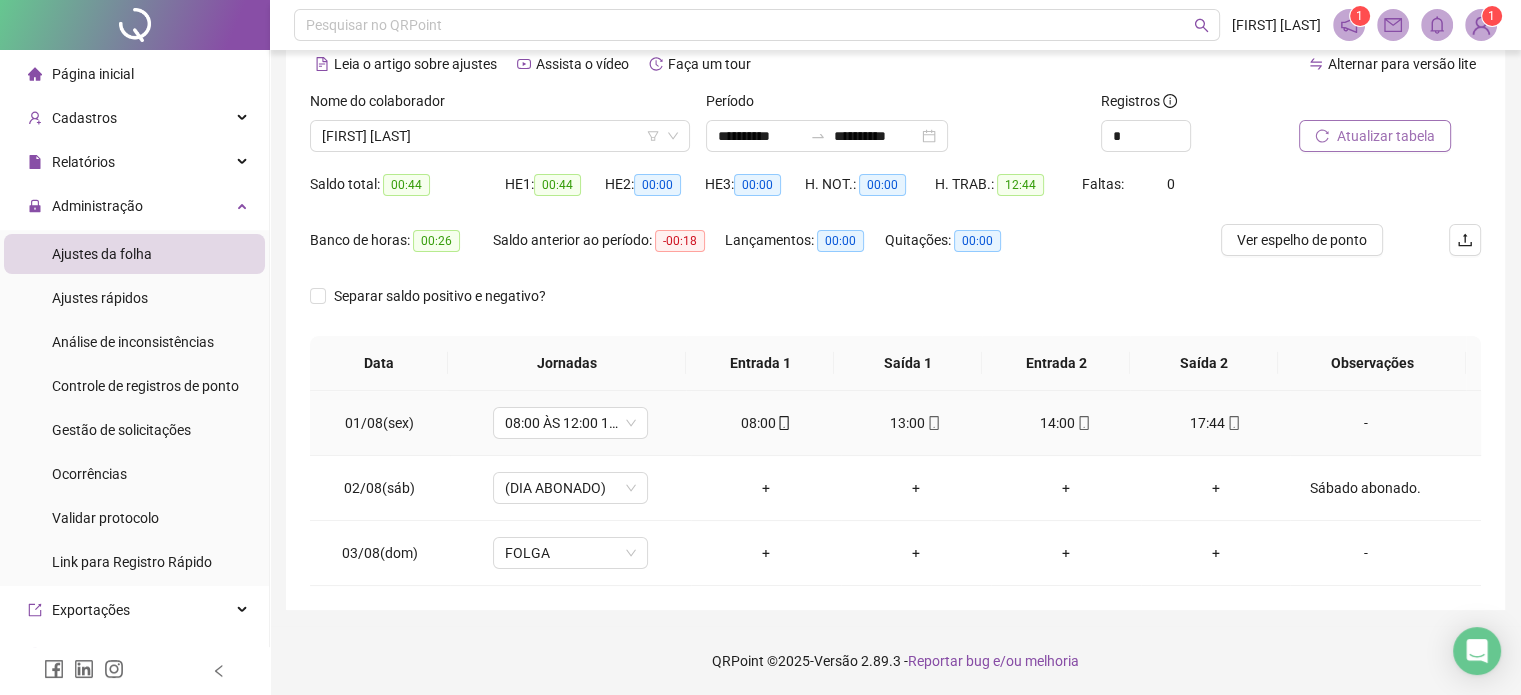 click on "08:00" at bounding box center [766, 423] 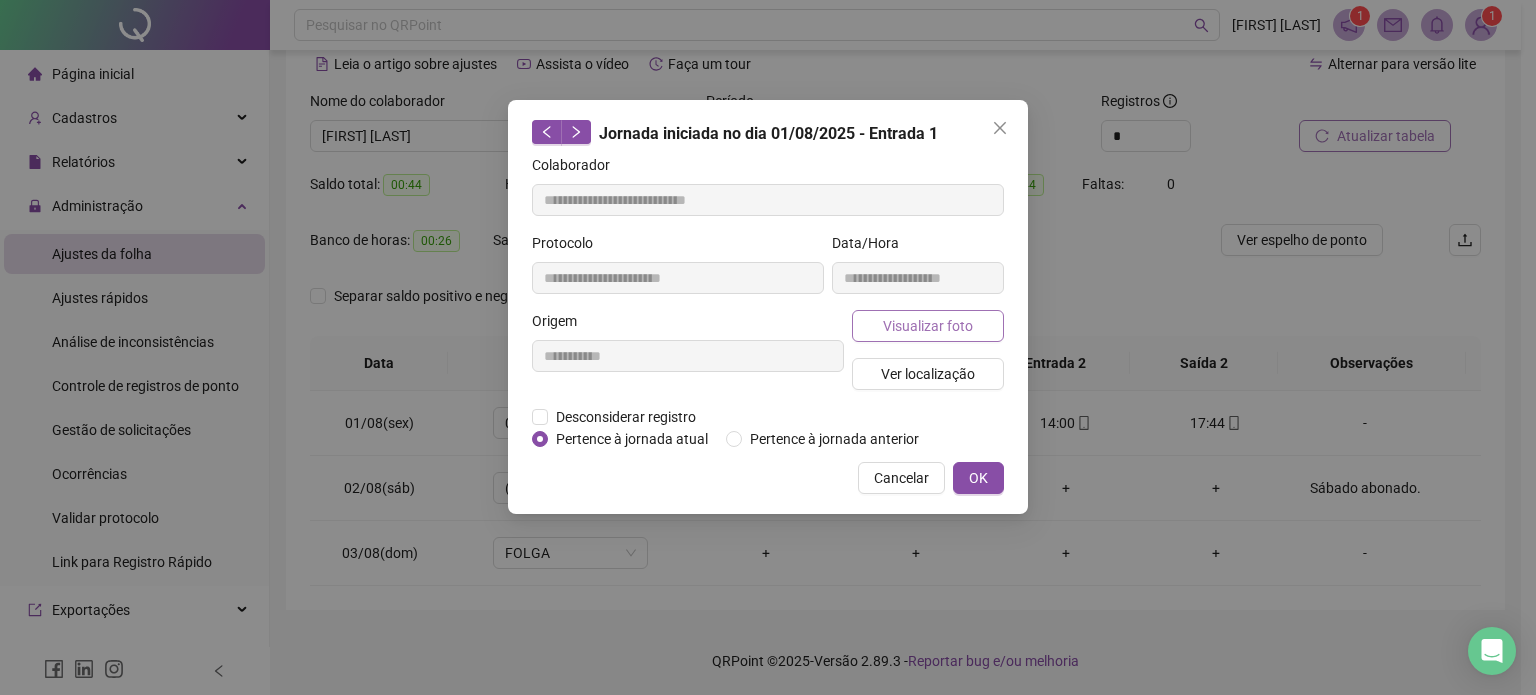 click on "Visualizar foto" at bounding box center (928, 326) 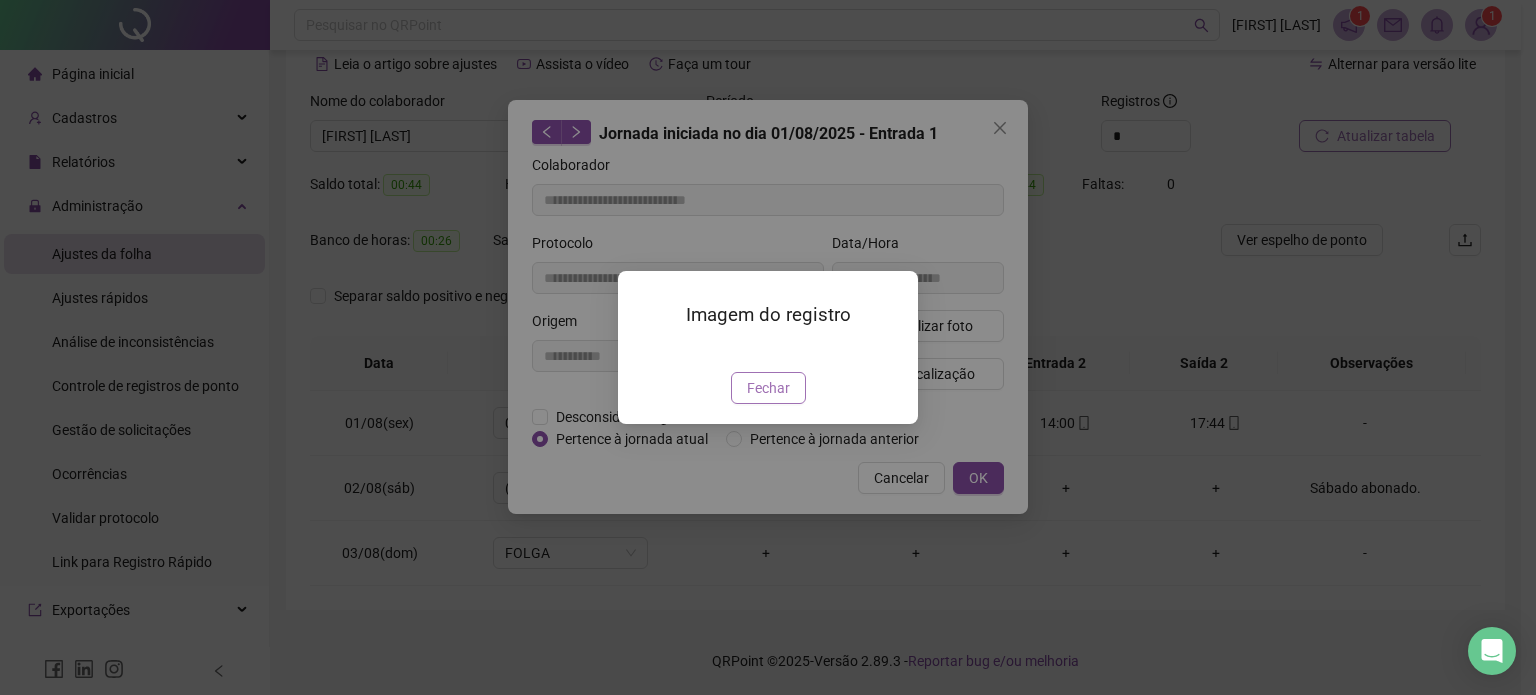 click on "Fechar" at bounding box center [768, 388] 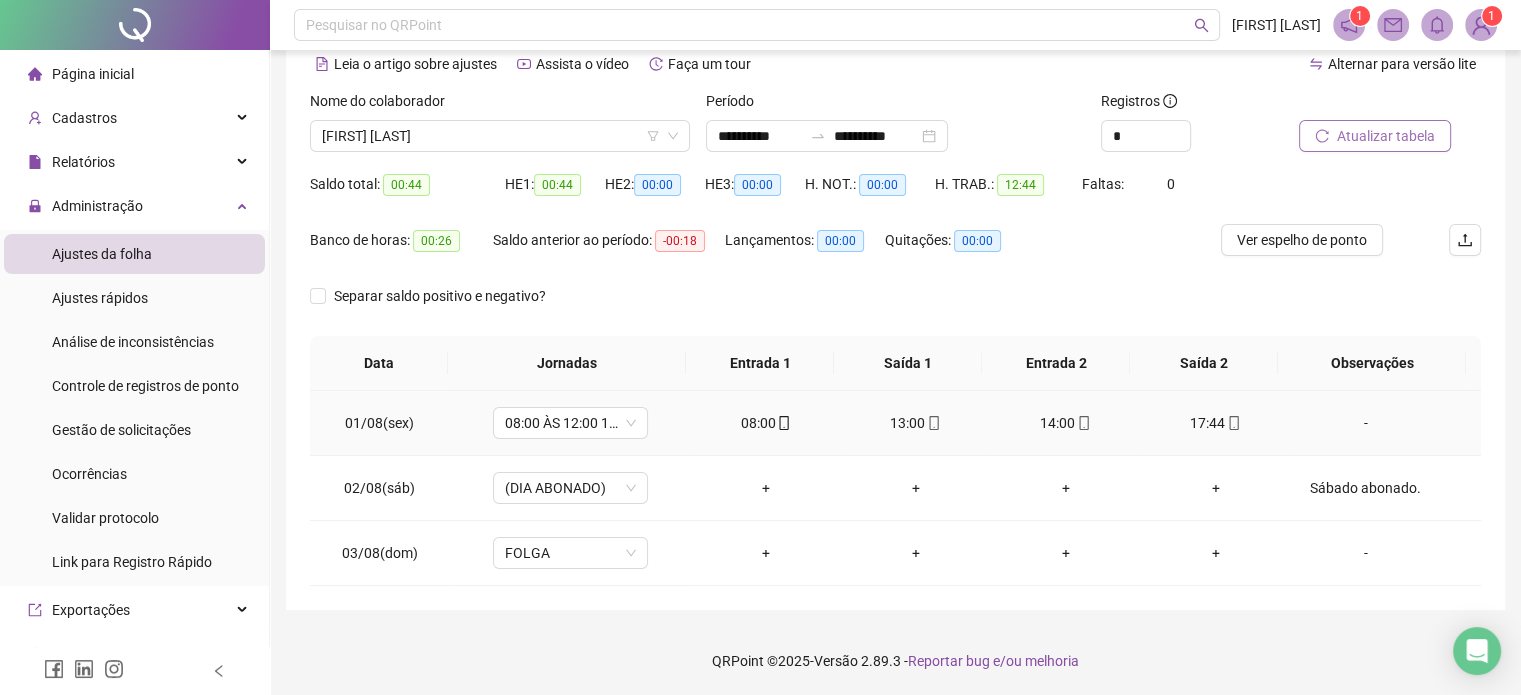 click 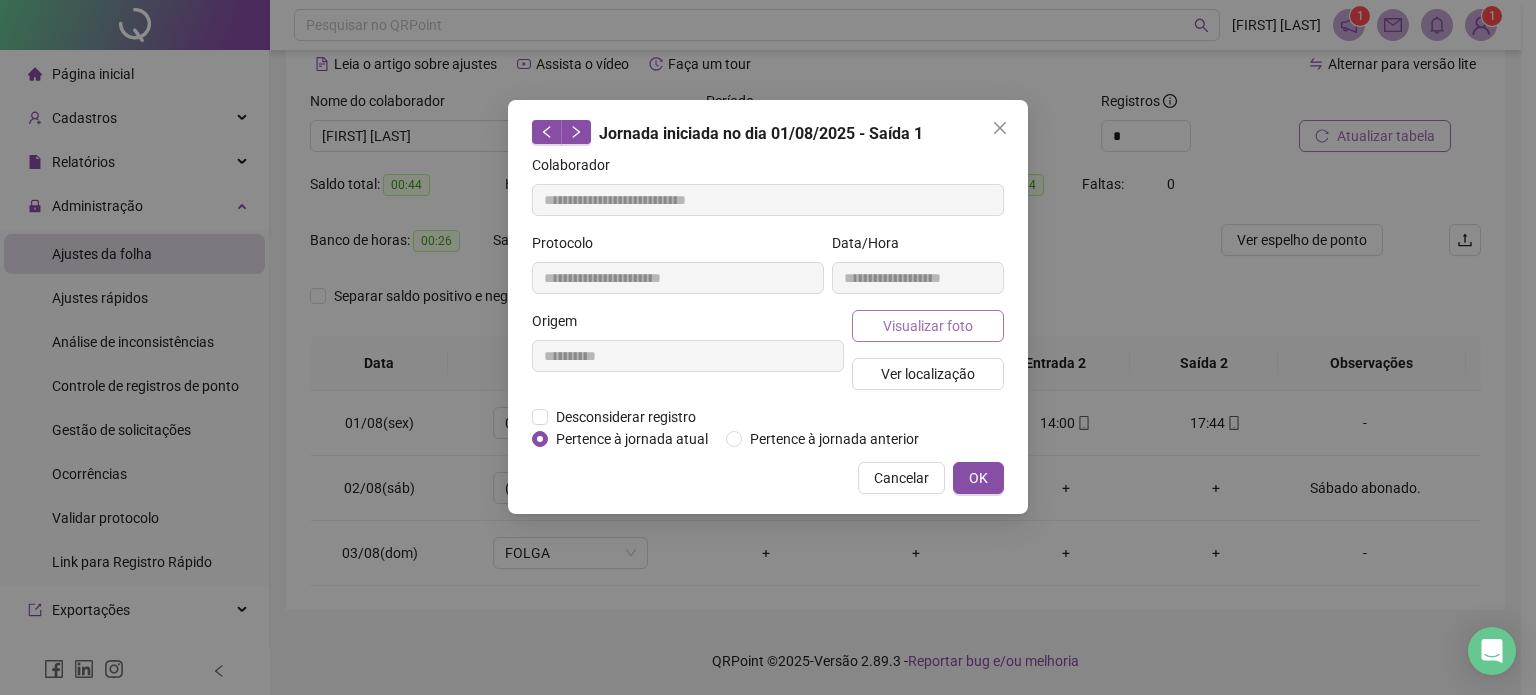 click on "Visualizar foto" at bounding box center [928, 326] 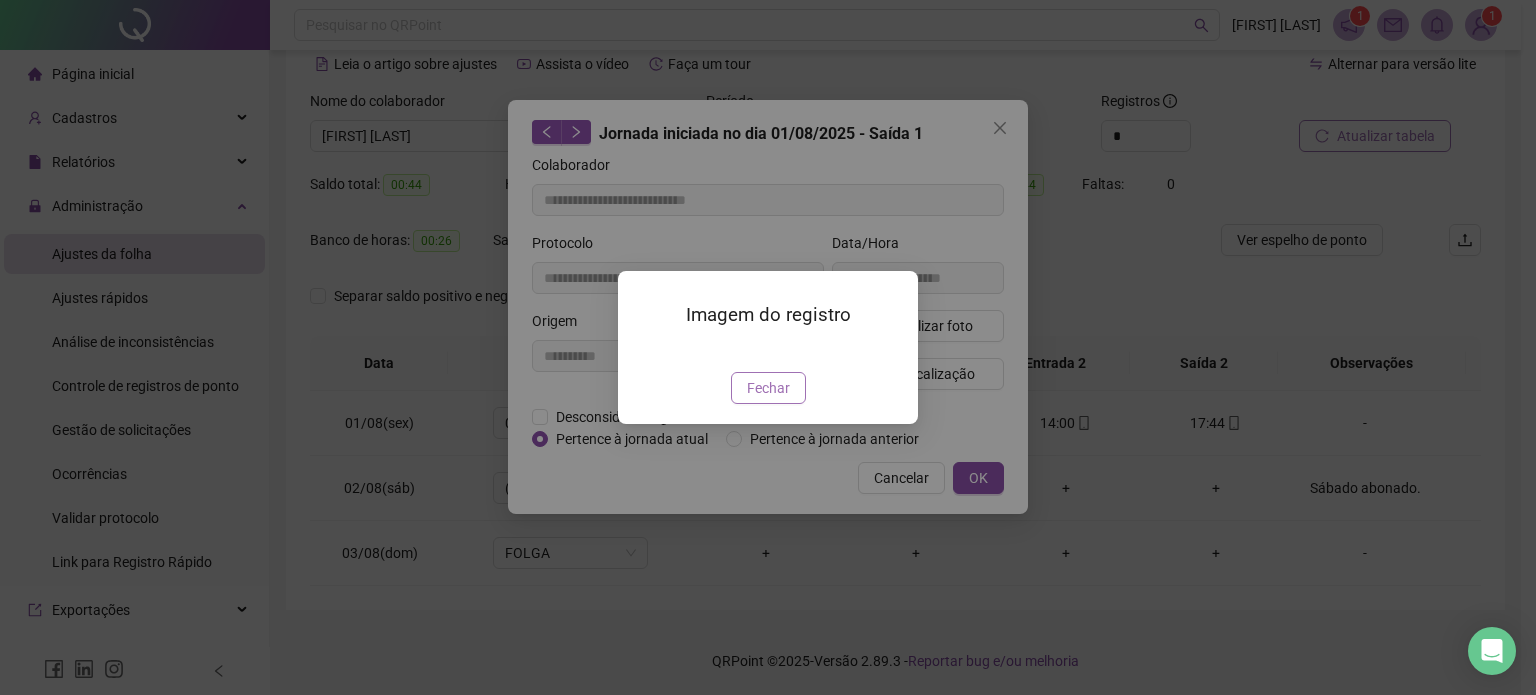 click on "Fechar" at bounding box center (768, 388) 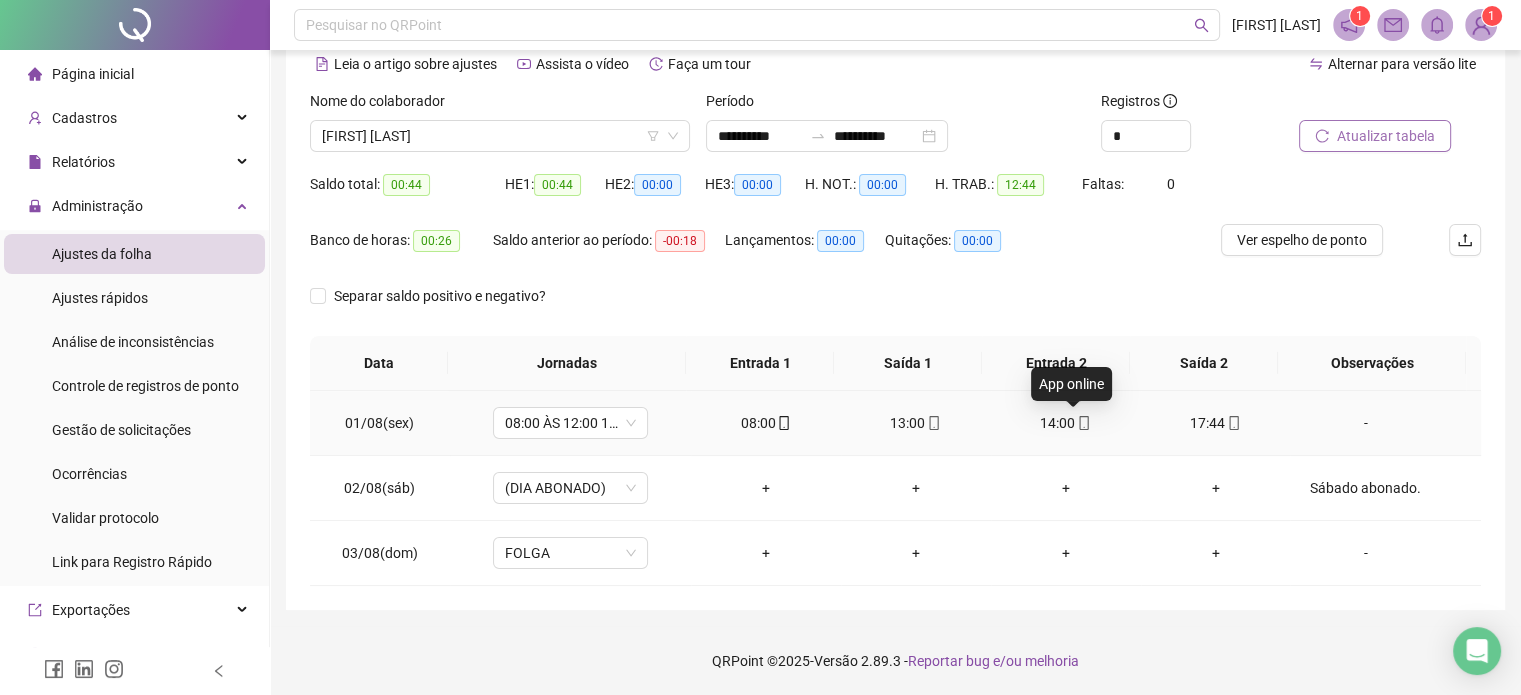 click 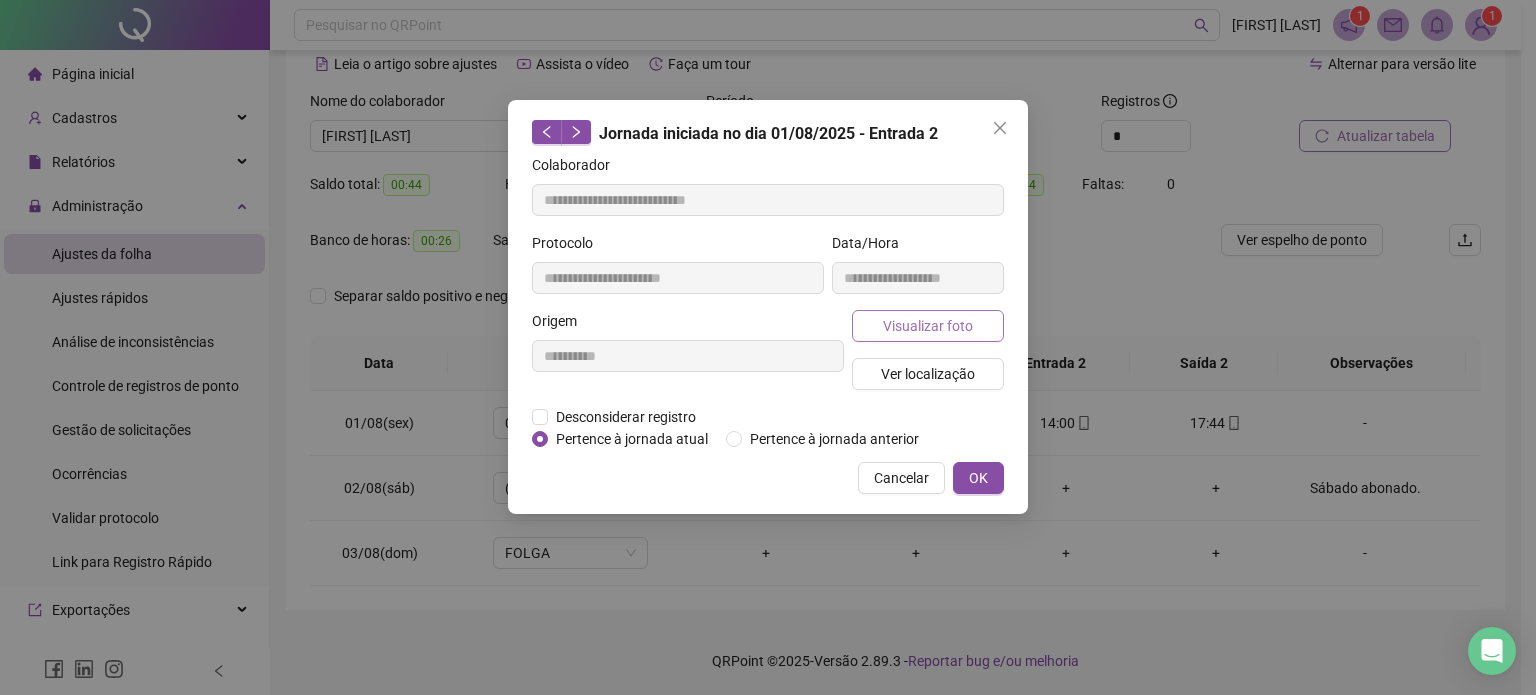 click on "Visualizar foto" at bounding box center [928, 326] 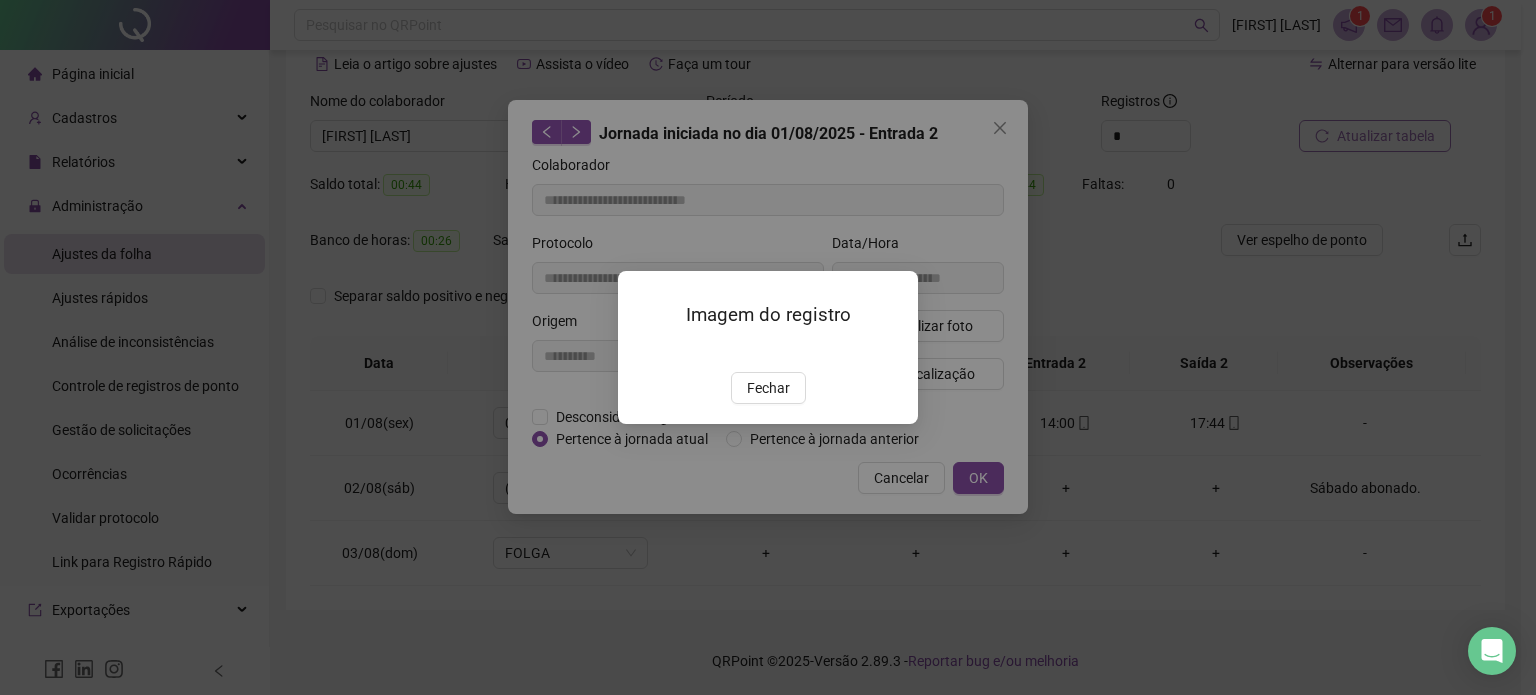 drag, startPoint x: 780, startPoint y: 492, endPoint x: 1060, endPoint y: 414, distance: 290.66132 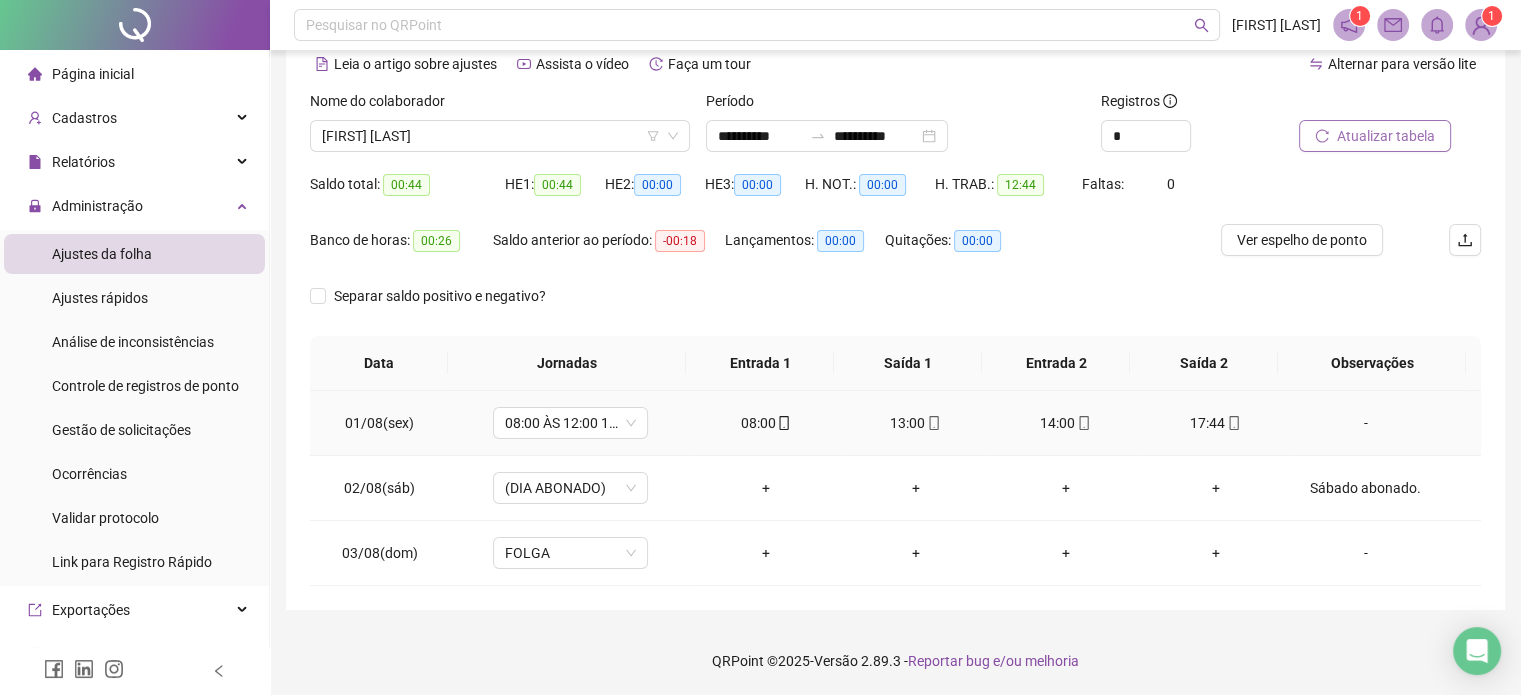 click at bounding box center (1233, 423) 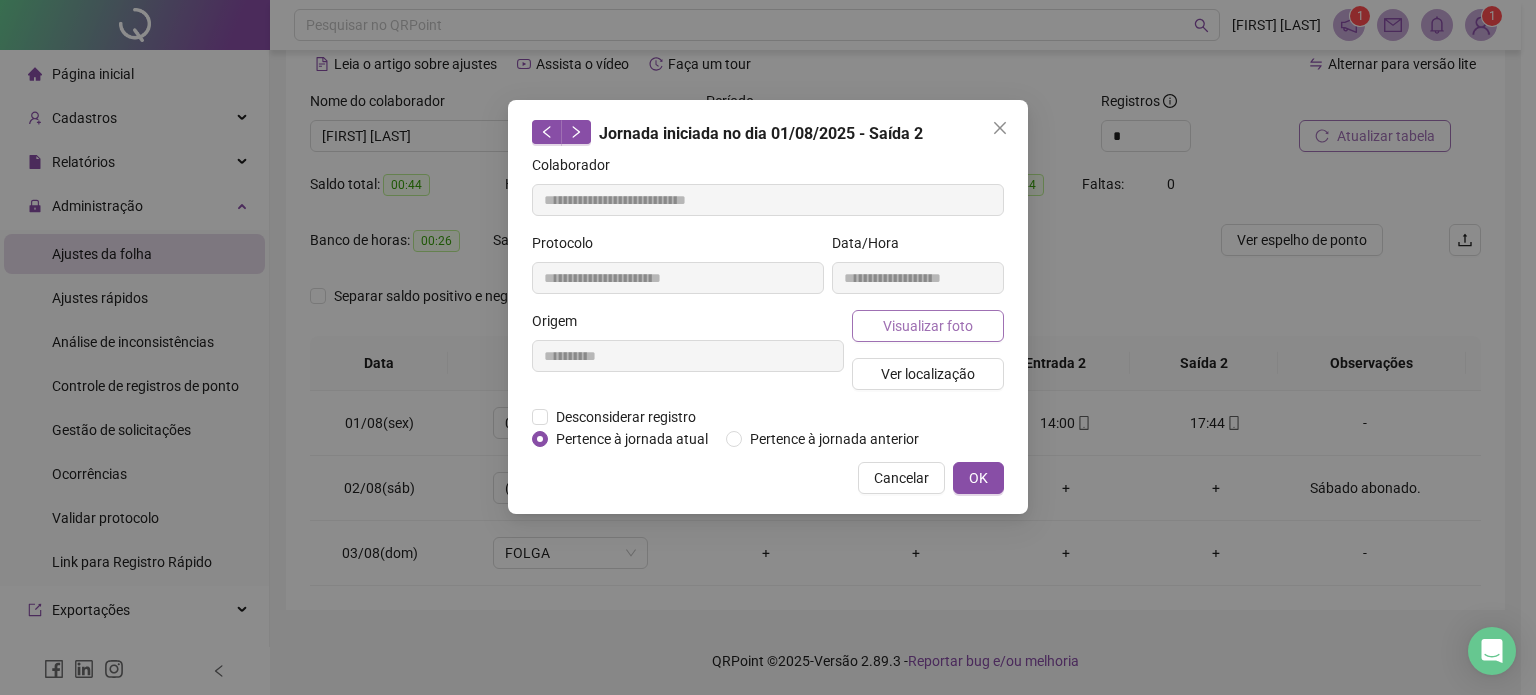 click on "Visualizar foto" at bounding box center [928, 326] 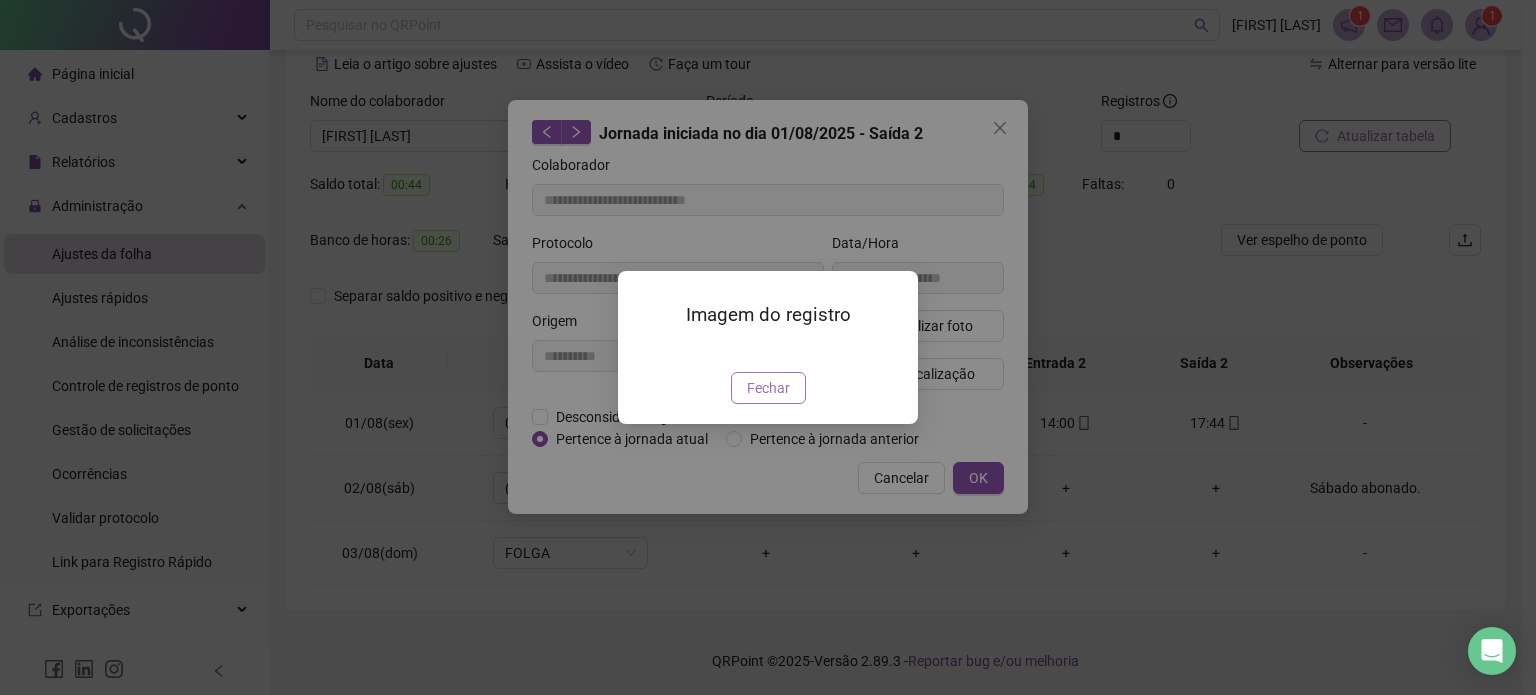 click on "Fechar" at bounding box center (768, 388) 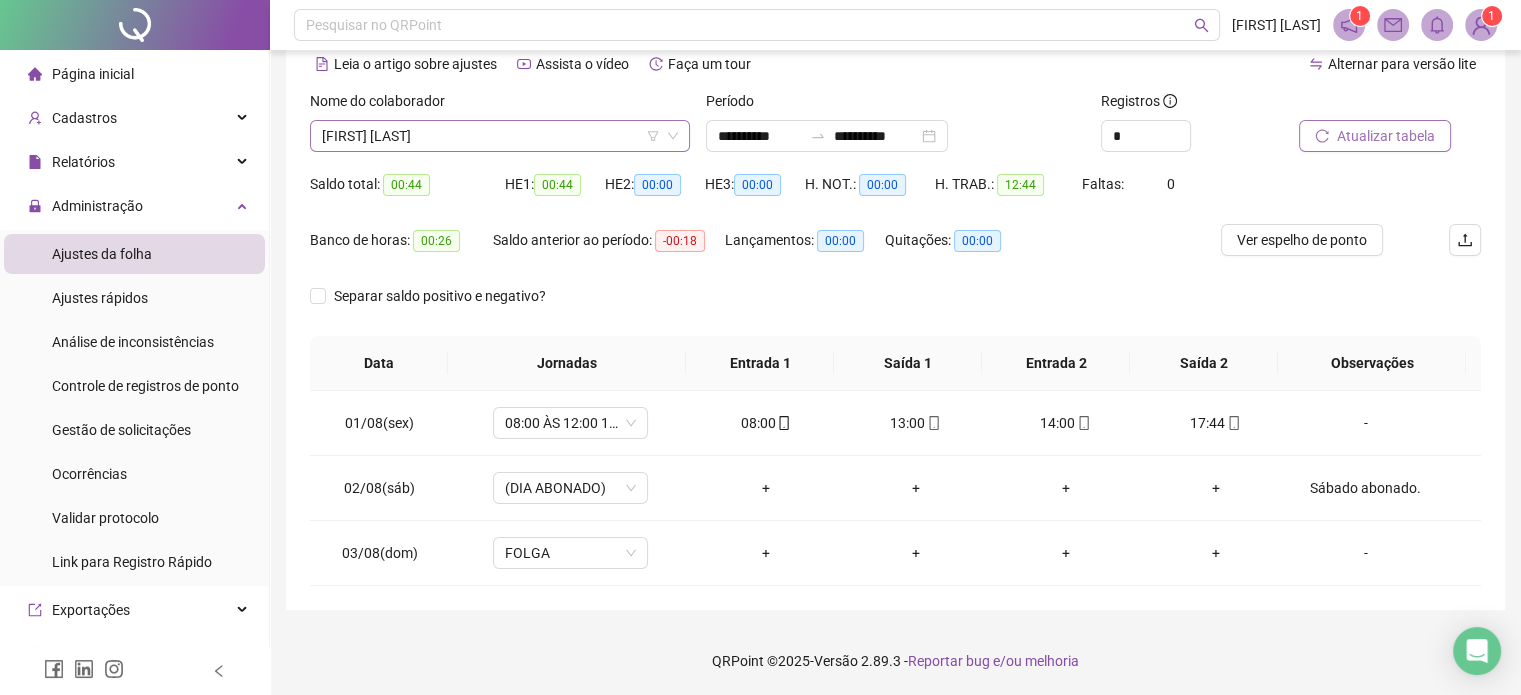 click on "[FIRST] [LAST]" at bounding box center [500, 136] 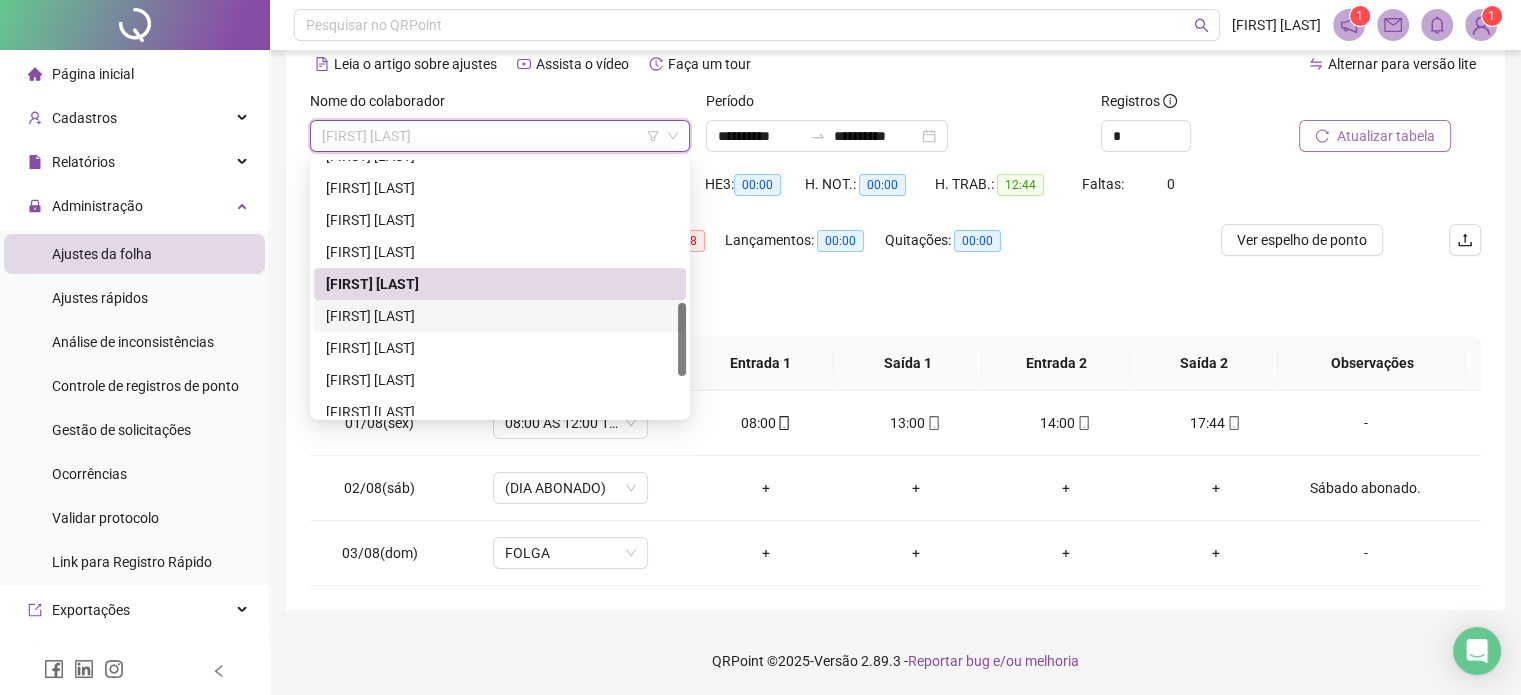 click on "[FIRST] [LAST]" at bounding box center [500, 316] 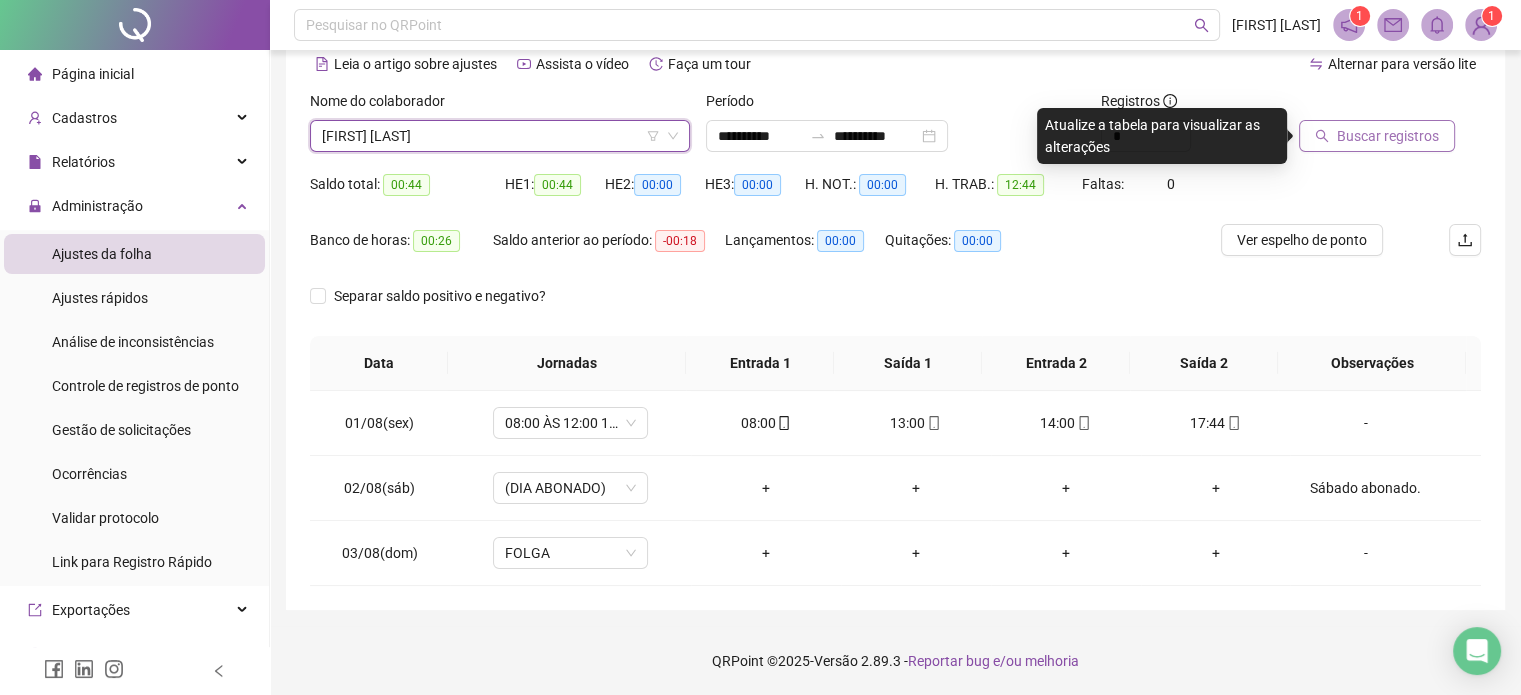 click on "Buscar registros" at bounding box center (1388, 136) 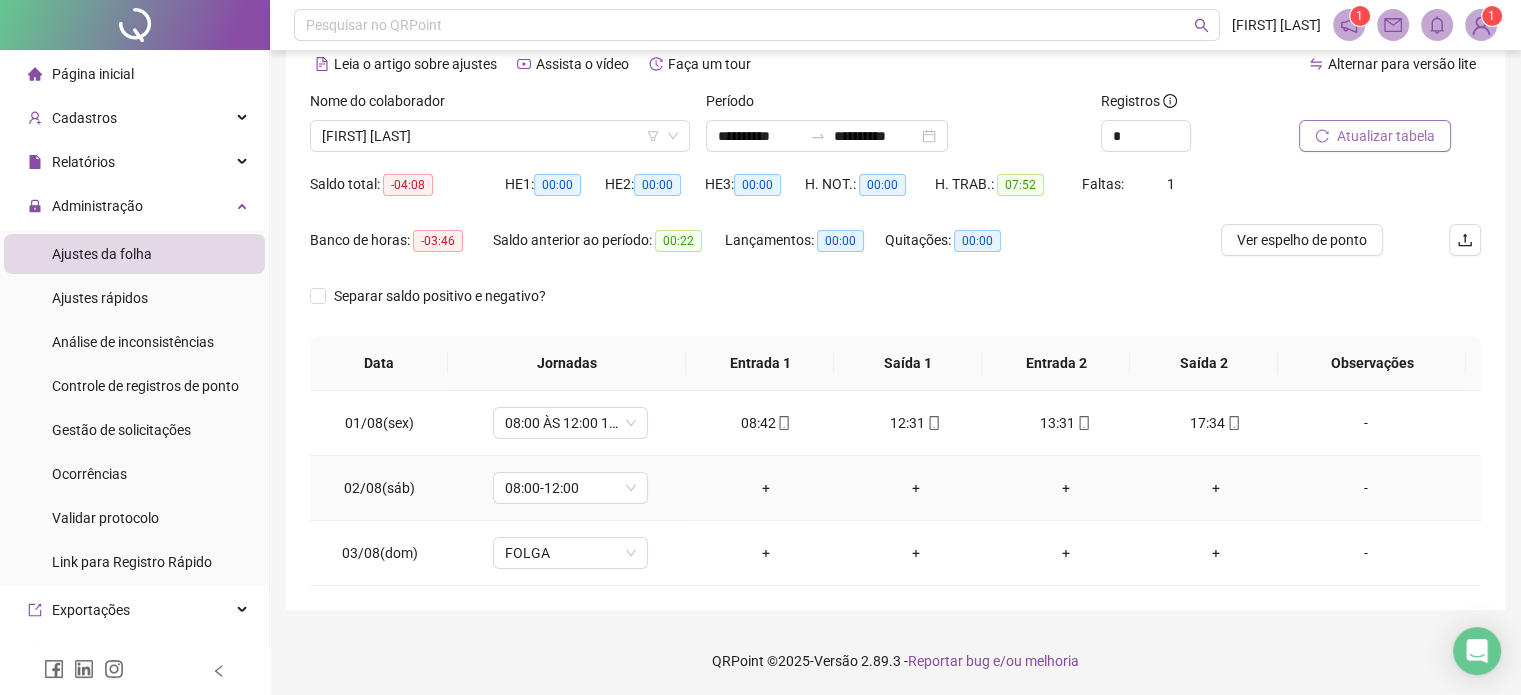 click on "-" at bounding box center [1365, 488] 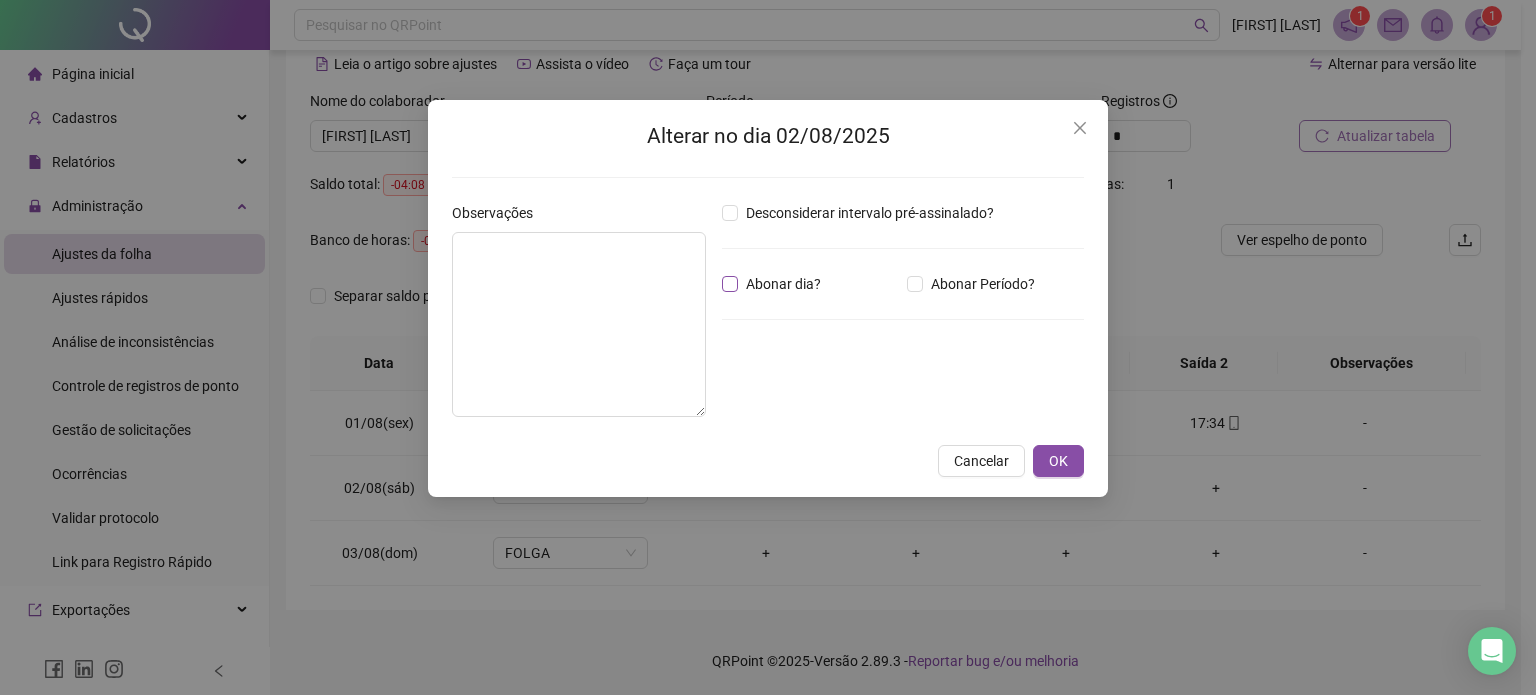 click on "Abonar dia?" at bounding box center (783, 284) 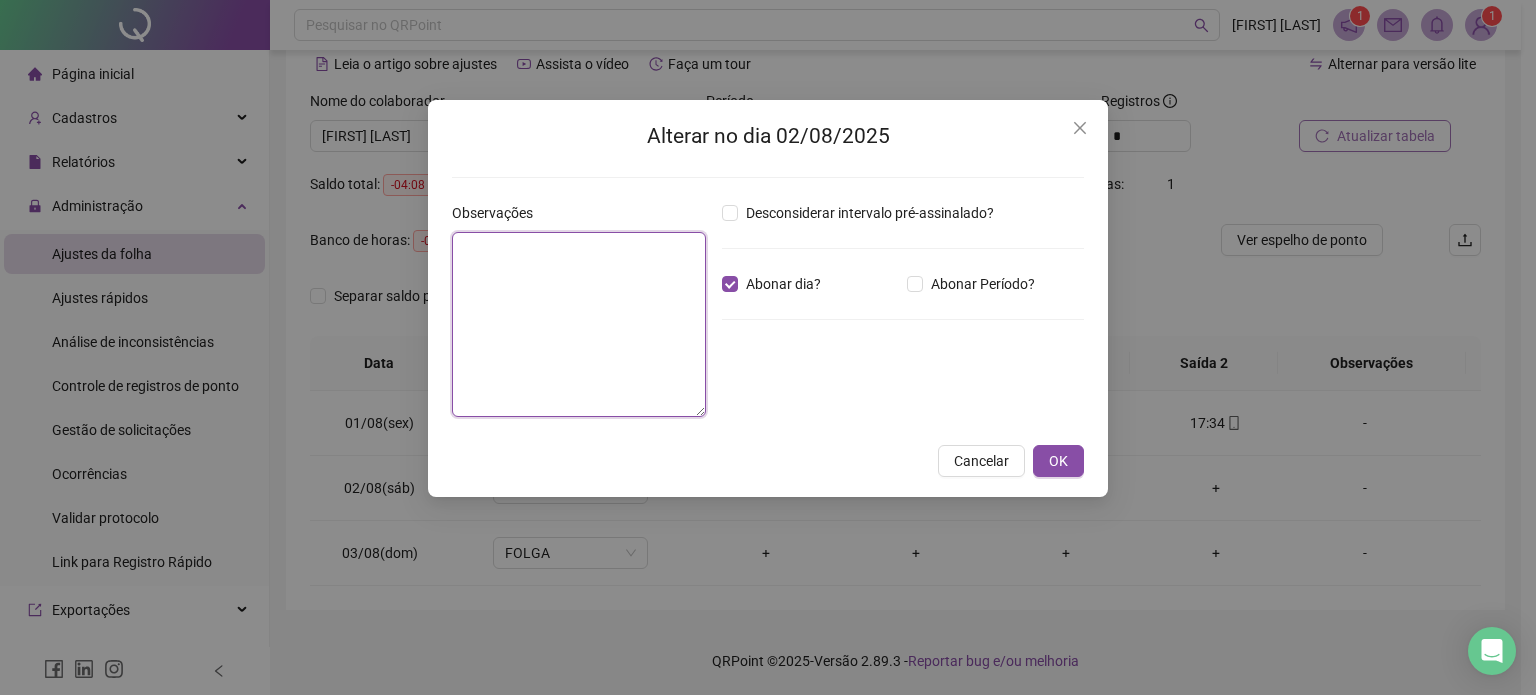 click at bounding box center (579, 324) 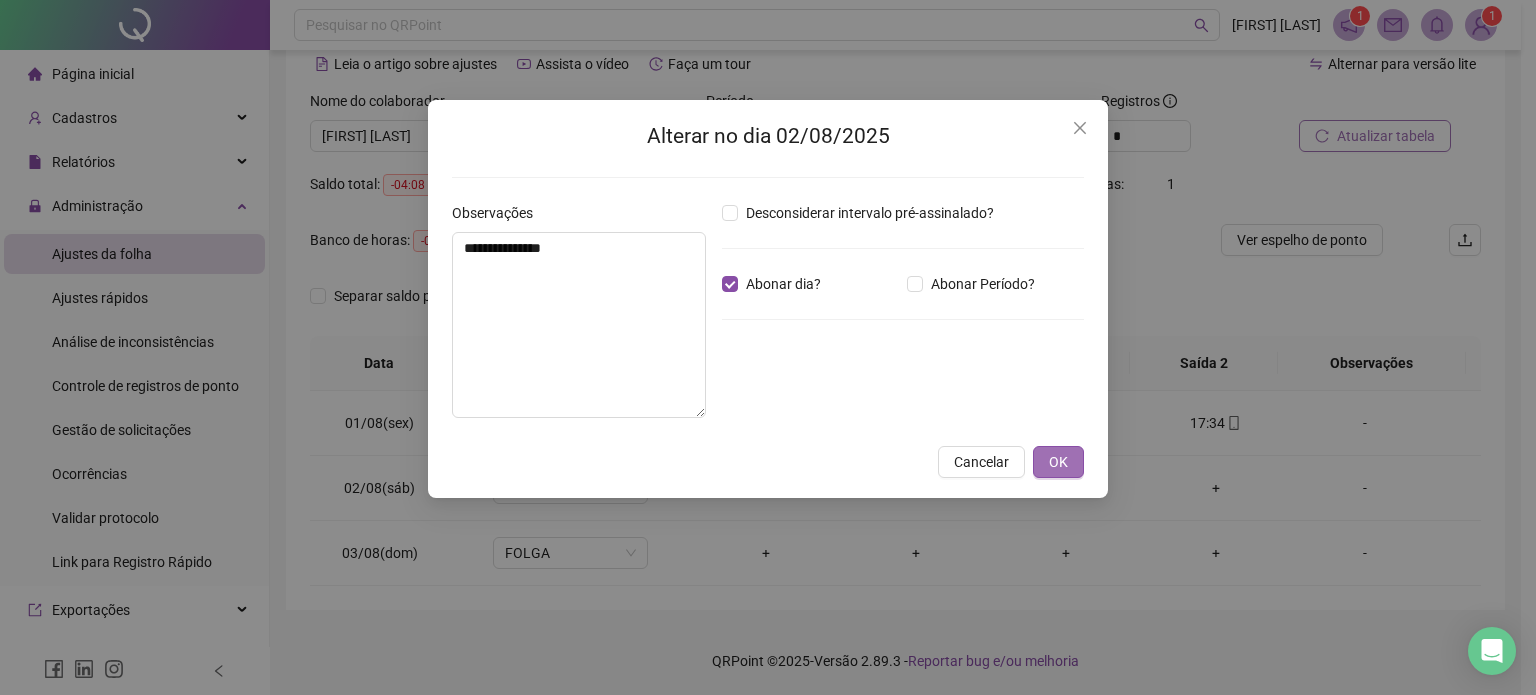 click on "OK" at bounding box center [1058, 462] 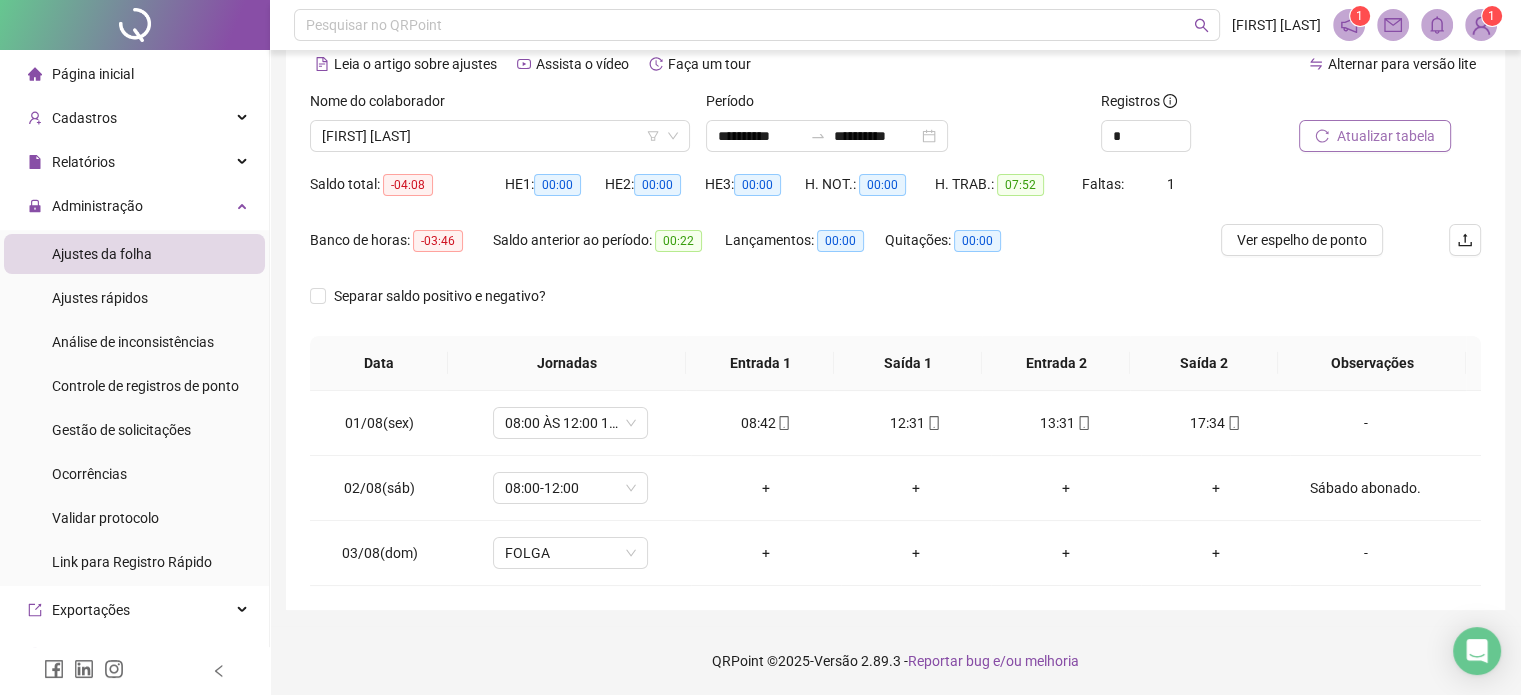click on "Atualizar tabela" at bounding box center (1386, 136) 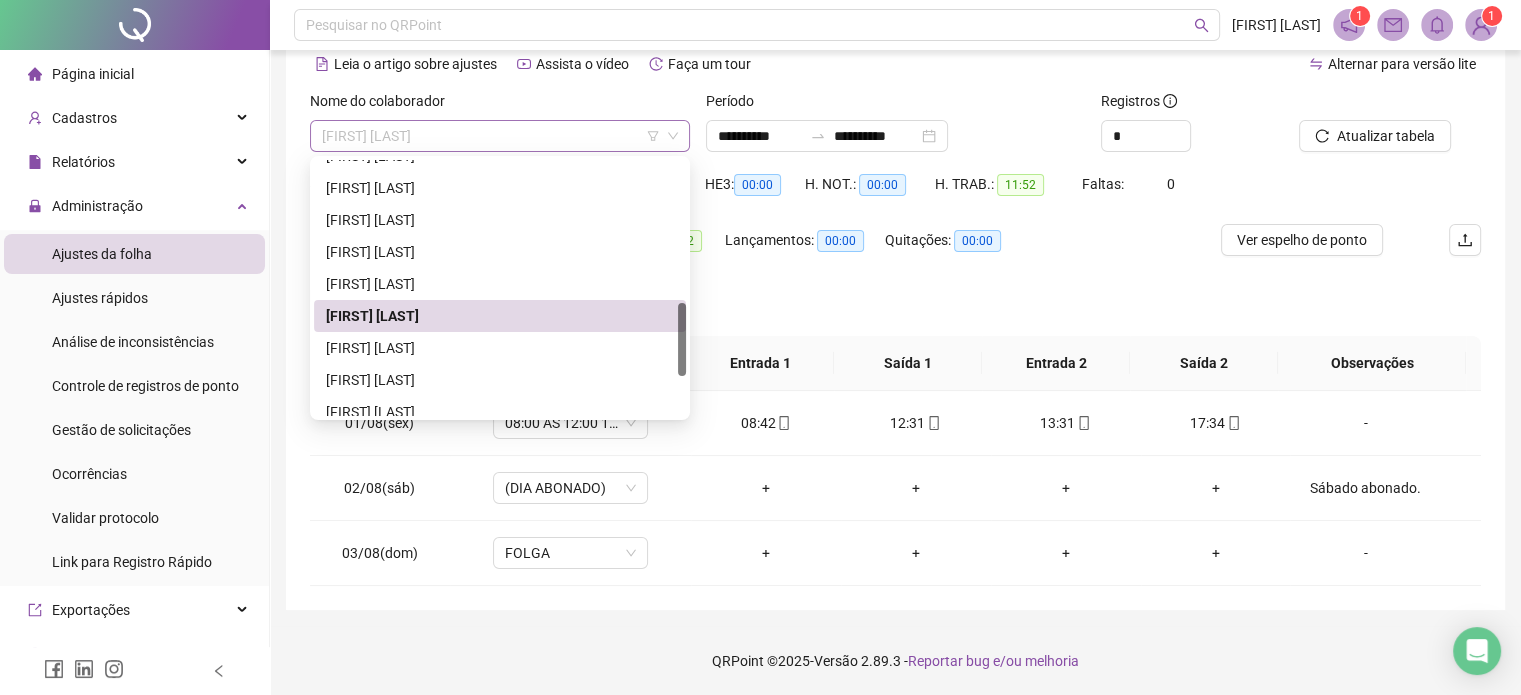 click on "[FIRST] [LAST]" at bounding box center [500, 136] 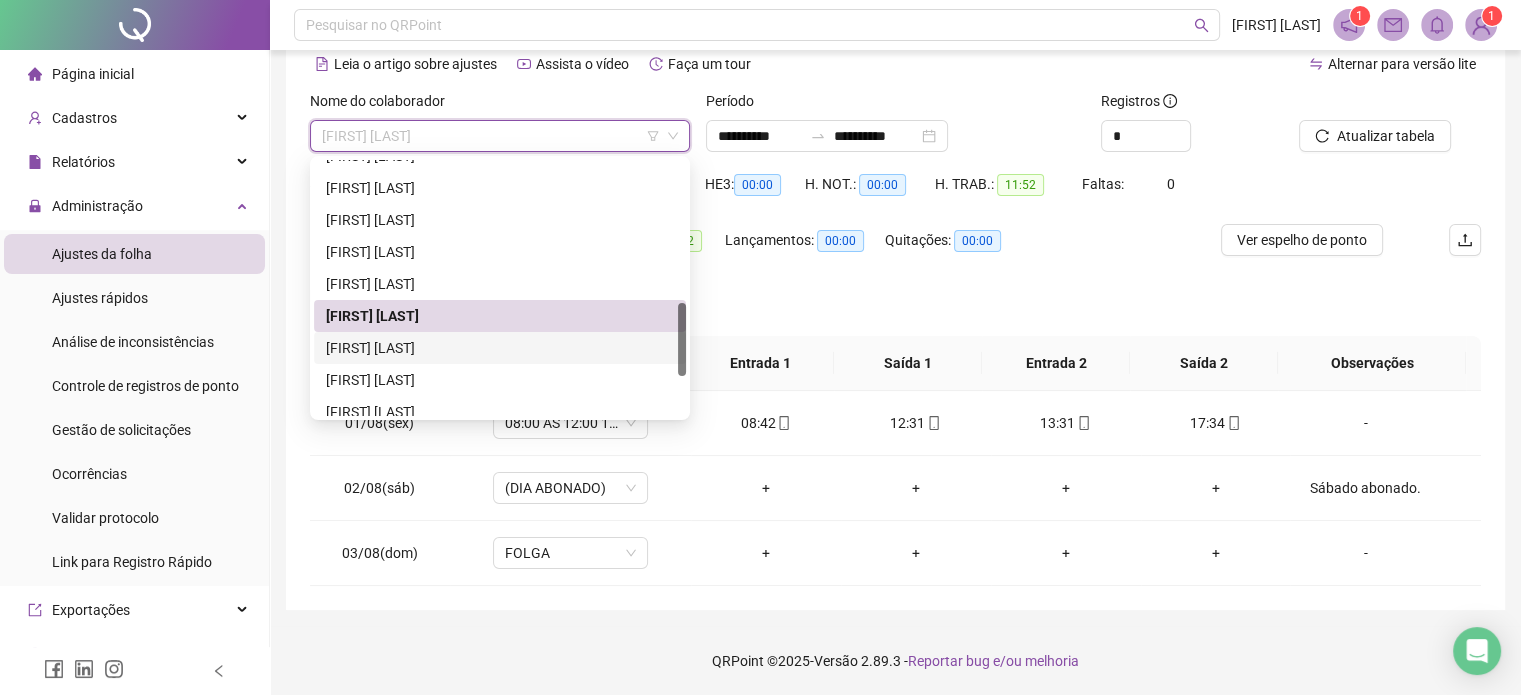 click on "[FIRST] [LAST]" at bounding box center (500, 348) 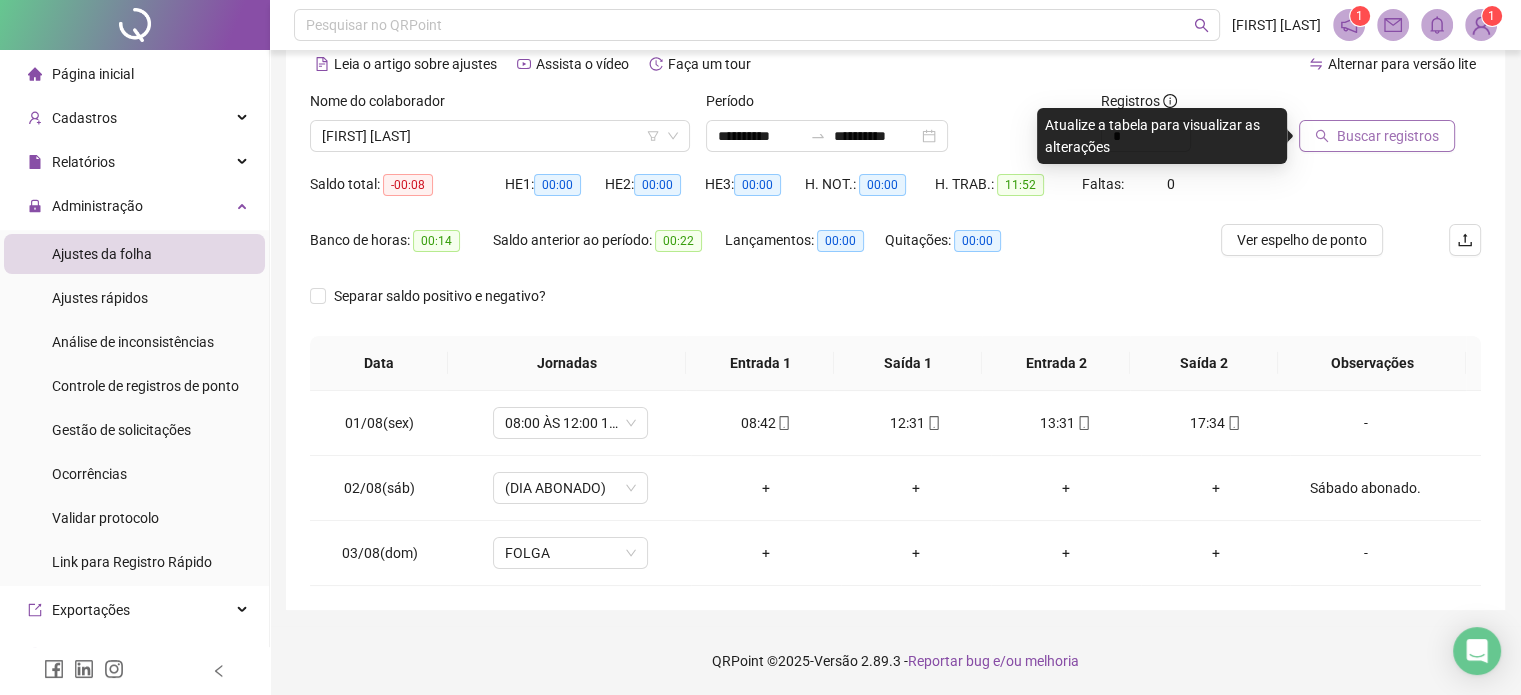 click on "Buscar registros" at bounding box center [1388, 136] 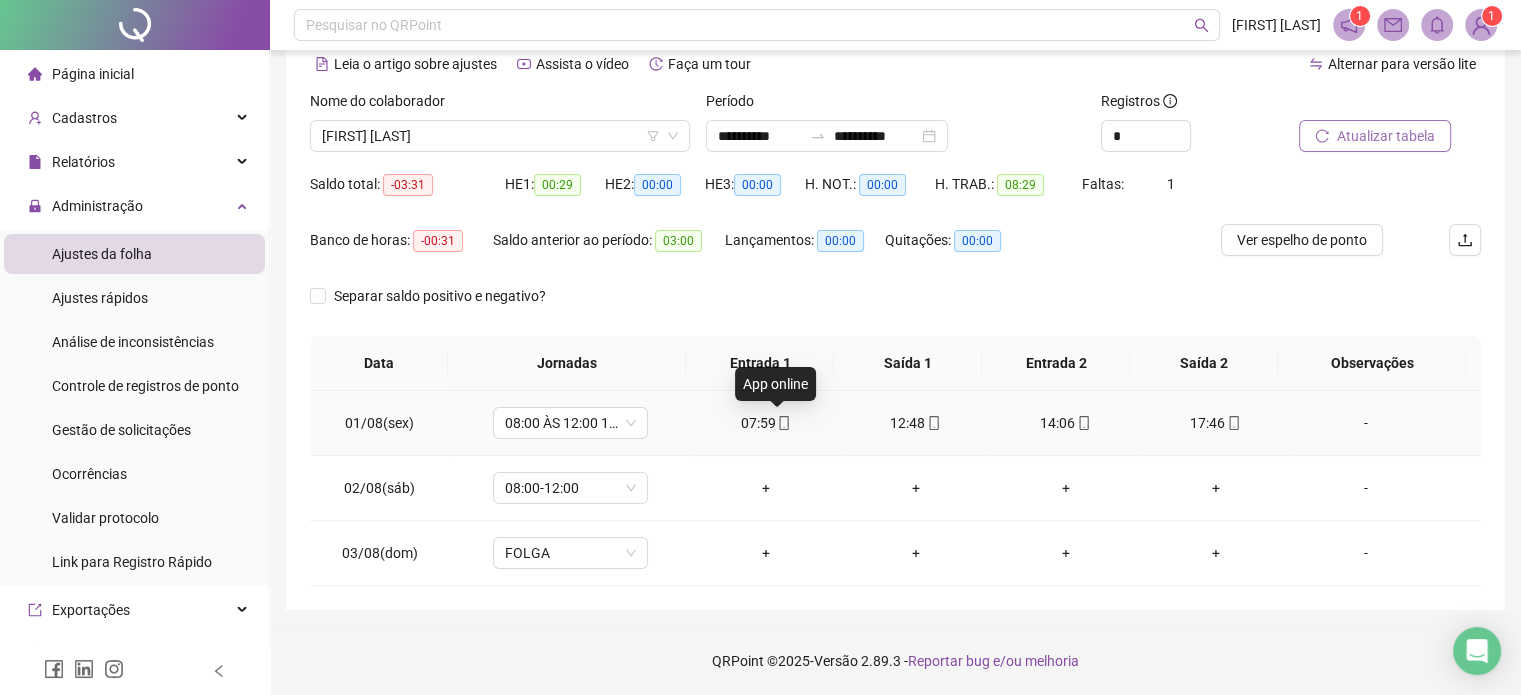 click 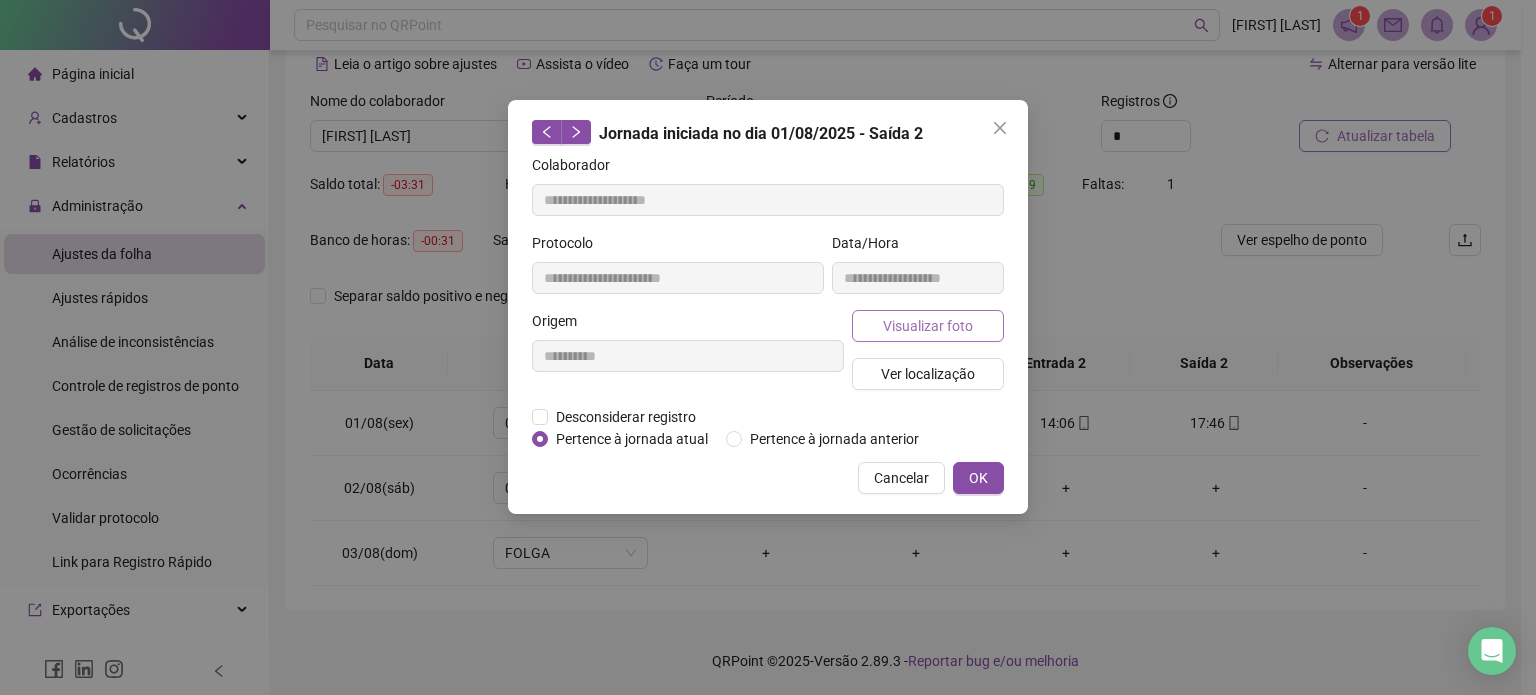 click on "Visualizar foto" at bounding box center [928, 326] 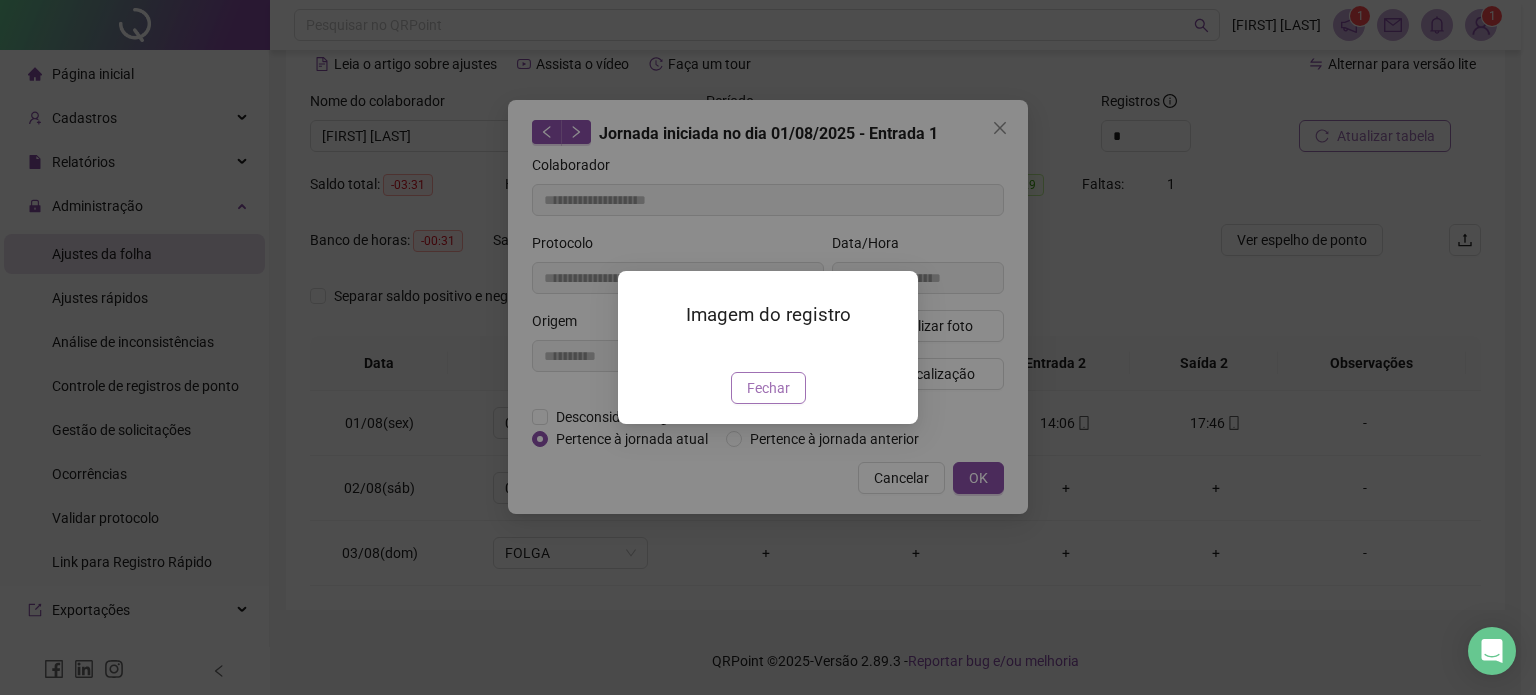 click on "Fechar" at bounding box center (768, 388) 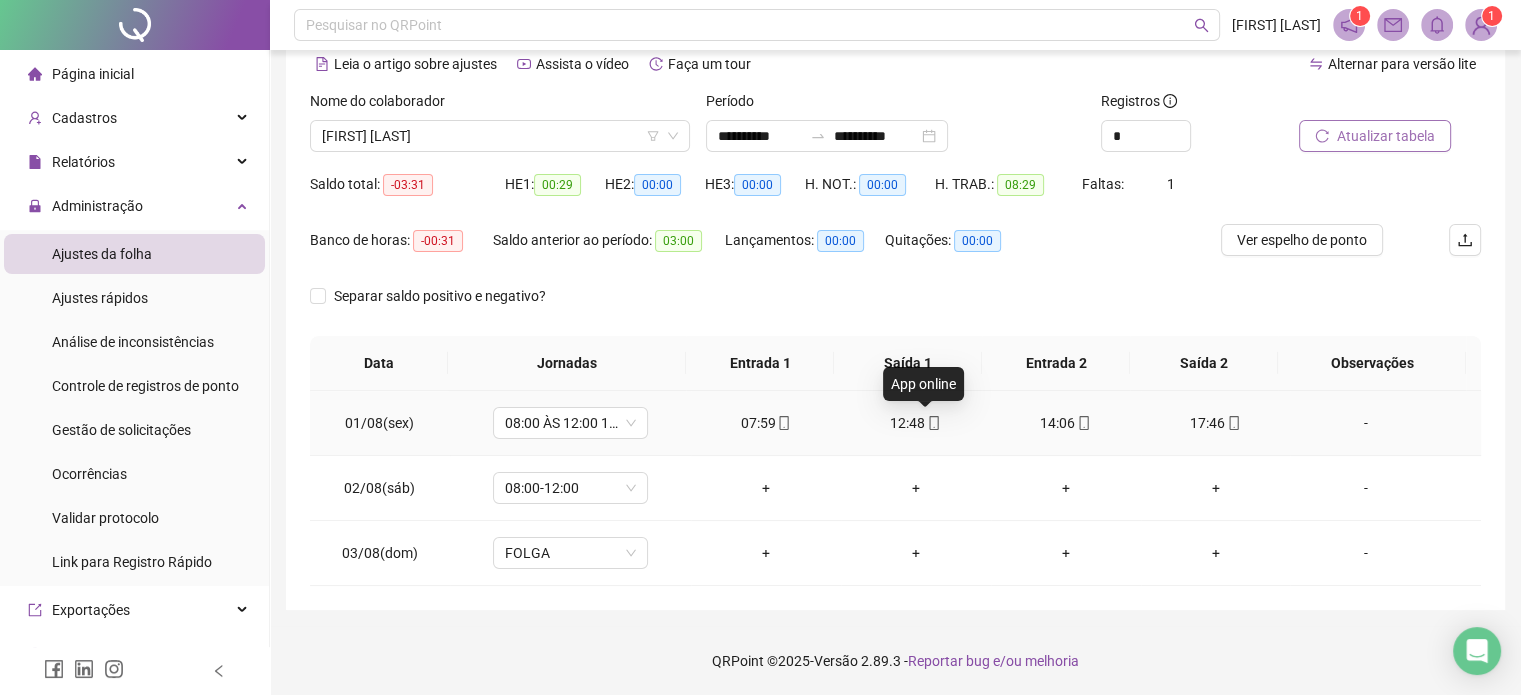 click 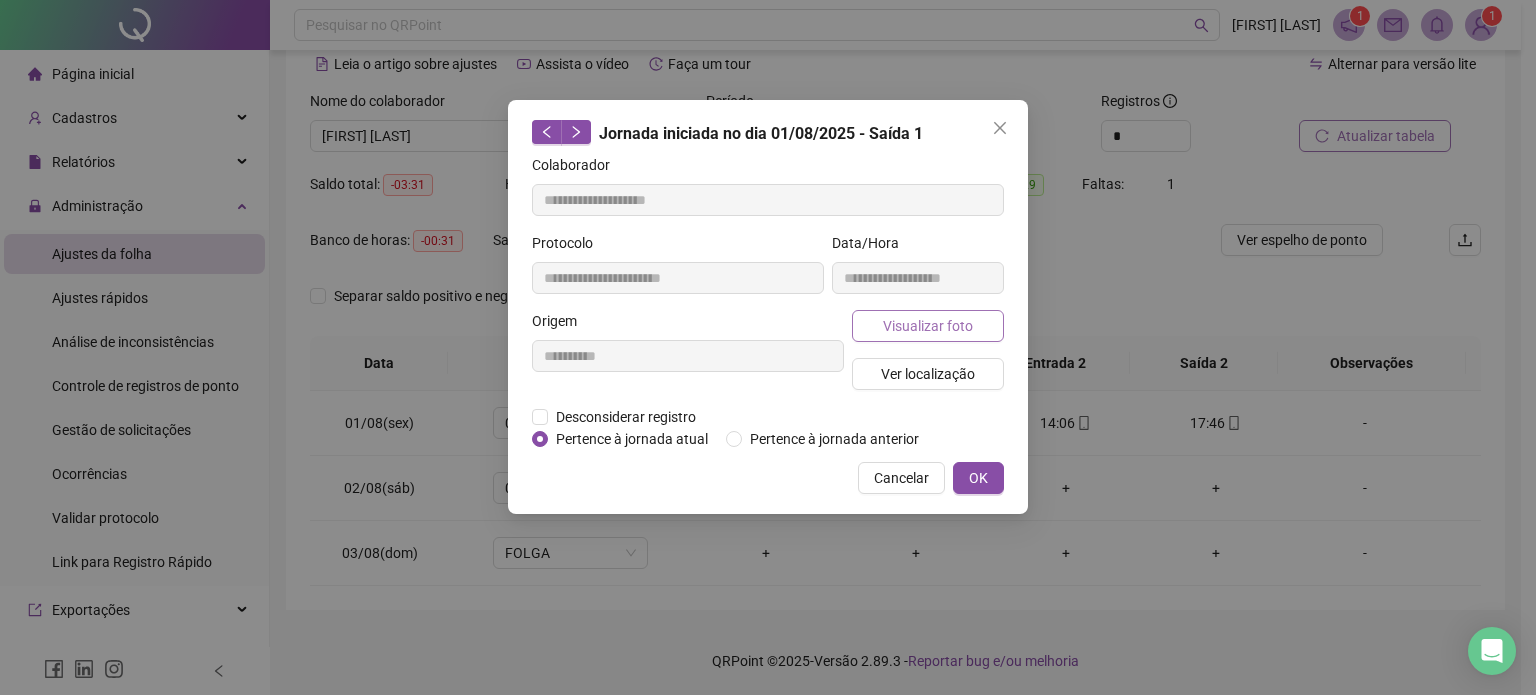 click on "Visualizar foto" at bounding box center (928, 326) 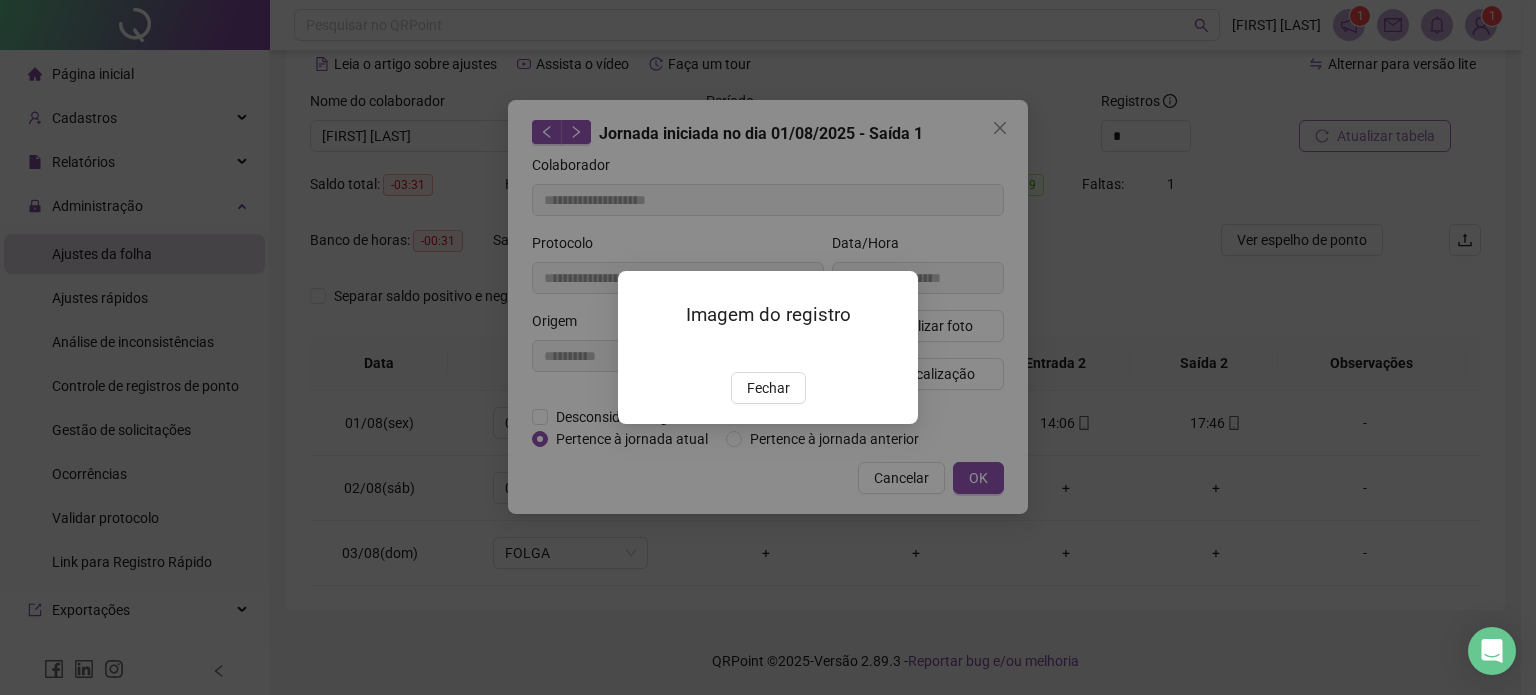 drag, startPoint x: 764, startPoint y: 511, endPoint x: 788, endPoint y: 491, distance: 31.241 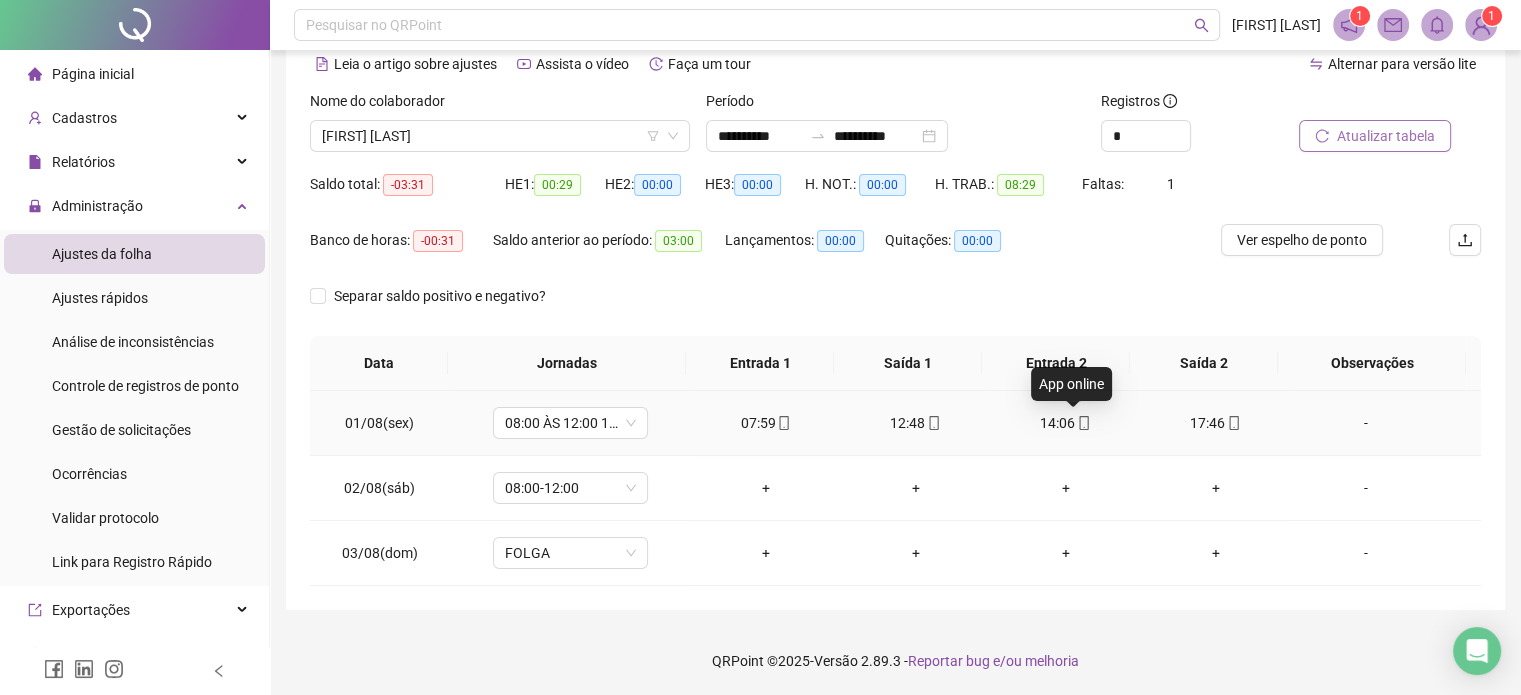 click 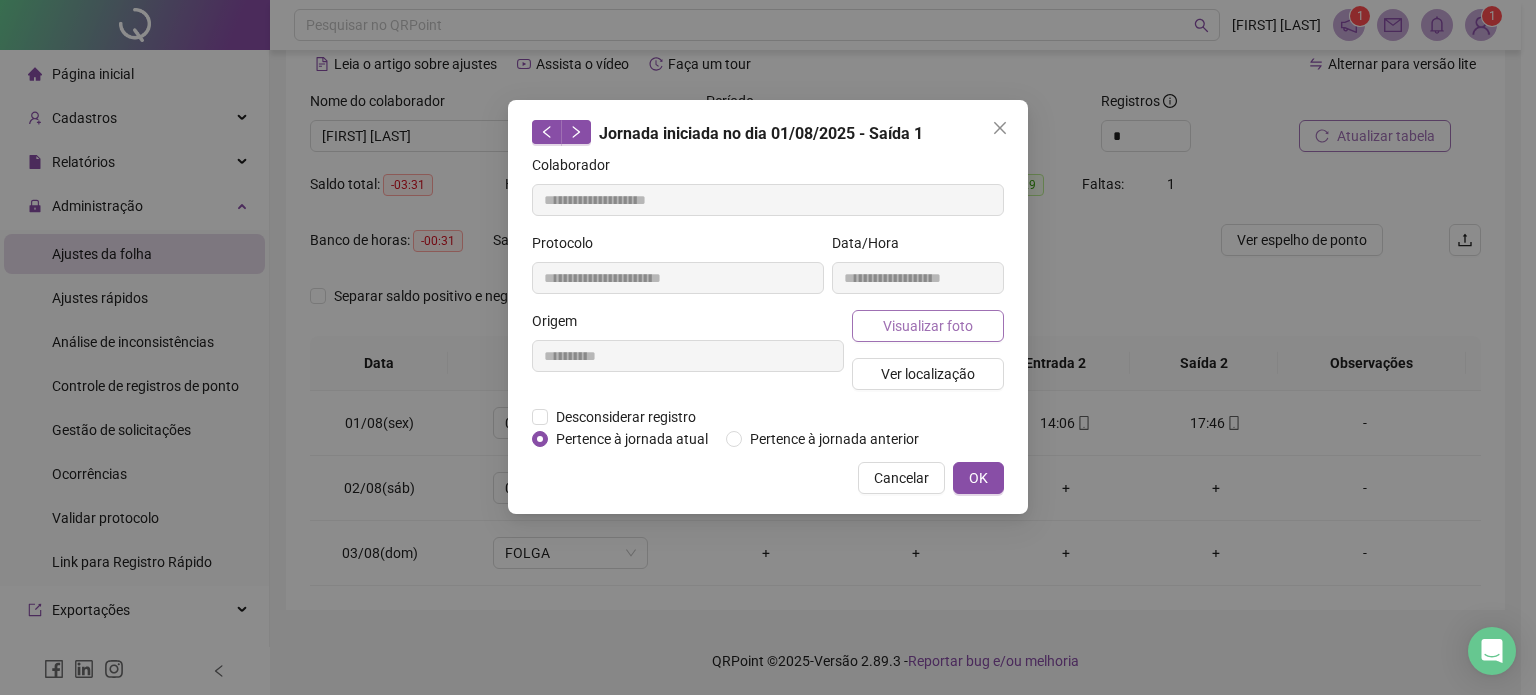 click on "Visualizar foto" at bounding box center (928, 326) 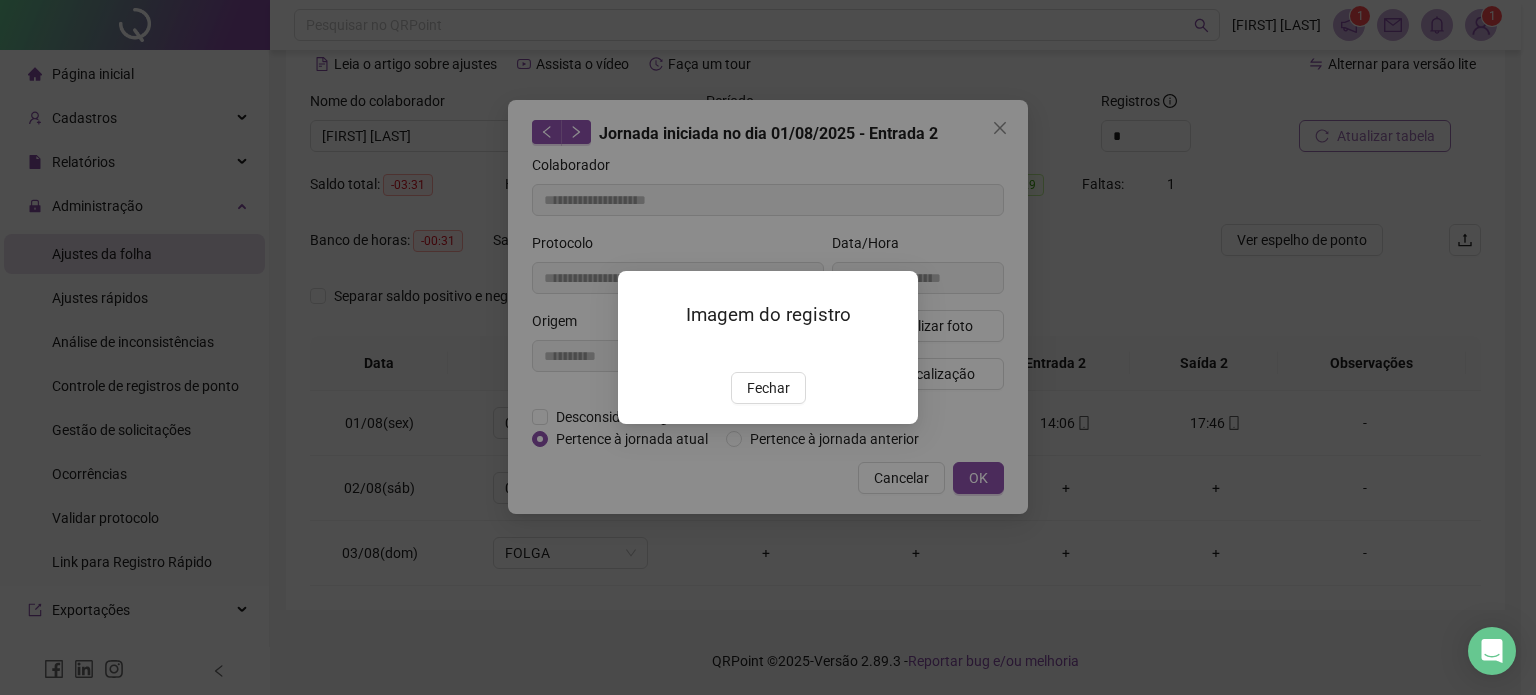 drag, startPoint x: 761, startPoint y: 503, endPoint x: 814, endPoint y: 484, distance: 56.302753 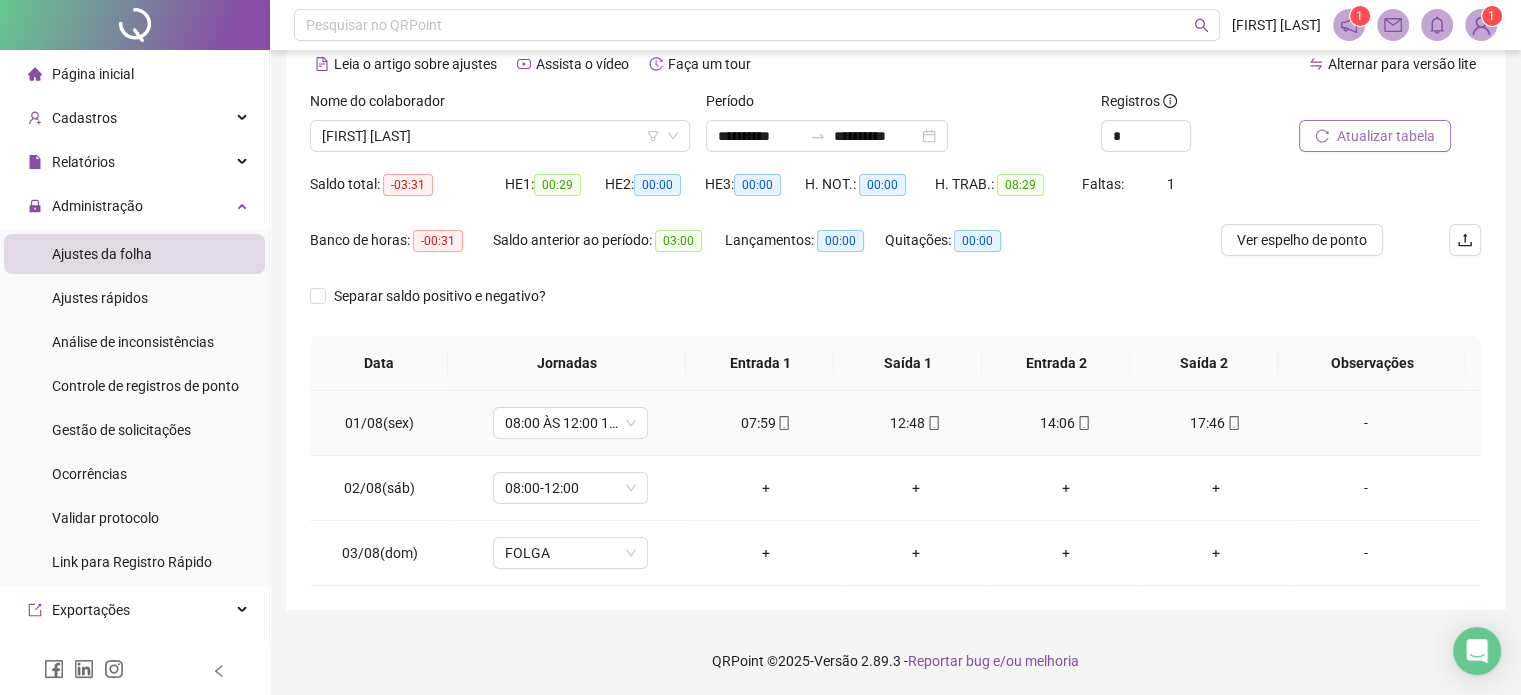 click 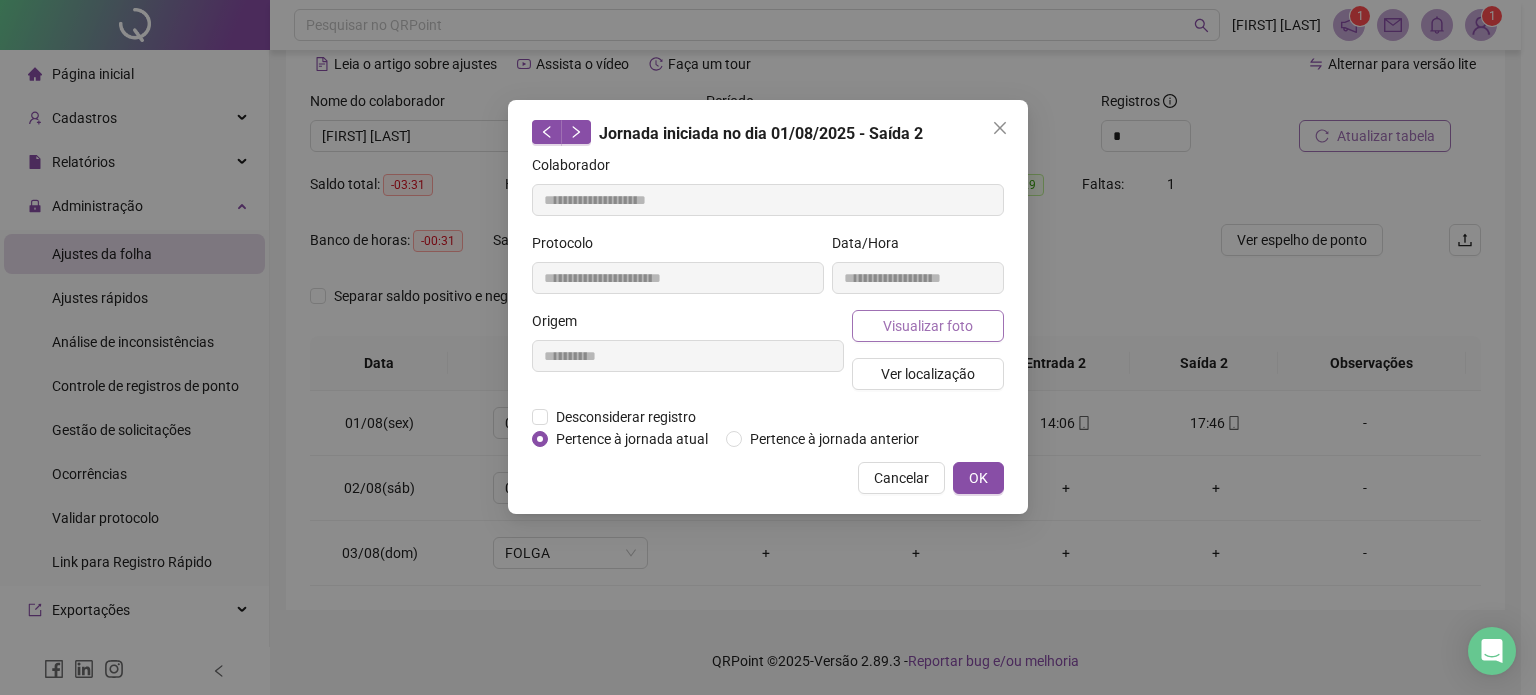 click on "Visualizar foto" at bounding box center [928, 326] 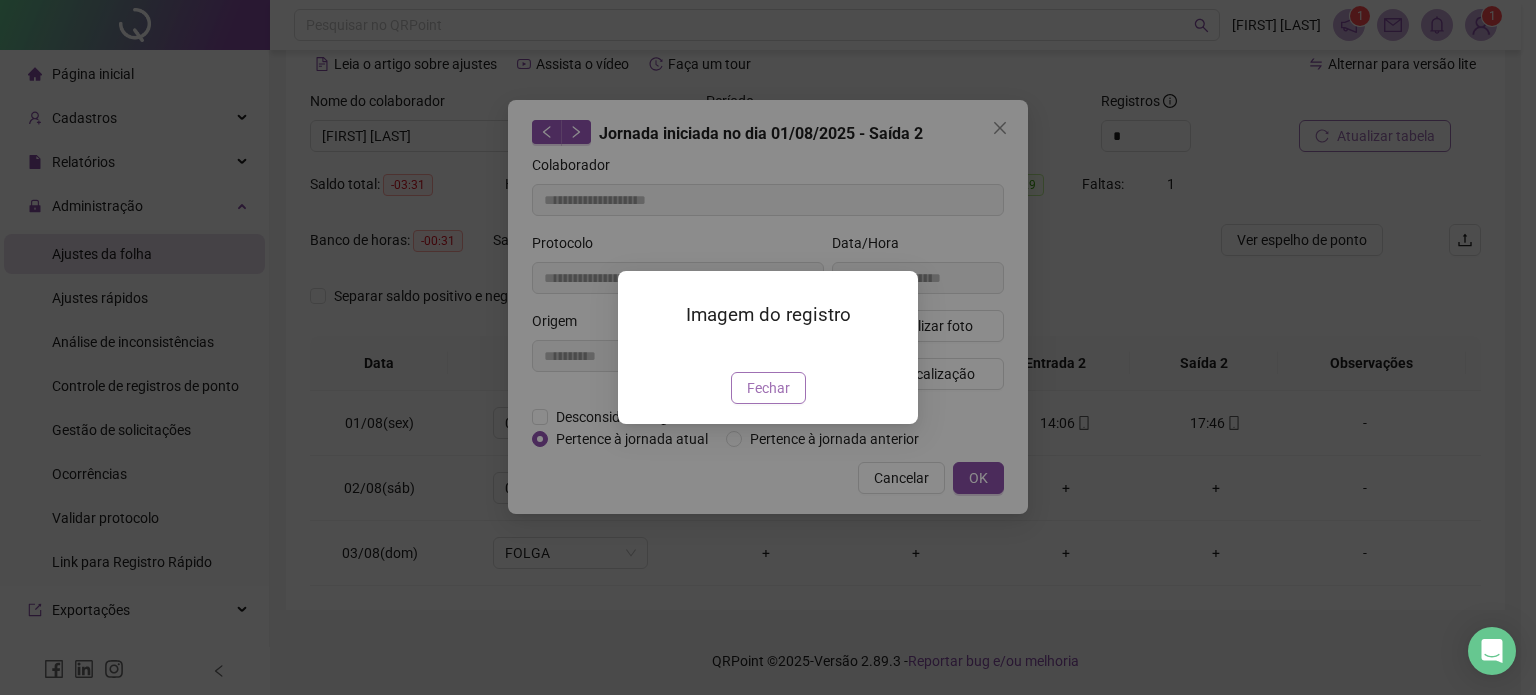 click on "Fechar" at bounding box center [768, 388] 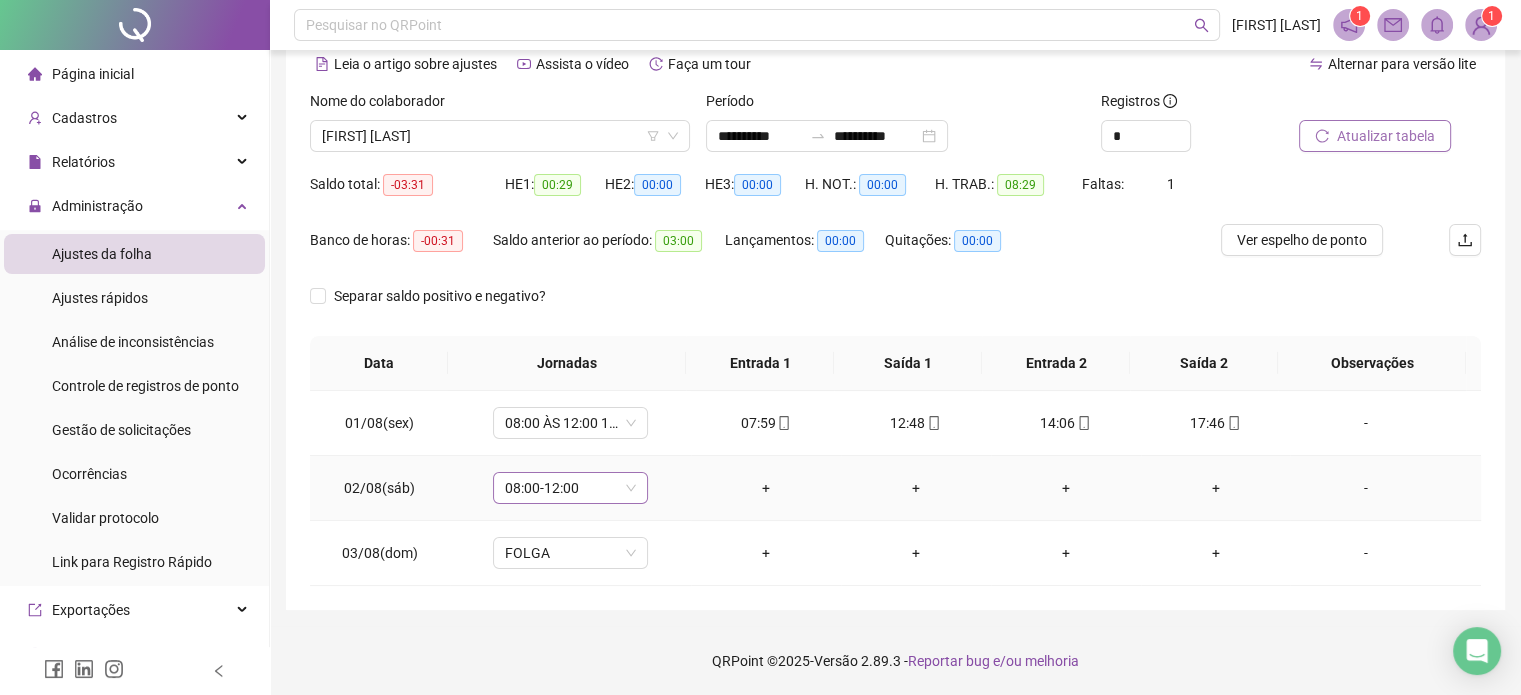 click on "08:00-12:00" at bounding box center [570, 488] 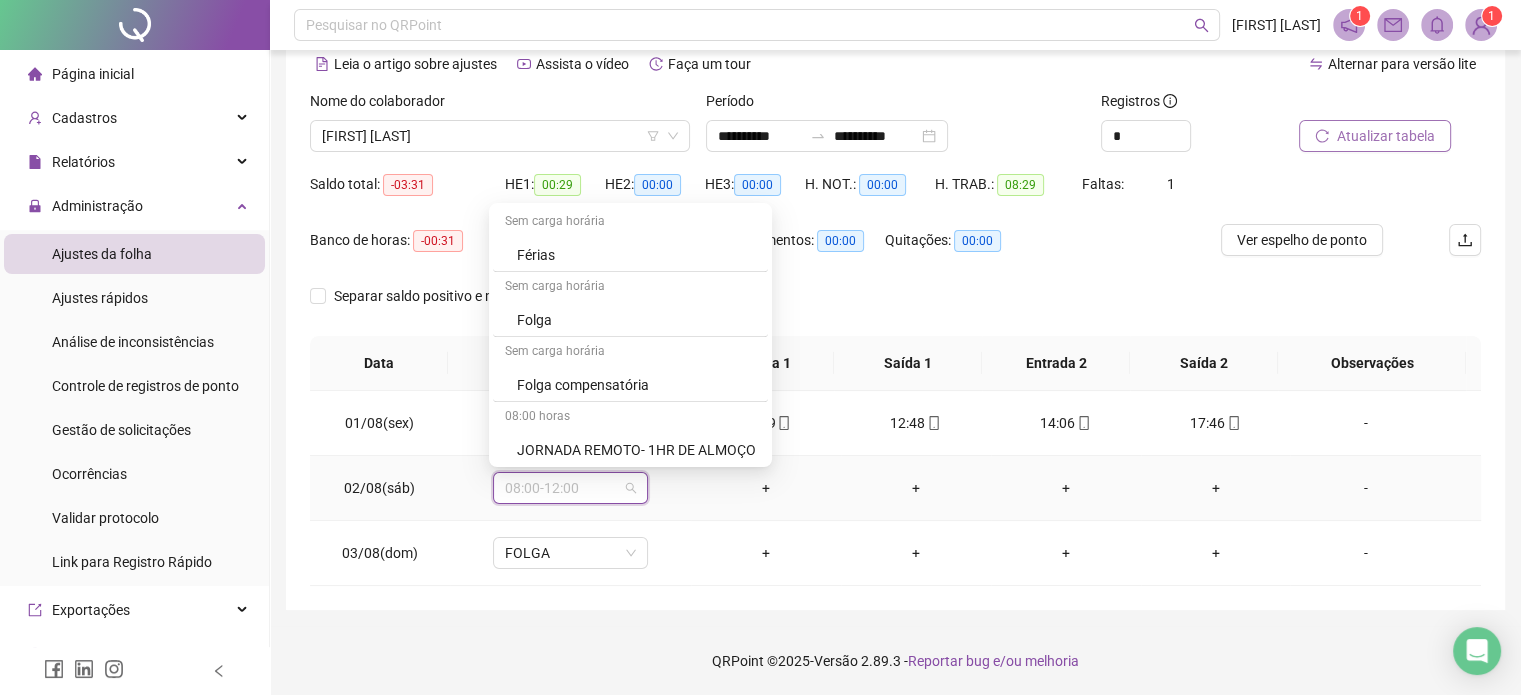 scroll, scrollTop: 1364, scrollLeft: 0, axis: vertical 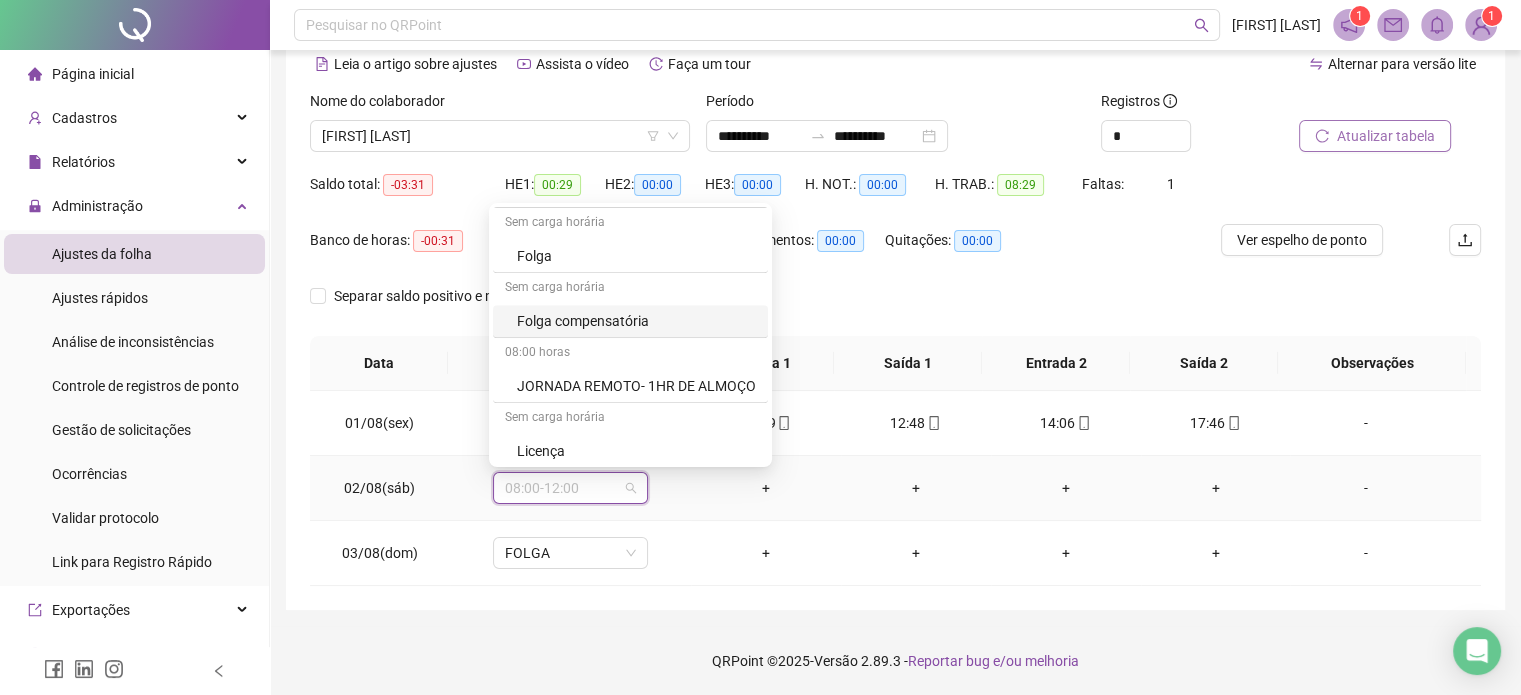 click on "Folga compensatória" at bounding box center [636, 321] 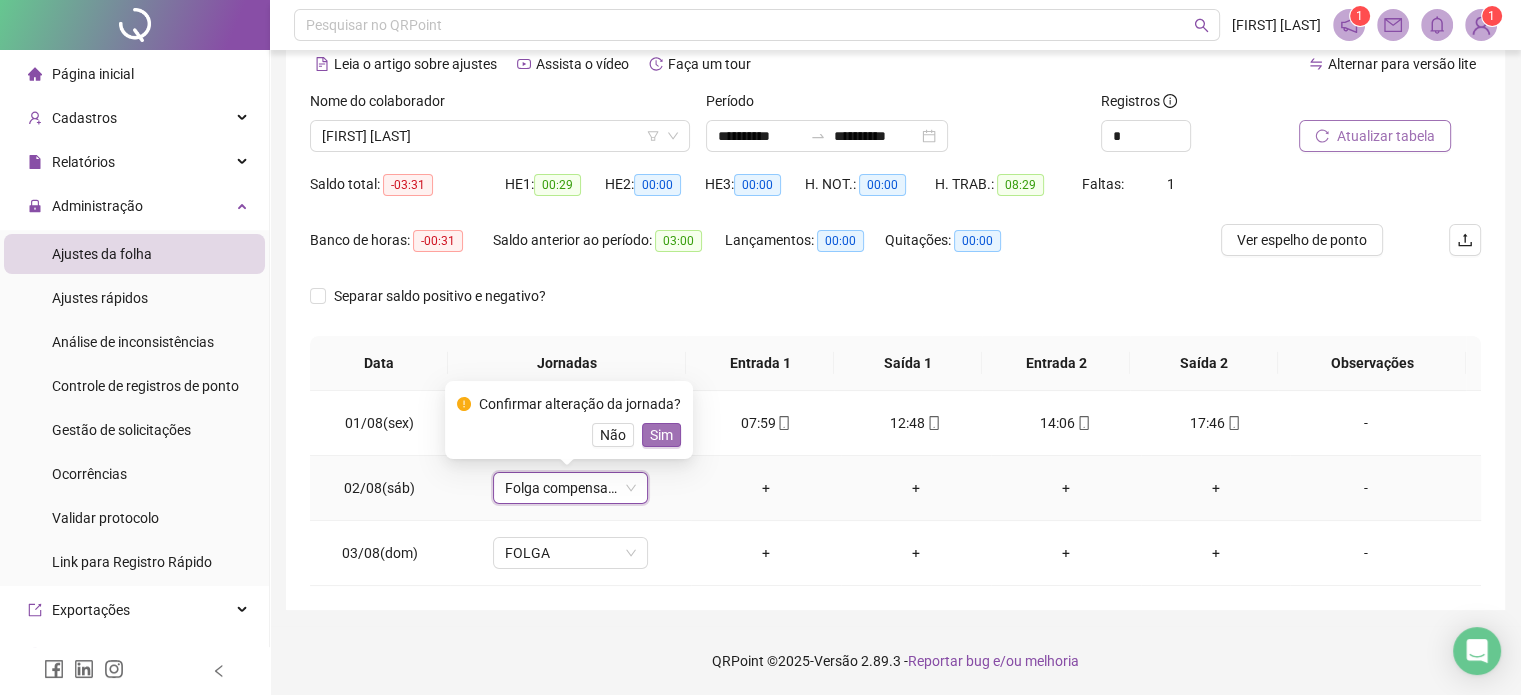 click on "Sim" at bounding box center (661, 435) 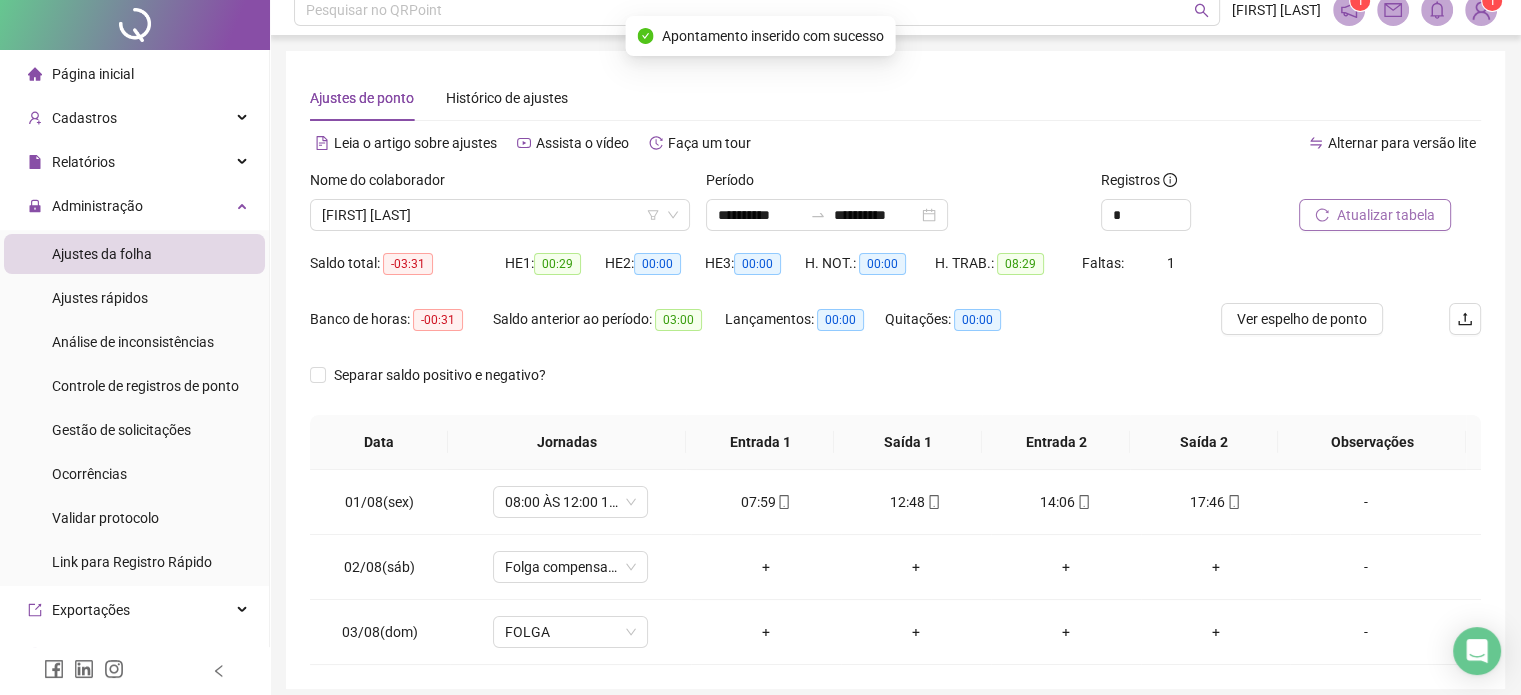 scroll, scrollTop: 0, scrollLeft: 0, axis: both 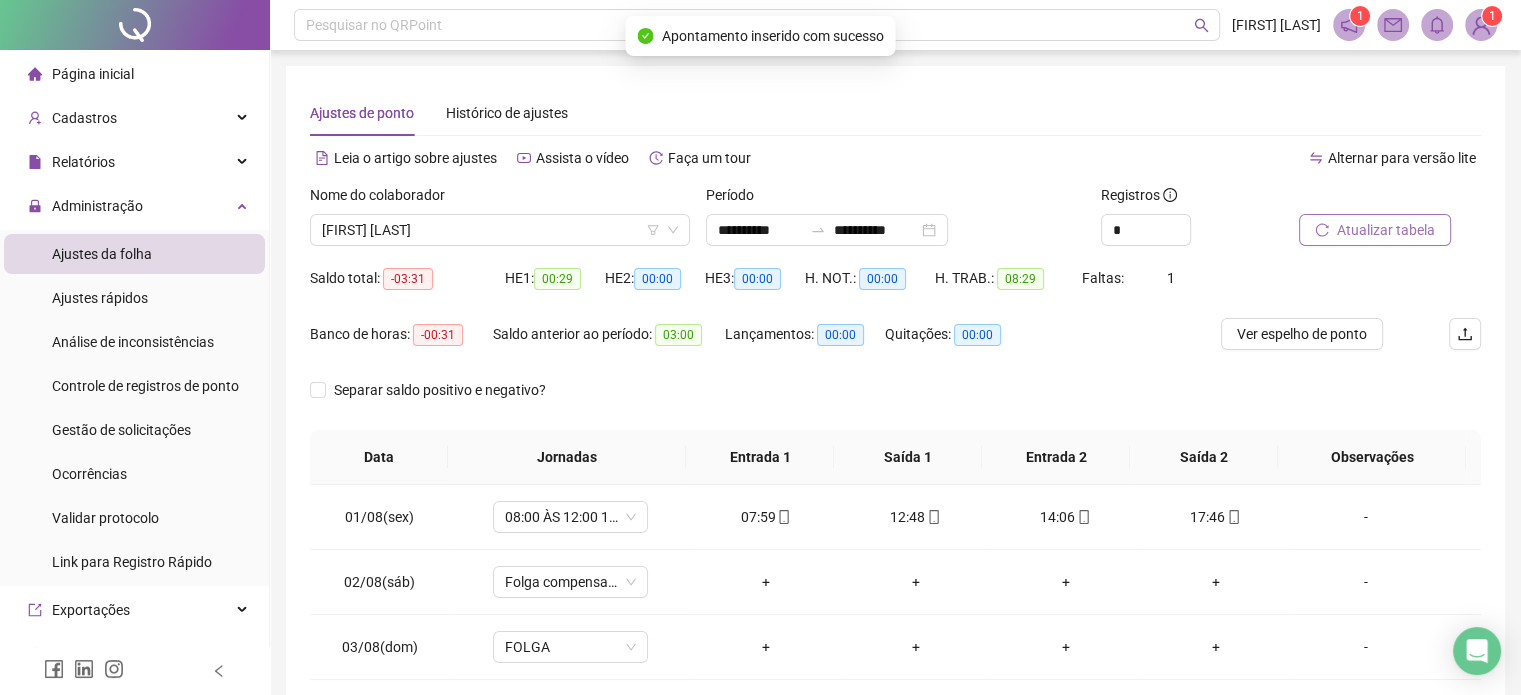 click on "Atualizar tabela" at bounding box center [1375, 230] 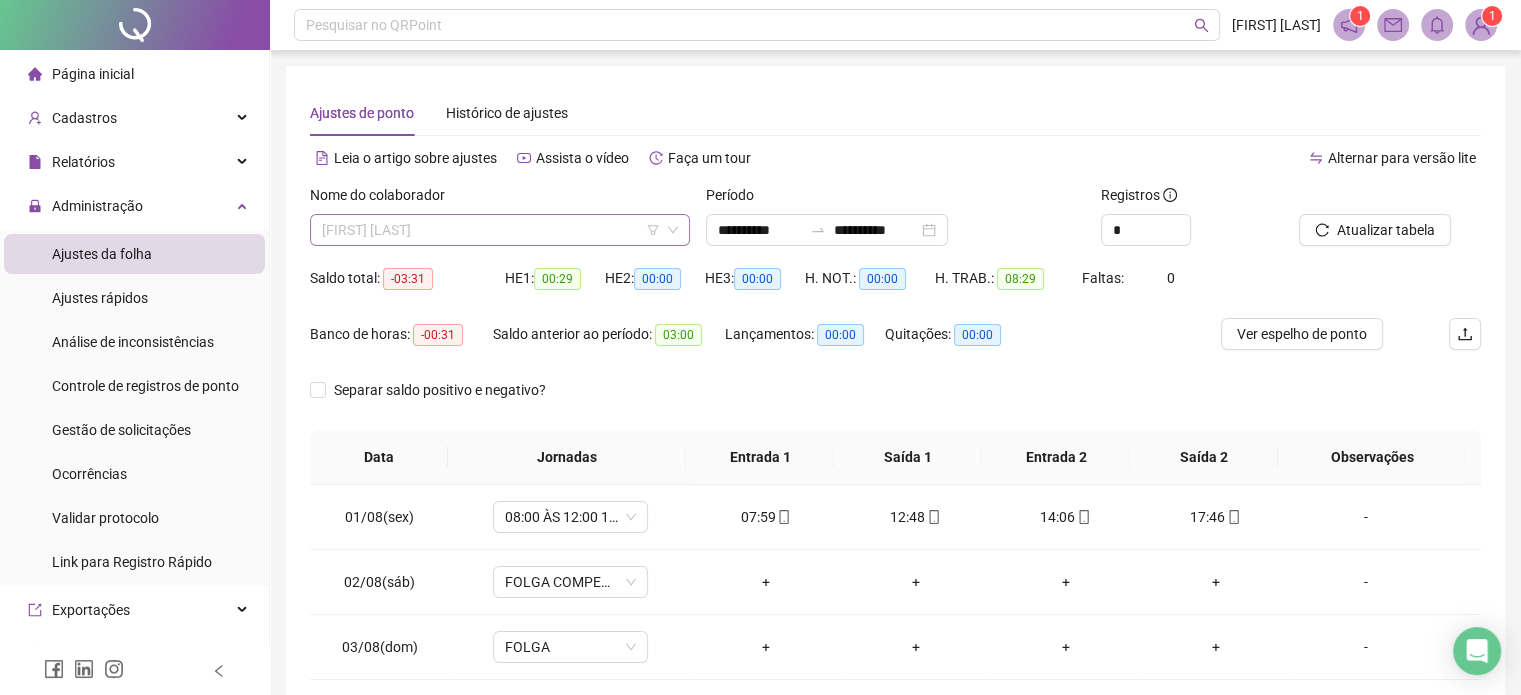 click on "[FIRST] [LAST]" at bounding box center [500, 230] 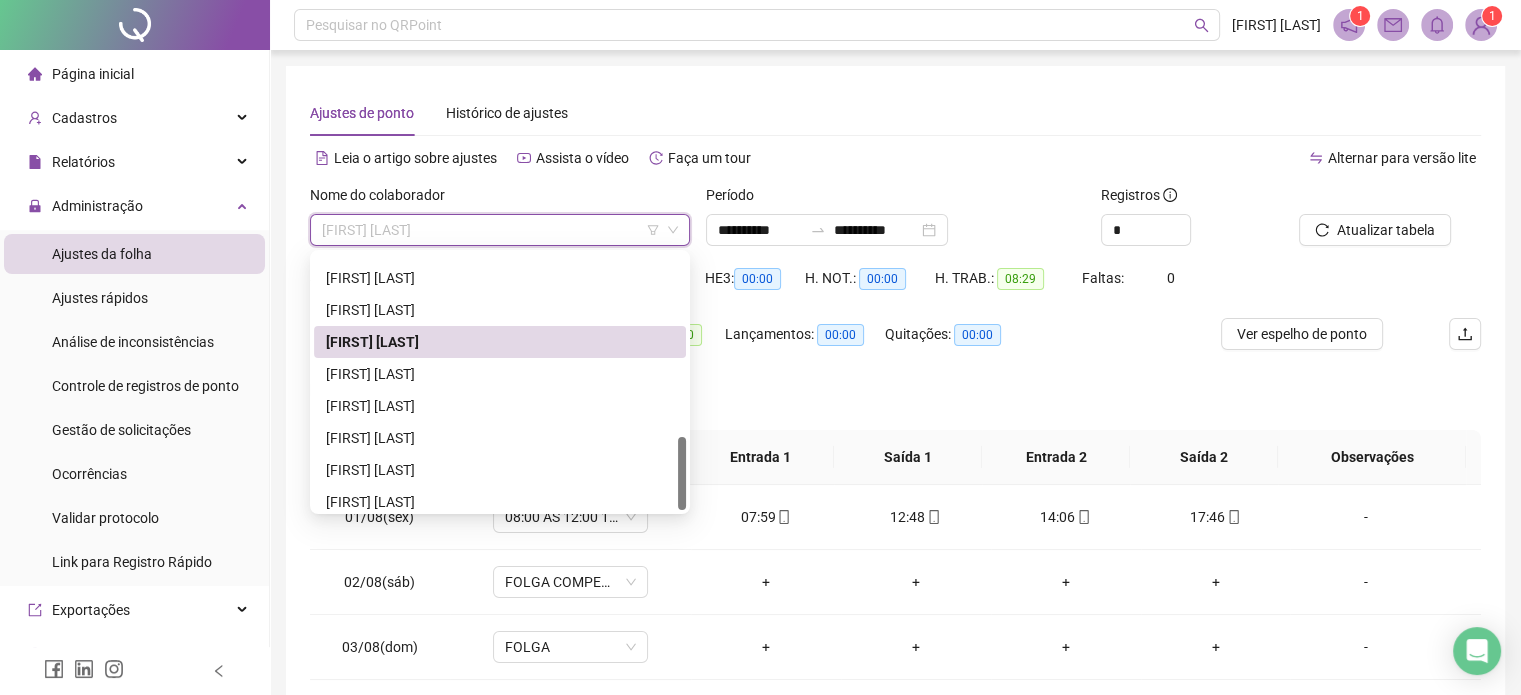 scroll, scrollTop: 640, scrollLeft: 0, axis: vertical 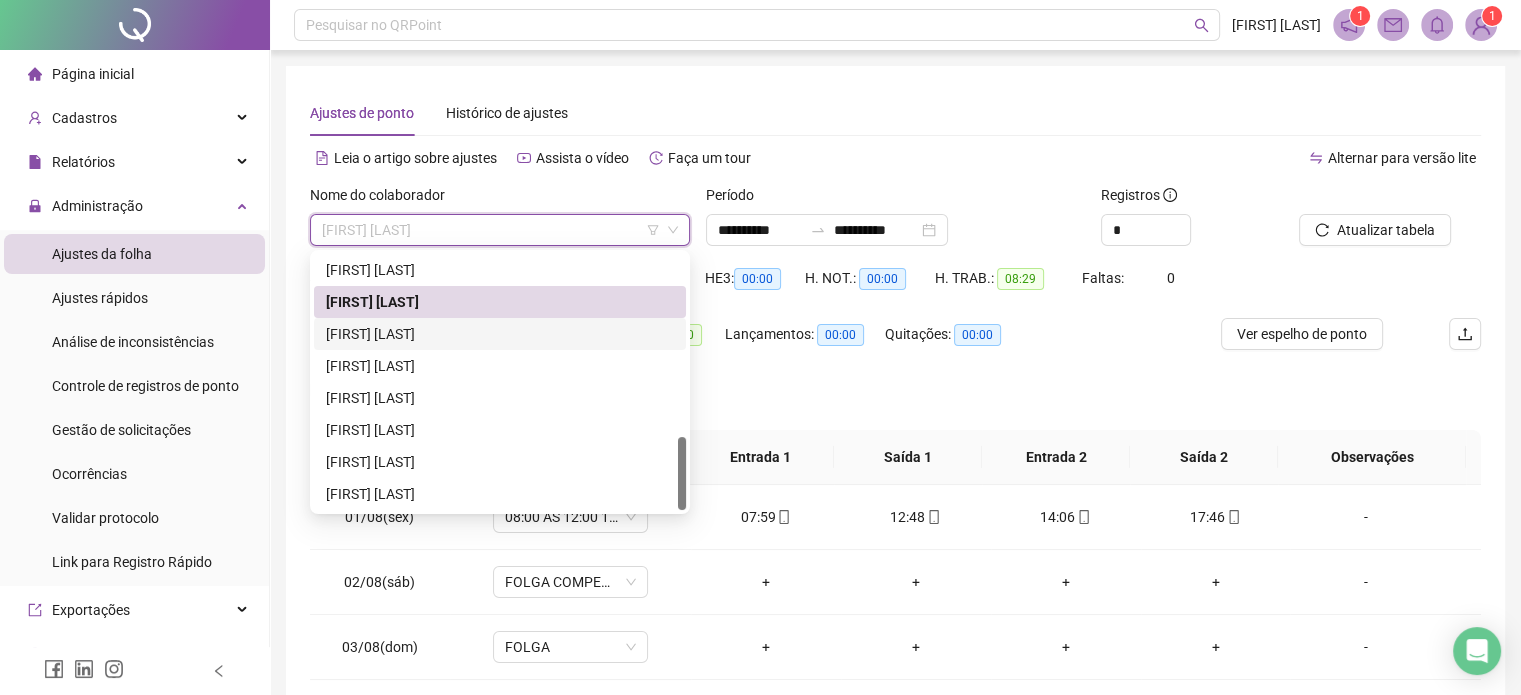 click on "[FIRST] [LAST]" at bounding box center [500, 334] 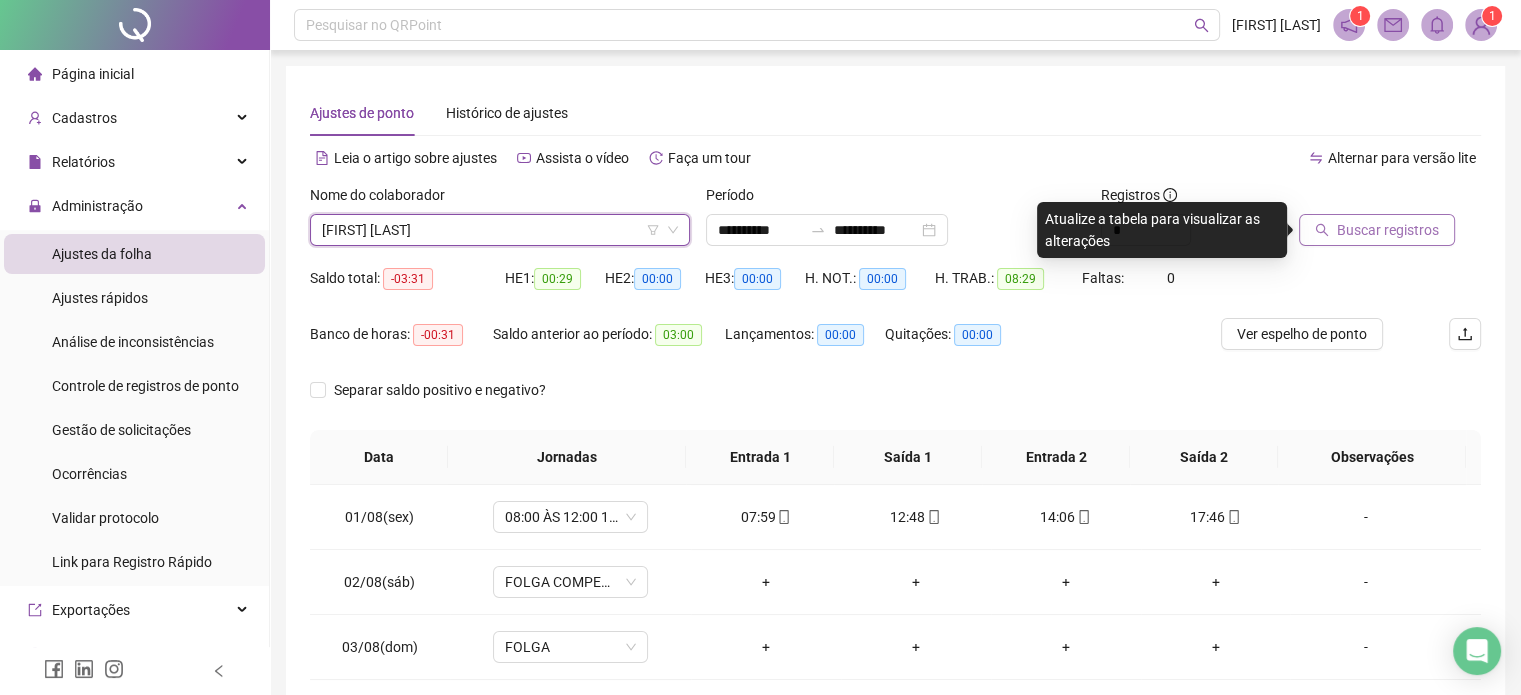click on "Buscar registros" at bounding box center (1388, 230) 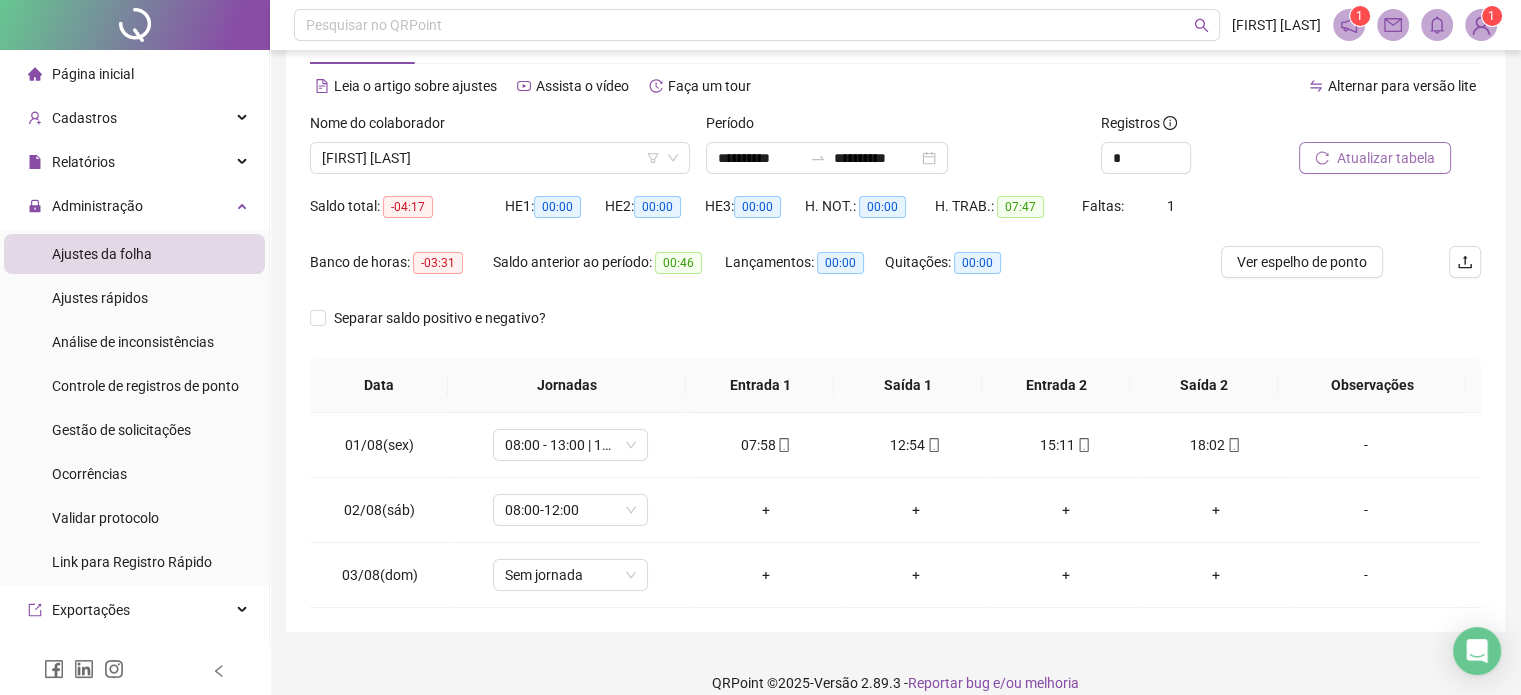 scroll, scrollTop: 94, scrollLeft: 0, axis: vertical 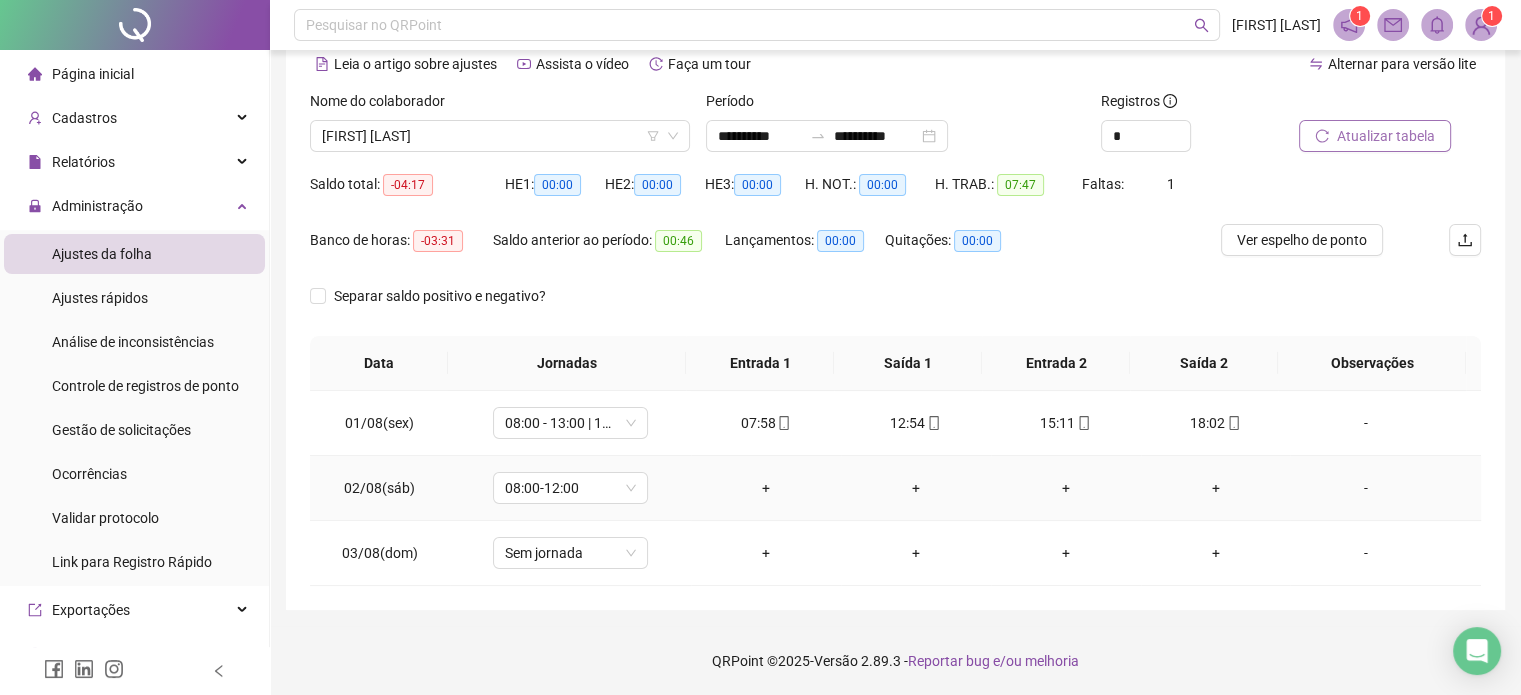 click on "-" at bounding box center [1365, 488] 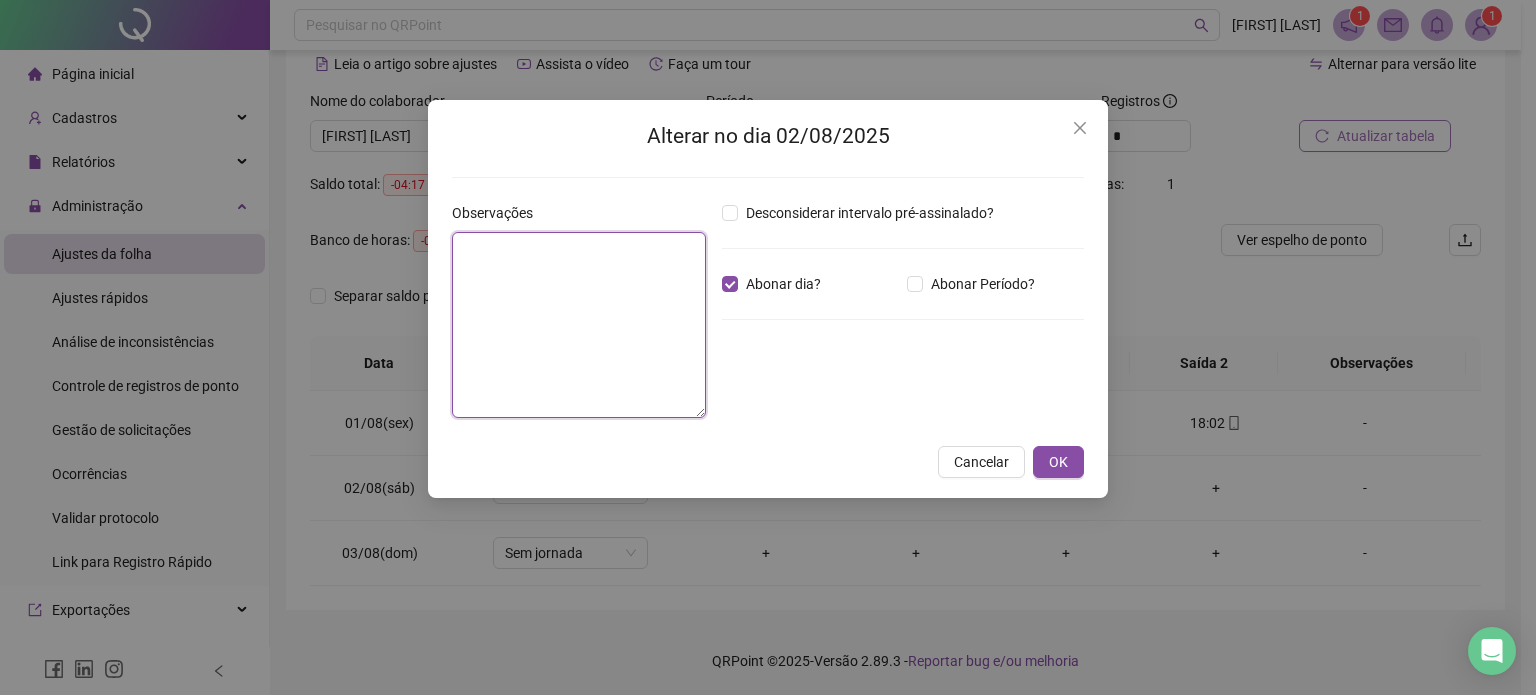 click at bounding box center [579, 325] 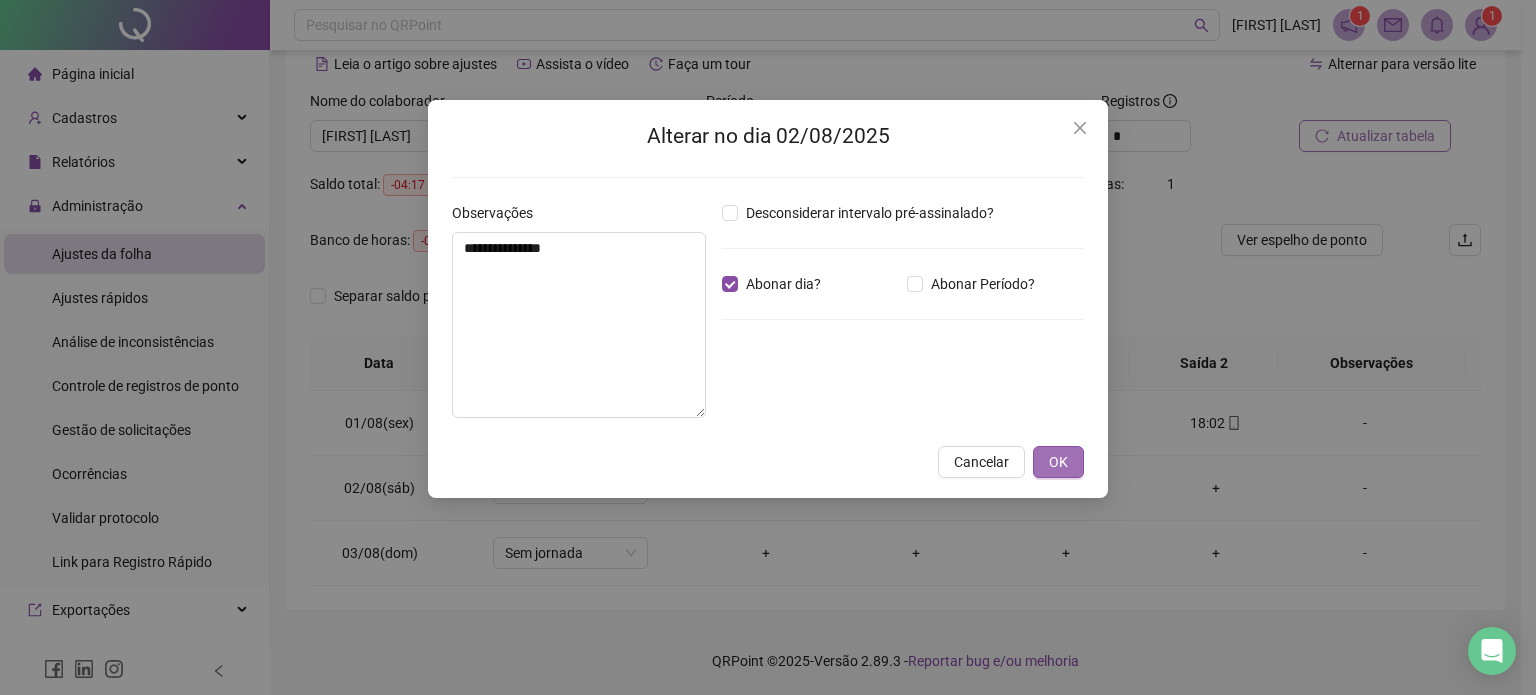 click on "OK" at bounding box center [1058, 462] 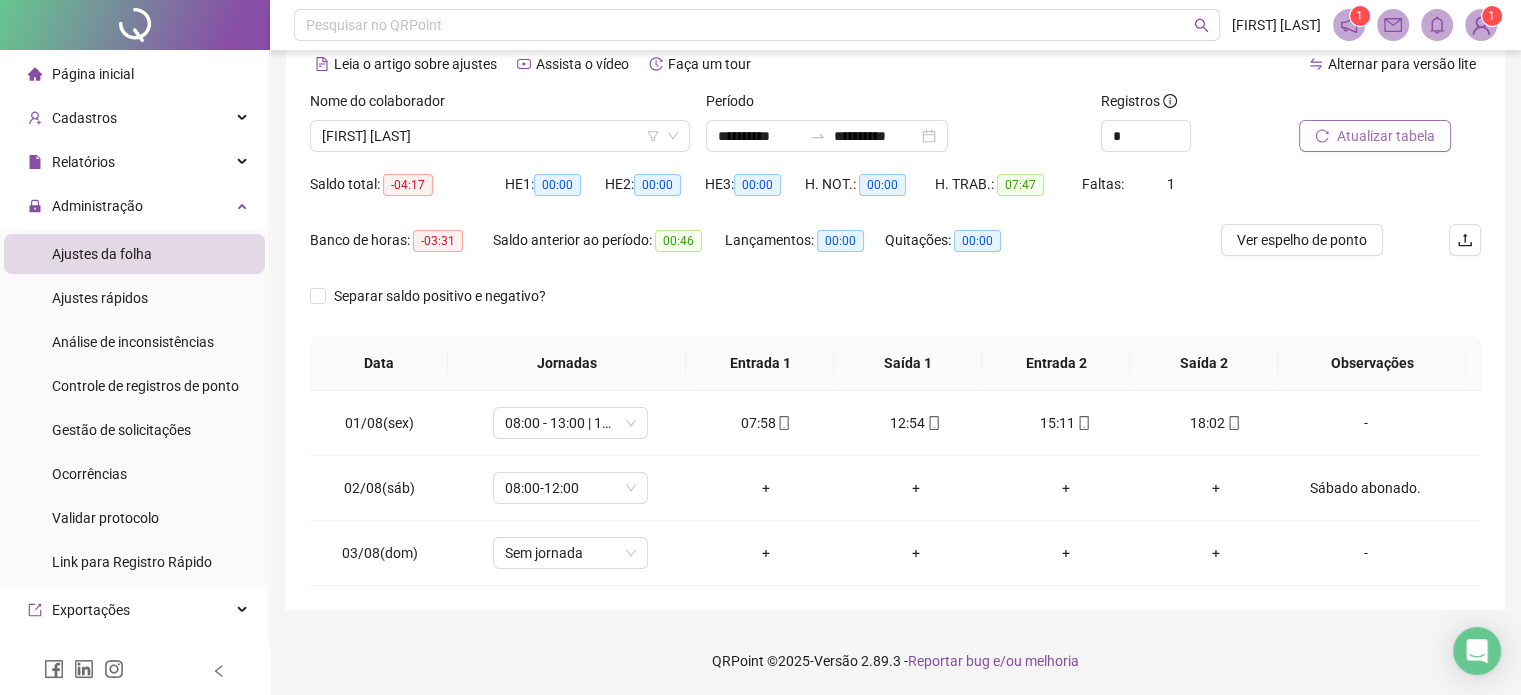 click on "Atualizar tabela" at bounding box center (1375, 136) 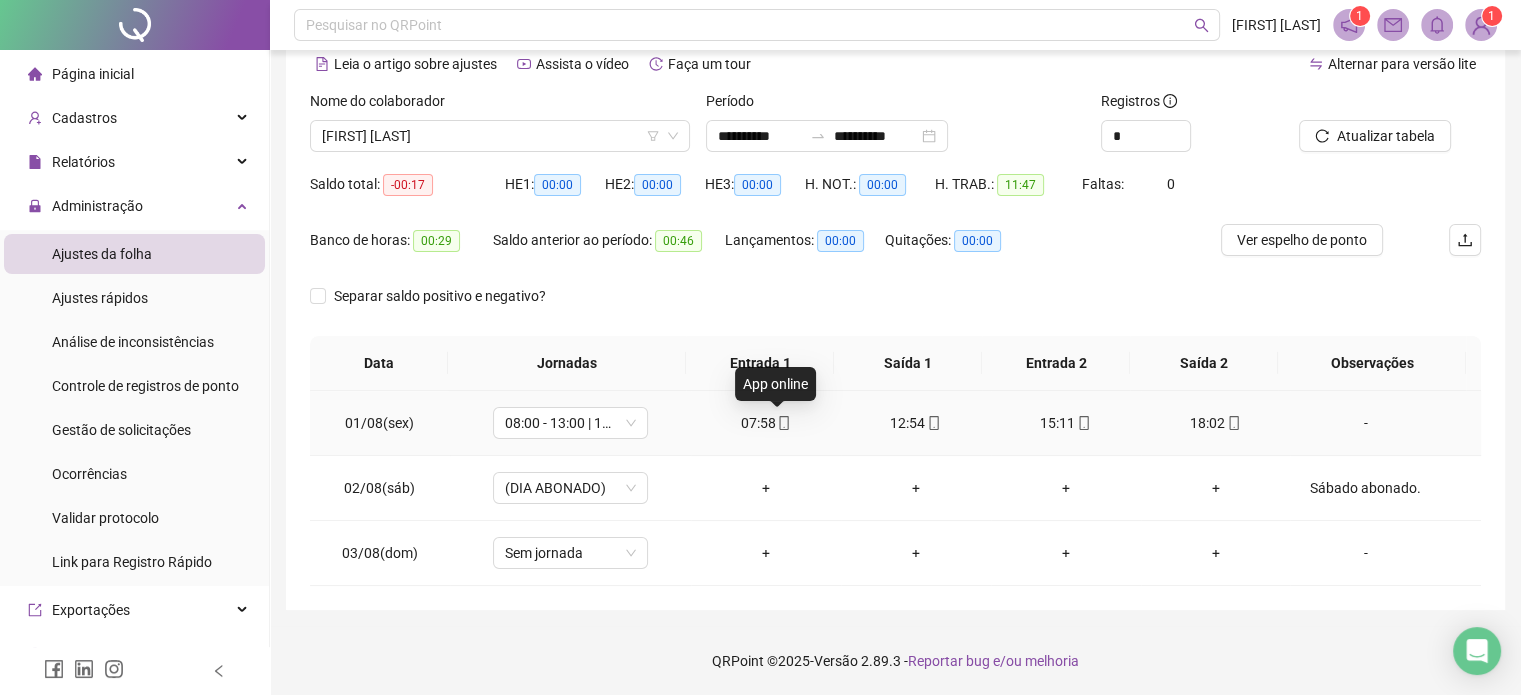 click 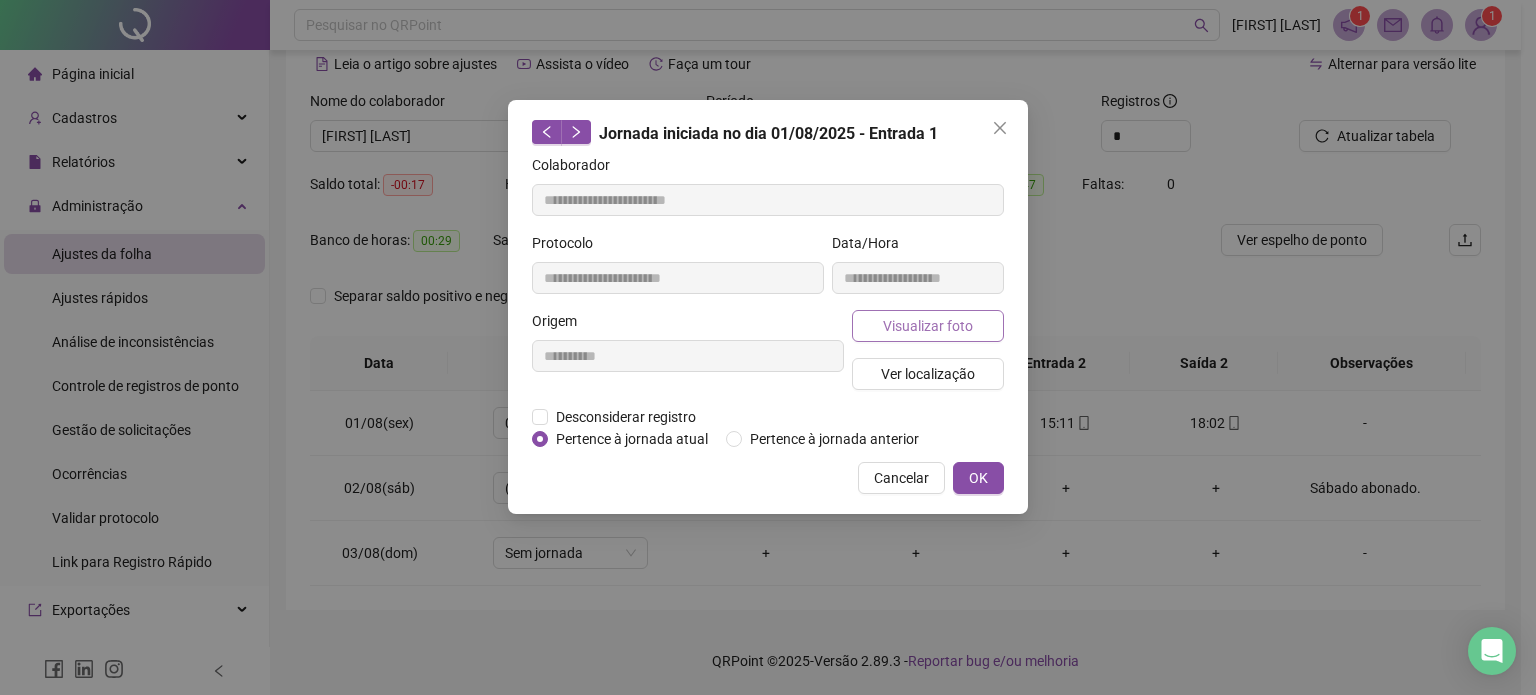 click on "Visualizar foto" at bounding box center (928, 326) 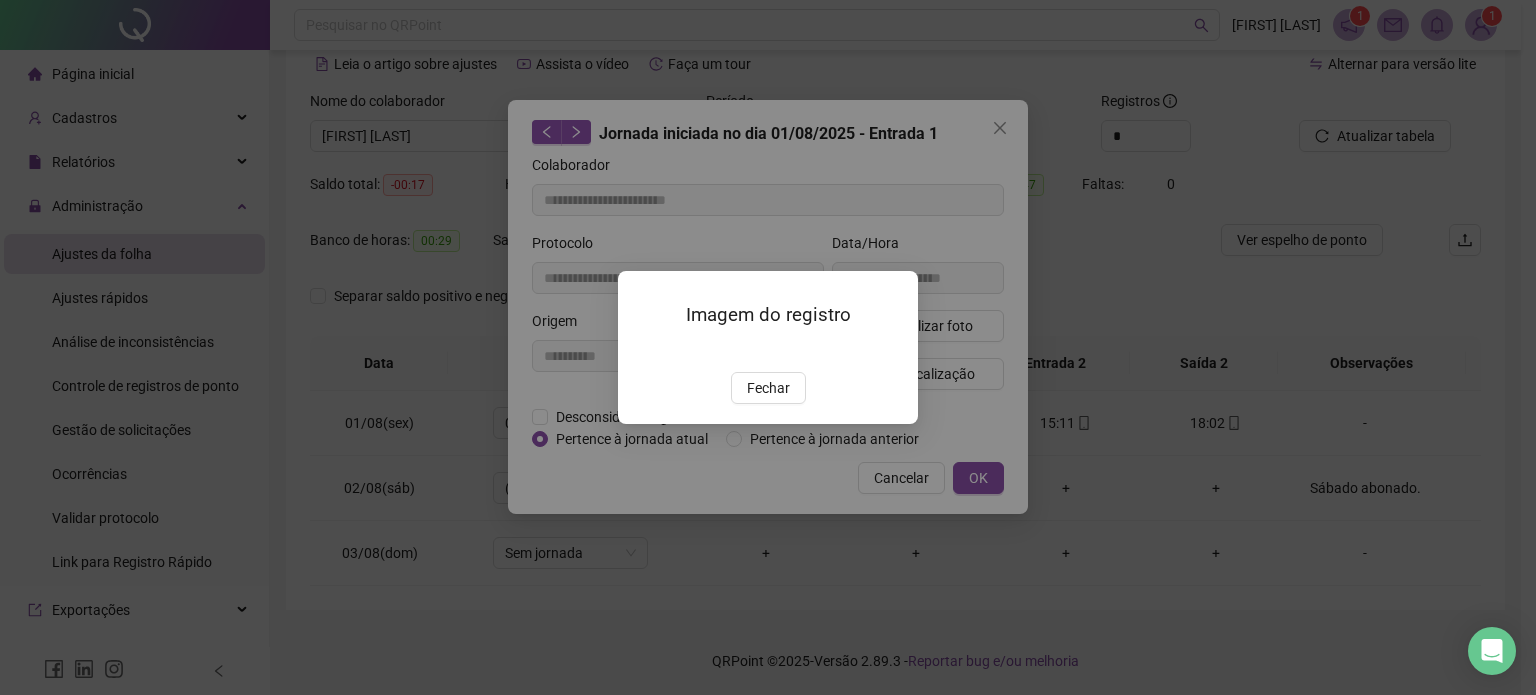 click on "Fechar" at bounding box center (768, 388) 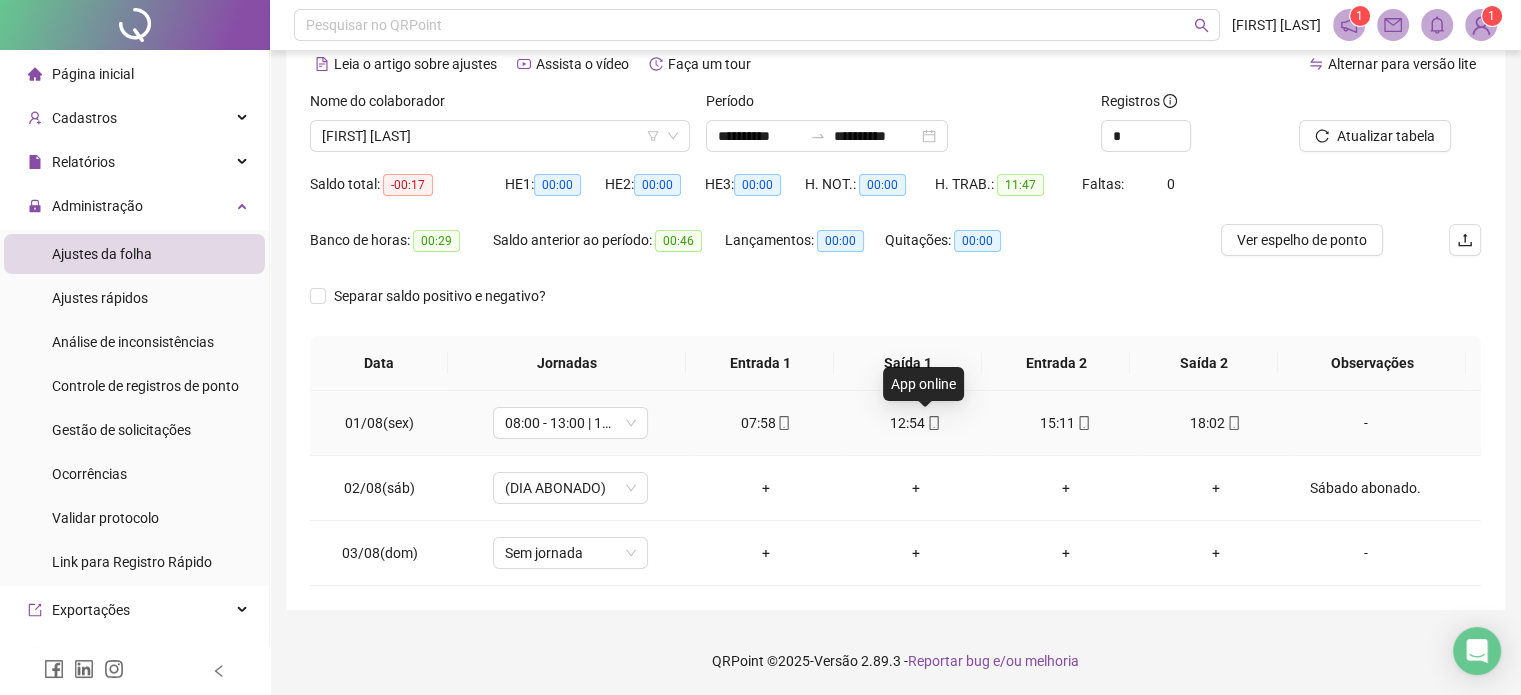 click 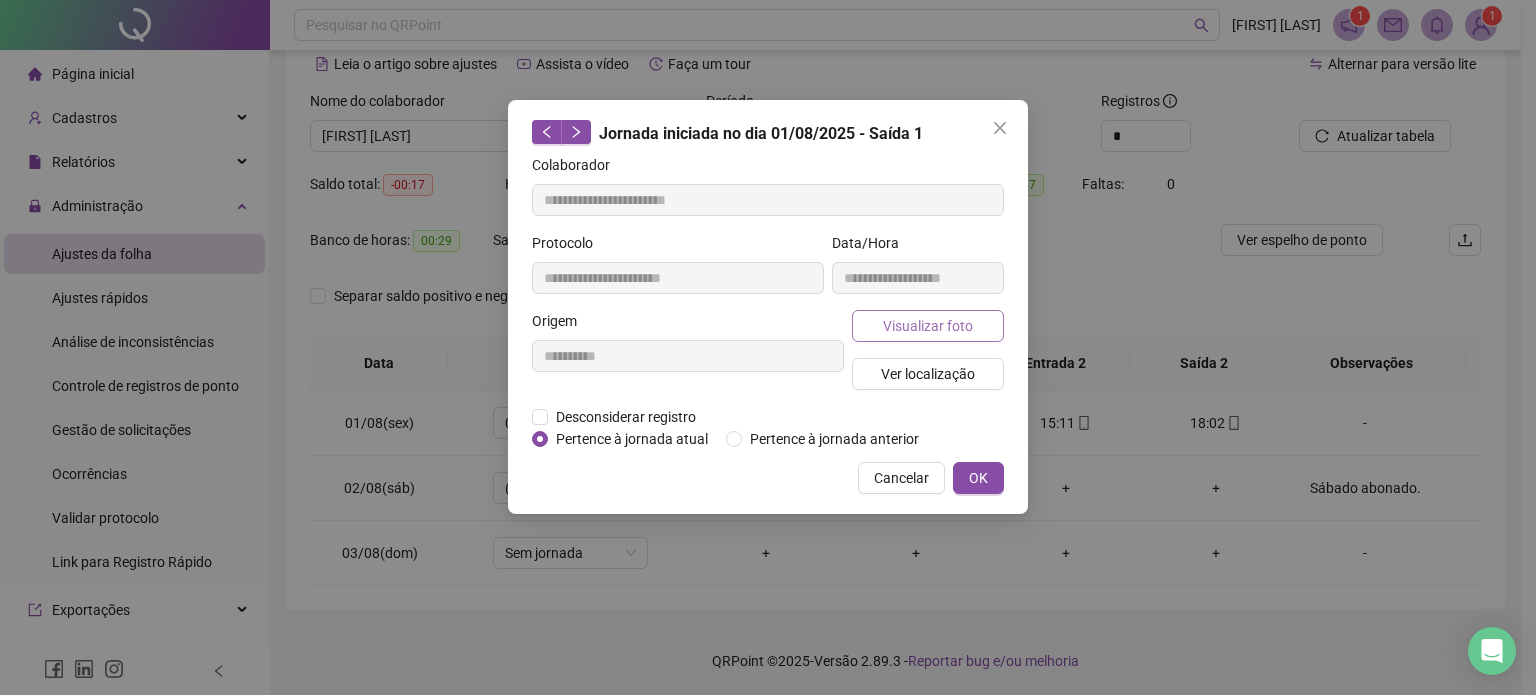 click on "Visualizar foto" at bounding box center [928, 326] 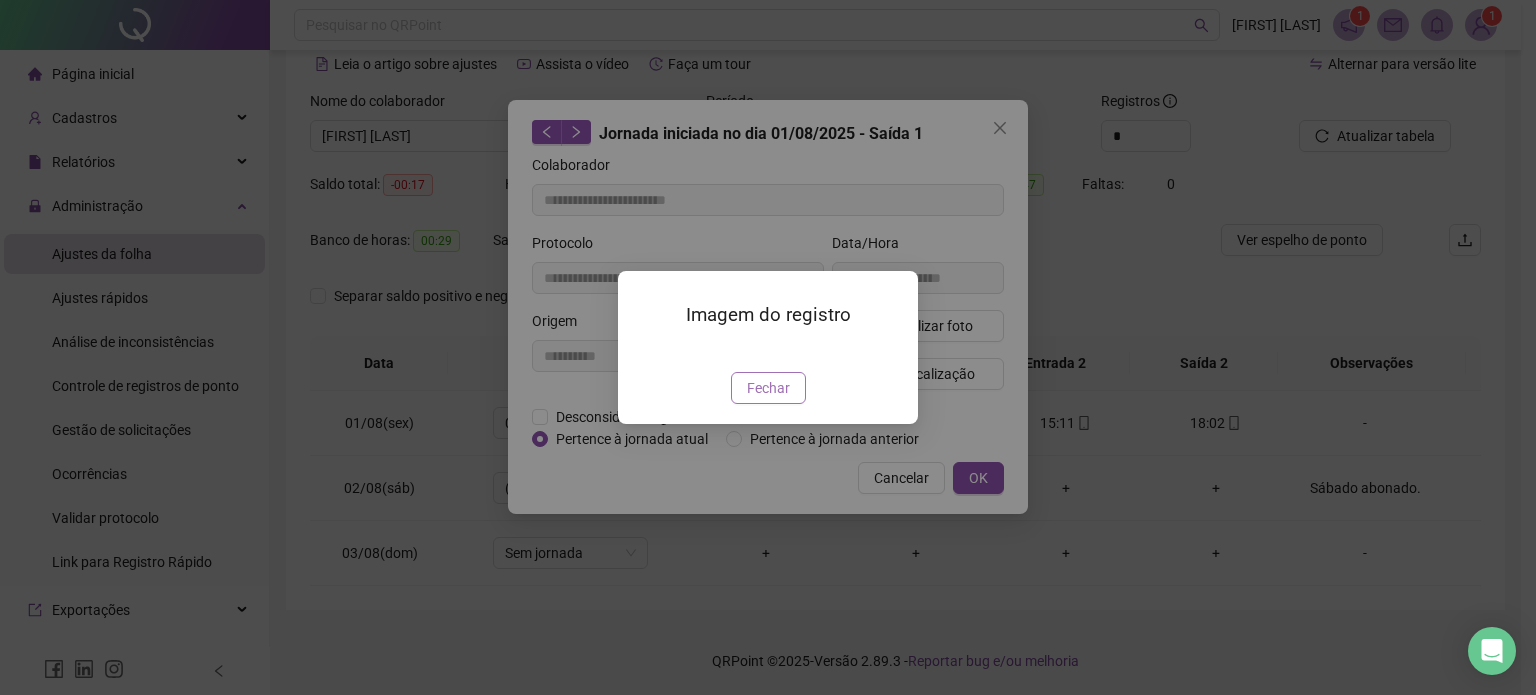 click on "Fechar" at bounding box center (768, 388) 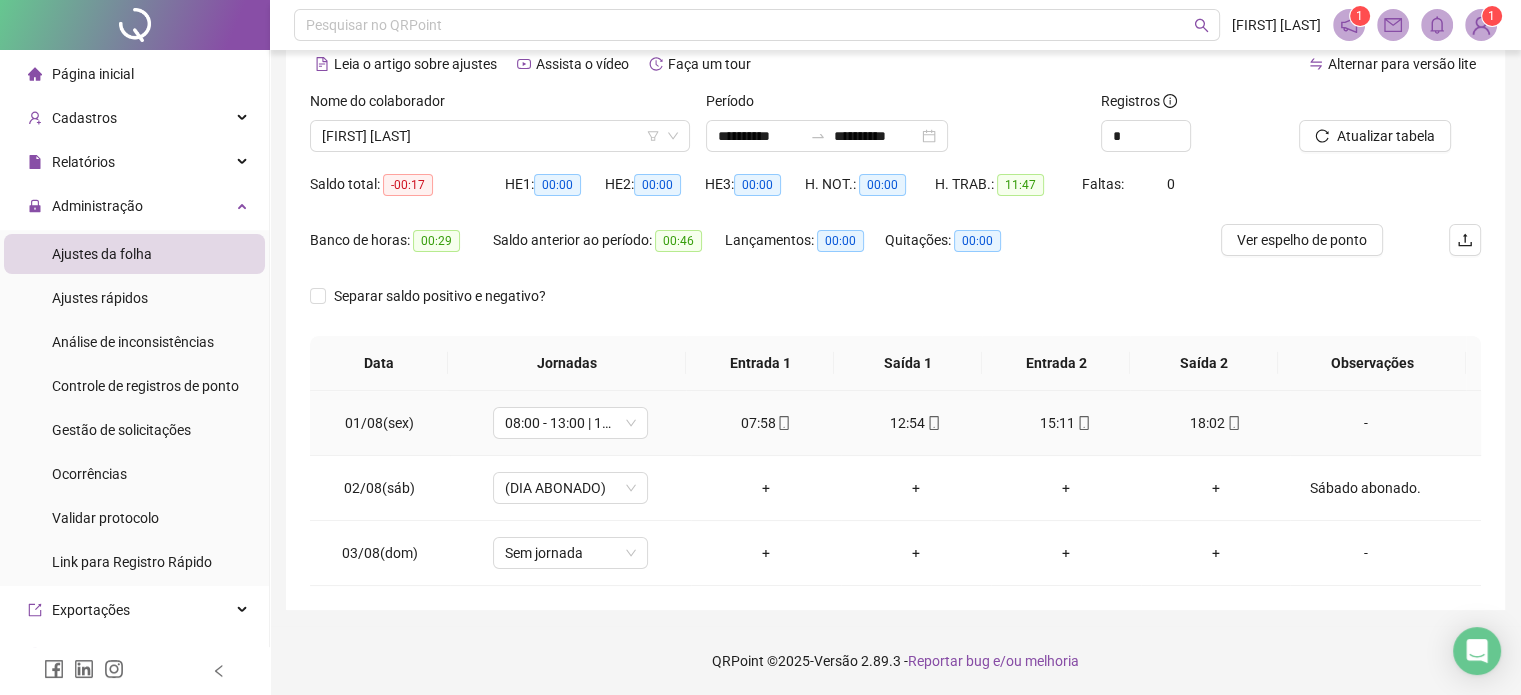 click 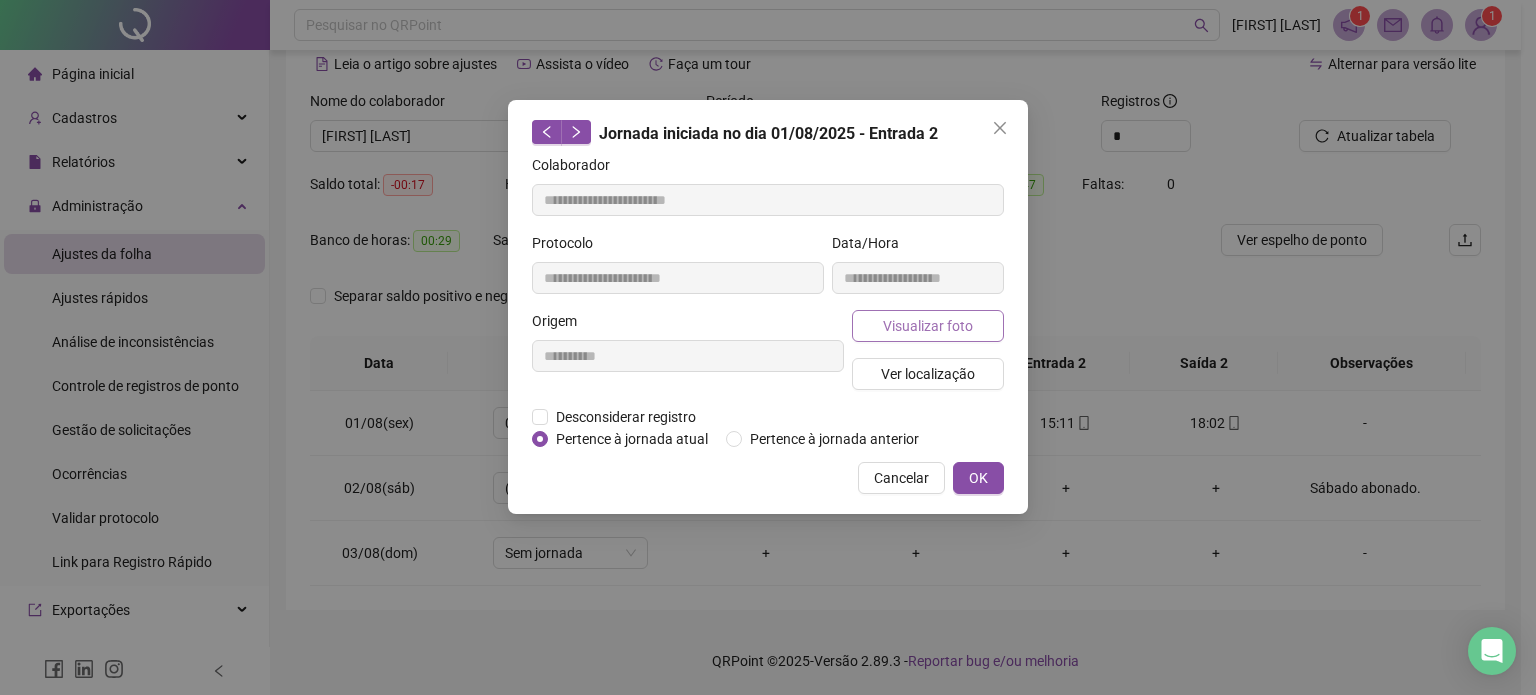 click on "Visualizar foto" at bounding box center (928, 326) 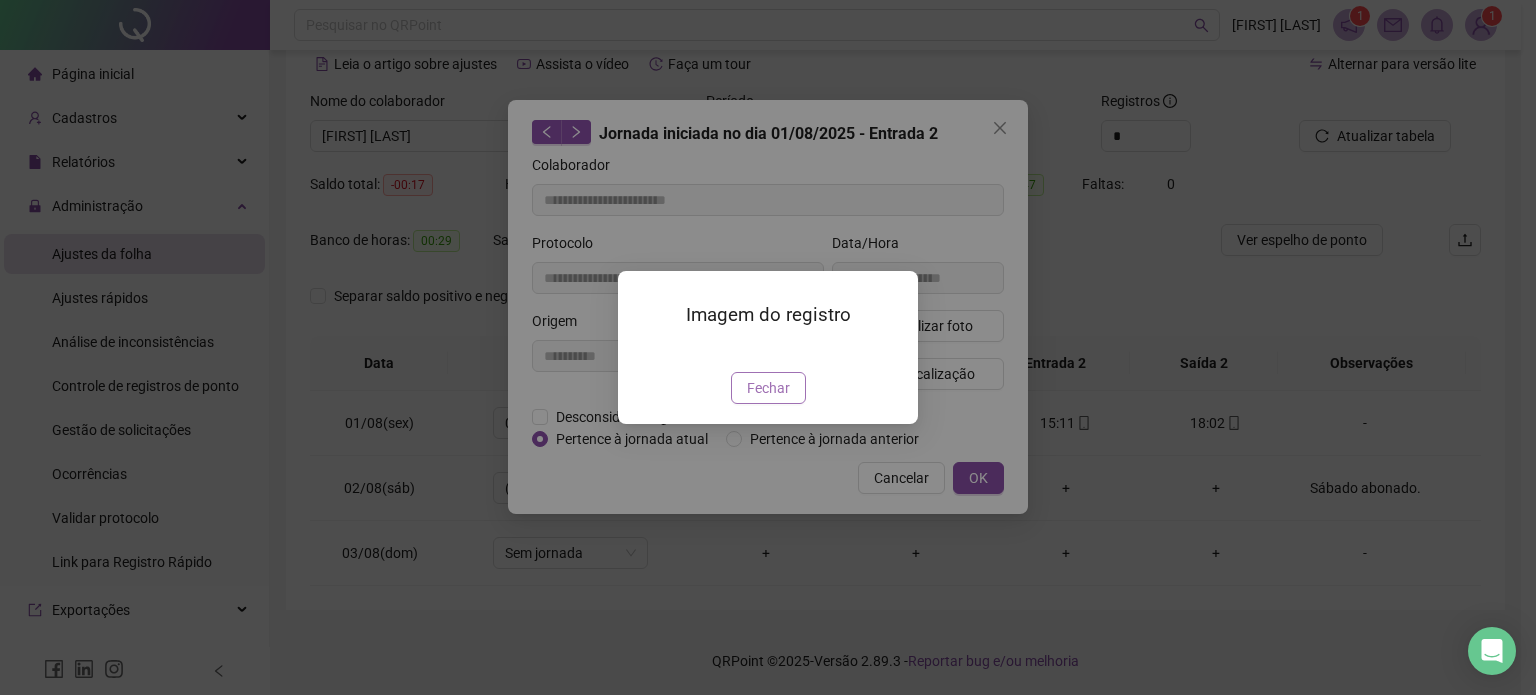 drag, startPoint x: 758, startPoint y: 499, endPoint x: 796, endPoint y: 474, distance: 45.486263 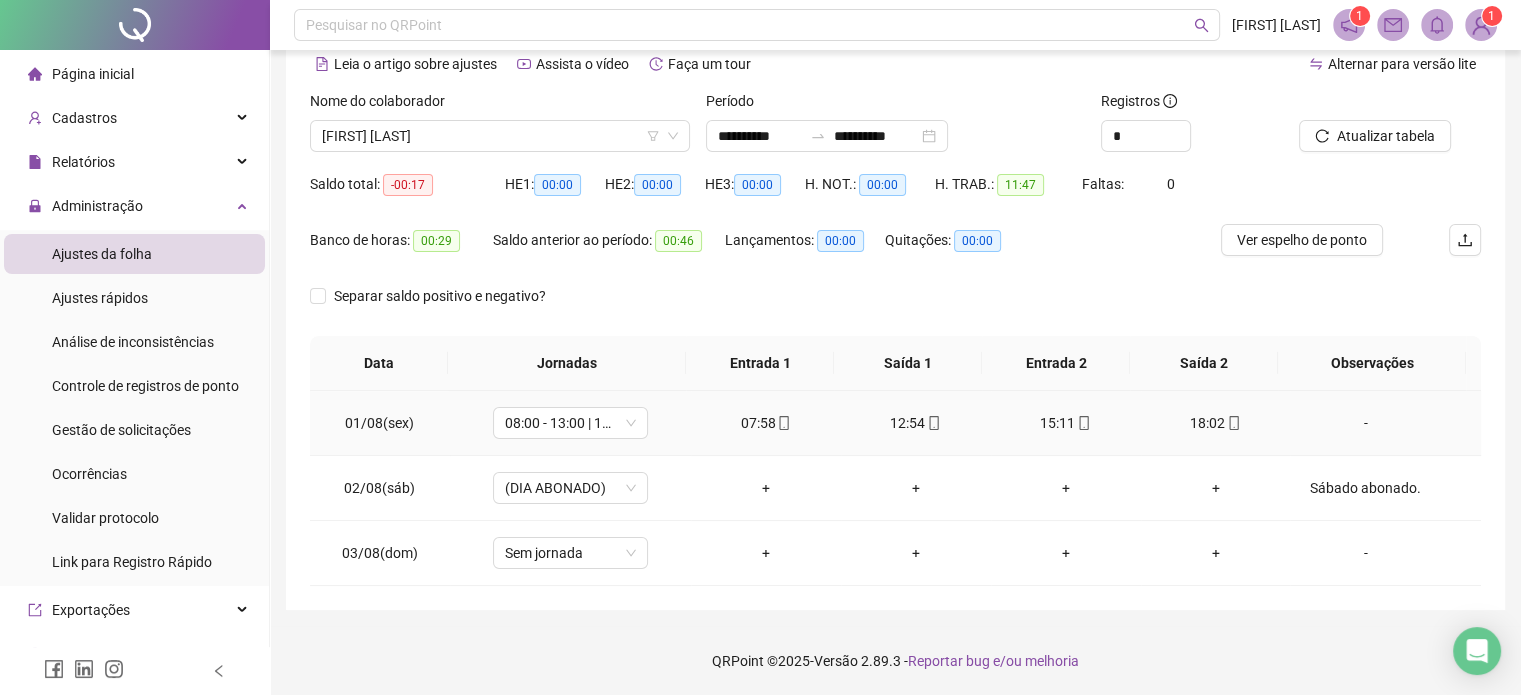 click 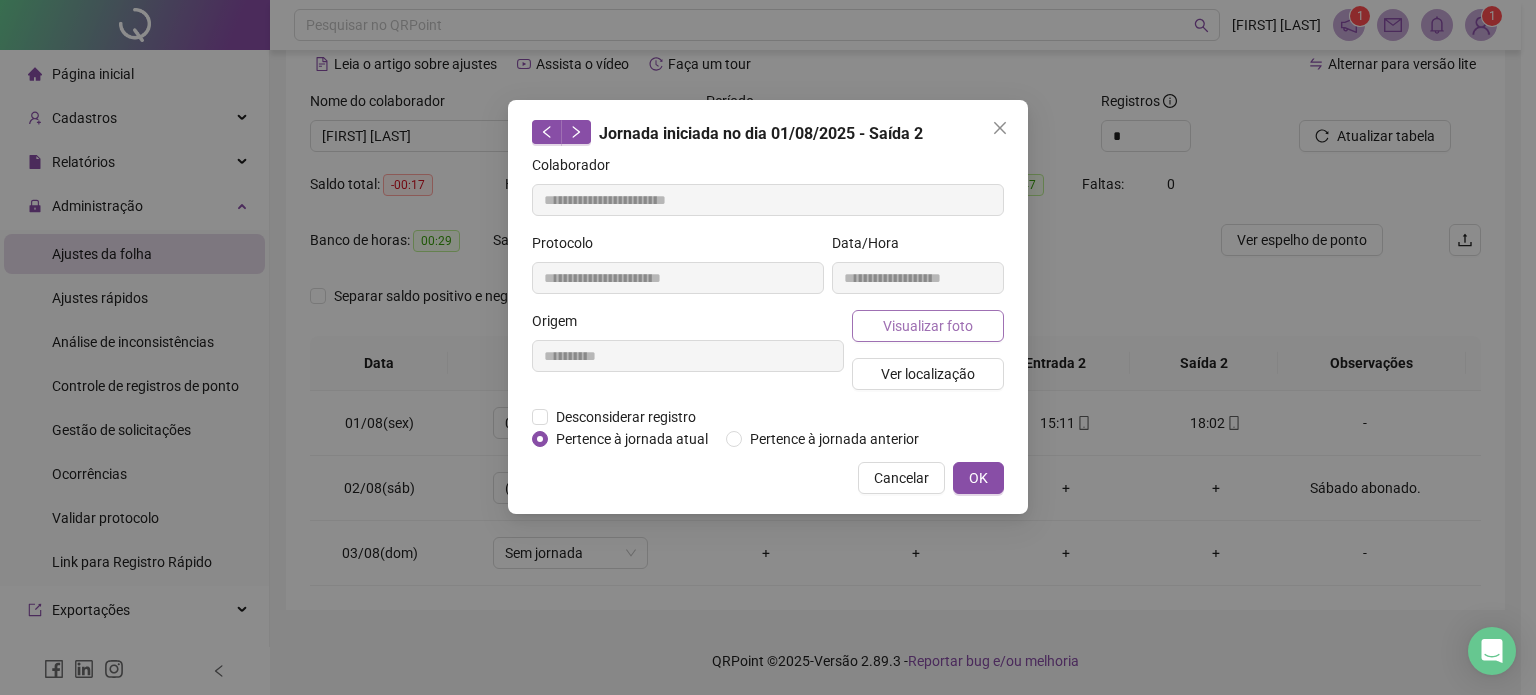 click on "Visualizar foto" at bounding box center (928, 326) 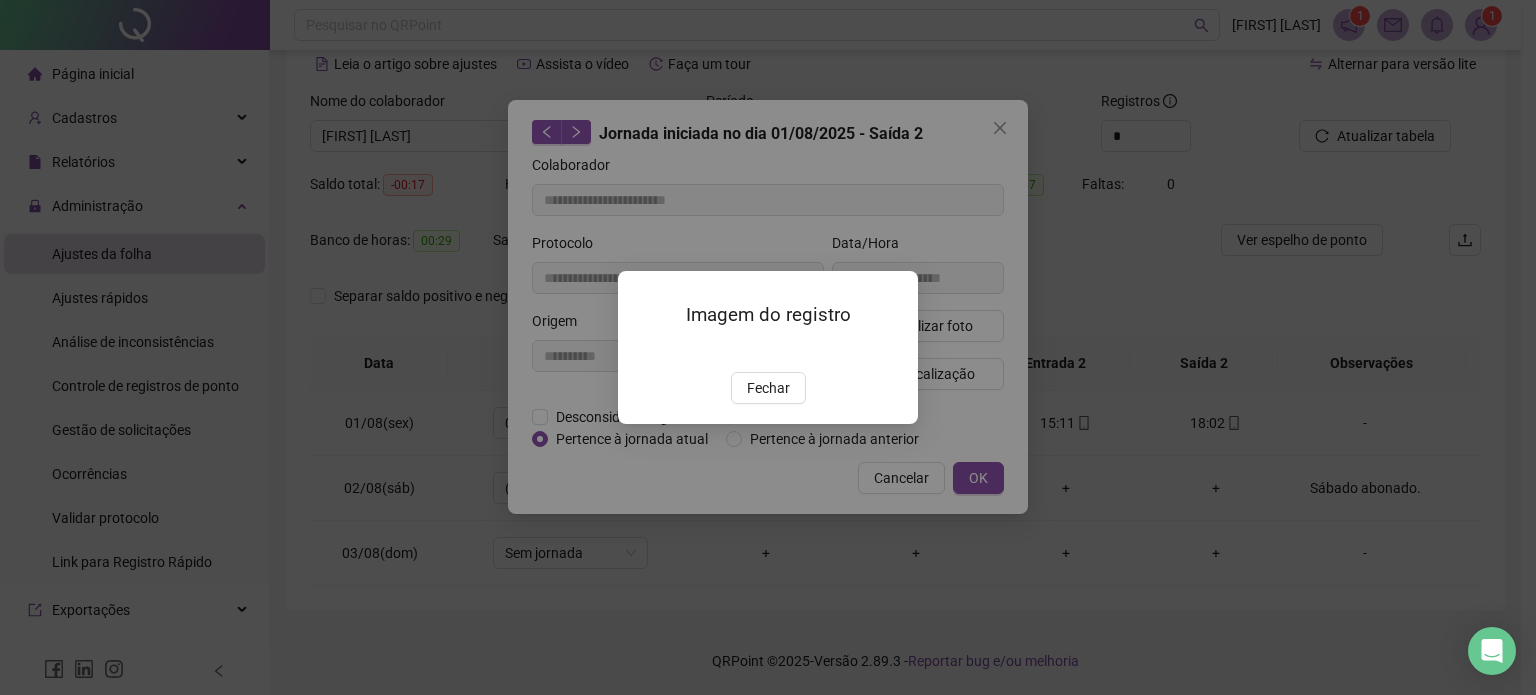 click on "Fechar" at bounding box center (768, 388) 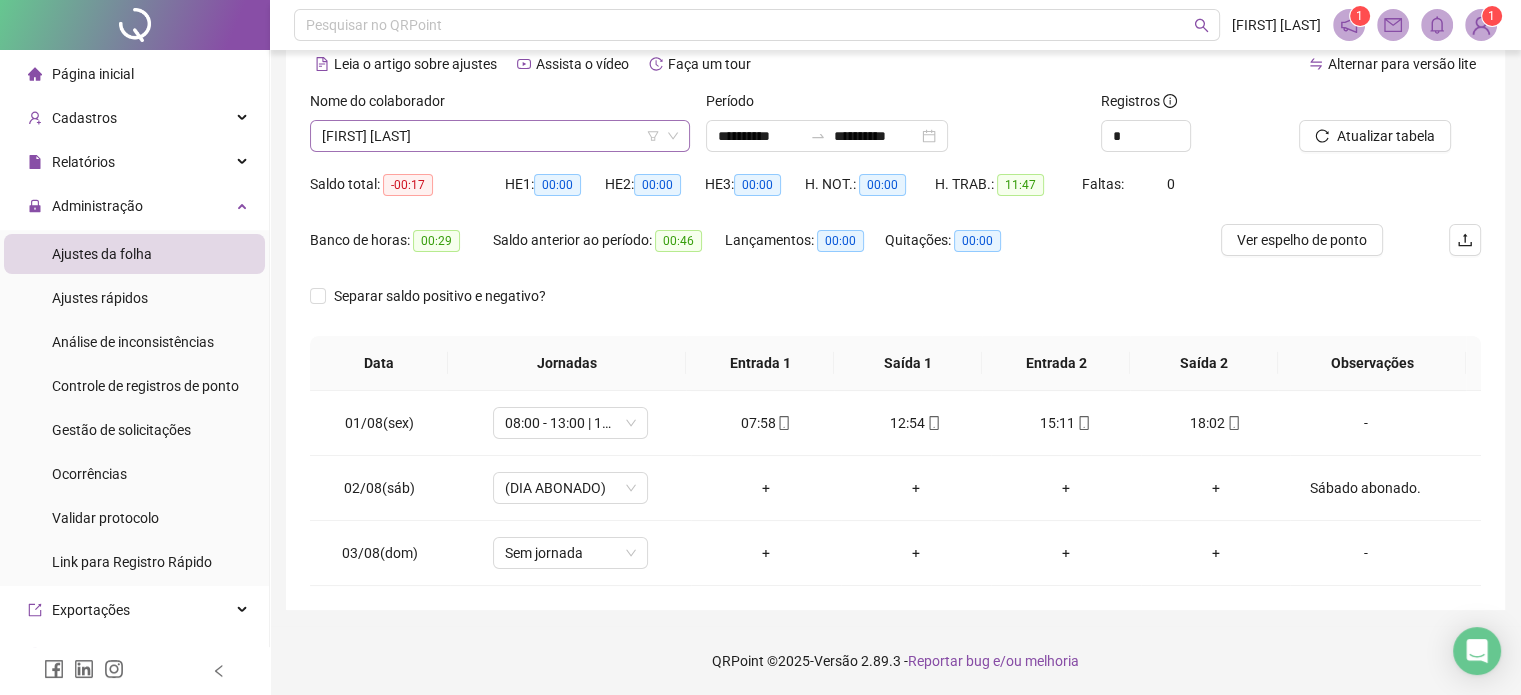 click on "[FIRST] [LAST]" at bounding box center [500, 136] 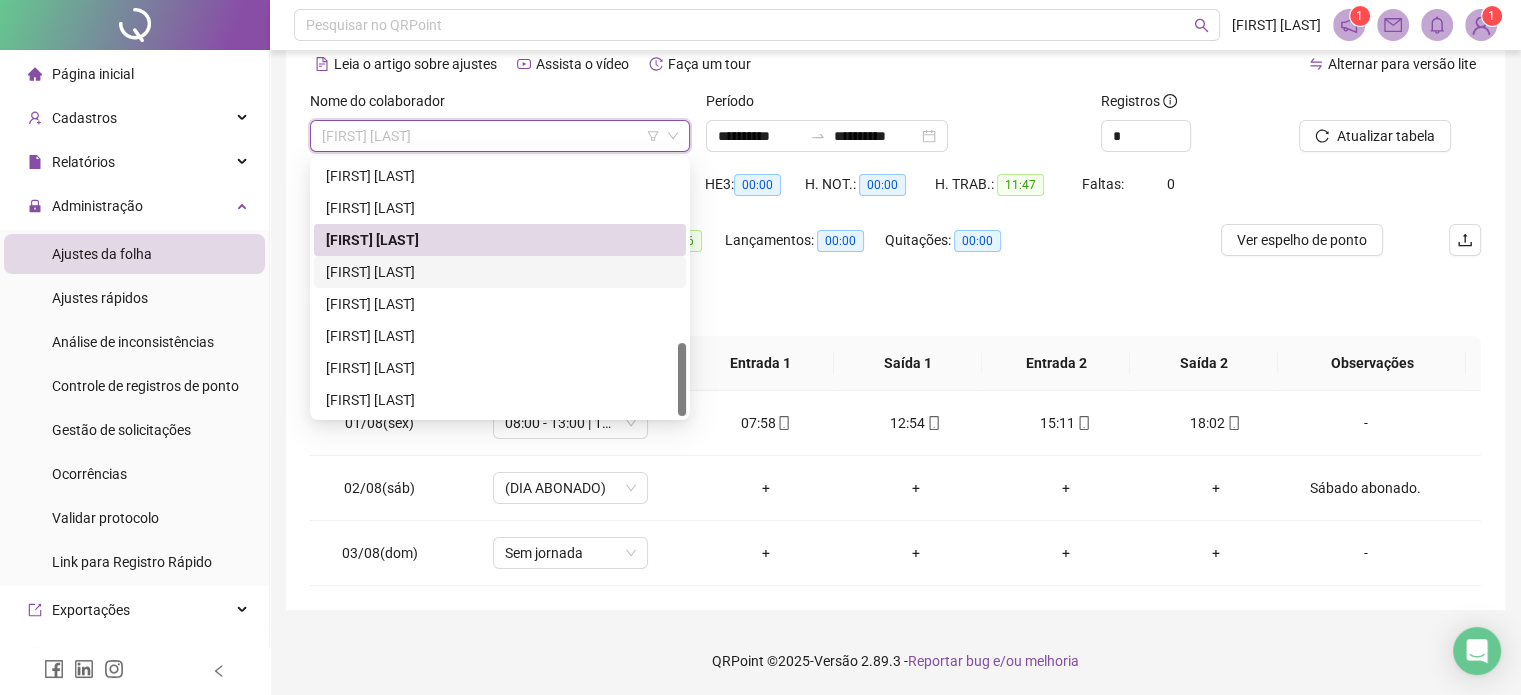 click on "[FIRST] [LAST]" at bounding box center [500, 272] 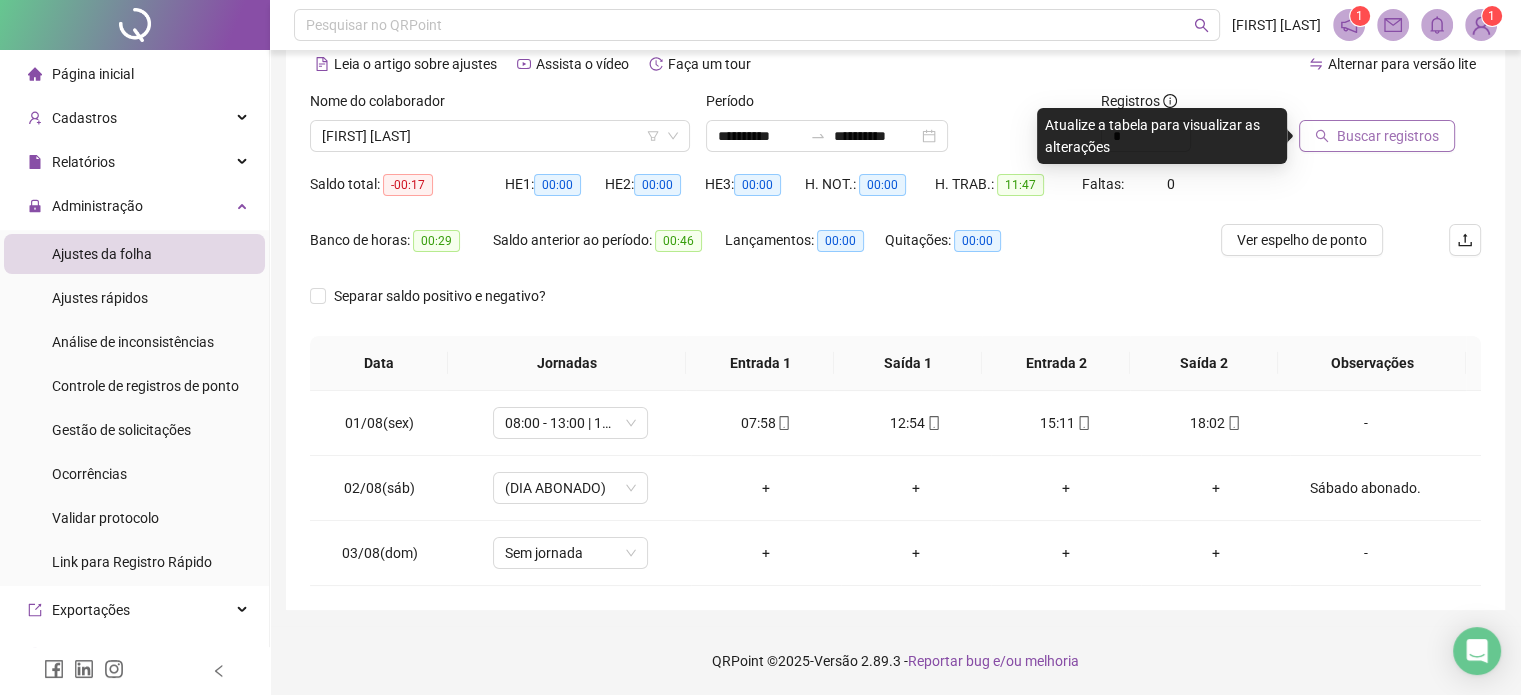 click on "Buscar registros" at bounding box center [1388, 136] 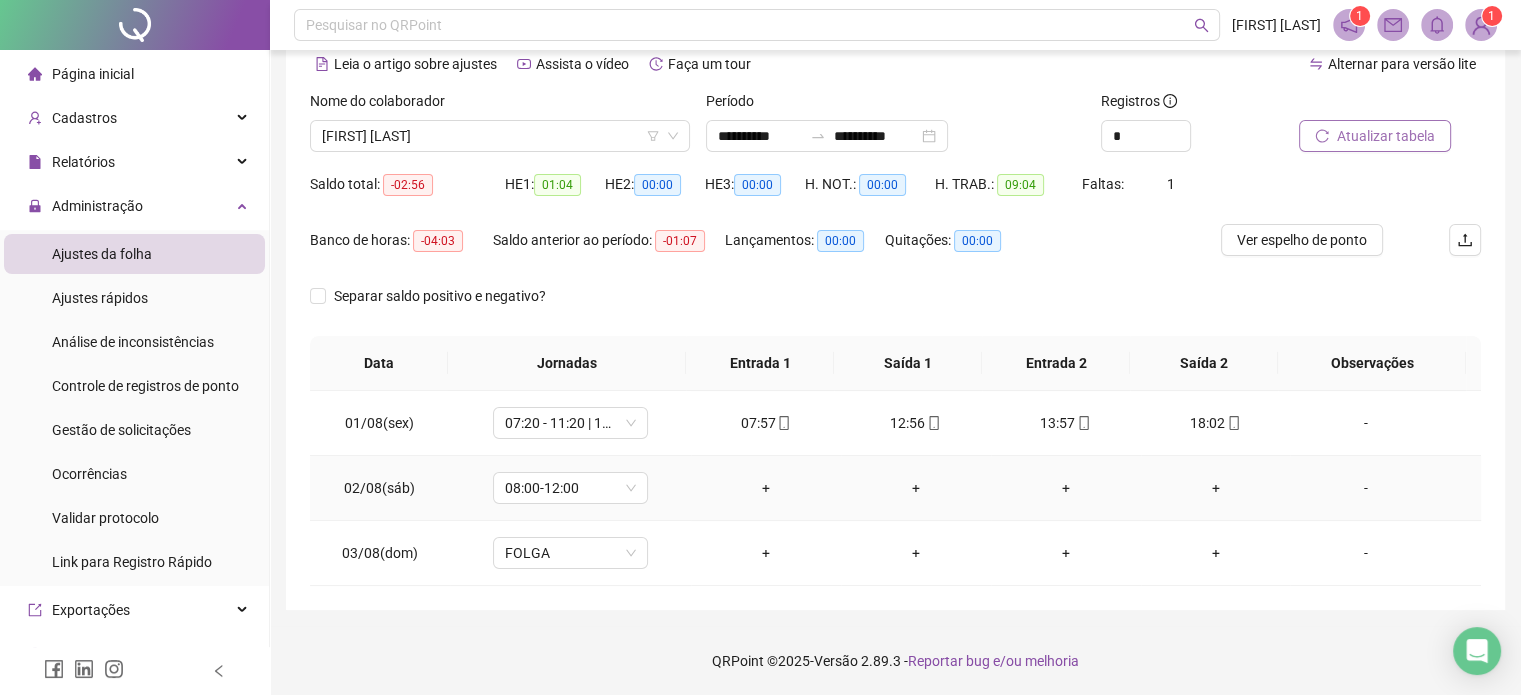 click on "-" at bounding box center (1365, 488) 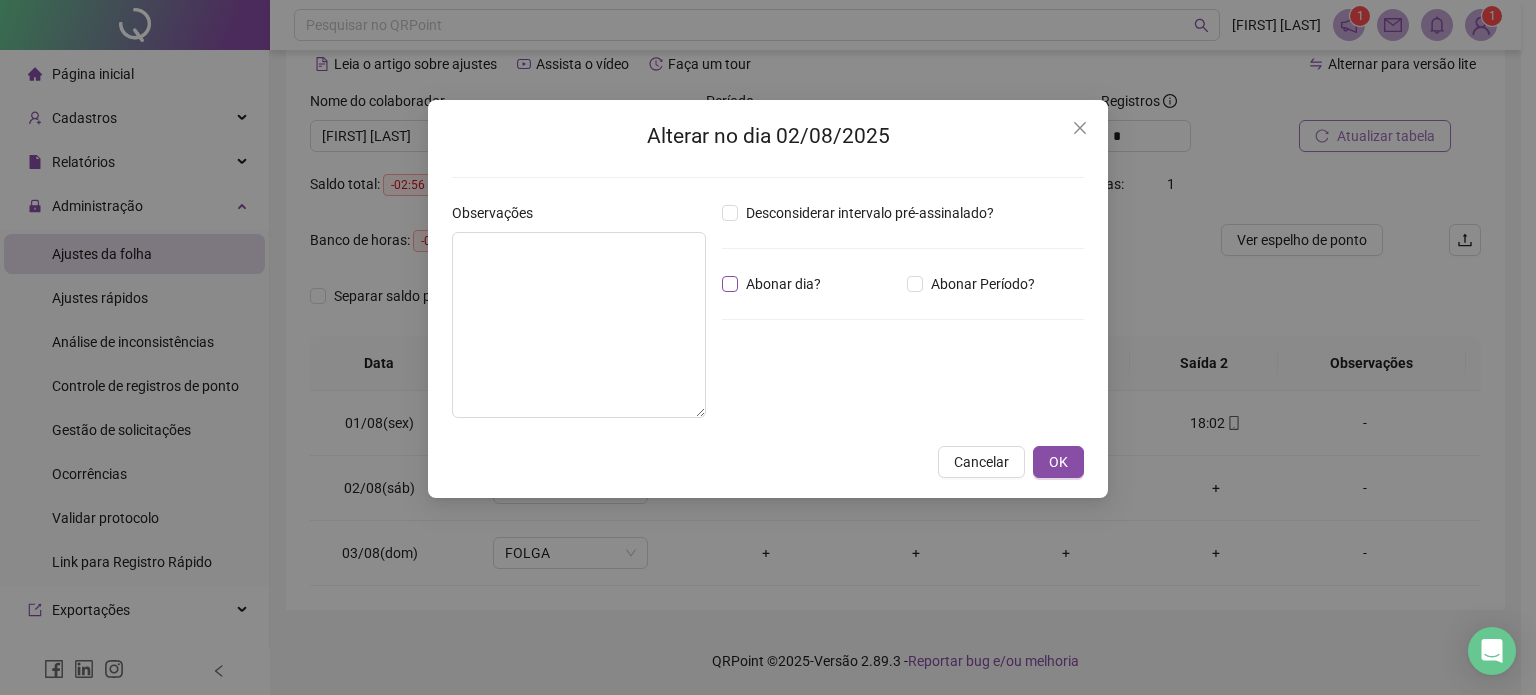 click on "Abonar dia?" at bounding box center (783, 284) 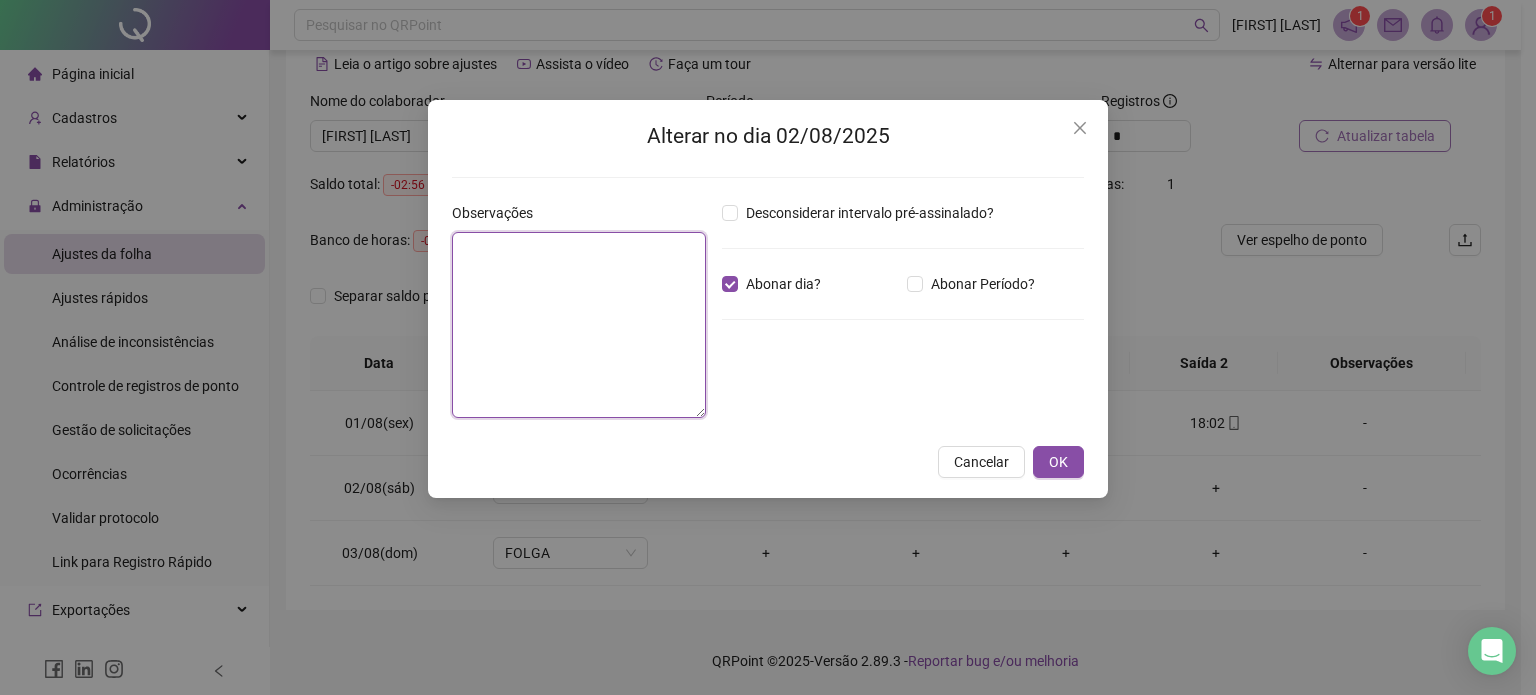 click at bounding box center [579, 325] 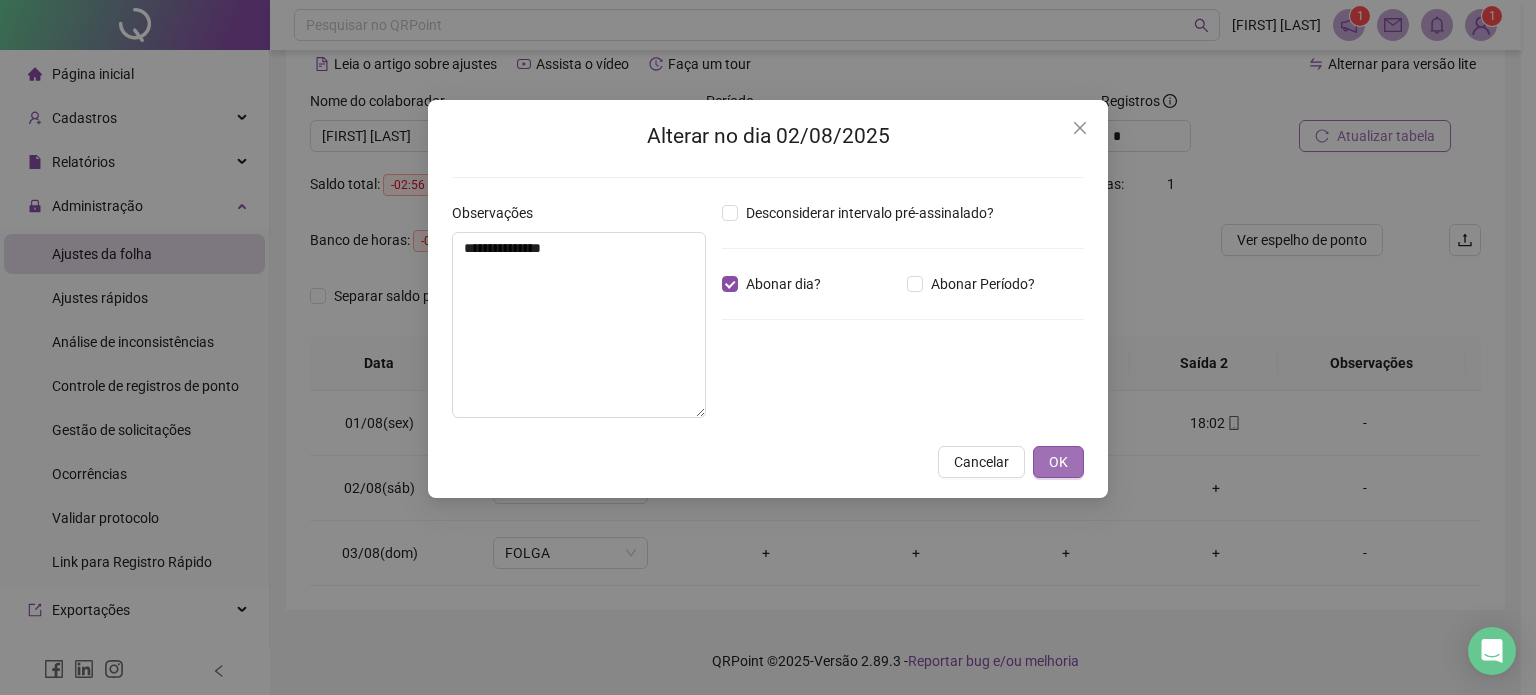 click on "OK" at bounding box center [1058, 462] 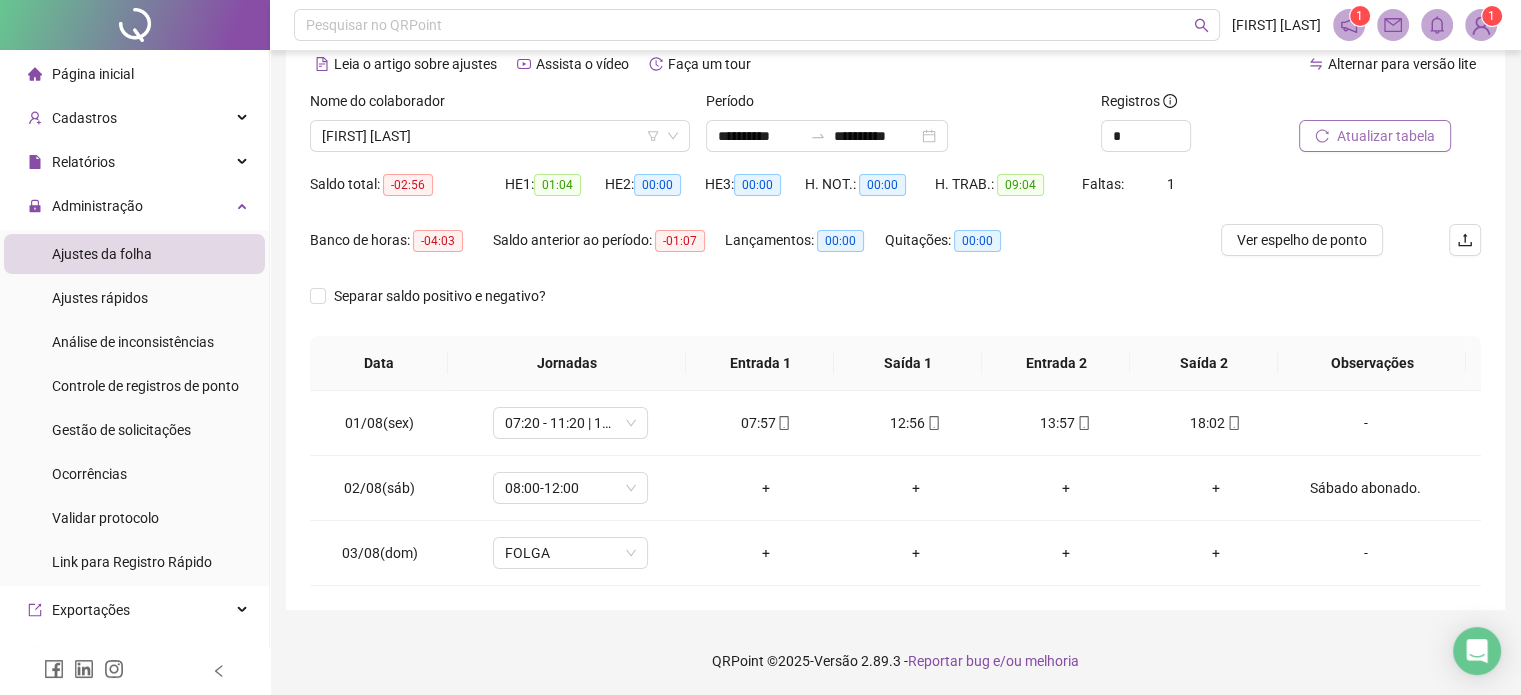 click on "Atualizar tabela" at bounding box center (1386, 136) 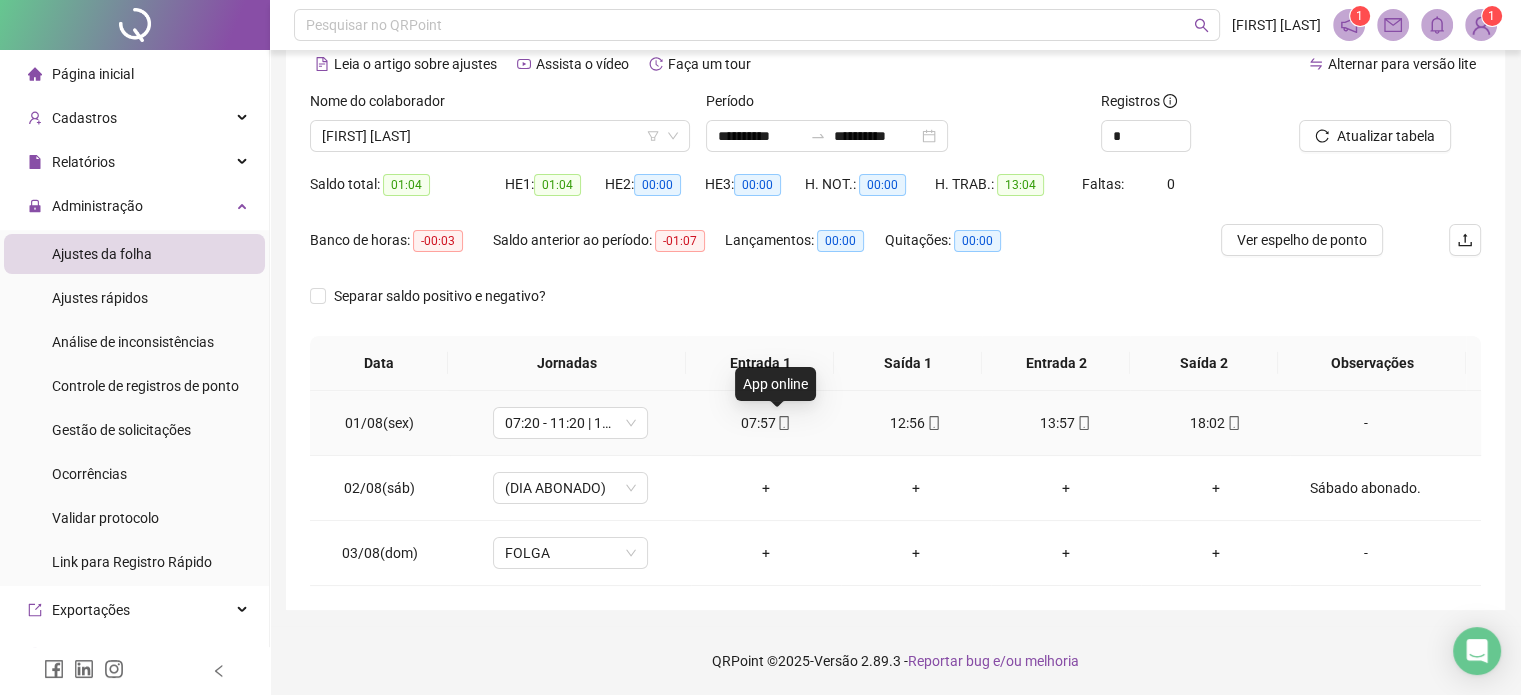 click 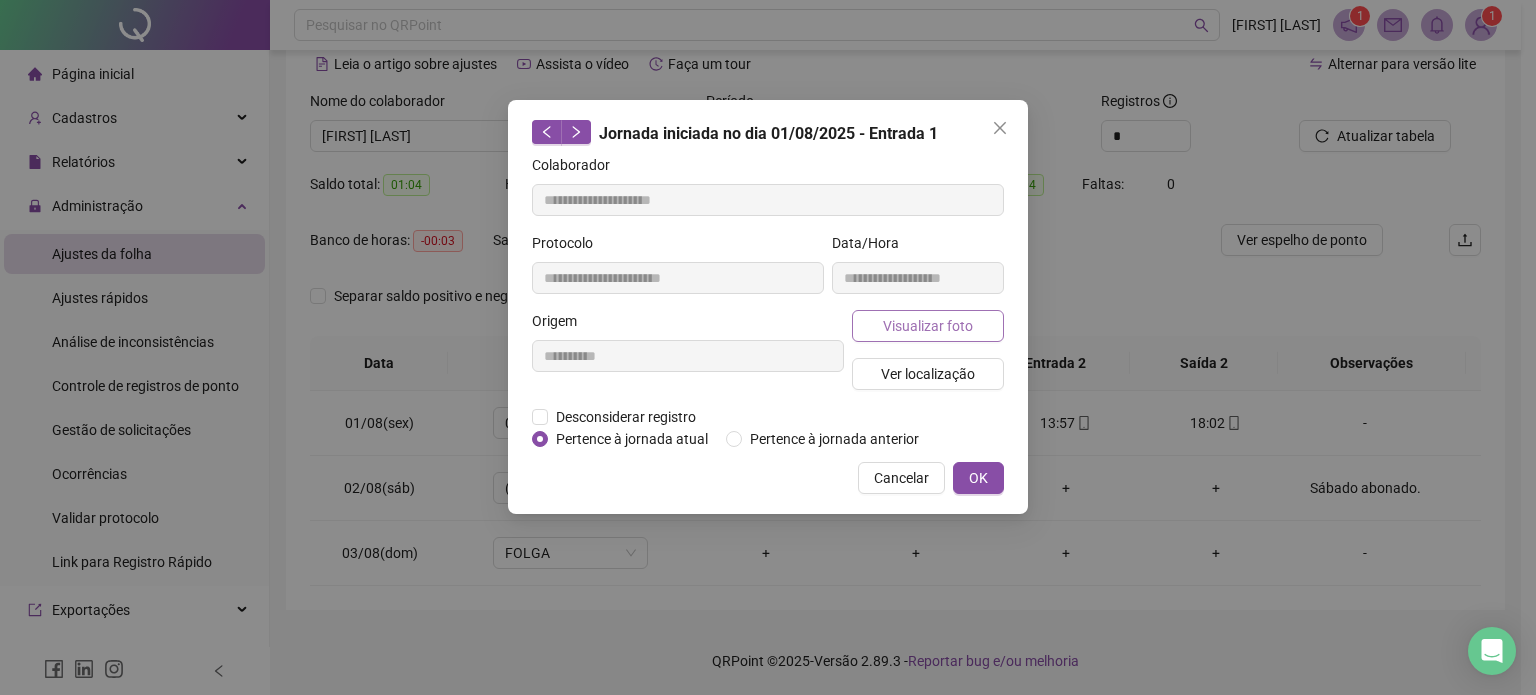 click on "Visualizar foto" at bounding box center (928, 326) 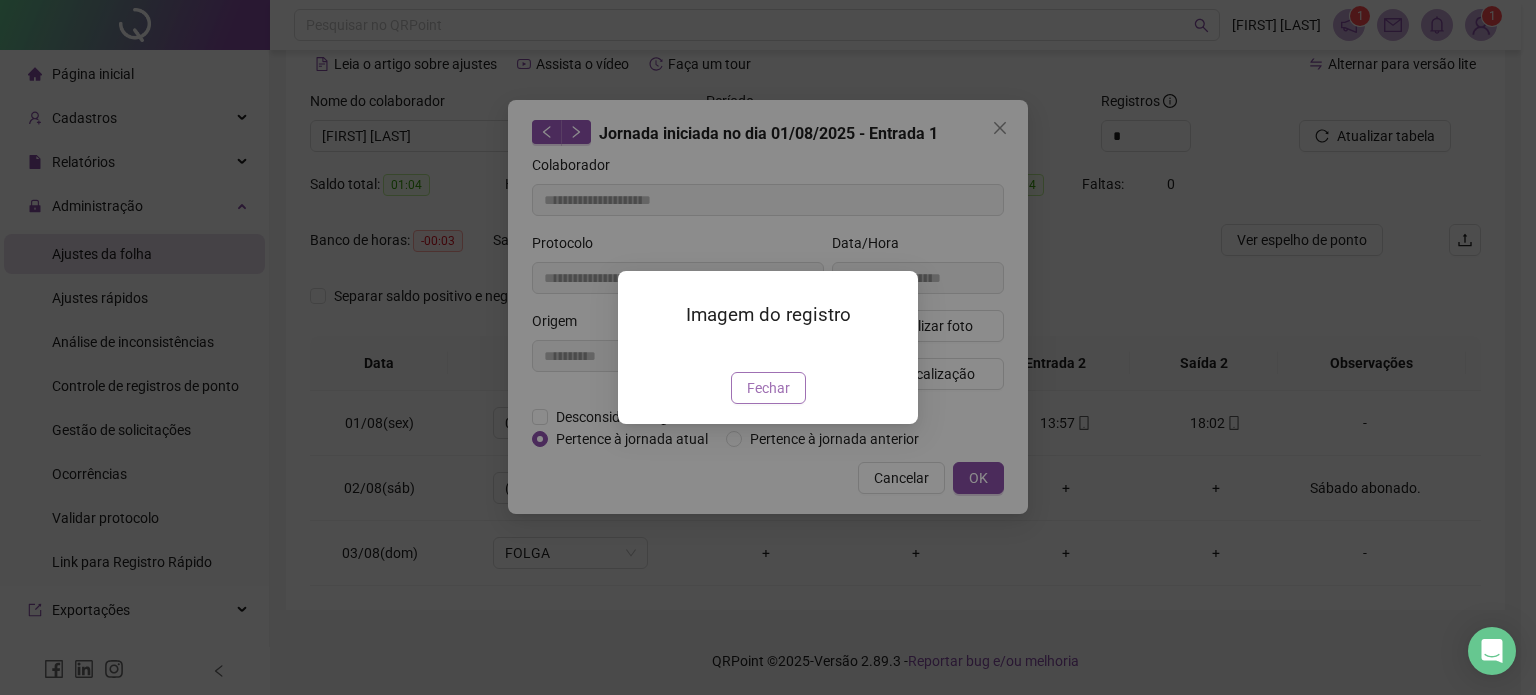 click on "Fechar" at bounding box center [768, 388] 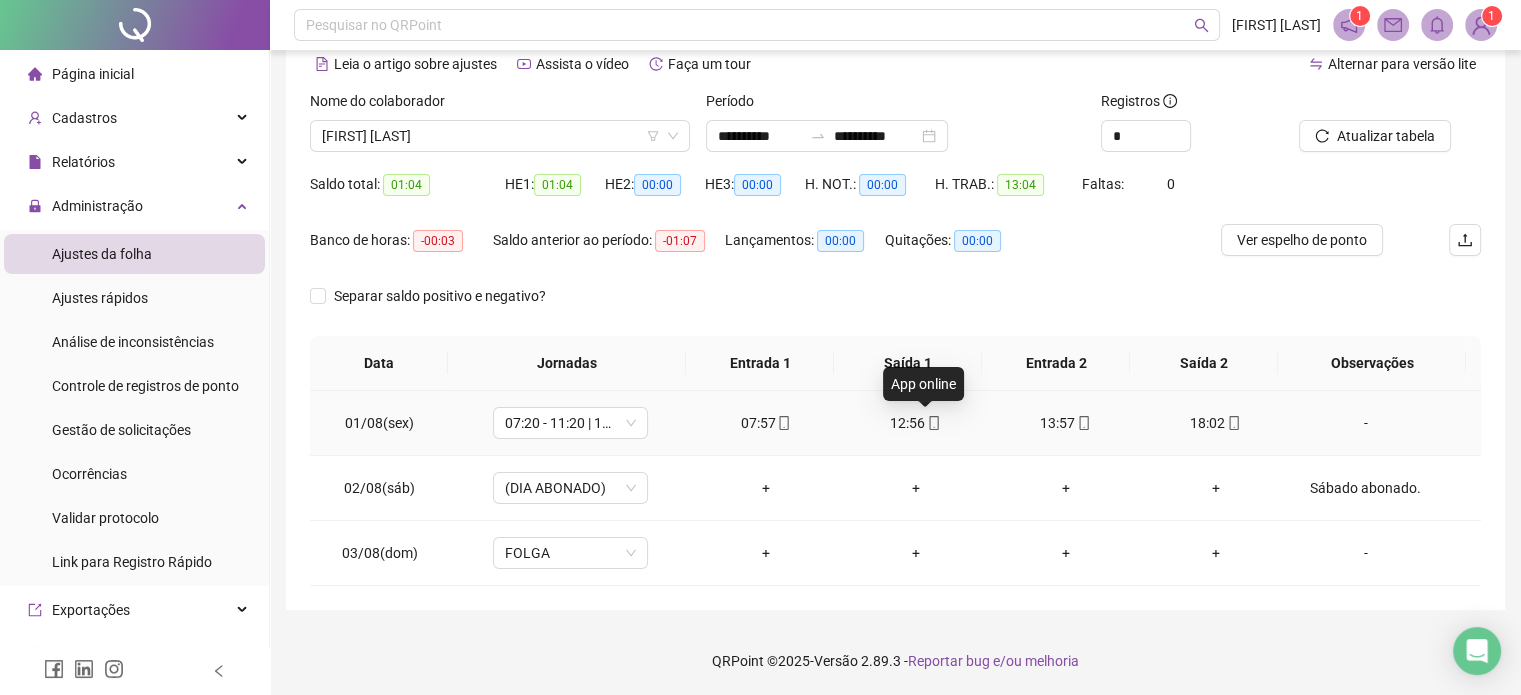 click 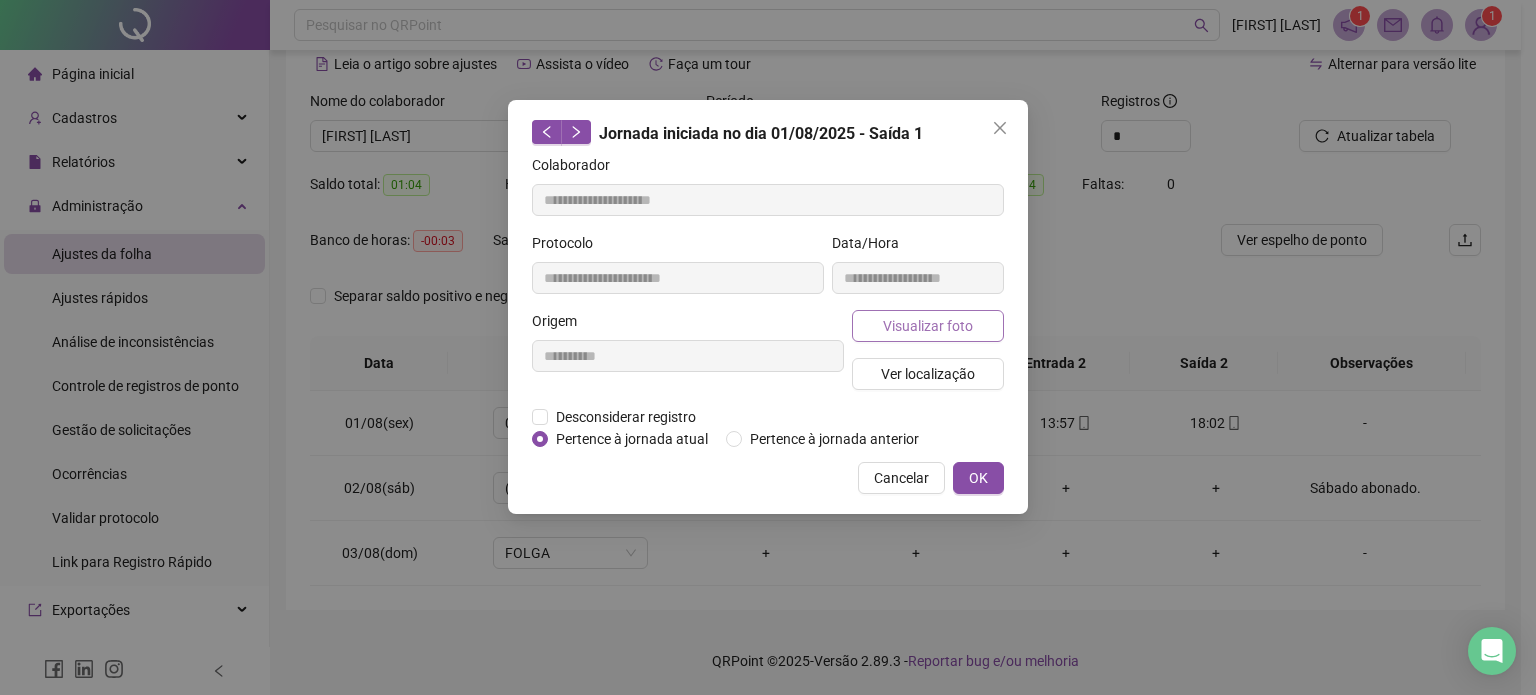 drag, startPoint x: 961, startPoint y: 302, endPoint x: 945, endPoint y: 327, distance: 29.681644 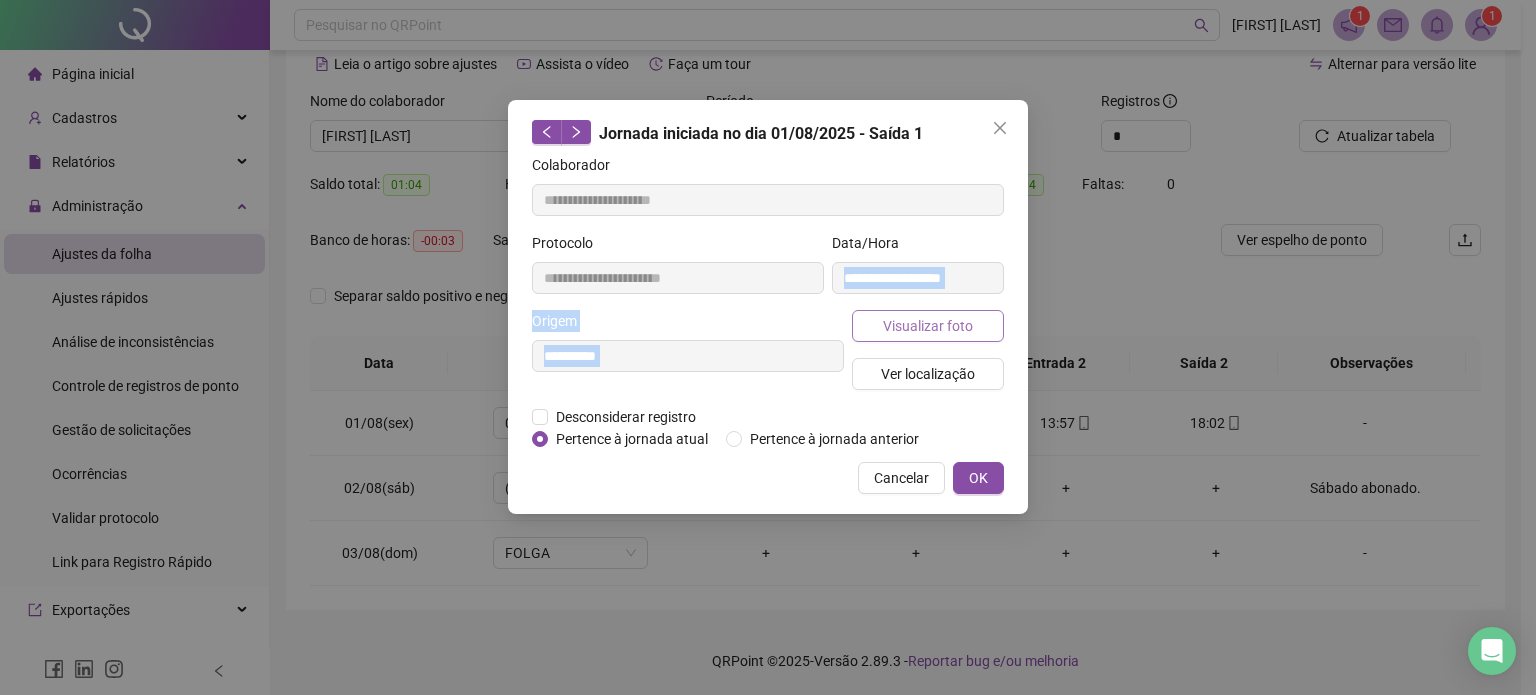 click on "Visualizar foto" at bounding box center (928, 326) 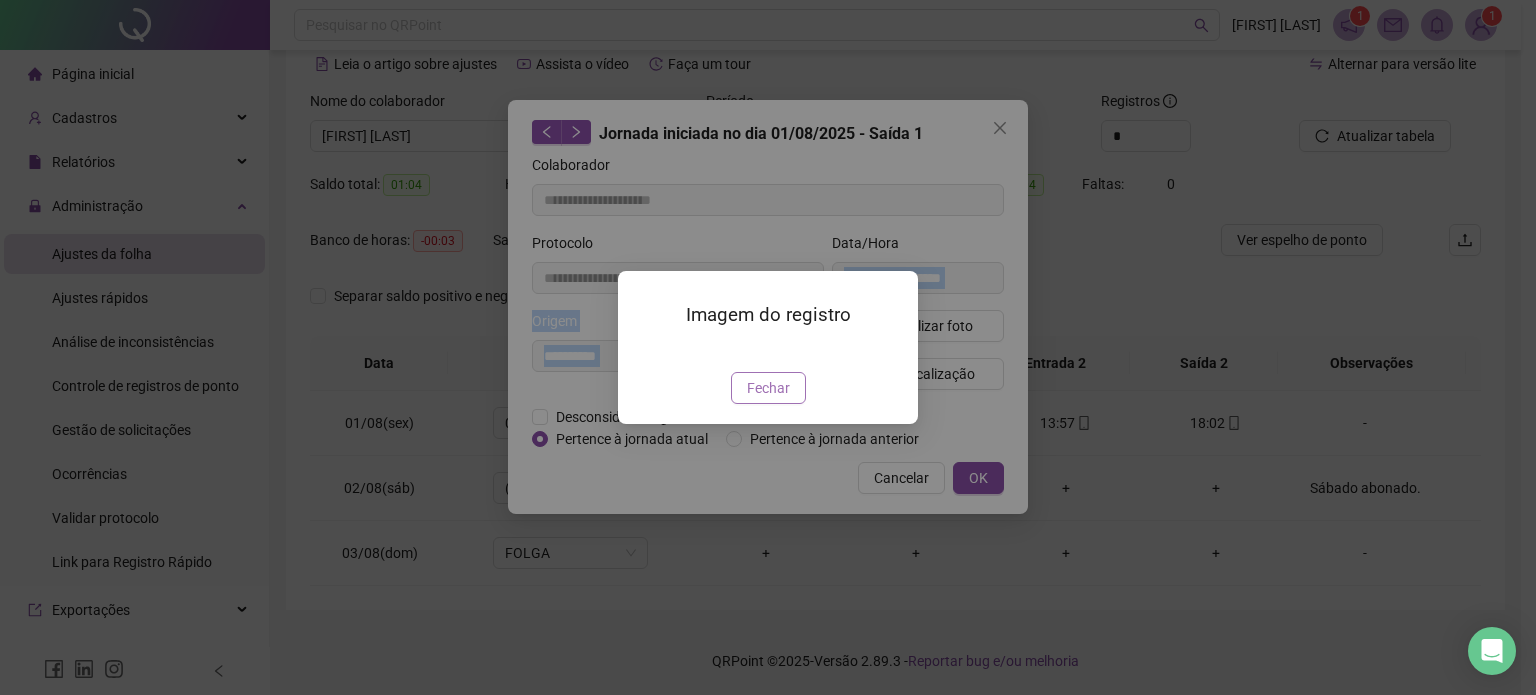 click on "Fechar" at bounding box center (768, 388) 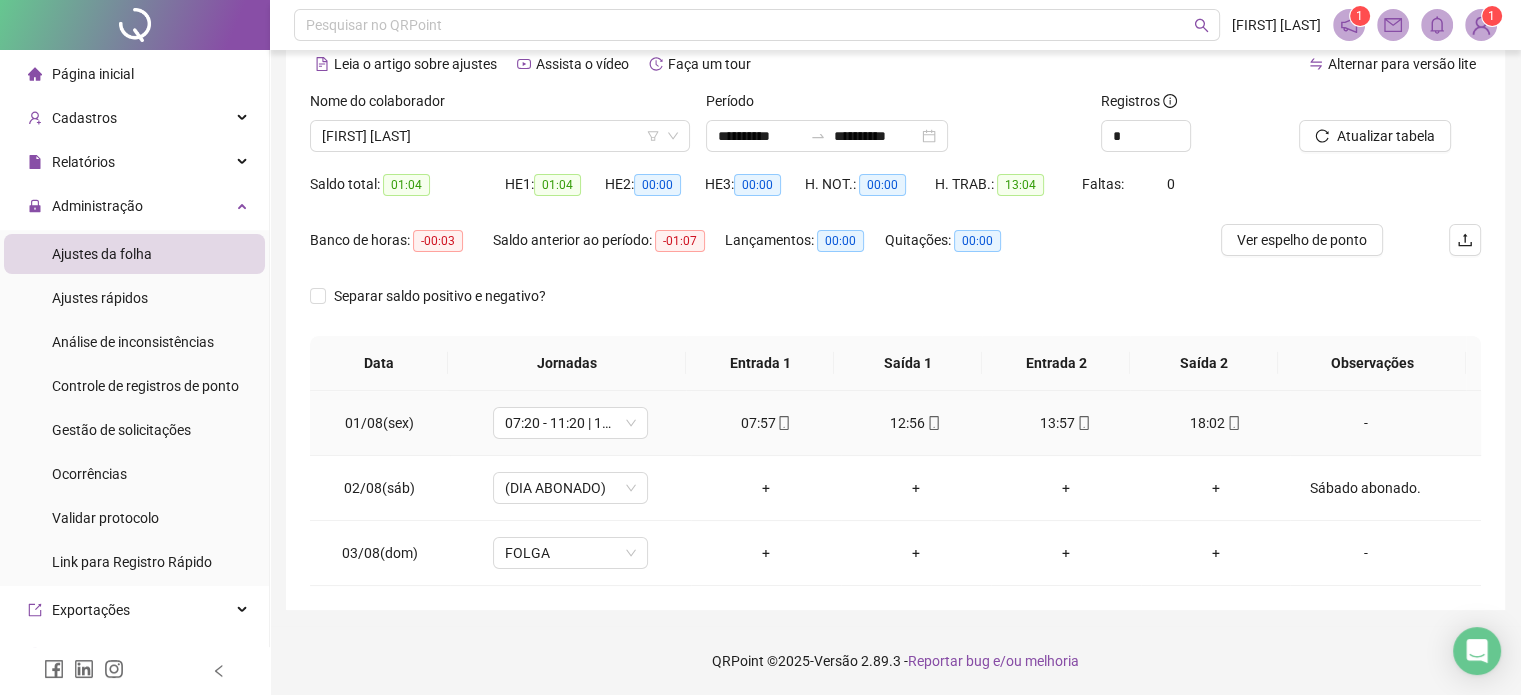 click 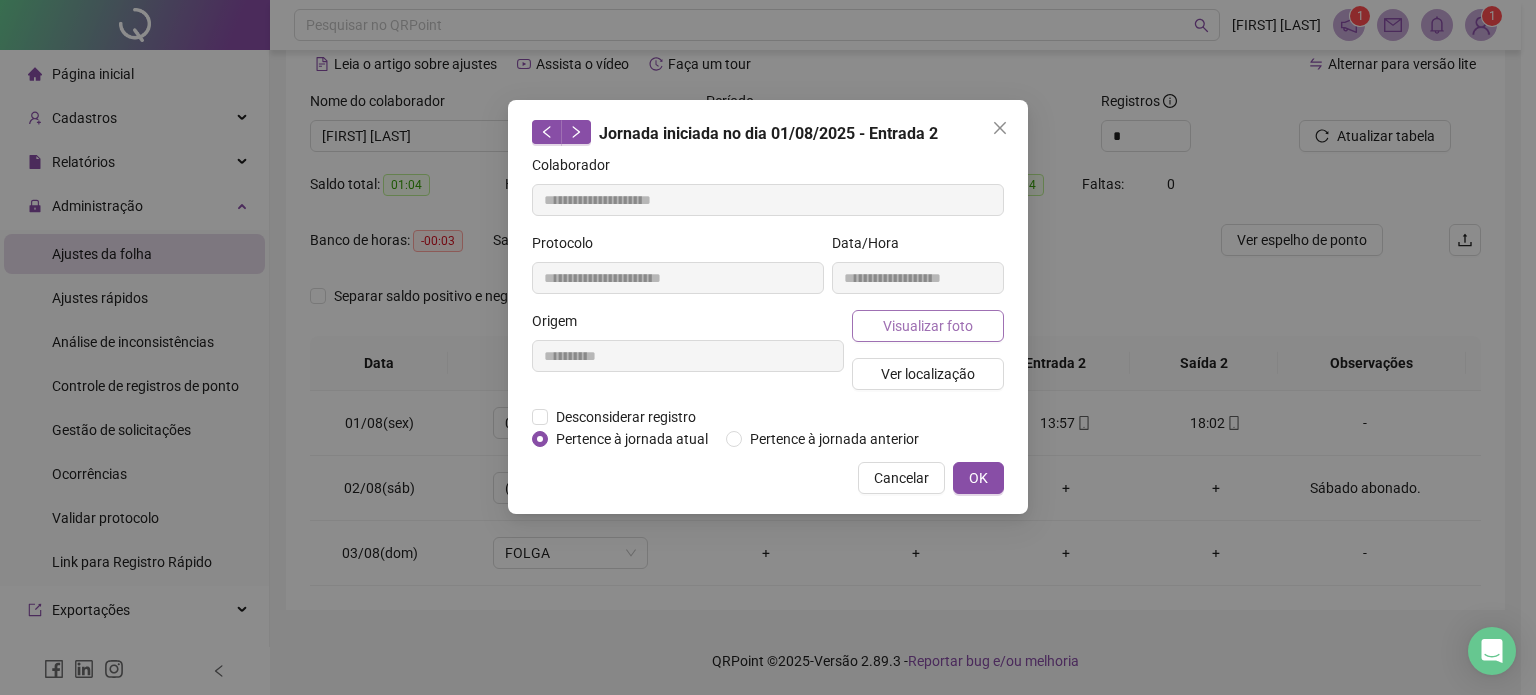 click on "Visualizar foto" at bounding box center [928, 326] 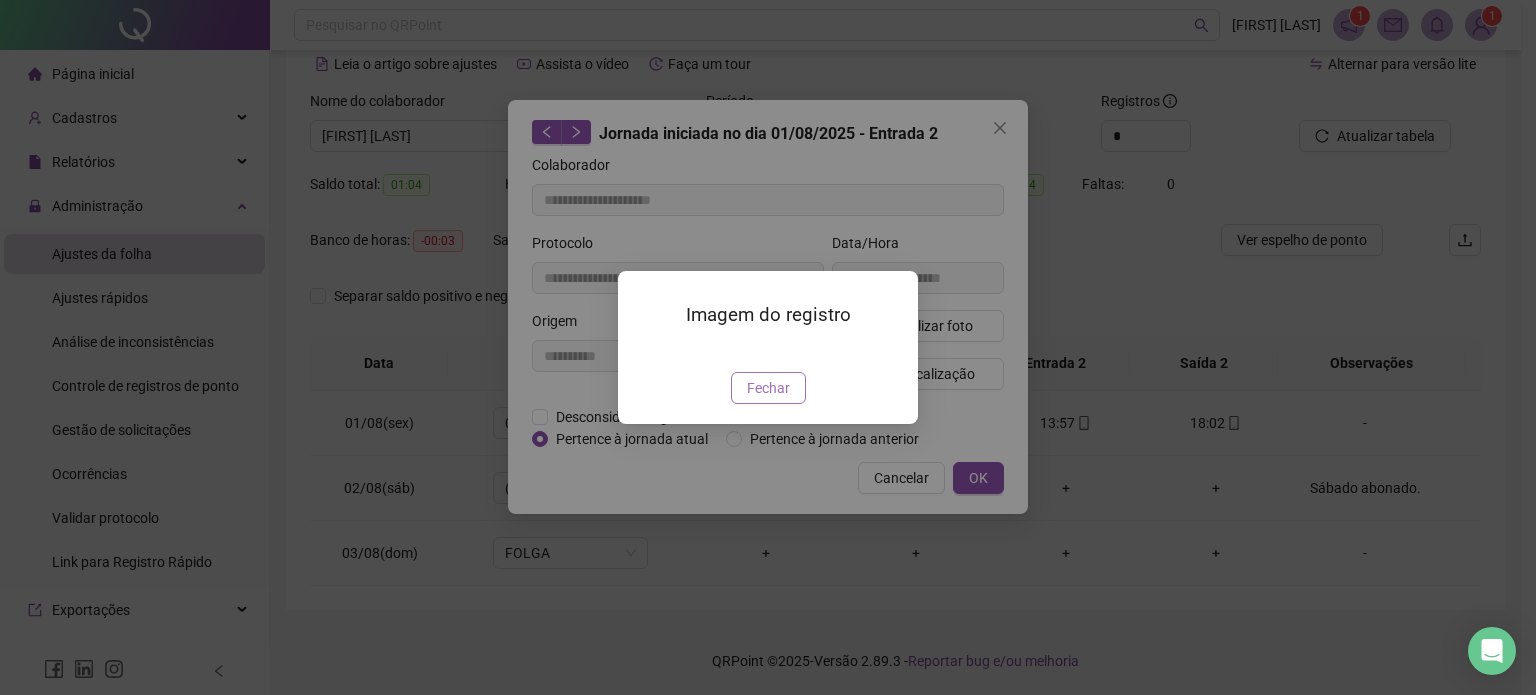 click on "Fechar" at bounding box center (768, 388) 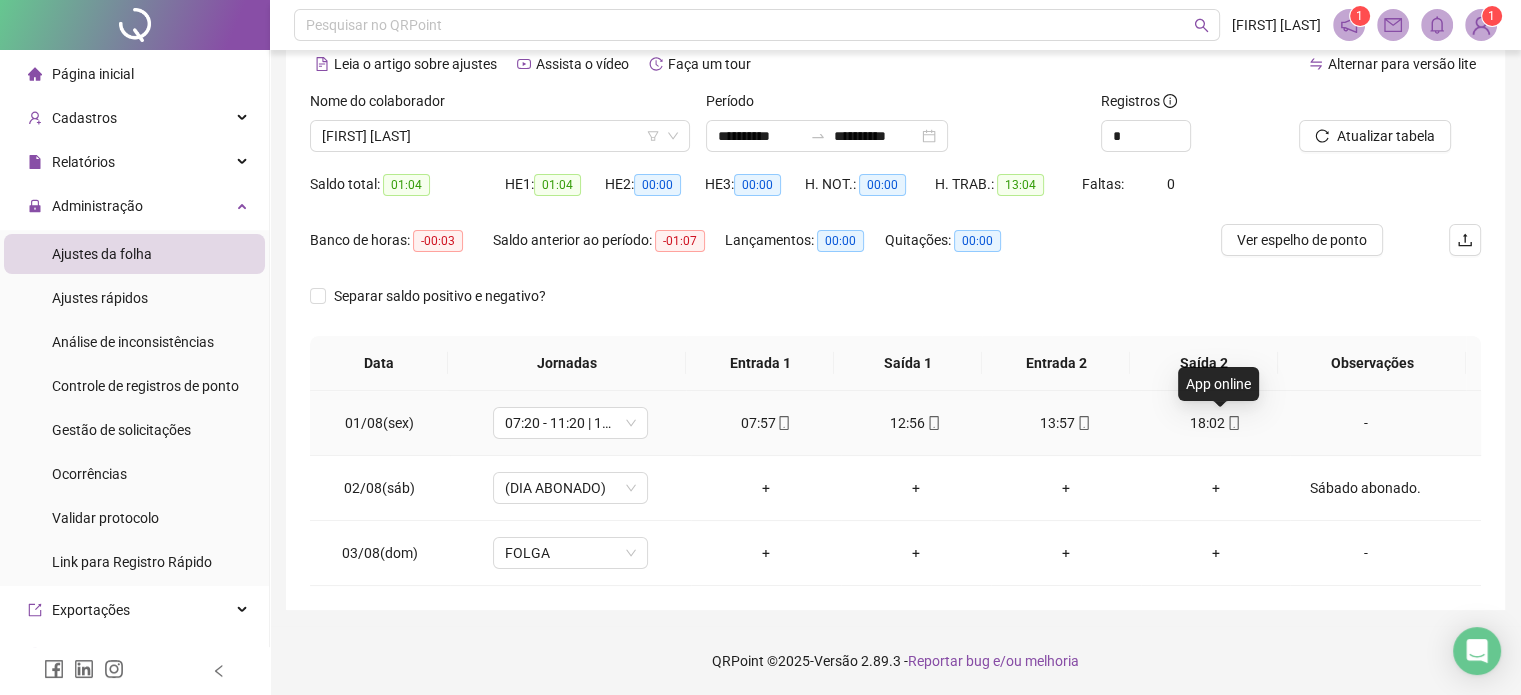 click 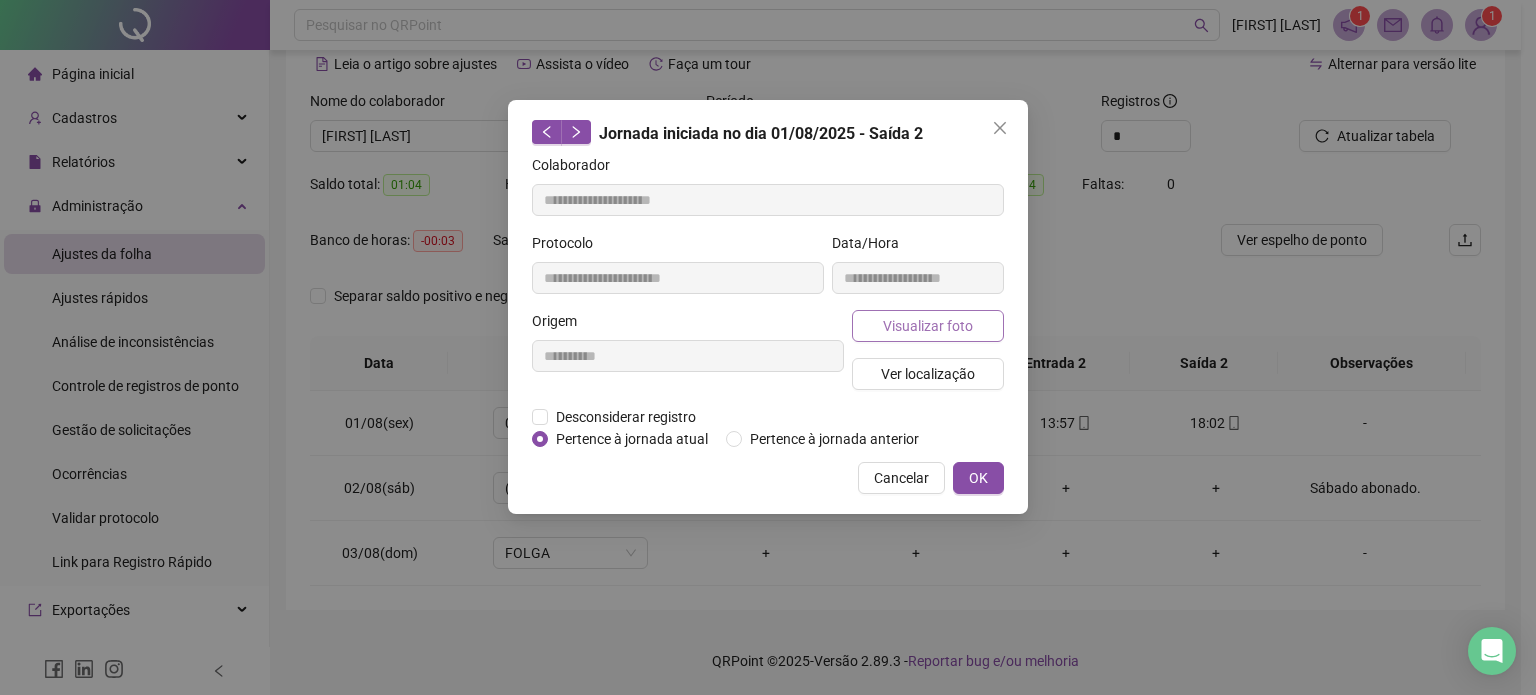 click on "Visualizar foto" at bounding box center [928, 326] 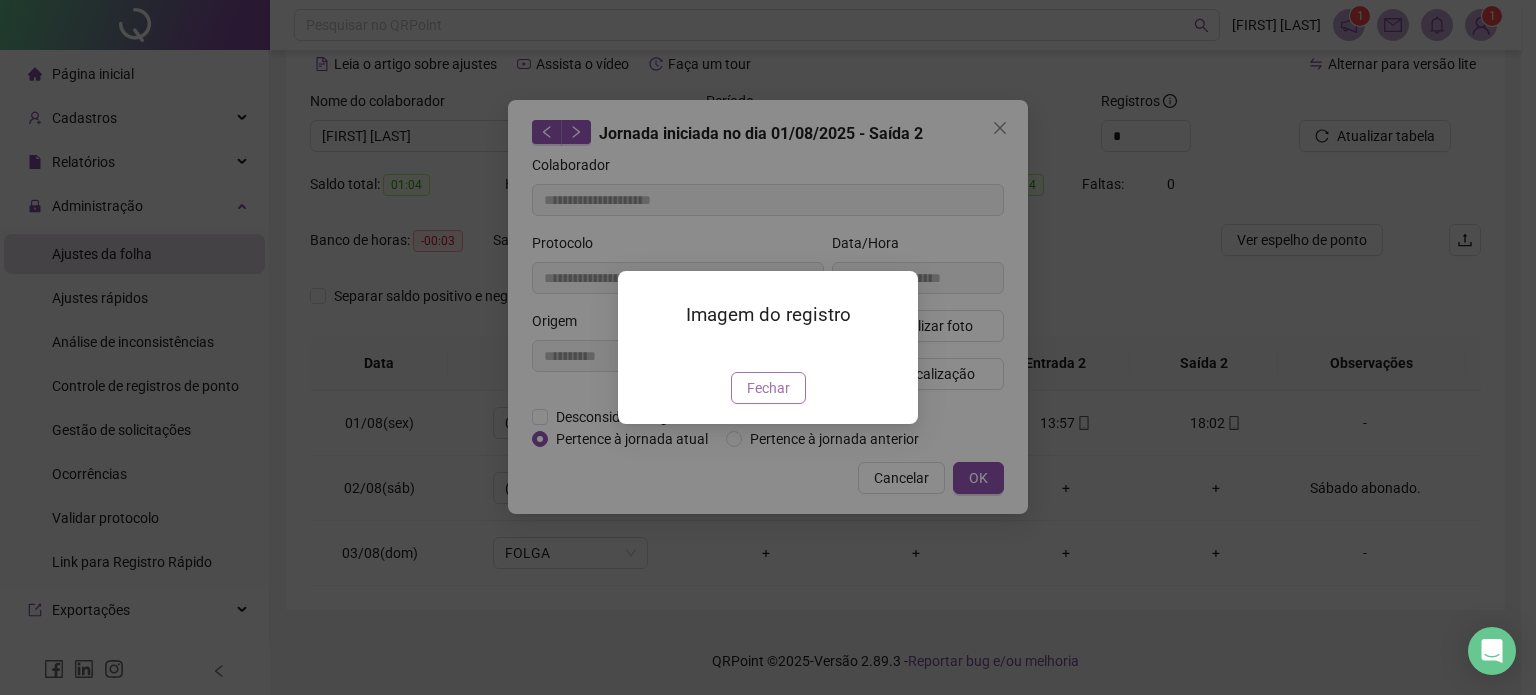 click on "Fechar" at bounding box center [768, 388] 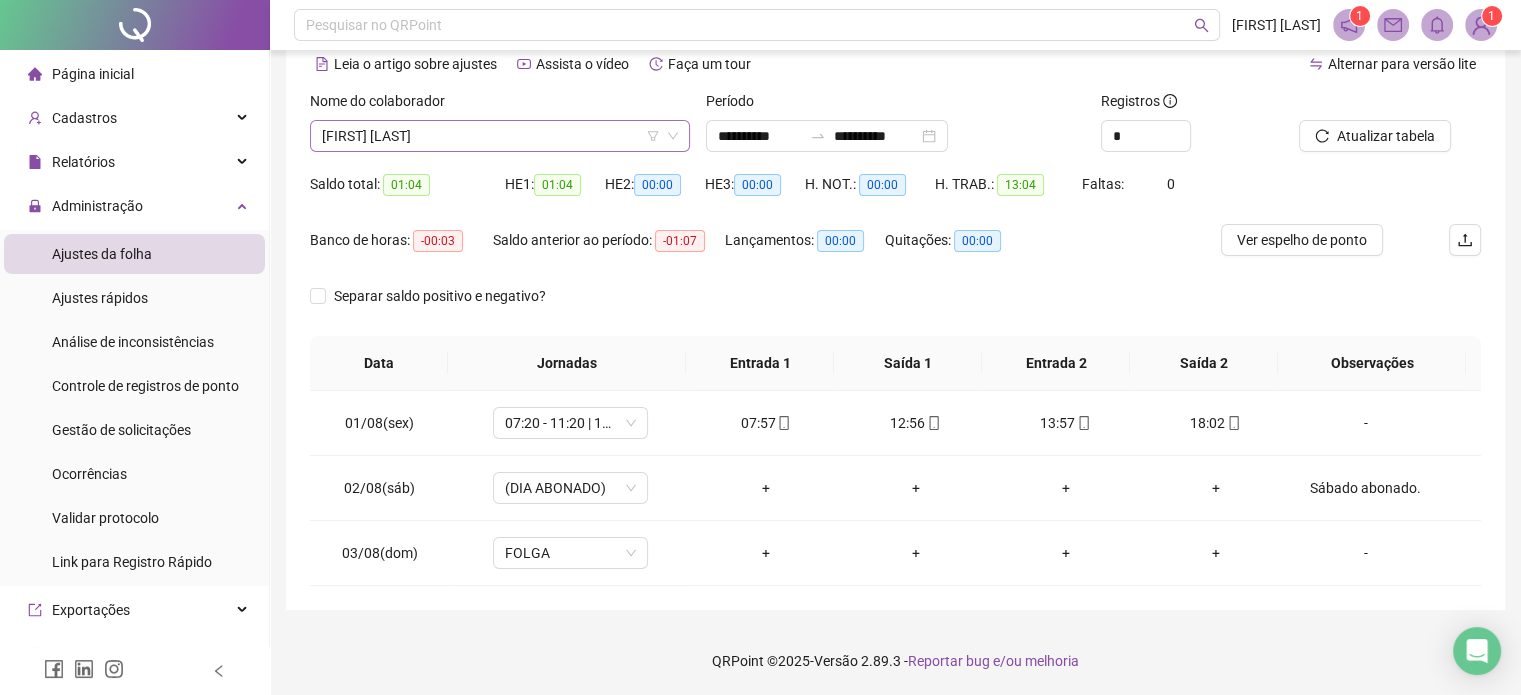 click on "[FIRST] [LAST]" at bounding box center (500, 136) 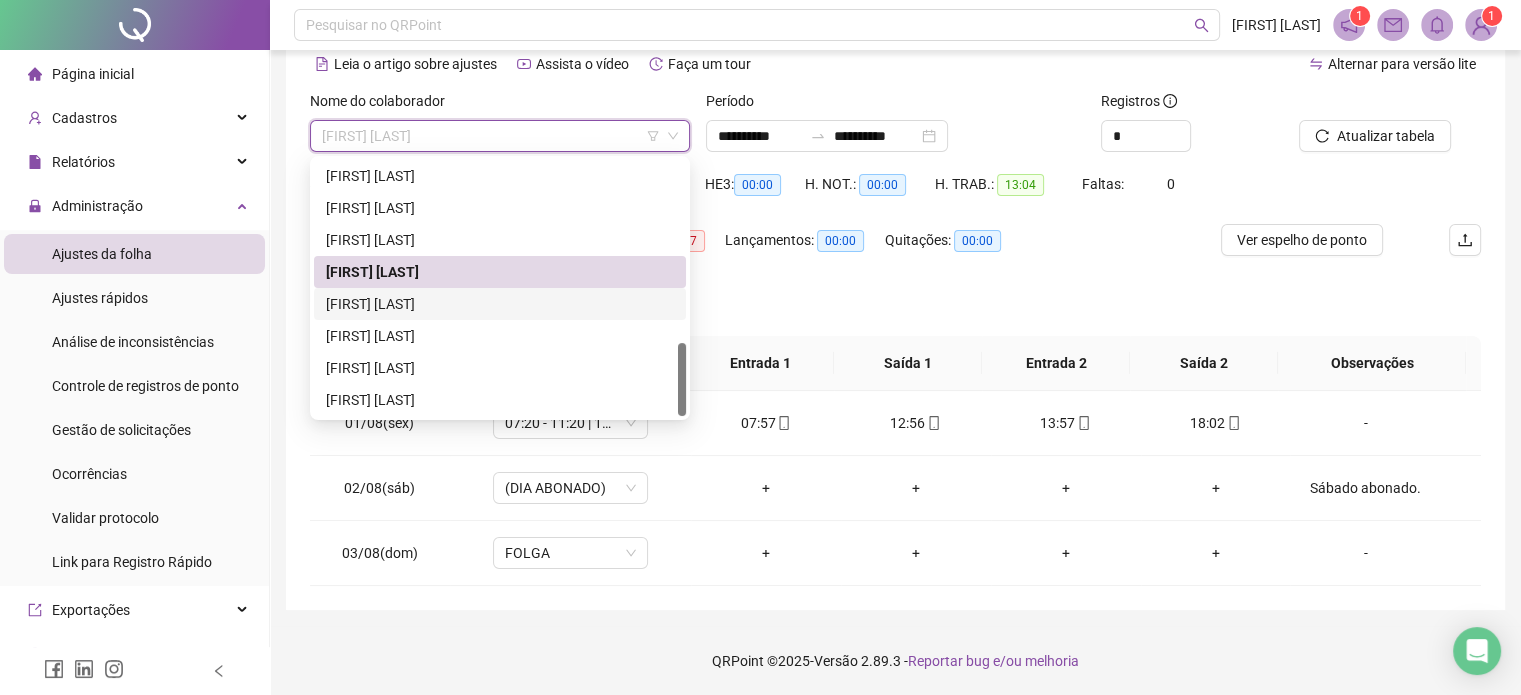 click on "[FIRST] [LAST]" at bounding box center [500, 304] 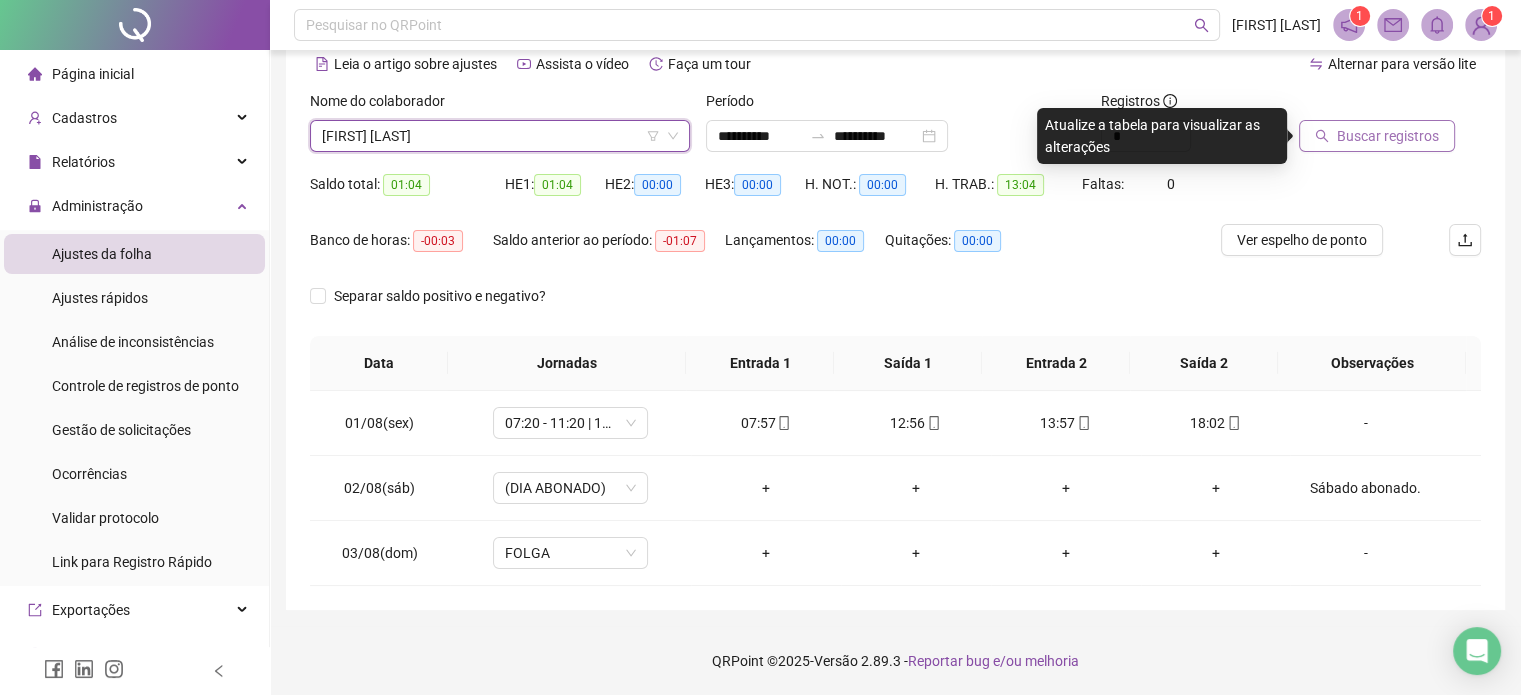 click on "Buscar registros" at bounding box center (1388, 136) 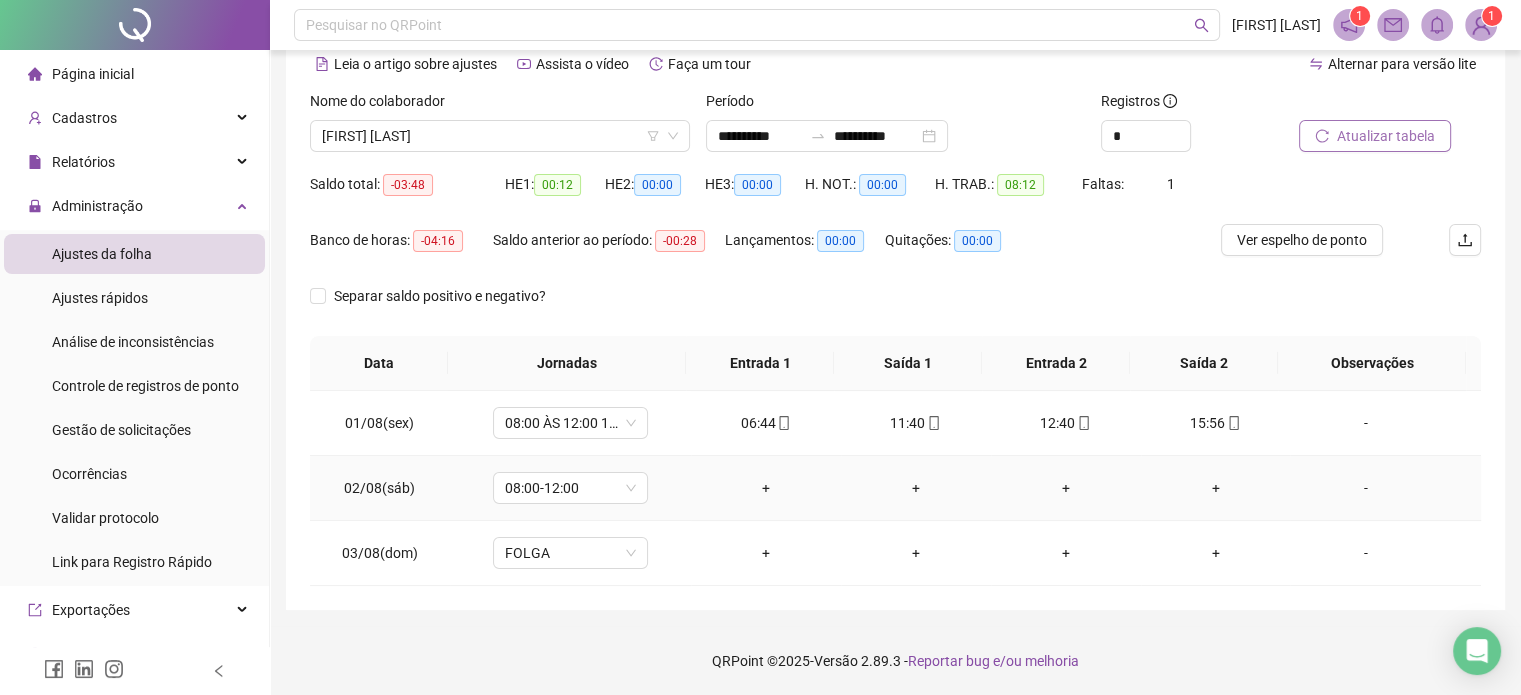 click on "-" at bounding box center (1365, 488) 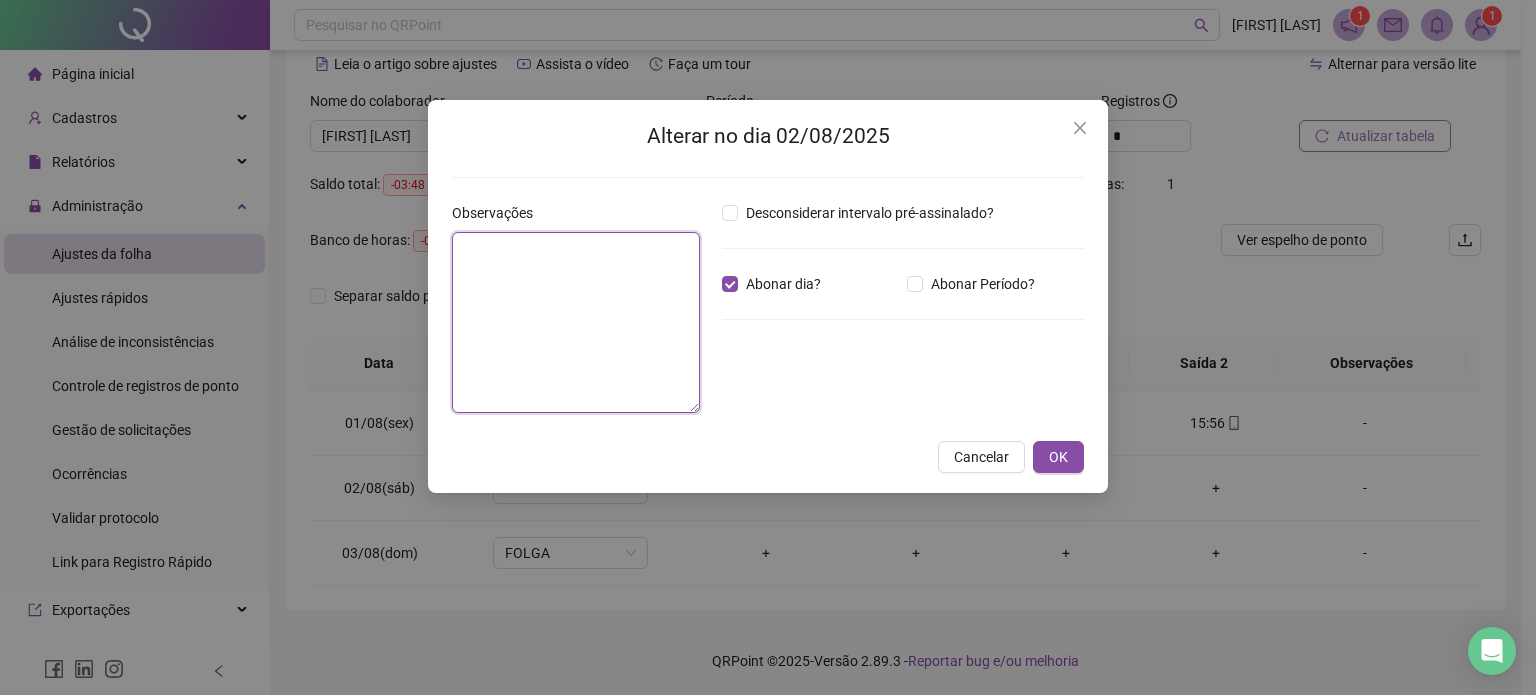 click at bounding box center [576, 322] 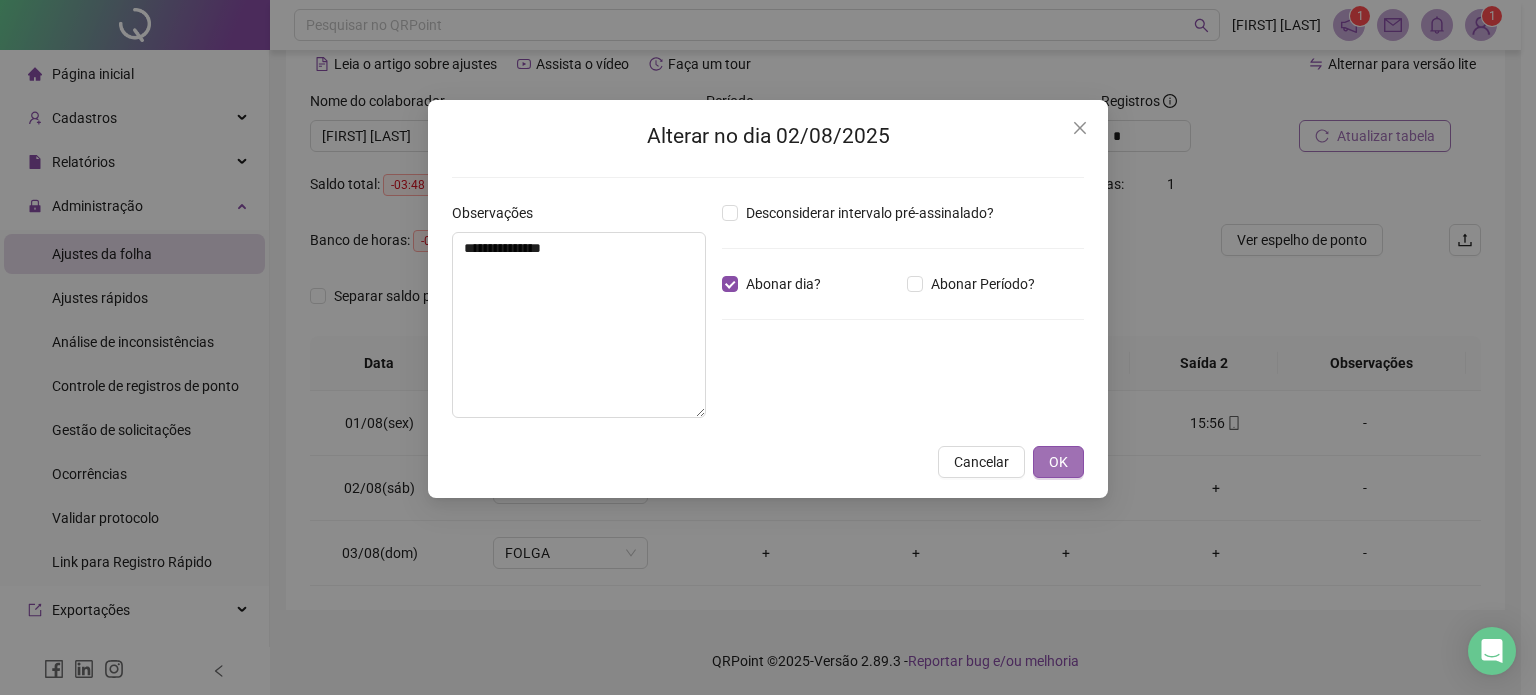 click on "OK" at bounding box center [1058, 462] 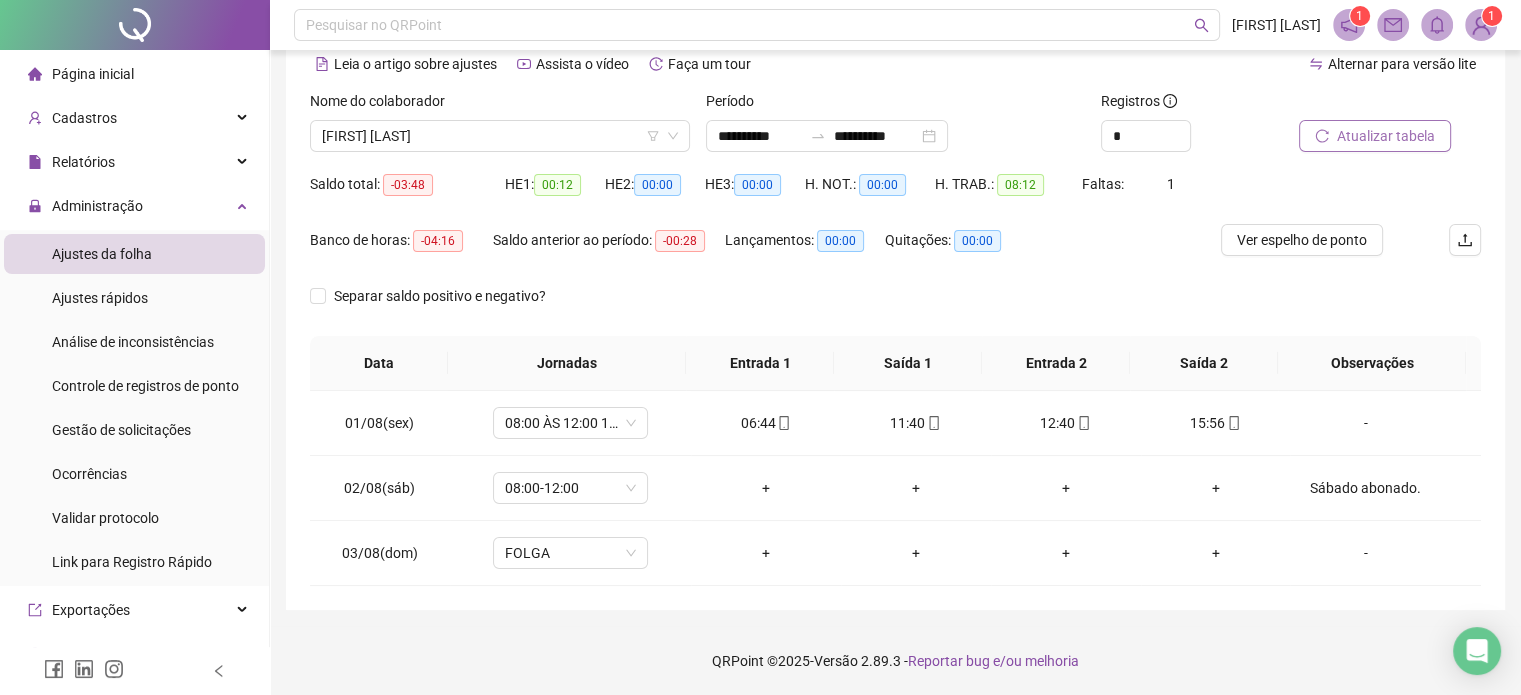 click on "Atualizar tabela" at bounding box center (1386, 136) 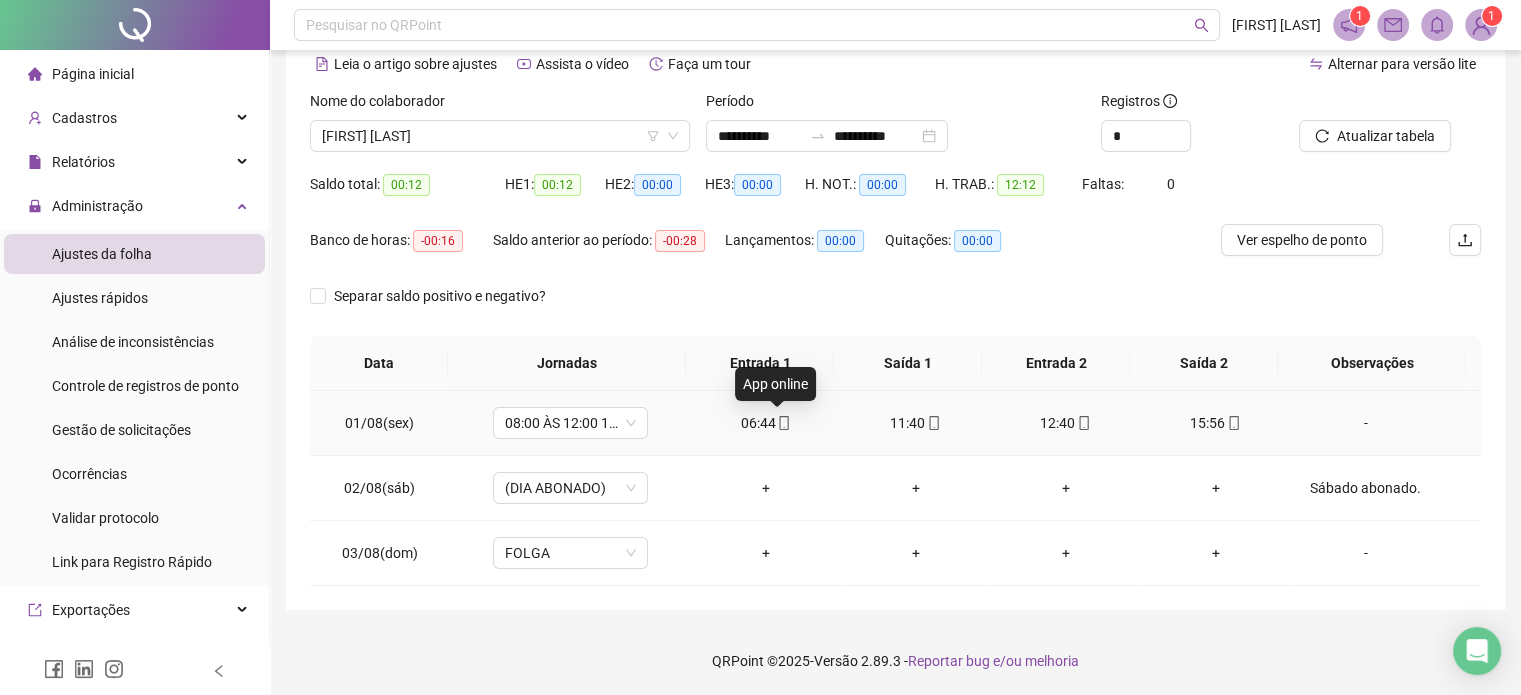 click 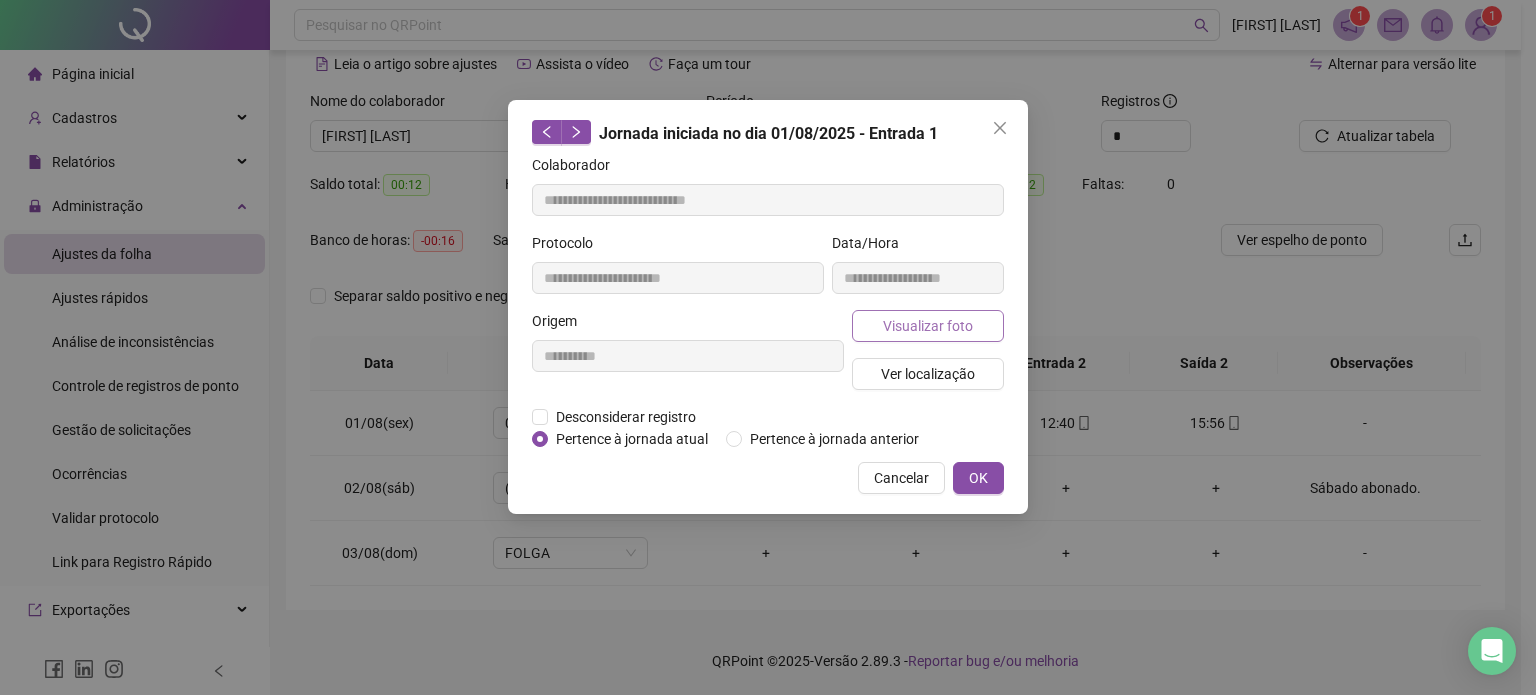 click on "Visualizar foto" at bounding box center (928, 326) 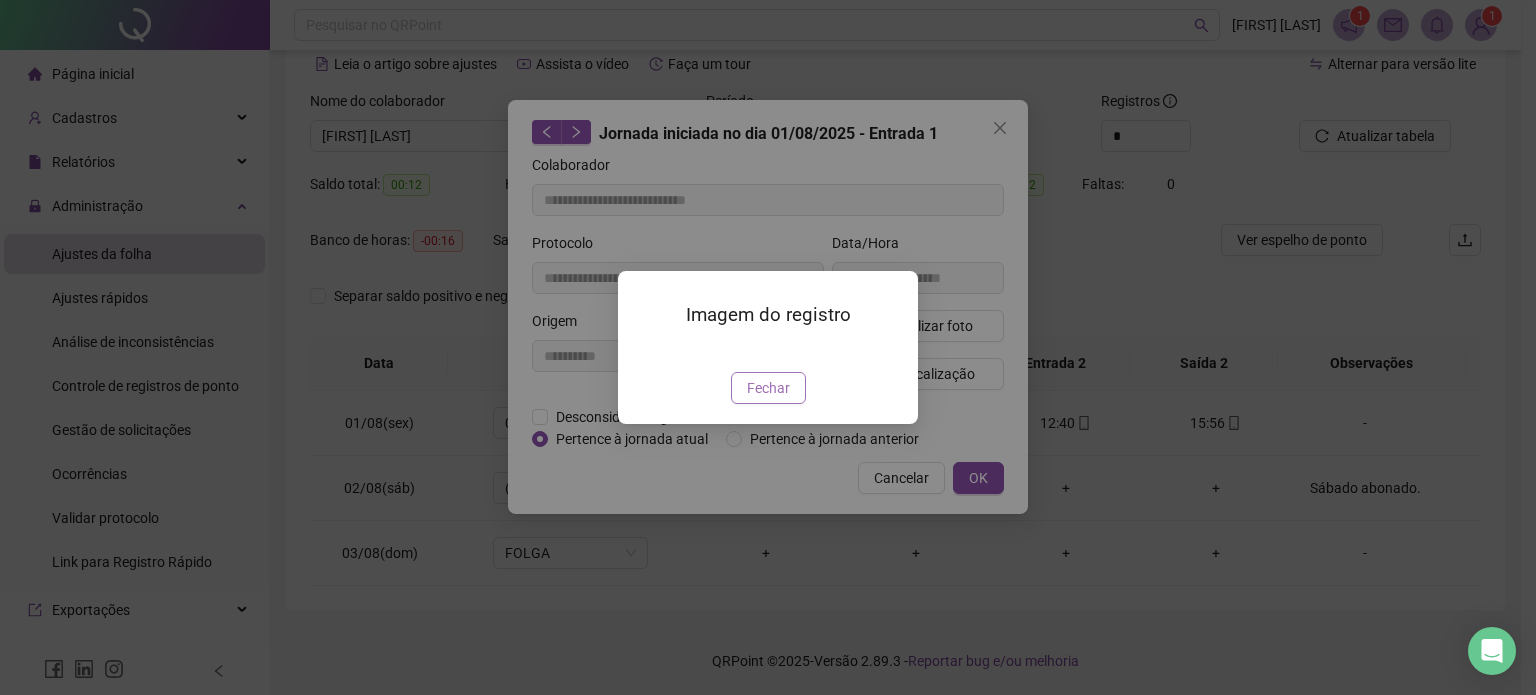 click on "Fechar" at bounding box center [768, 388] 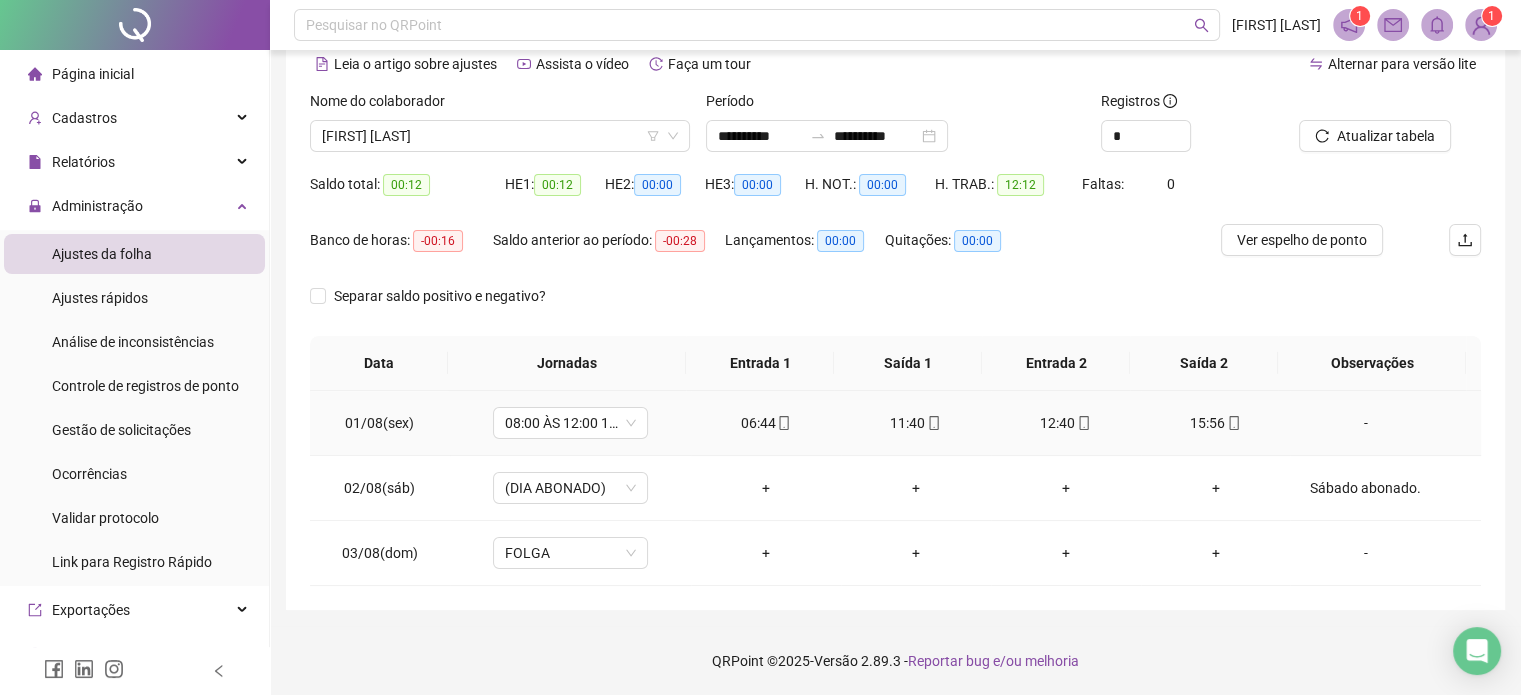 click 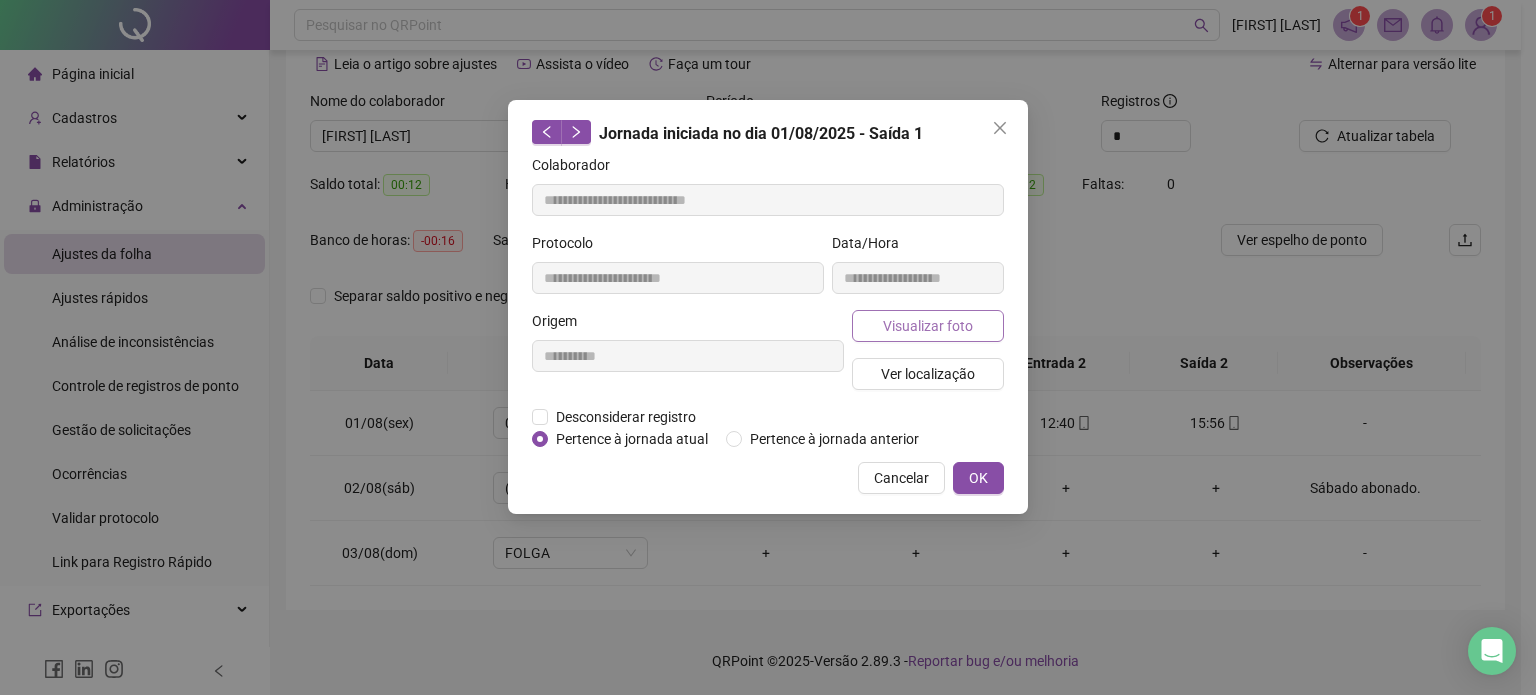 click on "Visualizar foto" at bounding box center [928, 326] 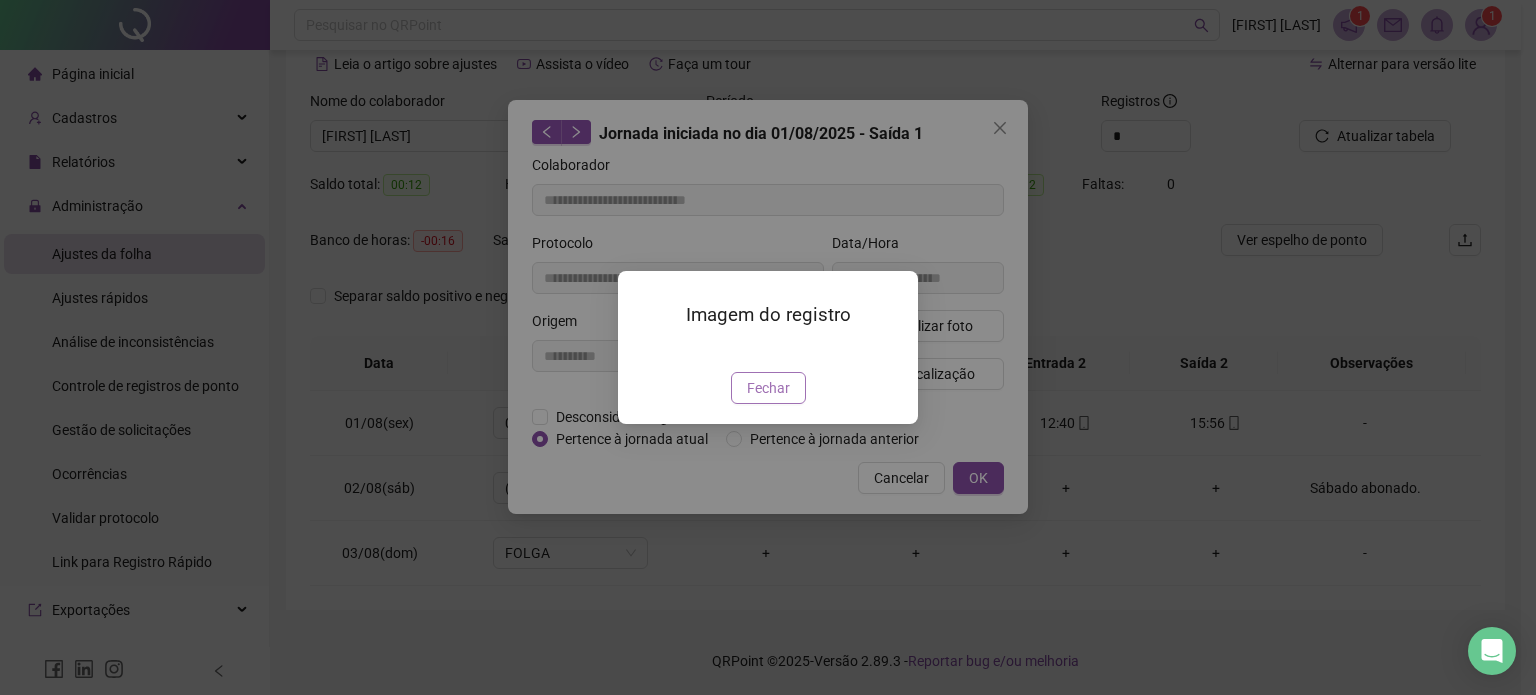 click on "Fechar" at bounding box center [768, 388] 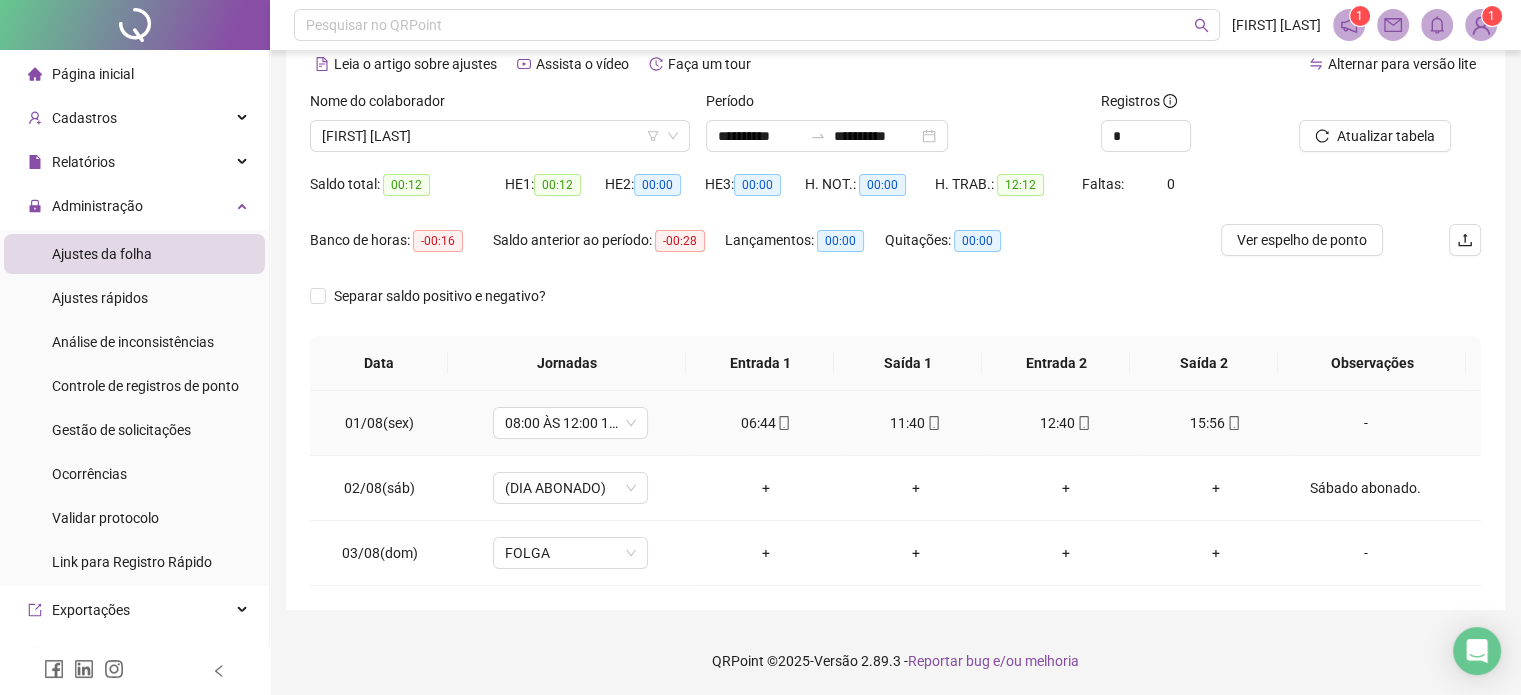 click on "12:40" at bounding box center (1066, 423) 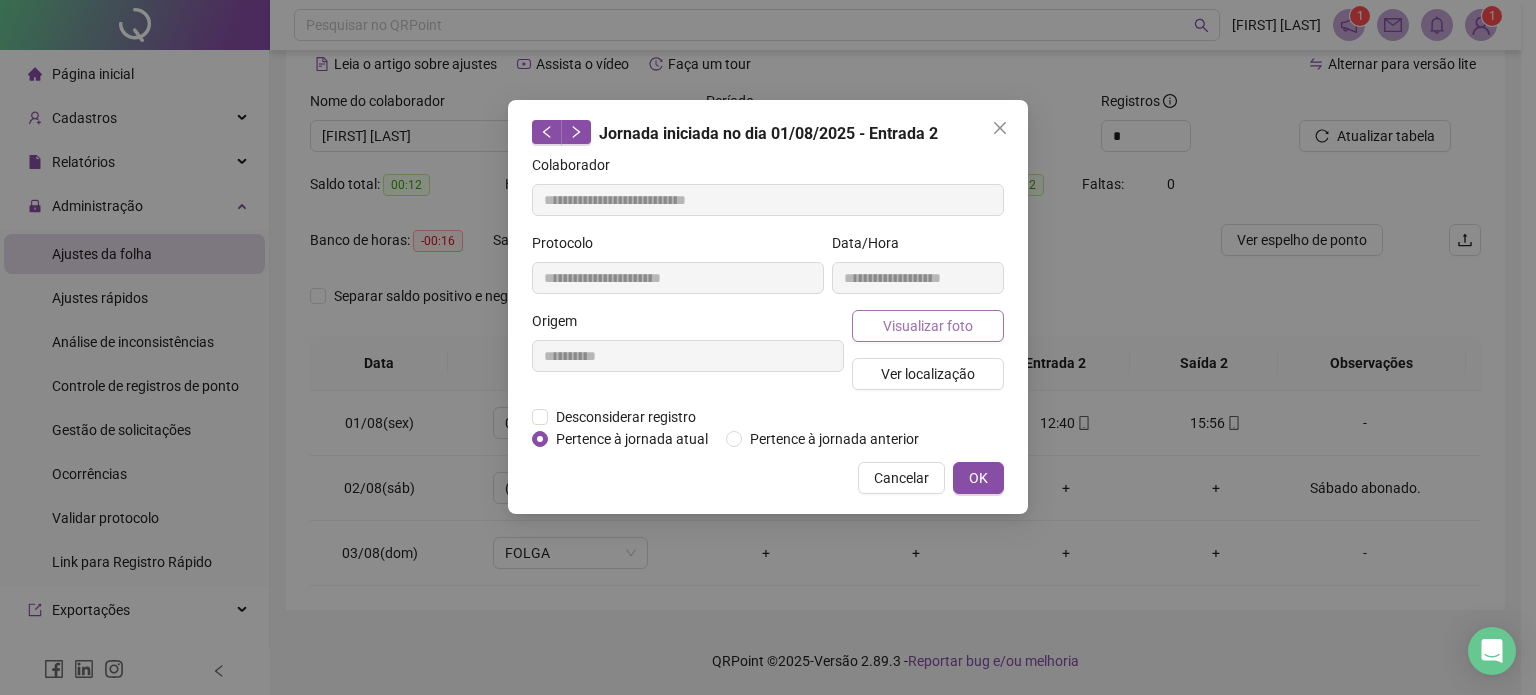 click on "Visualizar foto" at bounding box center [928, 326] 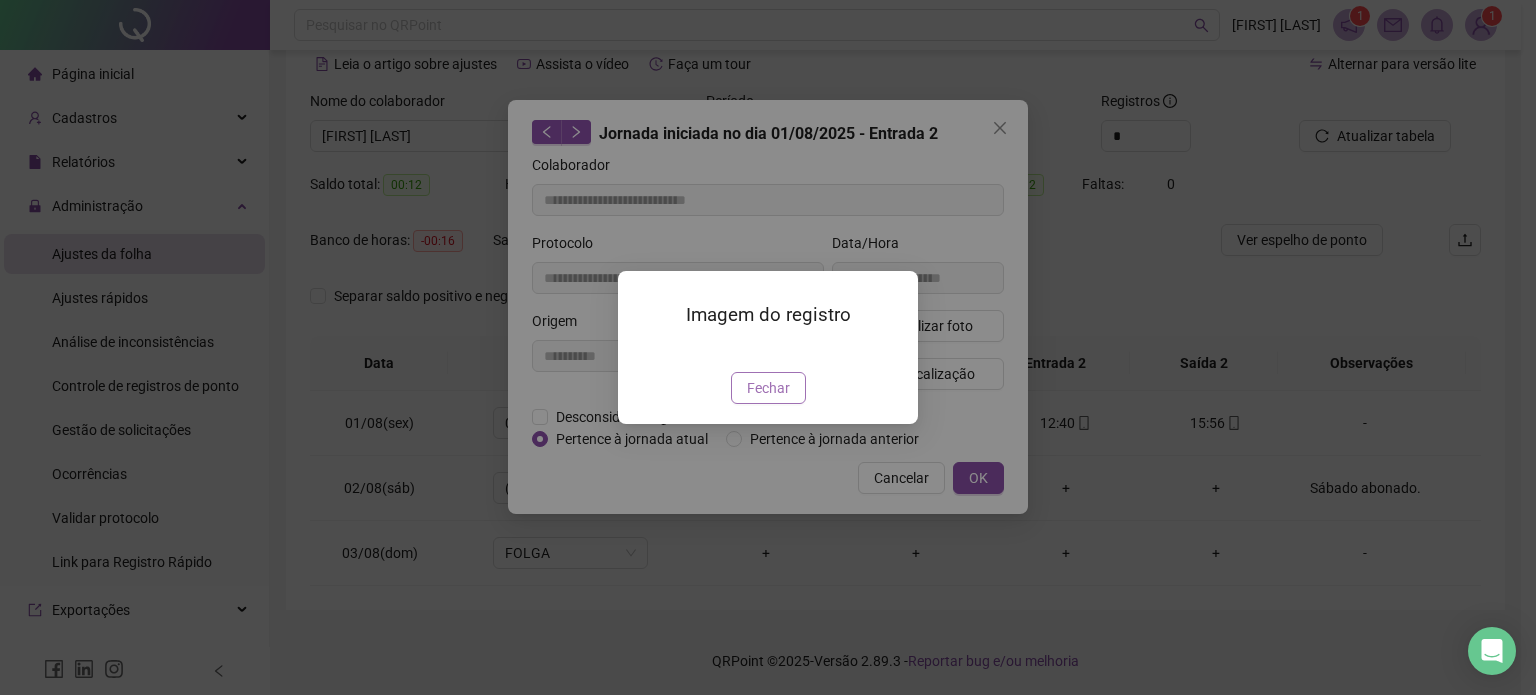 click on "Fechar" at bounding box center (768, 388) 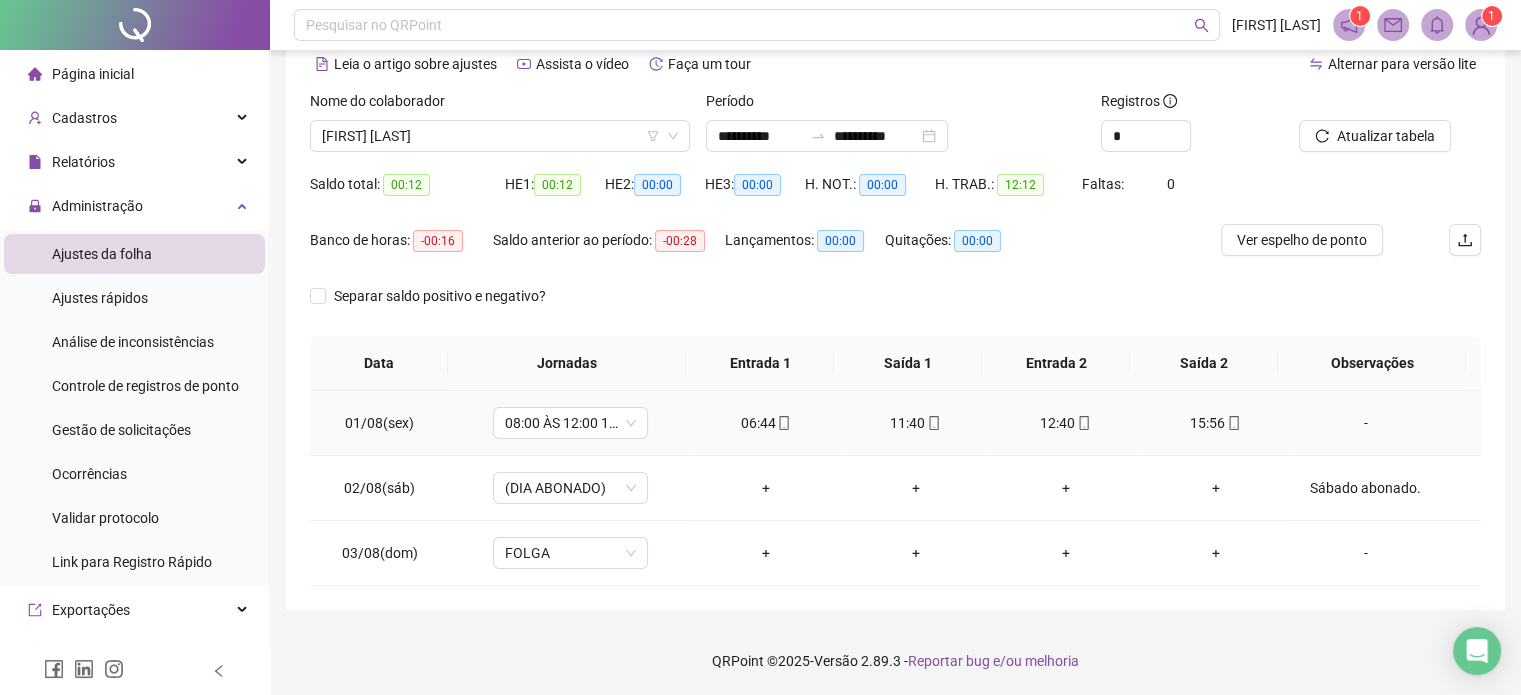 click 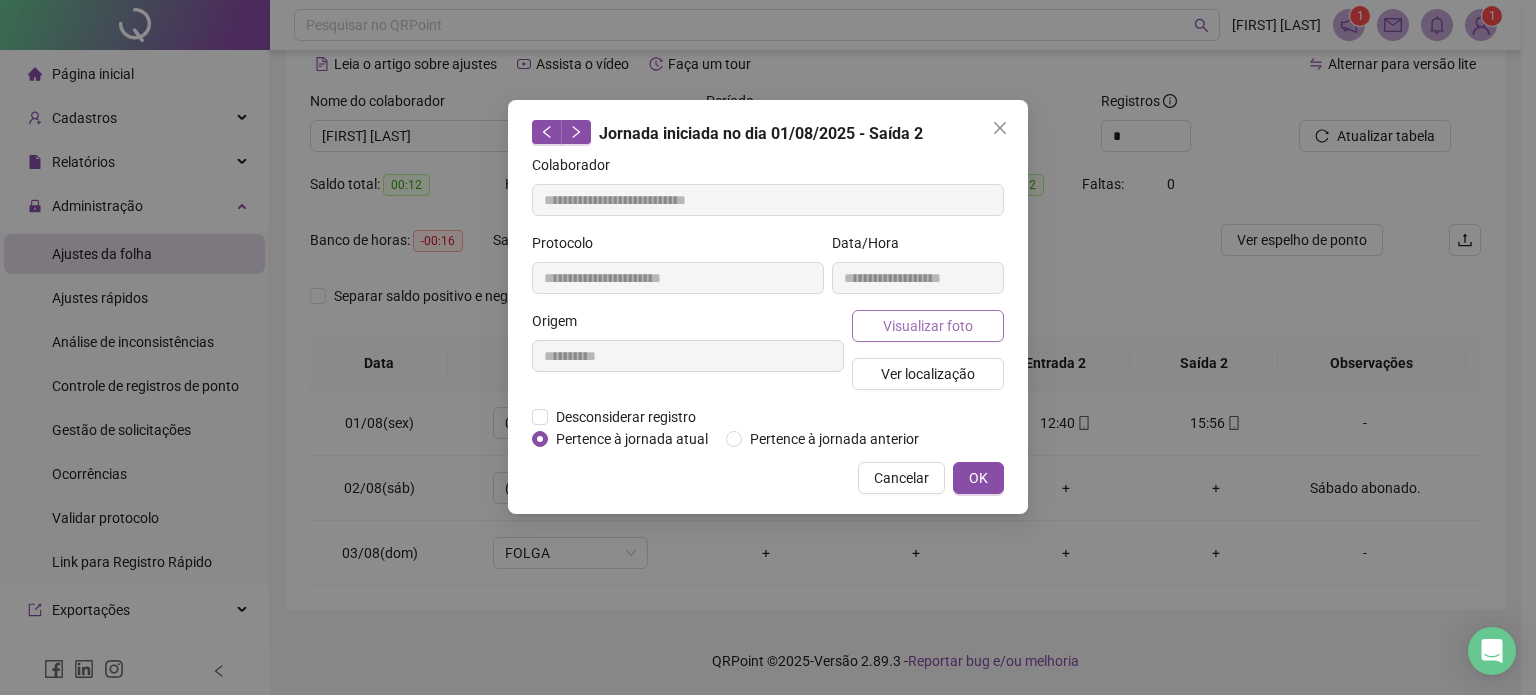 click on "Visualizar foto" at bounding box center (928, 326) 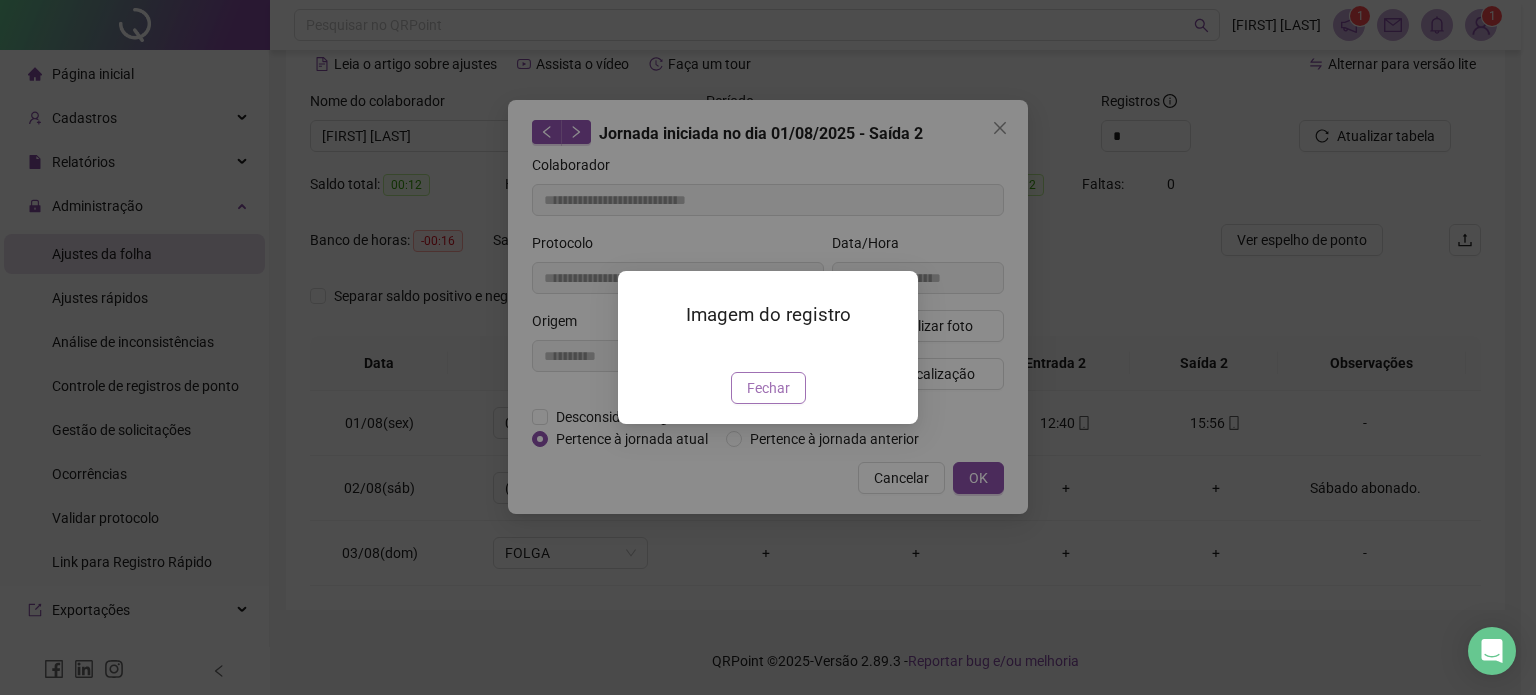 click on "Fechar" at bounding box center [768, 388] 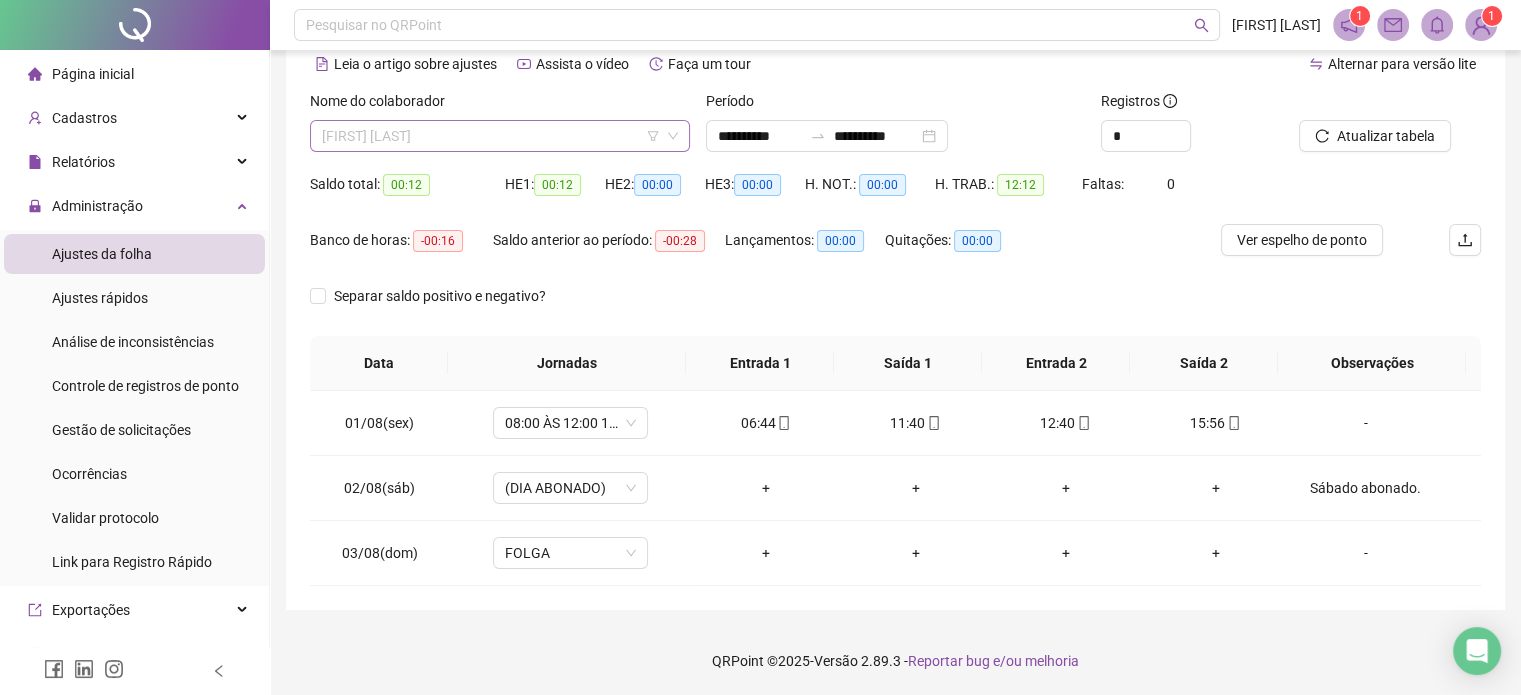 click on "[FIRST] [LAST]" at bounding box center (500, 136) 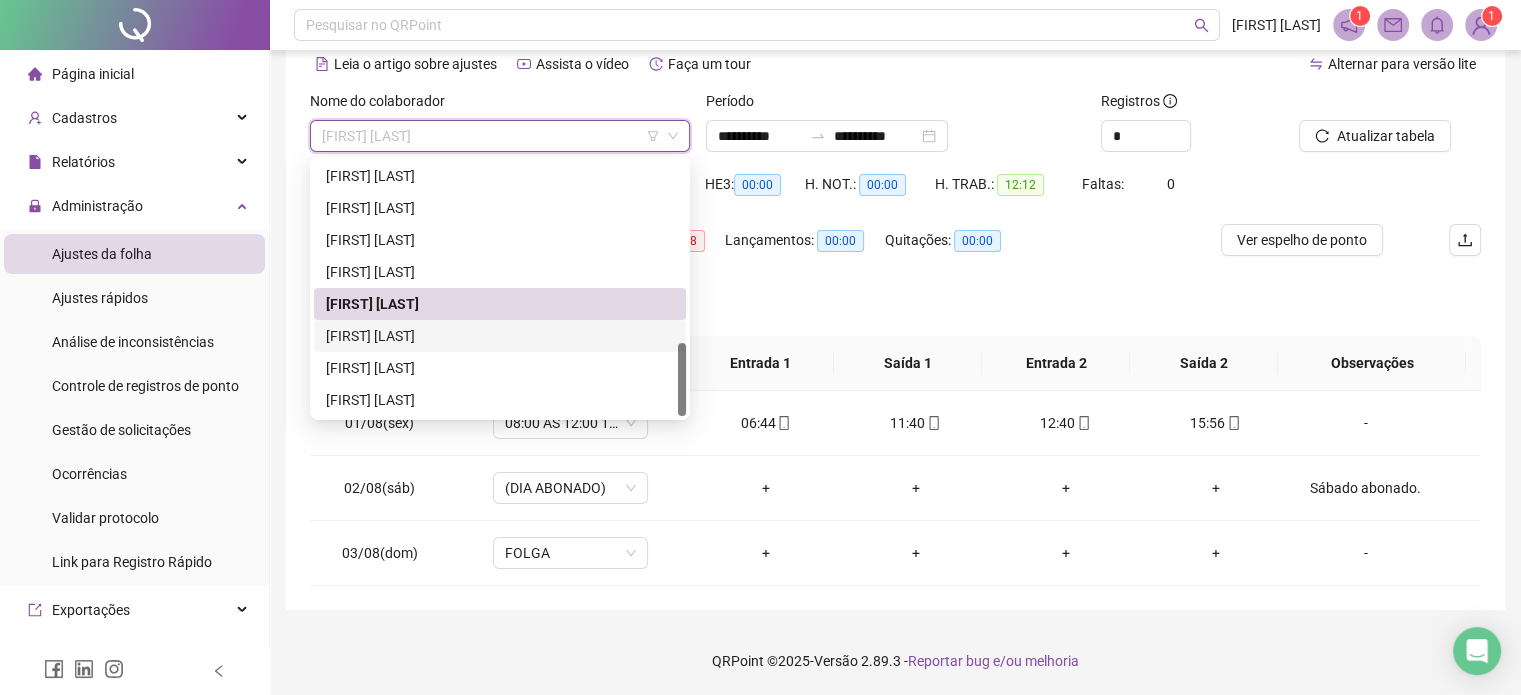 click on "[FIRST] [LAST]" at bounding box center (500, 336) 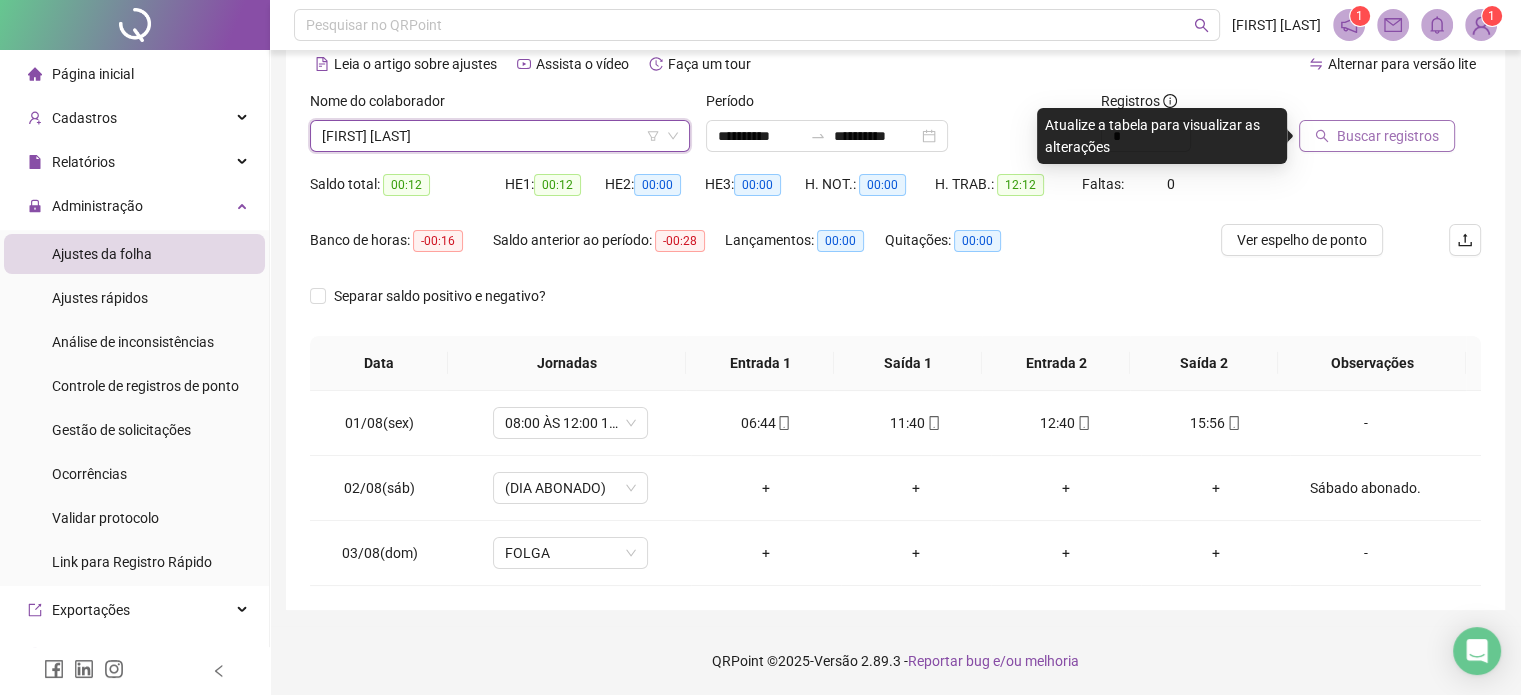 click on "Buscar registros" at bounding box center [1388, 136] 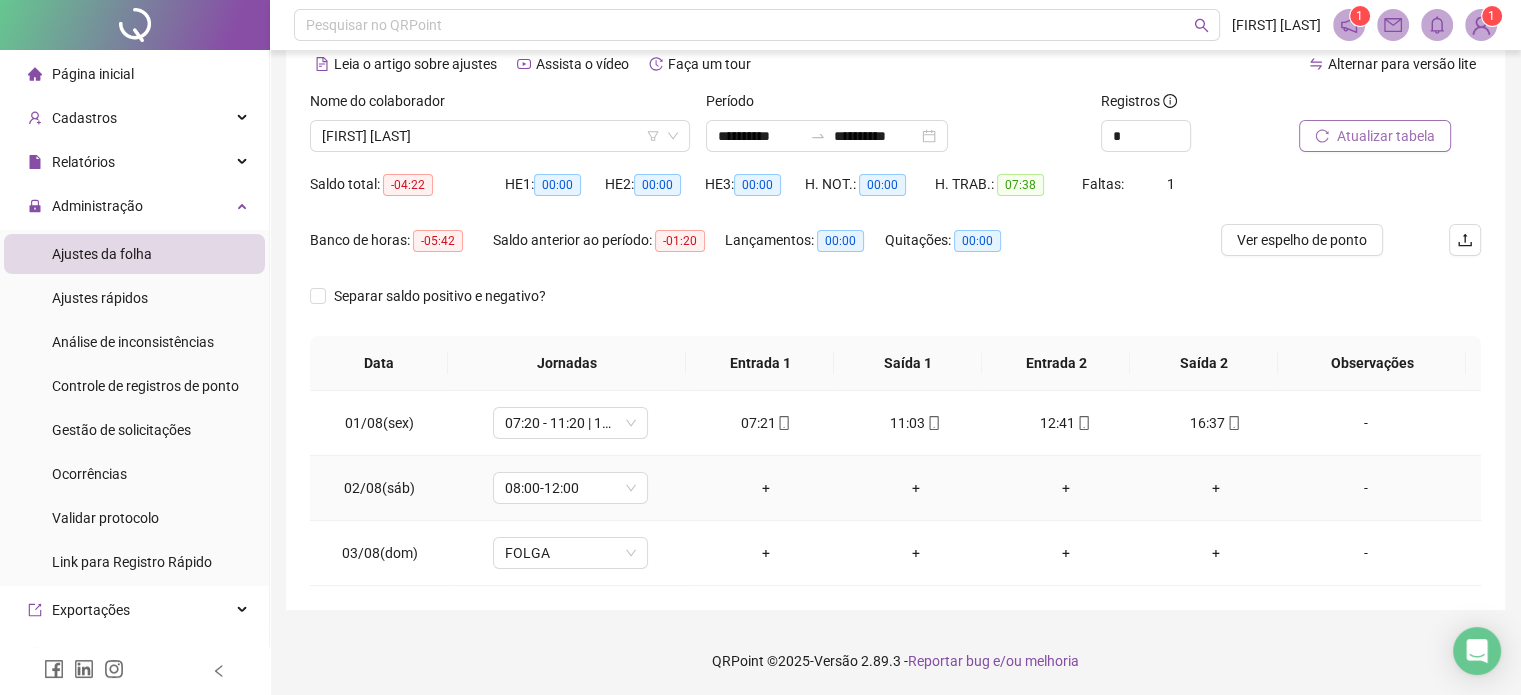 click on "-" at bounding box center [1365, 488] 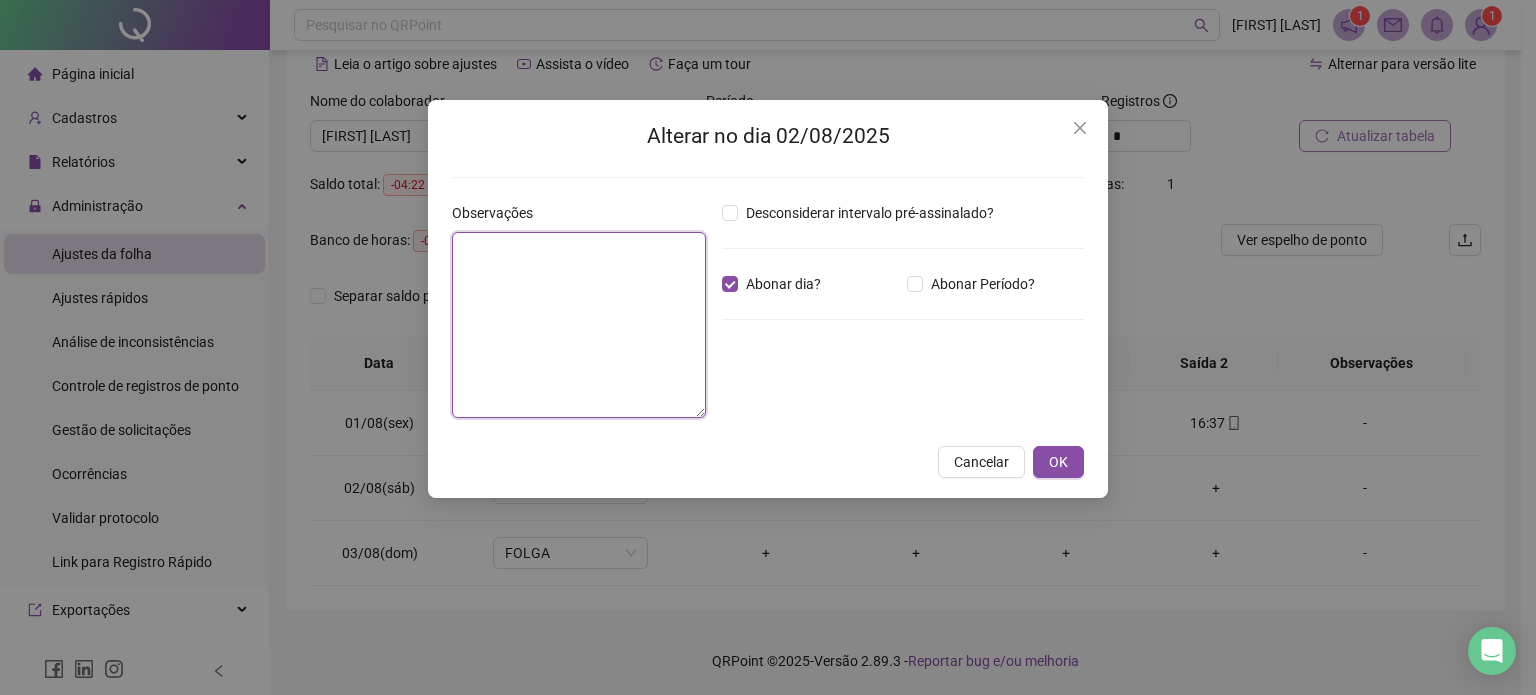 click at bounding box center [579, 325] 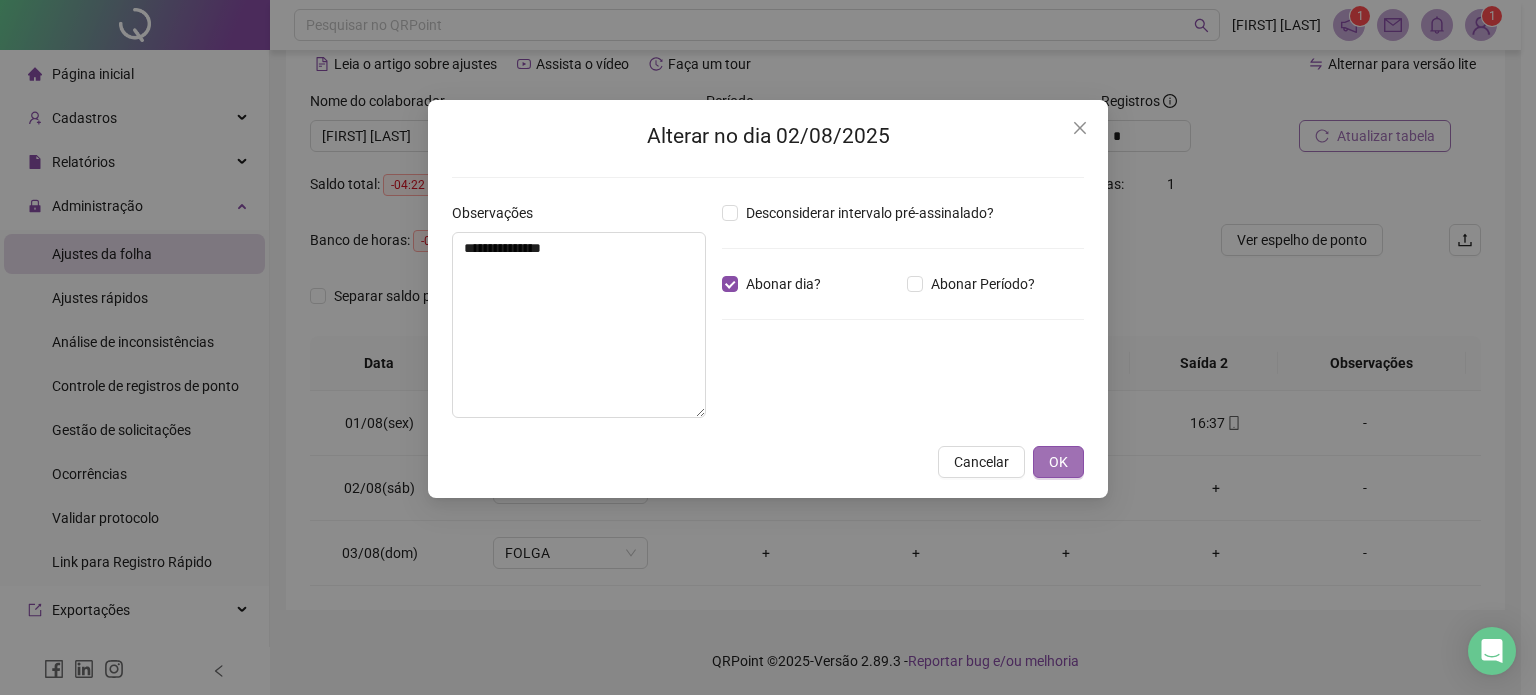 click on "OK" at bounding box center (1058, 462) 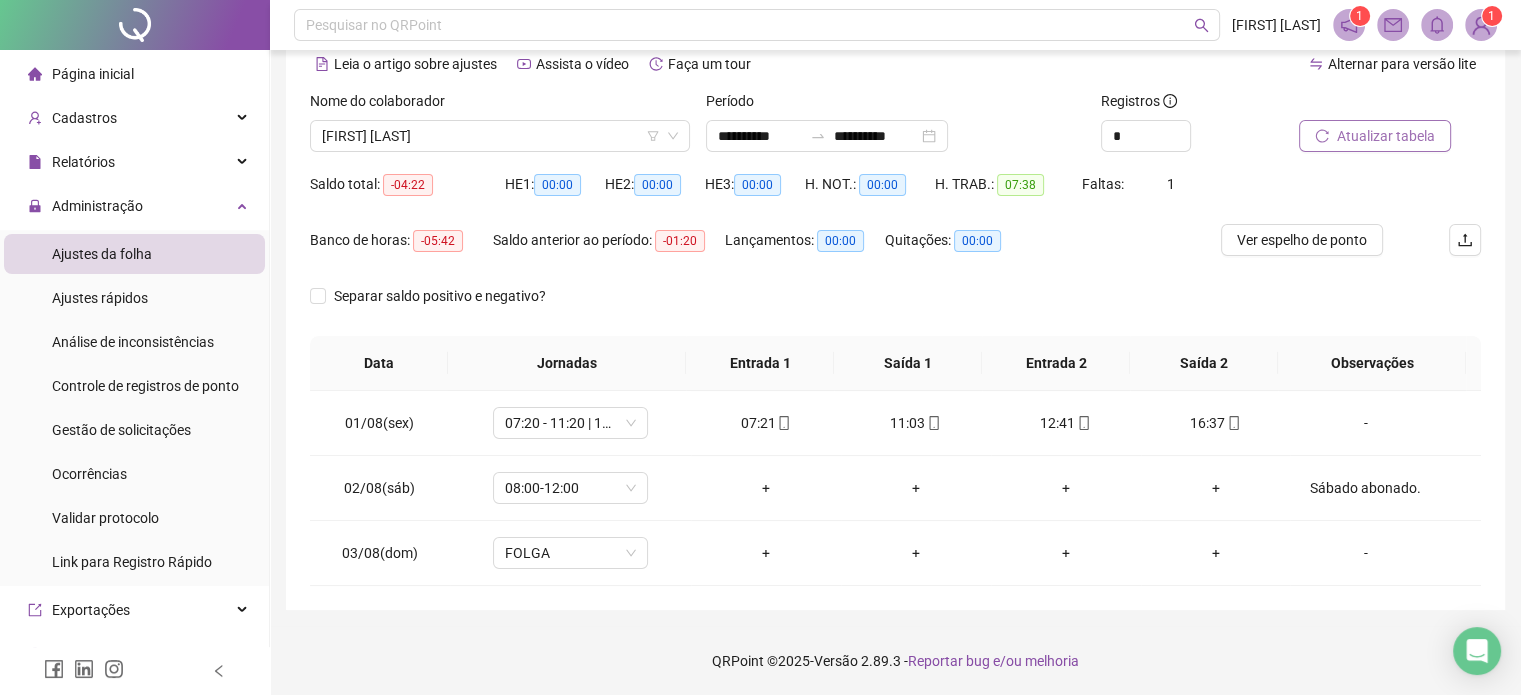 click on "Atualizar tabela" at bounding box center [1386, 136] 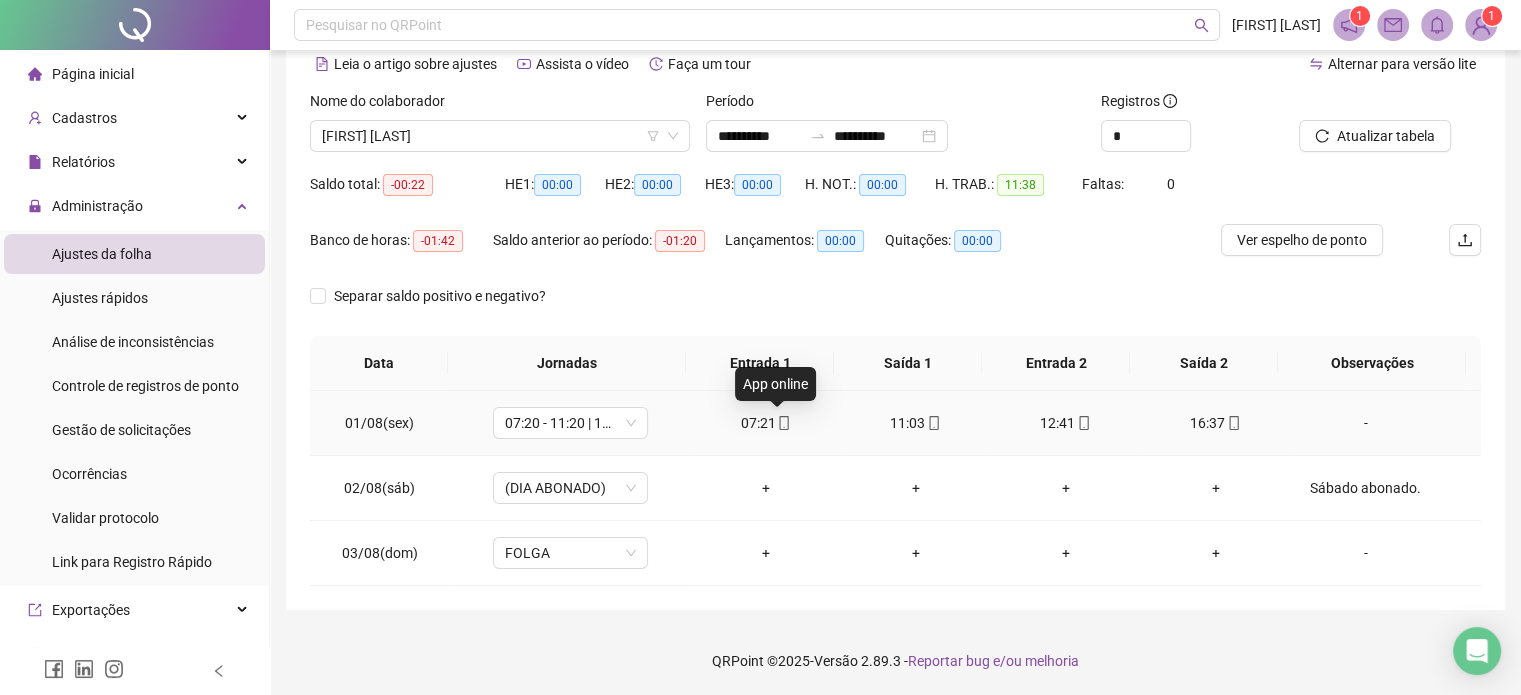 click 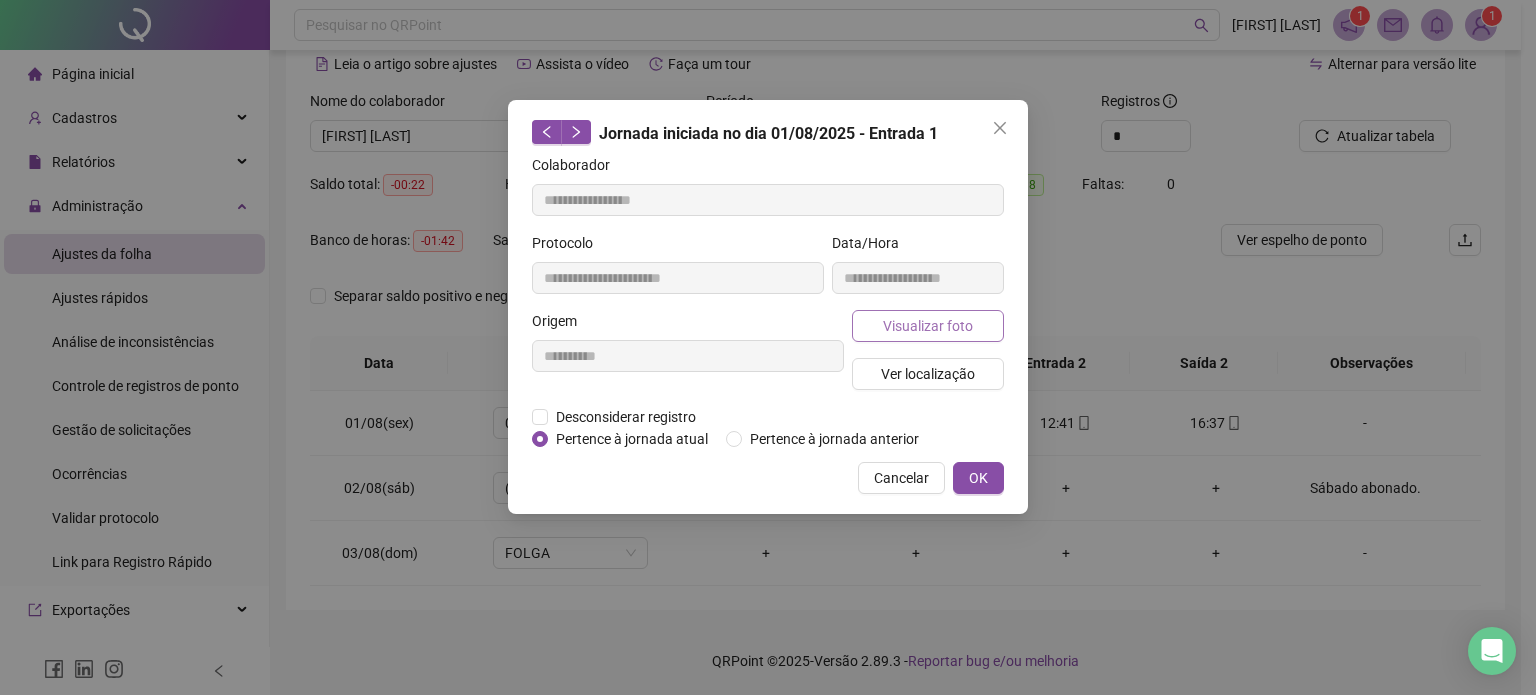 click on "Visualizar foto" at bounding box center [928, 326] 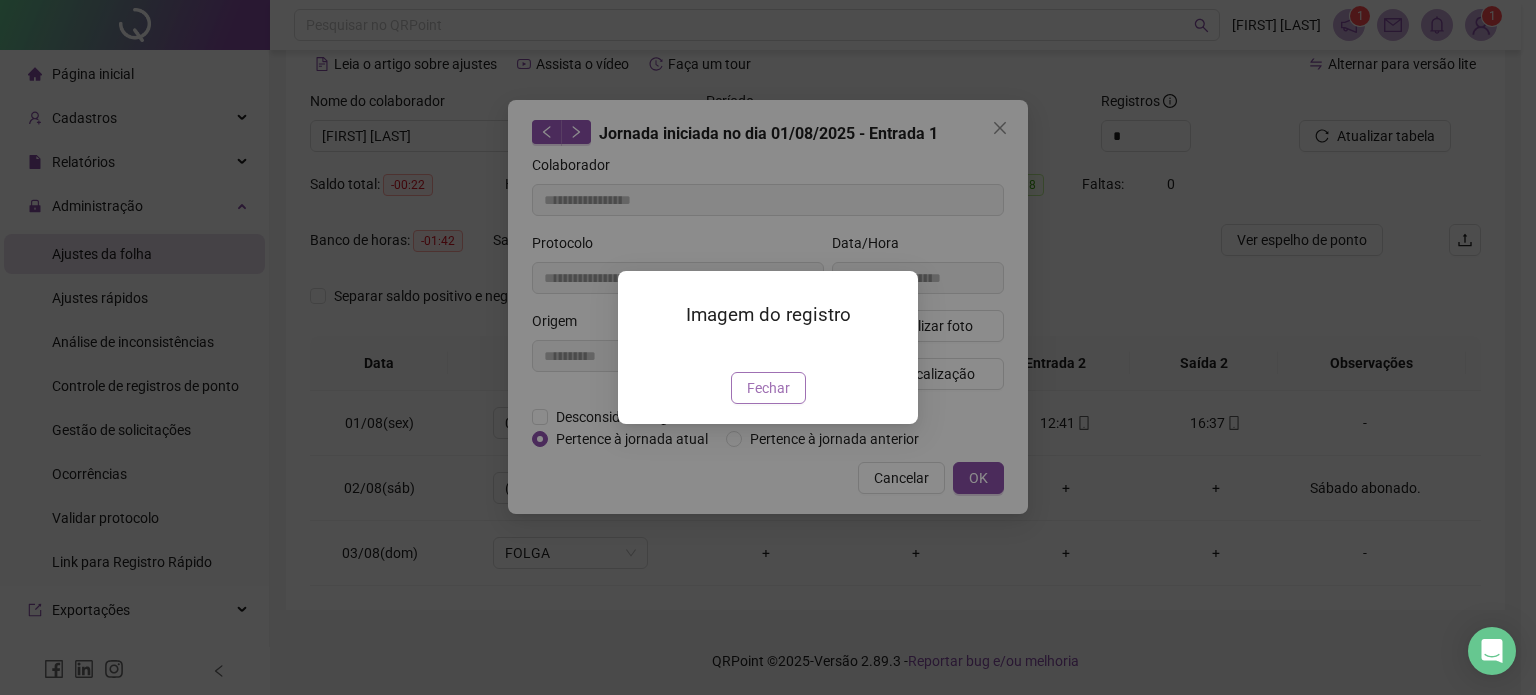 click on "Fechar" at bounding box center [768, 388] 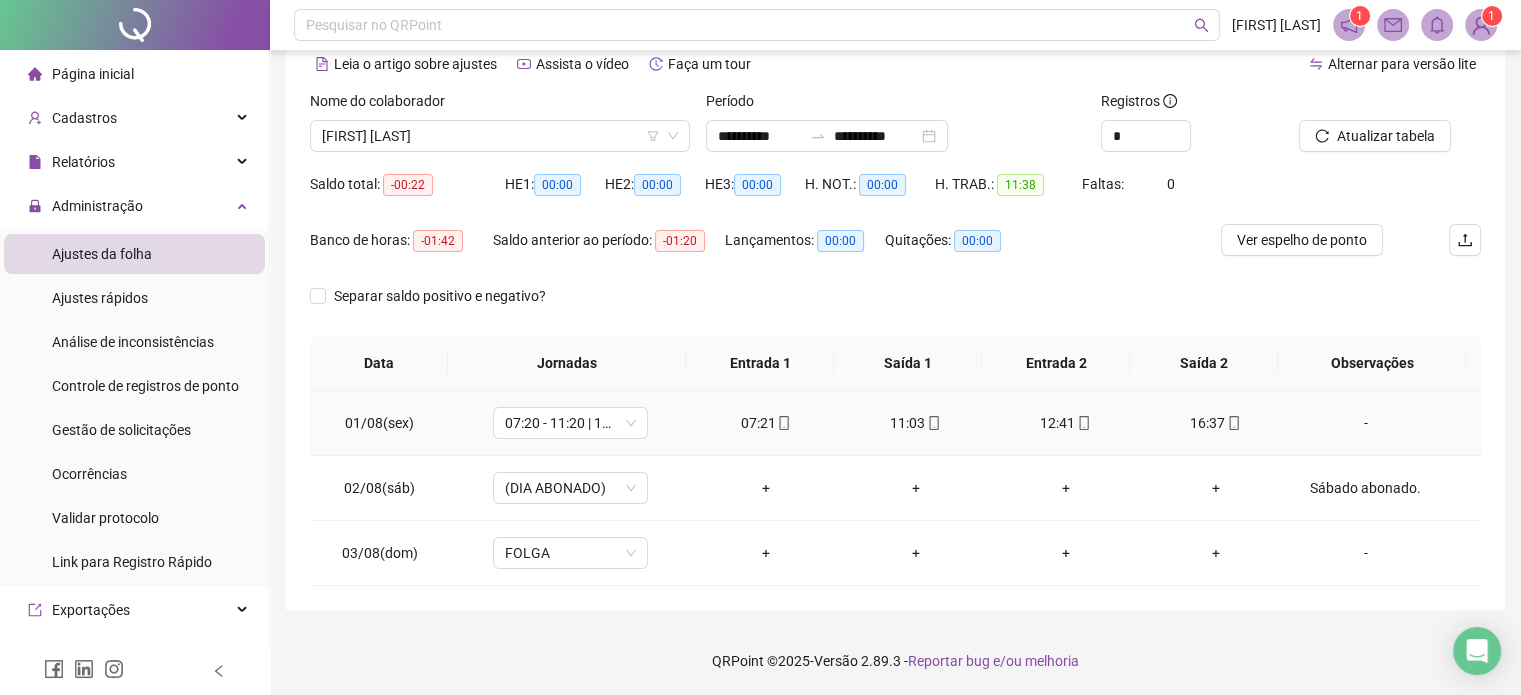 click on "11:03" at bounding box center (916, 423) 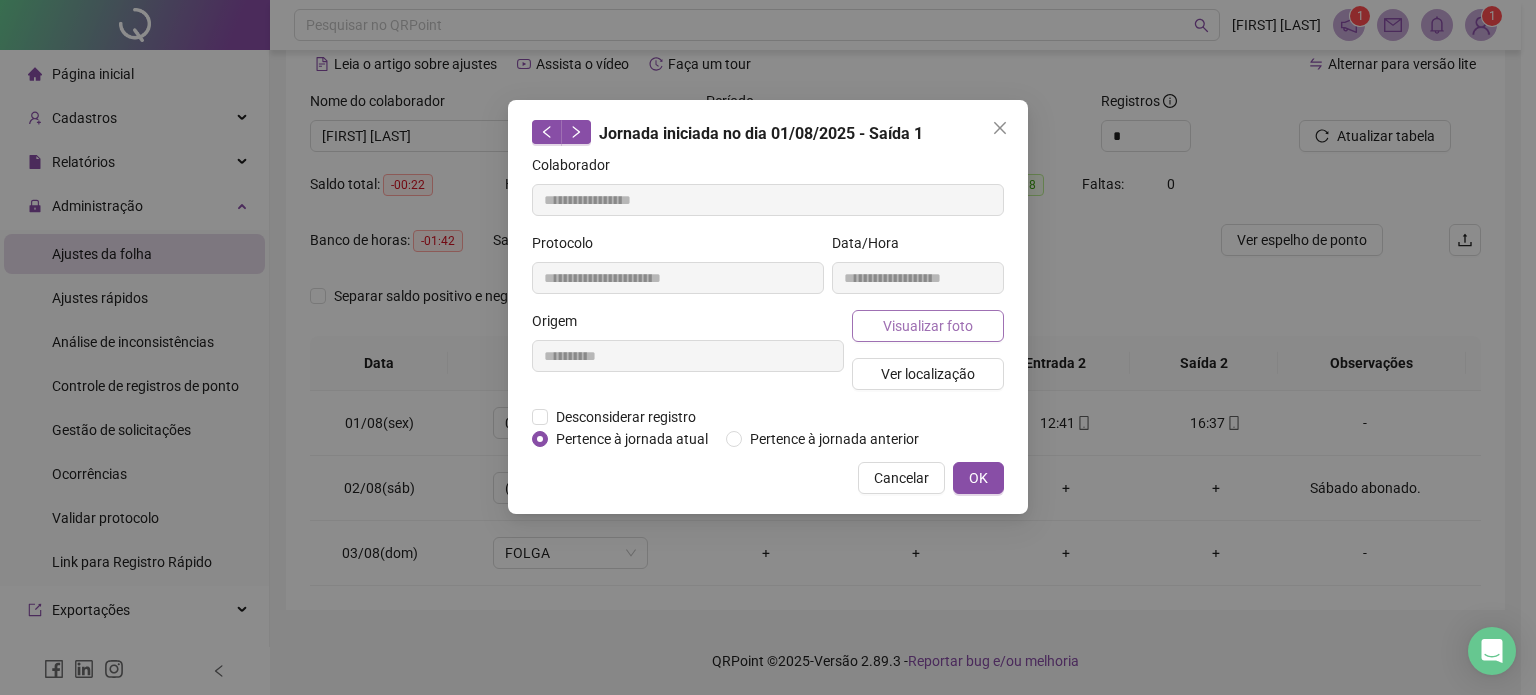 click on "Visualizar foto" at bounding box center [928, 326] 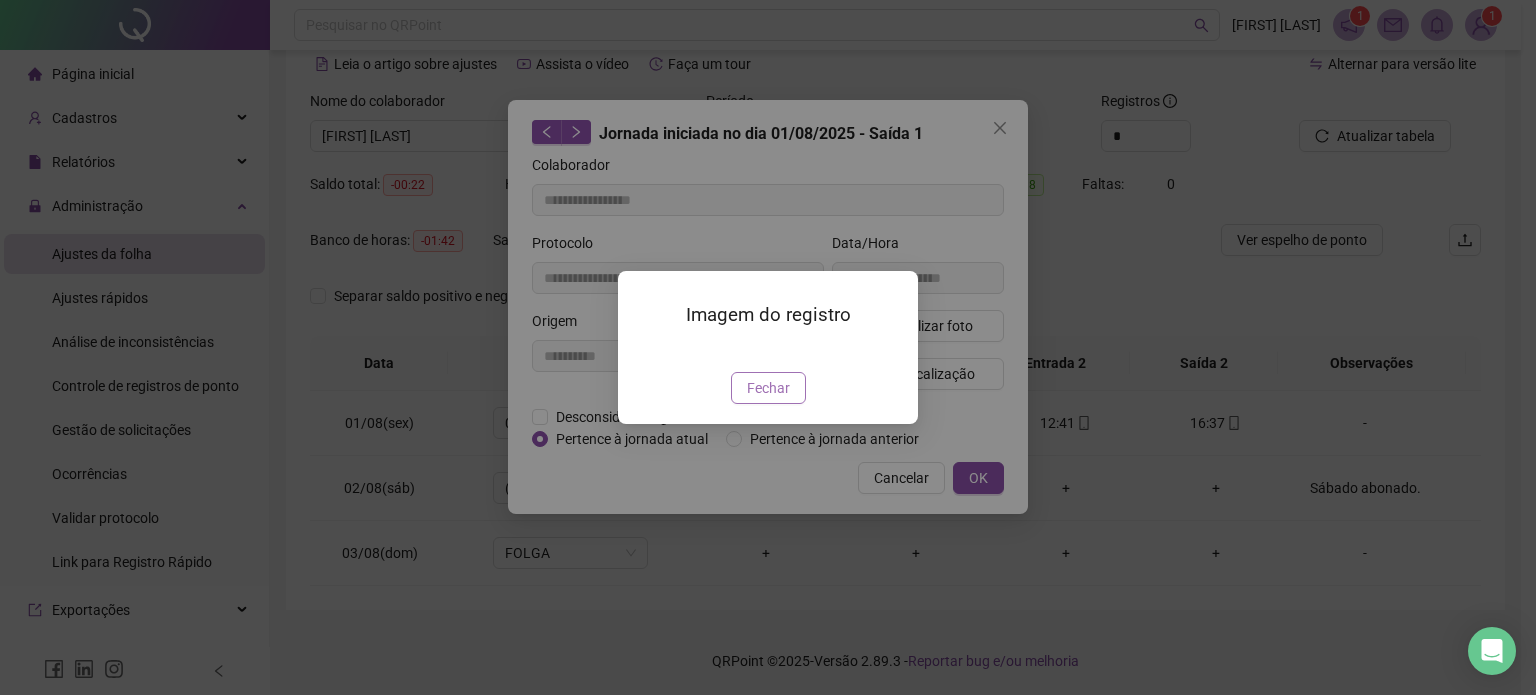 click on "Fechar" at bounding box center [768, 388] 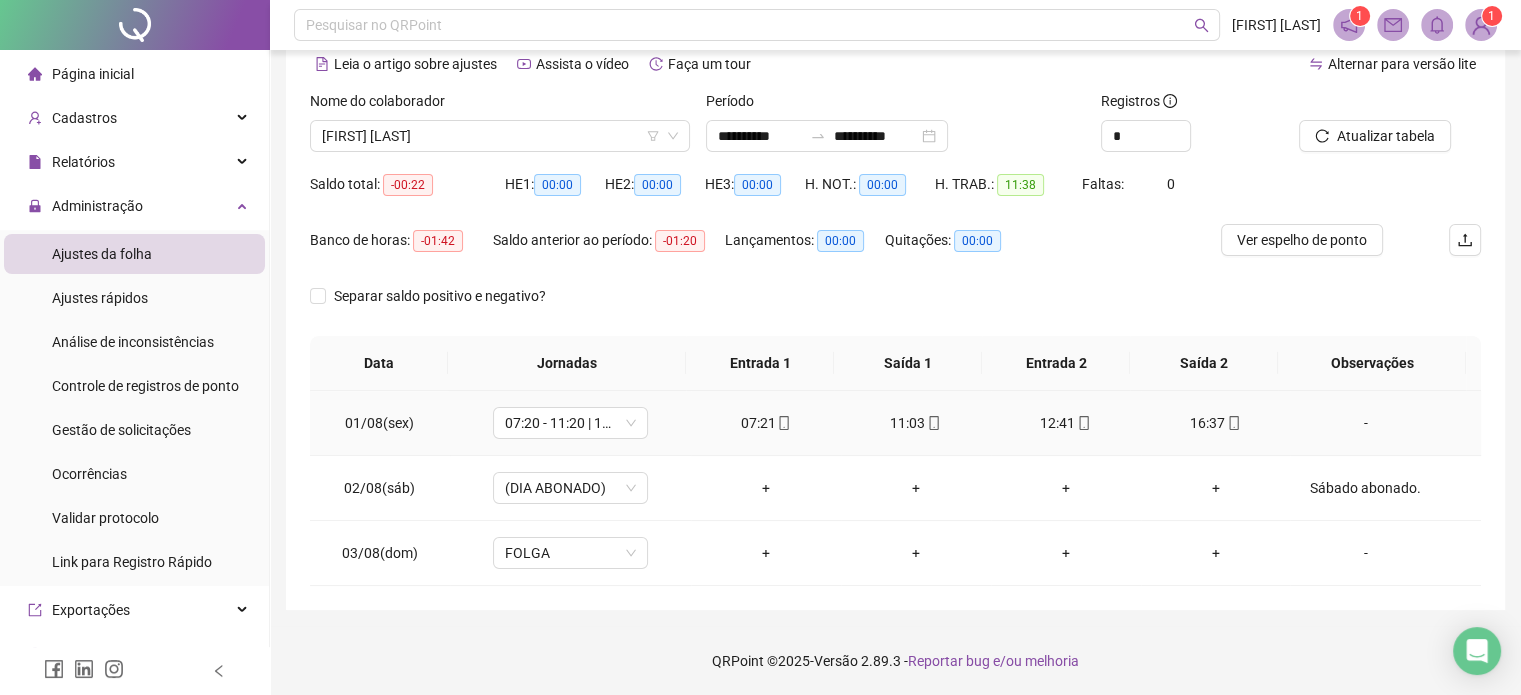 click 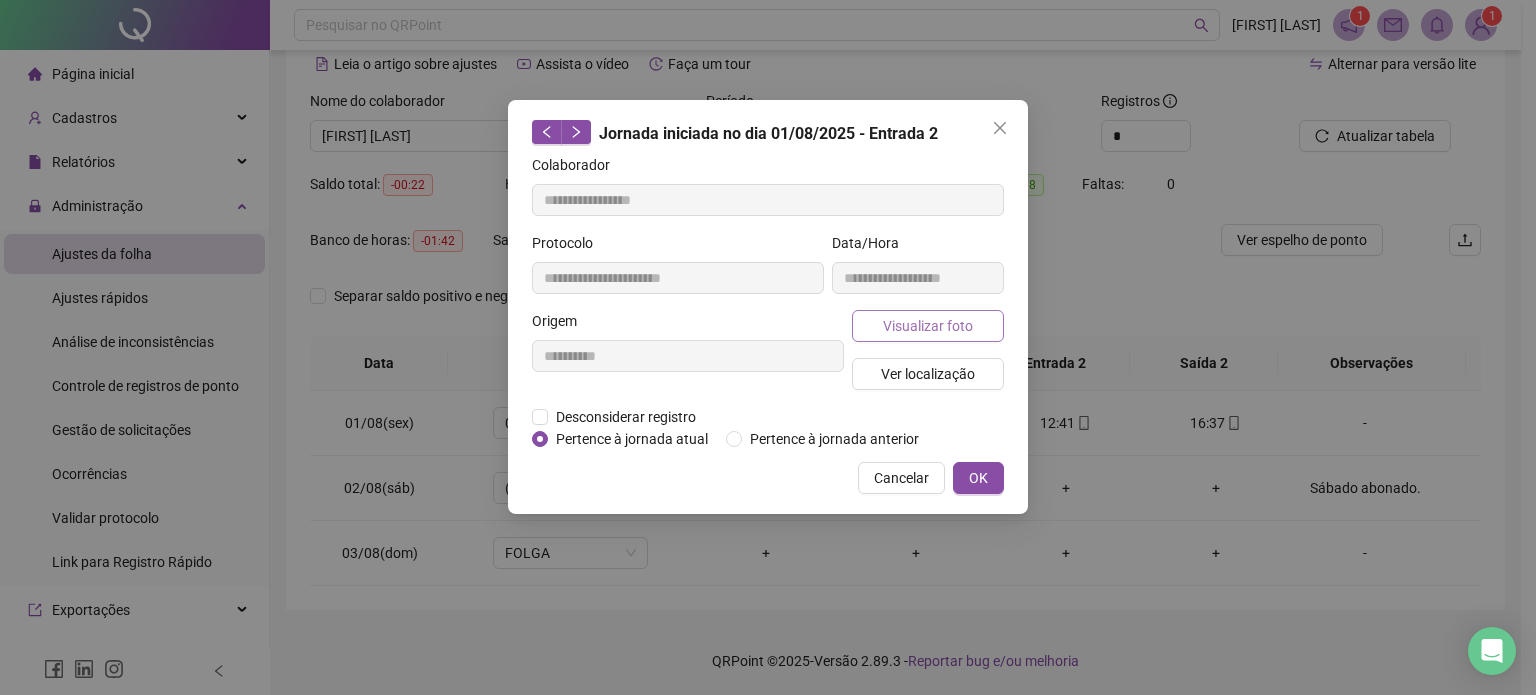 click on "Visualizar foto" at bounding box center (928, 326) 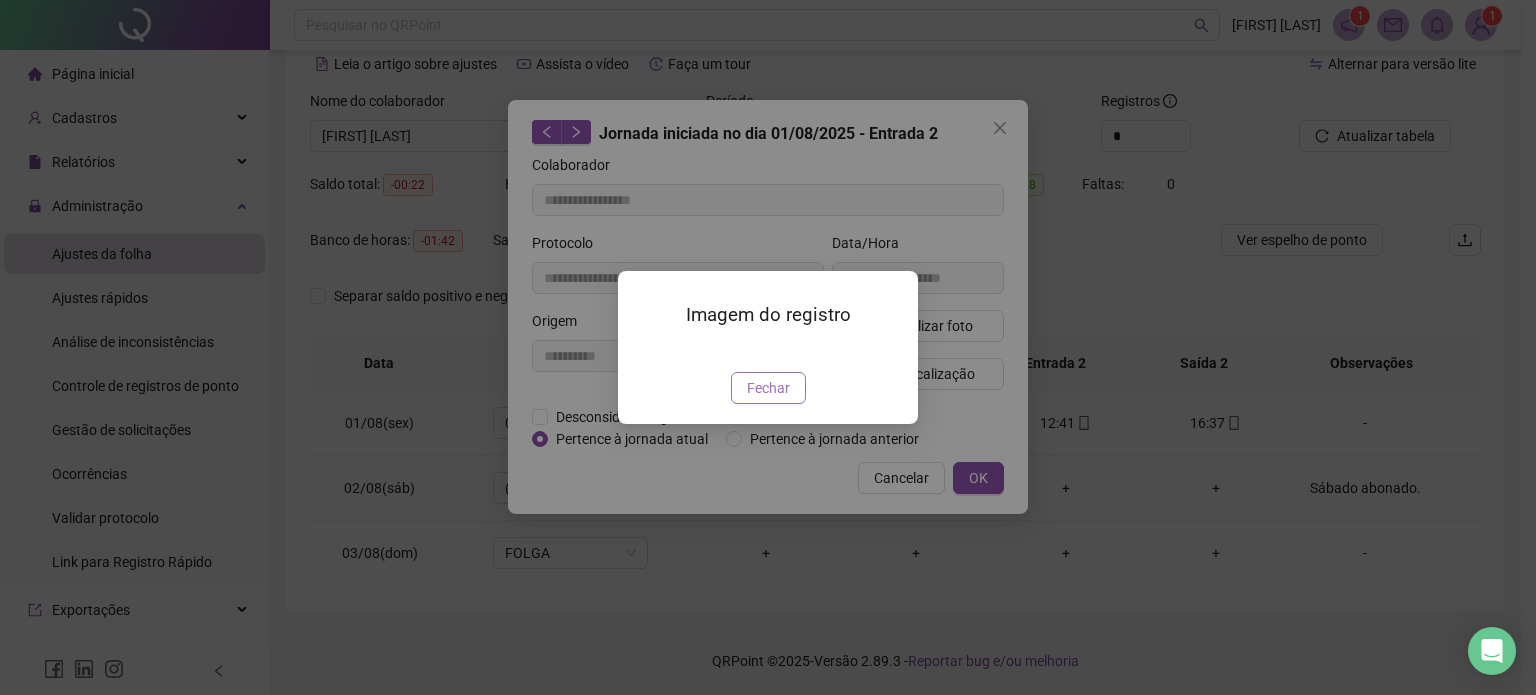 click on "Fechar" at bounding box center (768, 388) 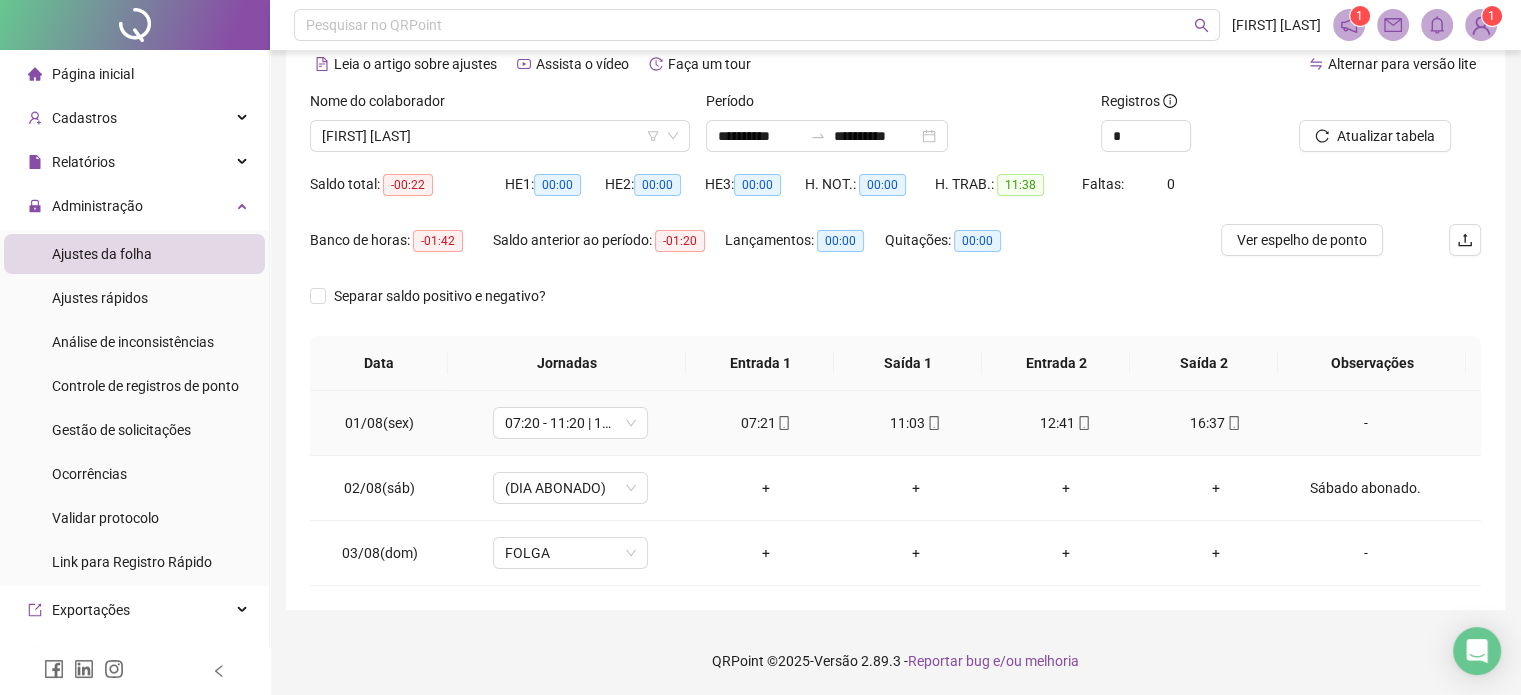 click 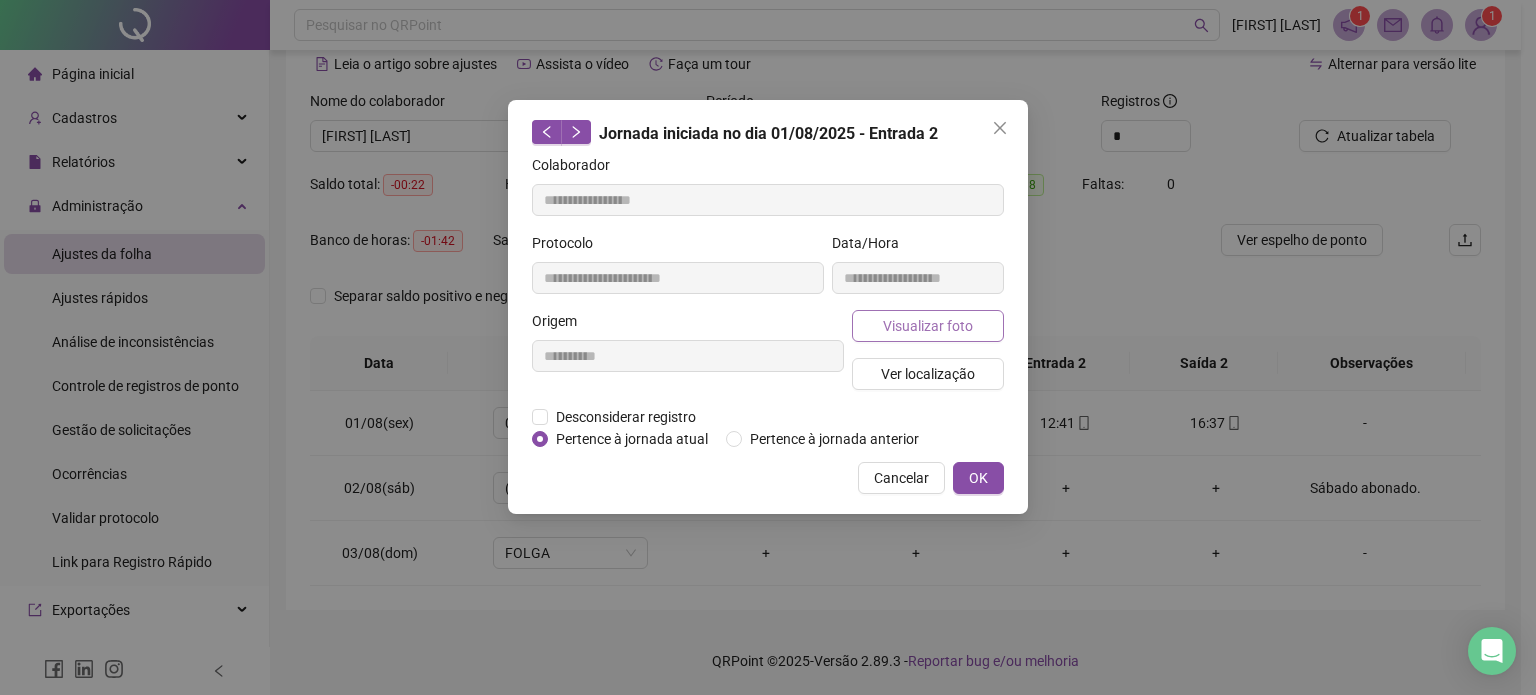 click on "Visualizar foto" at bounding box center [928, 326] 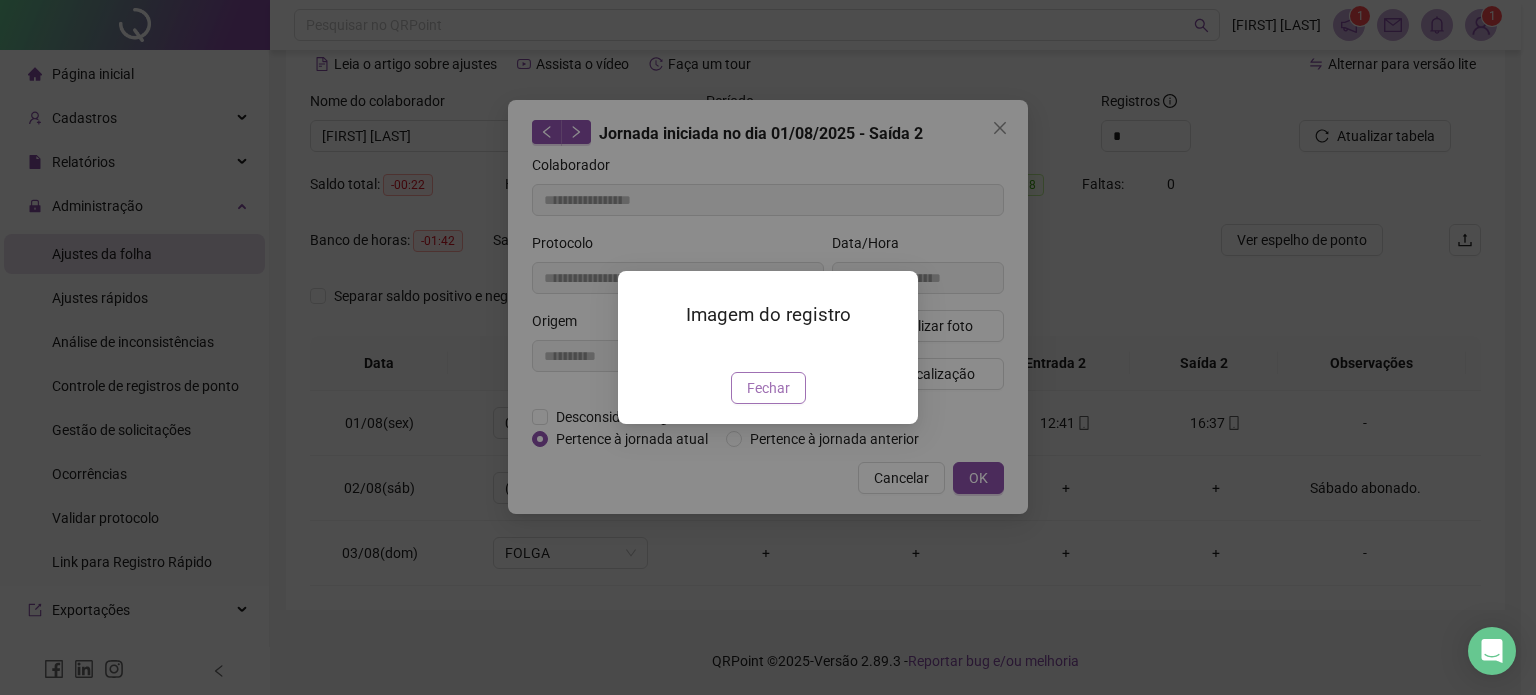 click on "Fechar" at bounding box center [768, 388] 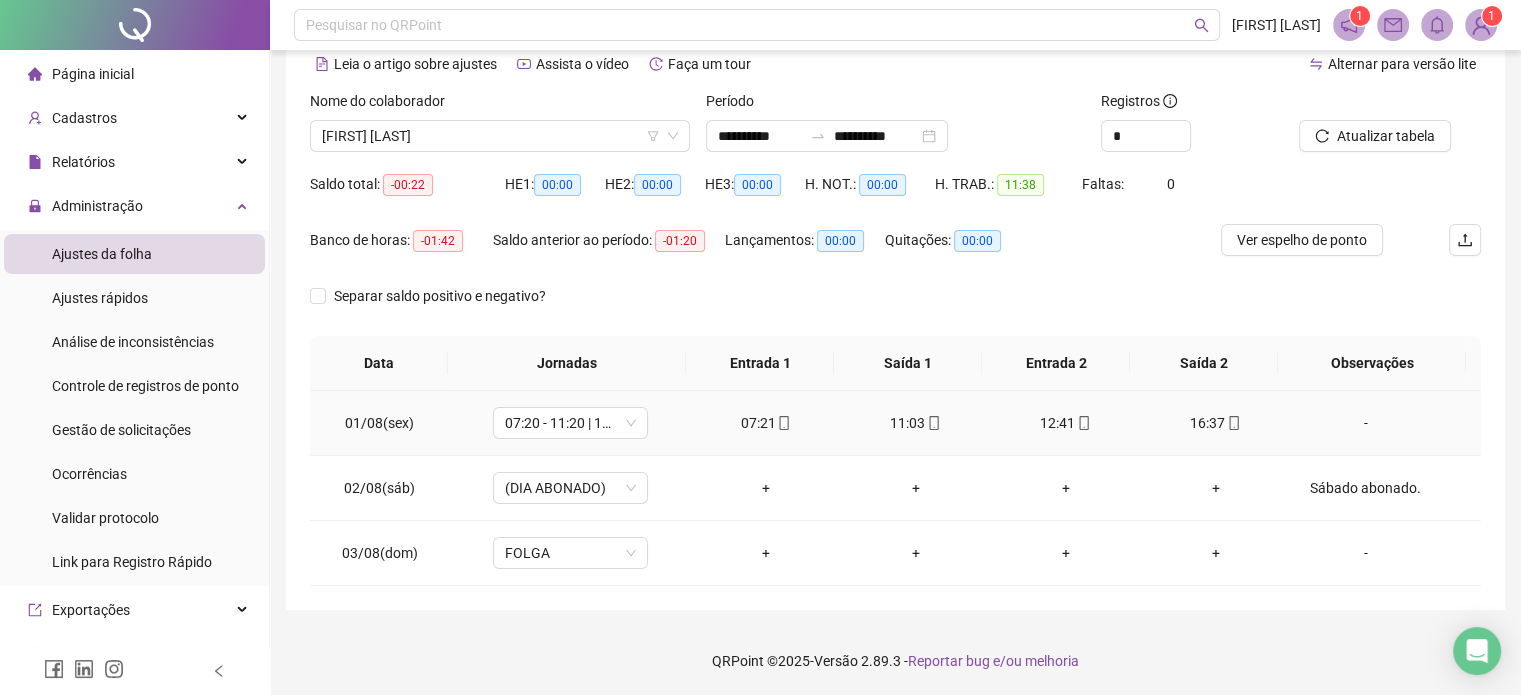 click 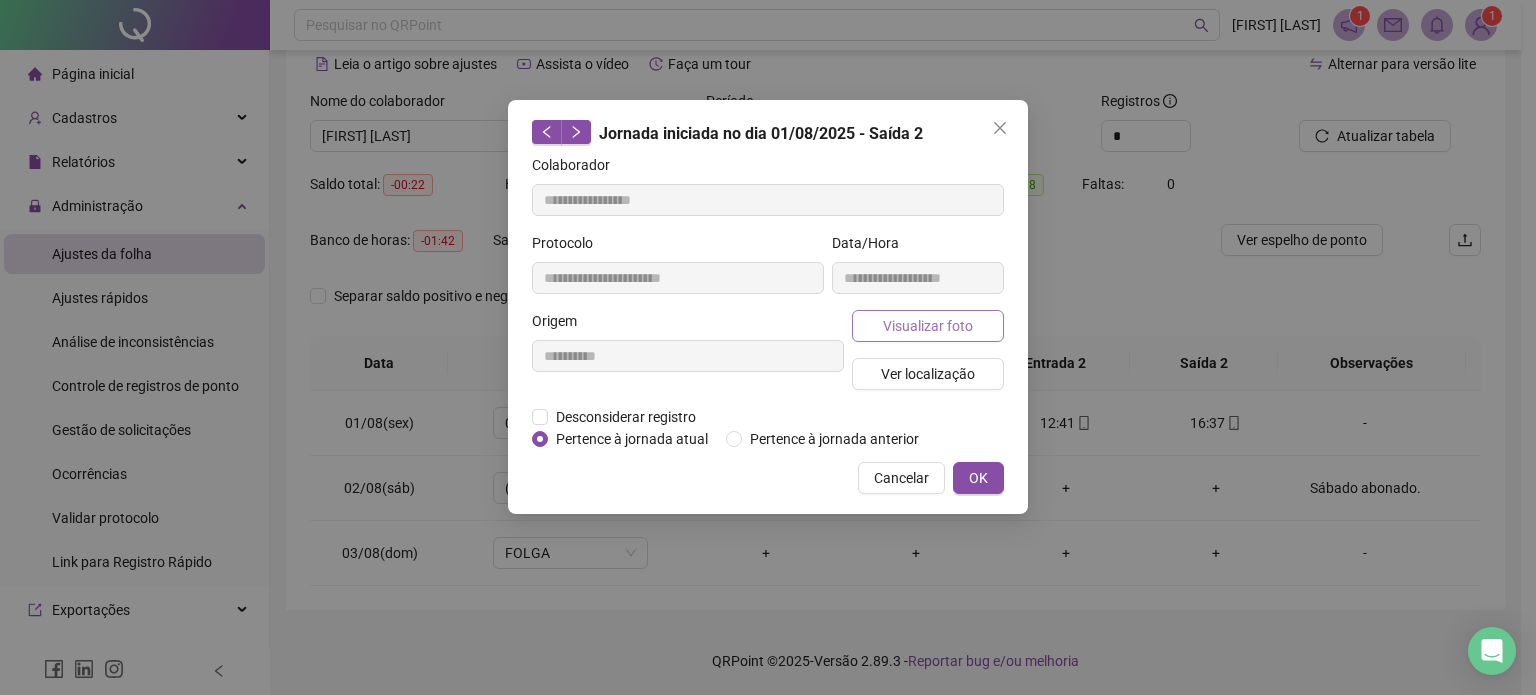 click on "Visualizar foto" at bounding box center [928, 326] 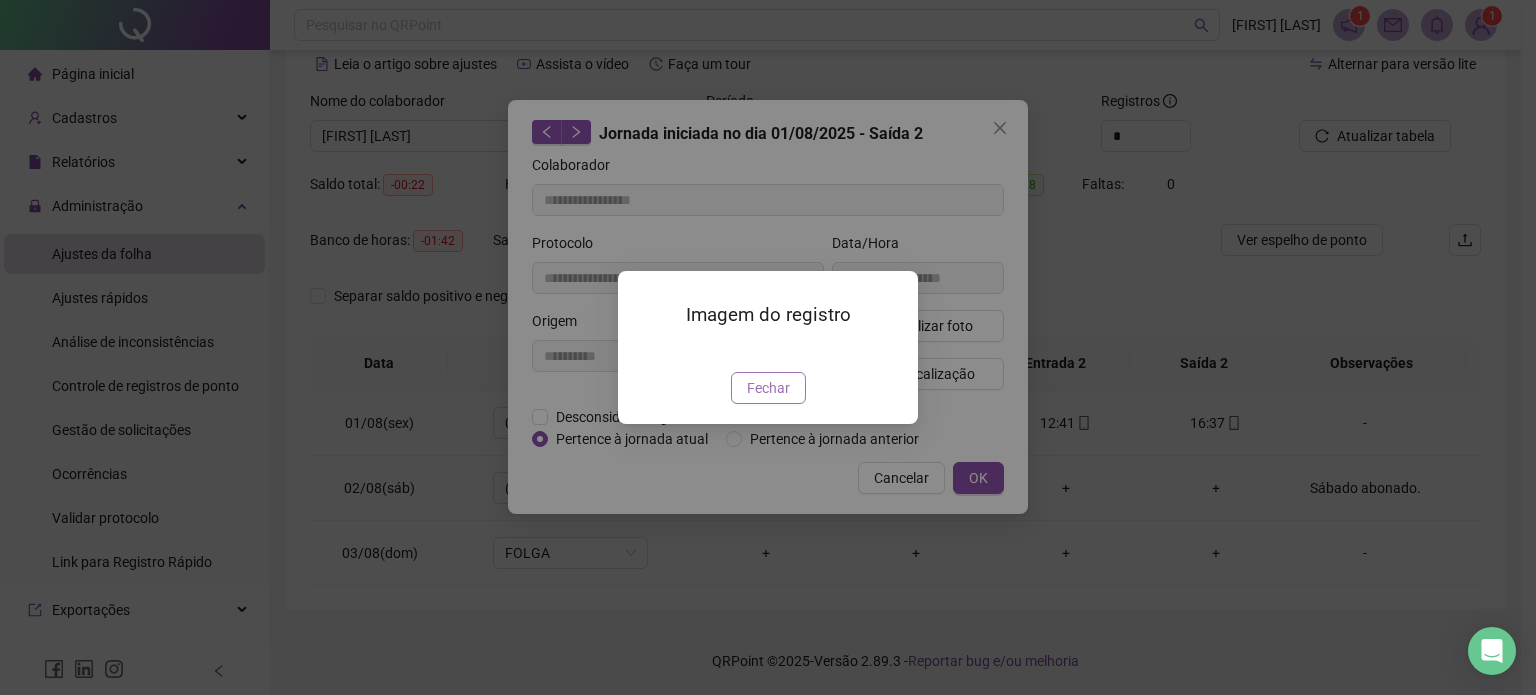 click on "Fechar" at bounding box center (768, 388) 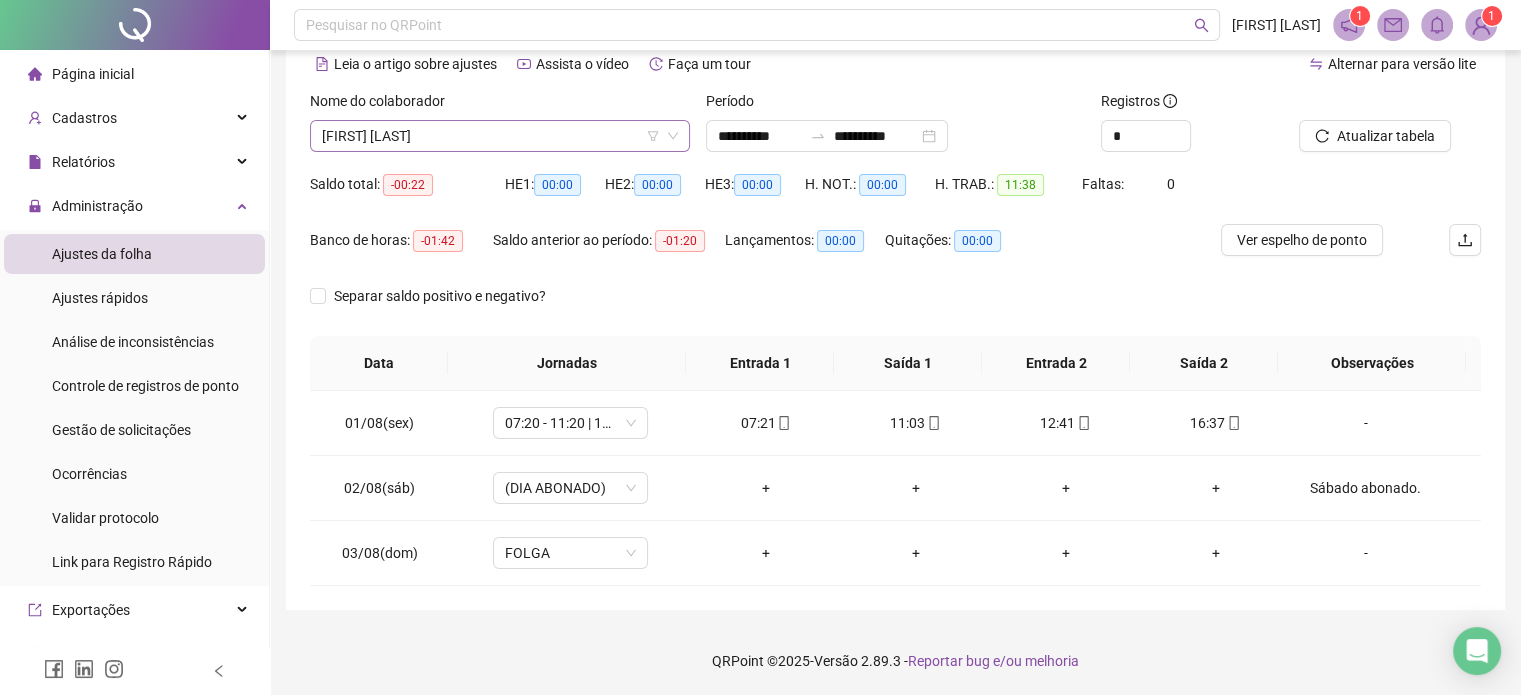 click on "[FIRST] [LAST]" at bounding box center [500, 136] 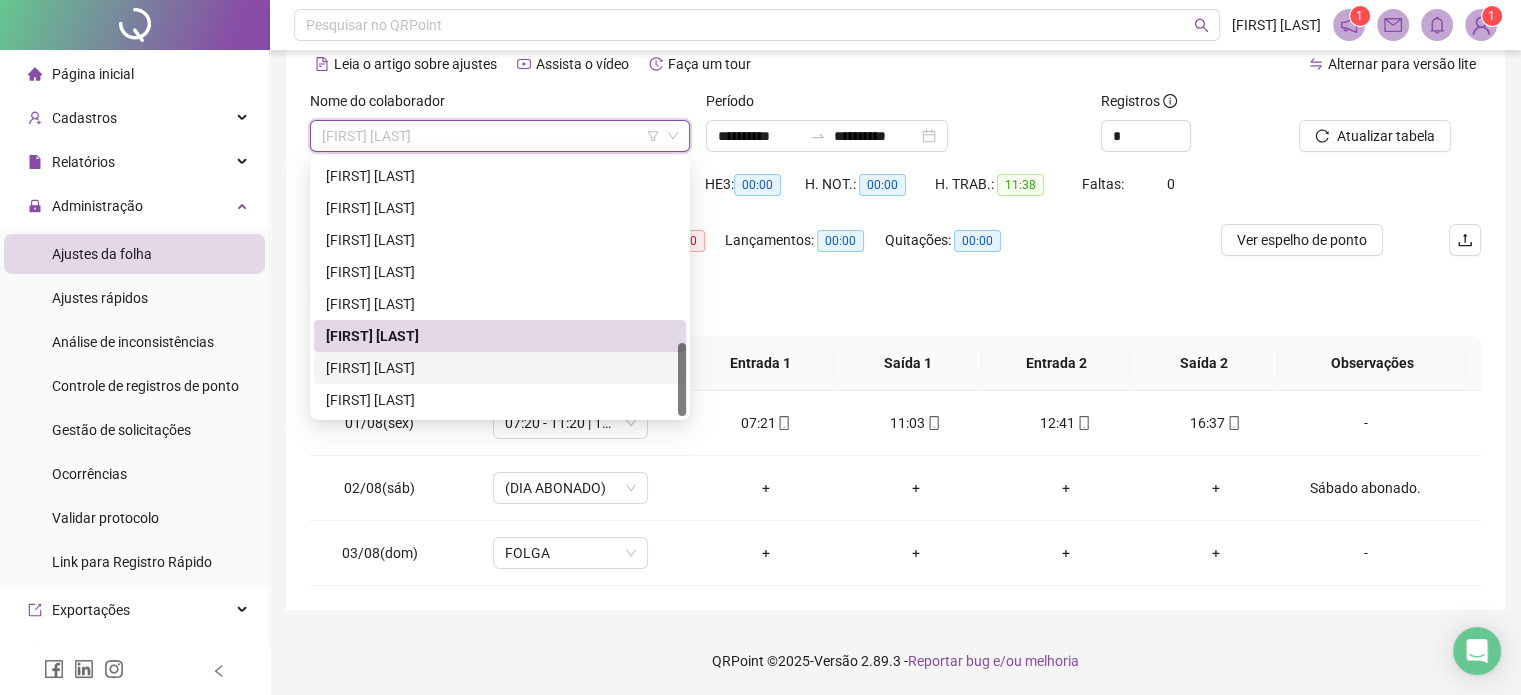click on "[FIRST] [LAST]" at bounding box center [500, 368] 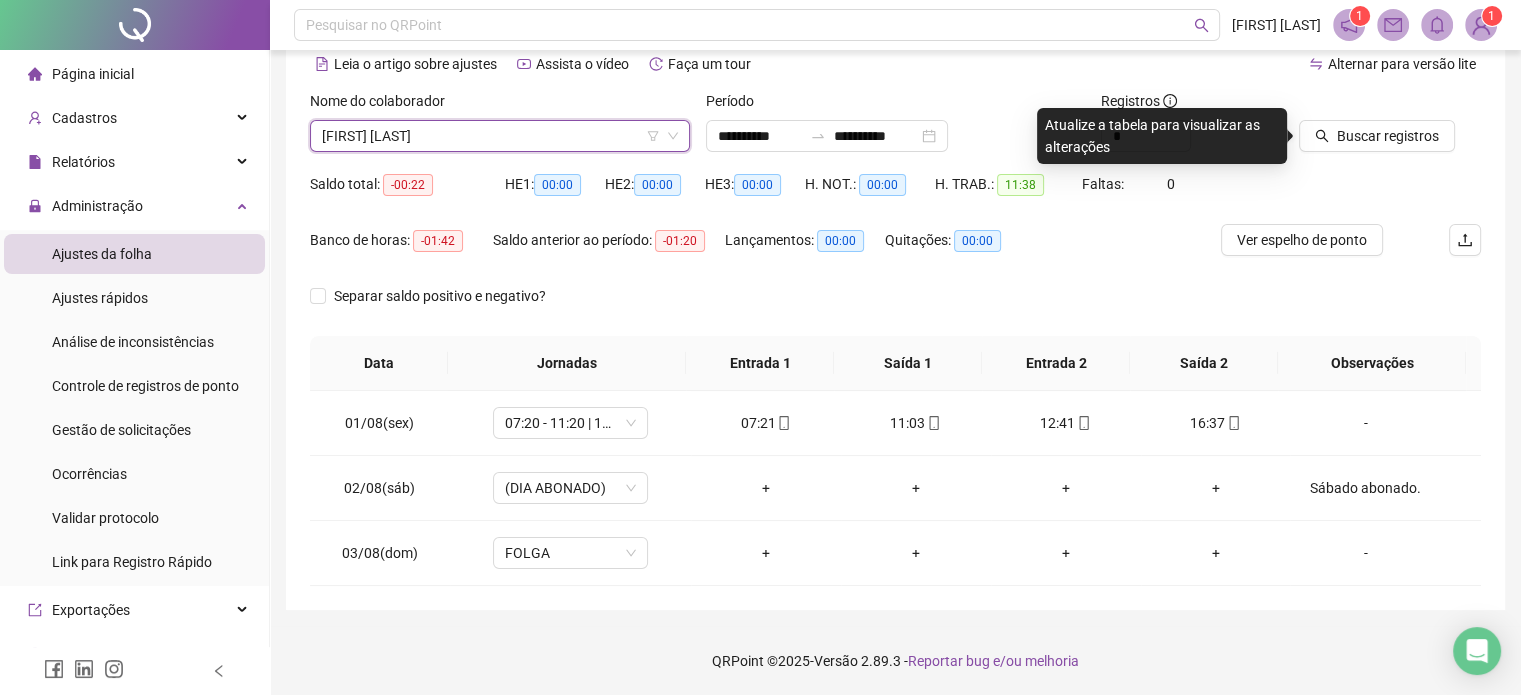 click on "Alternar para versão lite" at bounding box center [1189, 74] 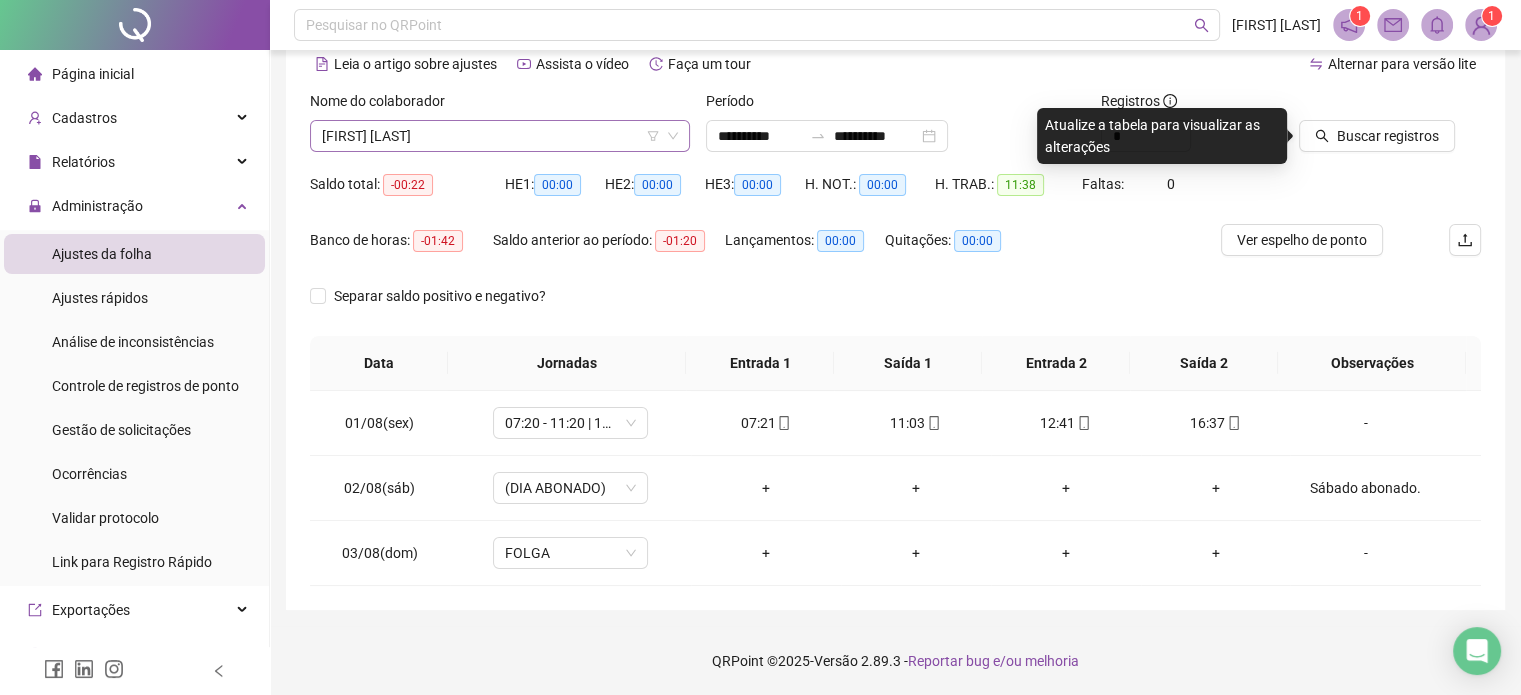 click on "[FIRST] [LAST]" at bounding box center [500, 136] 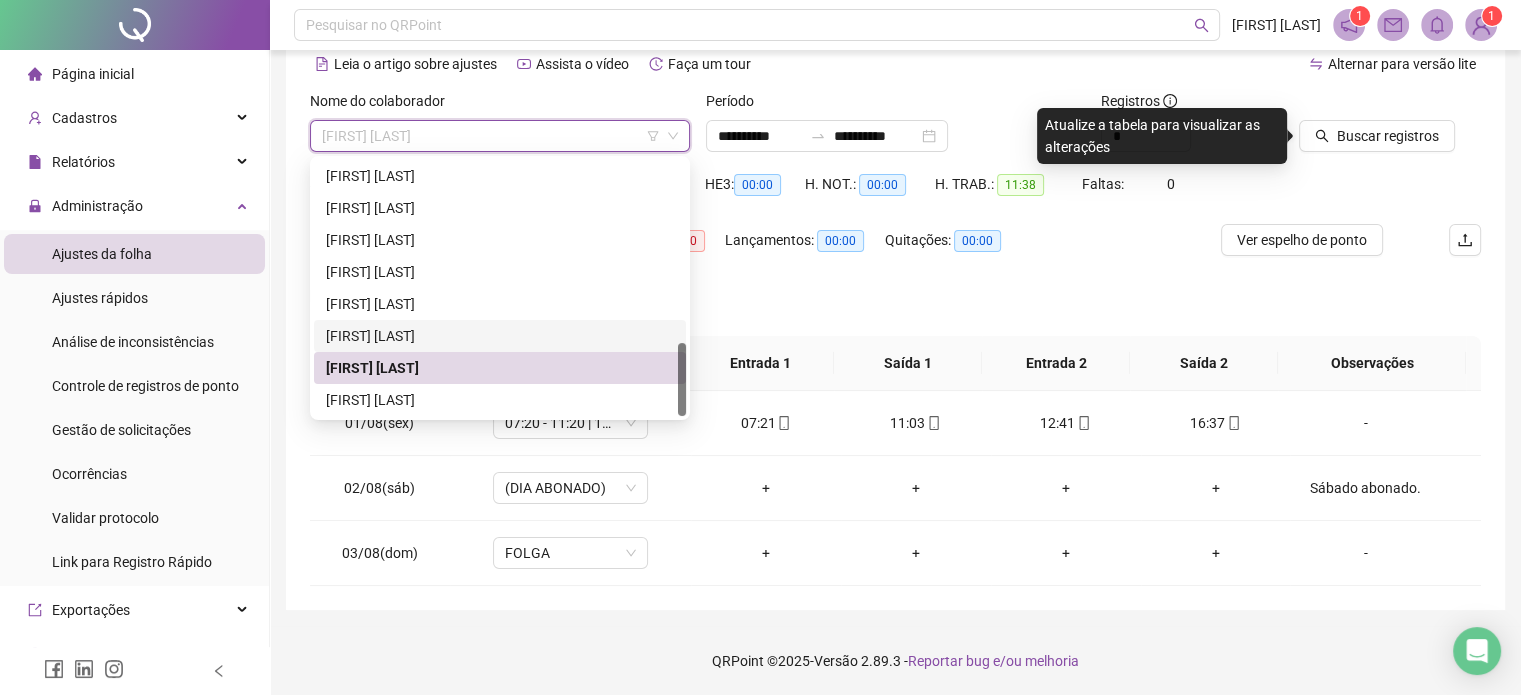 click on "[FIRST] [LAST]" at bounding box center [500, 336] 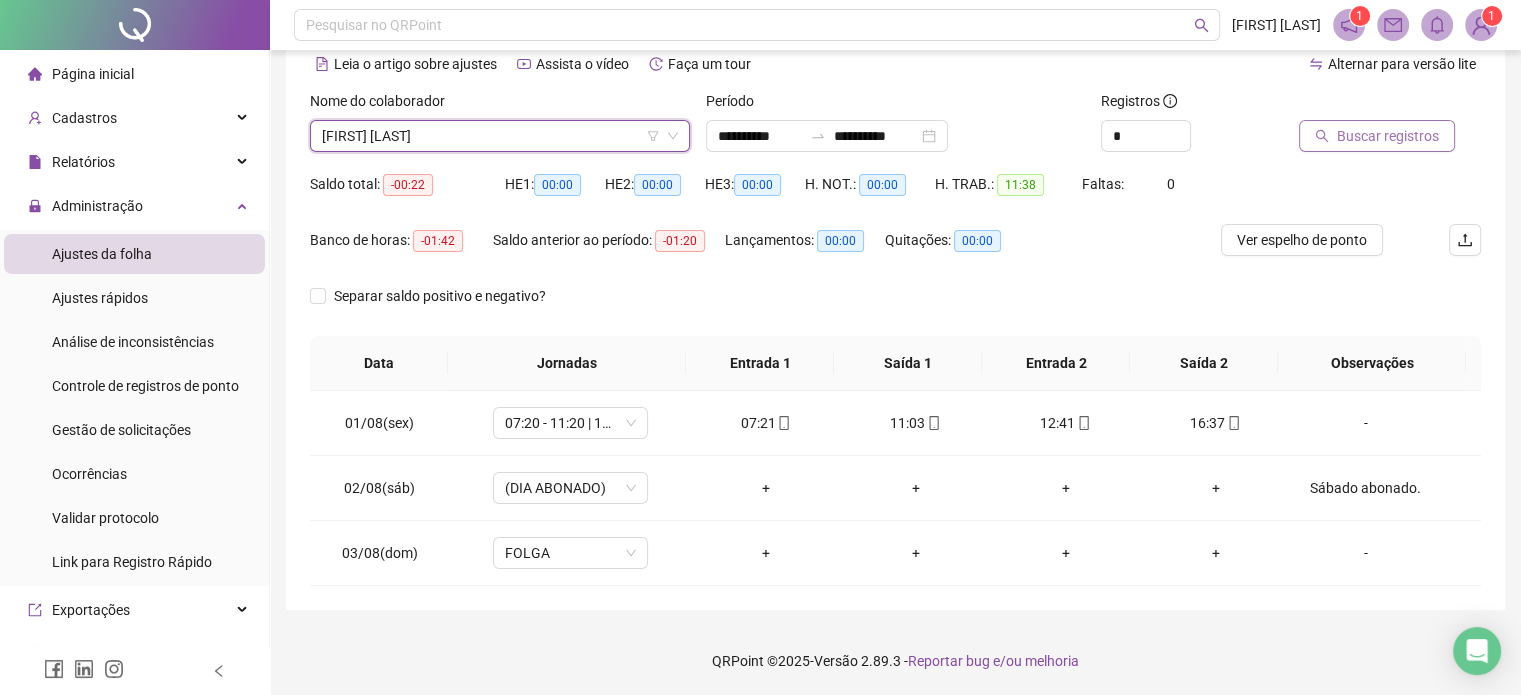 click on "Buscar registros" at bounding box center (1388, 136) 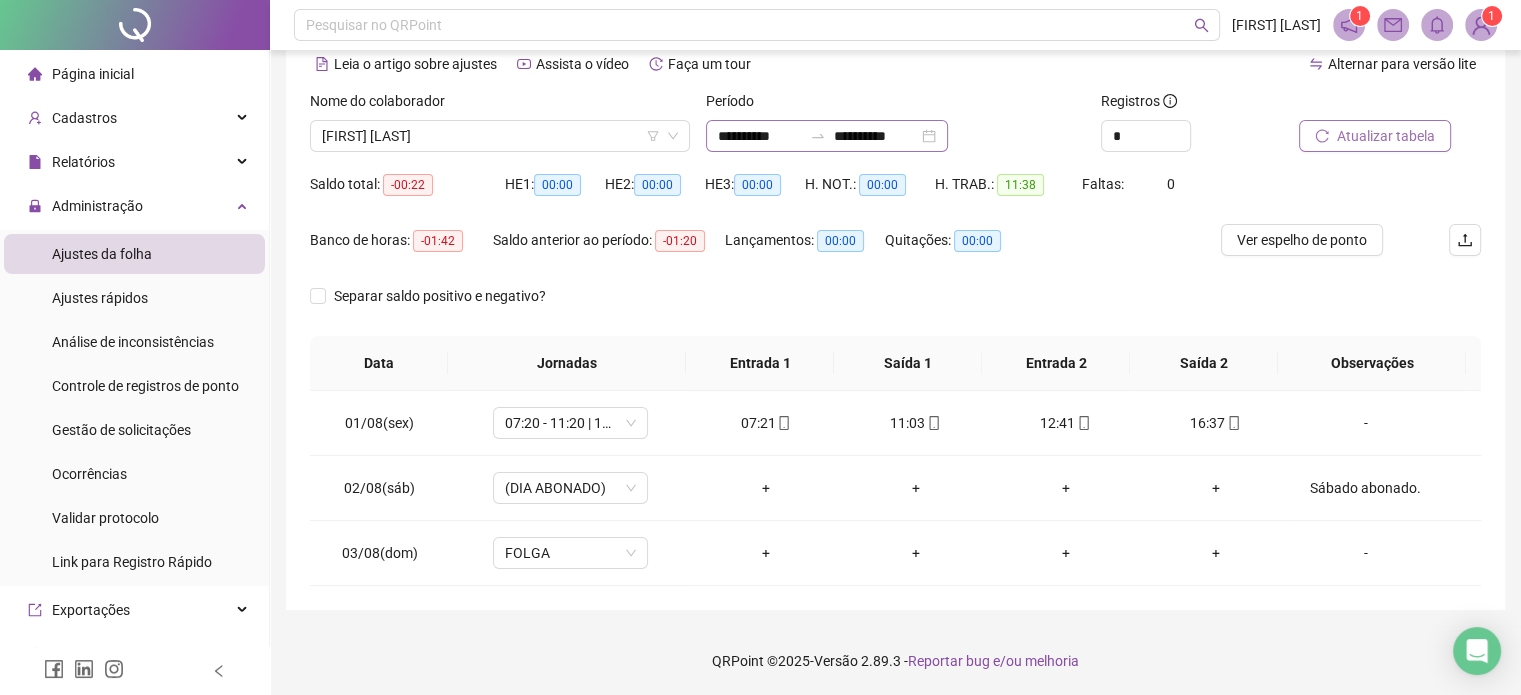 click on "**********" at bounding box center (827, 136) 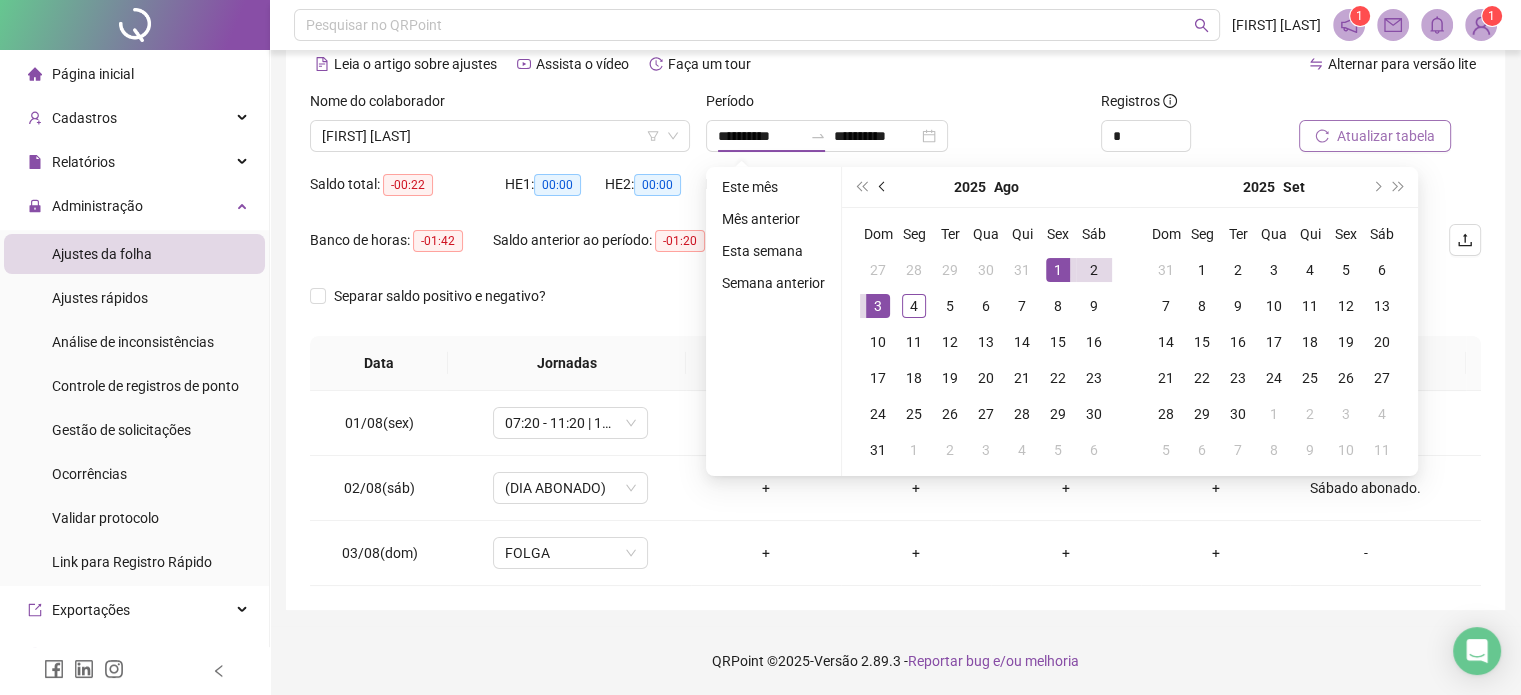 click at bounding box center [884, 187] 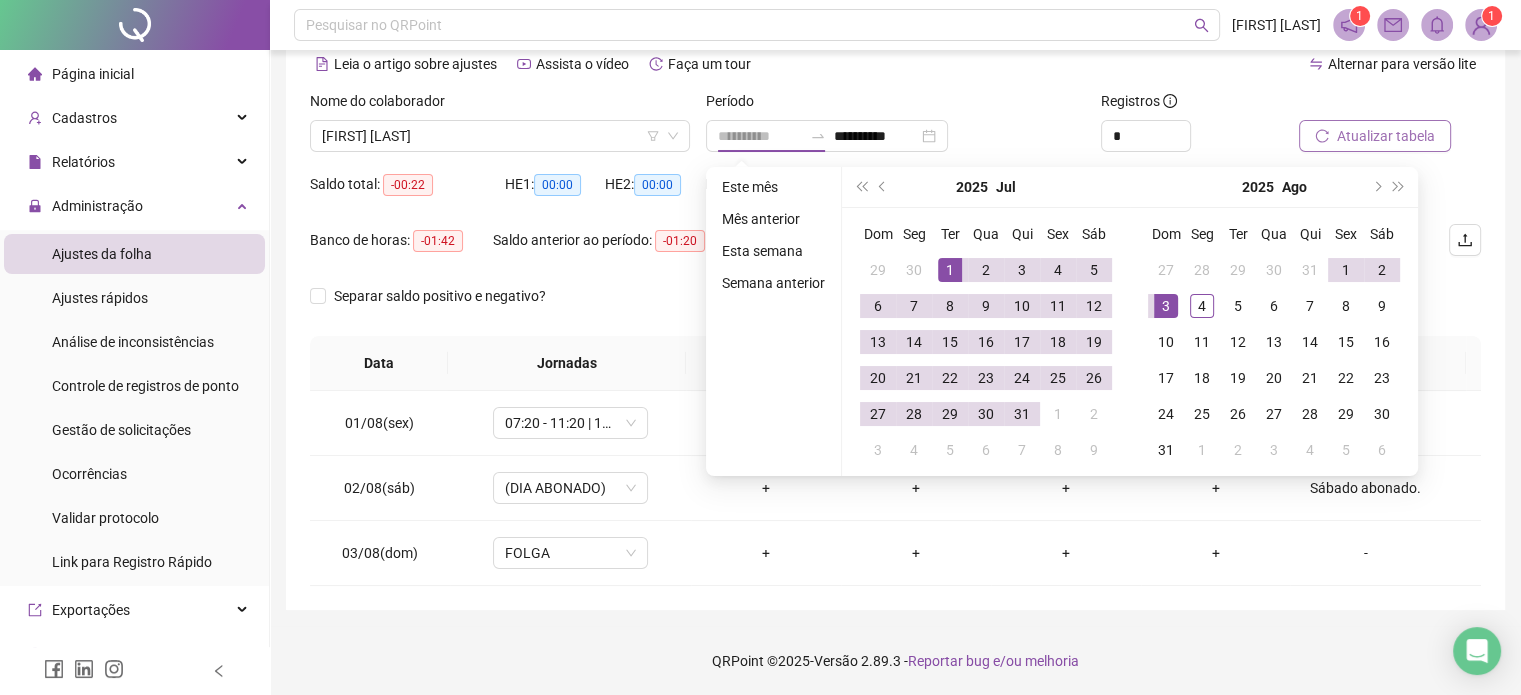 drag, startPoint x: 939, startPoint y: 265, endPoint x: 1058, endPoint y: 207, distance: 132.38202 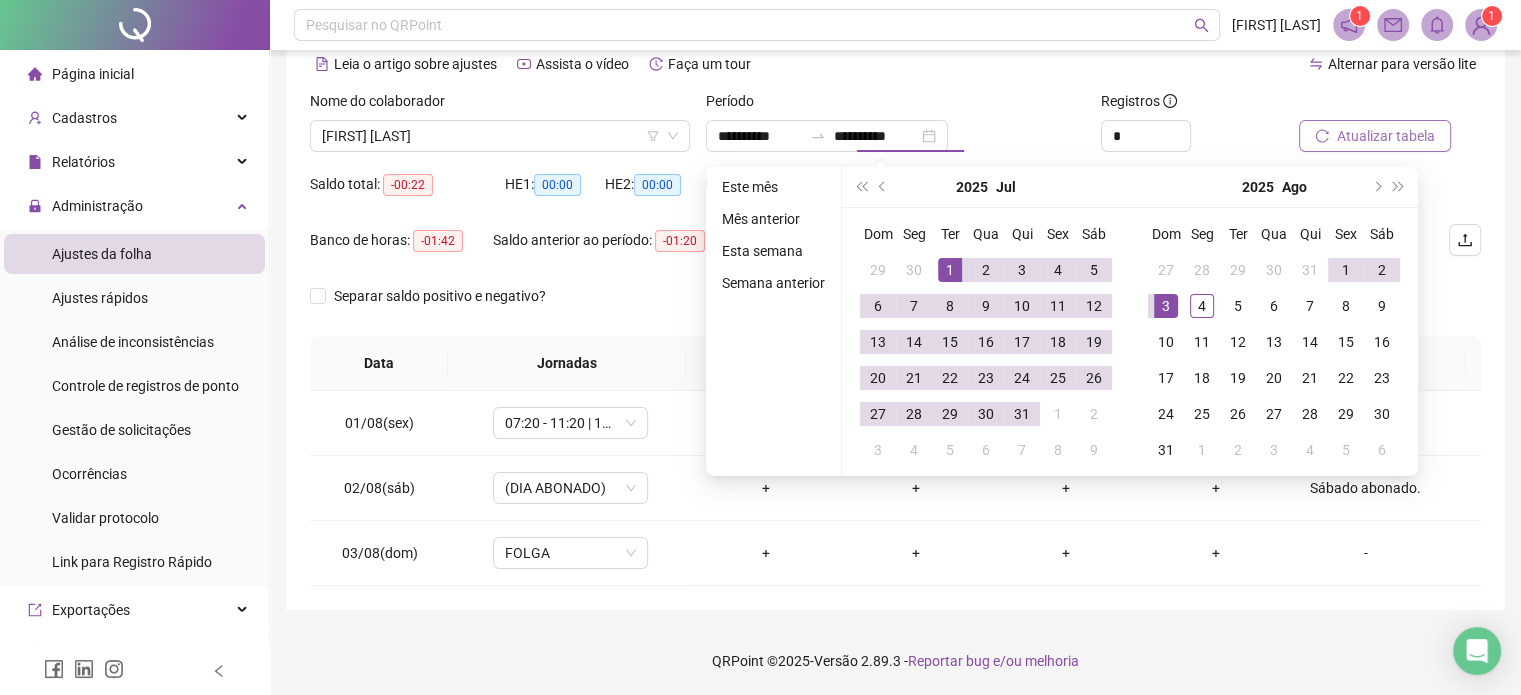 click on "Atualizar tabela" at bounding box center (1365, 136) 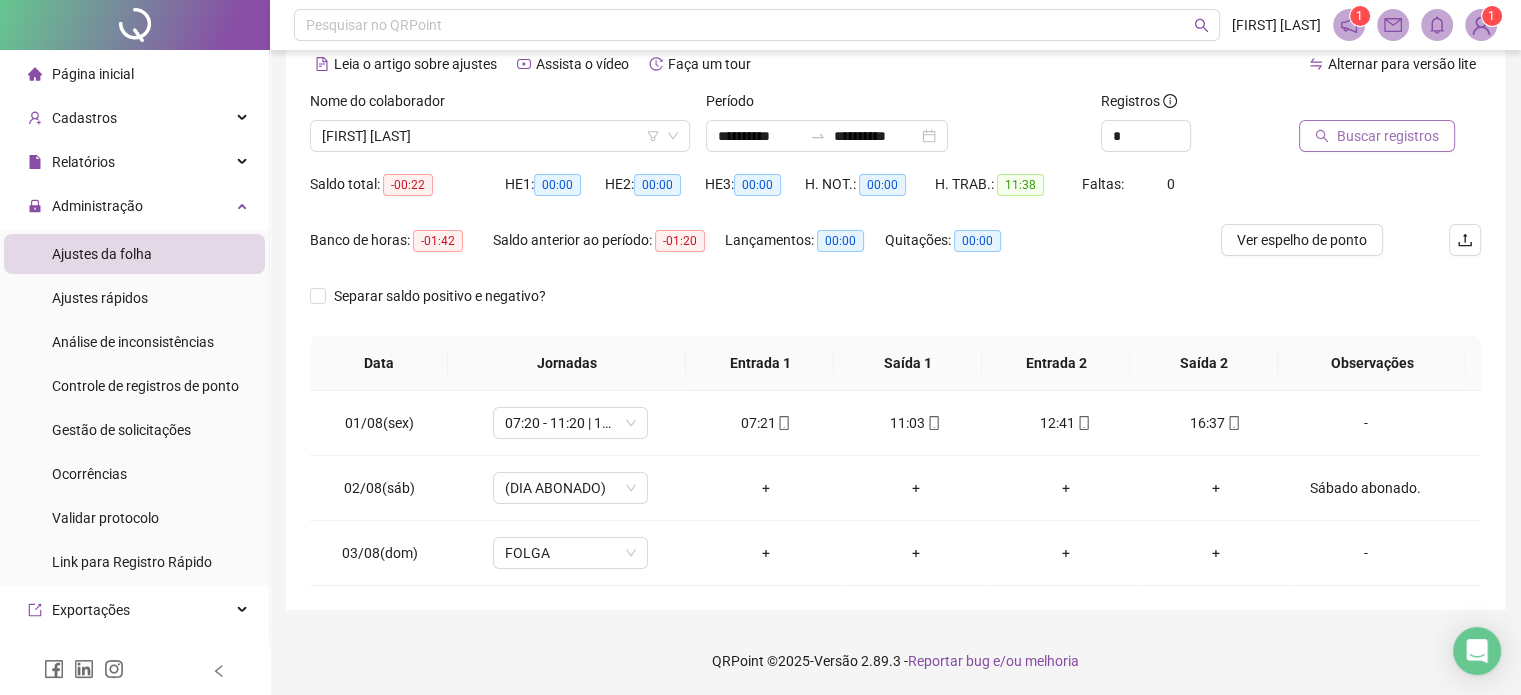 click on "Buscar registros" at bounding box center [1377, 136] 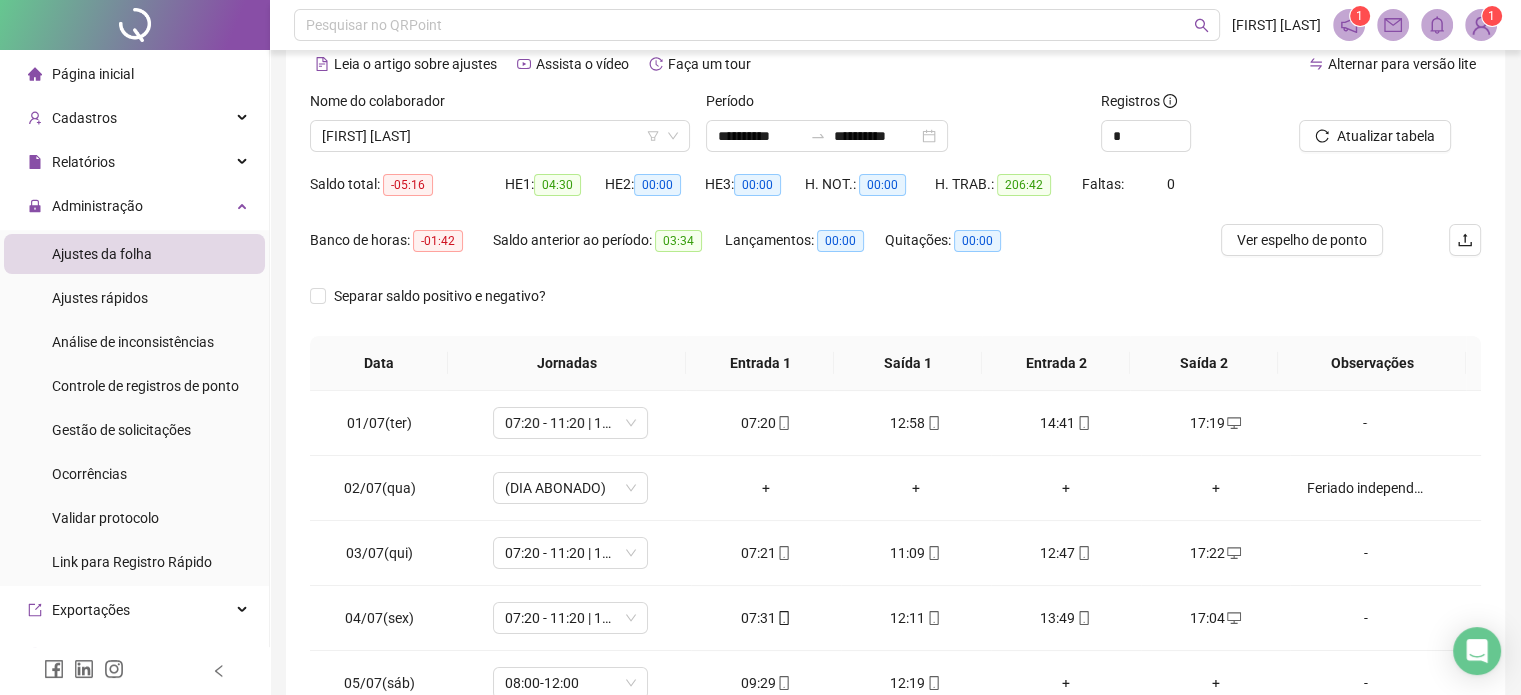 scroll, scrollTop: 294, scrollLeft: 0, axis: vertical 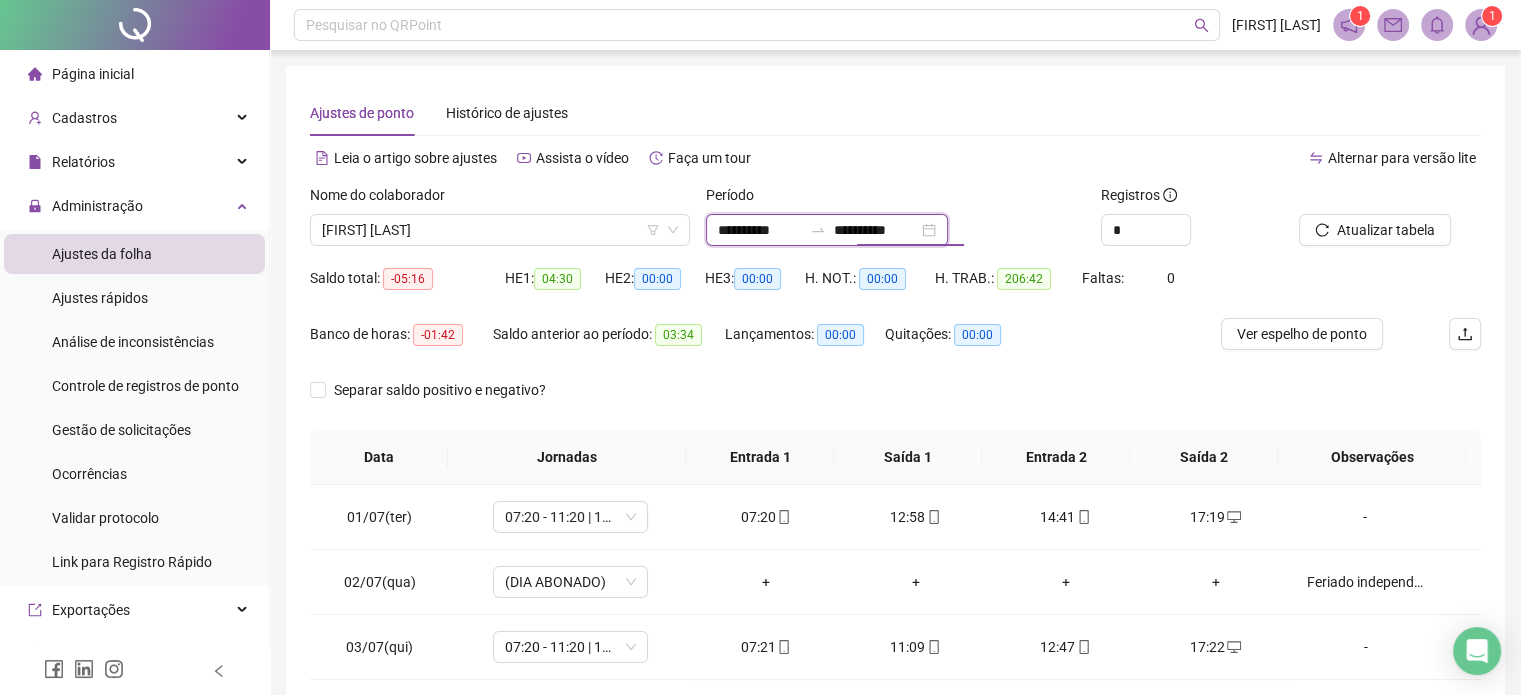 click on "**********" at bounding box center [876, 230] 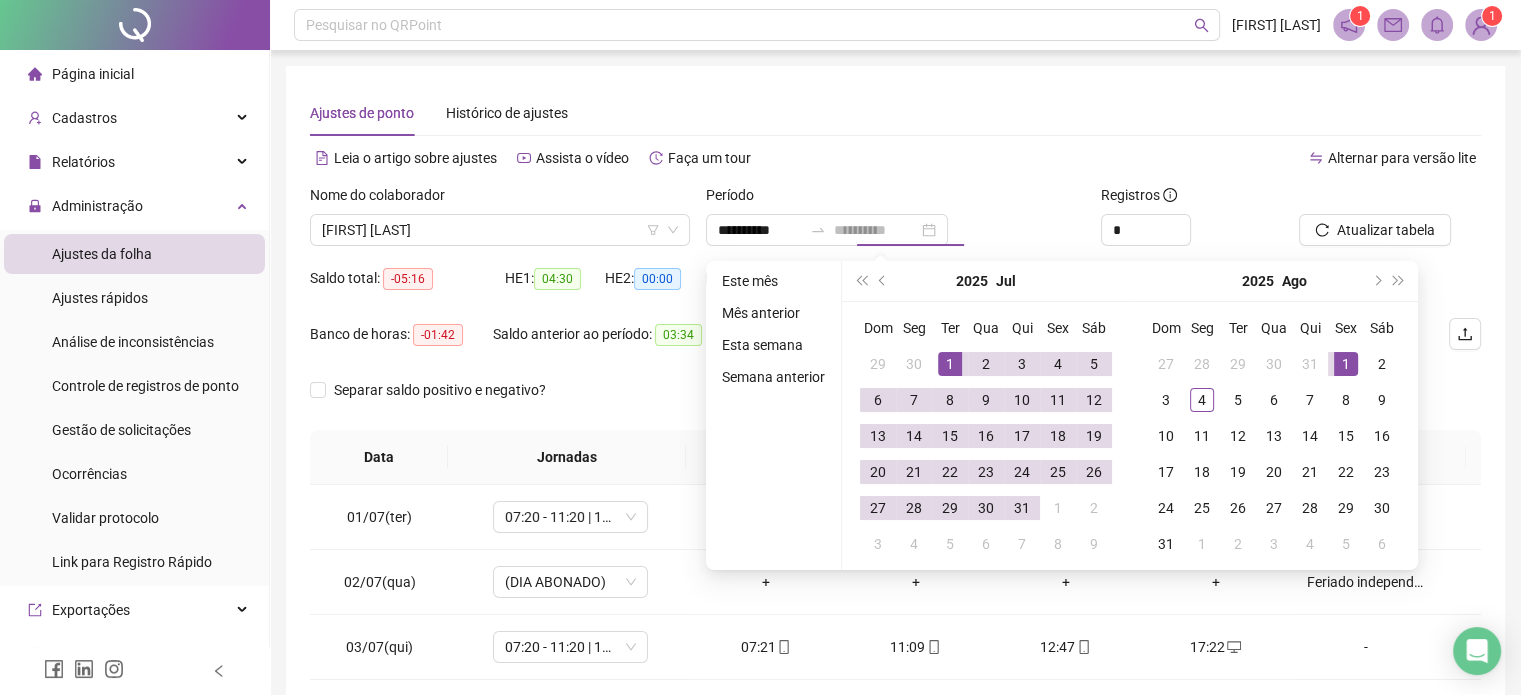 click on "1" at bounding box center (1346, 364) 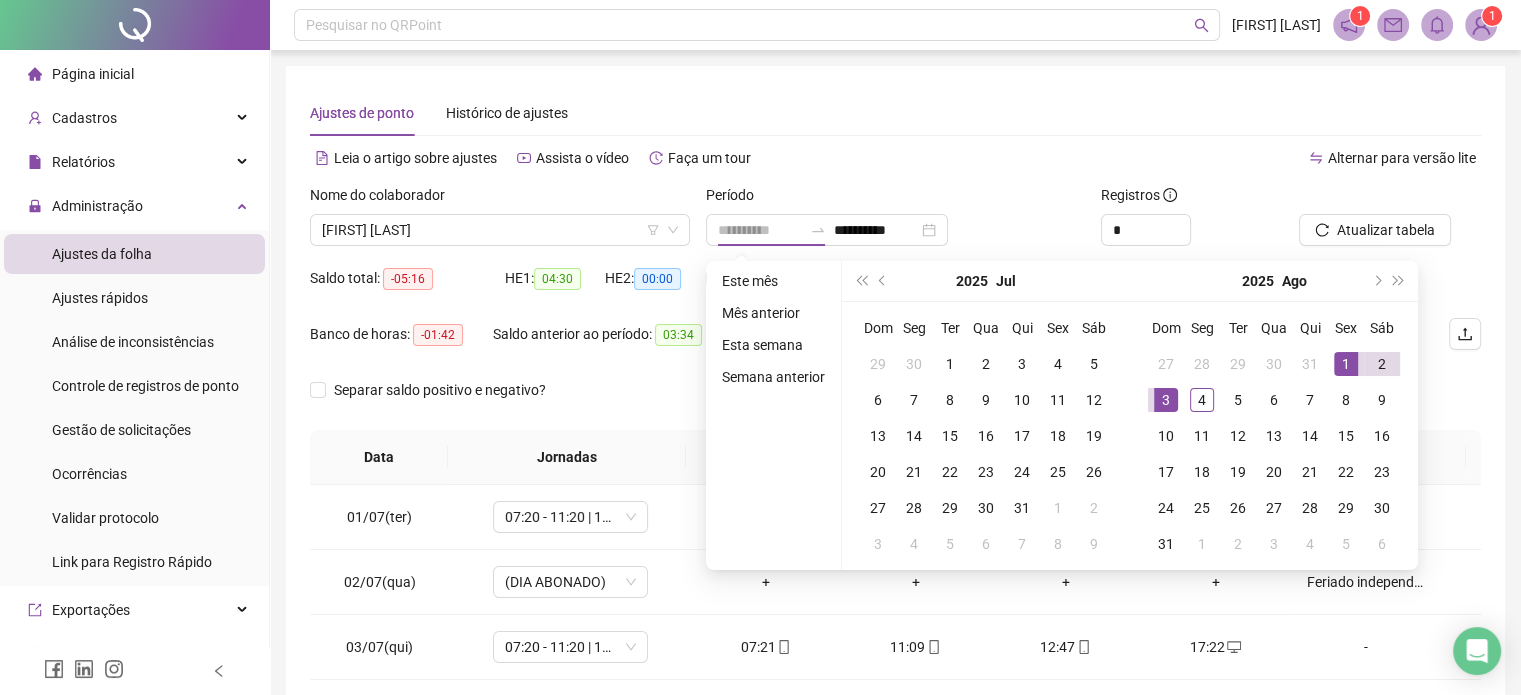click on "3" at bounding box center (1166, 400) 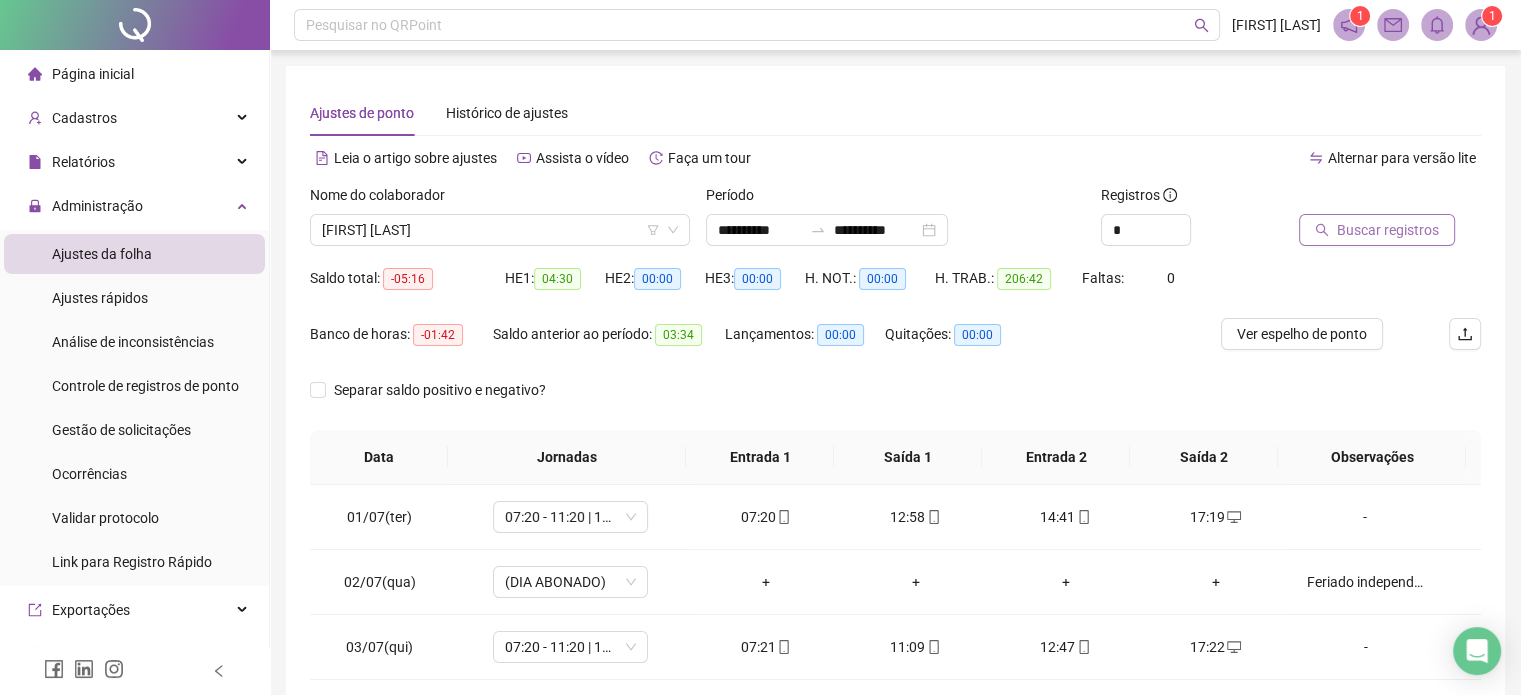 click on "Buscar registros" at bounding box center [1388, 230] 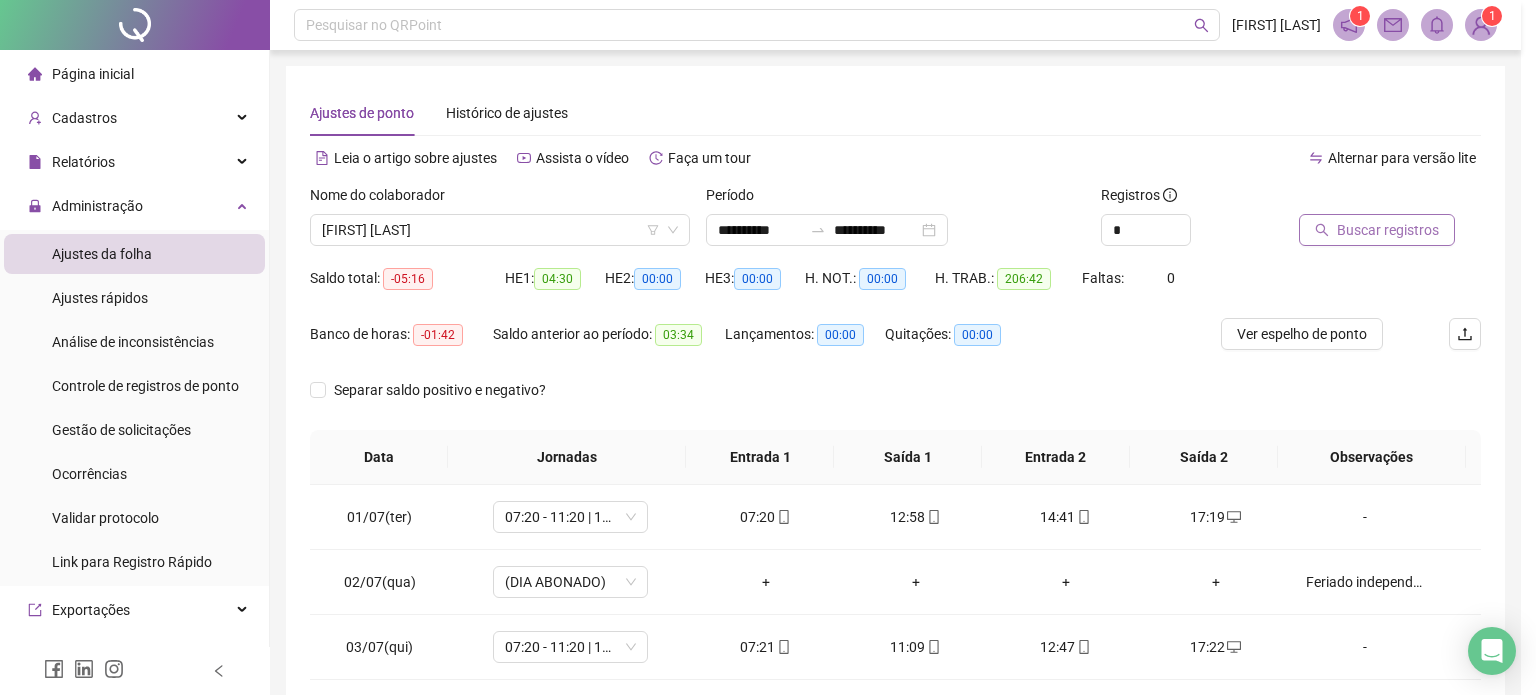 click on "Buscando registros Os registros de ponto estão sendo buscados... OK" at bounding box center [768, 347] 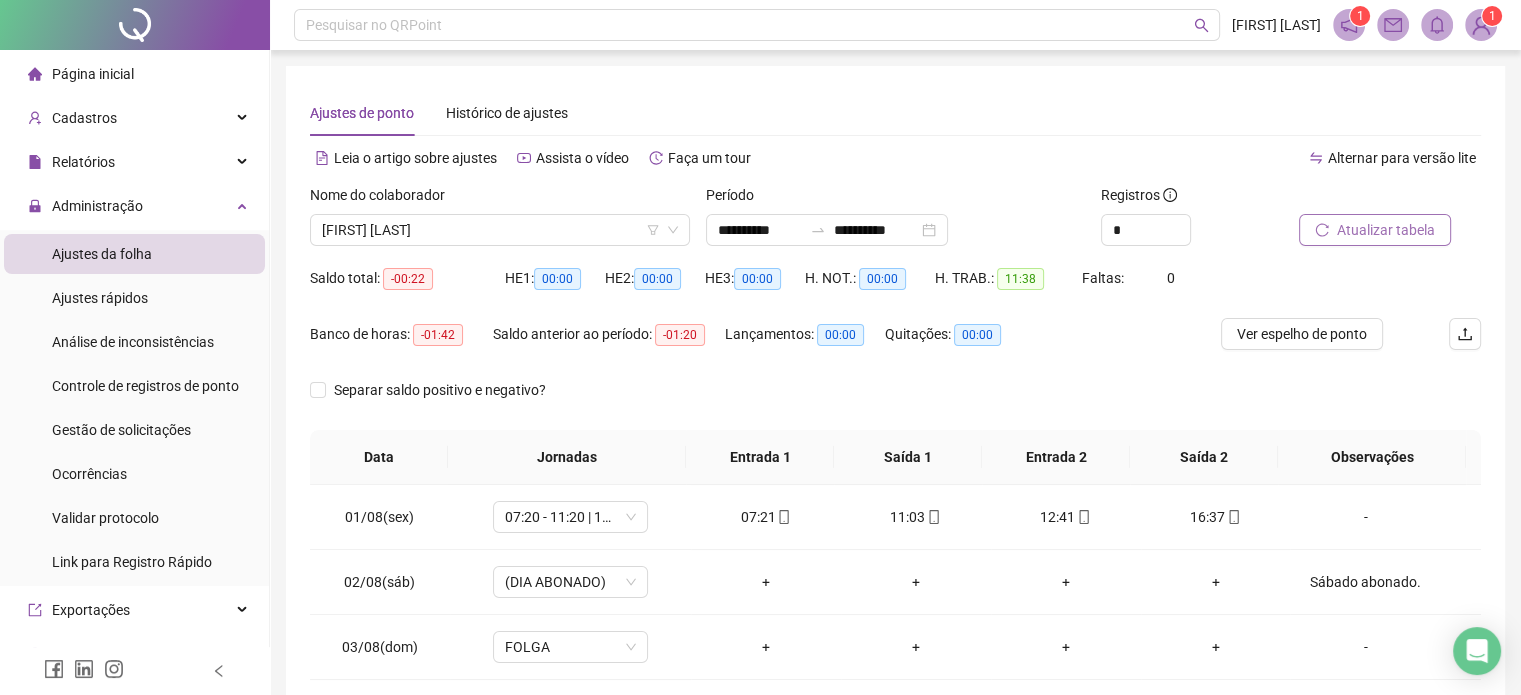 click on "Atualizar tabela" at bounding box center [1386, 230] 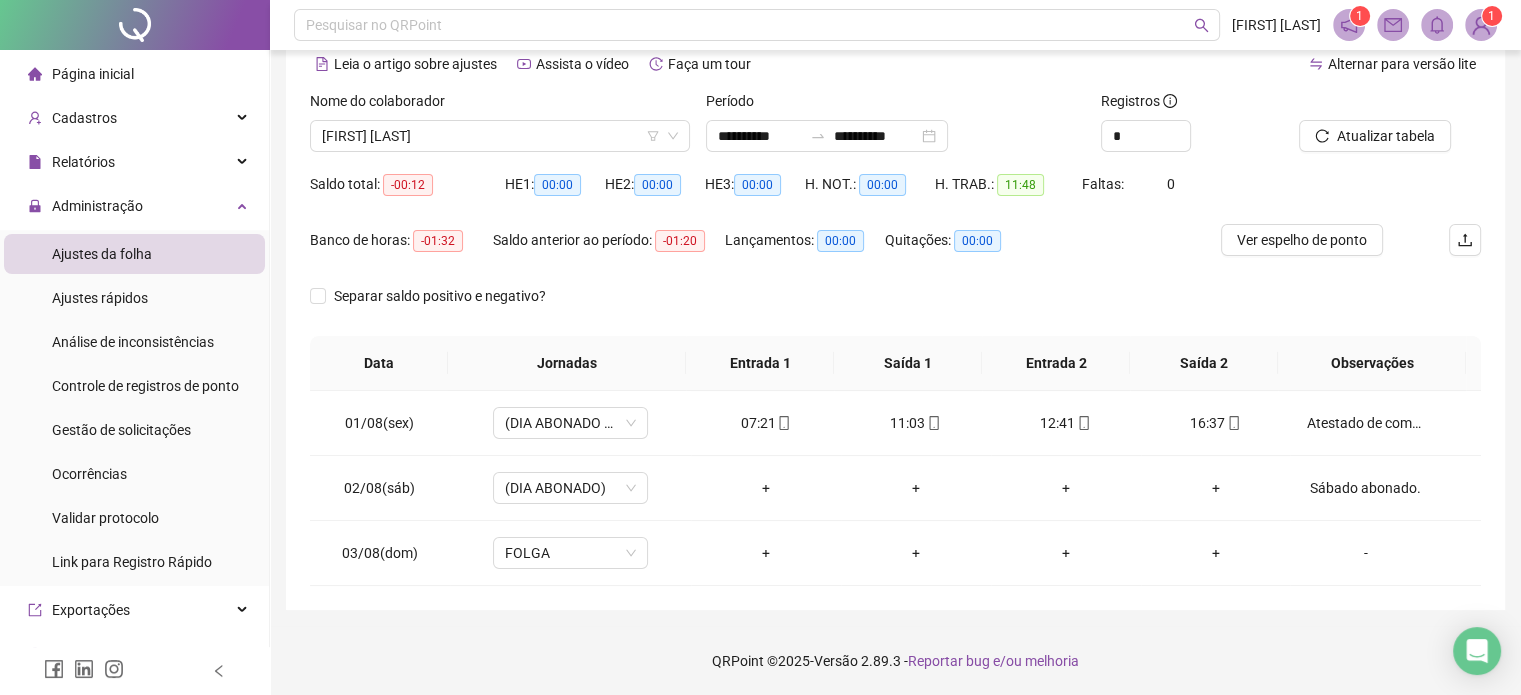 scroll, scrollTop: 0, scrollLeft: 0, axis: both 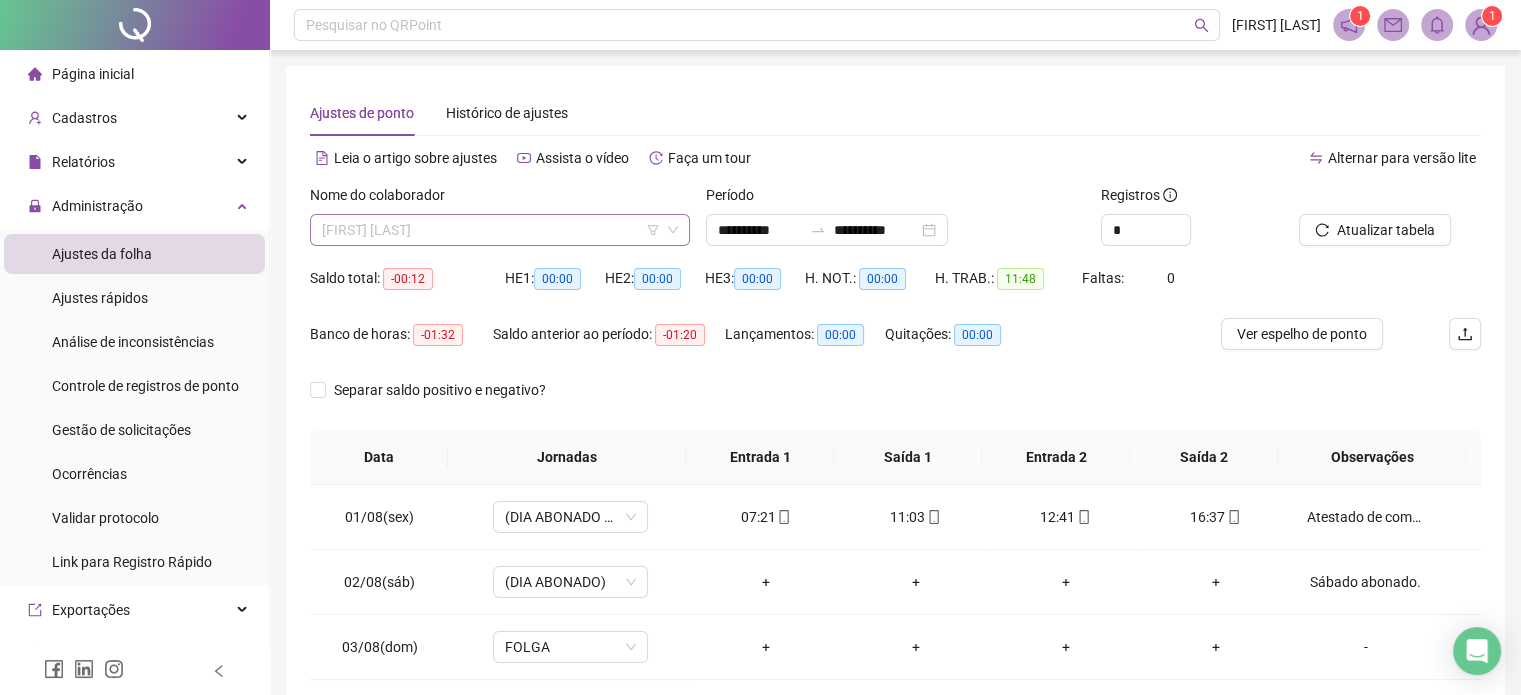 click on "[FIRST] [LAST]" at bounding box center (500, 230) 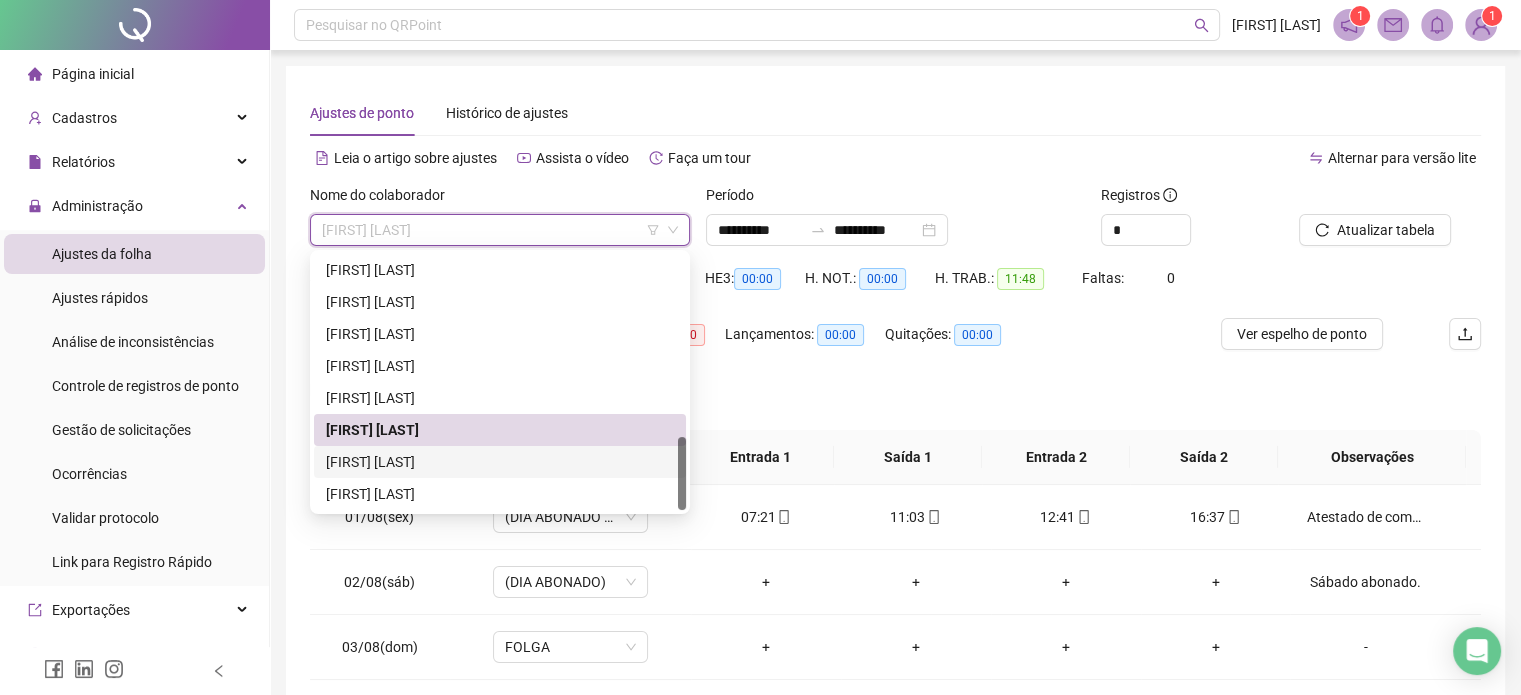 click on "[FIRST] [LAST]" at bounding box center [500, 462] 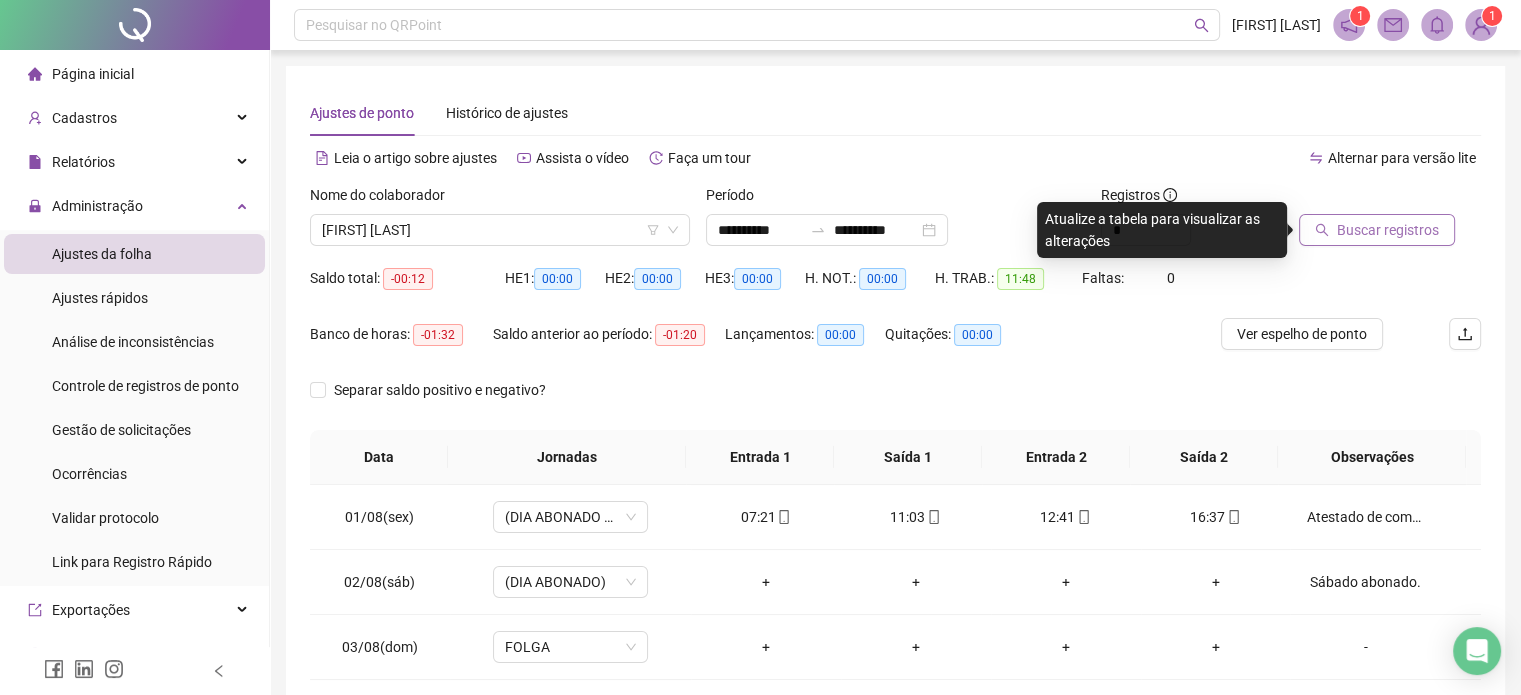 click on "Buscar registros" at bounding box center [1388, 230] 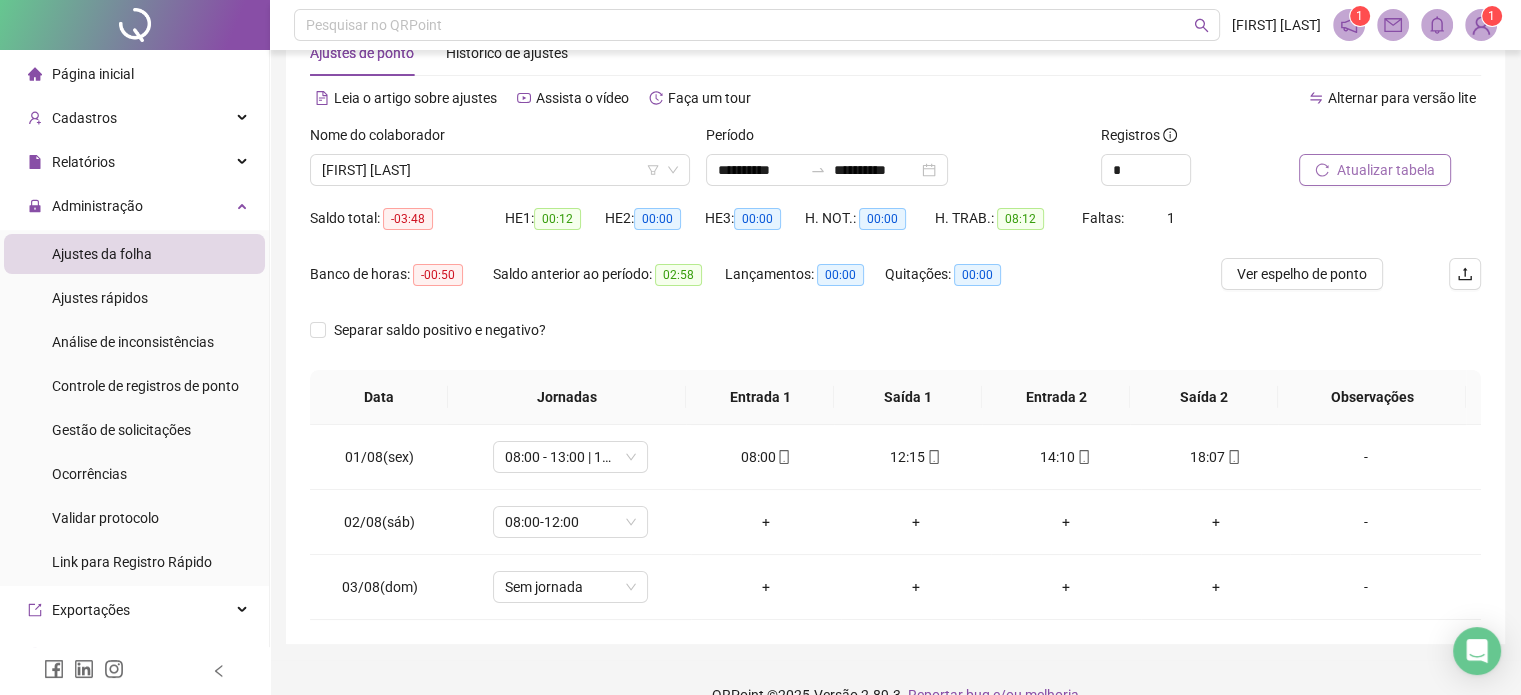 scroll, scrollTop: 94, scrollLeft: 0, axis: vertical 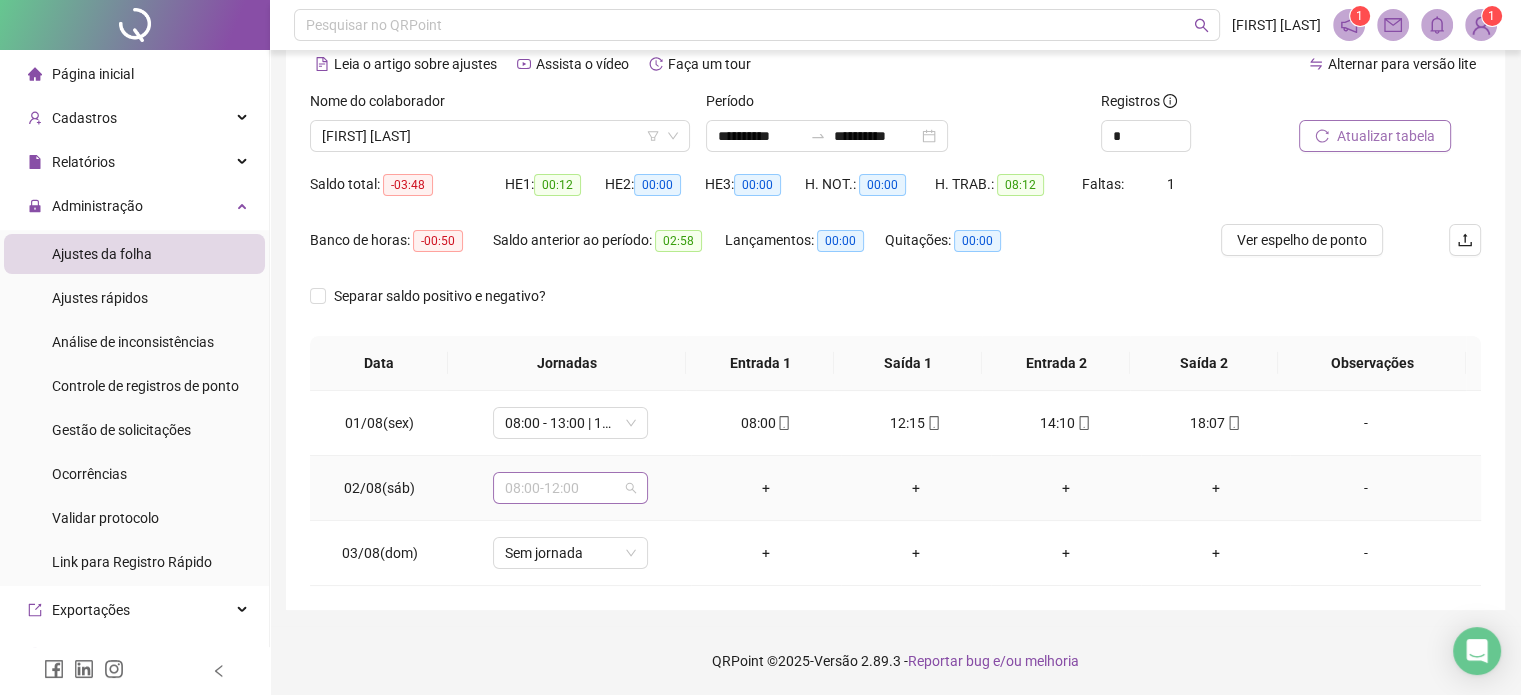 click on "08:00-12:00" at bounding box center [570, 488] 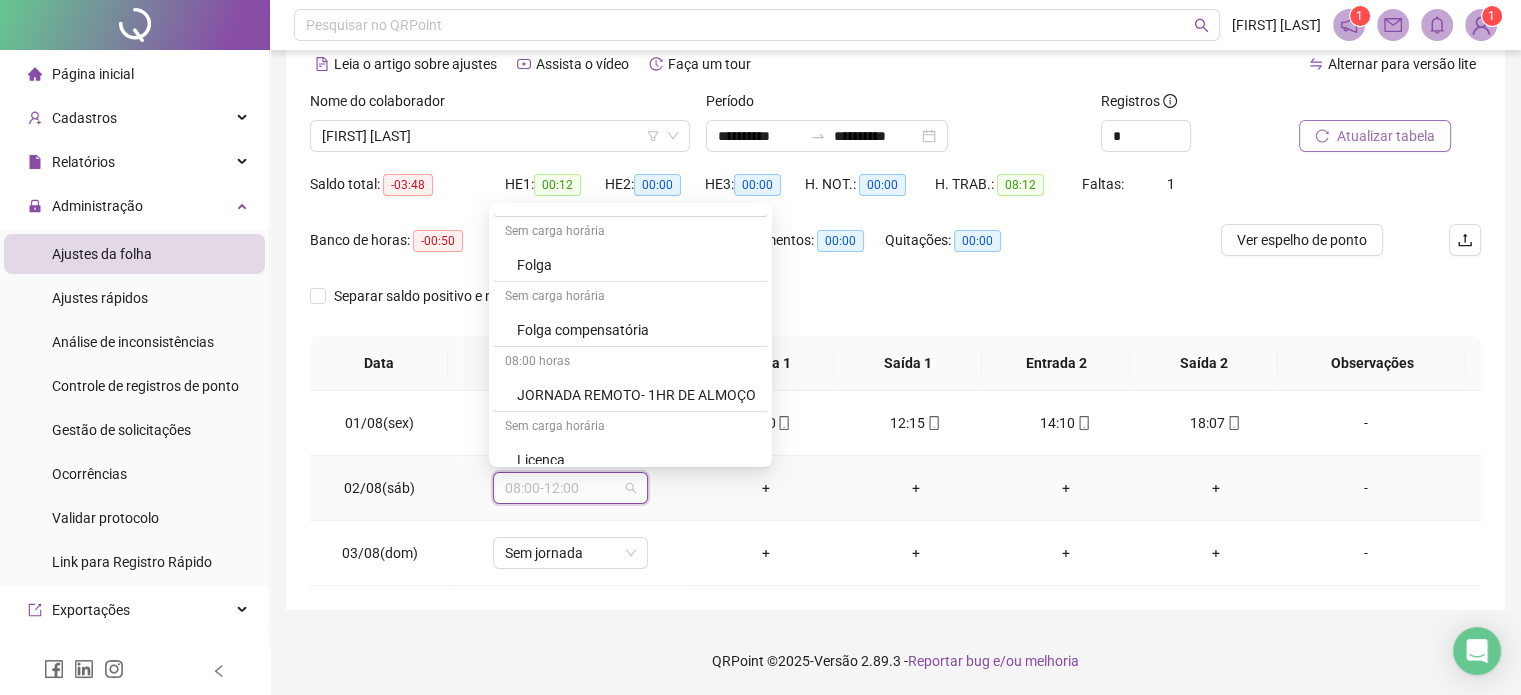 scroll, scrollTop: 1364, scrollLeft: 0, axis: vertical 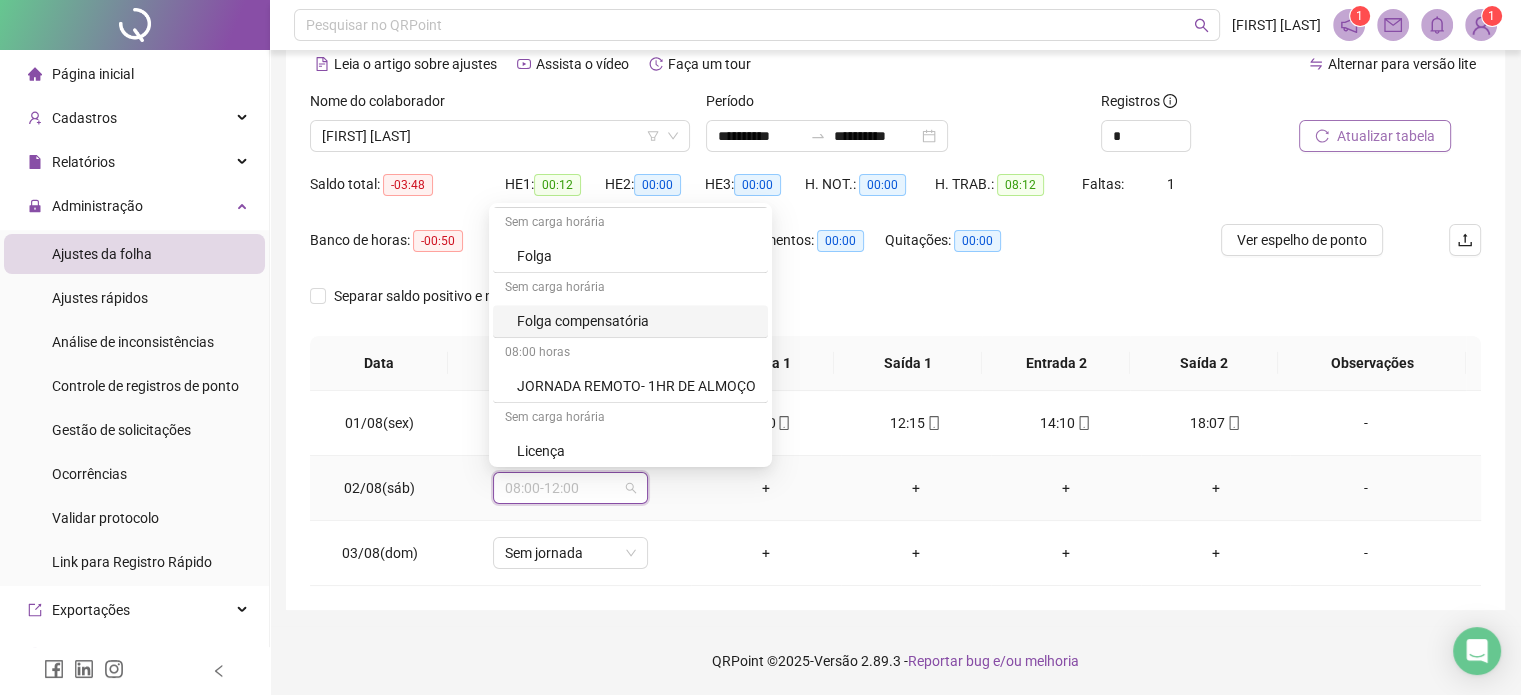 click on "Folga compensatória" at bounding box center (636, 321) 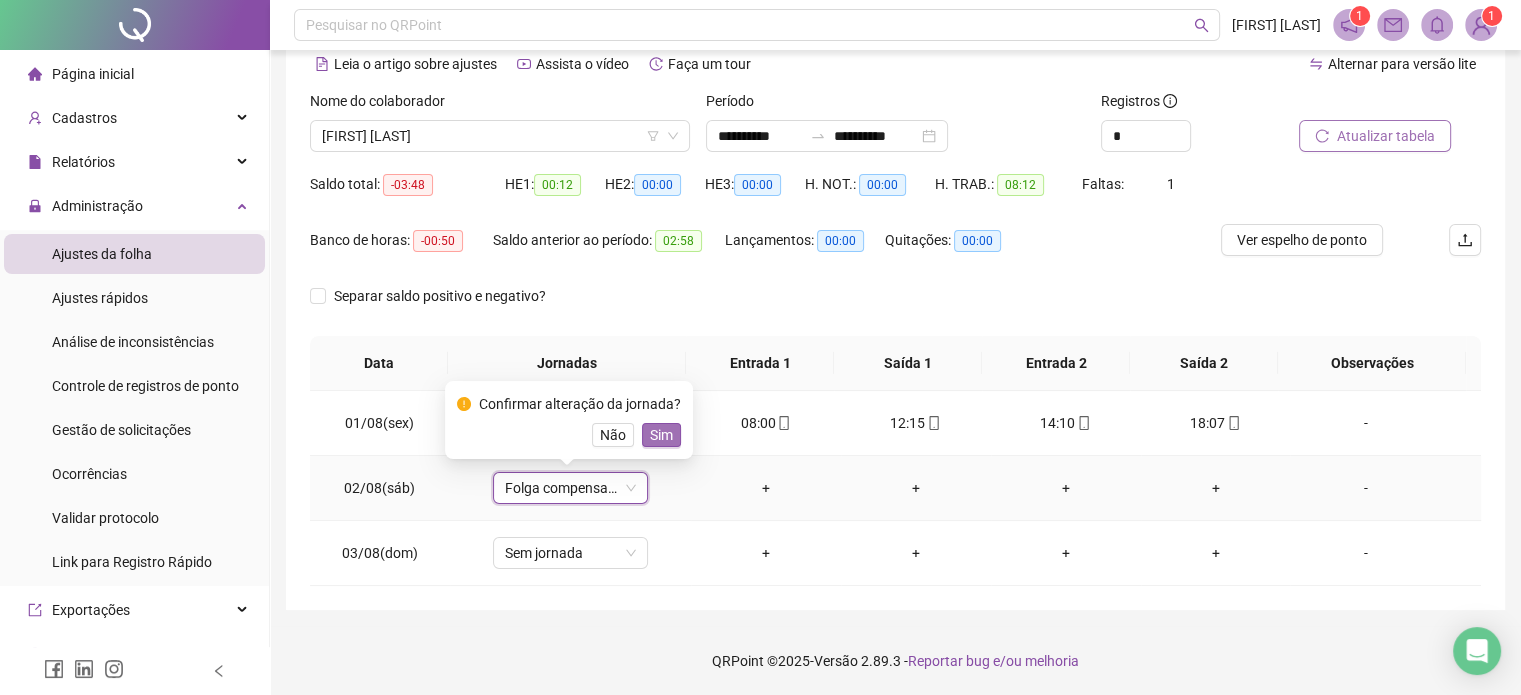 click on "Sim" at bounding box center (661, 435) 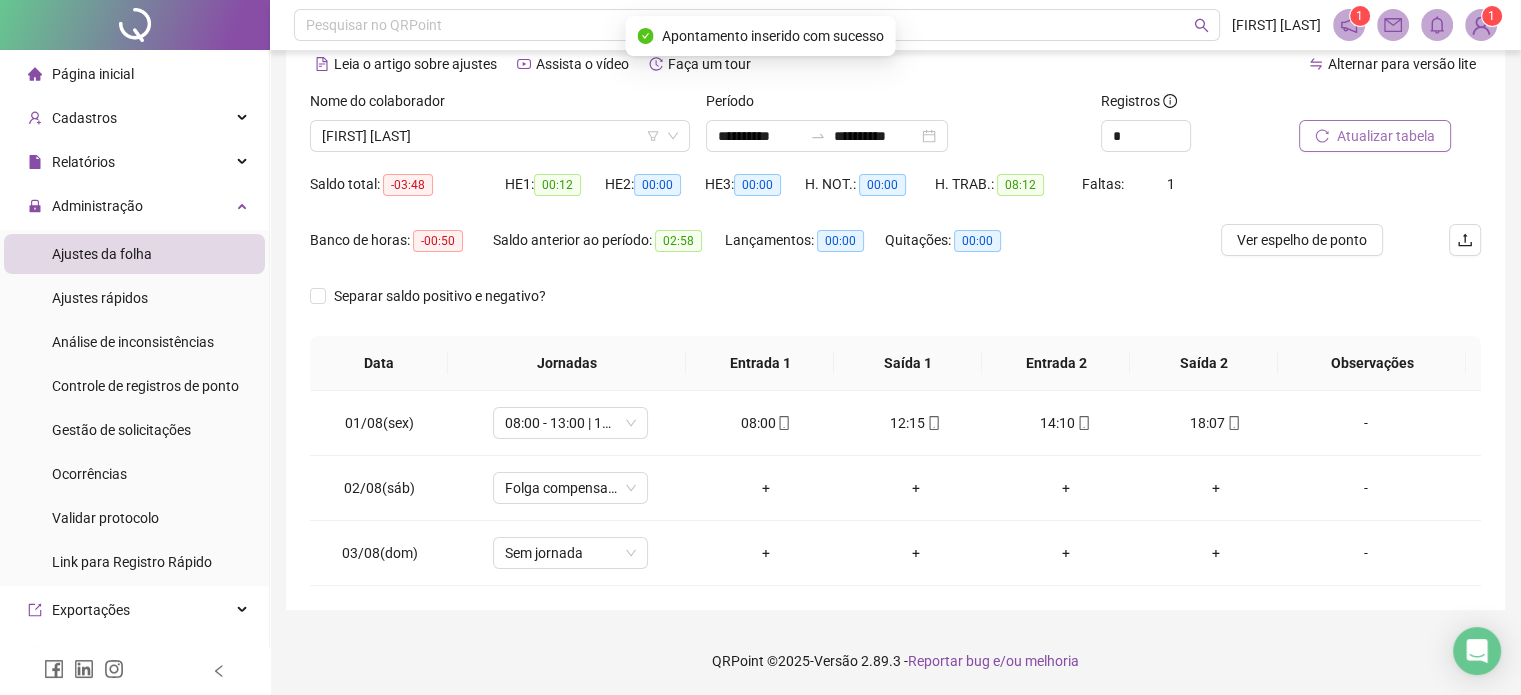 click on "Atualizar tabela" at bounding box center (1386, 136) 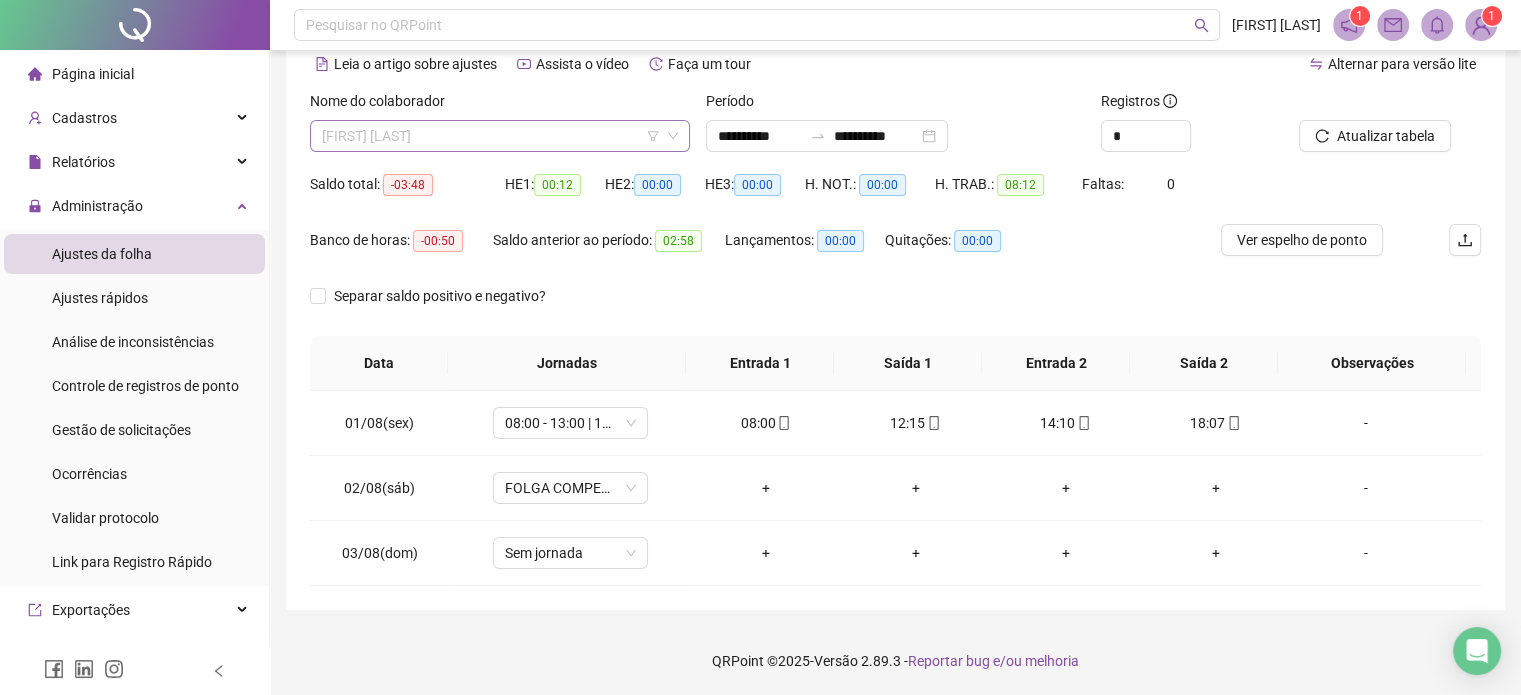 click on "[FIRST] [LAST]" at bounding box center [500, 136] 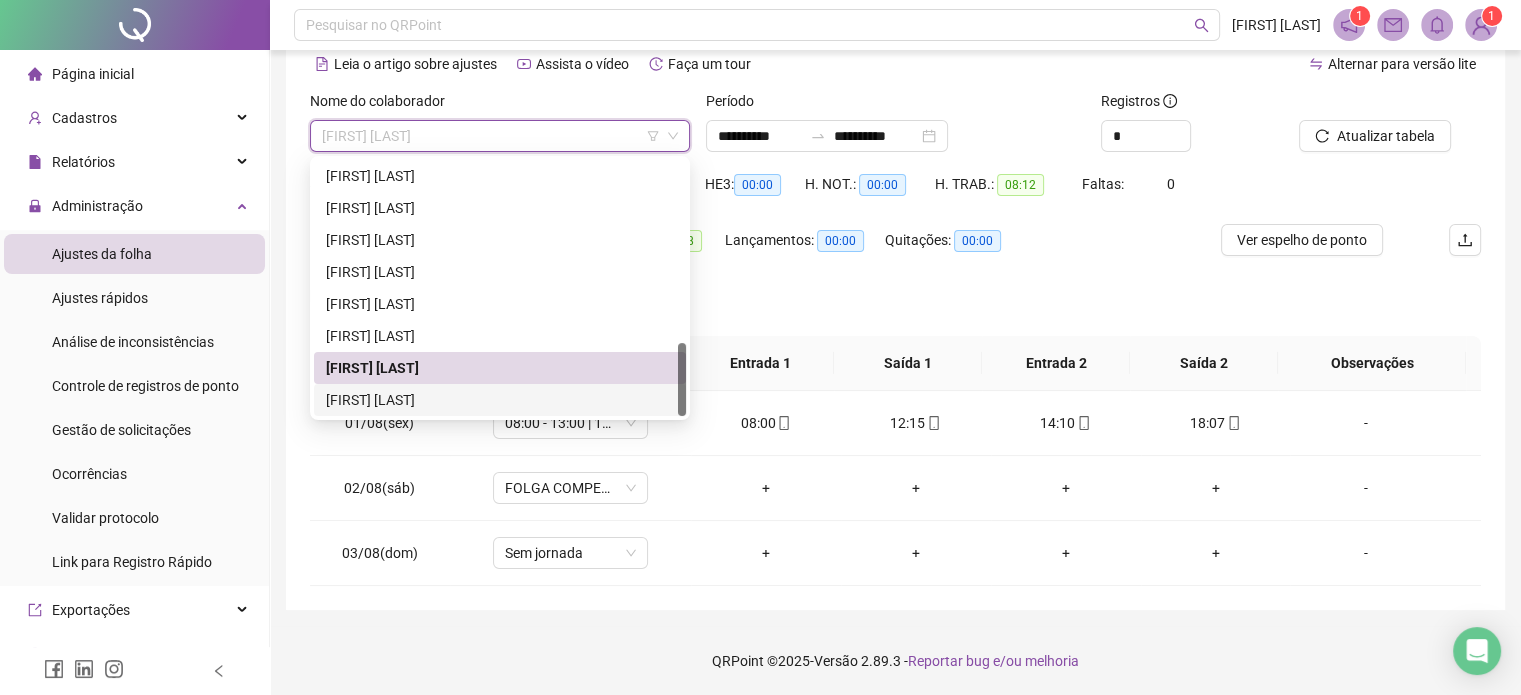 click on "[FIRST] [LAST]" at bounding box center (500, 400) 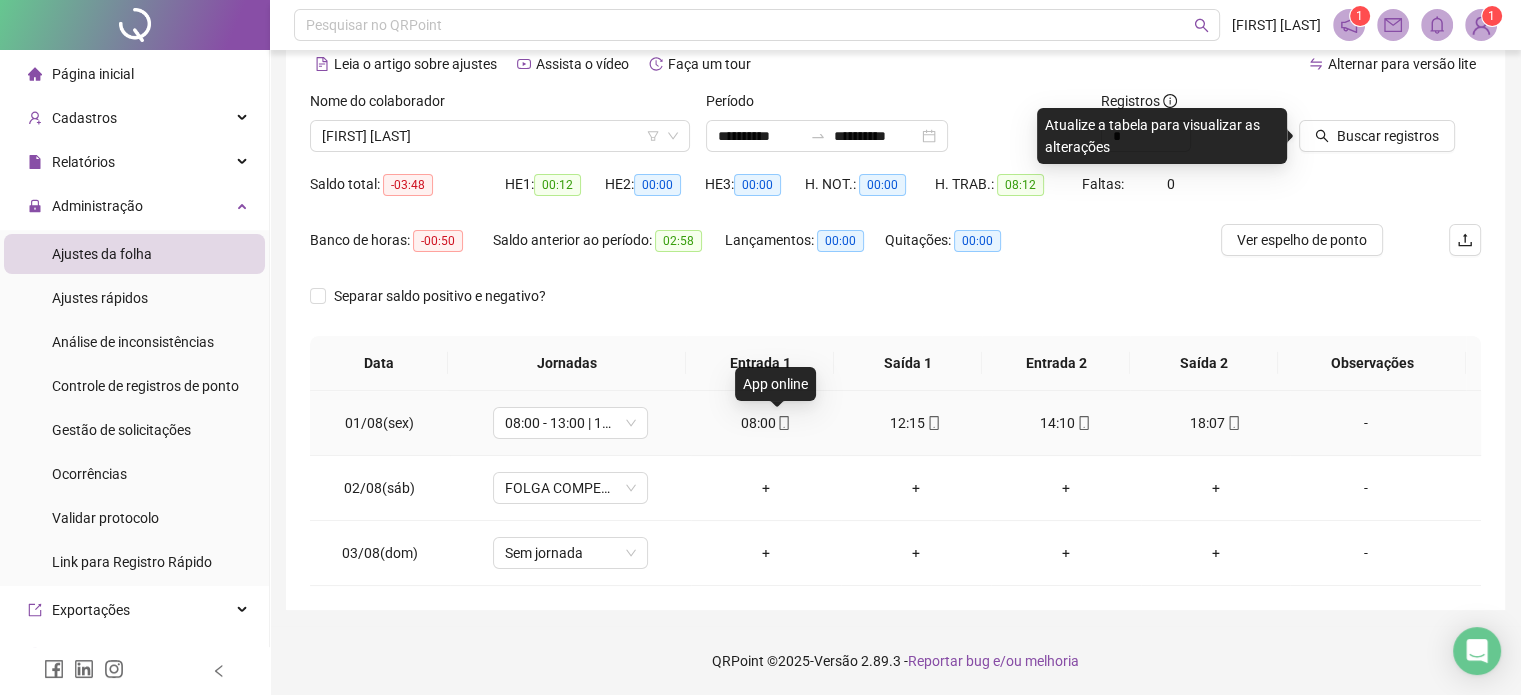 click 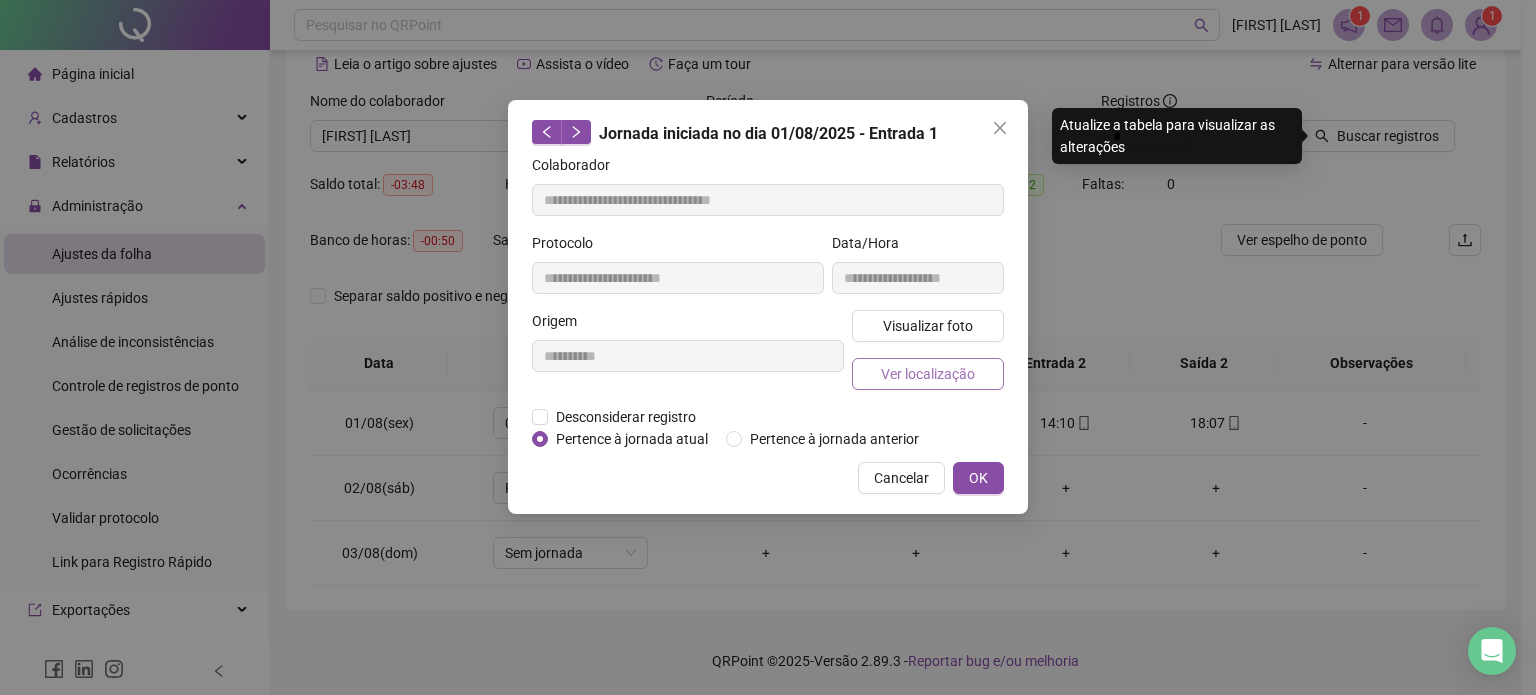 click on "Ver localização" at bounding box center (928, 374) 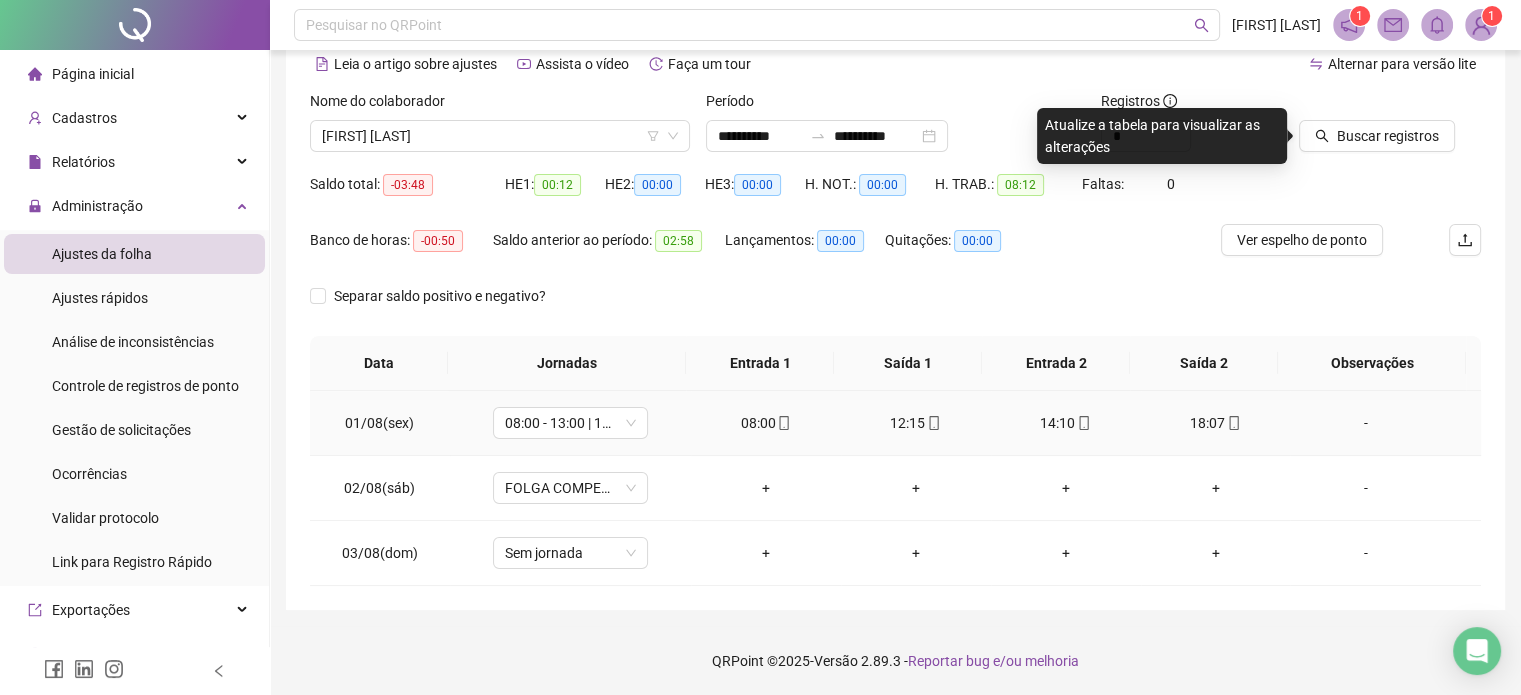 click 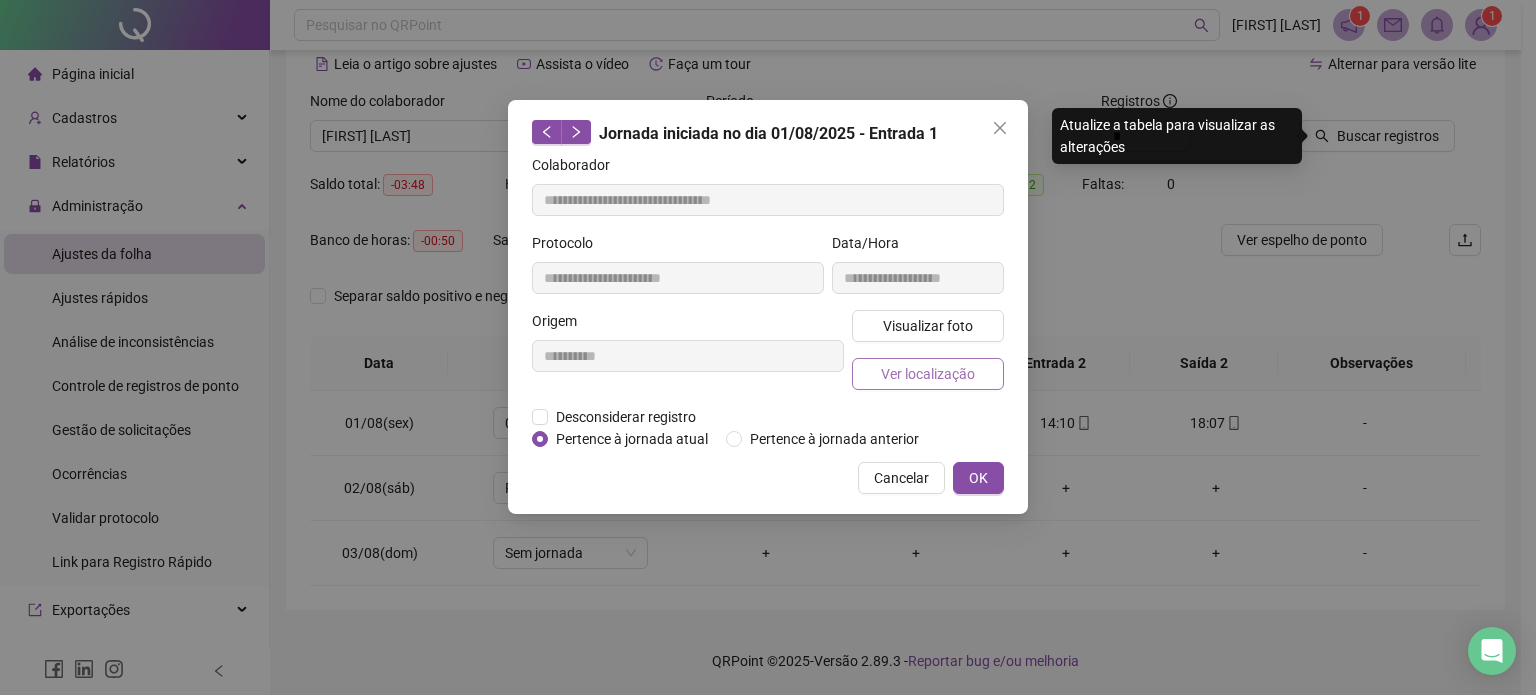 click on "Ver localização" at bounding box center (928, 374) 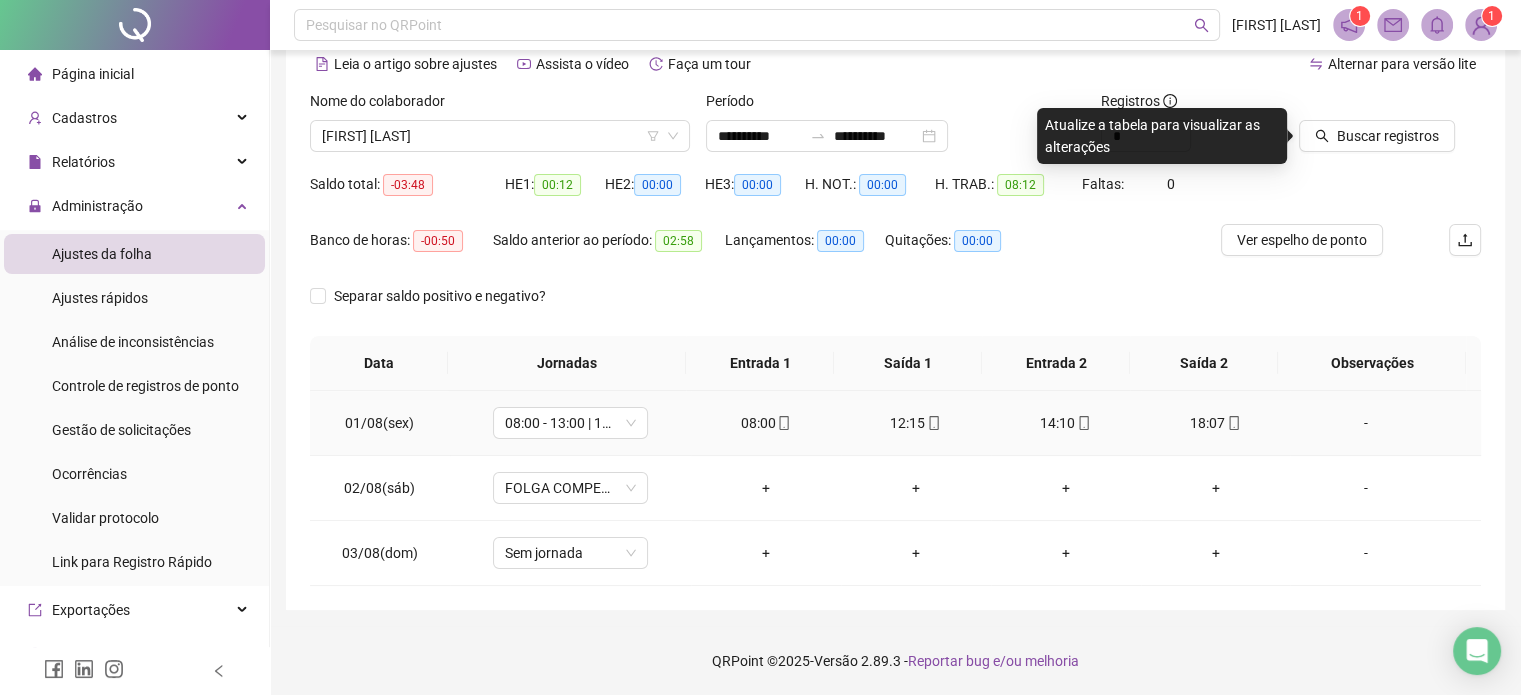 click 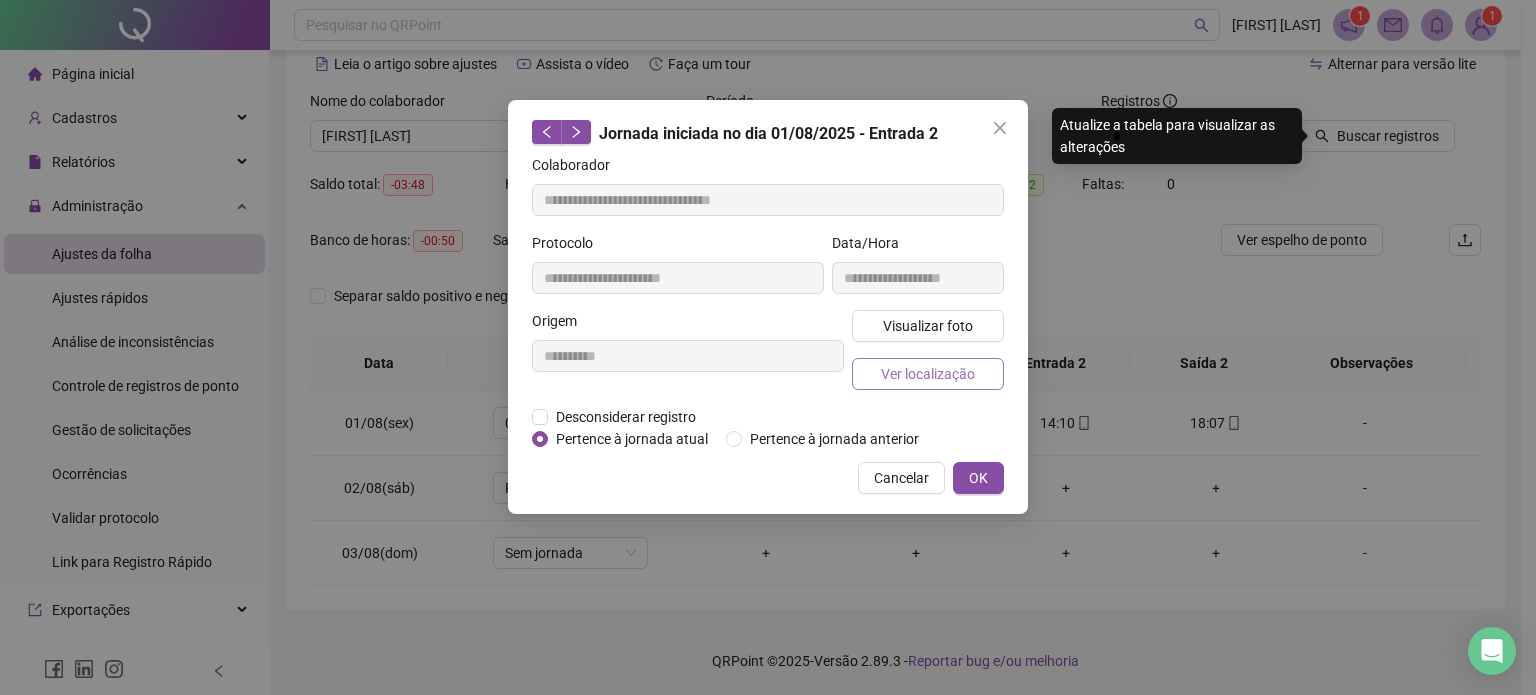 click on "Ver localização" at bounding box center [928, 374] 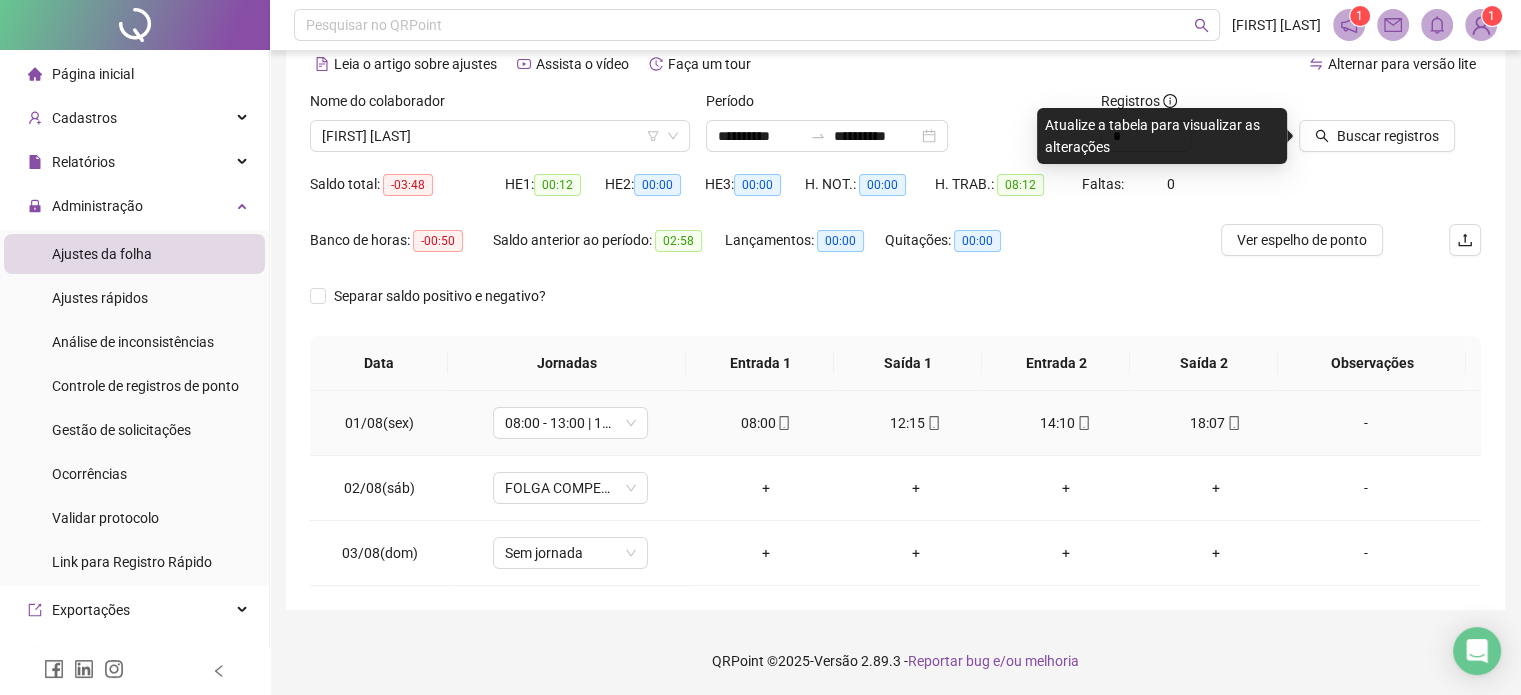 click 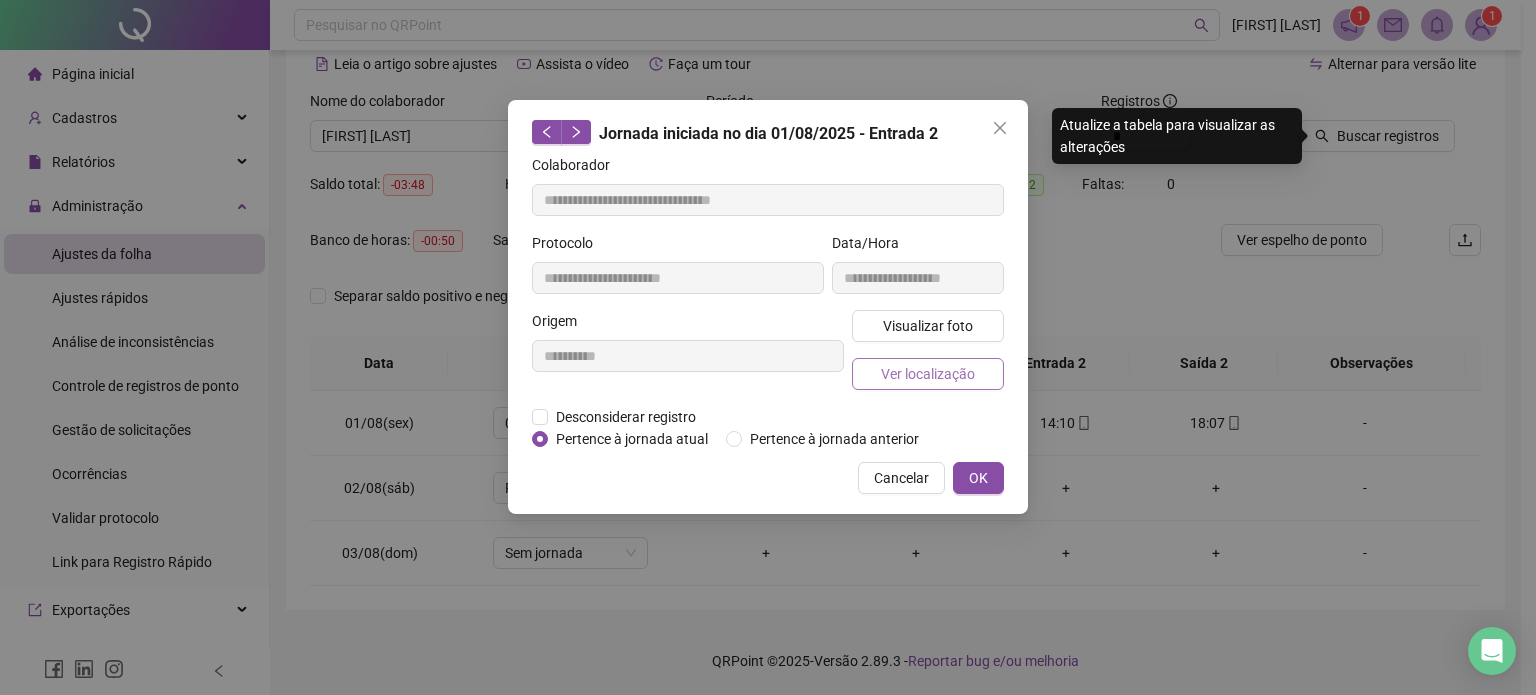 click on "Ver localização" at bounding box center (928, 374) 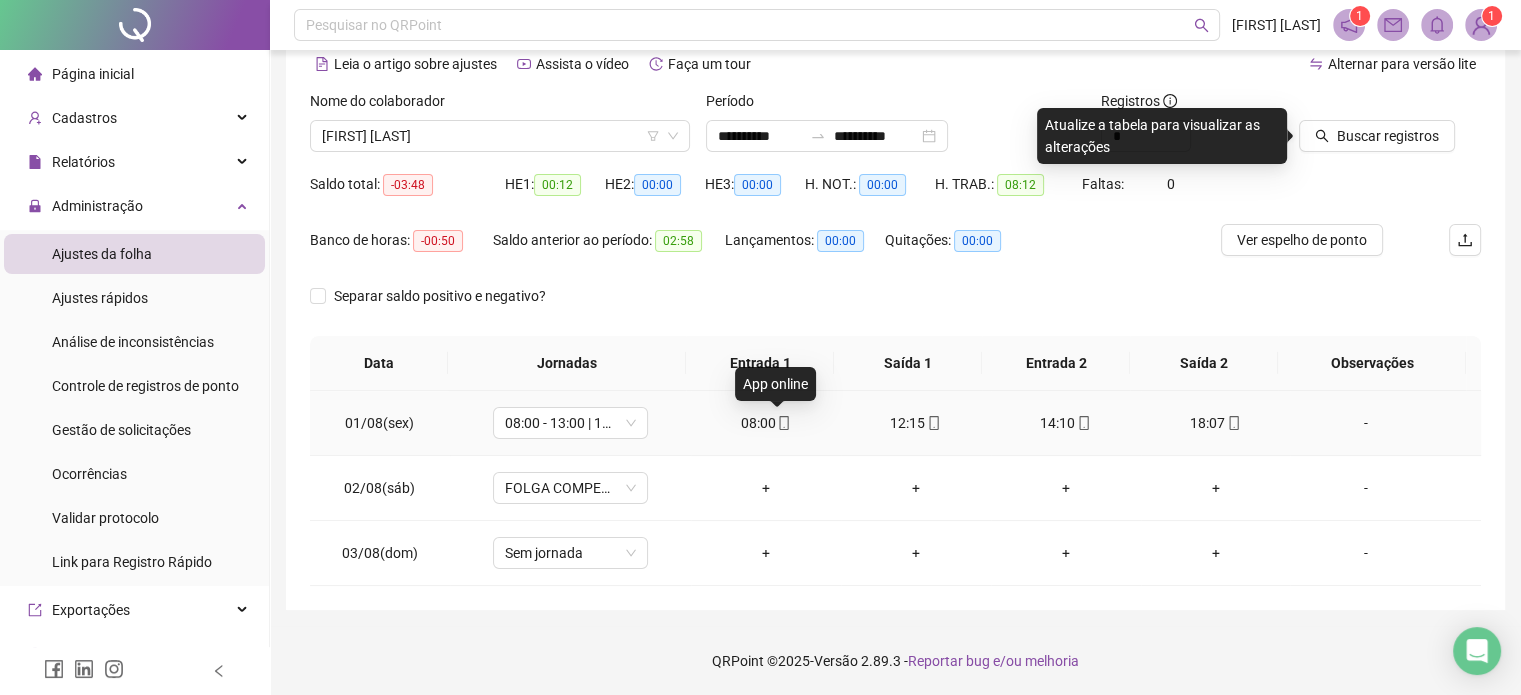 click 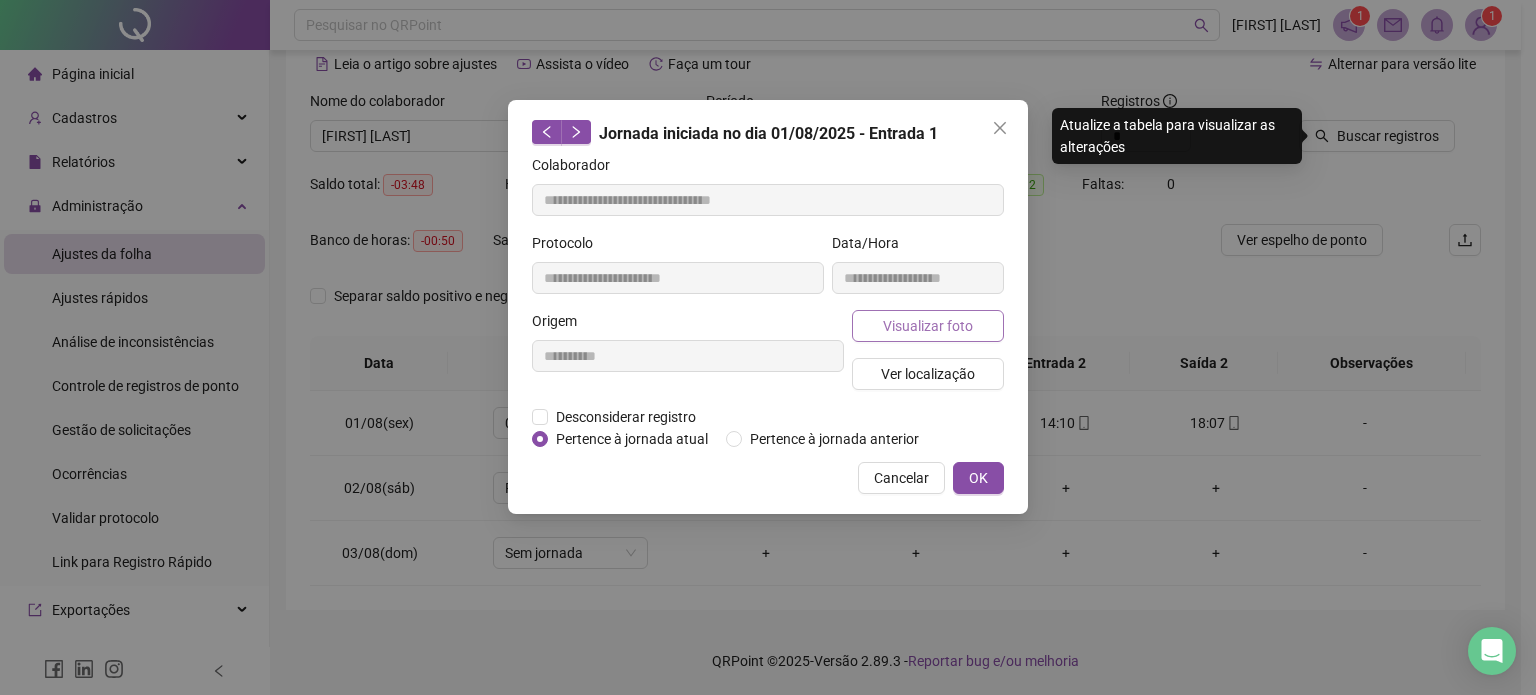 click on "Visualizar foto" at bounding box center (928, 326) 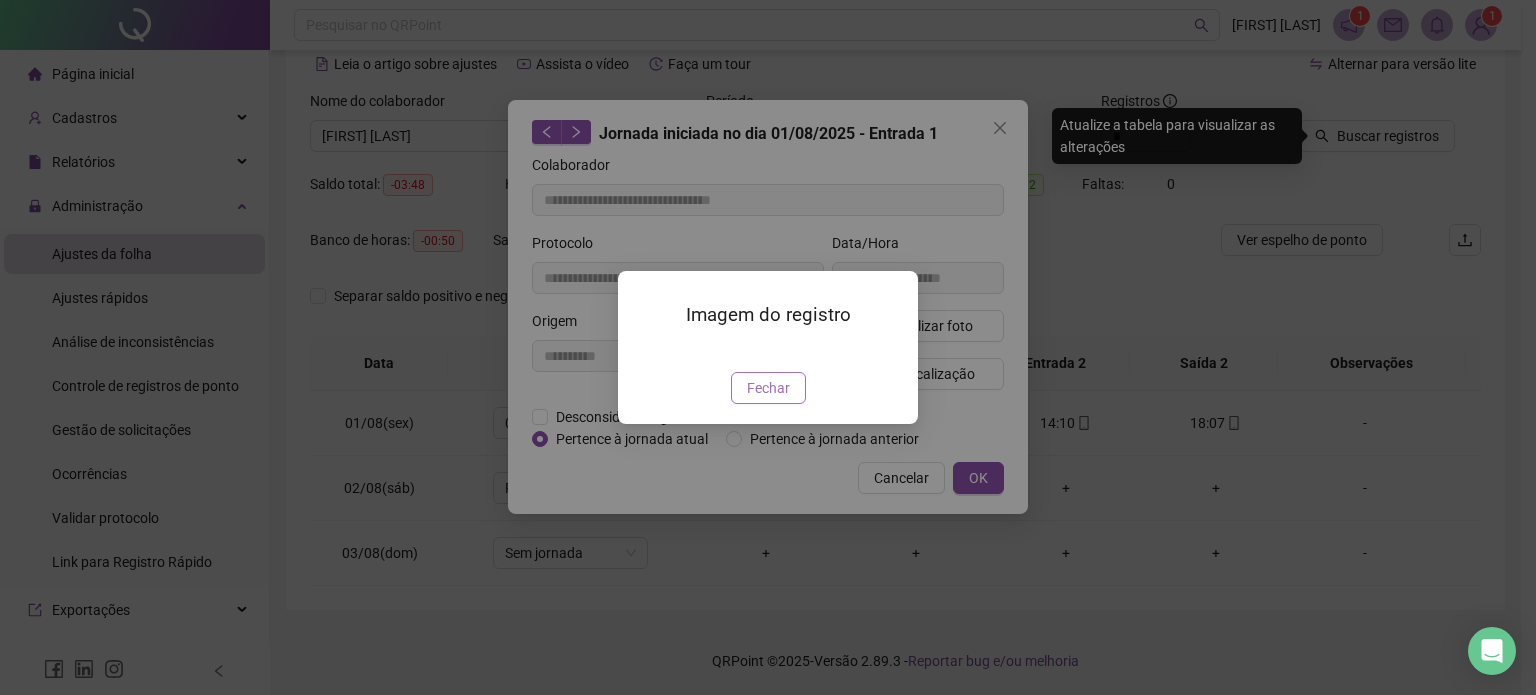 click on "Fechar" at bounding box center [768, 388] 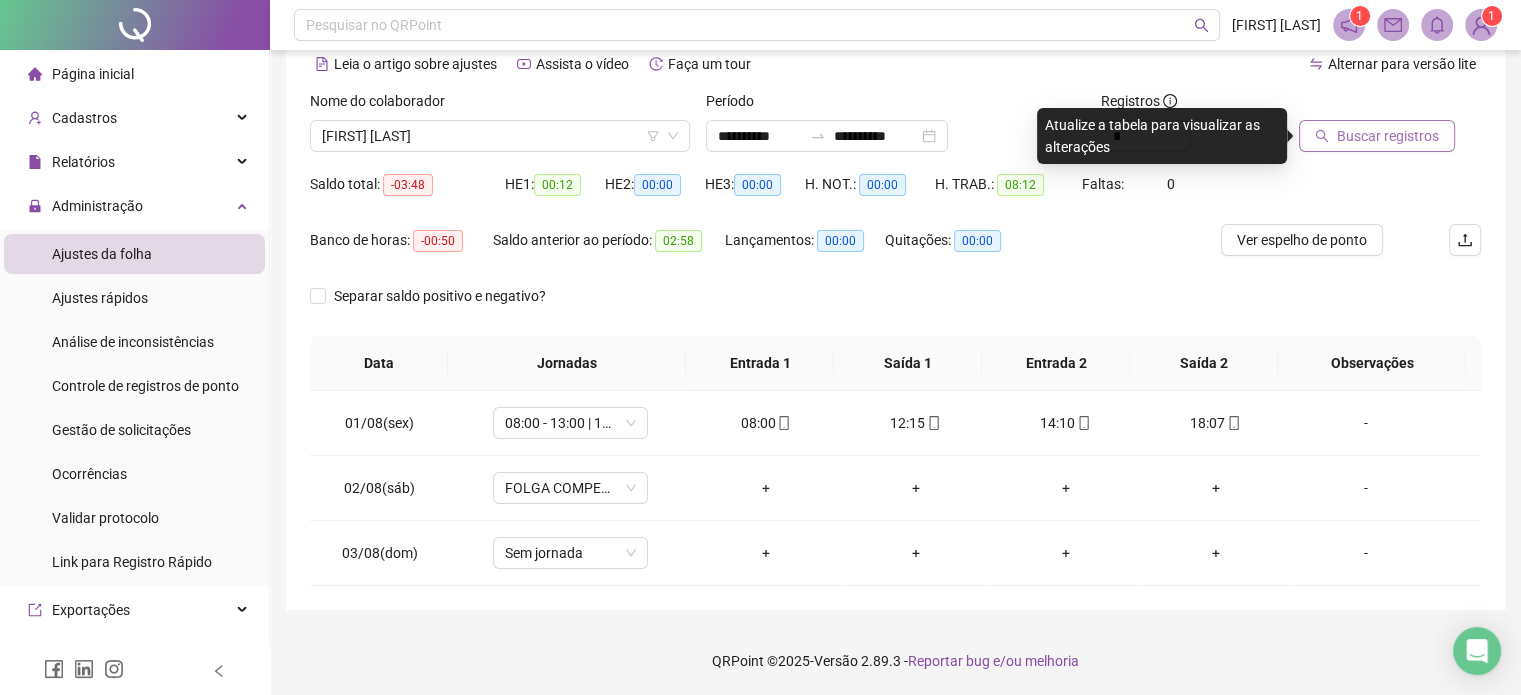 click on "Buscar registros" at bounding box center [1388, 136] 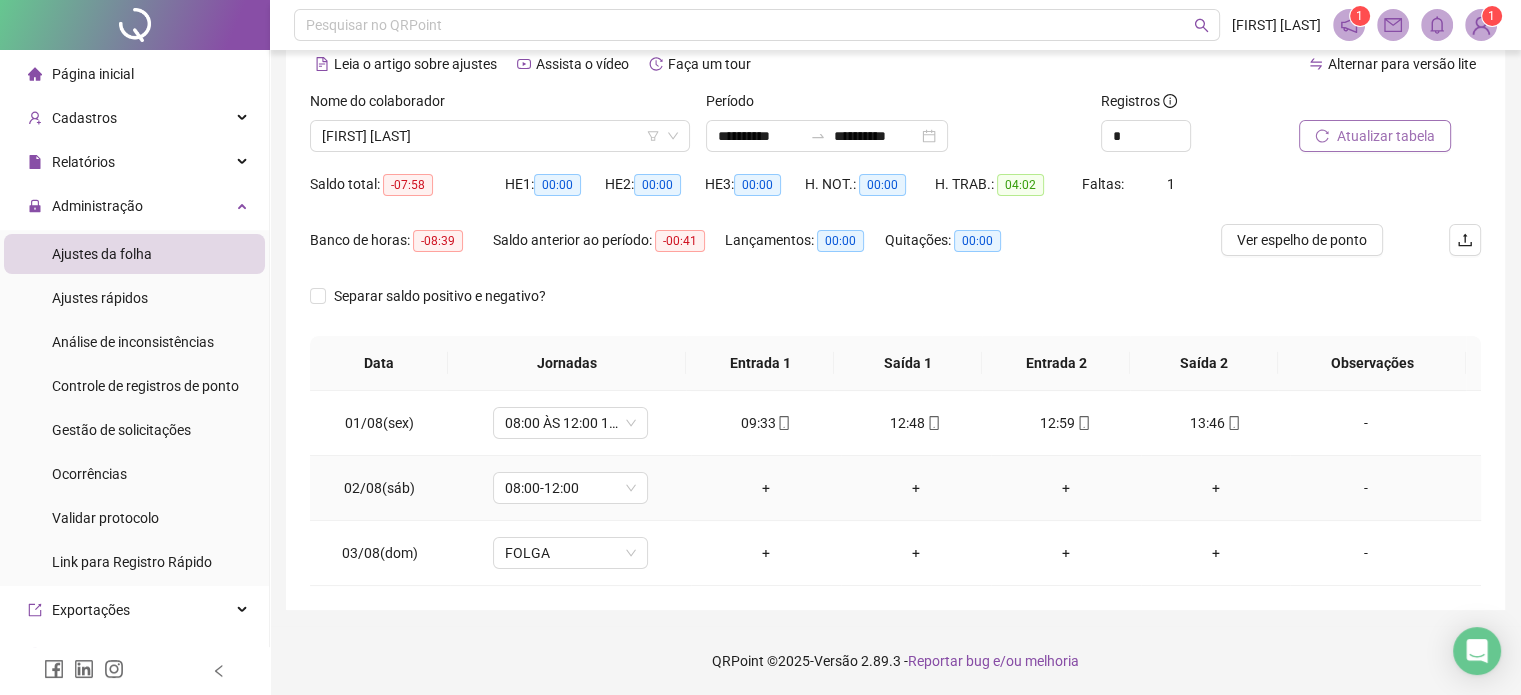 click on "-" at bounding box center (1365, 488) 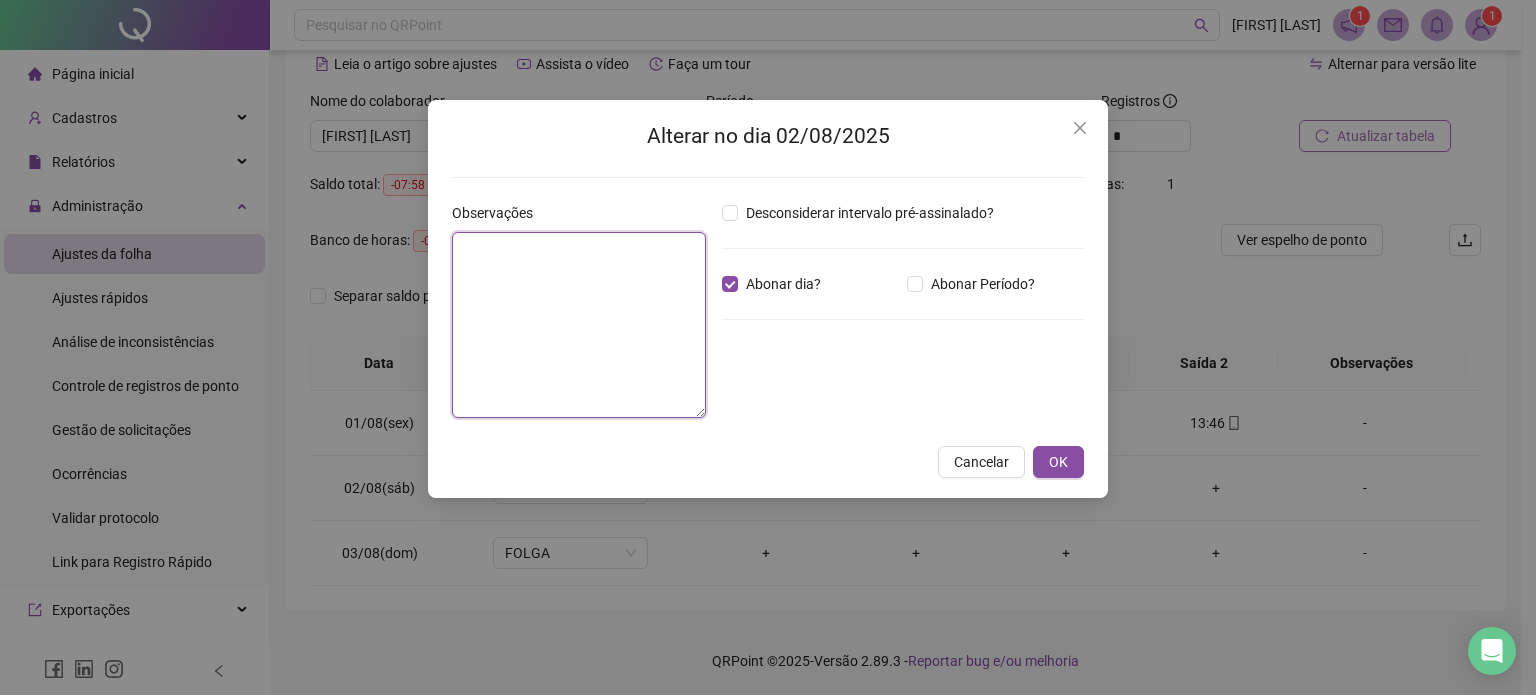 click at bounding box center (579, 325) 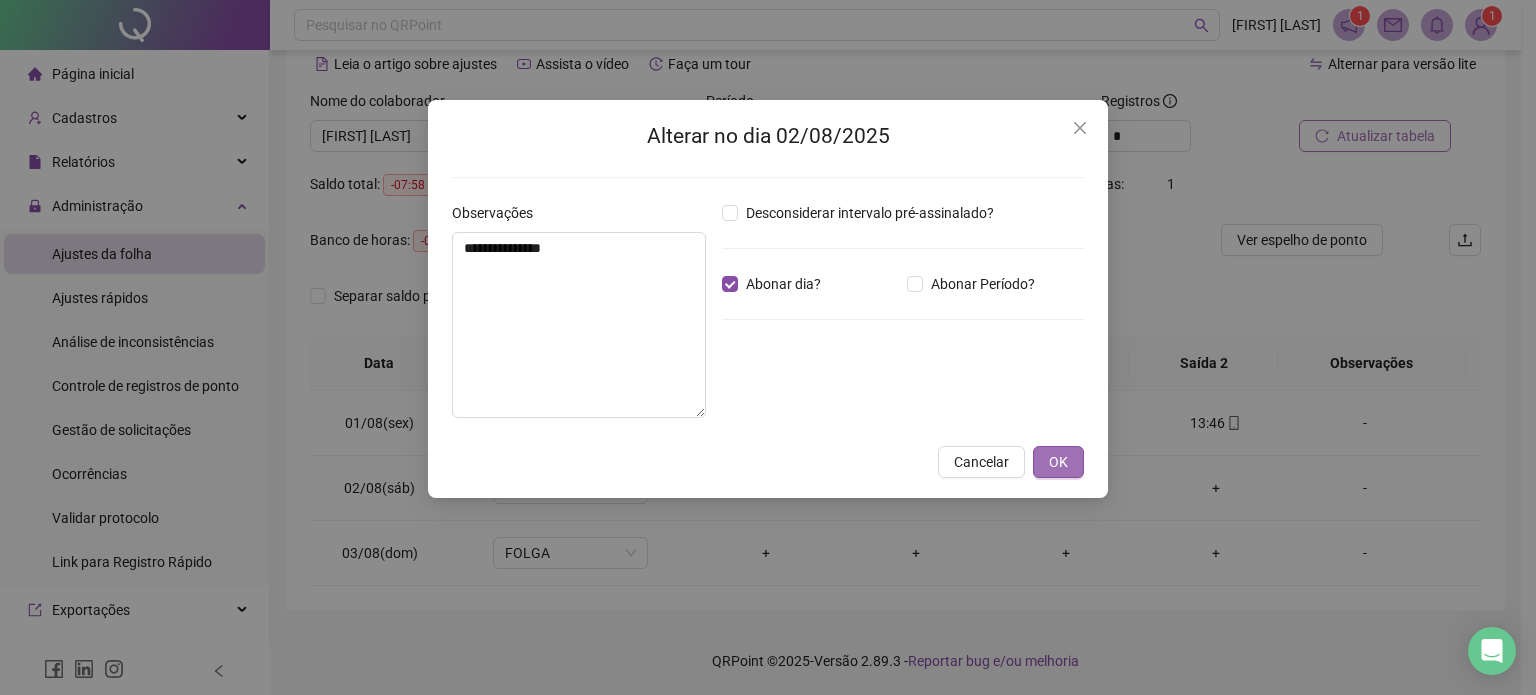 click on "OK" at bounding box center (1058, 462) 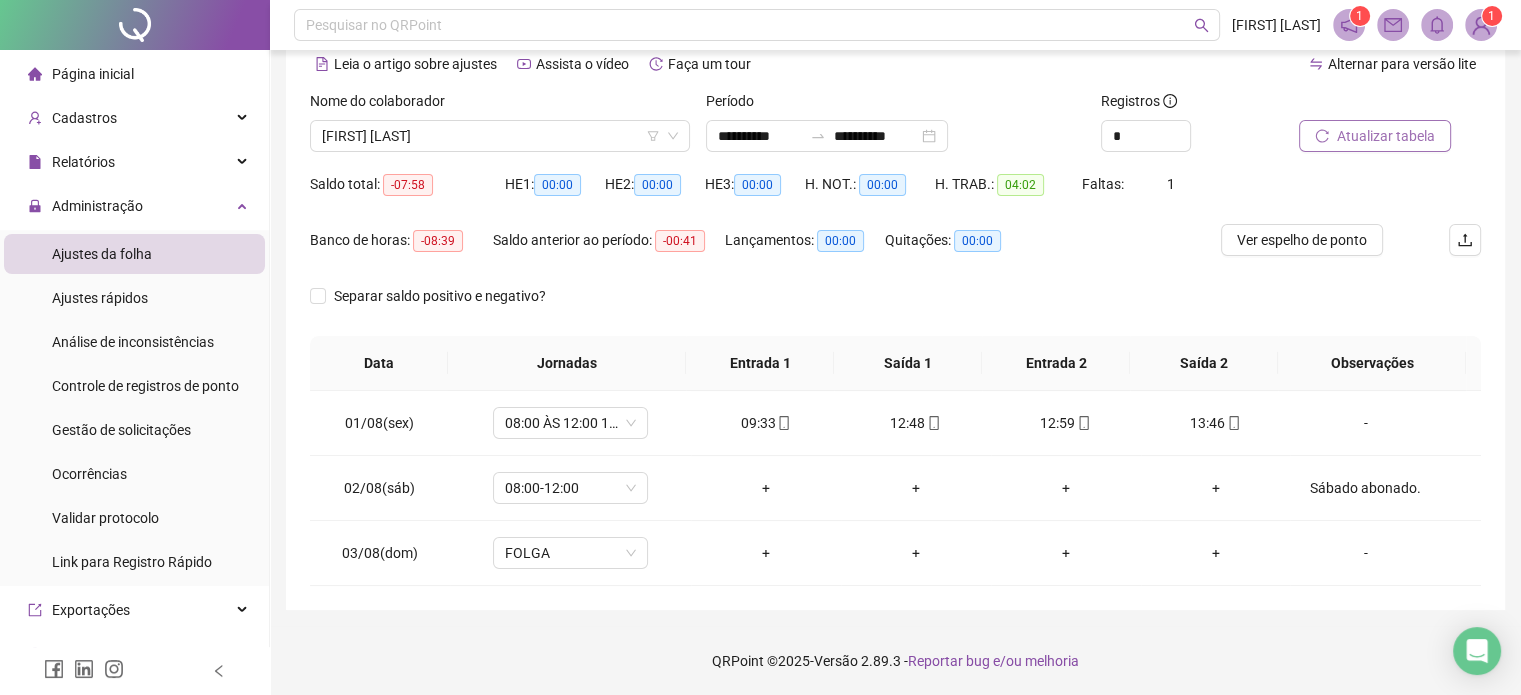 click on "Atualizar tabela" at bounding box center (1386, 136) 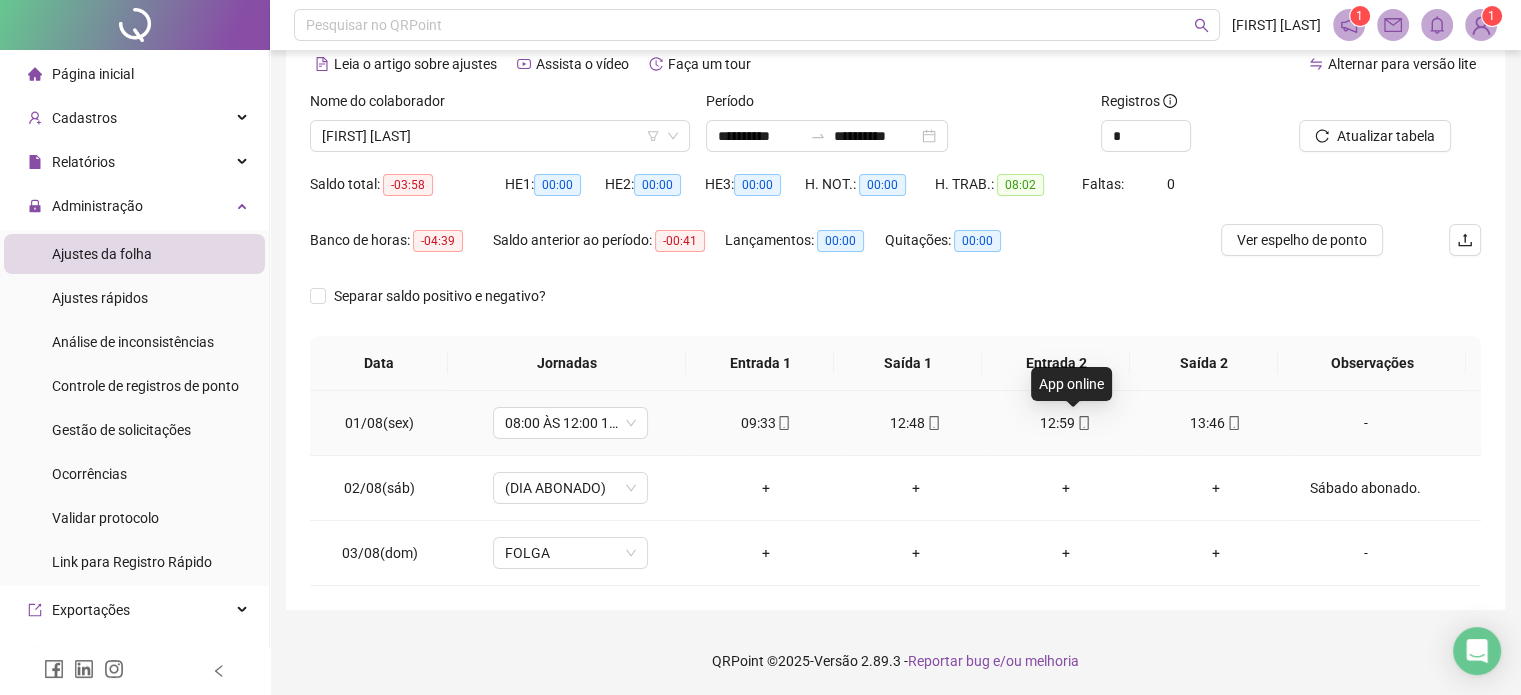 click 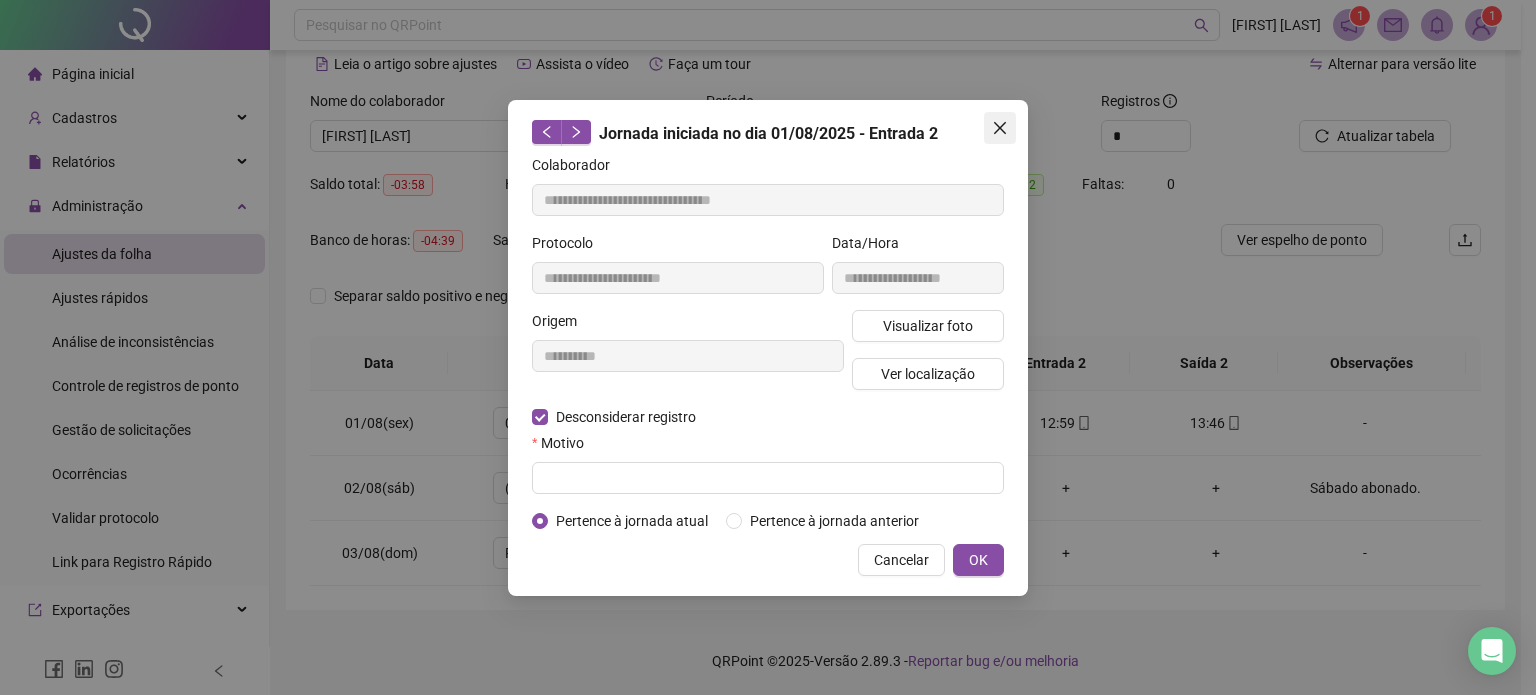 click at bounding box center (1000, 128) 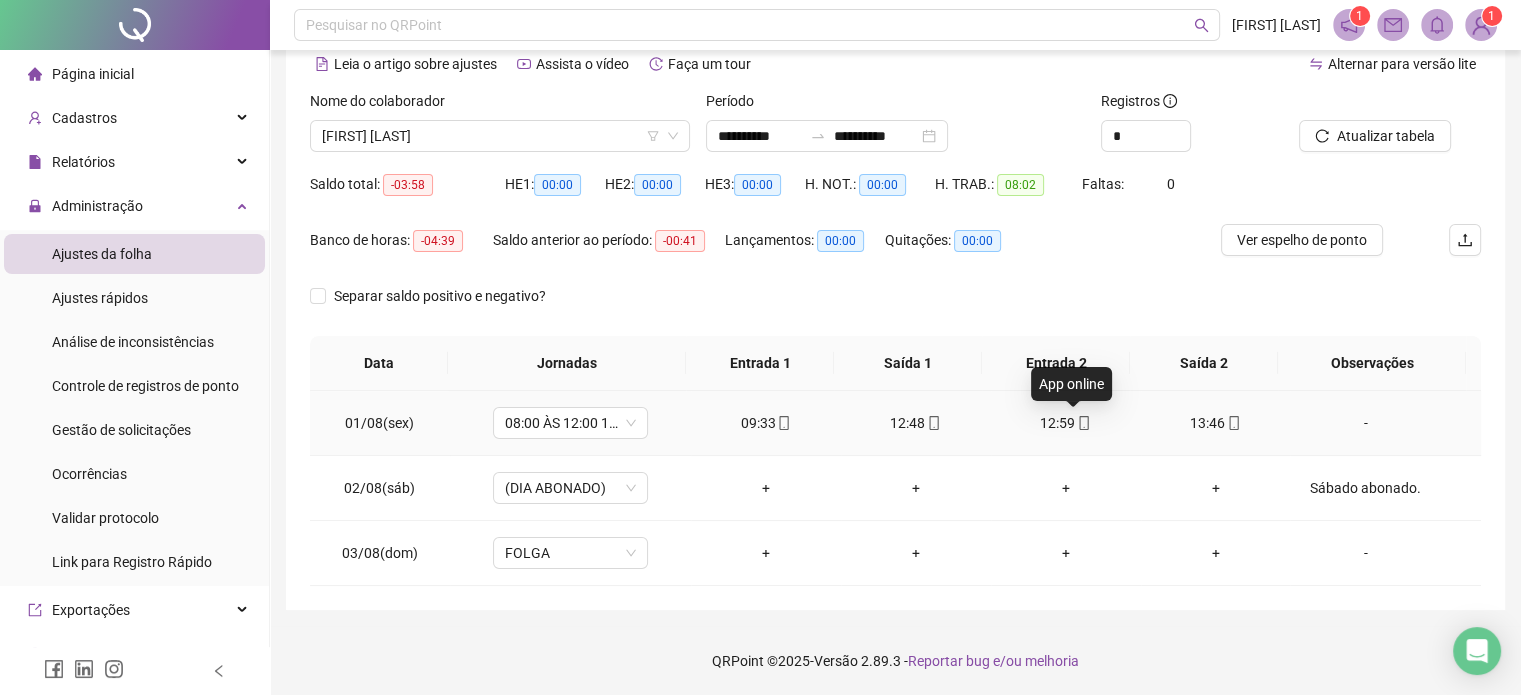 click 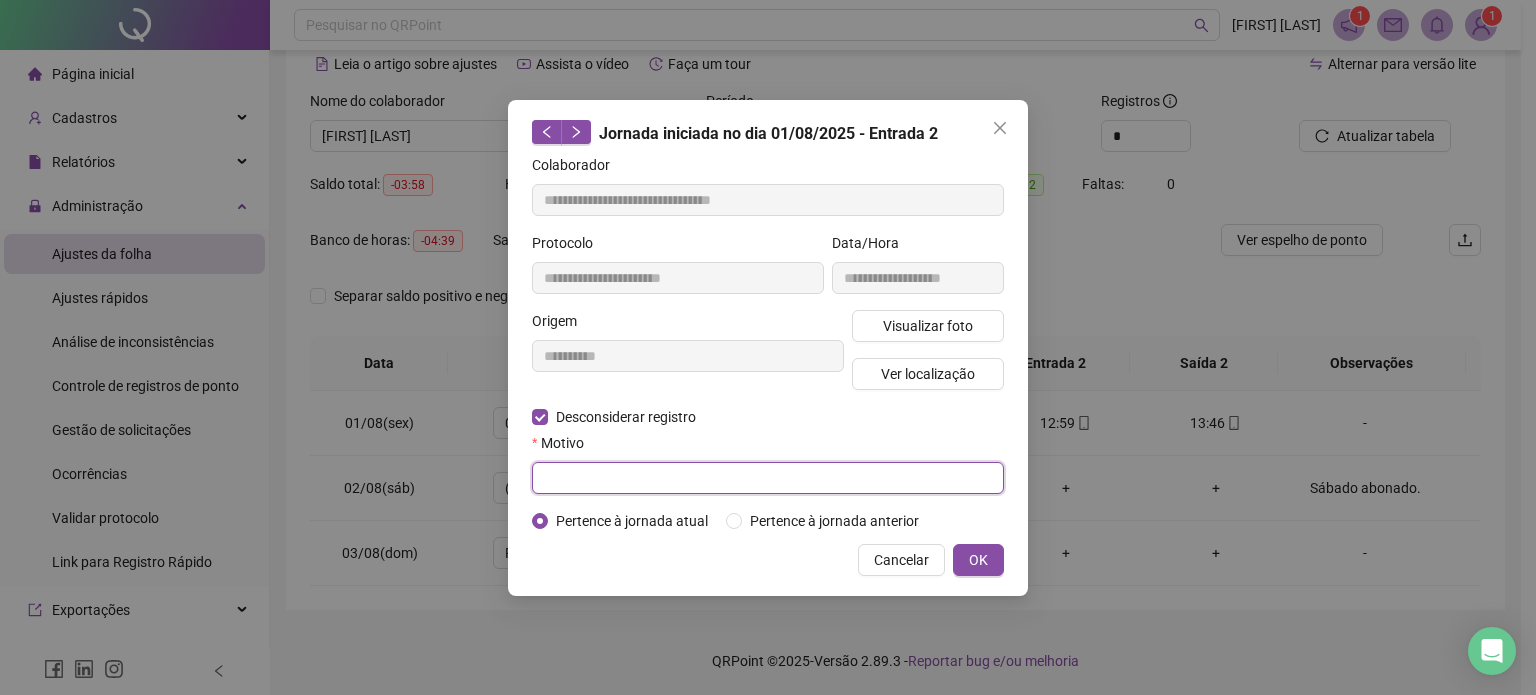 click at bounding box center (768, 478) 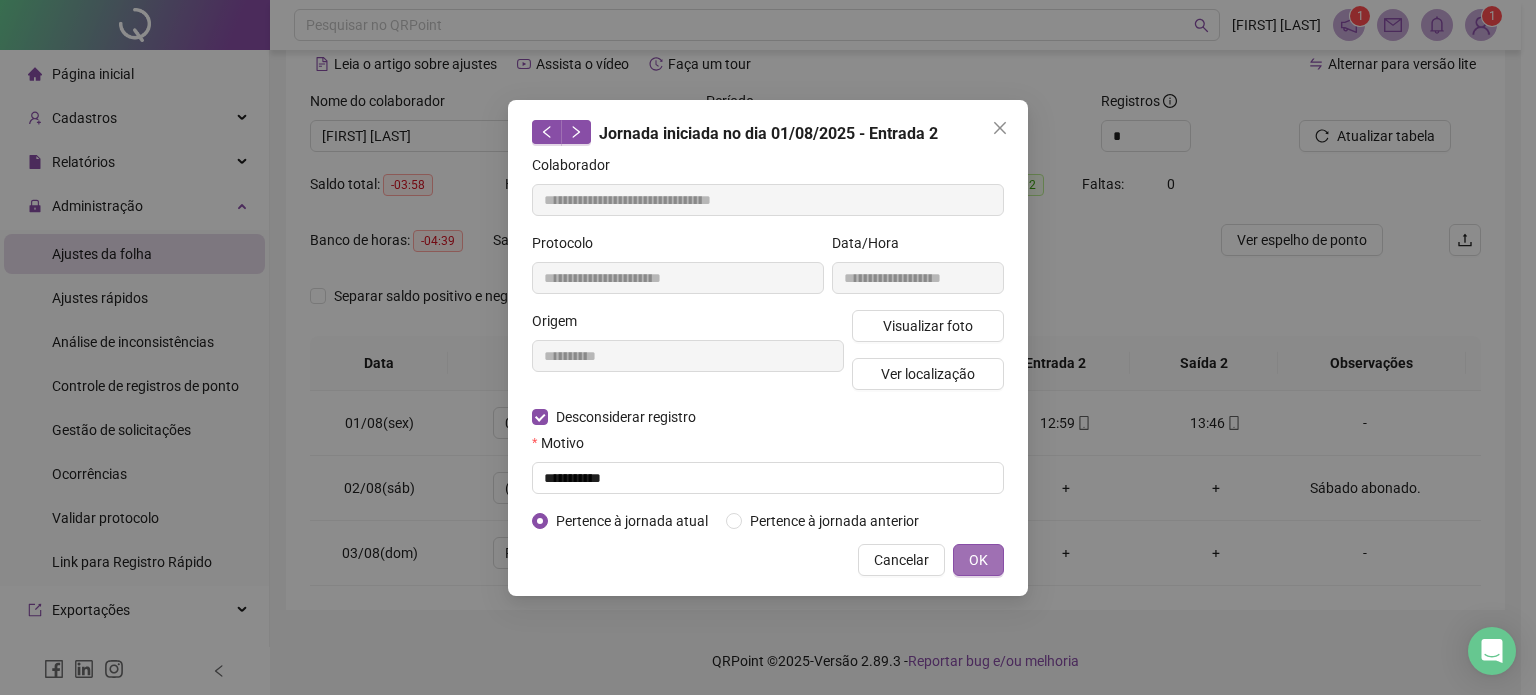 click on "OK" at bounding box center (978, 560) 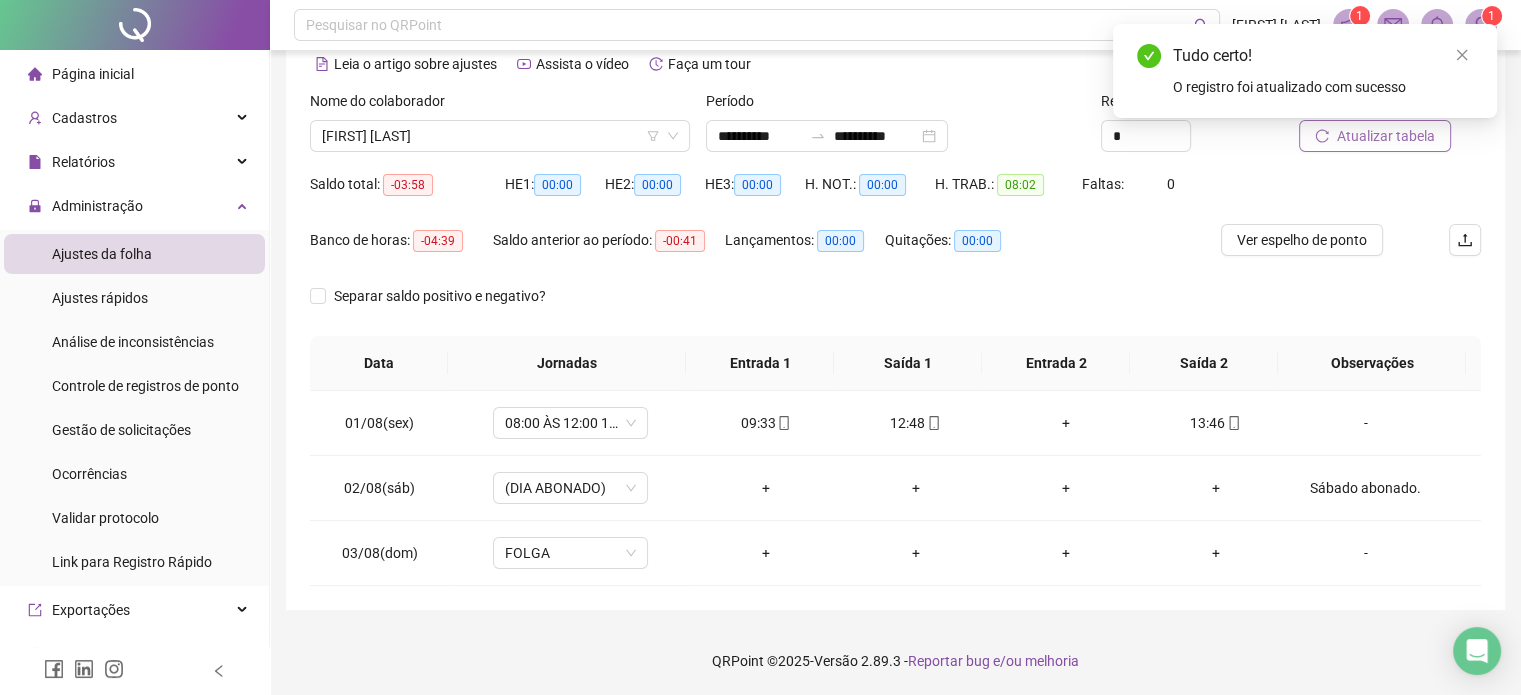 click on "Atualizar tabela" at bounding box center [1386, 136] 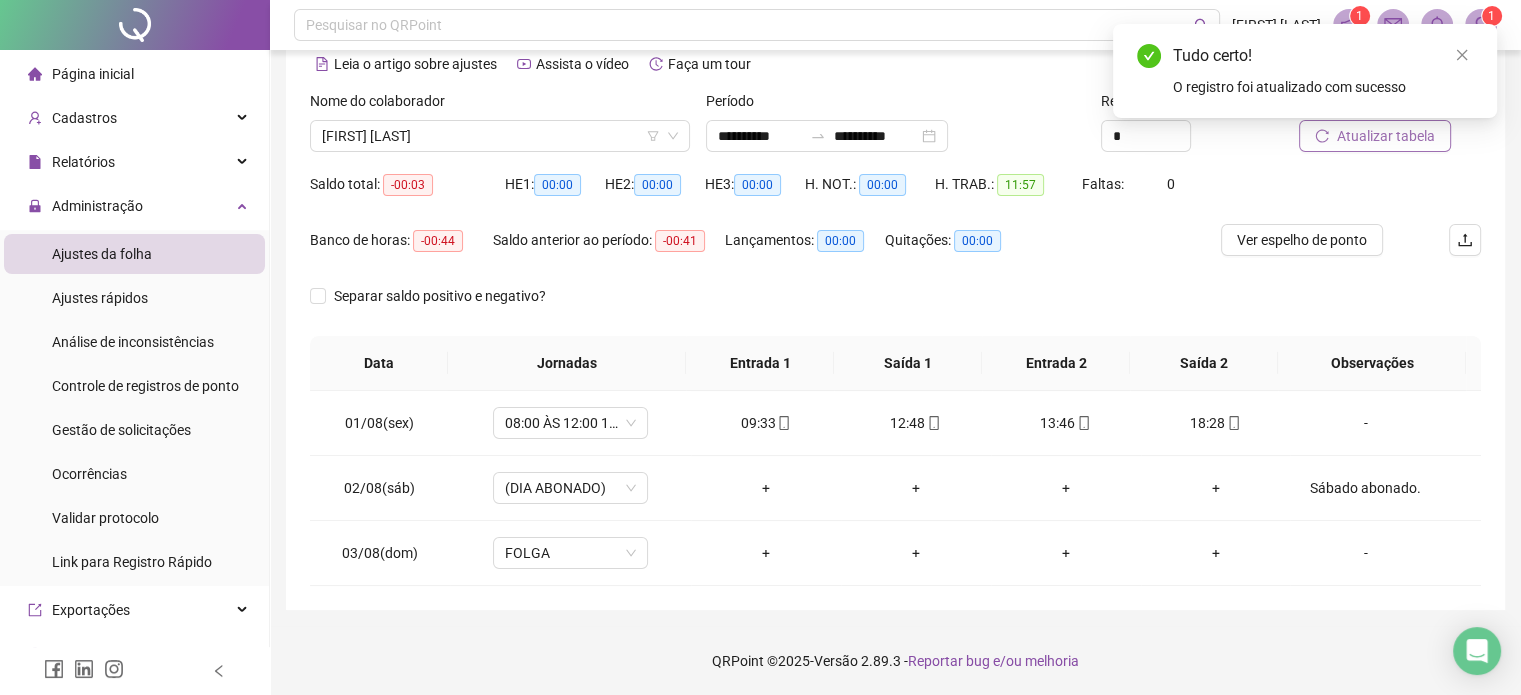 click on "Atualizar tabela" at bounding box center [1386, 136] 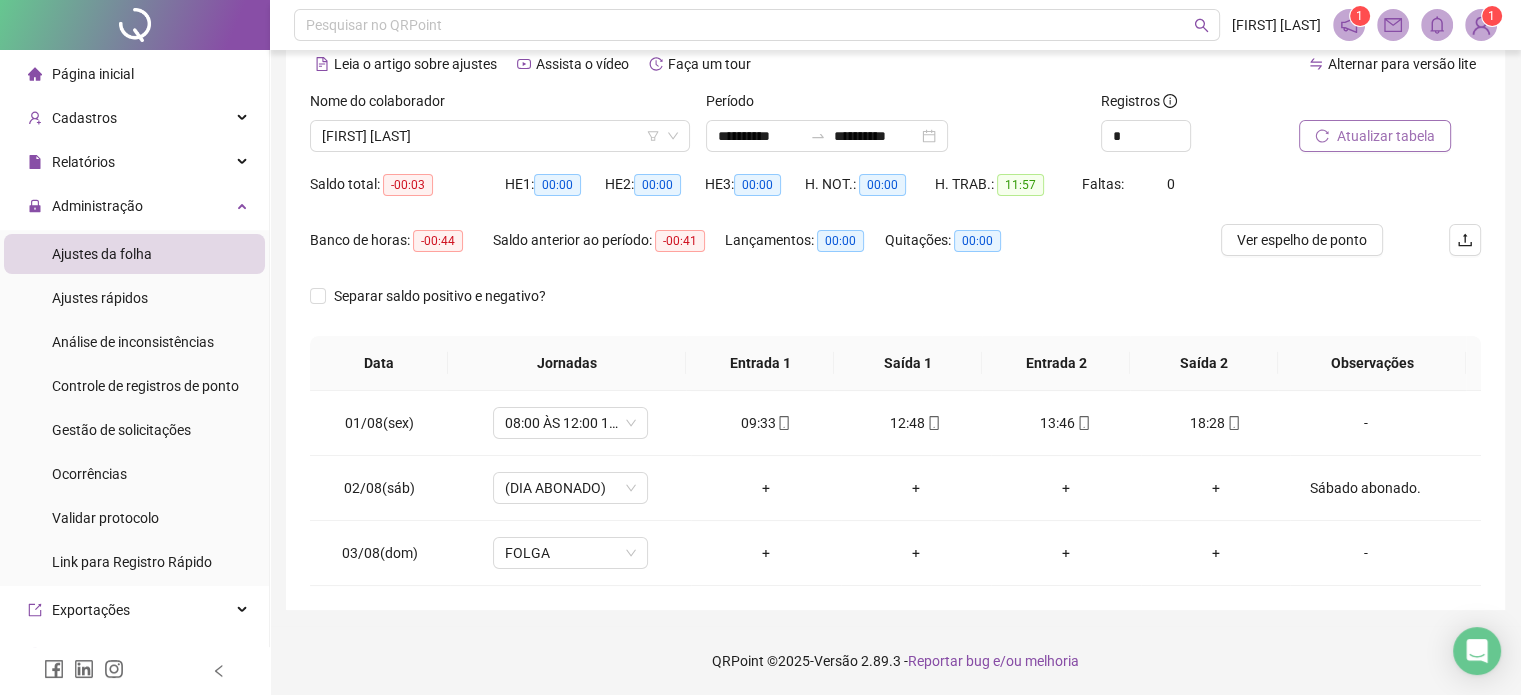 click on "Atualizar tabela" at bounding box center [1386, 136] 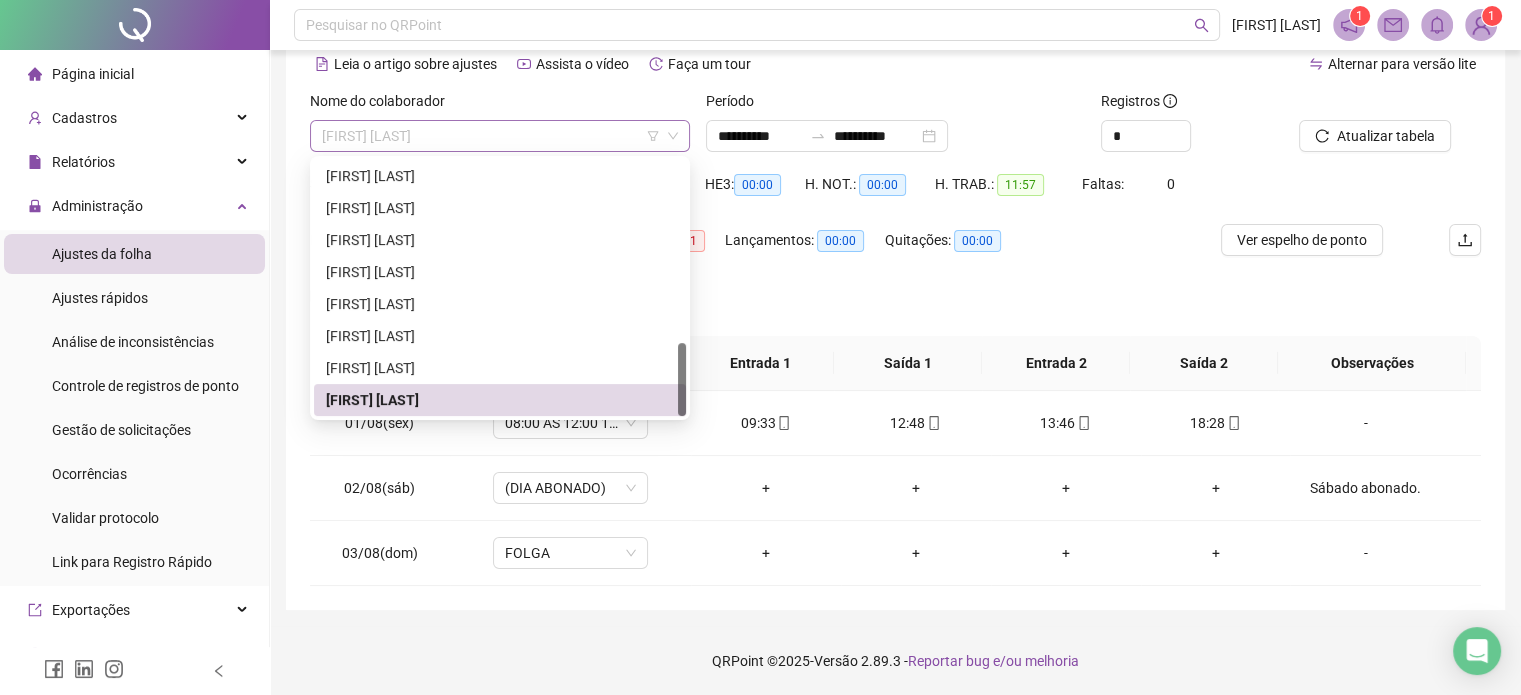 click on "[FIRST] [LAST]" at bounding box center [500, 136] 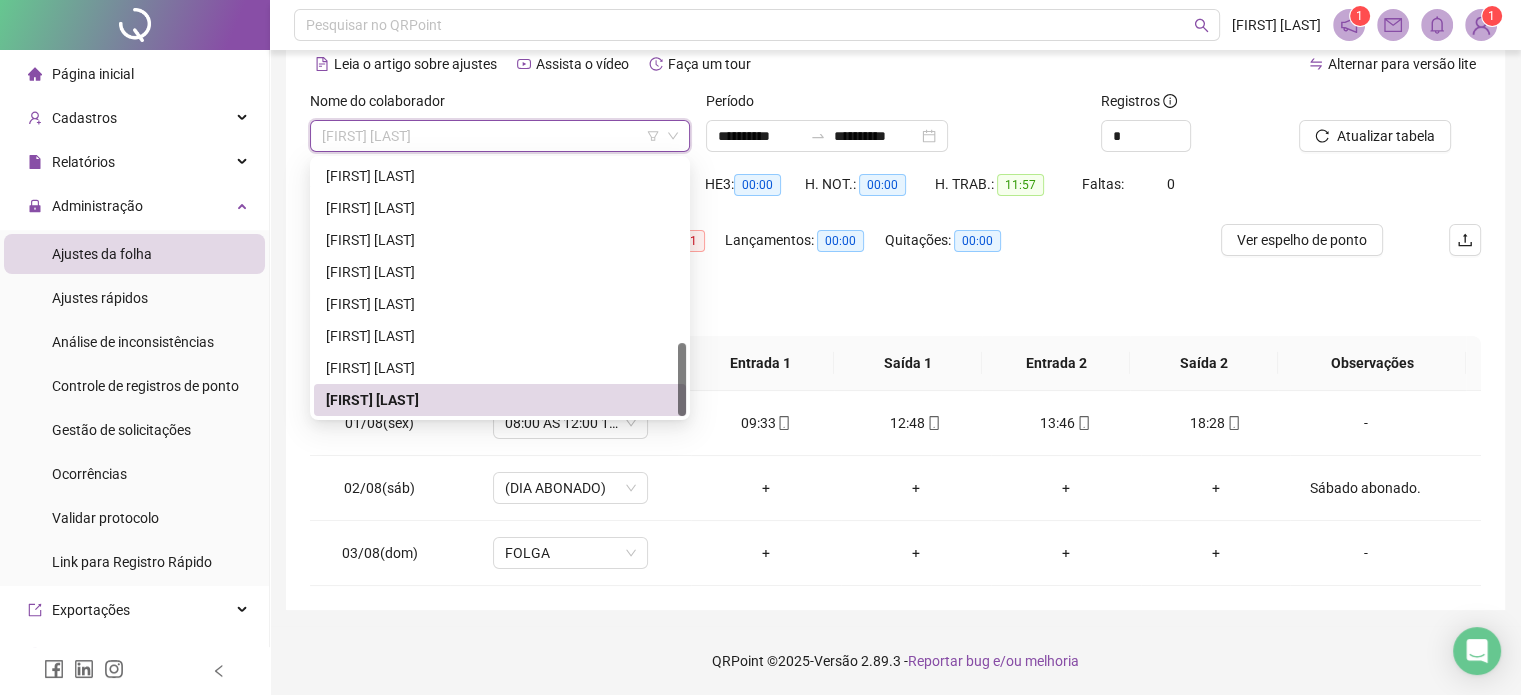 click on "[FIRST] [LAST]" at bounding box center (500, 136) 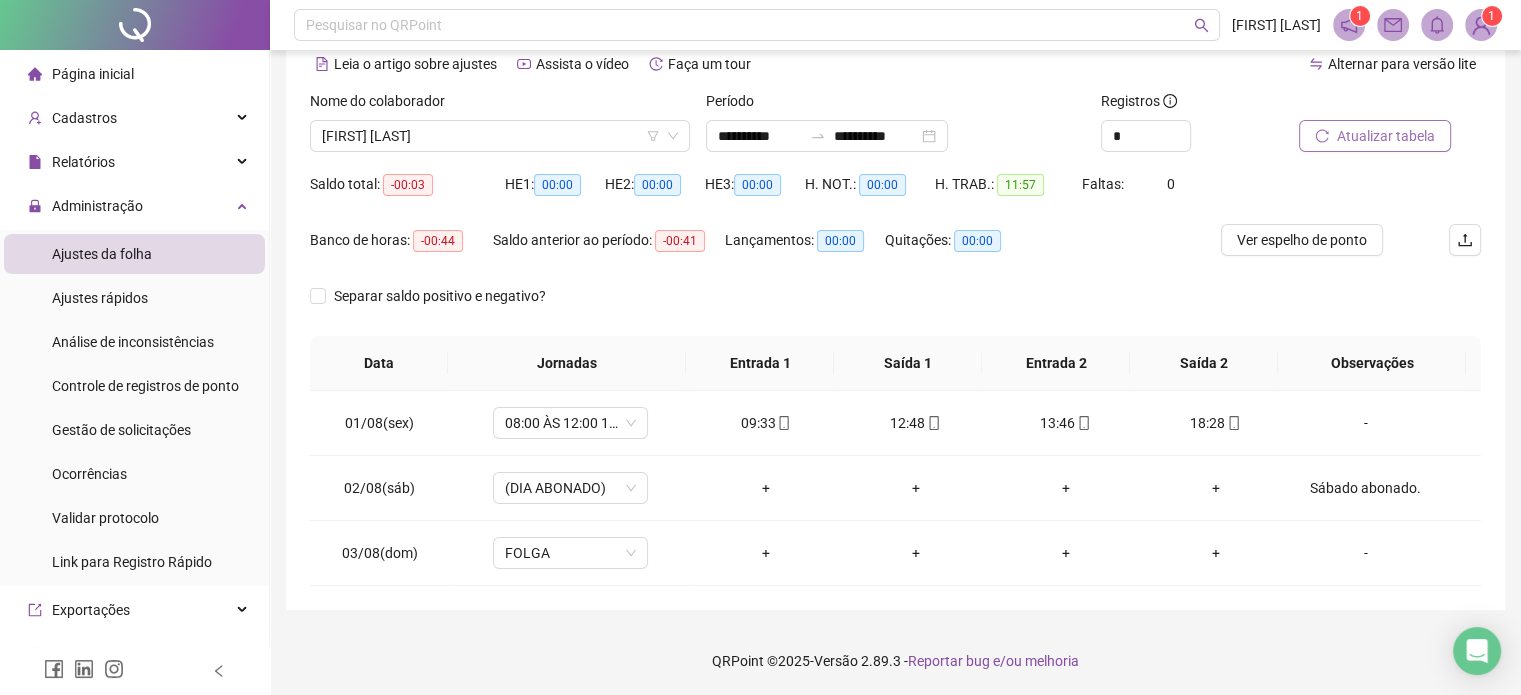 click on "Atualizar tabela" at bounding box center [1375, 136] 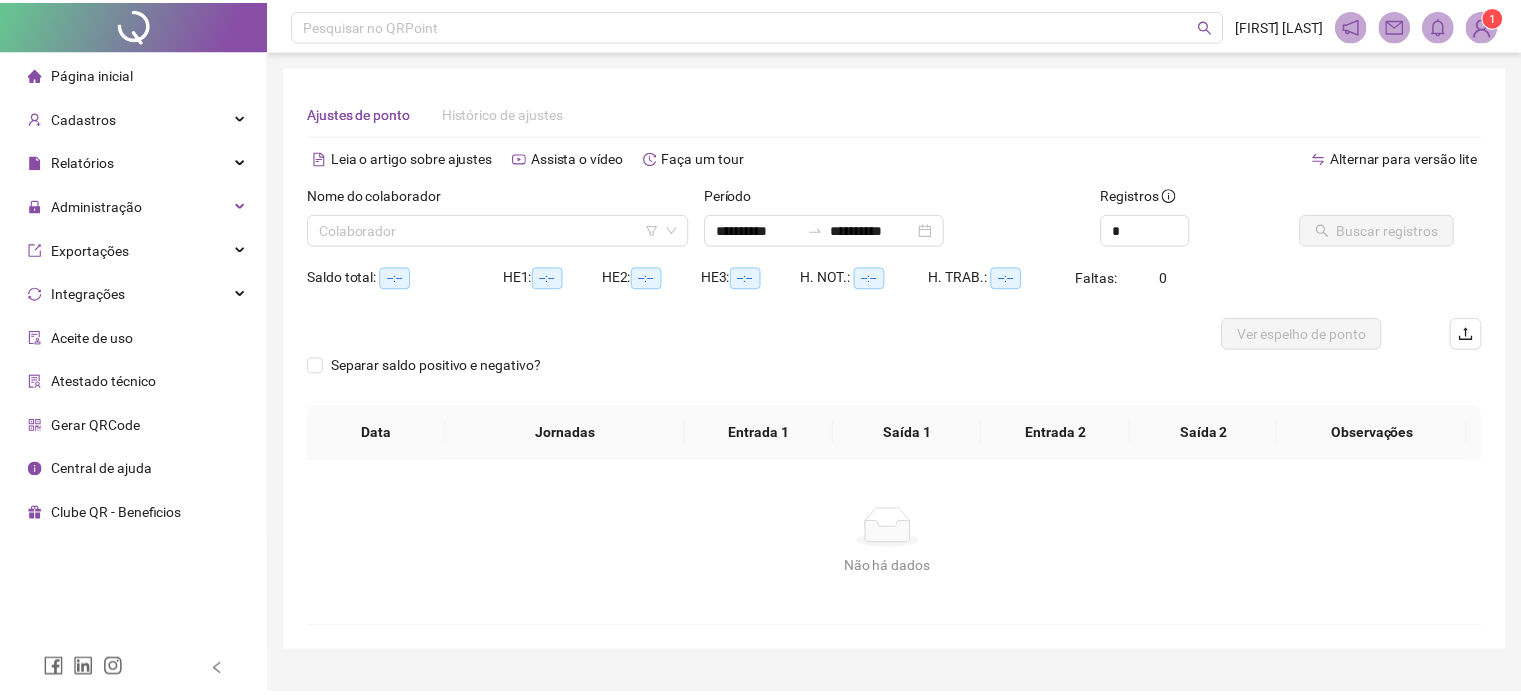 scroll, scrollTop: 0, scrollLeft: 0, axis: both 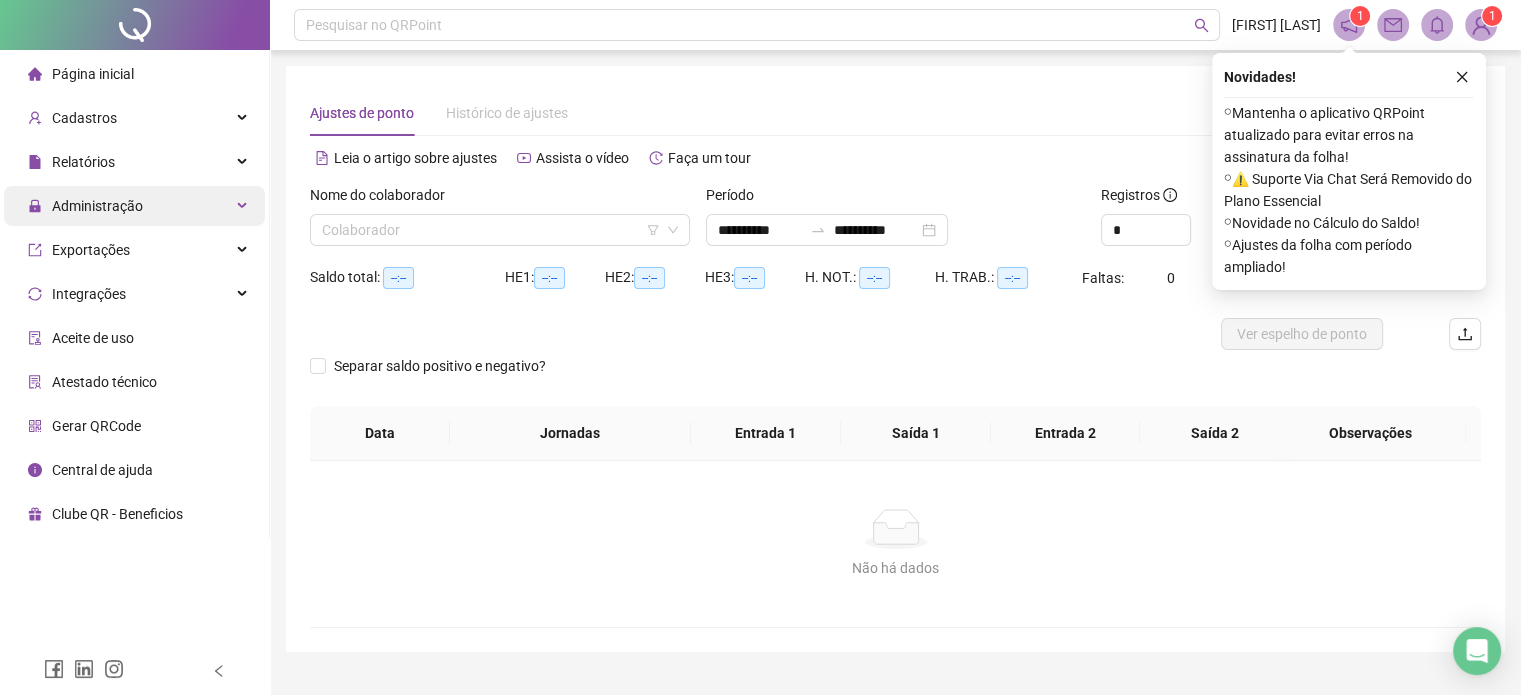 click on "Administração" at bounding box center (134, 206) 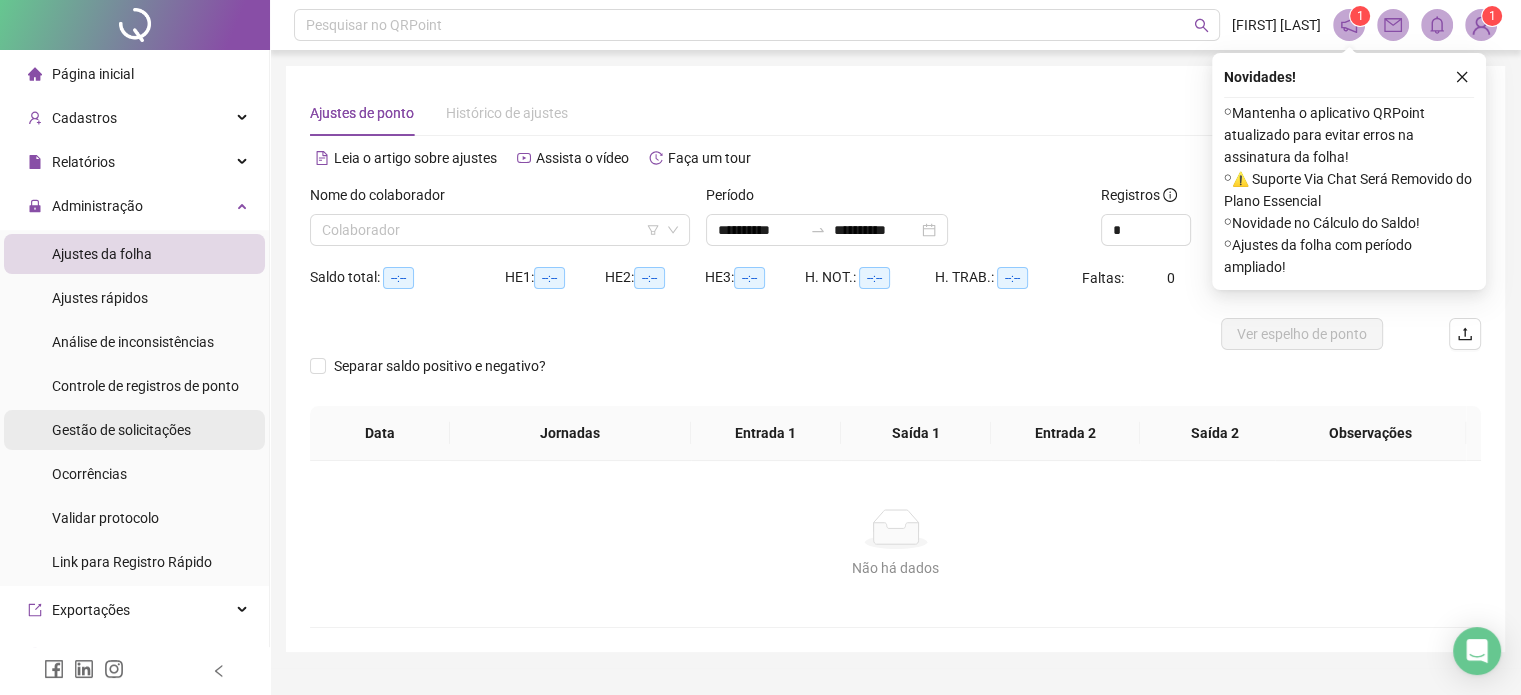 click on "Gestão de solicitações" at bounding box center (121, 430) 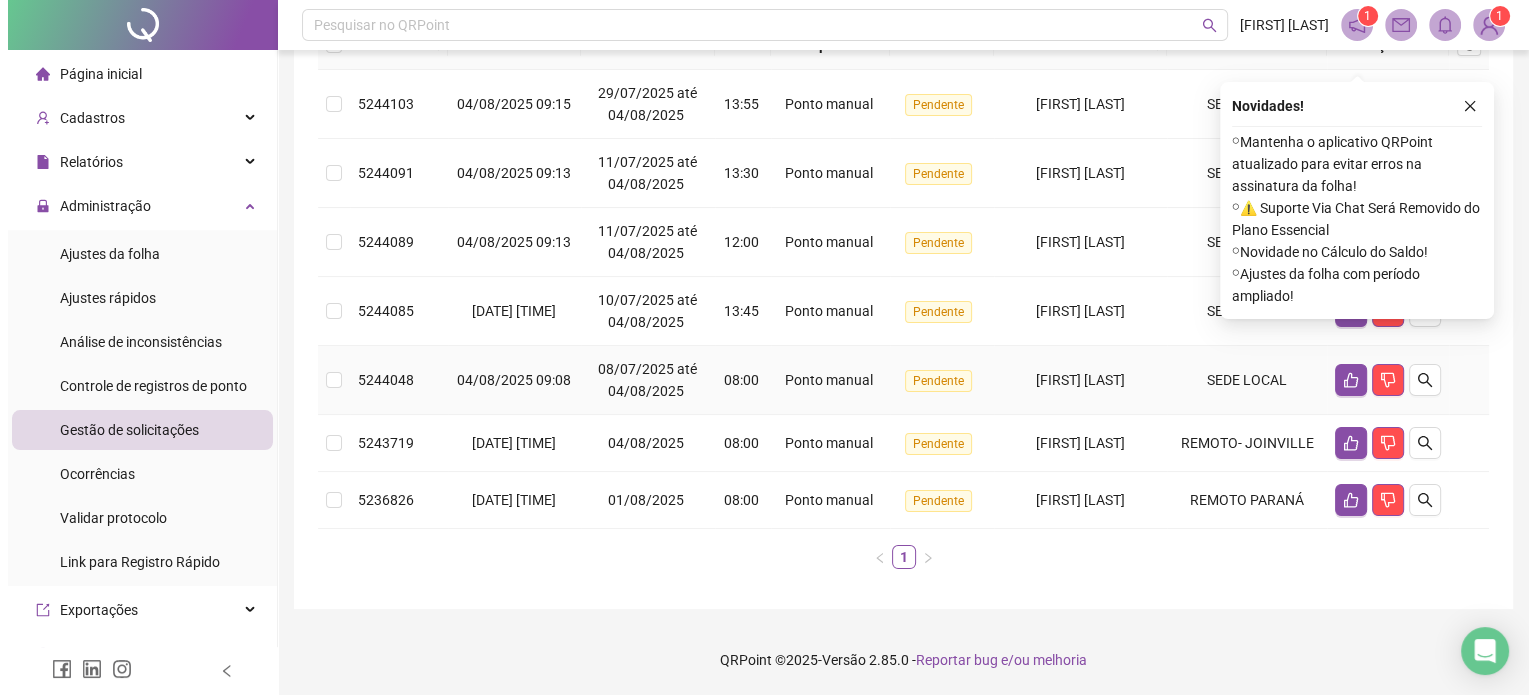scroll, scrollTop: 295, scrollLeft: 0, axis: vertical 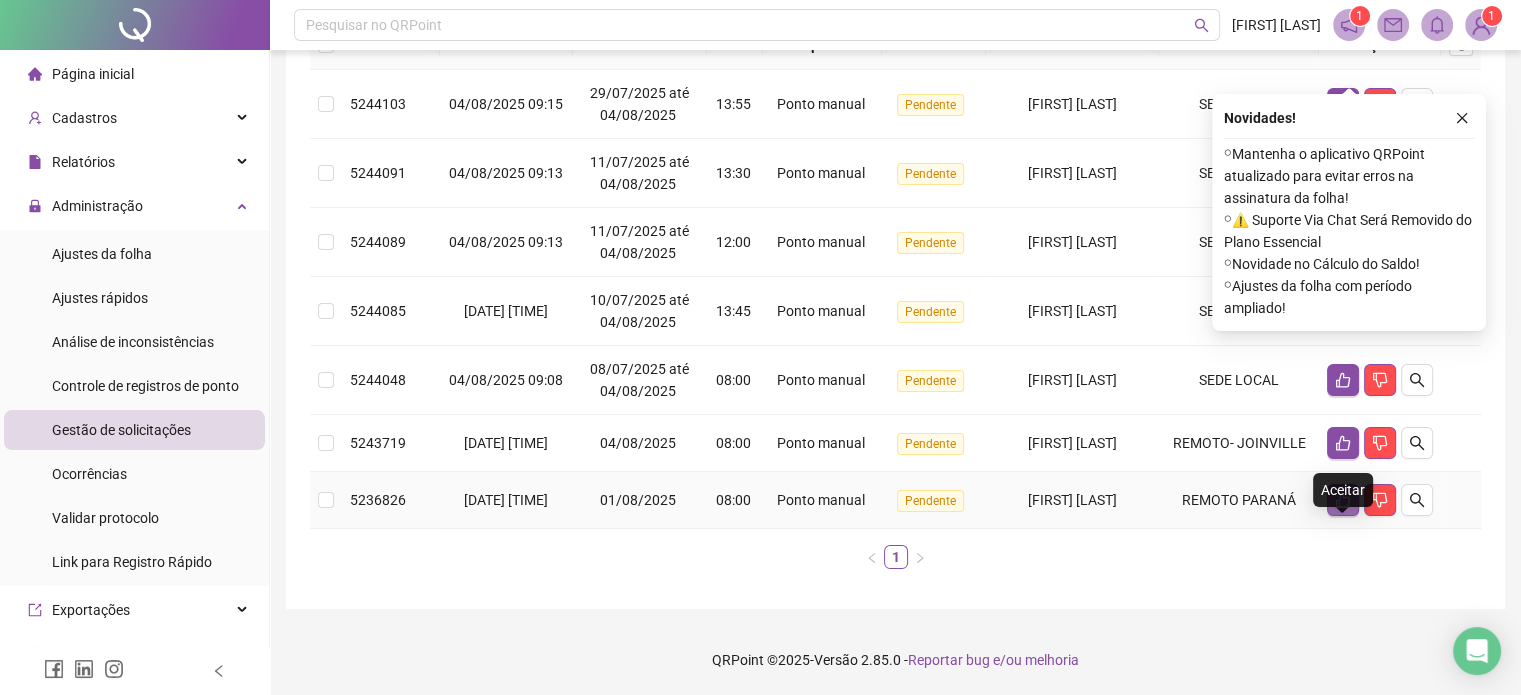 click 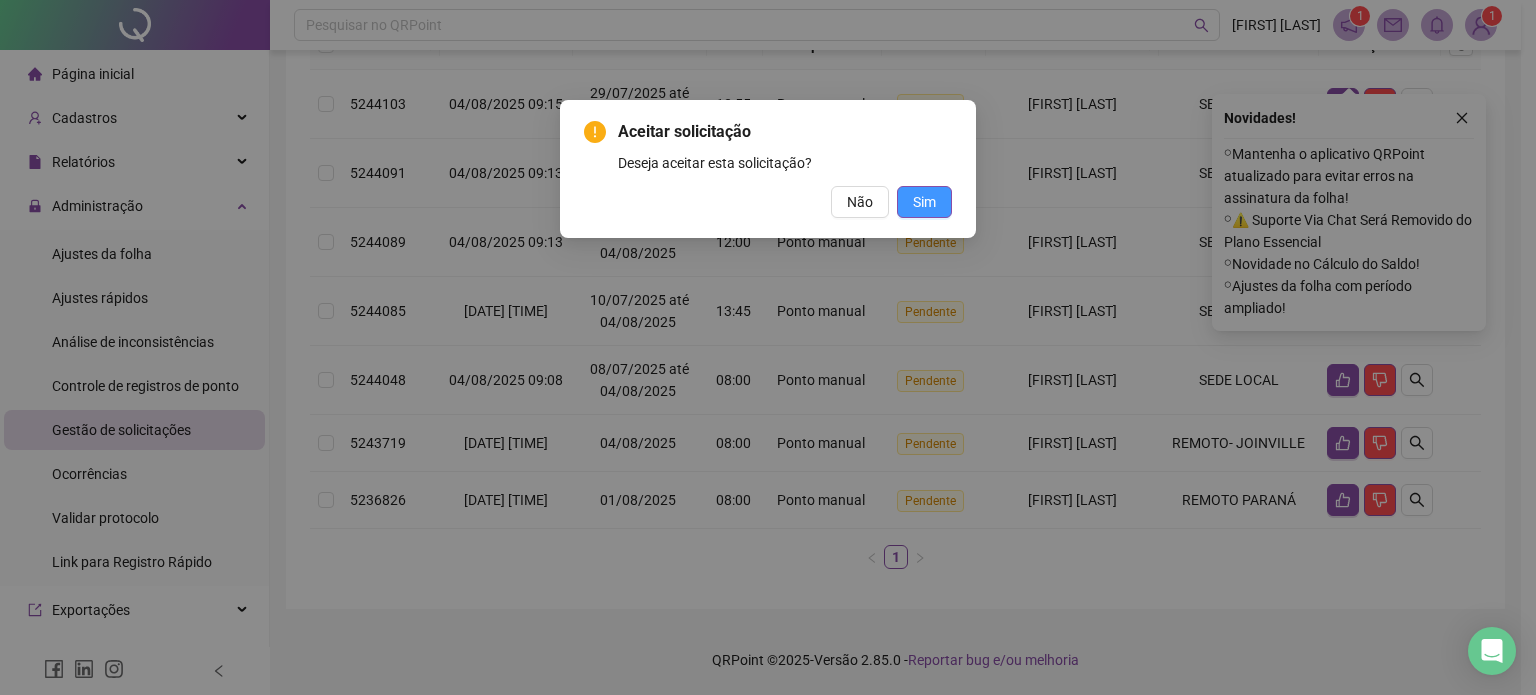 click on "Sim" at bounding box center [924, 202] 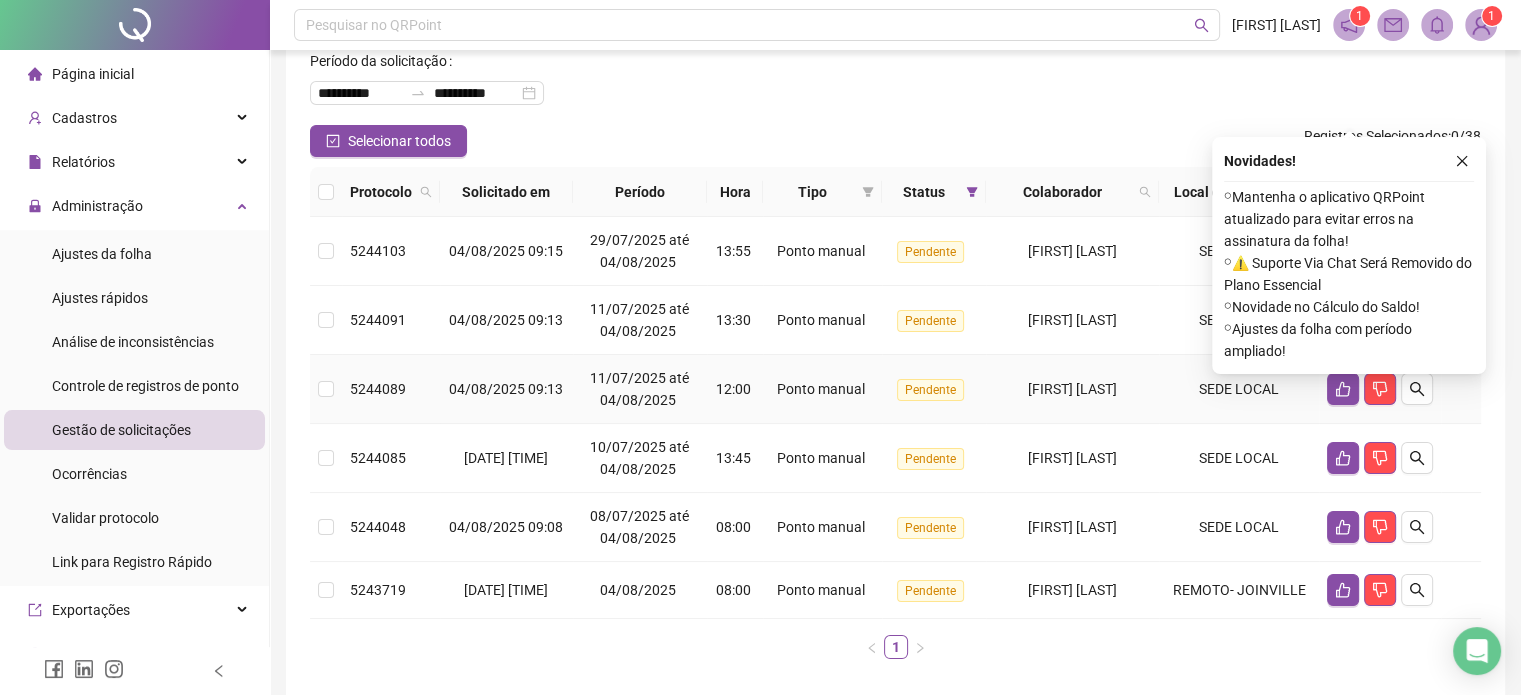 scroll, scrollTop: 226, scrollLeft: 0, axis: vertical 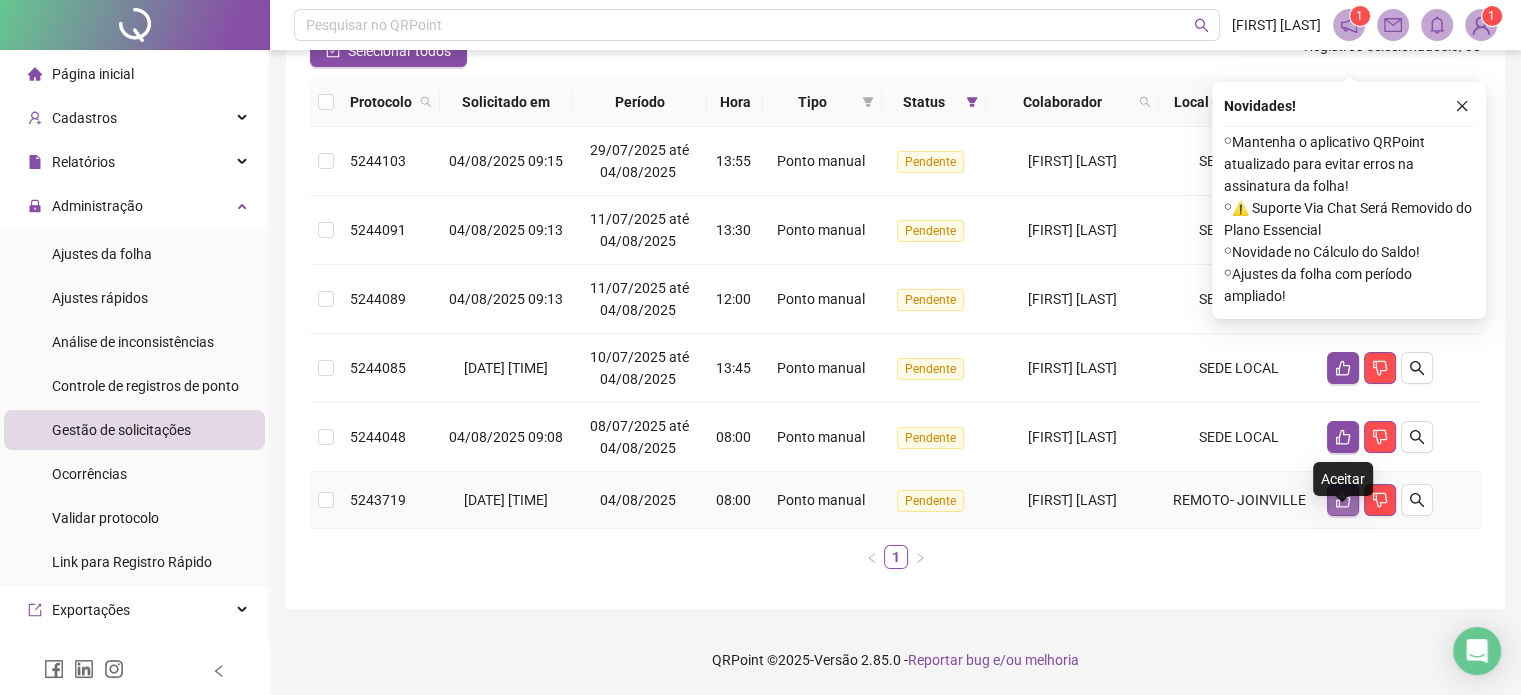 click 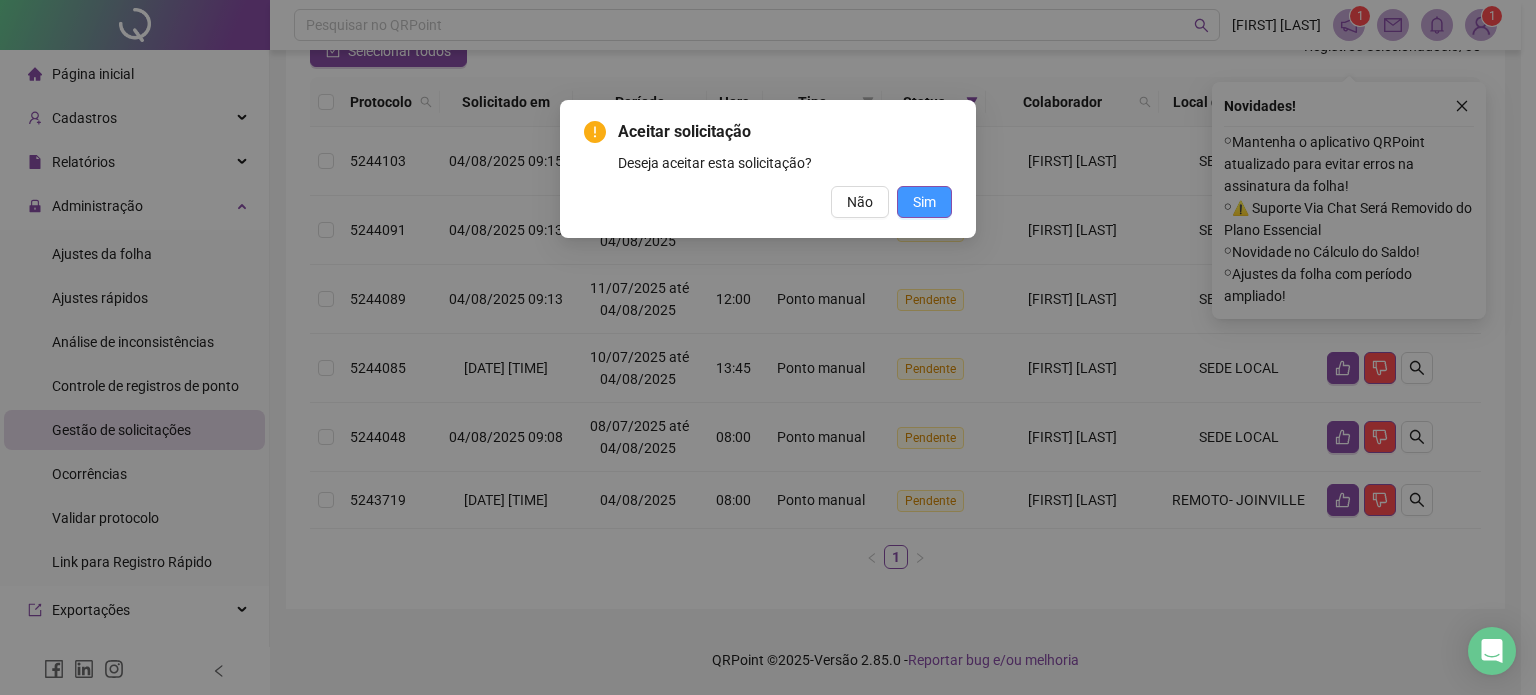 click on "Sim" at bounding box center (924, 202) 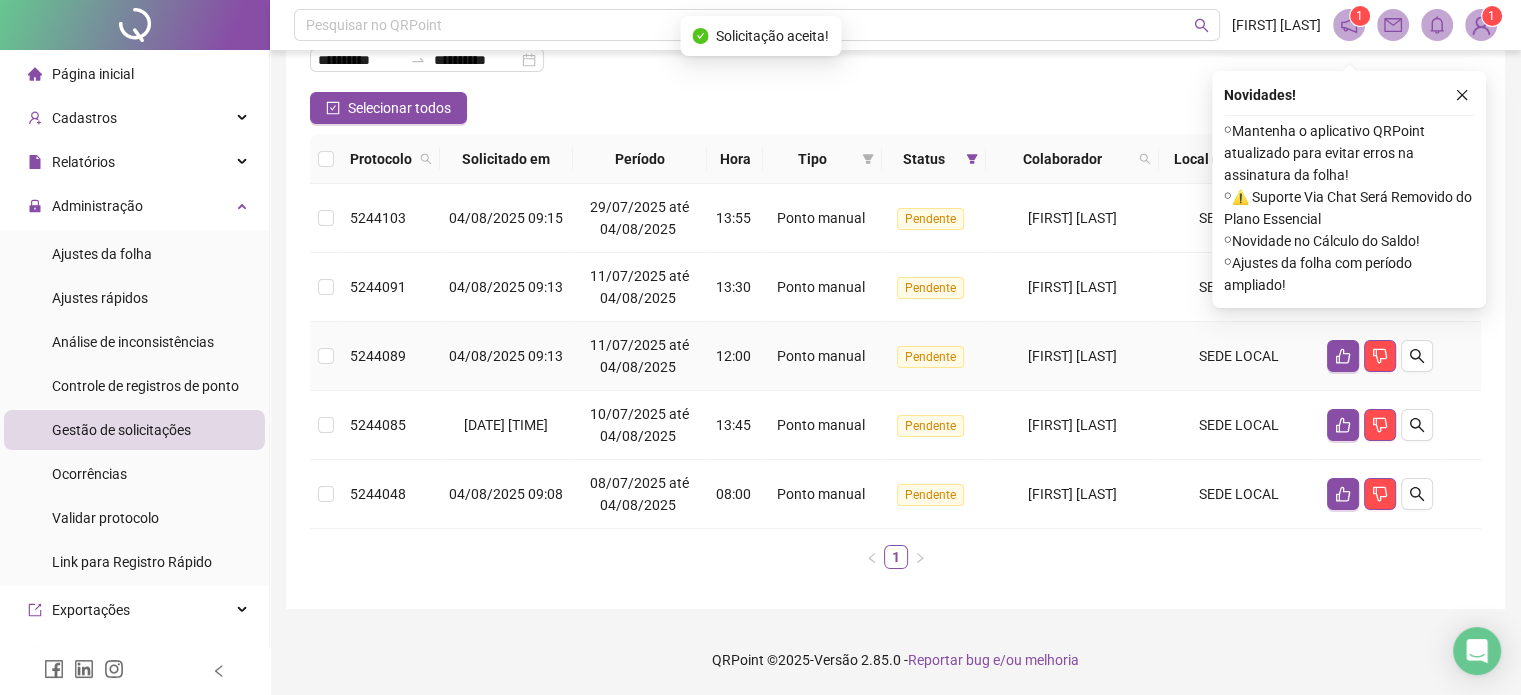 scroll, scrollTop: 0, scrollLeft: 0, axis: both 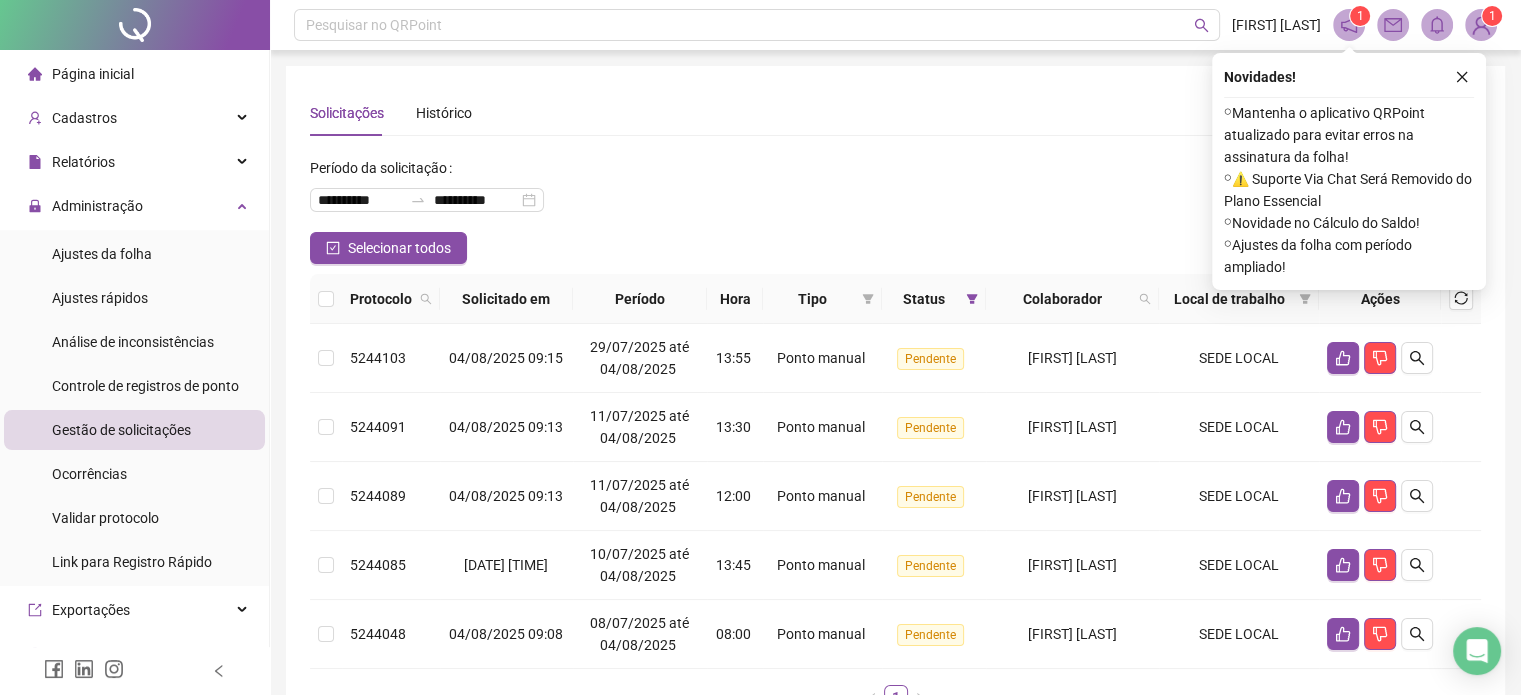 drag, startPoint x: 1458, startPoint y: 79, endPoint x: 1432, endPoint y: 91, distance: 28.635643 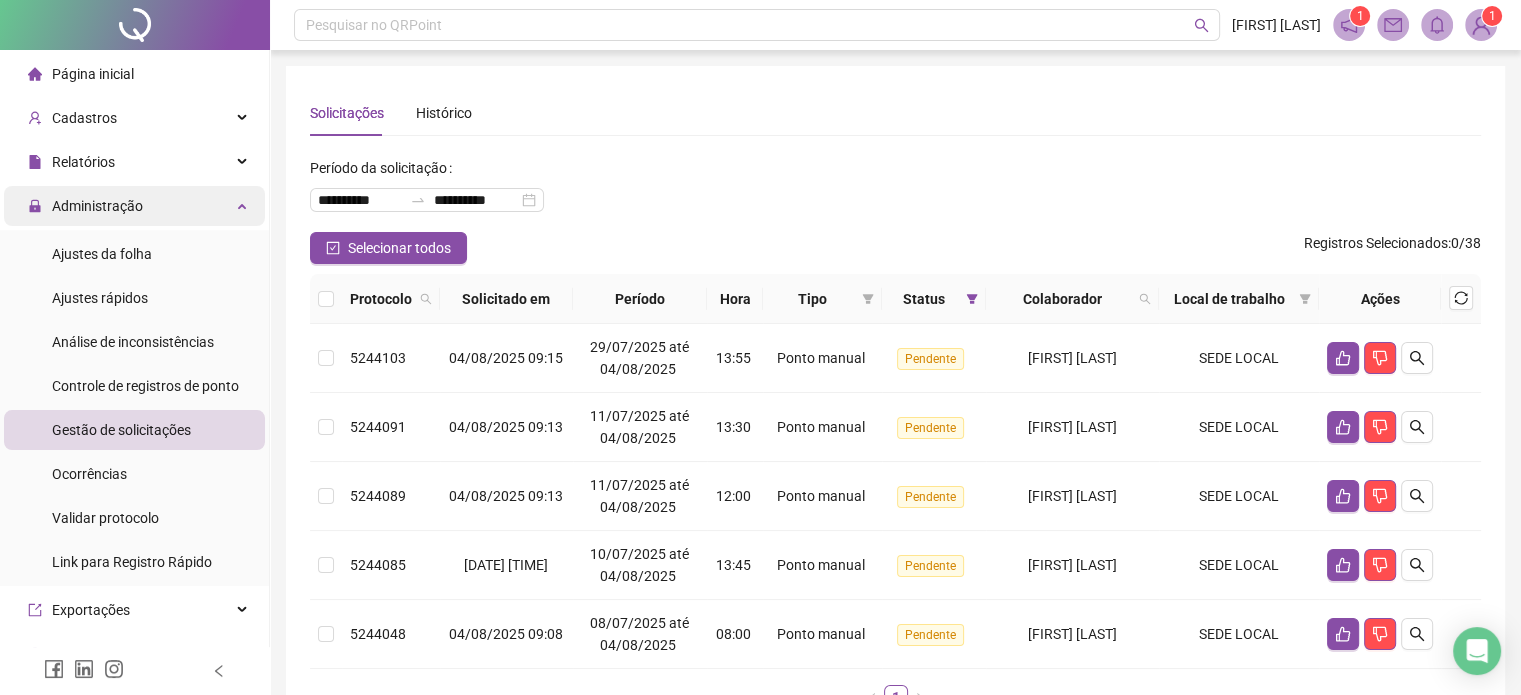 click on "Administração" at bounding box center [134, 206] 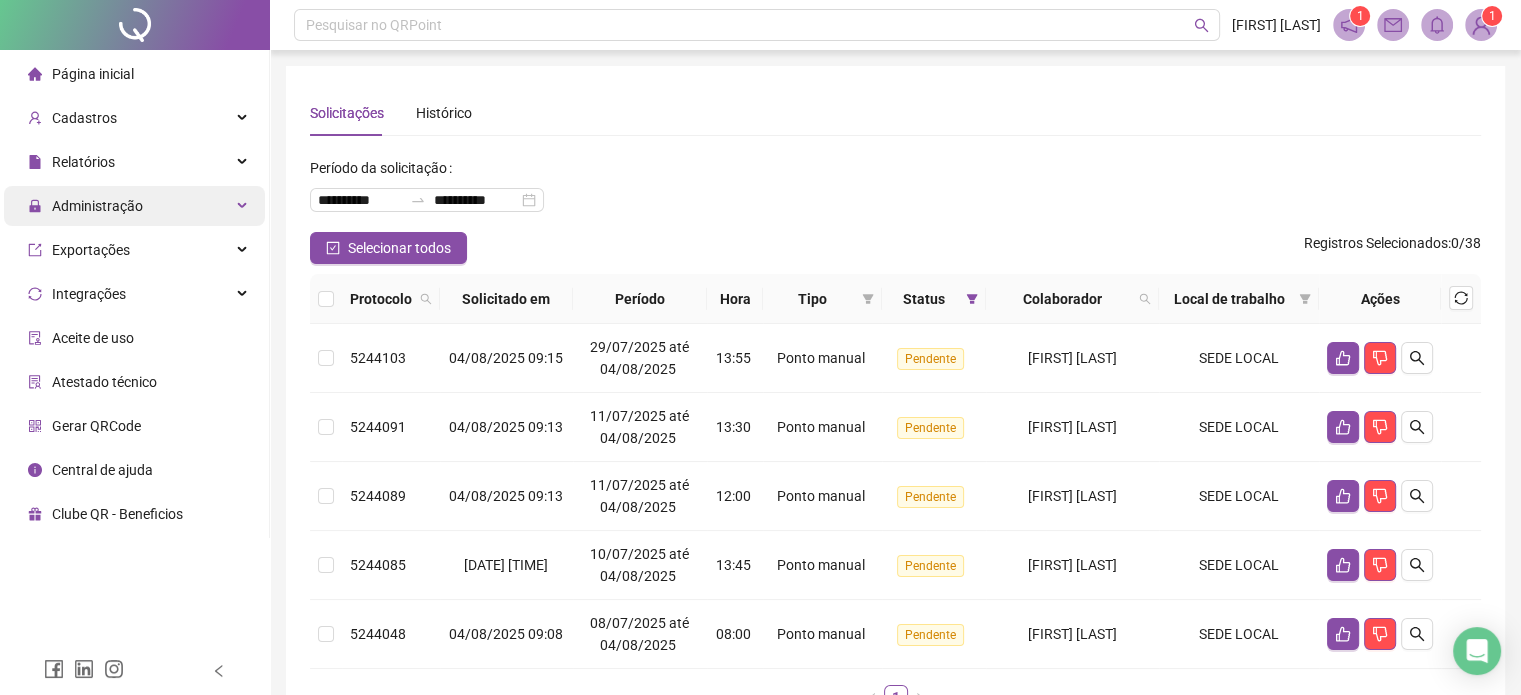 click on "Administração" at bounding box center [134, 206] 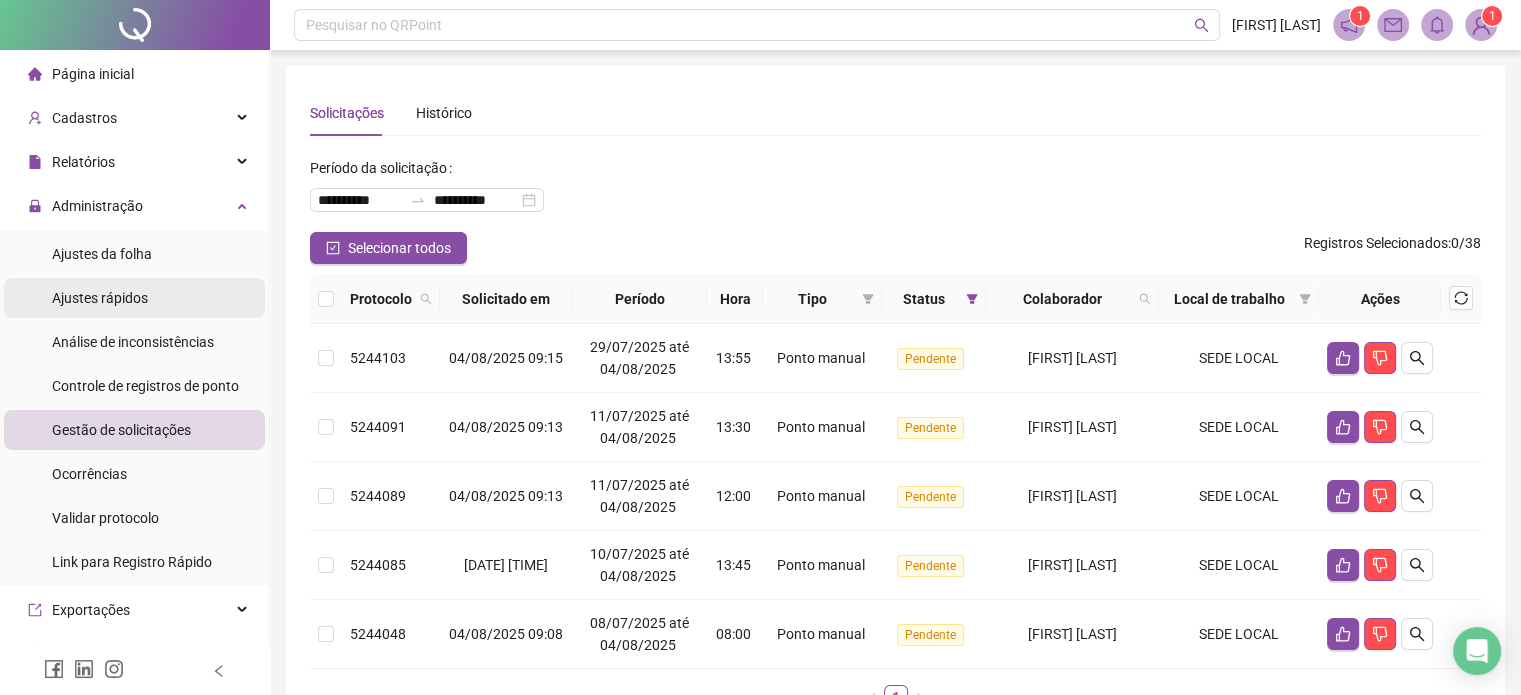 click on "Ajustes rápidos" at bounding box center [100, 298] 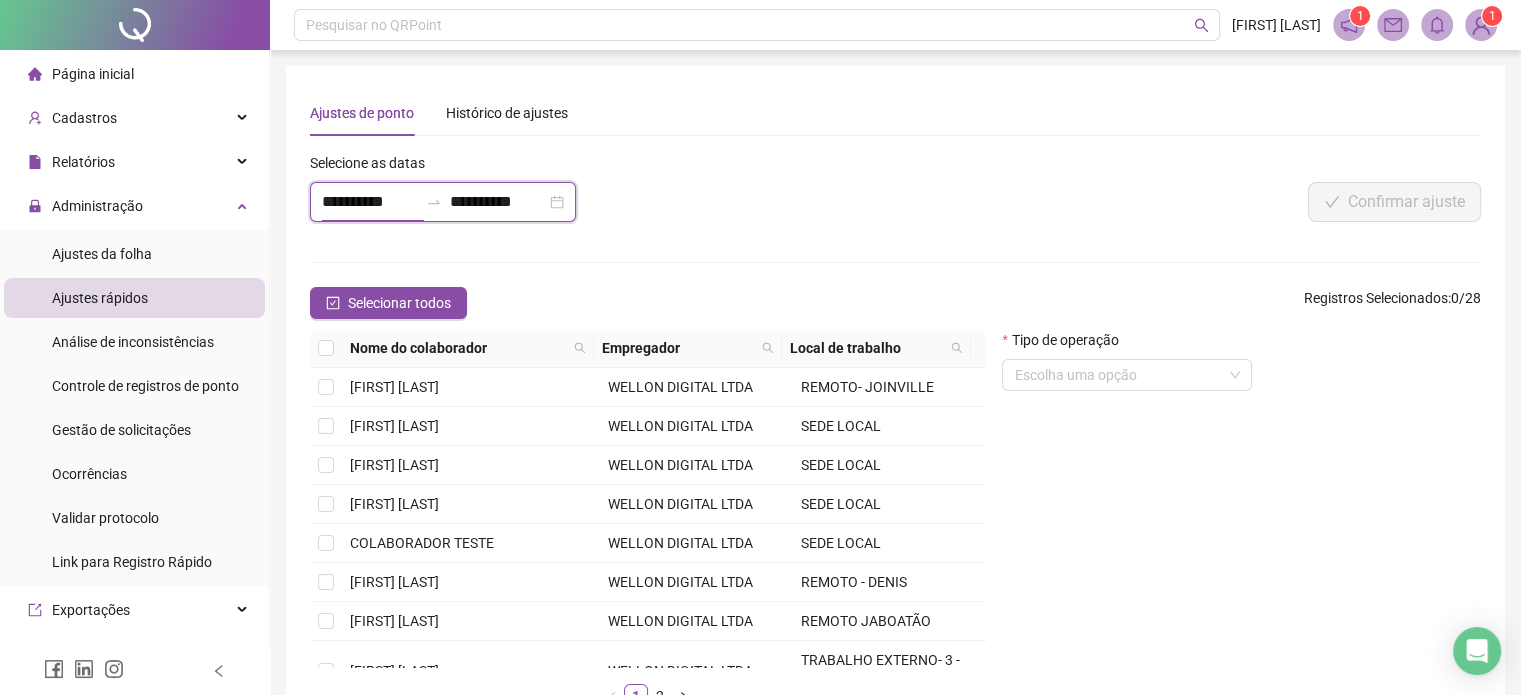 click on "**********" at bounding box center [370, 202] 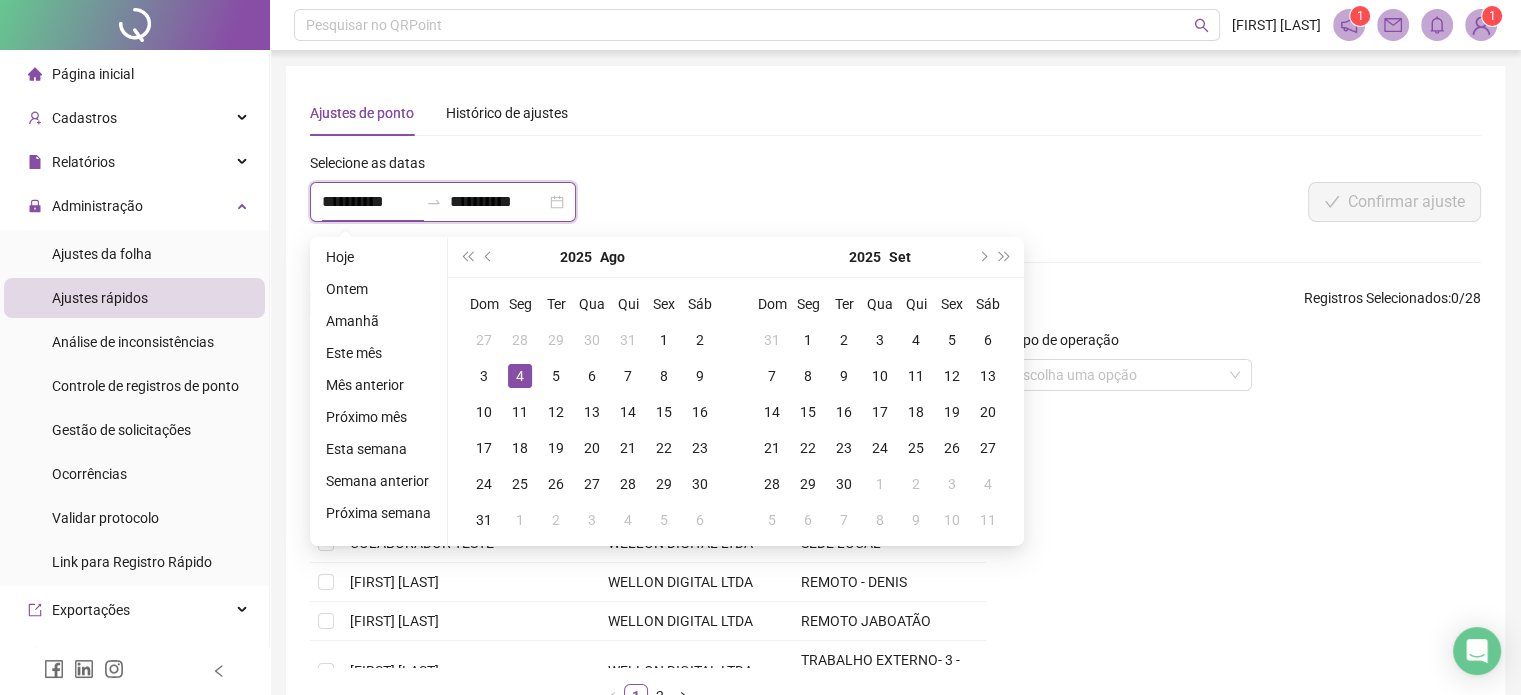 click on "**********" at bounding box center [370, 202] 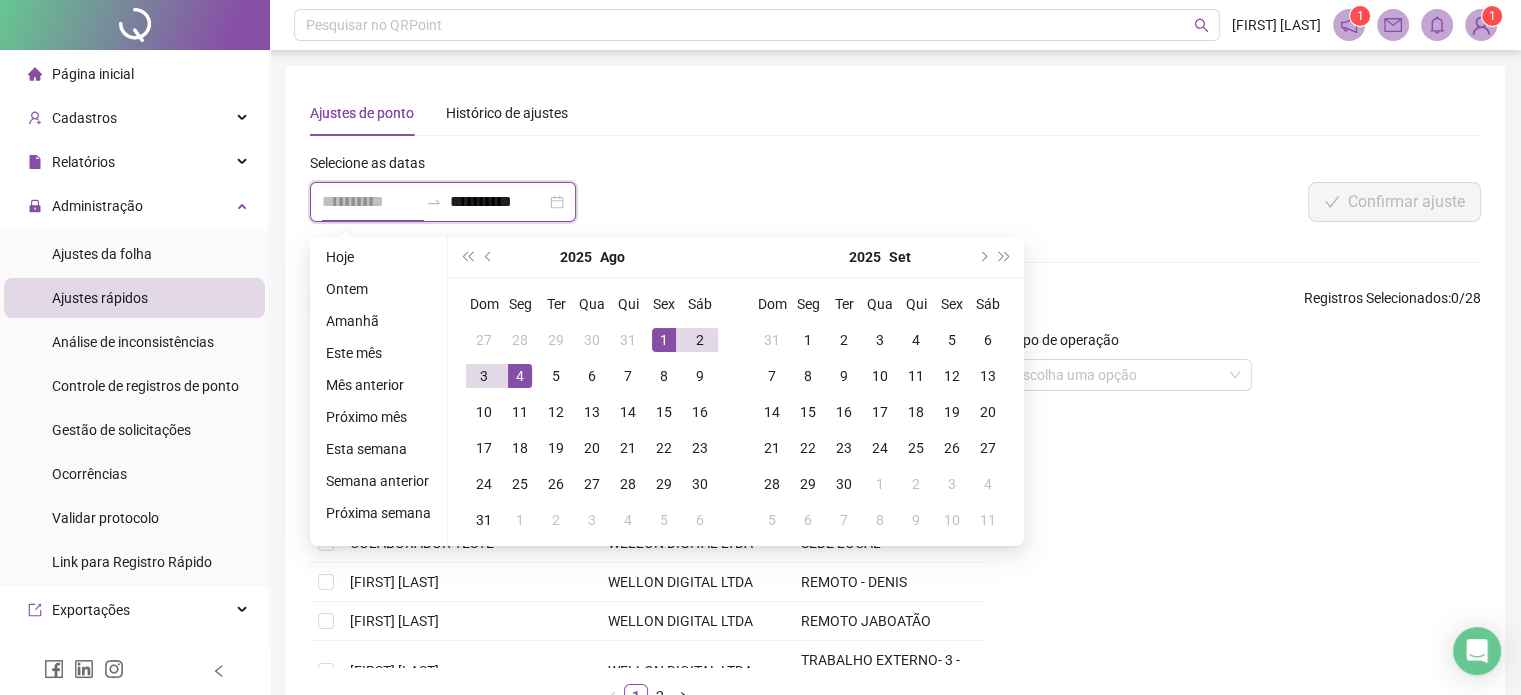 type on "**********" 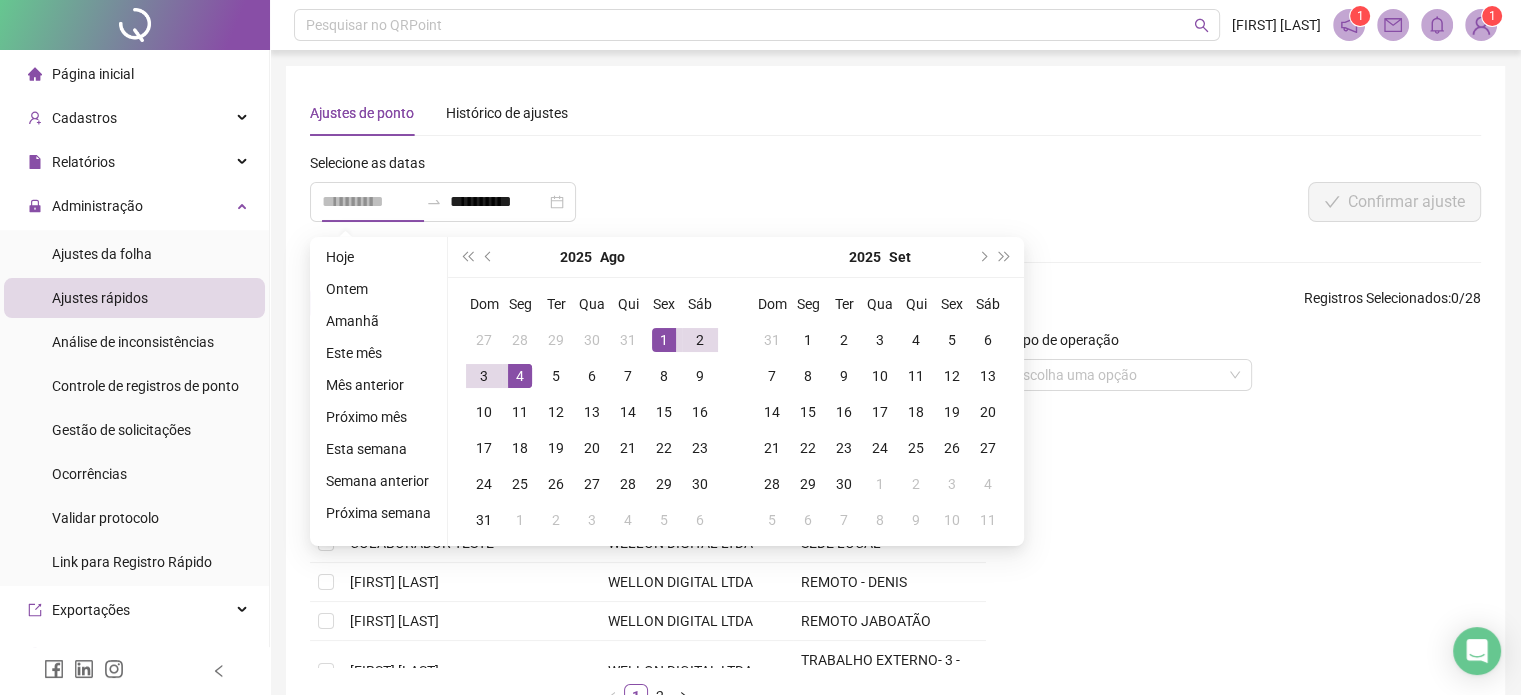click on "1" at bounding box center (664, 340) 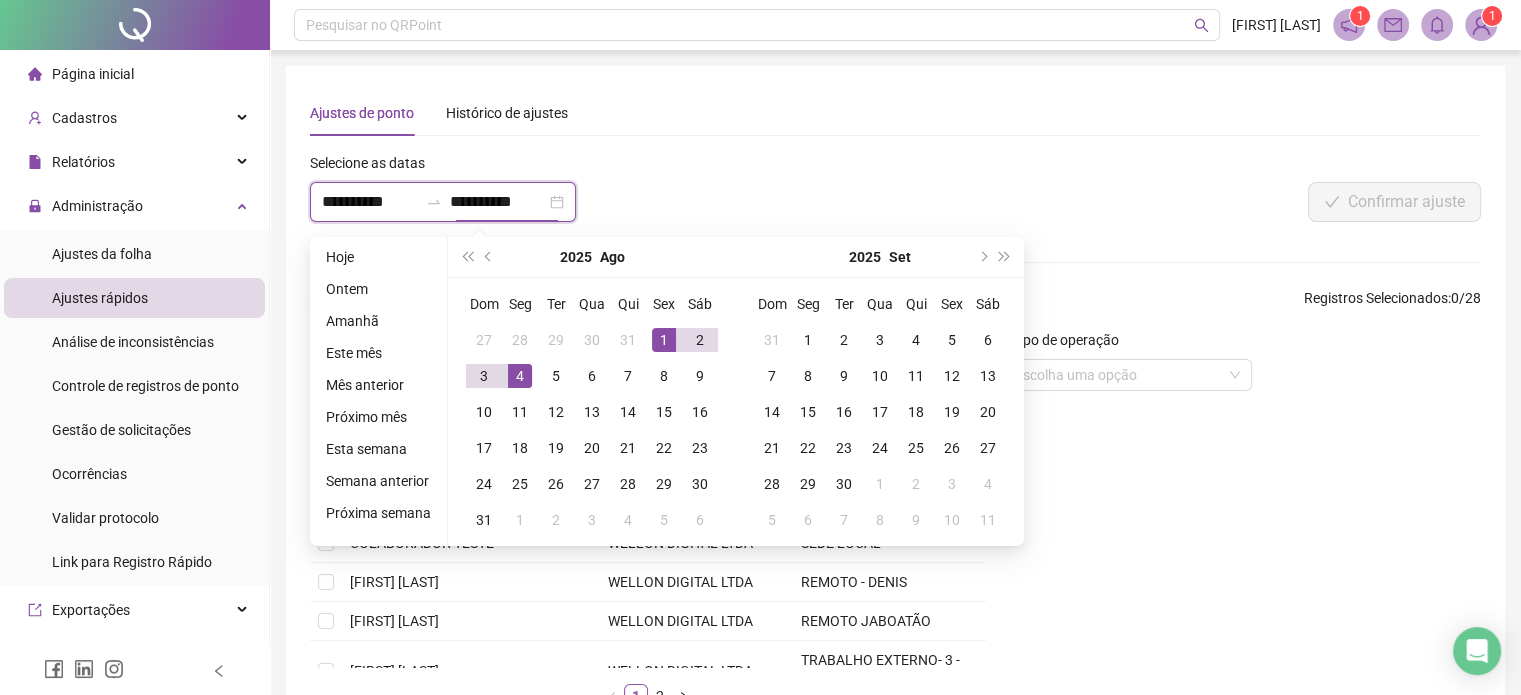type on "**********" 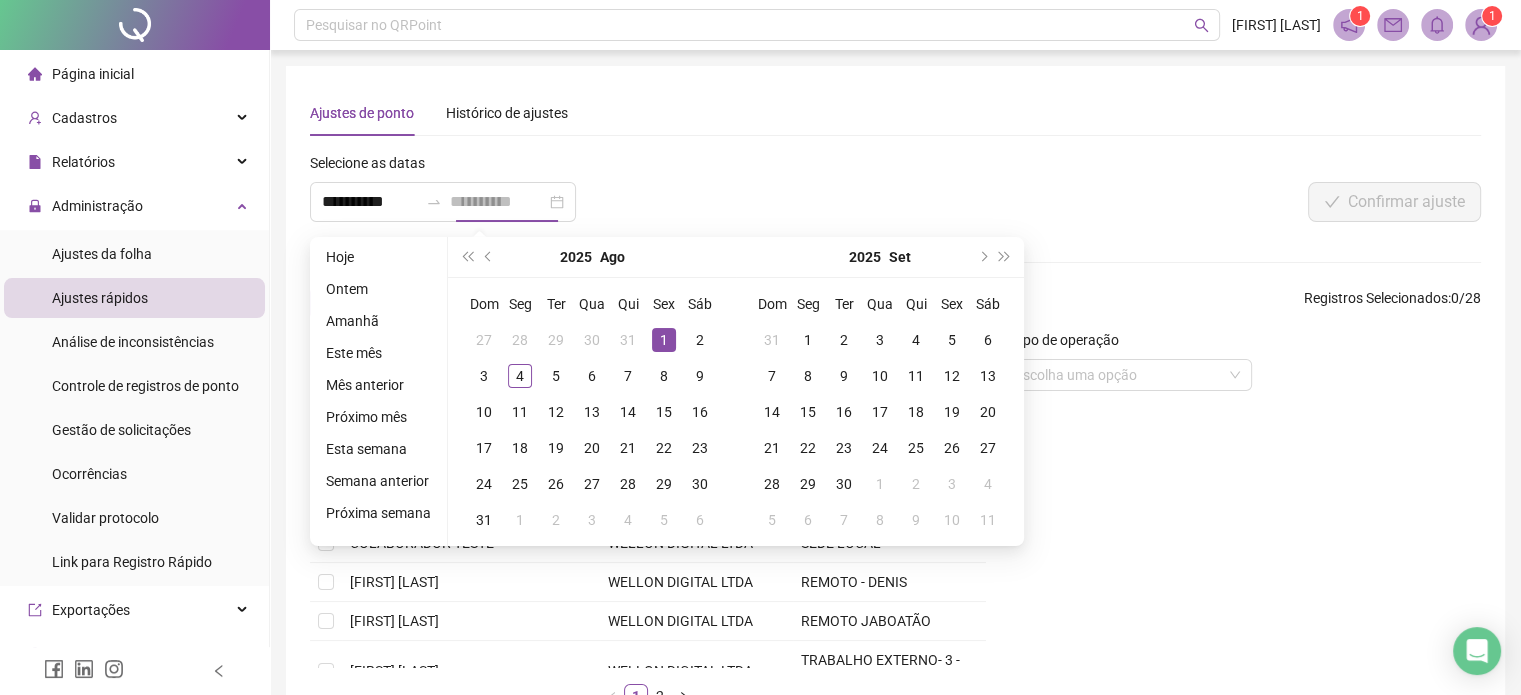 click on "1" at bounding box center (664, 340) 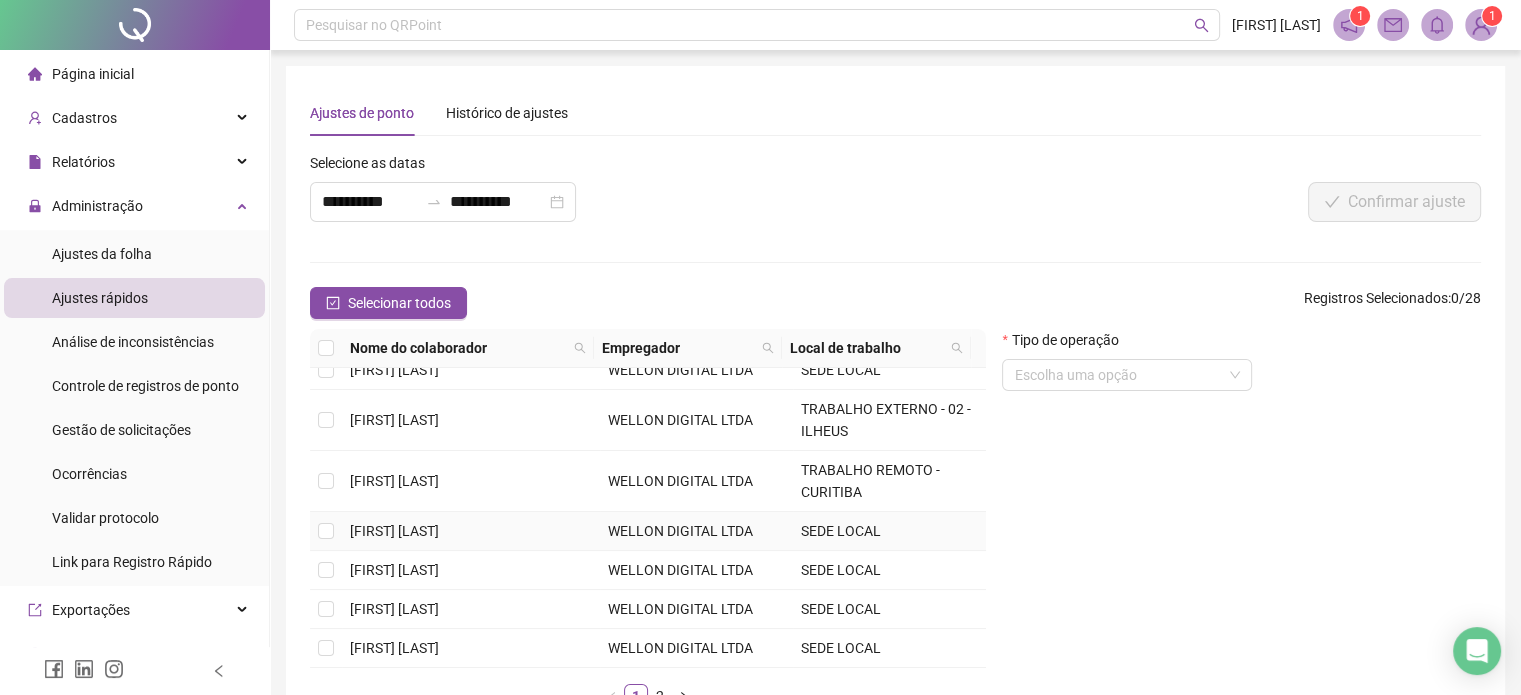 scroll, scrollTop: 413, scrollLeft: 0, axis: vertical 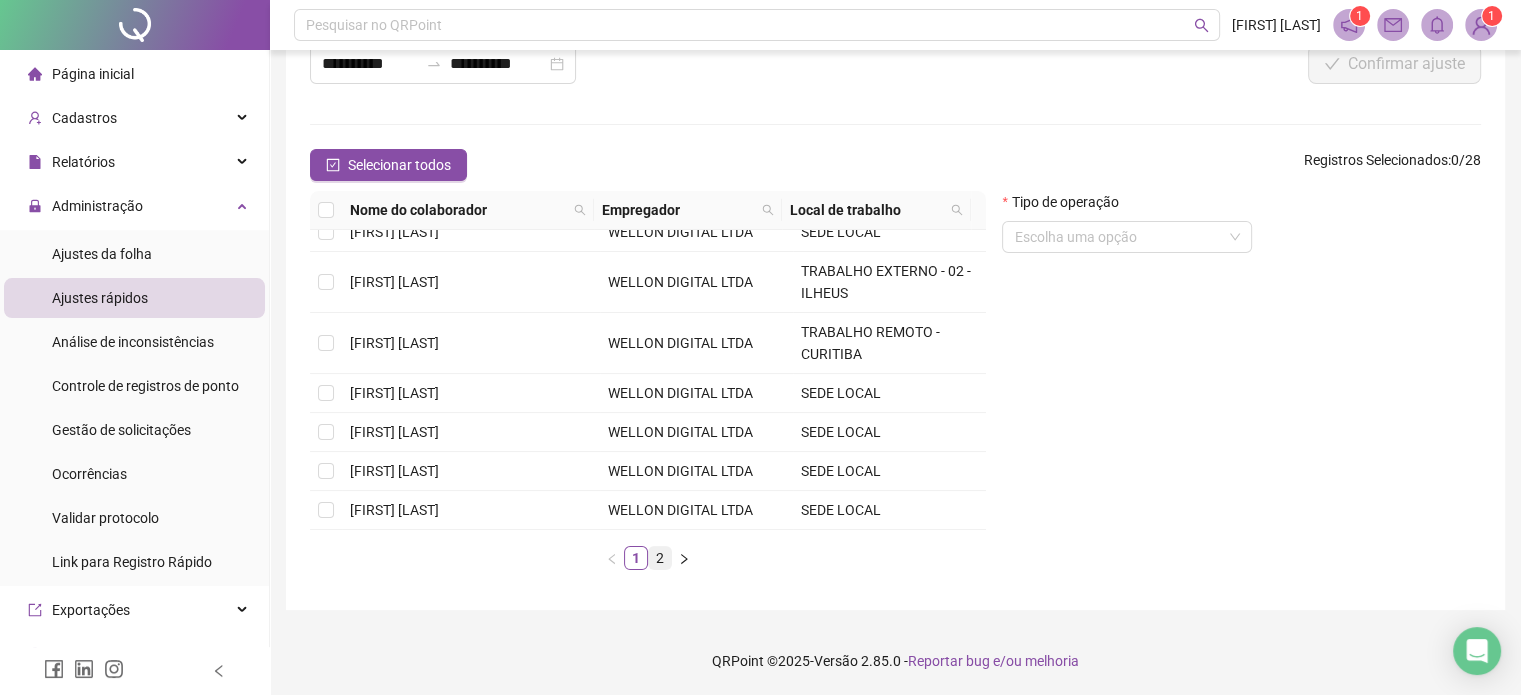click on "2" at bounding box center [660, 558] 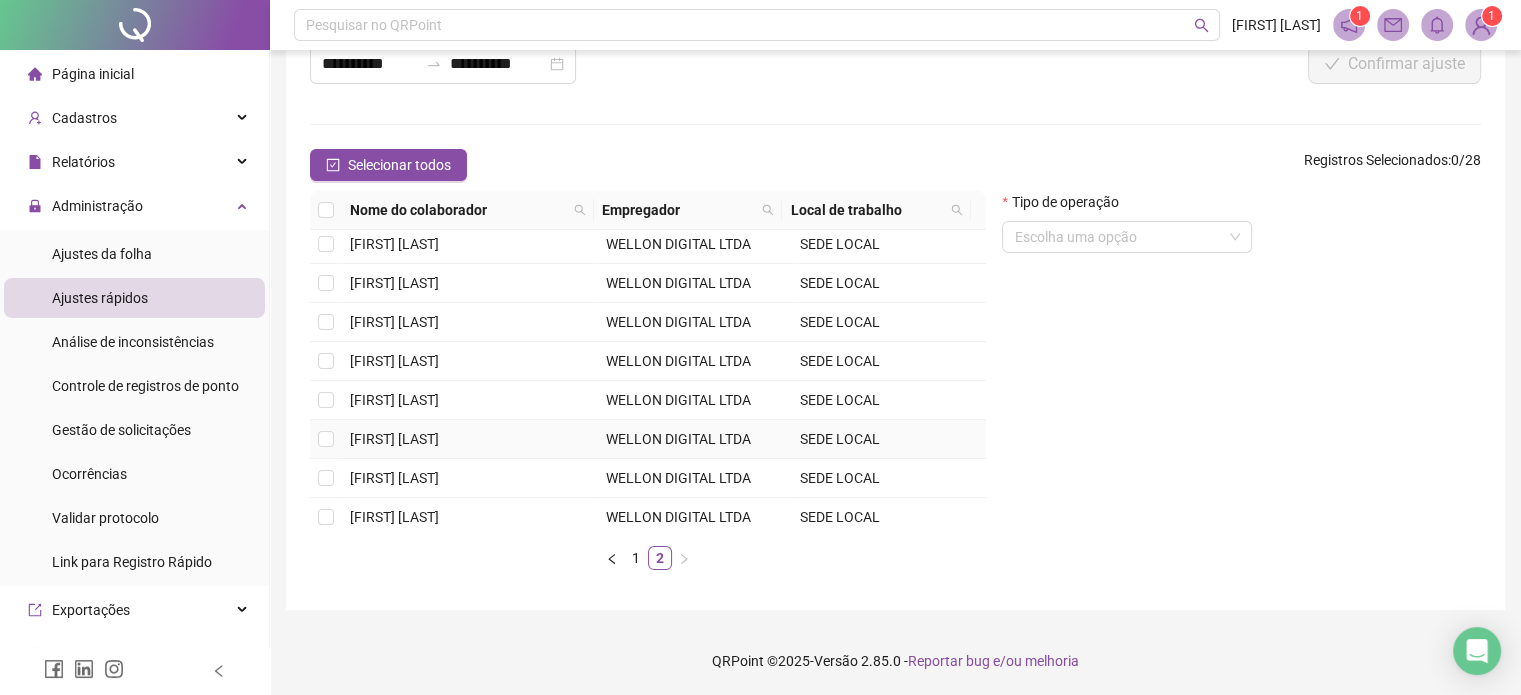 scroll, scrollTop: 204, scrollLeft: 0, axis: vertical 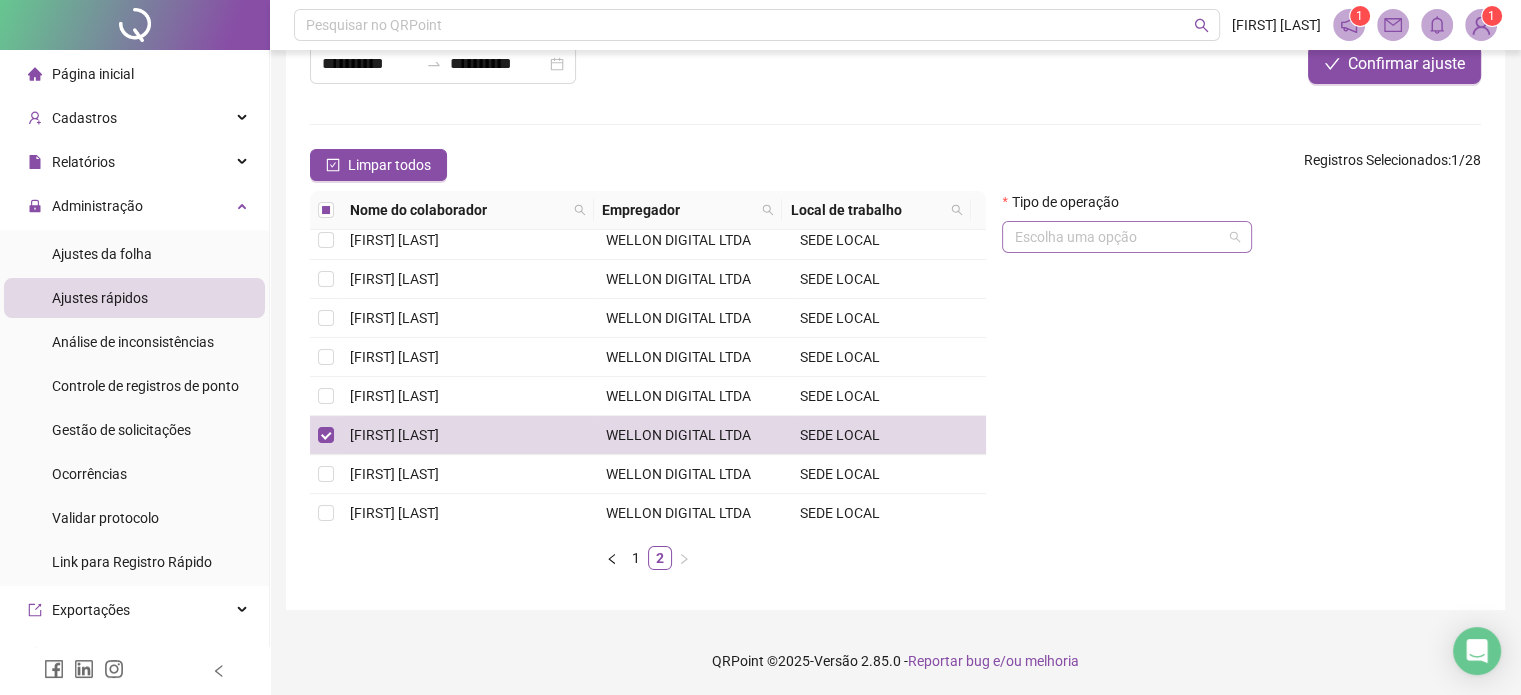 click at bounding box center (1121, 237) 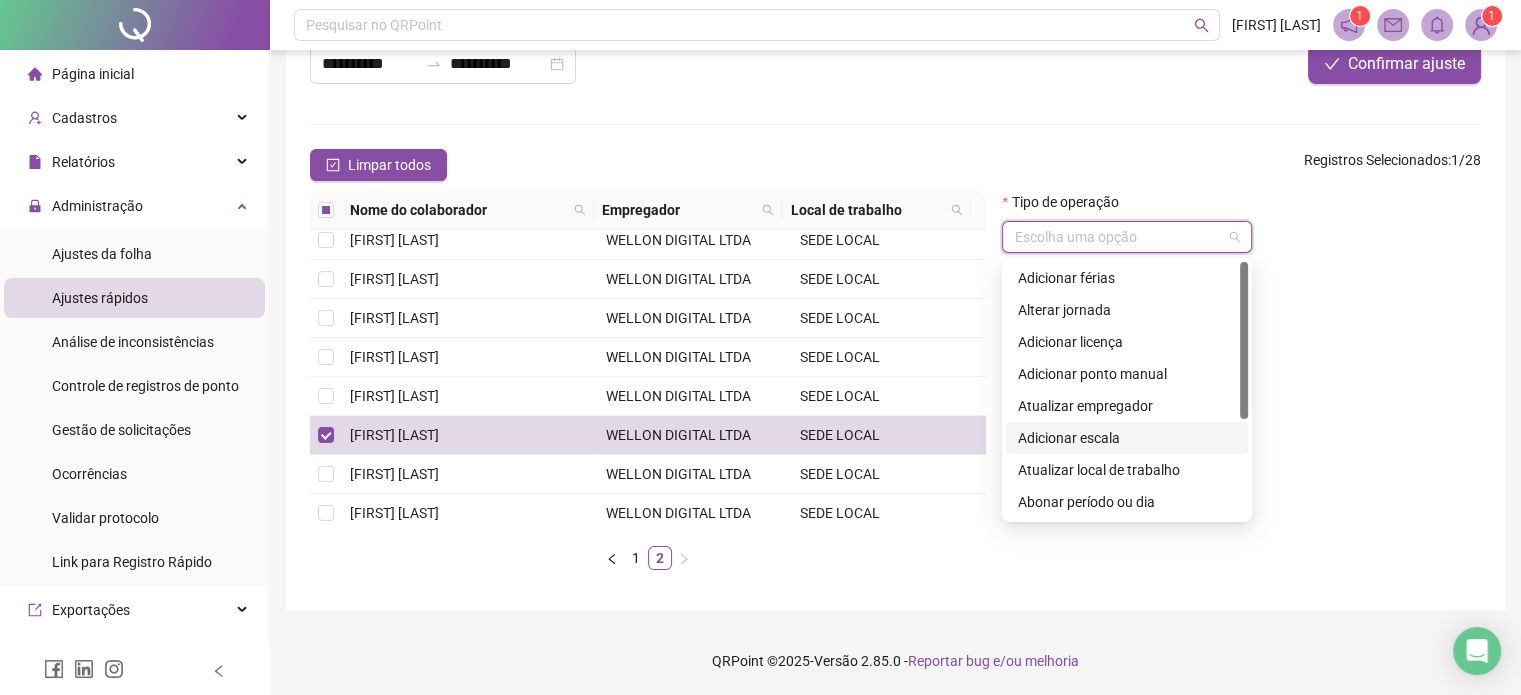 scroll, scrollTop: 160, scrollLeft: 0, axis: vertical 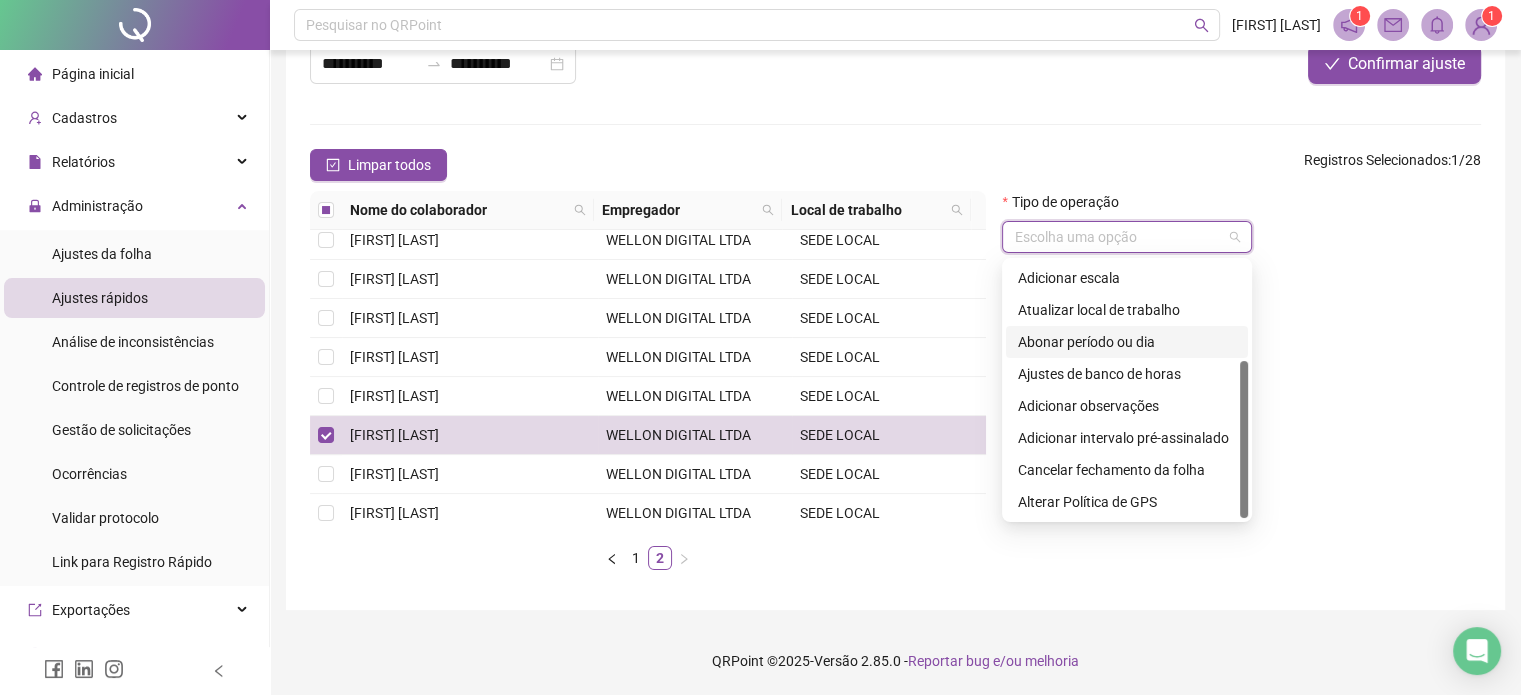 click on "Abonar período ou dia" at bounding box center [1127, 342] 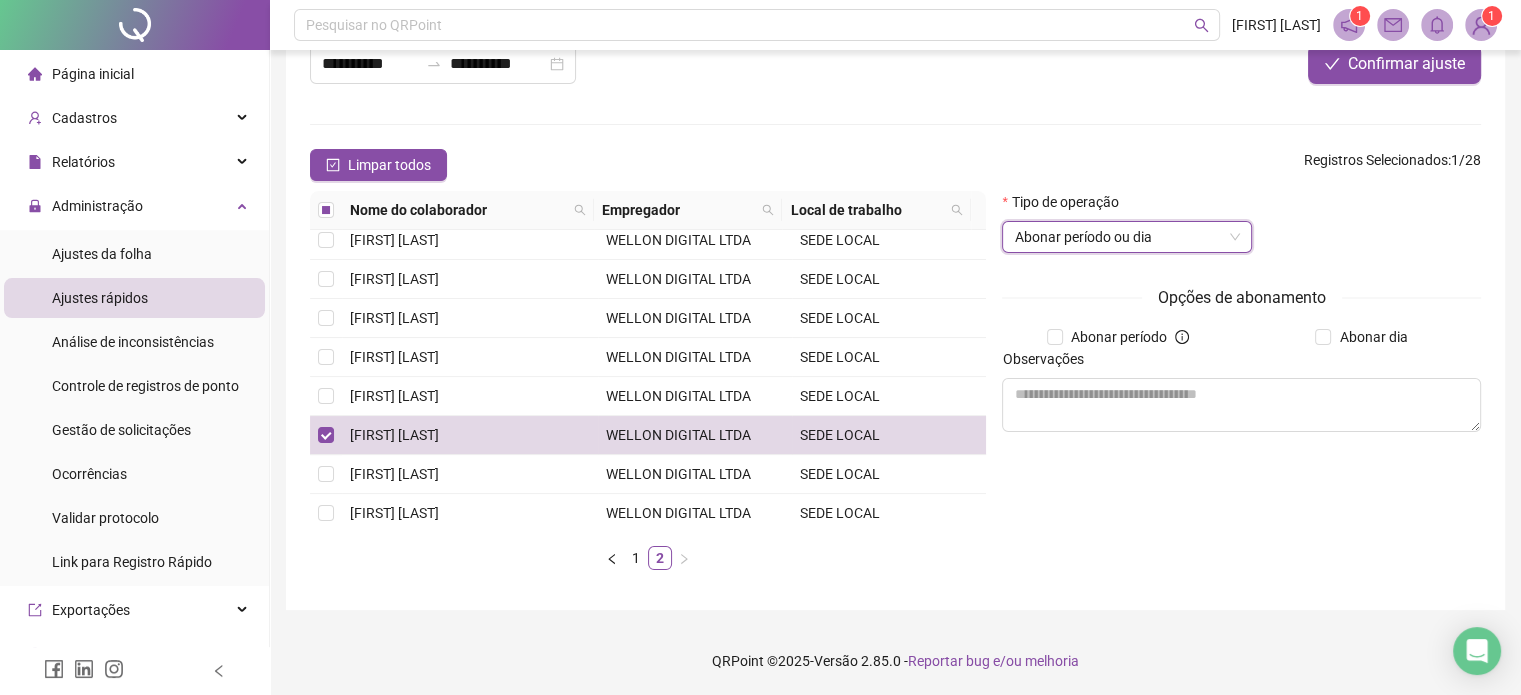 click on "Abonar período" at bounding box center (1117, 337) 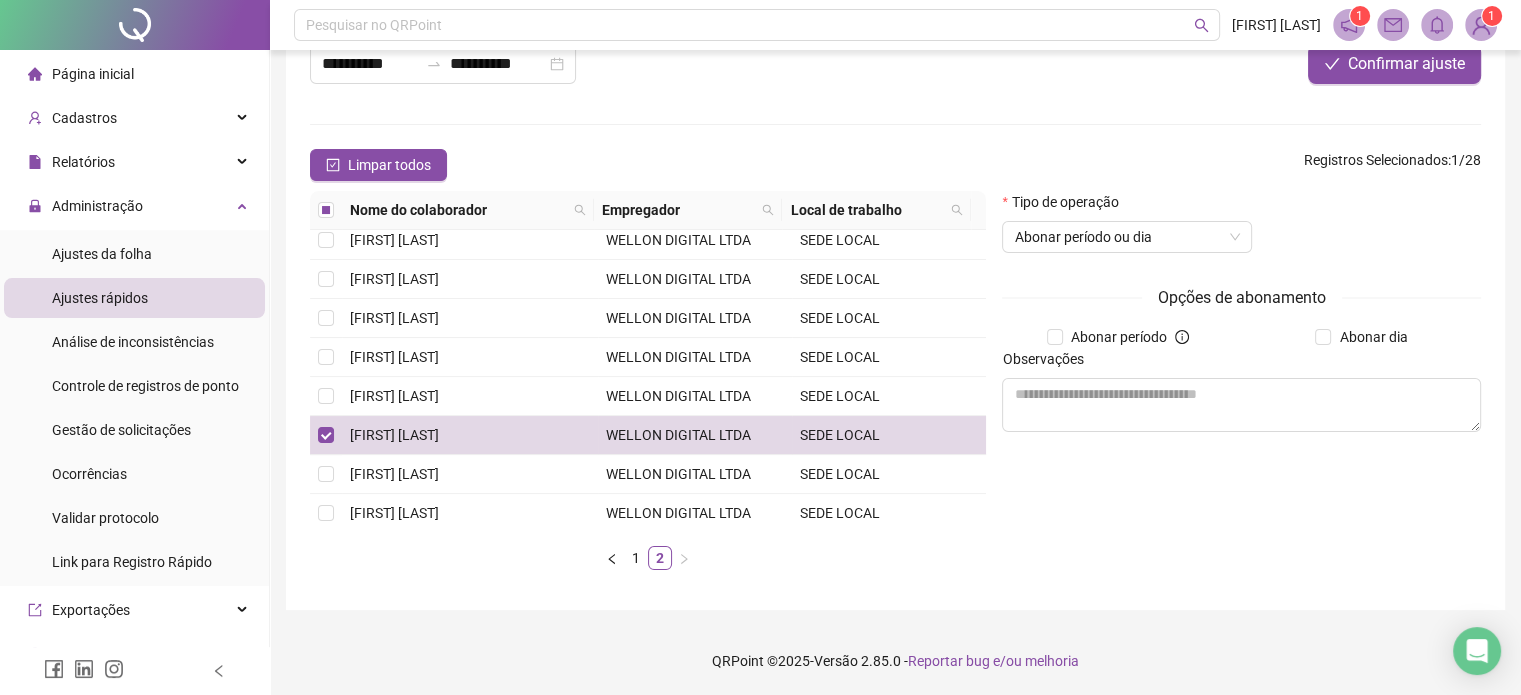 click on "Observações" at bounding box center [1049, 359] 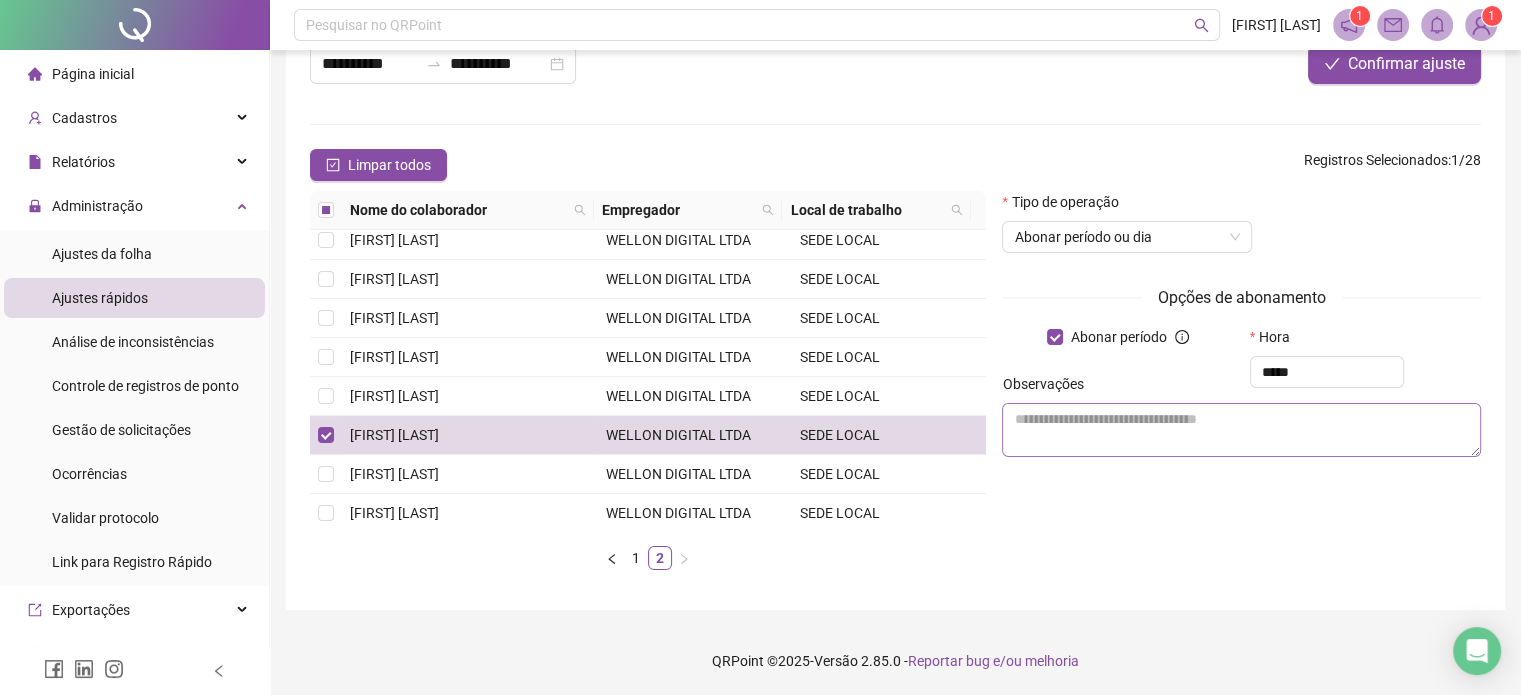 type on "*****" 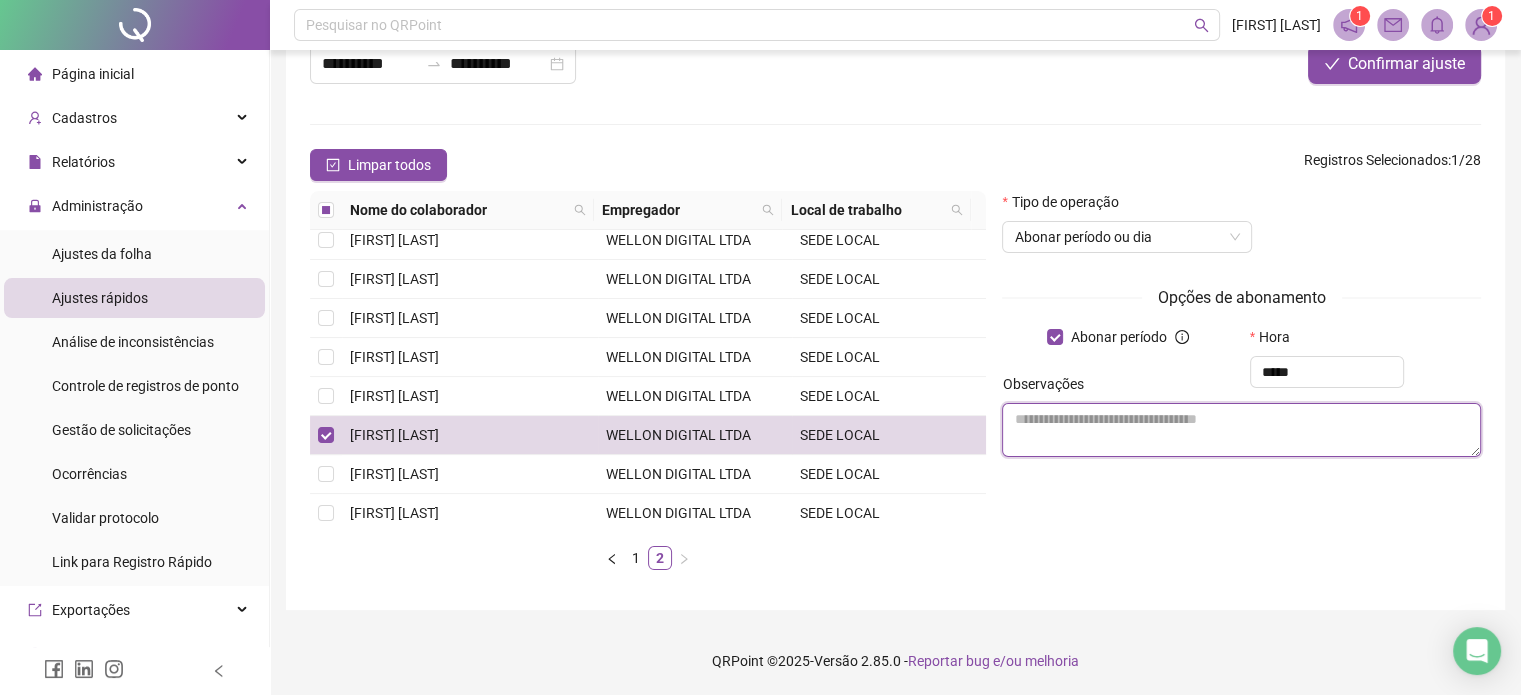 click at bounding box center [1241, 430] 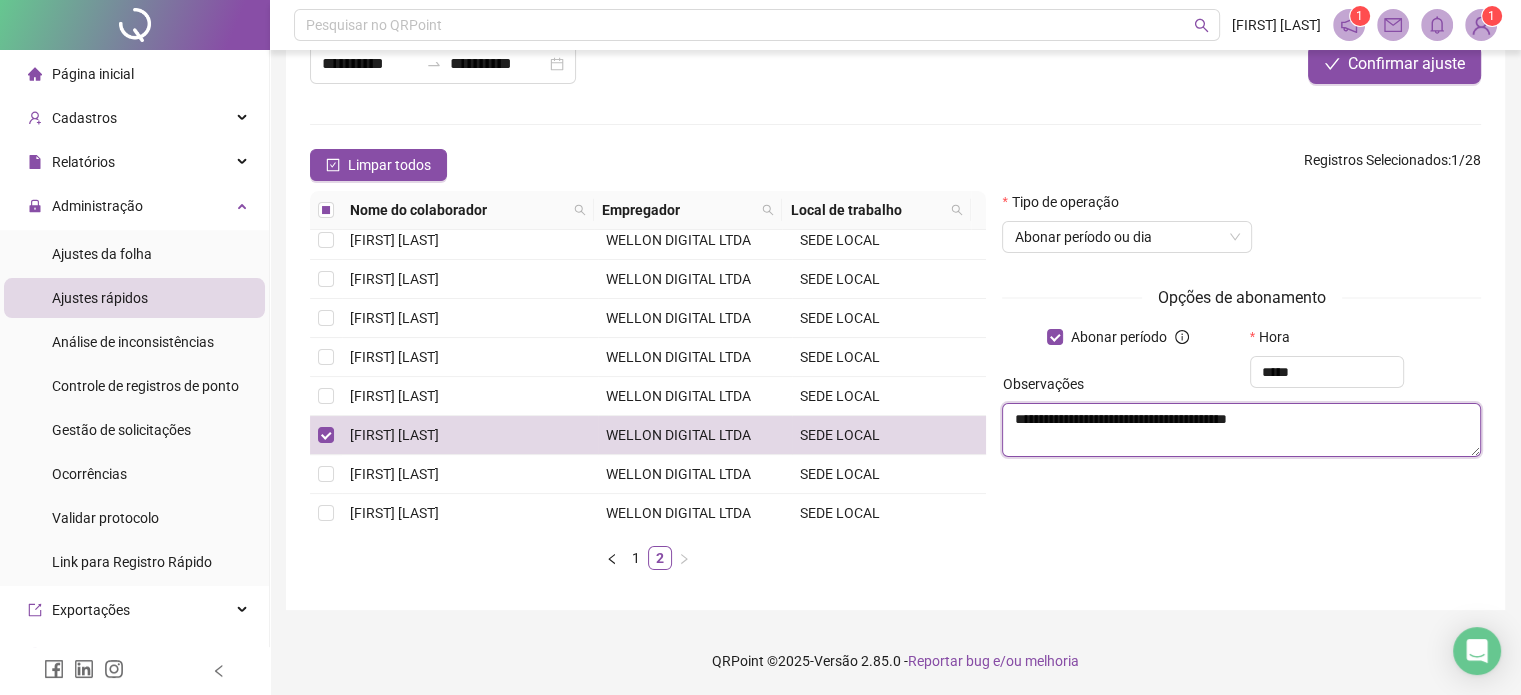 drag, startPoint x: 1276, startPoint y: 418, endPoint x: 1281, endPoint y: 450, distance: 32.38827 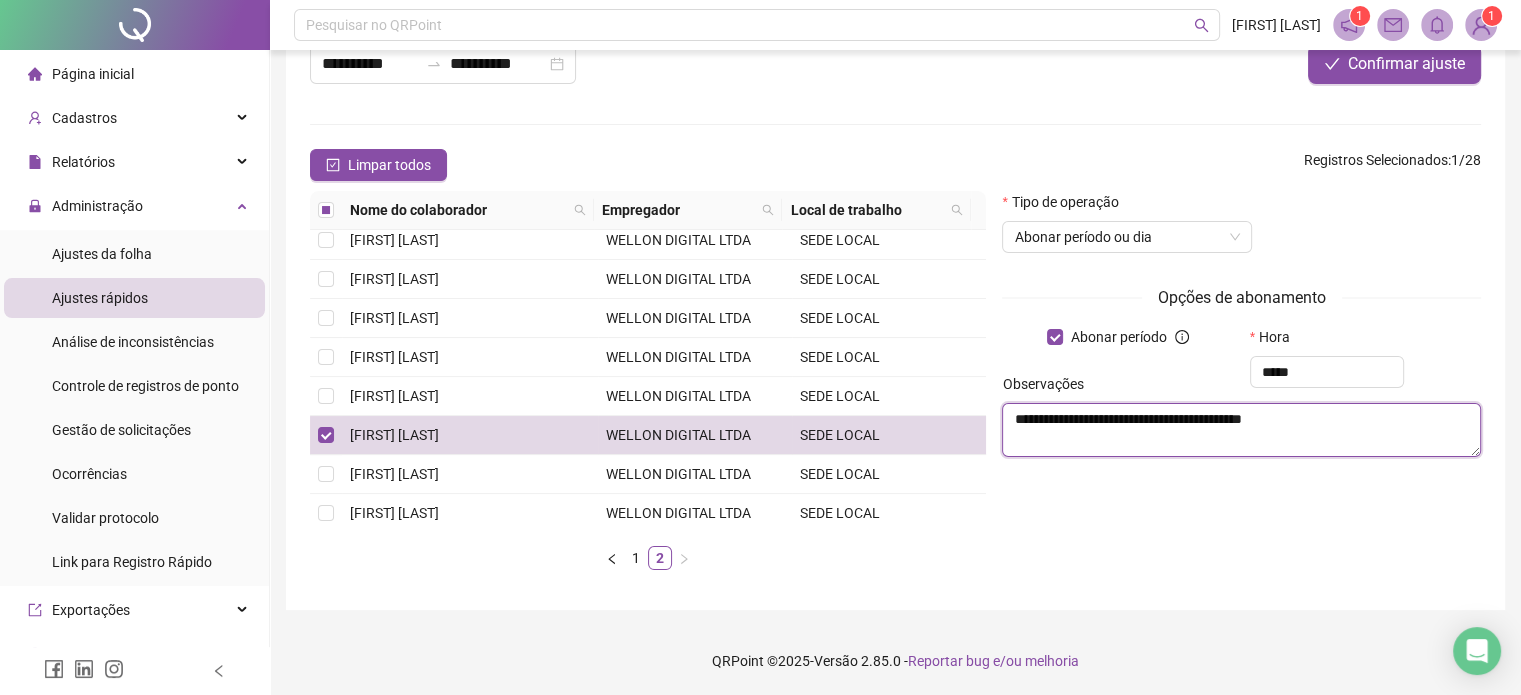 type on "**********" 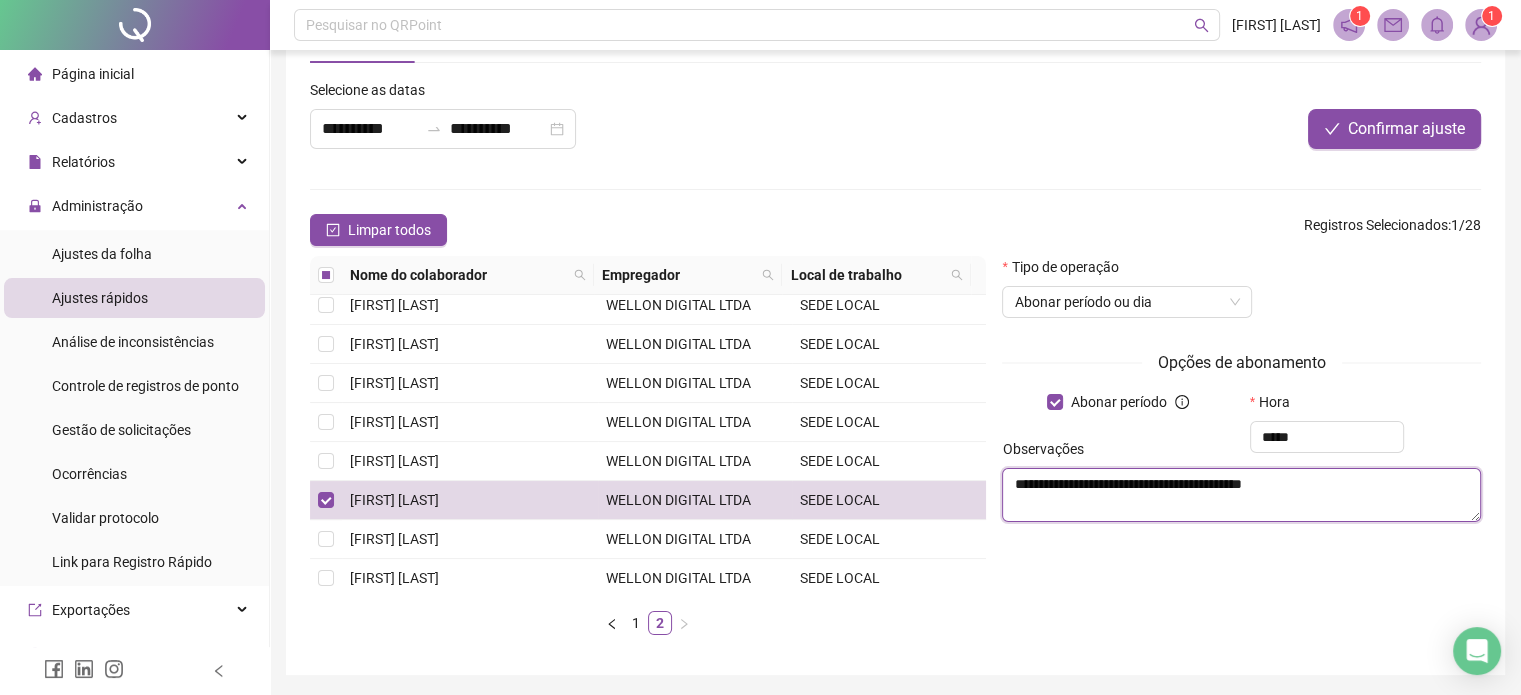 scroll, scrollTop: 0, scrollLeft: 0, axis: both 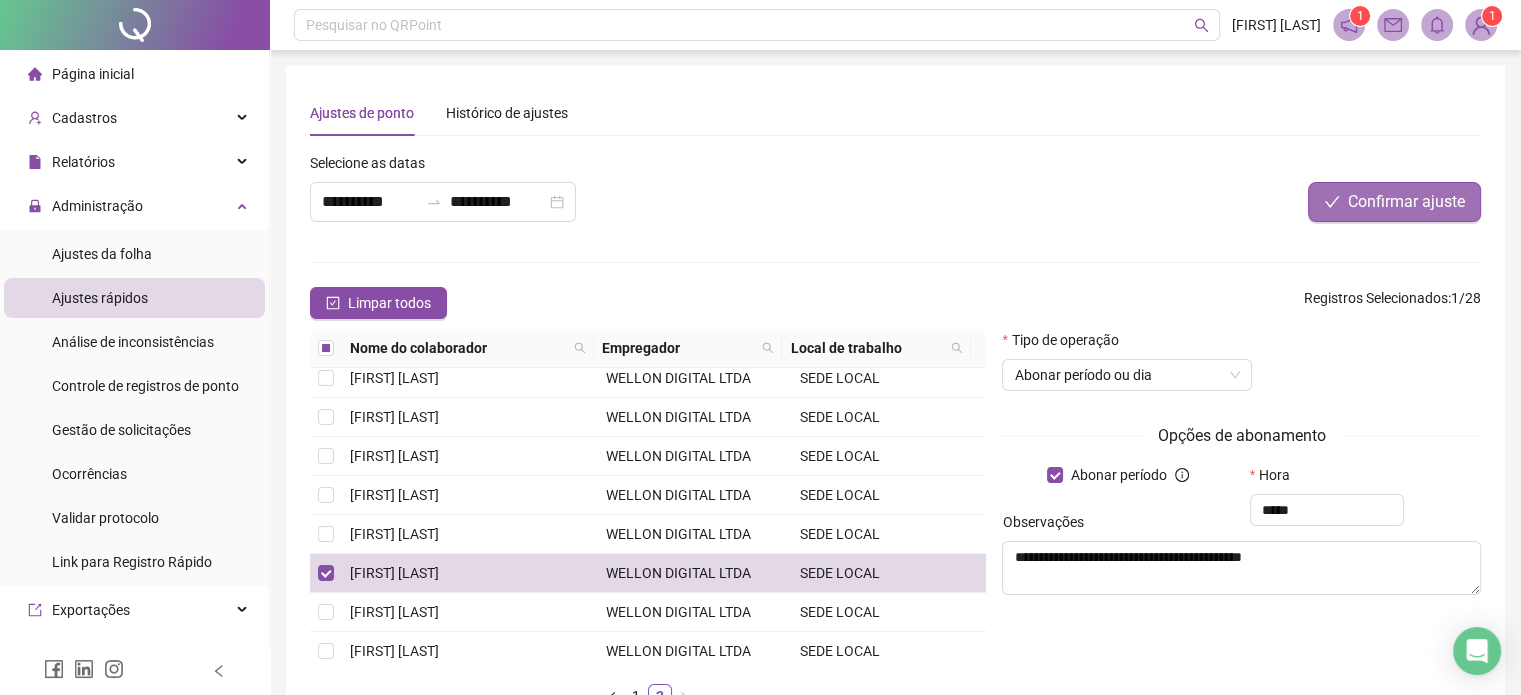 click on "Confirmar ajuste" at bounding box center (1406, 202) 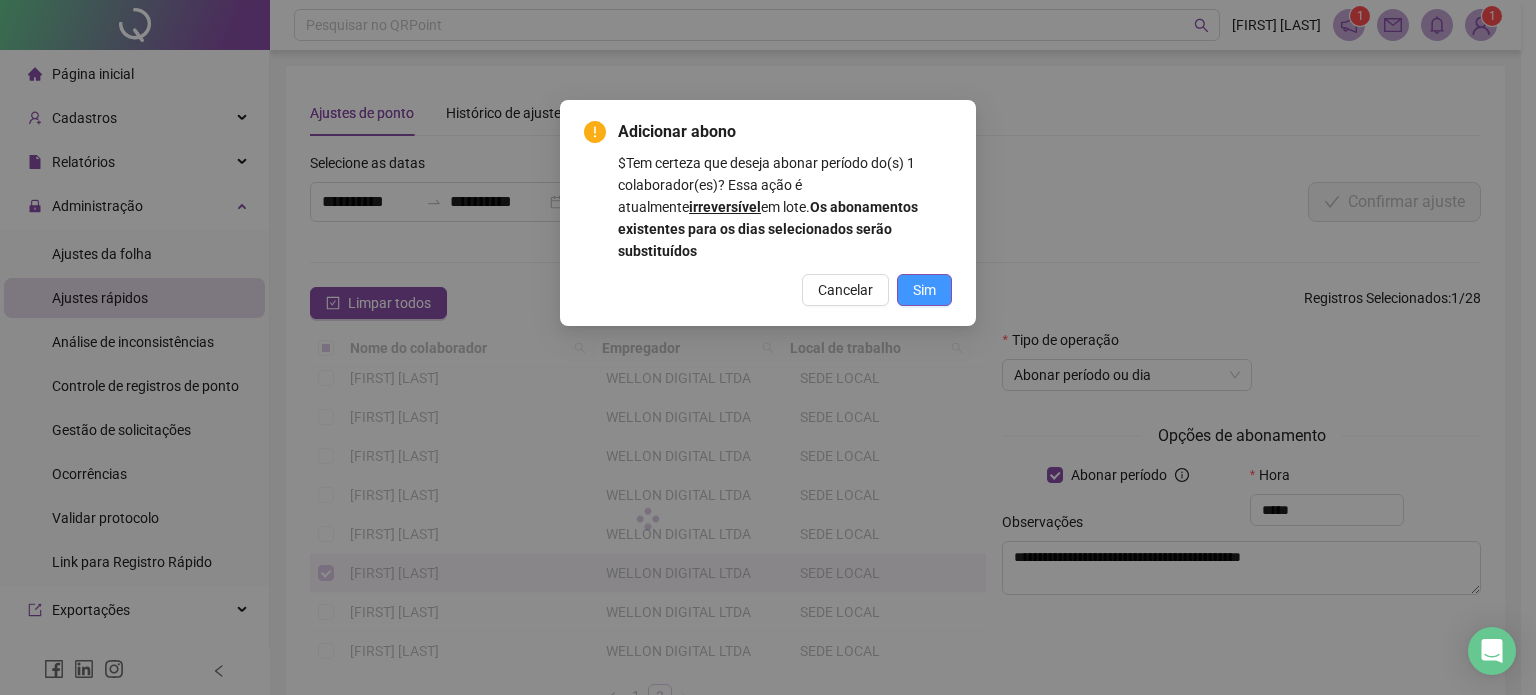click on "Sim" at bounding box center [924, 290] 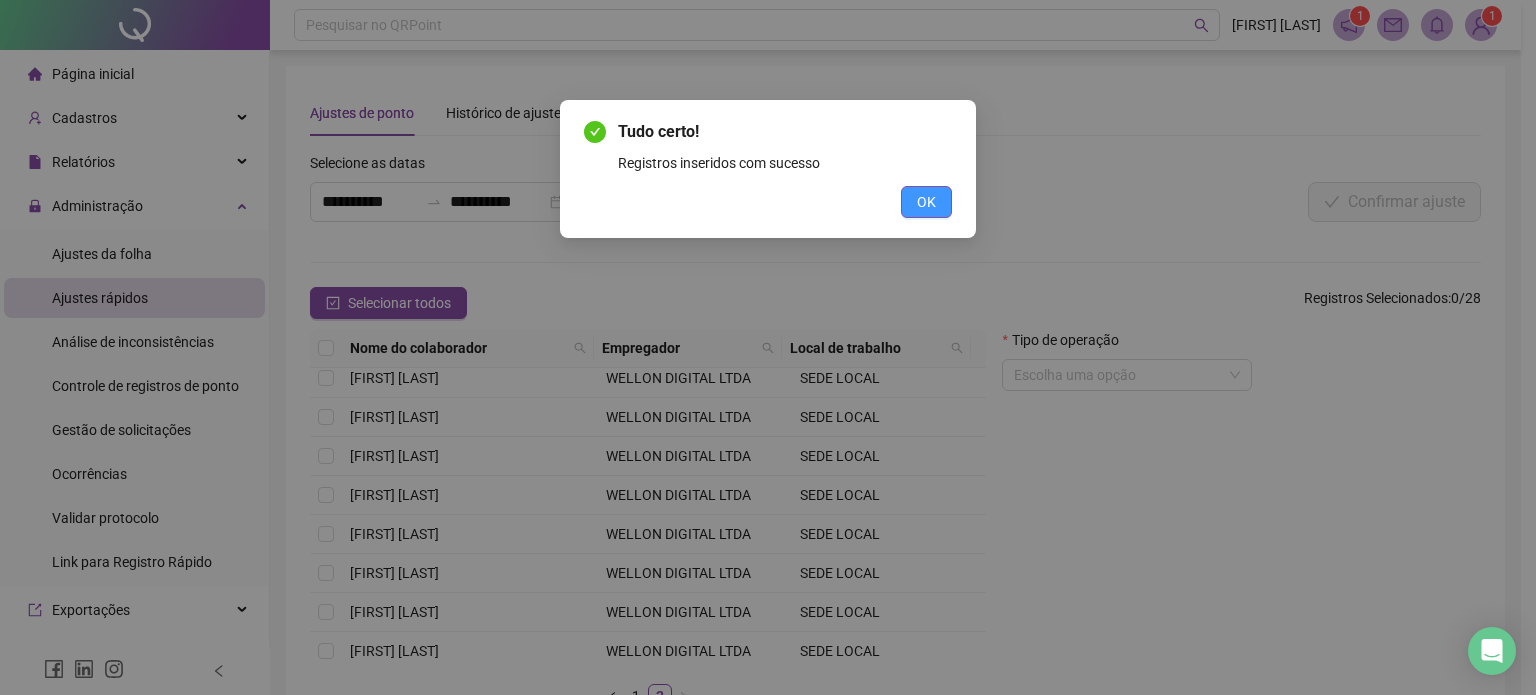 click on "OK" at bounding box center (926, 202) 